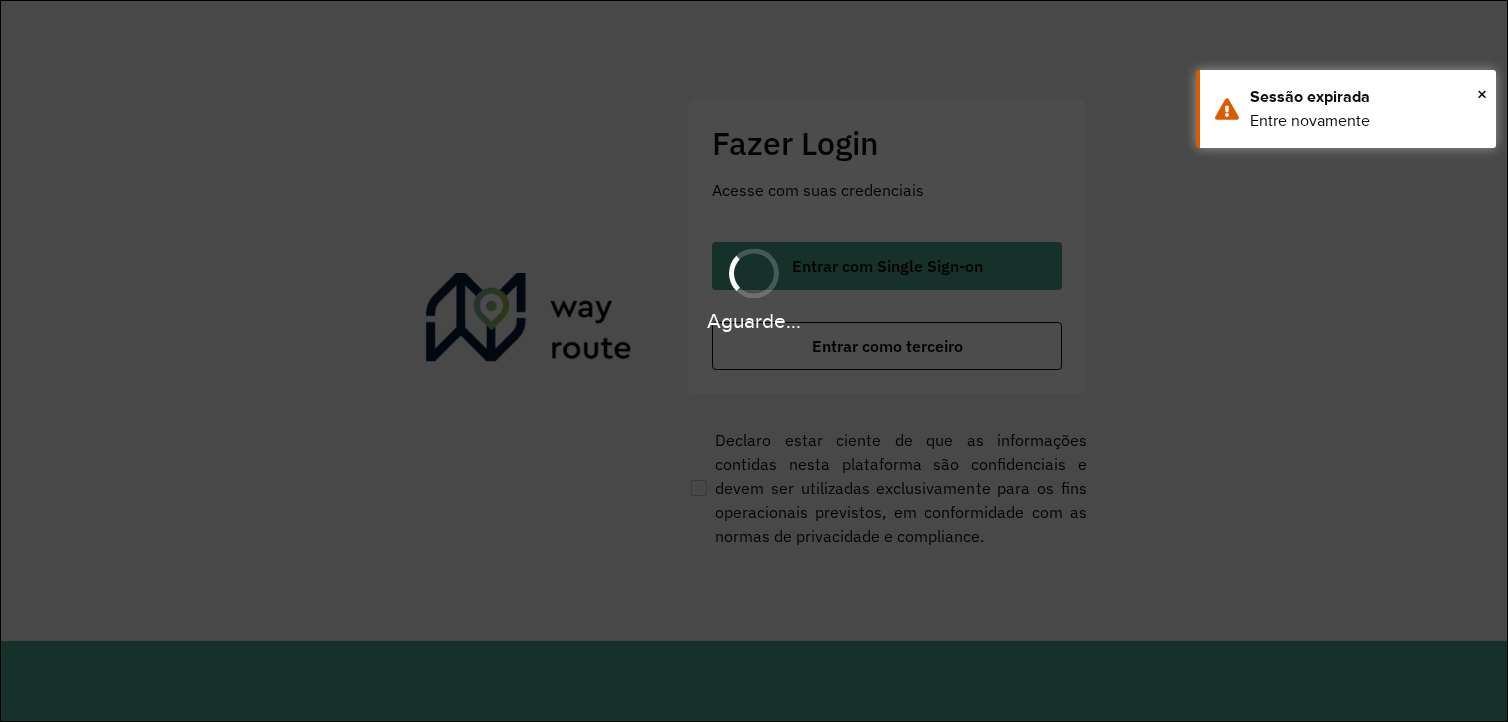 scroll, scrollTop: 0, scrollLeft: 0, axis: both 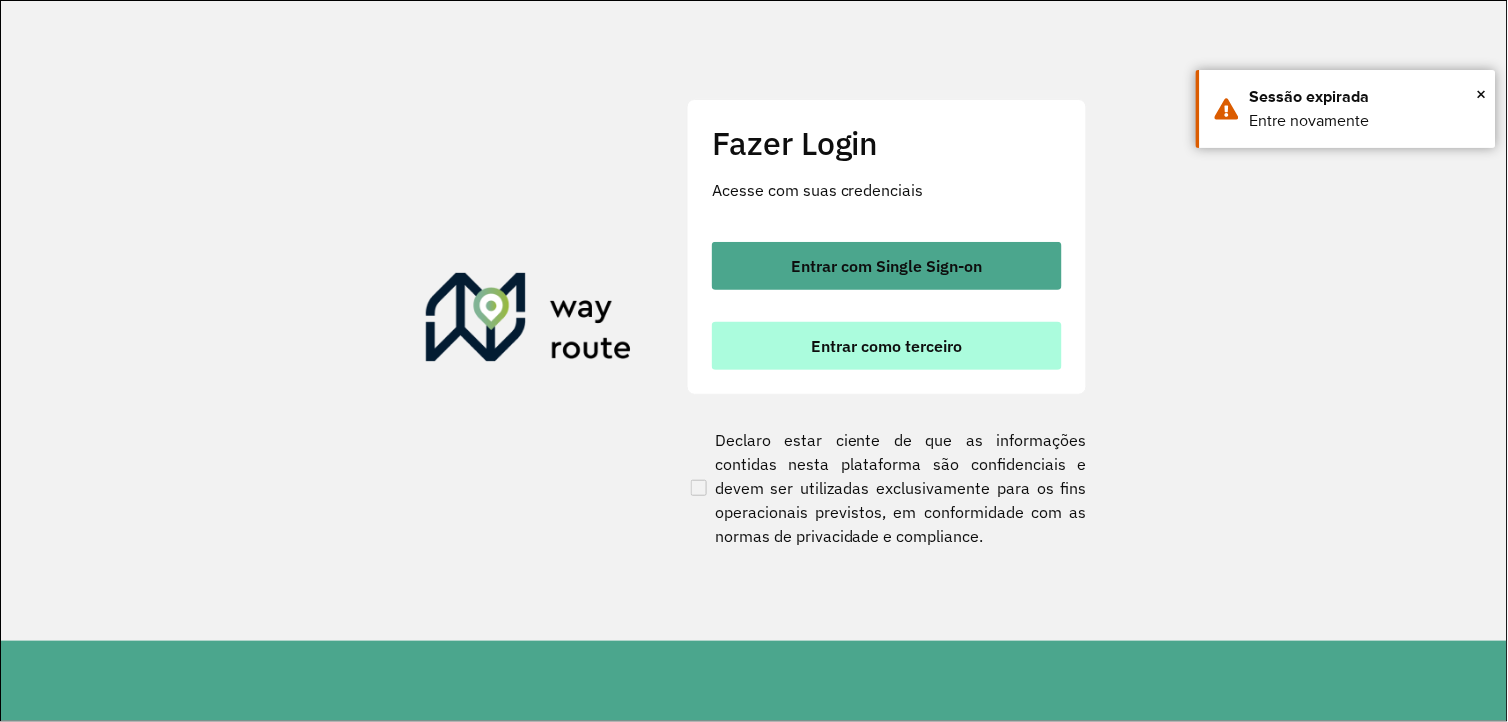 click on "Entrar como terceiro" at bounding box center [887, 346] 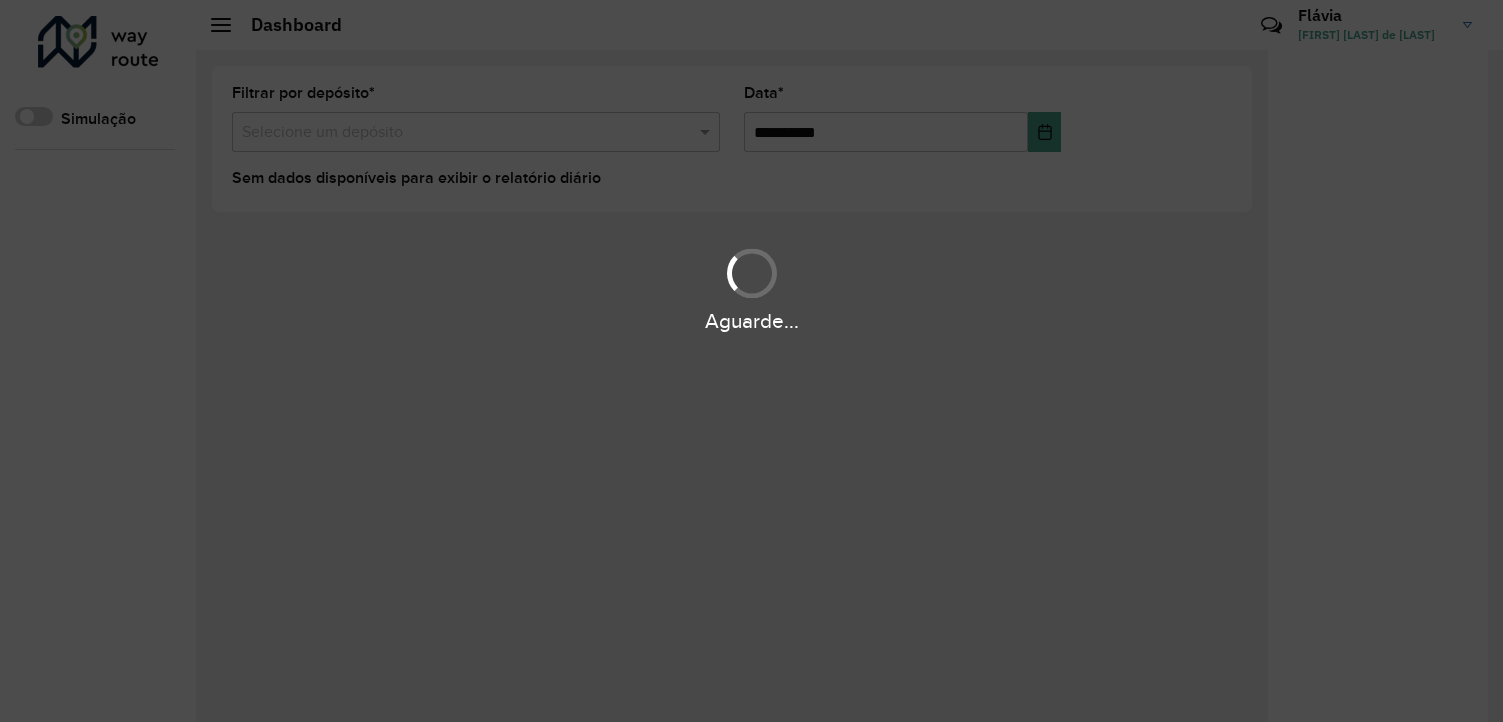 scroll, scrollTop: 0, scrollLeft: 0, axis: both 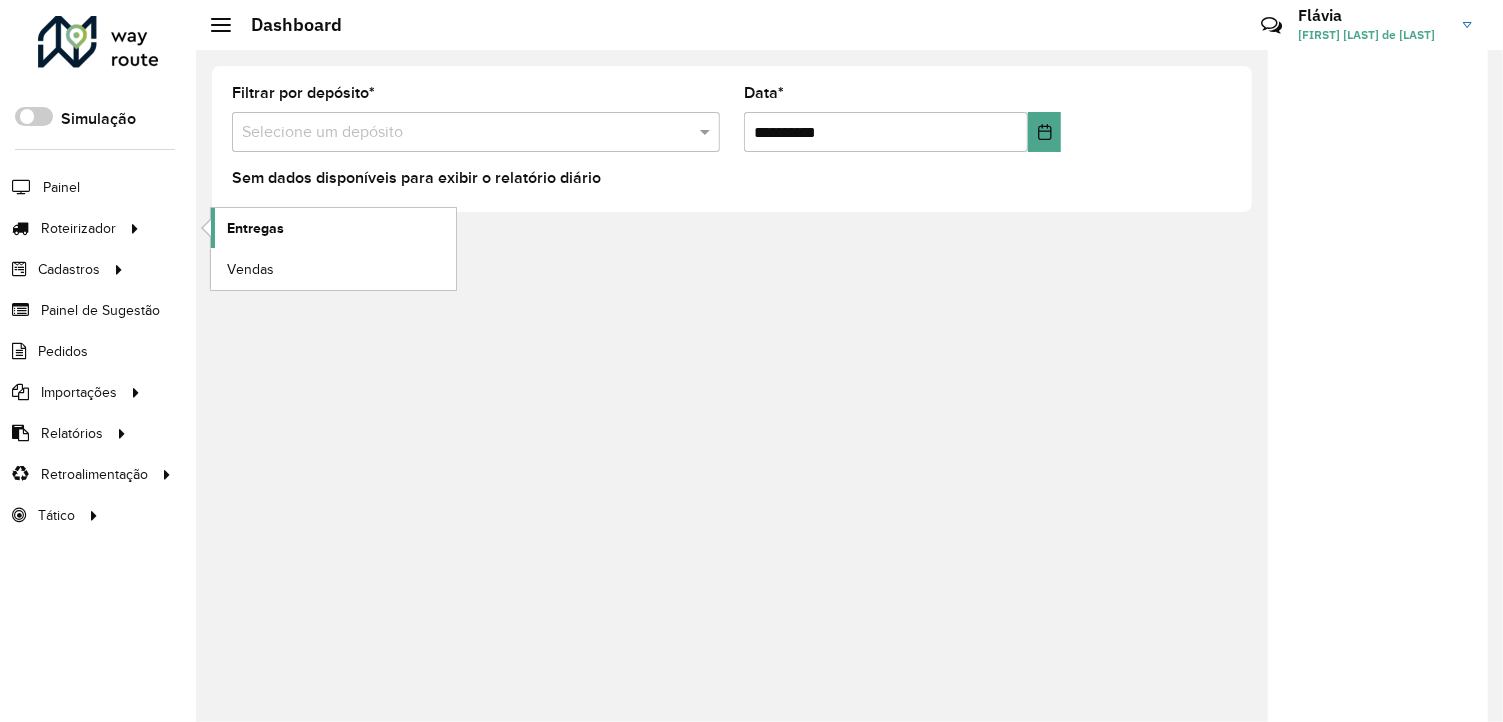 click on "Entregas" 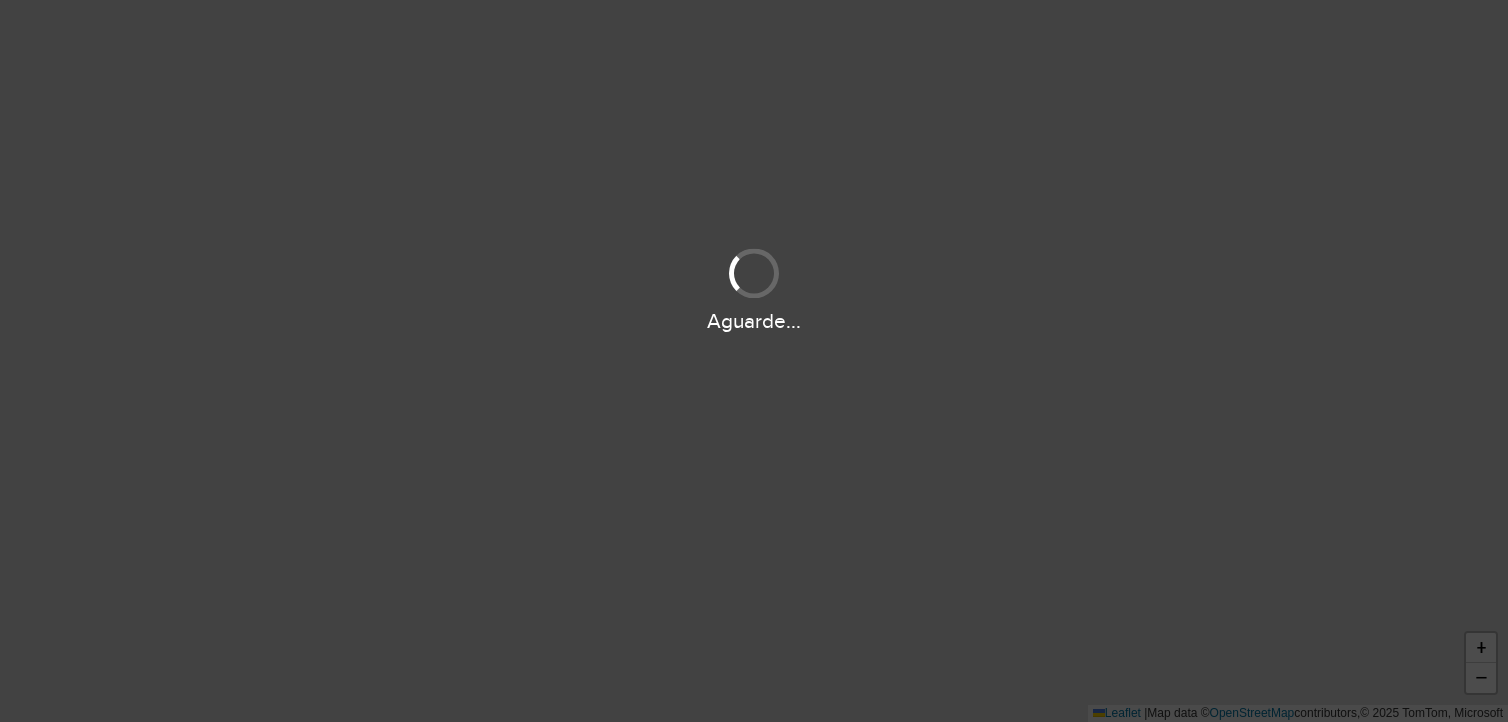 scroll, scrollTop: 0, scrollLeft: 0, axis: both 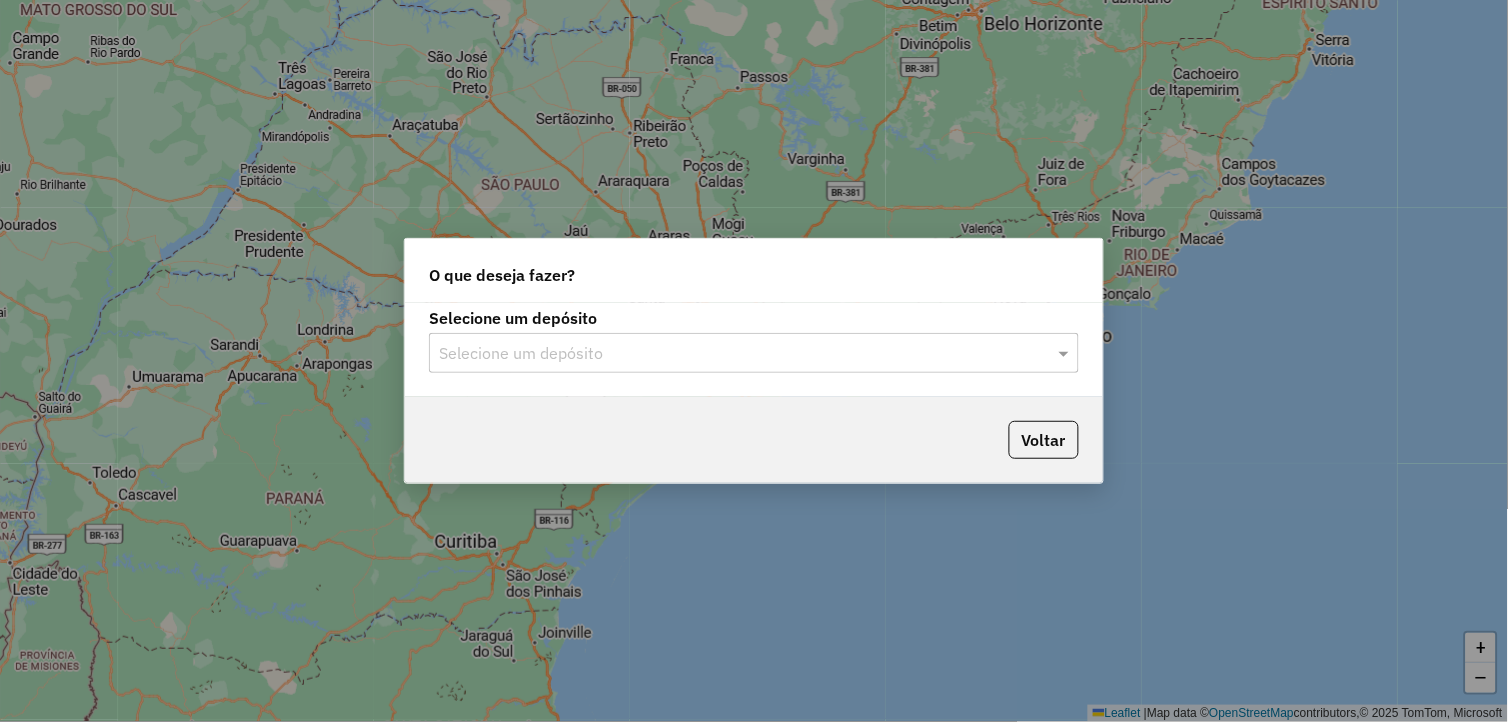 click 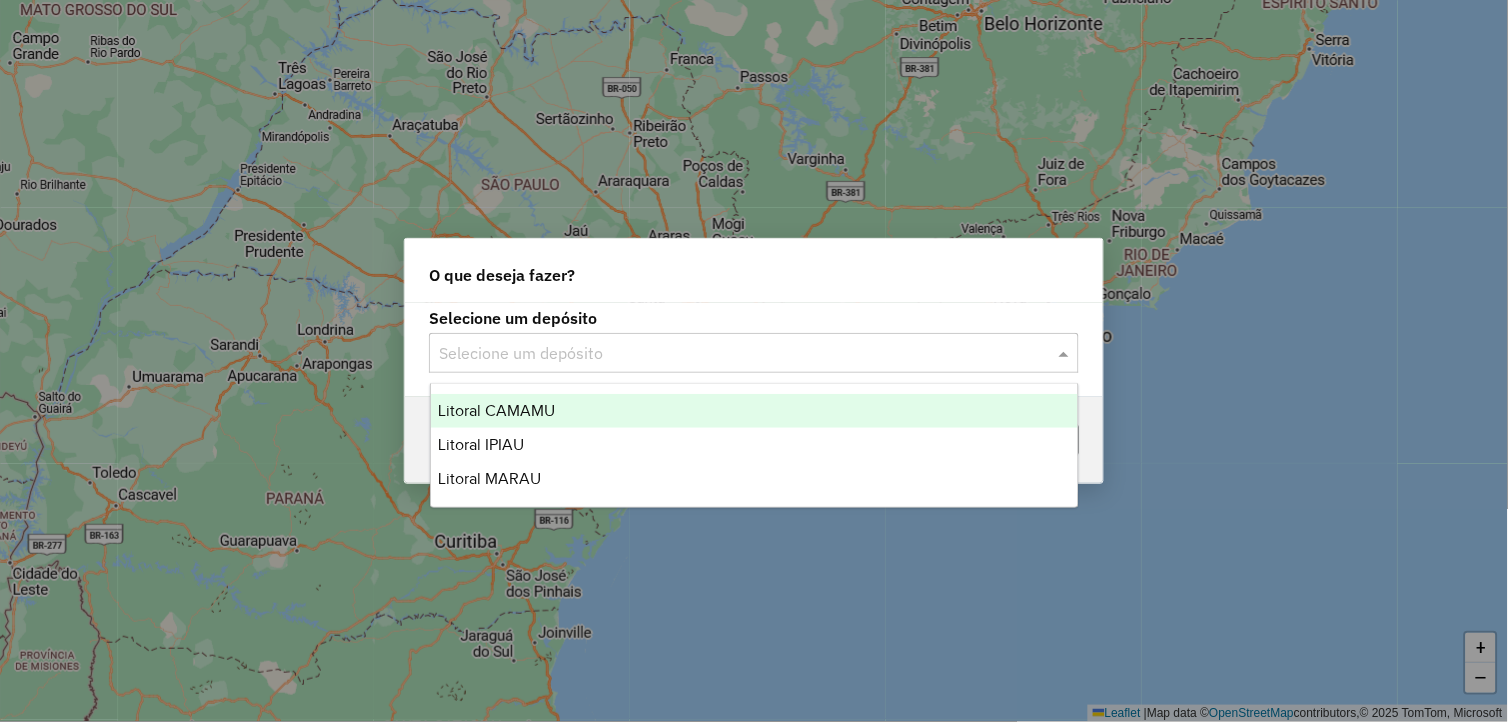 click on "Litoral CAMAMU" at bounding box center (755, 411) 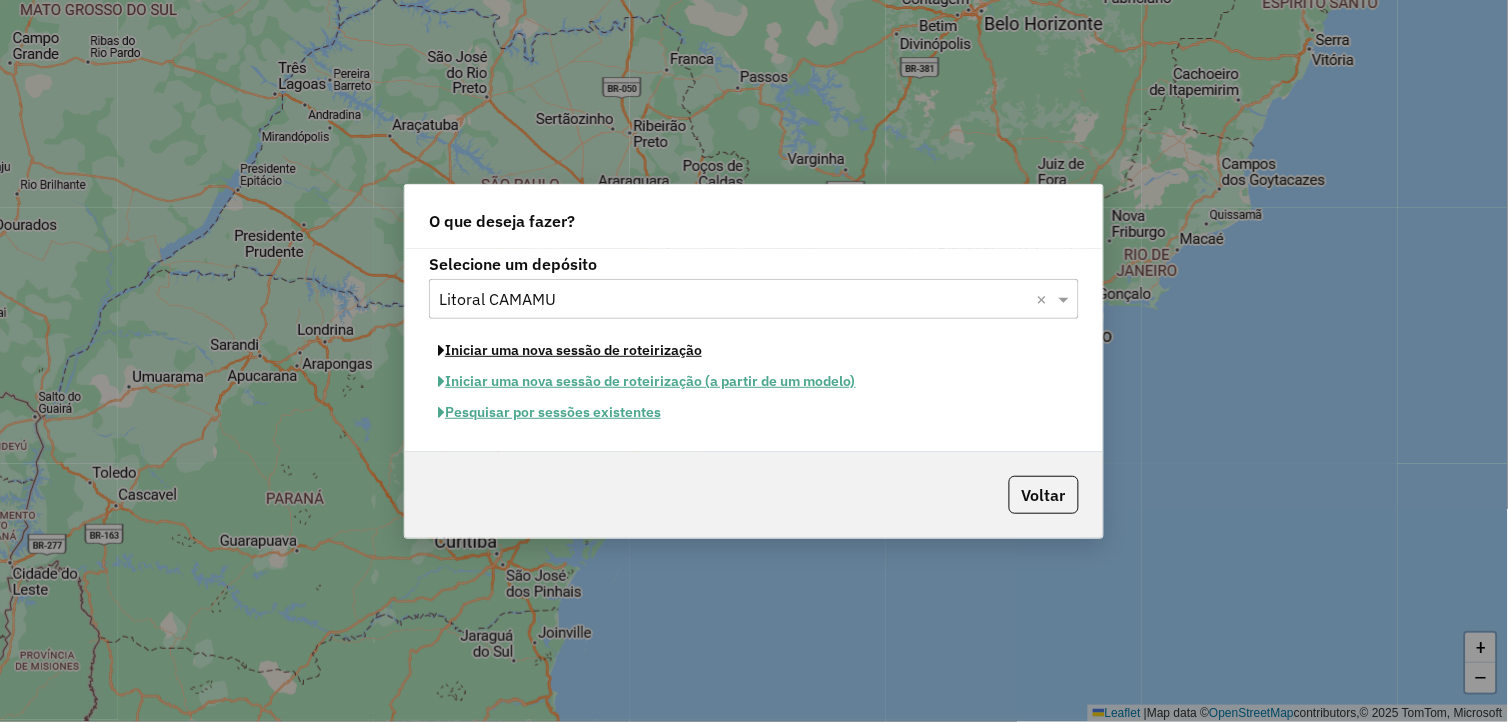 click on "Iniciar uma nova sessão de roteirização" 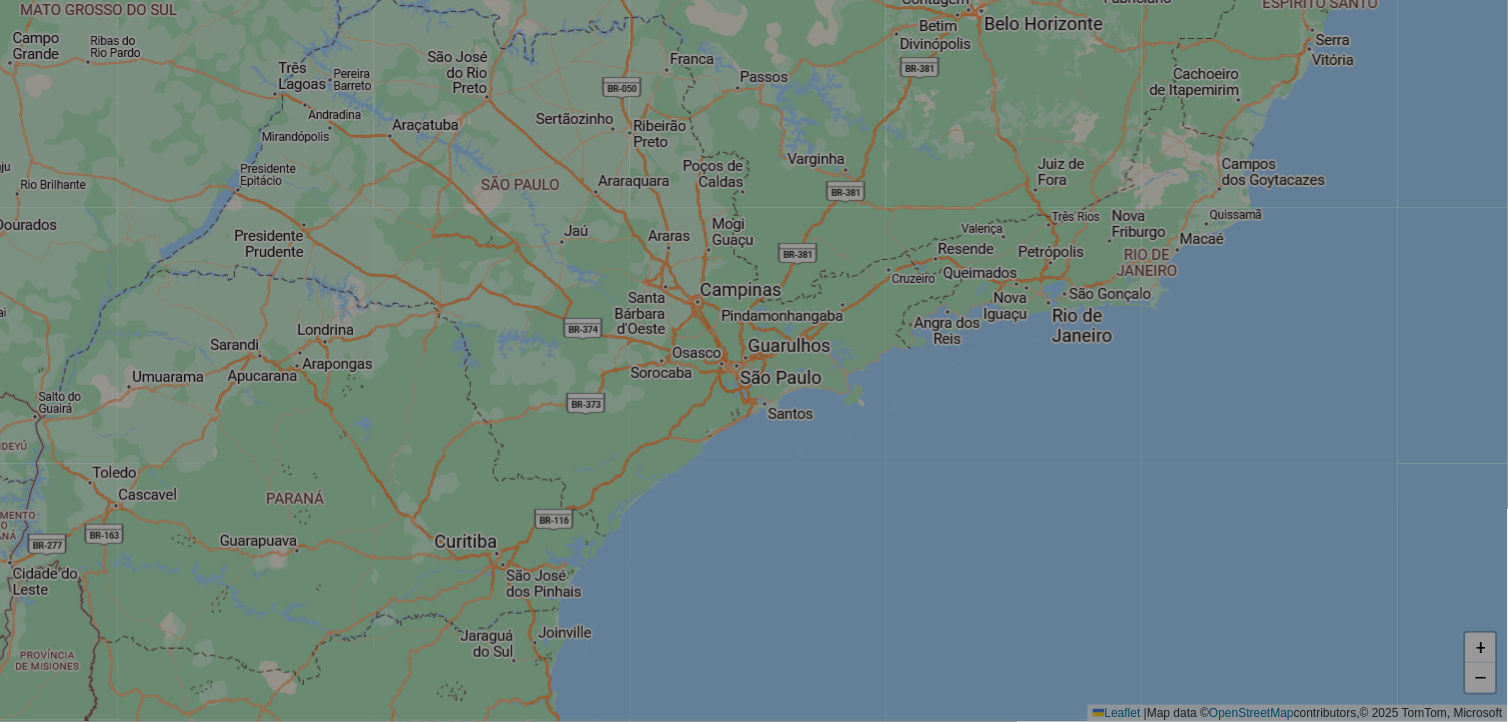 select on "*" 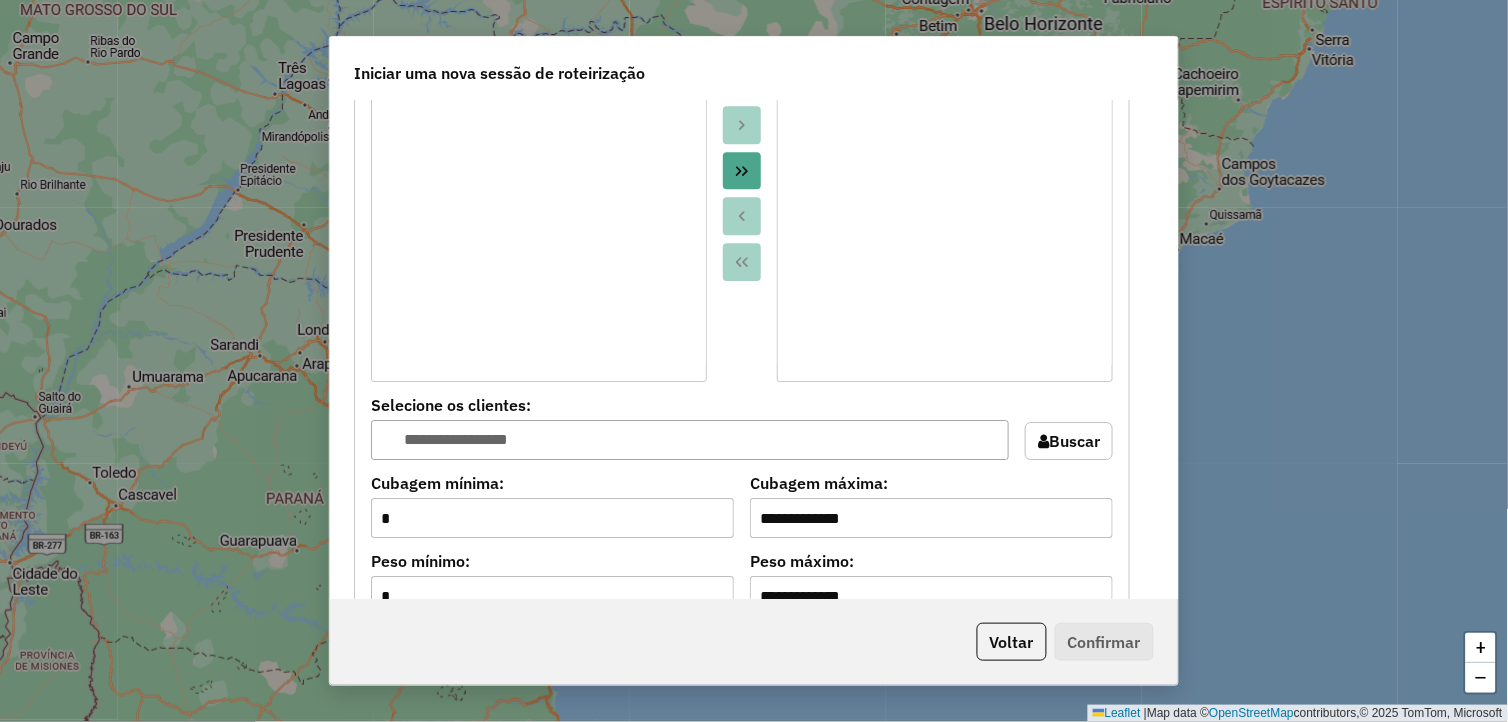 scroll, scrollTop: 1333, scrollLeft: 0, axis: vertical 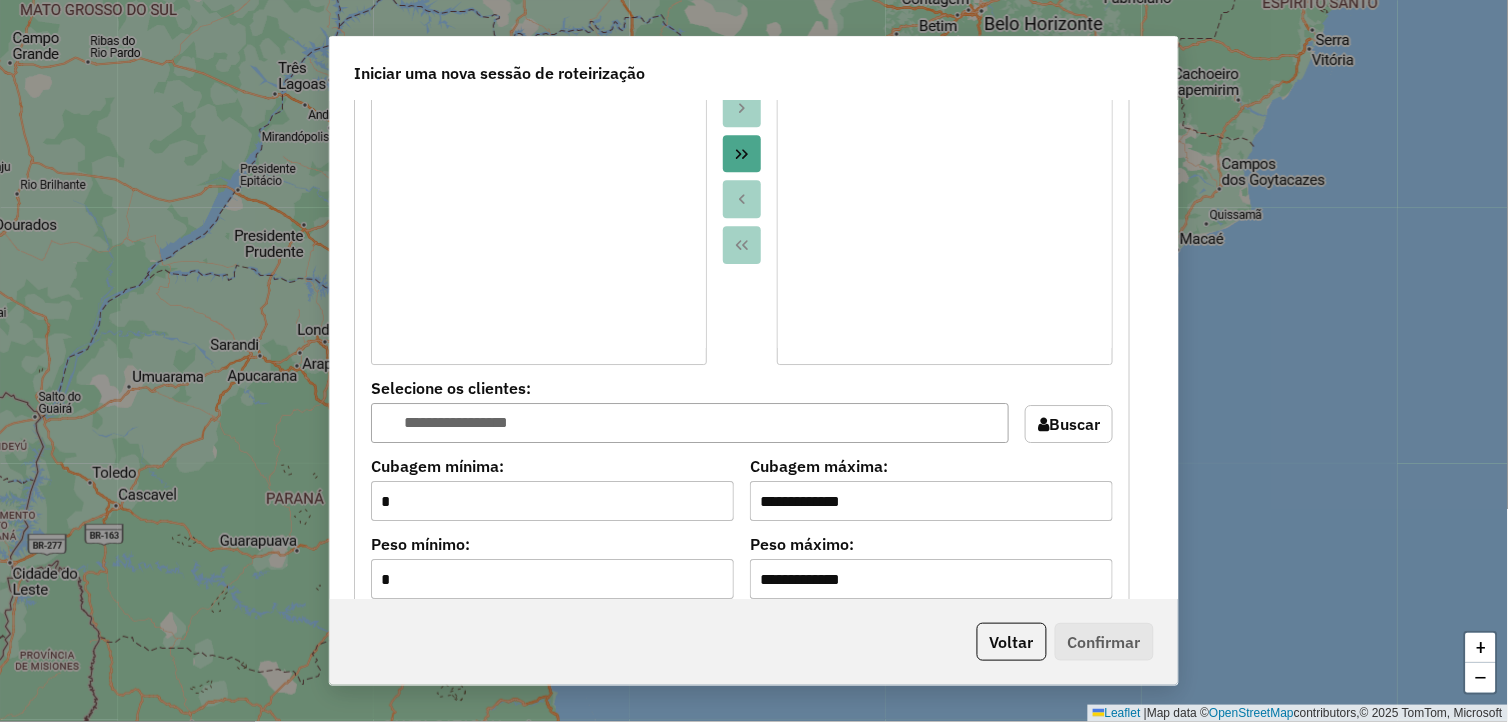 click at bounding box center (742, 154) 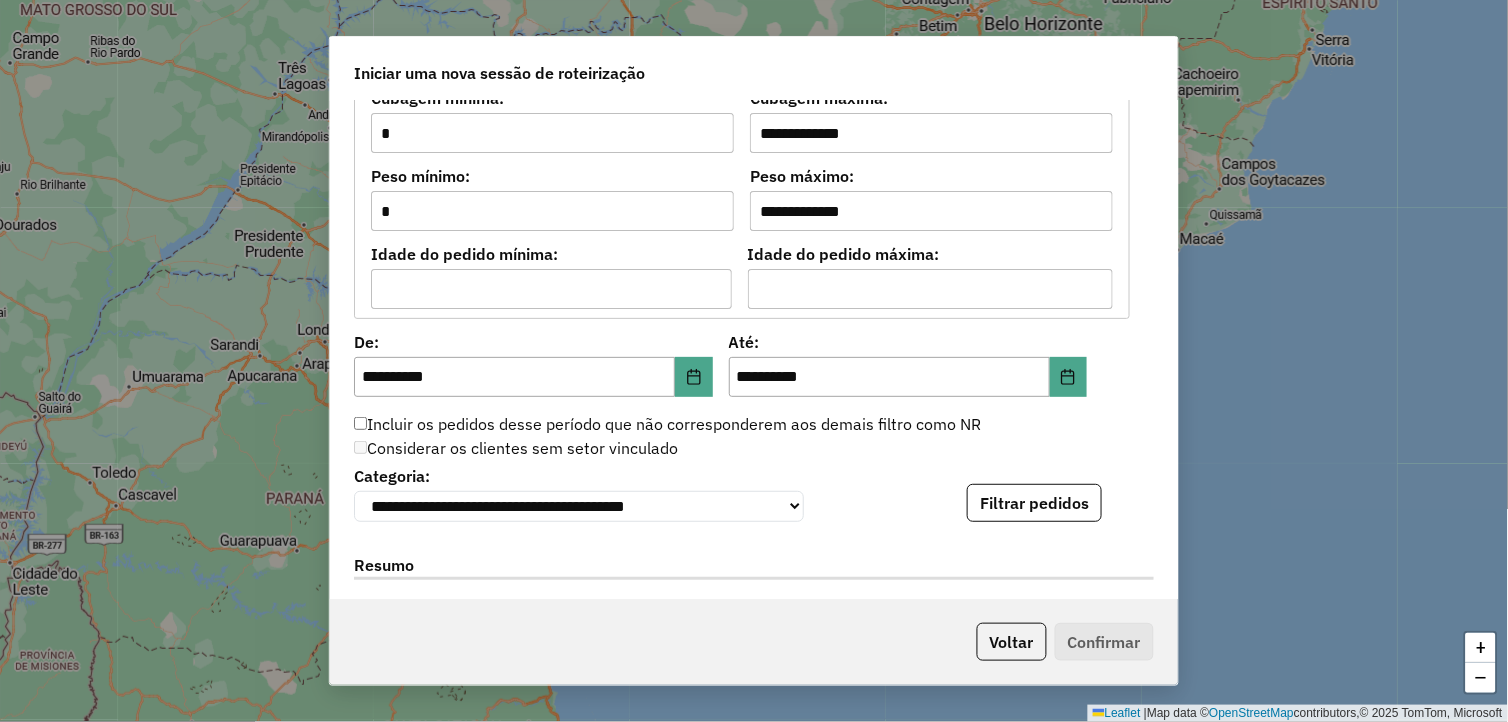 scroll, scrollTop: 2000, scrollLeft: 0, axis: vertical 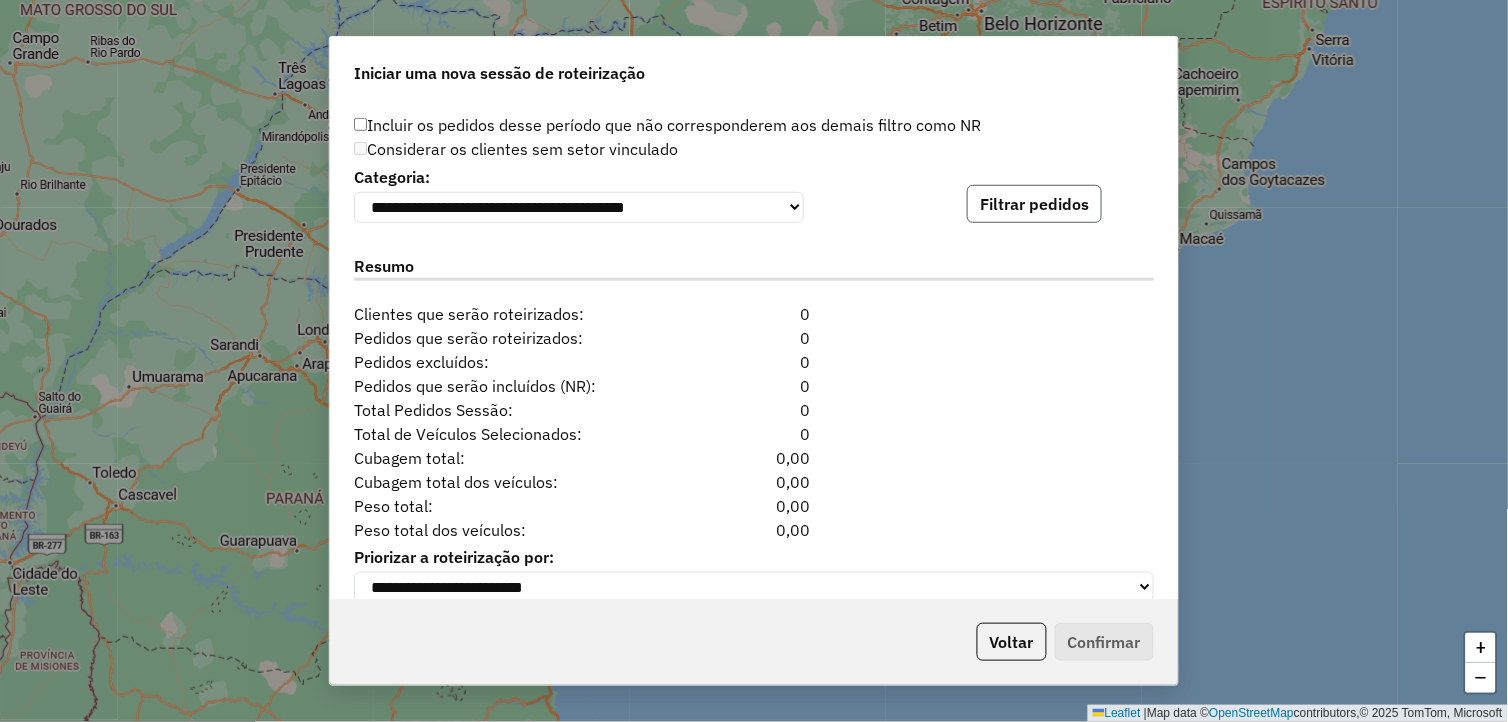 click on "Filtrar pedidos" 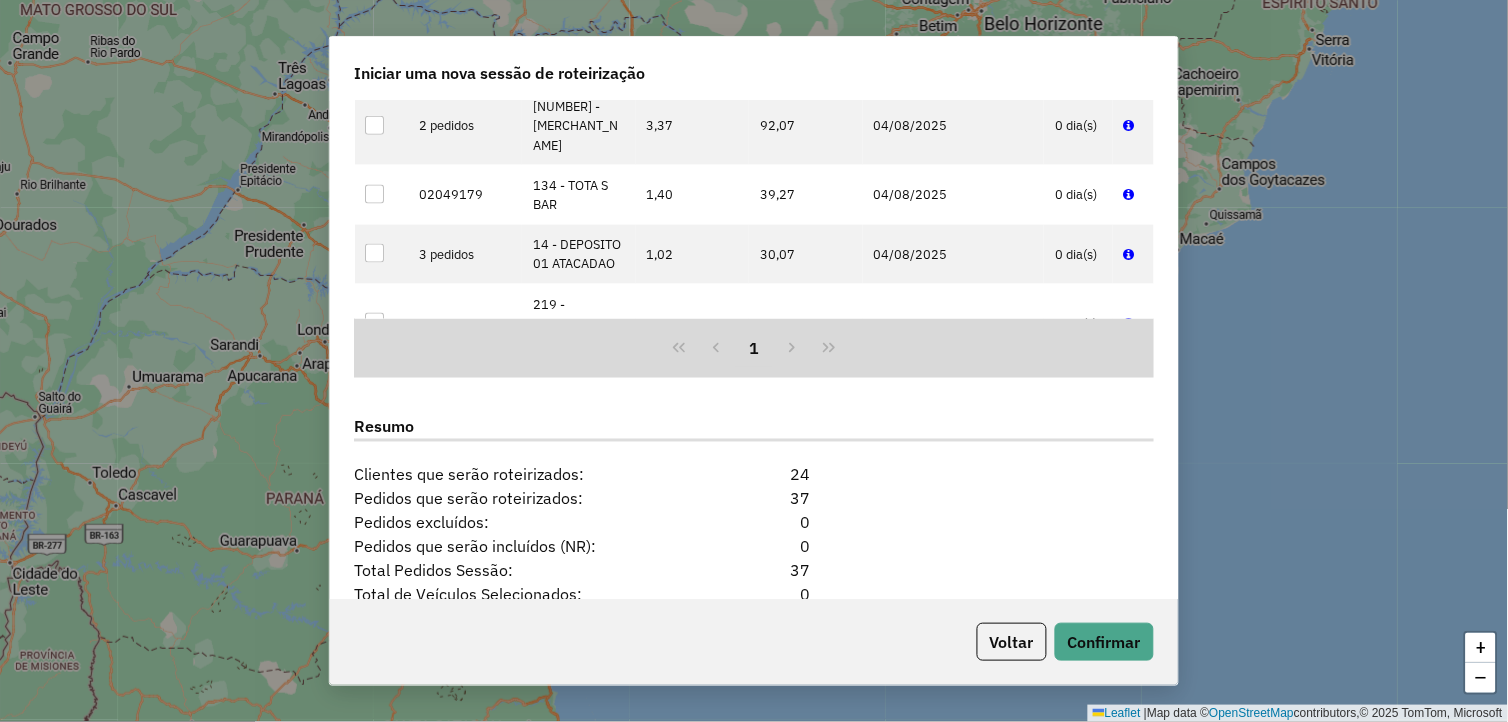scroll, scrollTop: 2447, scrollLeft: 0, axis: vertical 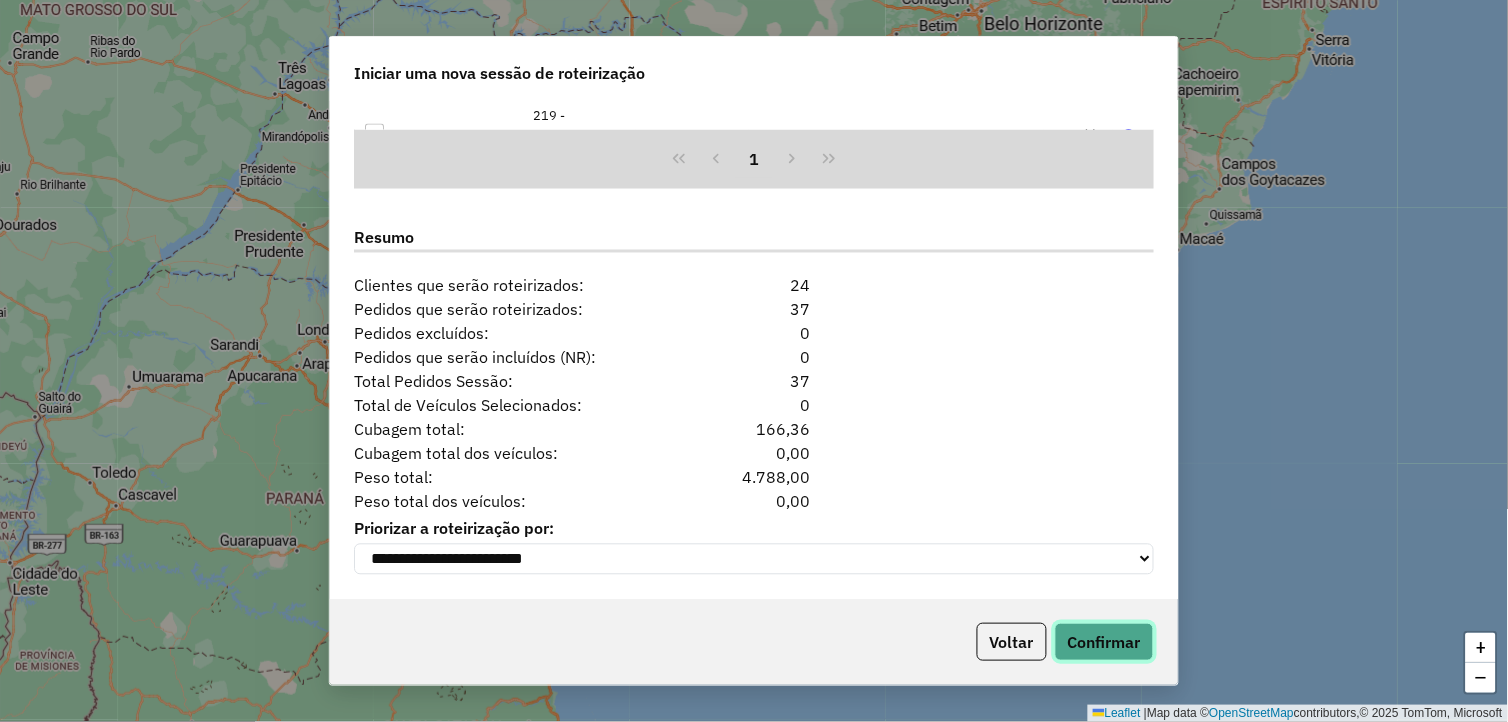 click on "Confirmar" 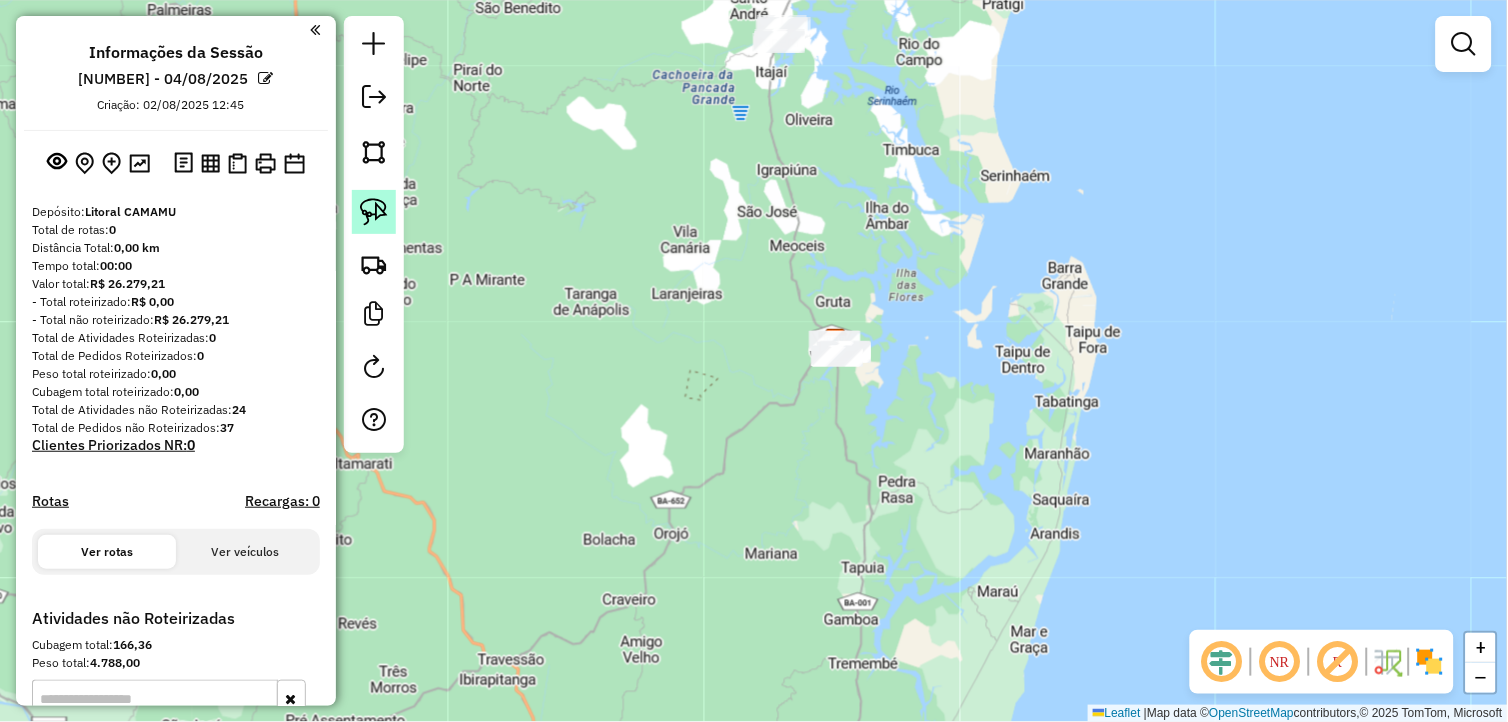 click 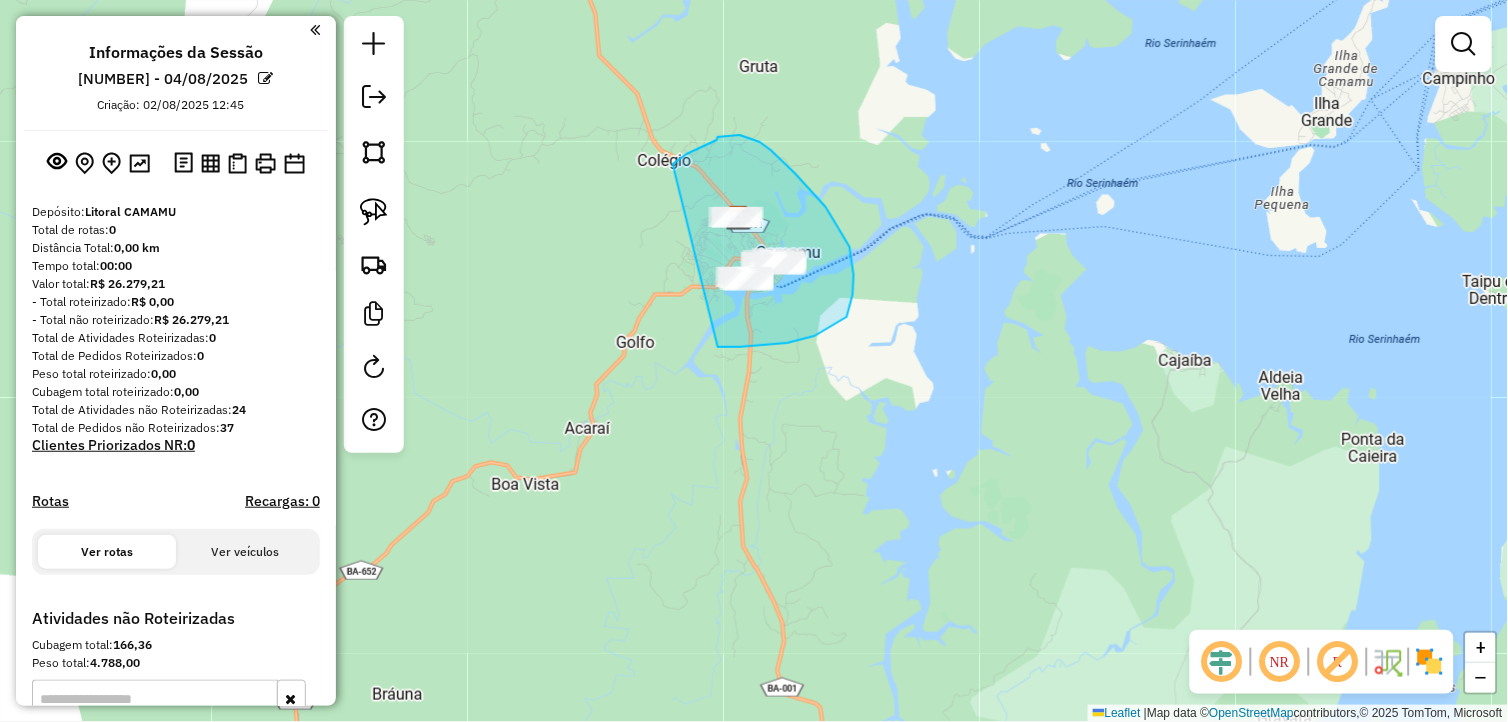 drag, startPoint x: 740, startPoint y: 347, endPoint x: 673, endPoint y: 164, distance: 194.87946 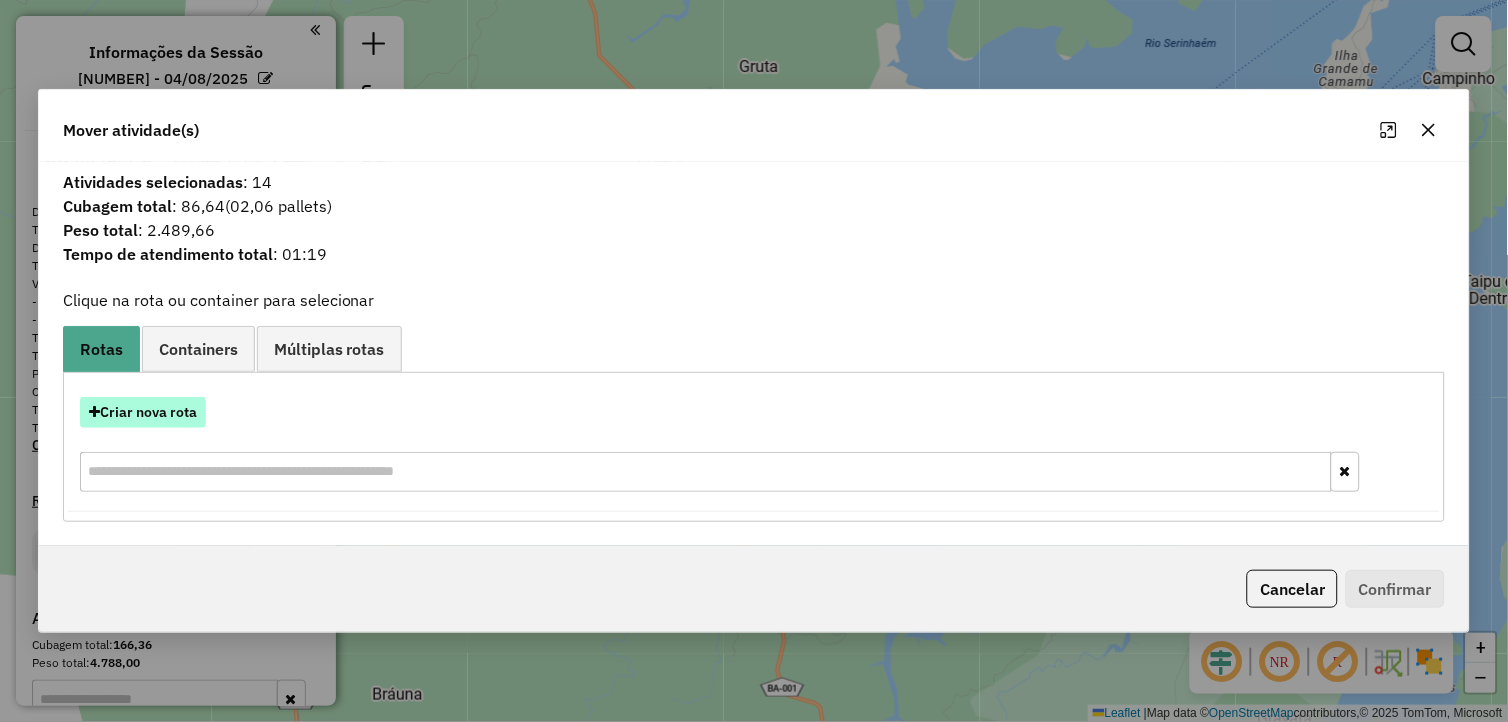 click on "Criar nova rota" at bounding box center [143, 412] 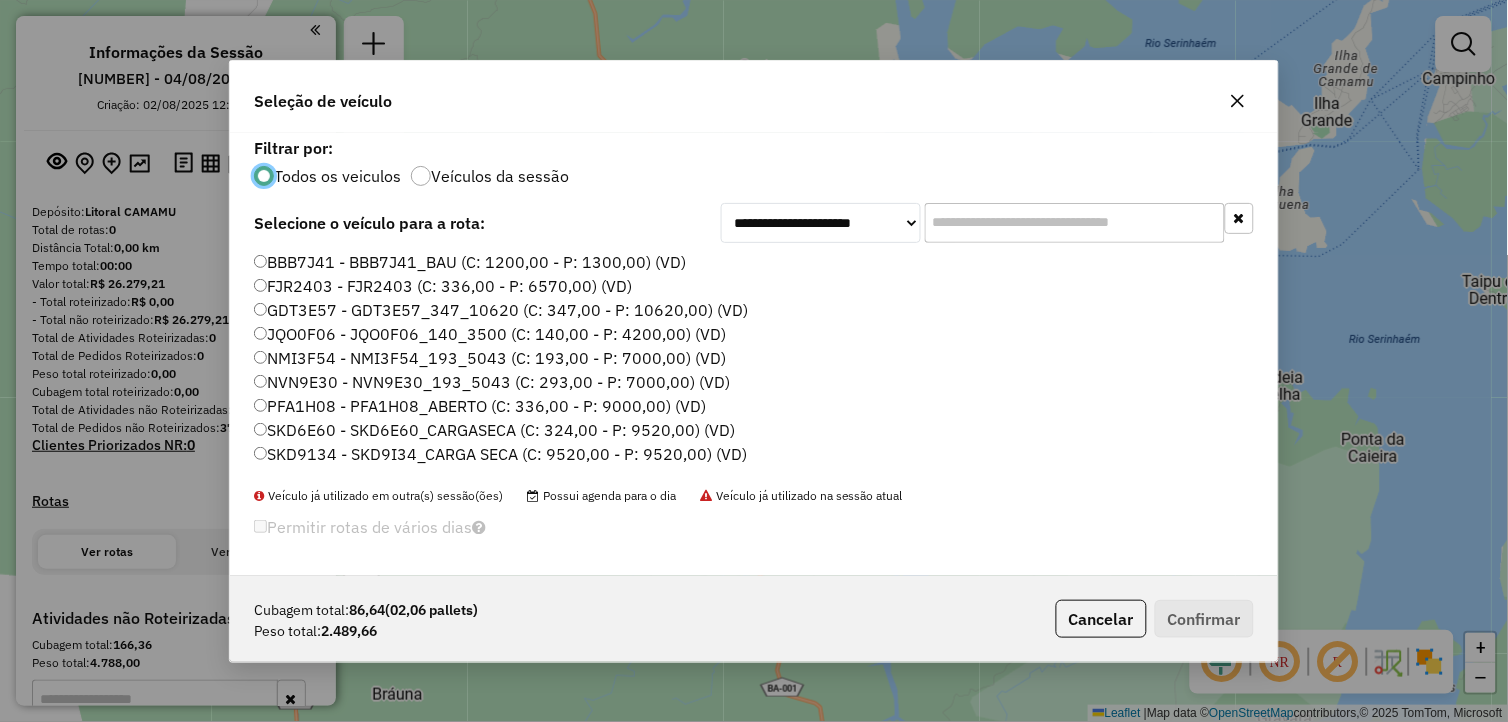 scroll, scrollTop: 11, scrollLeft: 5, axis: both 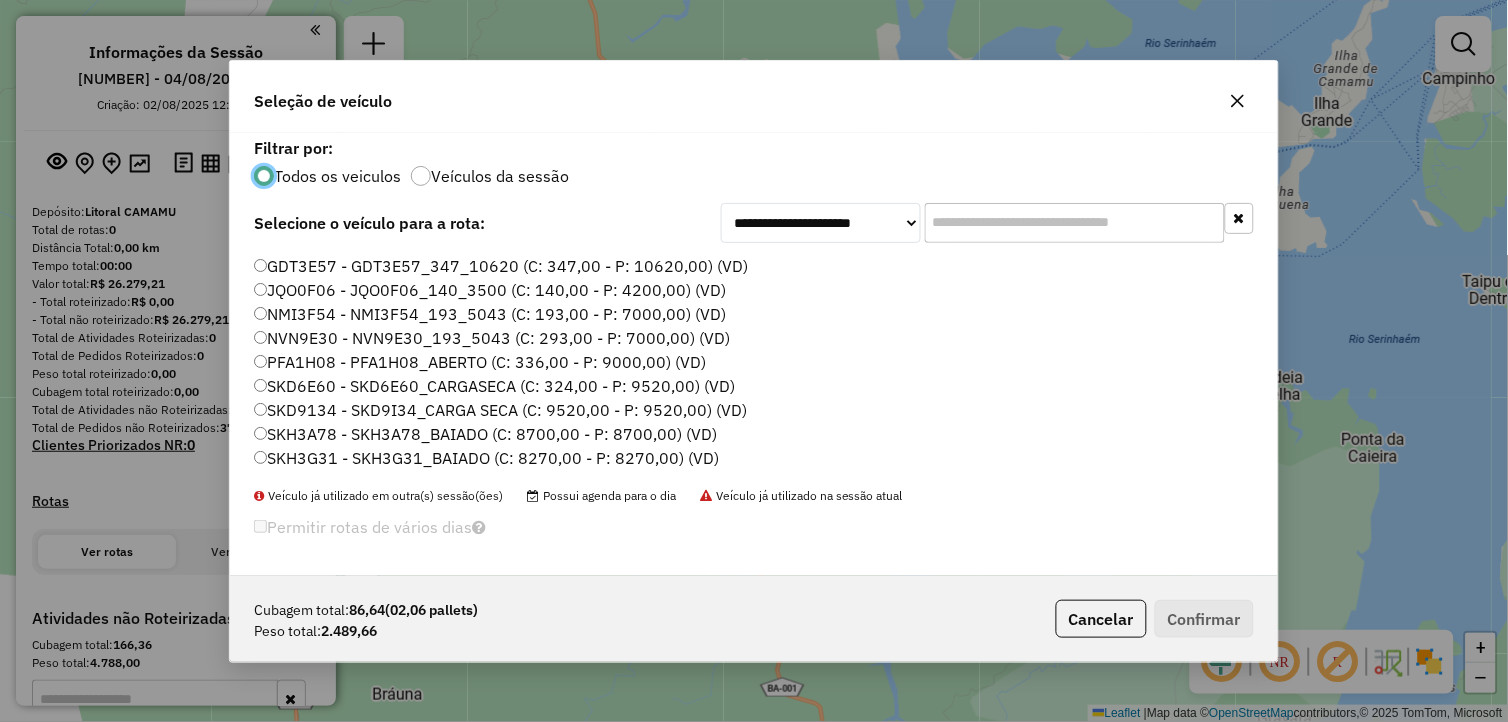 click on "SKH3G31 - SKH3G31_BAIADO (C: 8270,00 - P: 8270,00) (VD)" 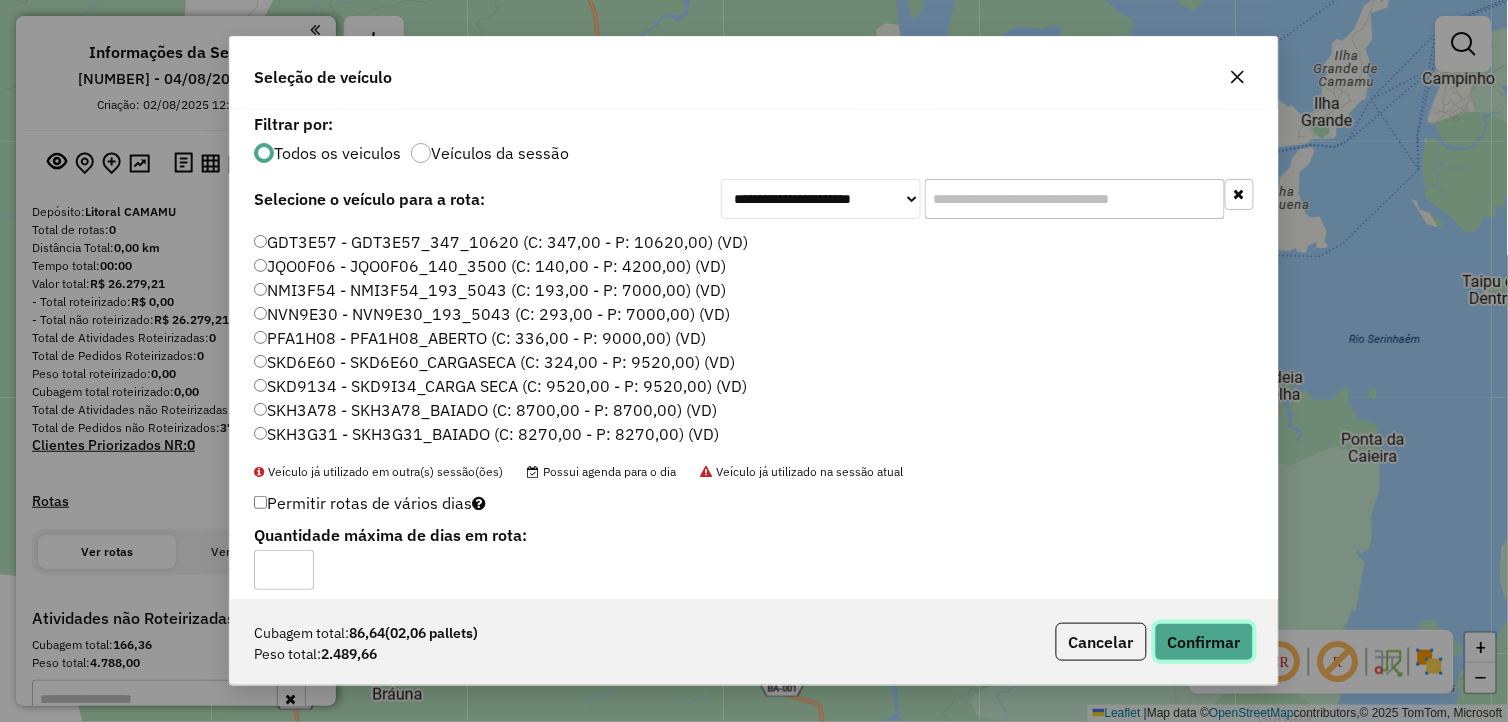 click on "Confirmar" 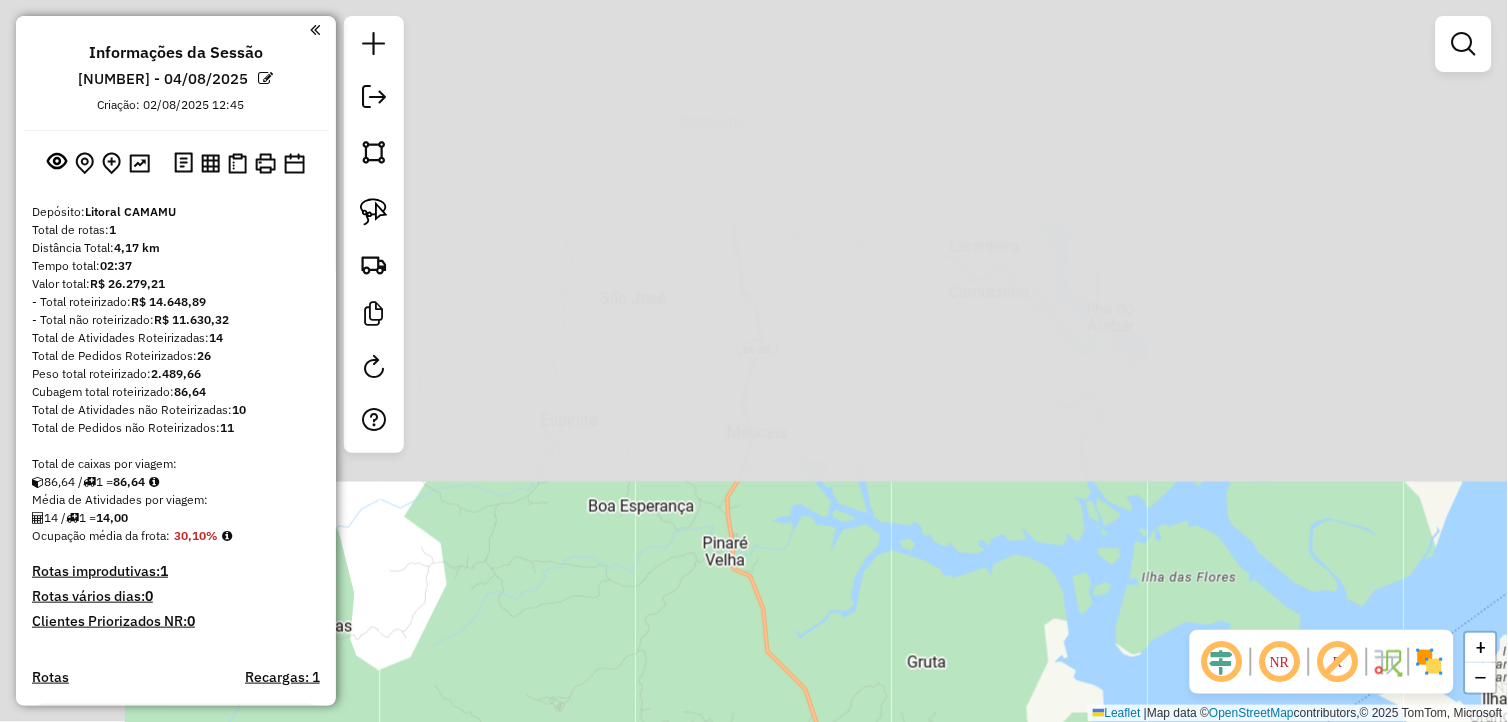 drag, startPoint x: 607, startPoint y: 91, endPoint x: 767, endPoint y: 536, distance: 472.89005 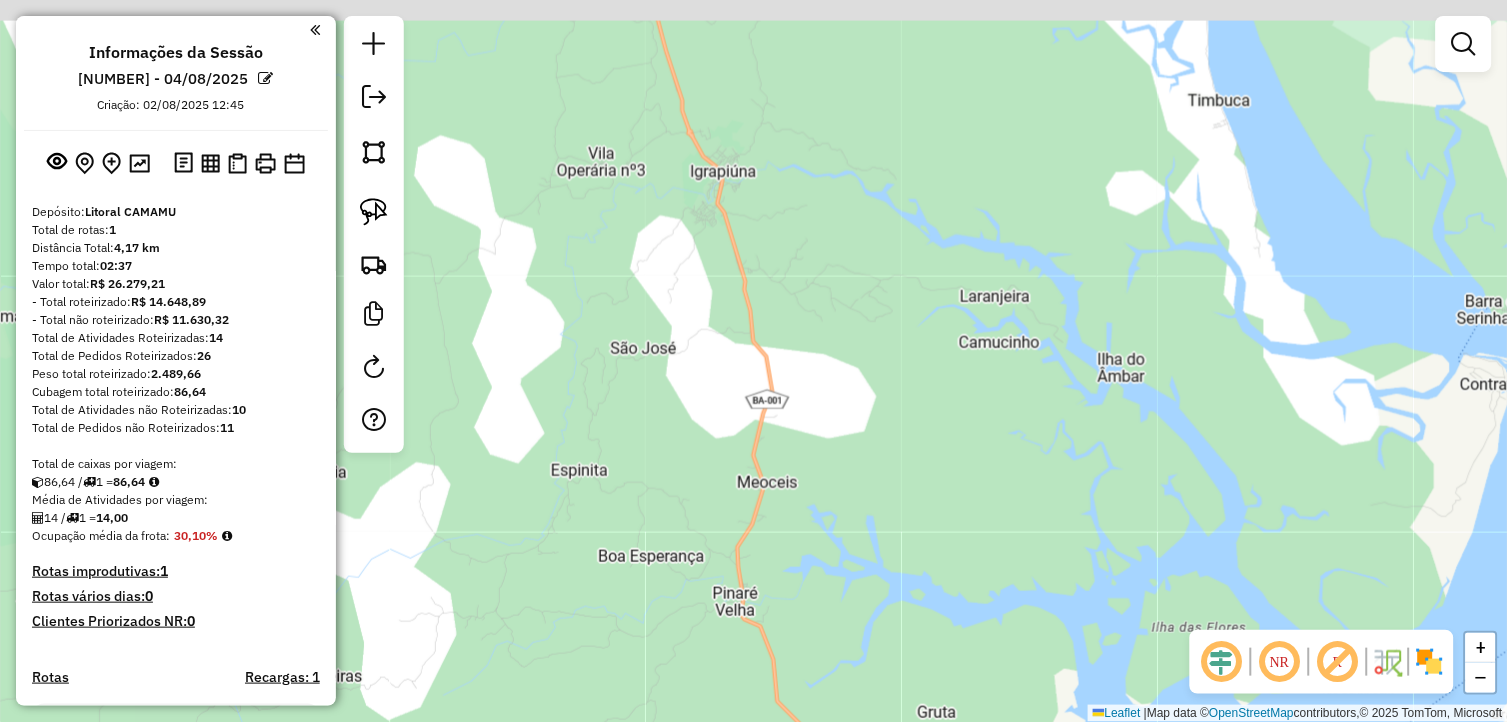 drag, startPoint x: 755, startPoint y: 406, endPoint x: 816, endPoint y: 654, distance: 255.39186 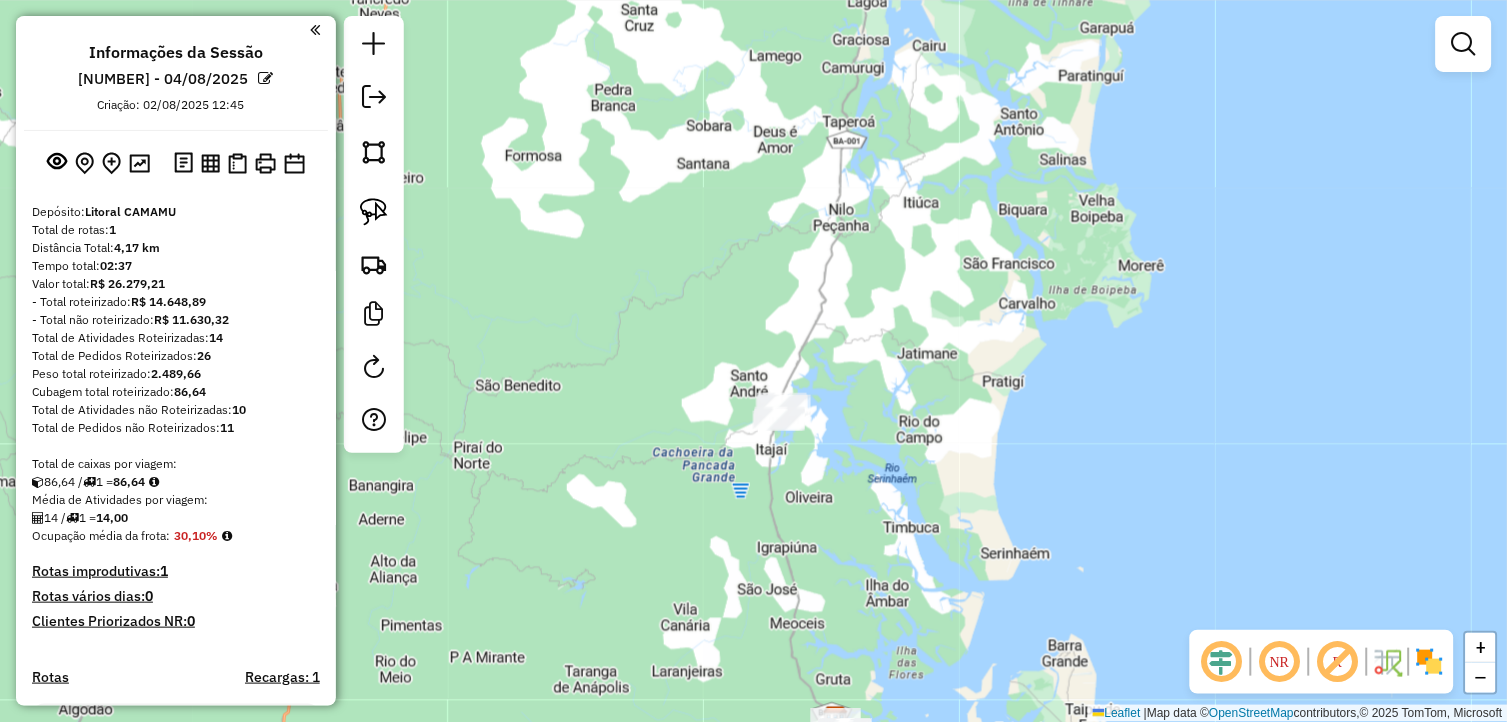drag, startPoint x: 768, startPoint y: 434, endPoint x: 764, endPoint y: 467, distance: 33.24154 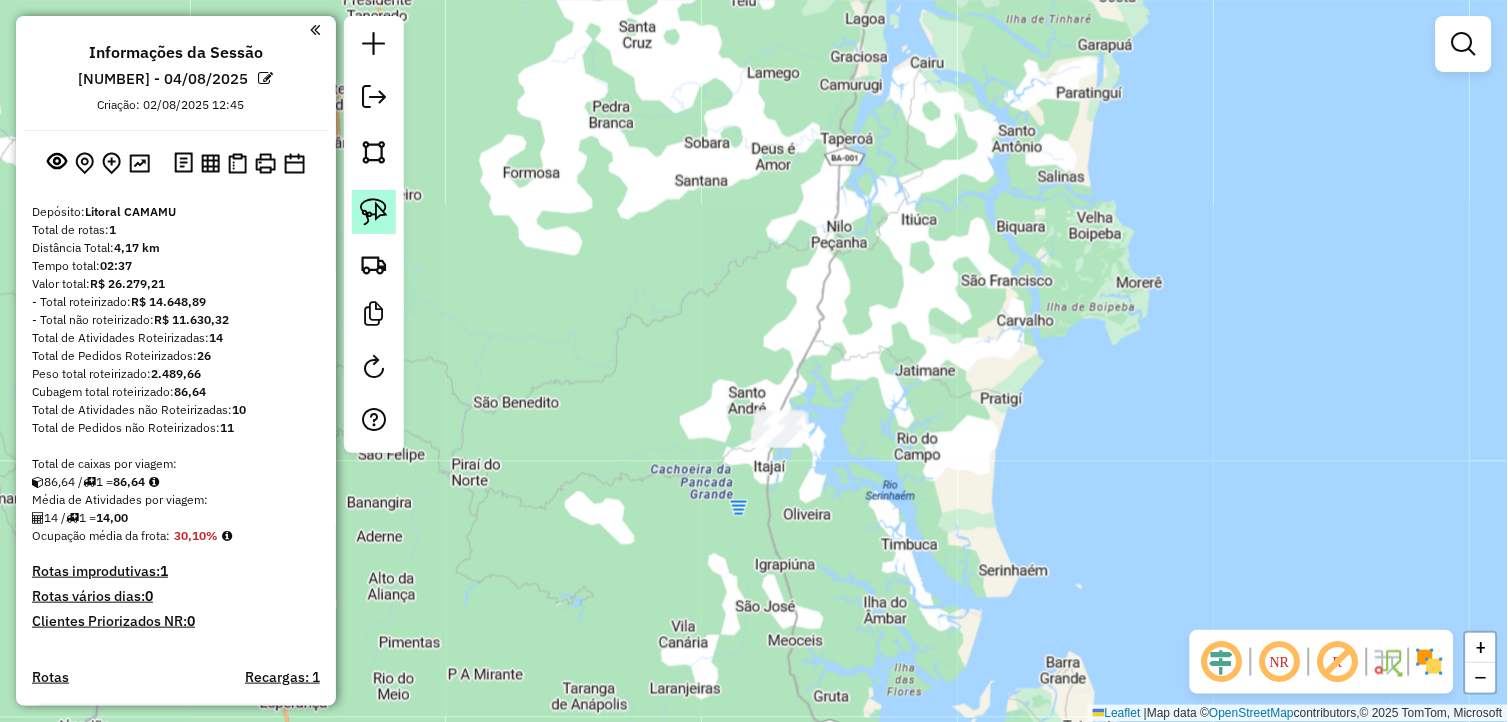click 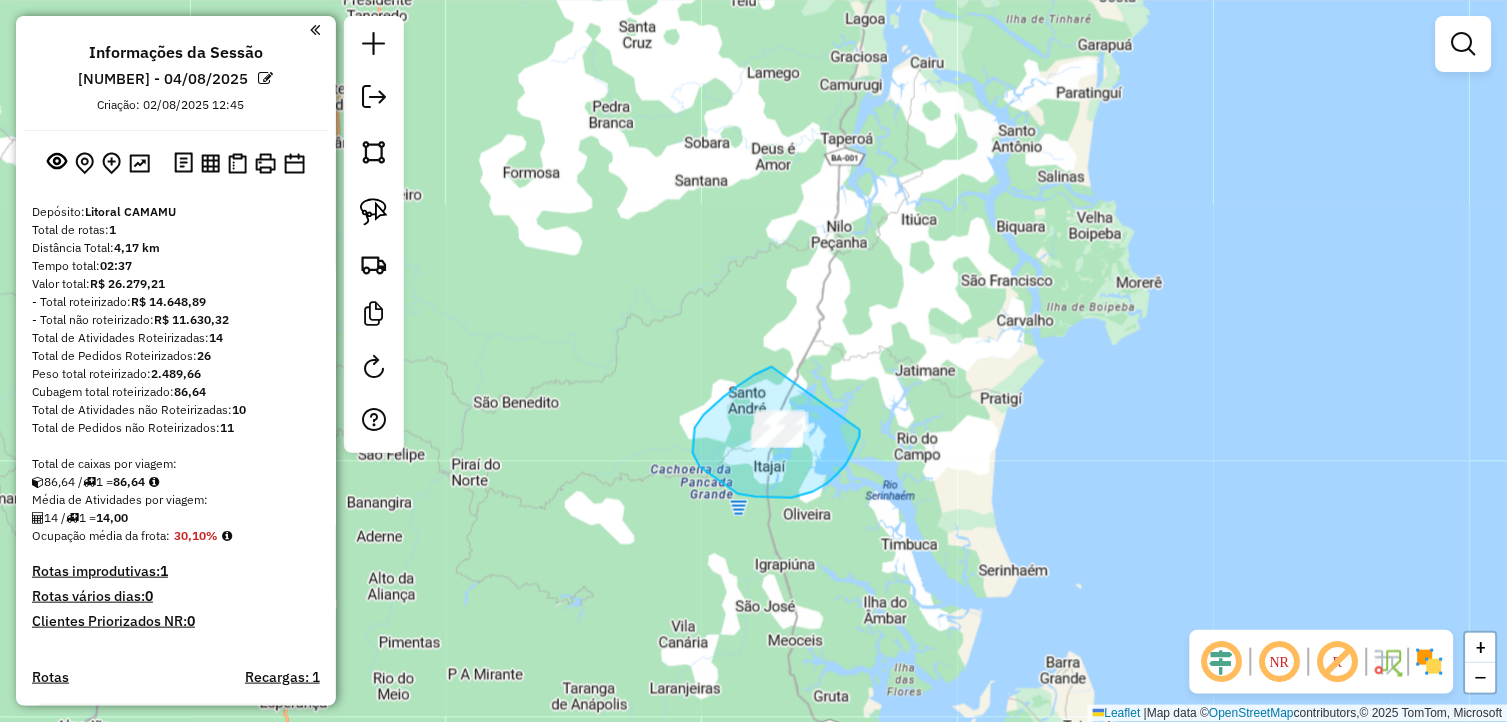 drag, startPoint x: 768, startPoint y: 368, endPoint x: 861, endPoint y: 428, distance: 110.6752 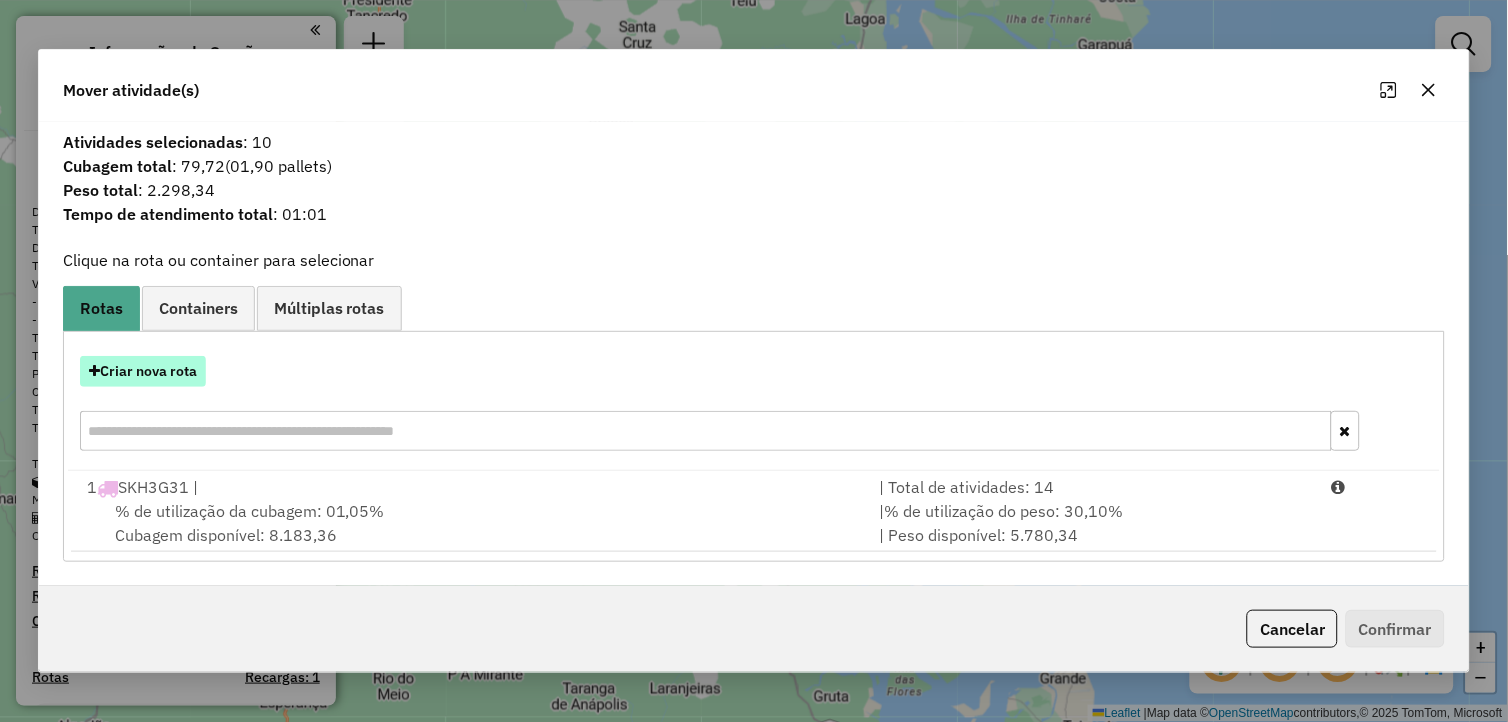 click on "Criar nova rota" at bounding box center [143, 371] 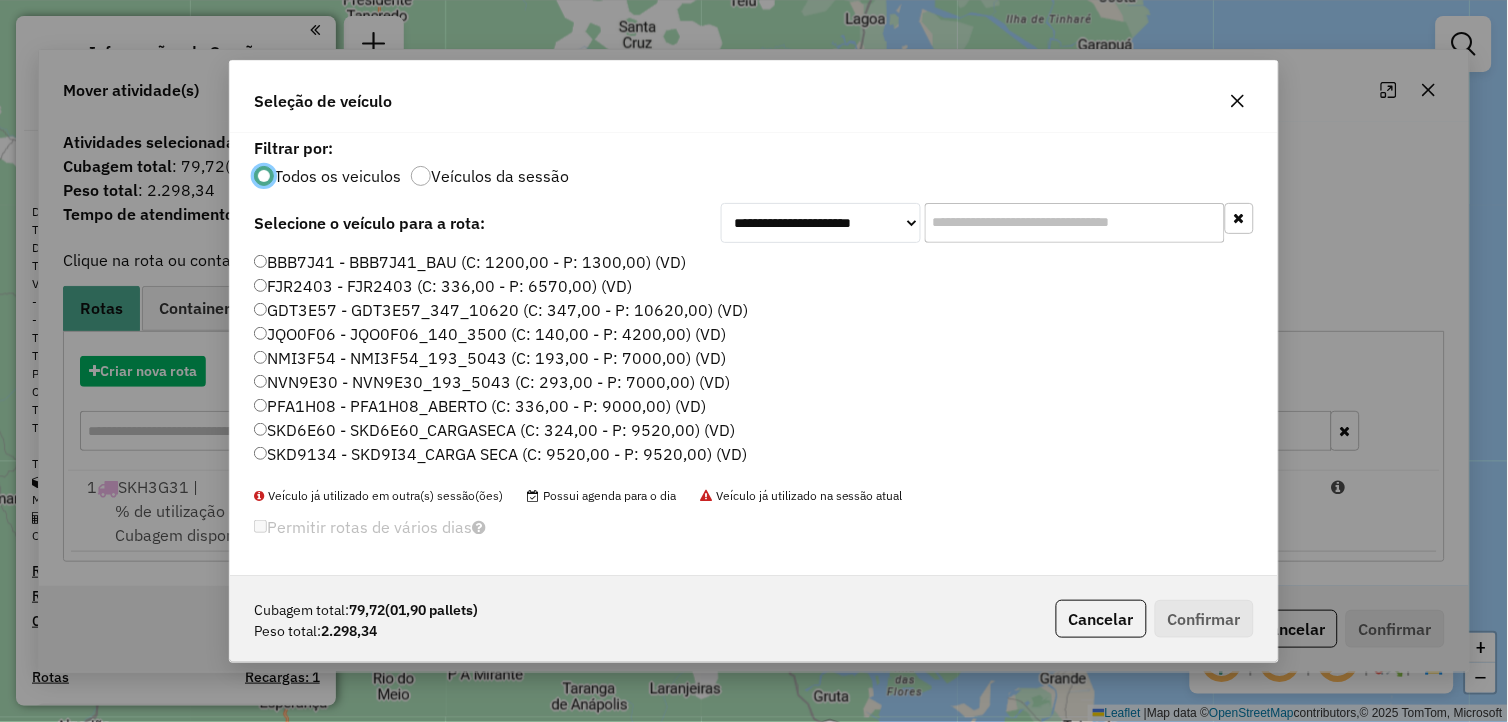 scroll, scrollTop: 11, scrollLeft: 5, axis: both 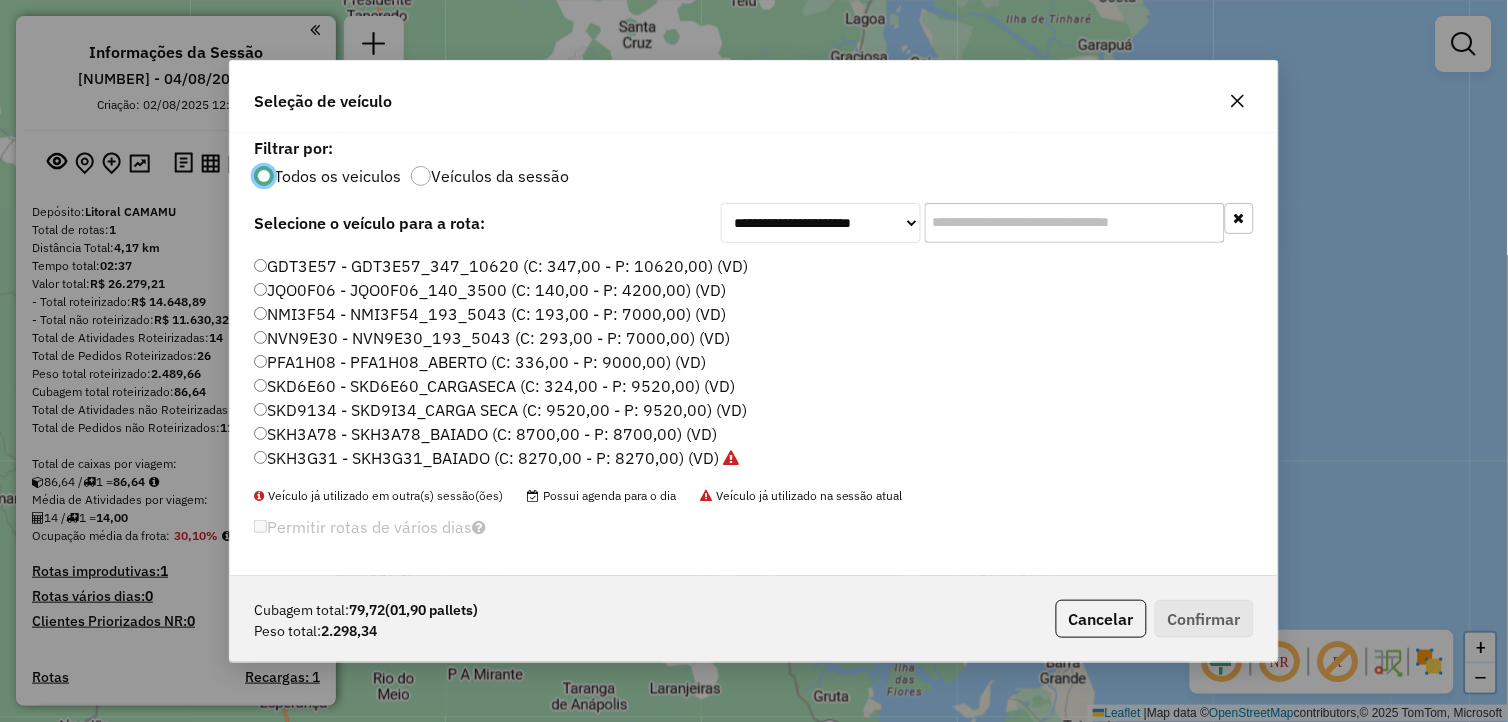 click on "SKH3A78 - SKH3A78_BAIADO (C: 8700,00 - P: 8700,00) (VD)" 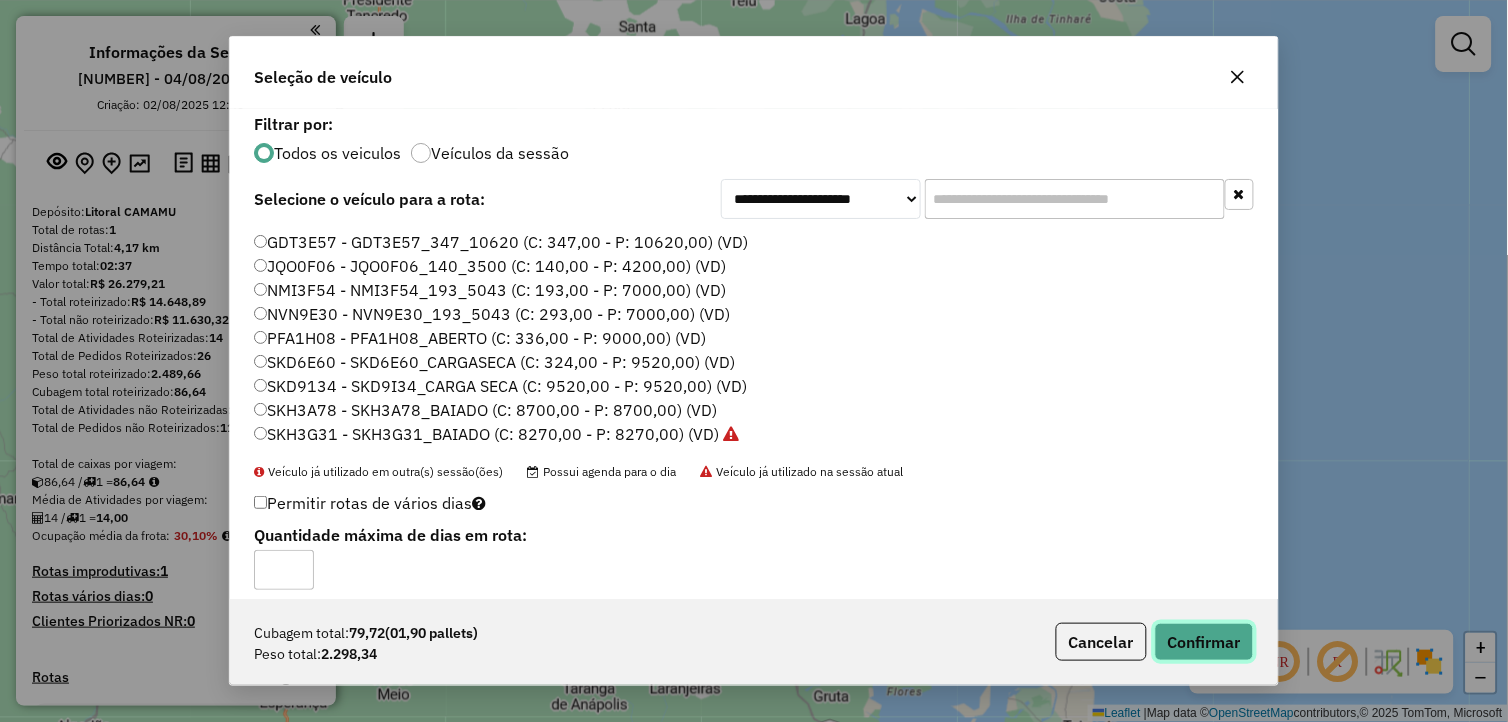 click on "Confirmar" 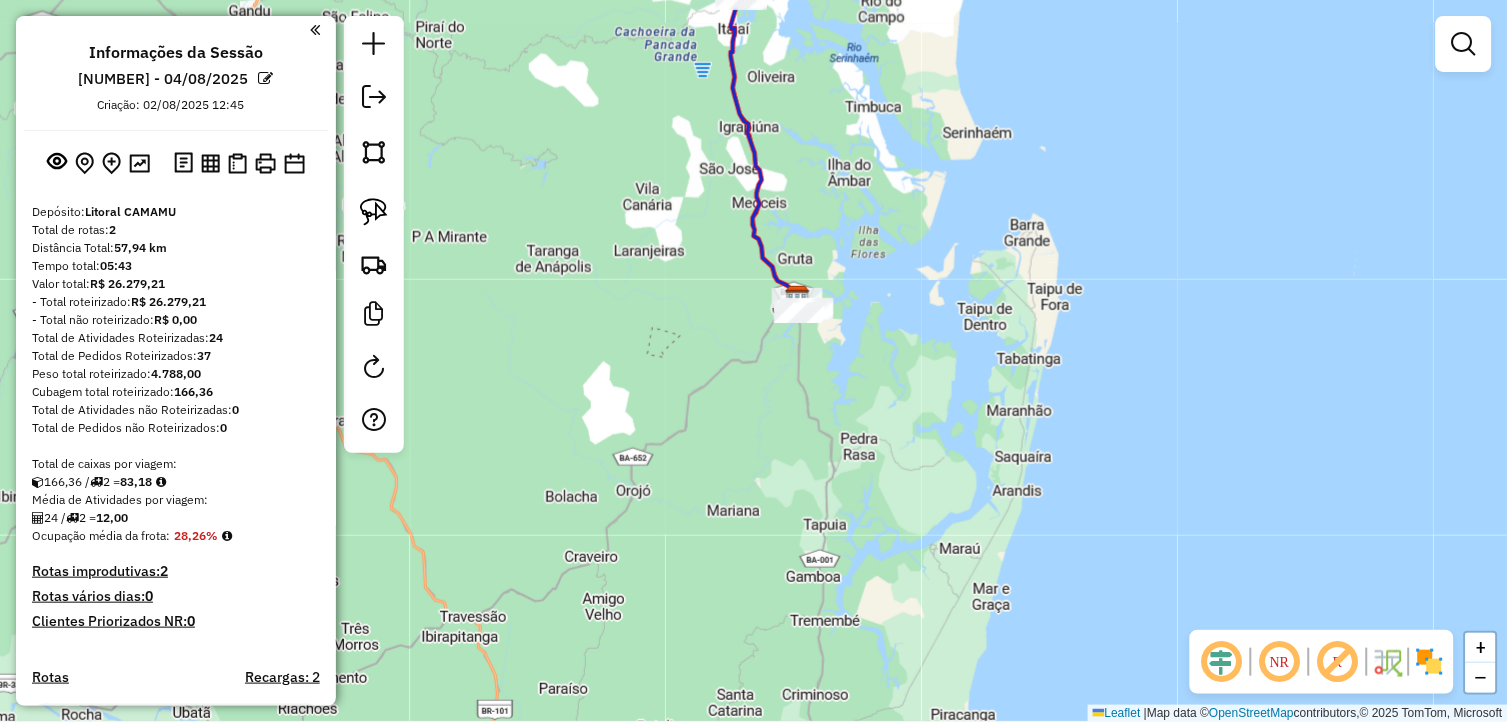 drag, startPoint x: 950, startPoint y: 588, endPoint x: 914, endPoint y: 183, distance: 406.59686 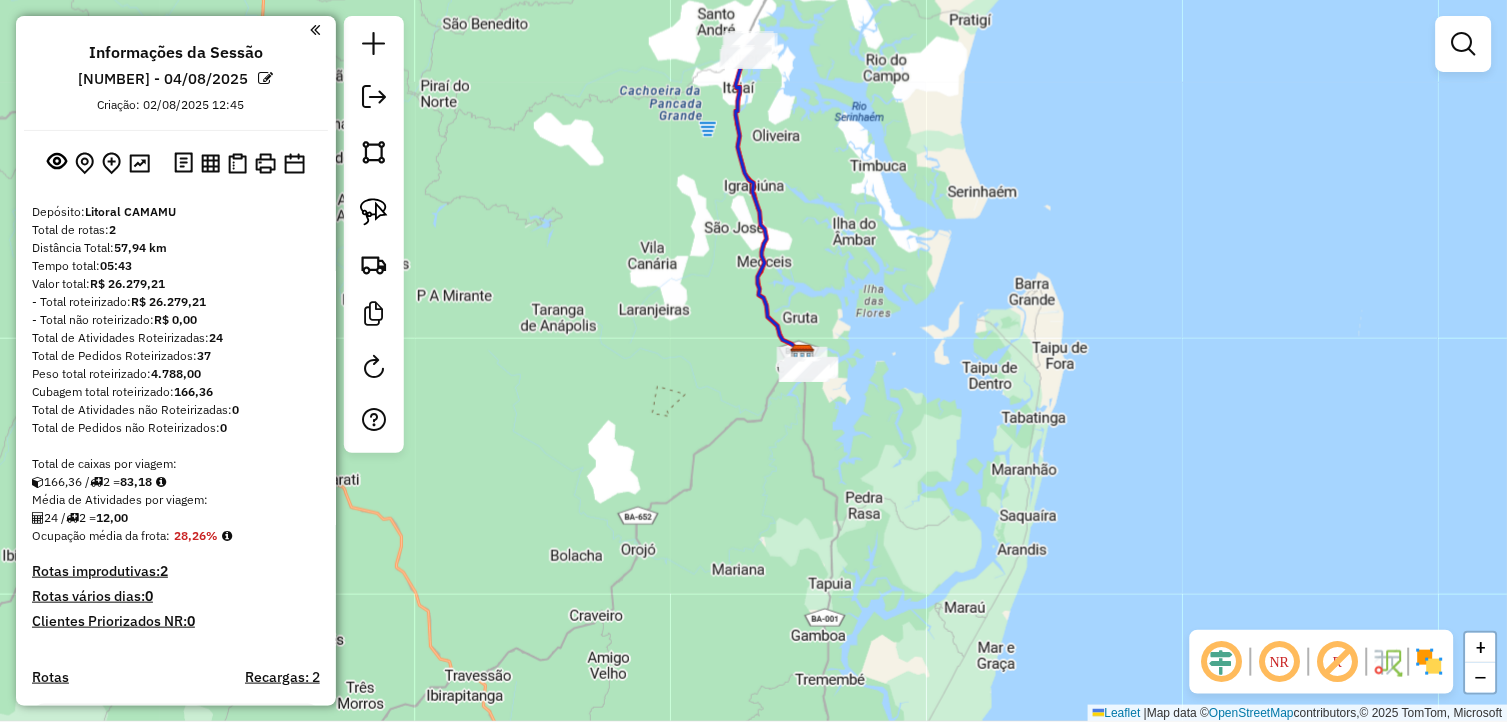 drag, startPoint x: 925, startPoint y: 296, endPoint x: 925, endPoint y: 330, distance: 34 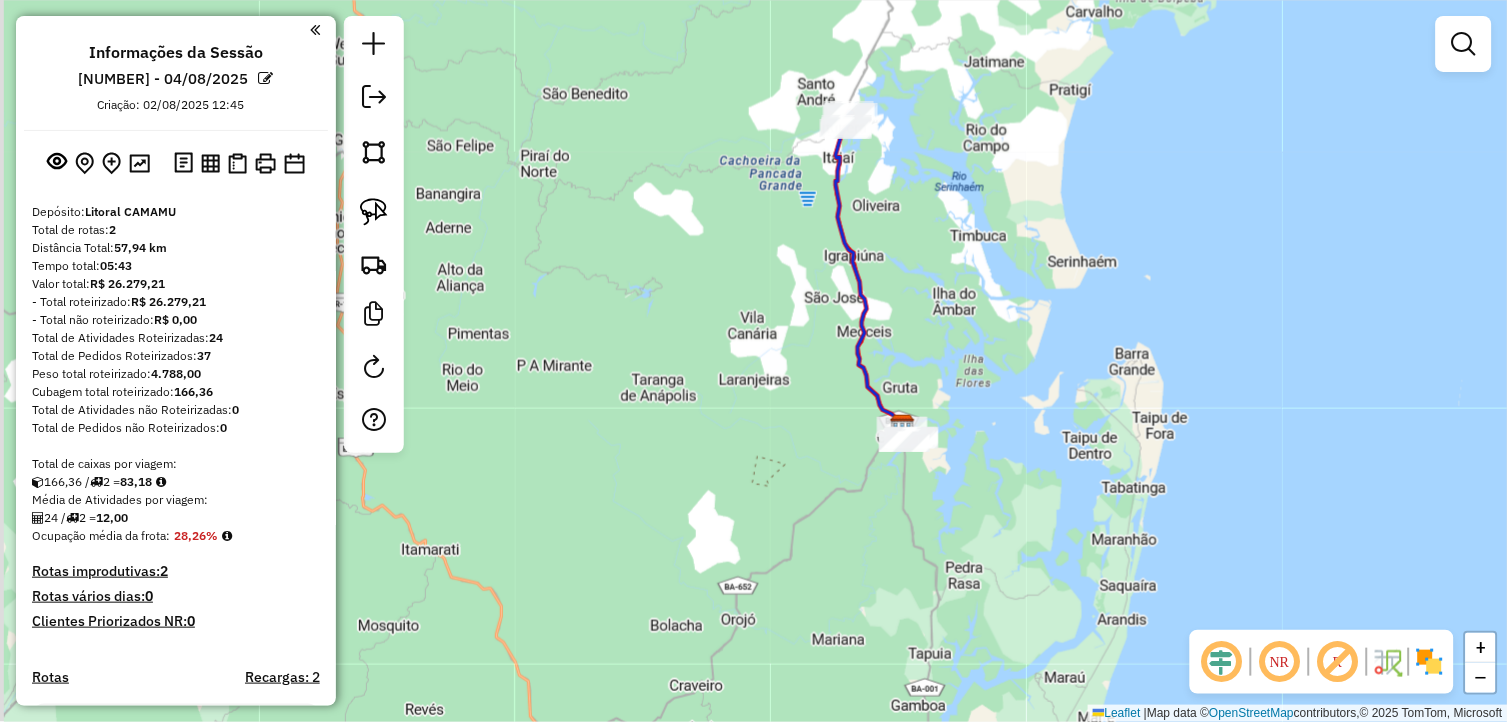 drag, startPoint x: 862, startPoint y: 561, endPoint x: 890, endPoint y: 471, distance: 94.254974 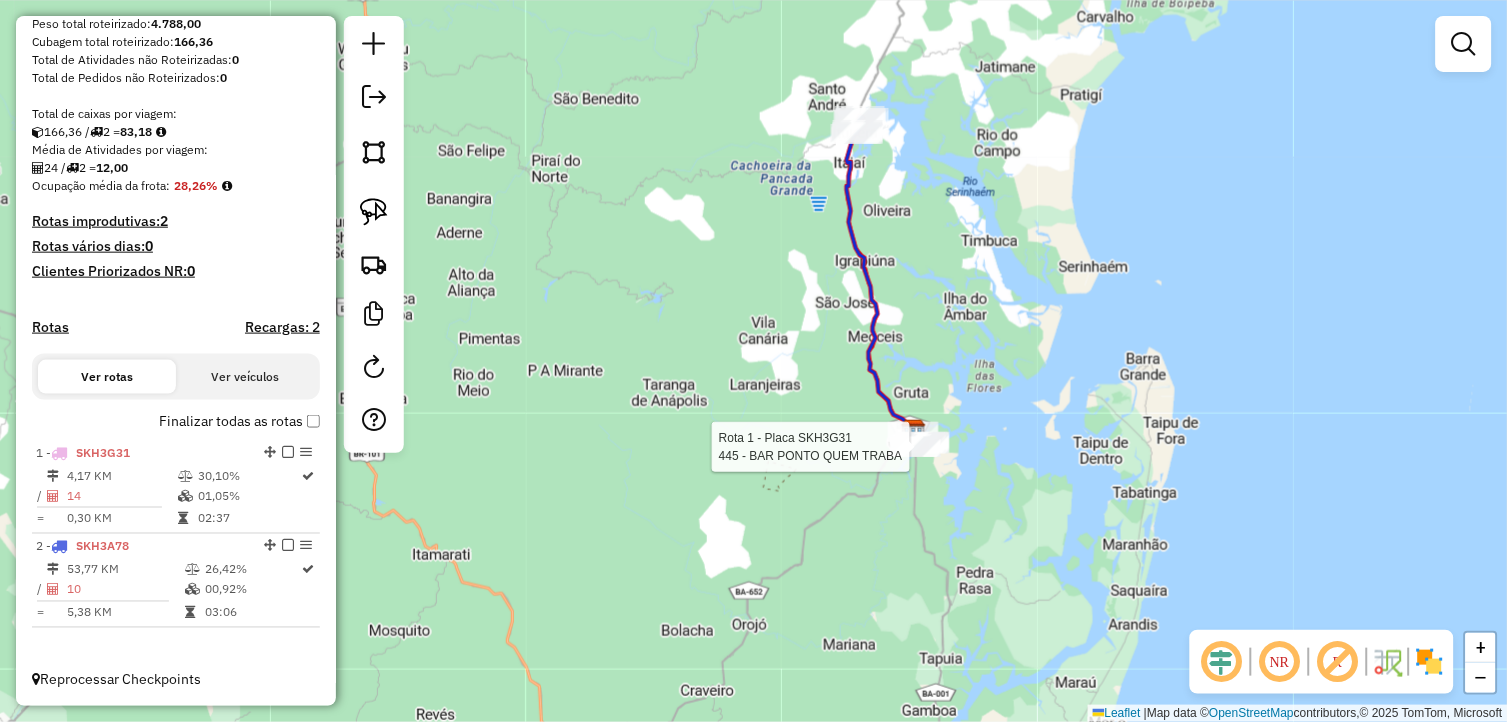 select on "**********" 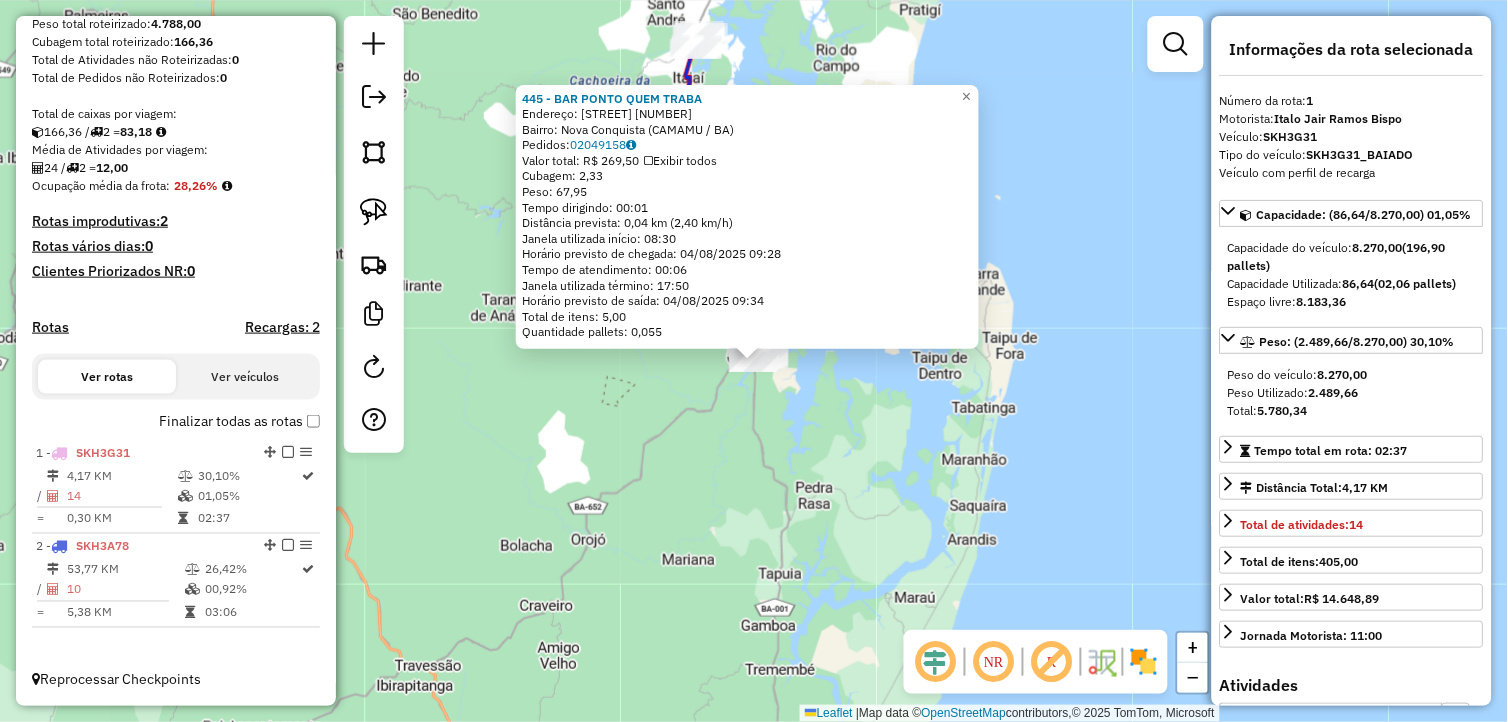 scroll, scrollTop: 350, scrollLeft: 0, axis: vertical 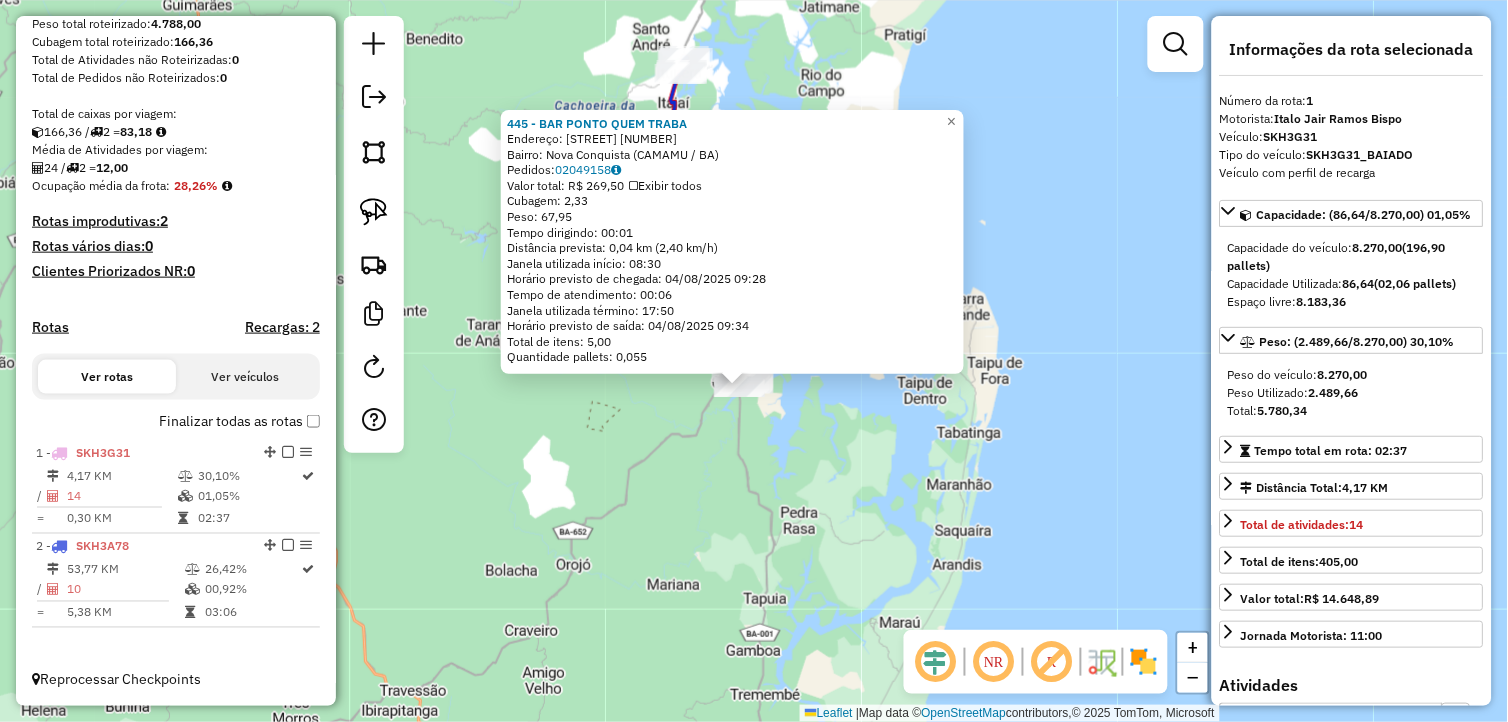 drag, startPoint x: 758, startPoint y: 398, endPoint x: 743, endPoint y: 423, distance: 29.15476 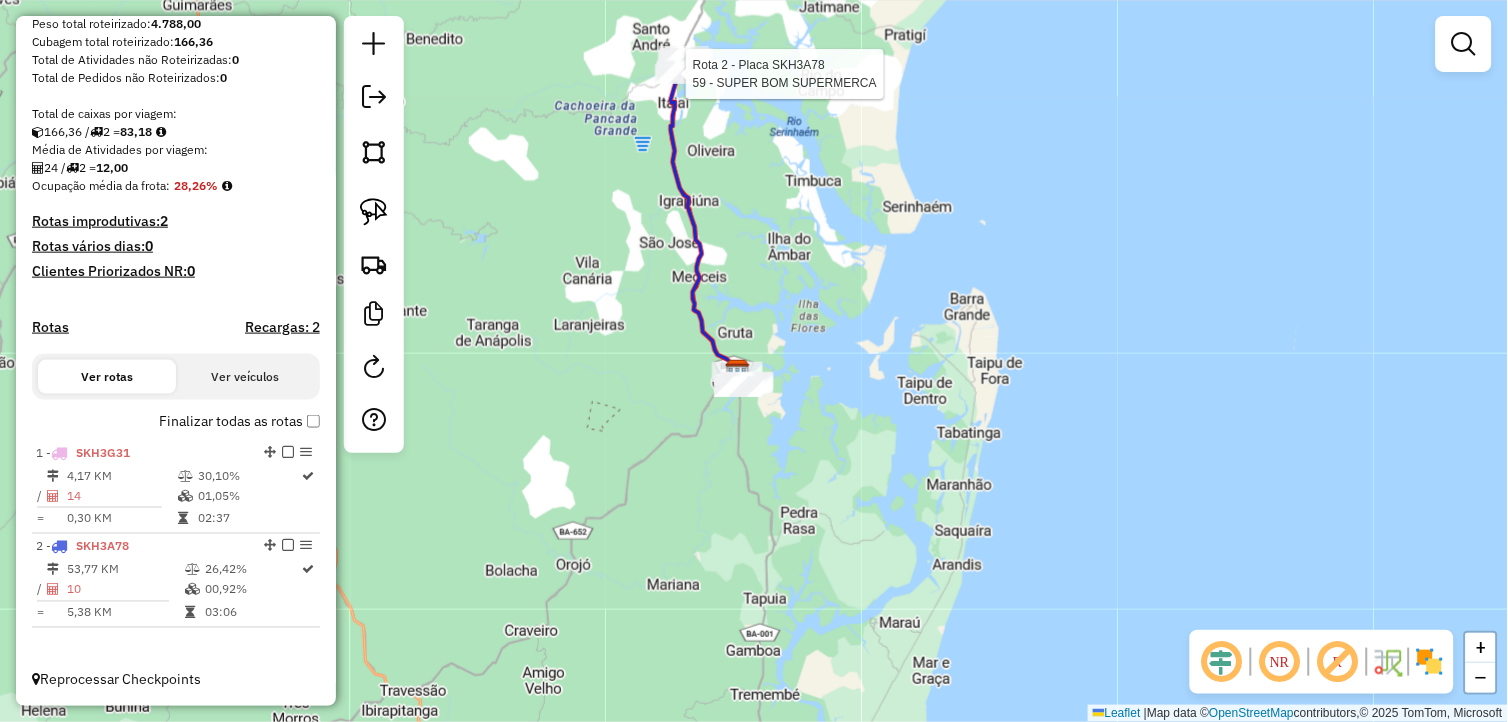 click 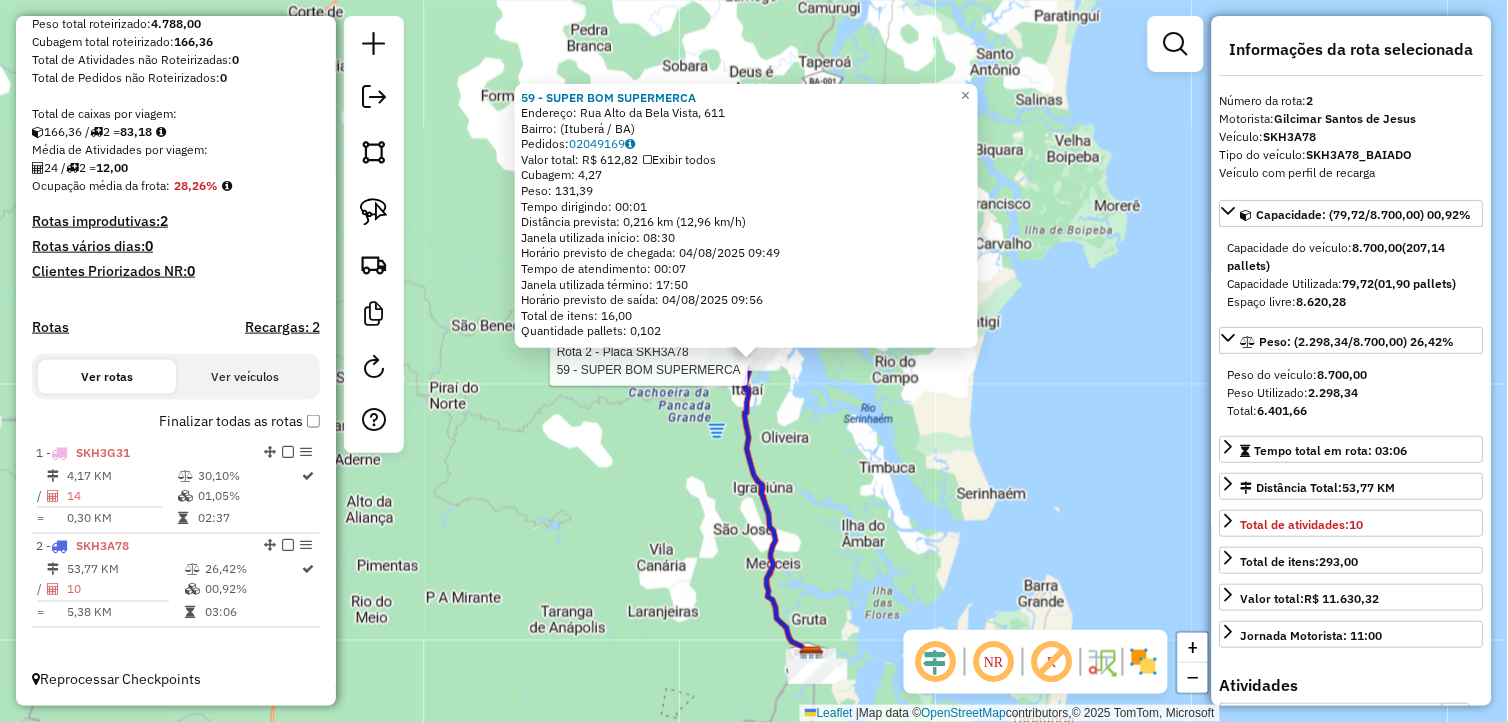 click on "Rota 2 - Placa SKH3A78  59 - SUPER BOM SUPERMERCA 59 - SUPER BOM SUPERMERCA  Endereço: Rua Alto da Bela Vista, 611   Bairro:  (Ituberá / BA)   Pedidos:  02049169   Valor total: R$ 612,82   Exibir todos   Cubagem: 4,27  Peso: 131,39  Tempo dirigindo: 00:01   Distância prevista: 0,216 km (12,96 km/h)   Janela utilizada início: 08:30   Horário previsto de chegada: 04/08/2025 09:49   Tempo de atendimento: 00:07   Janela utilizada término: 17:50   Horário previsto de saída: 04/08/2025 09:56   Total de itens: 16,00   Quantidade pallets: 0,102  × Janela de atendimento Grade de atendimento Capacidade Transportadoras Veículos Cliente Pedidos  Rotas Selecione os dias de semana para filtrar as janelas de atendimento  Seg   Ter   Qua   Qui   Sex   Sáb   Dom  Informe o período da janela de atendimento: De: Até:  Filtrar exatamente a janela do cliente  Considerar janela de atendimento padrão  Selecione os dias de semana para filtrar as grades de atendimento  Seg   Ter   Qua   Qui   Sex   Sáb   Dom   De:  De:" 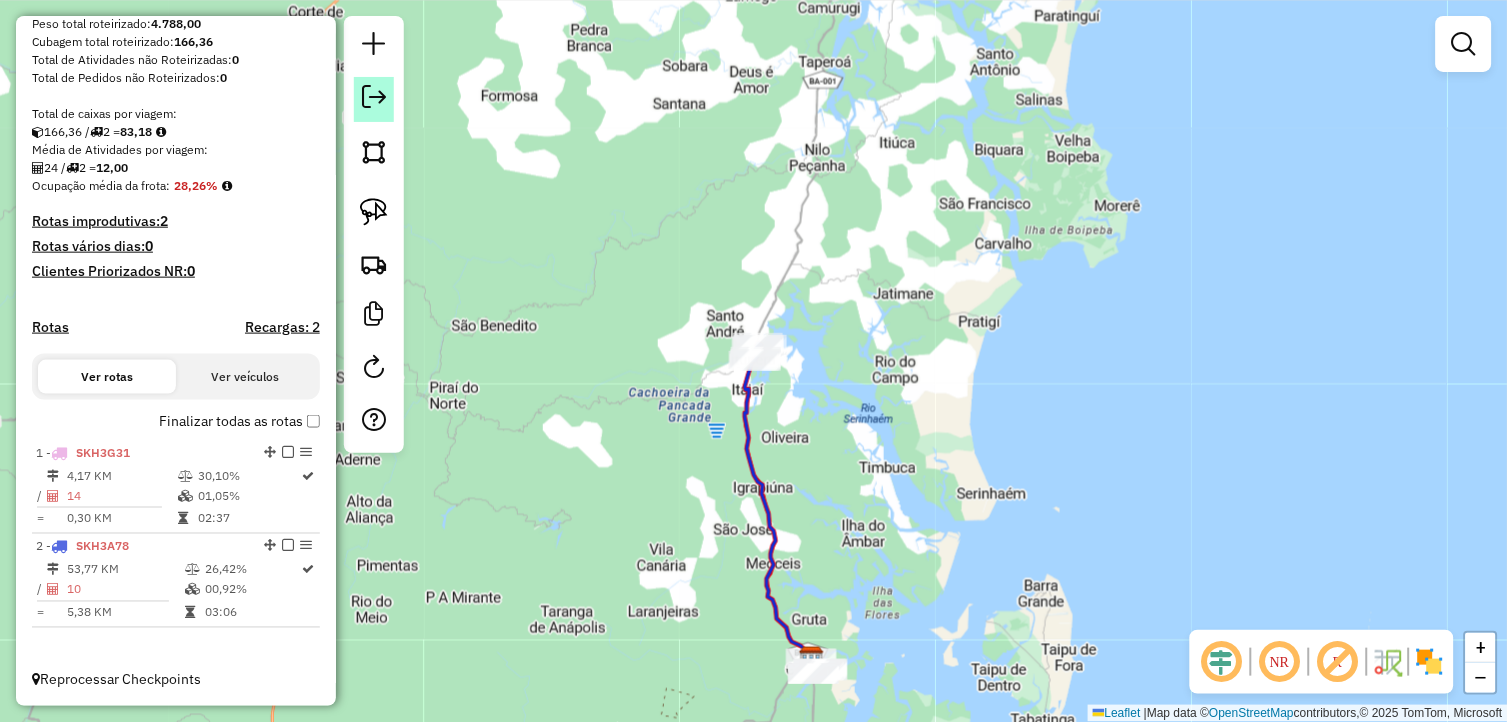 click 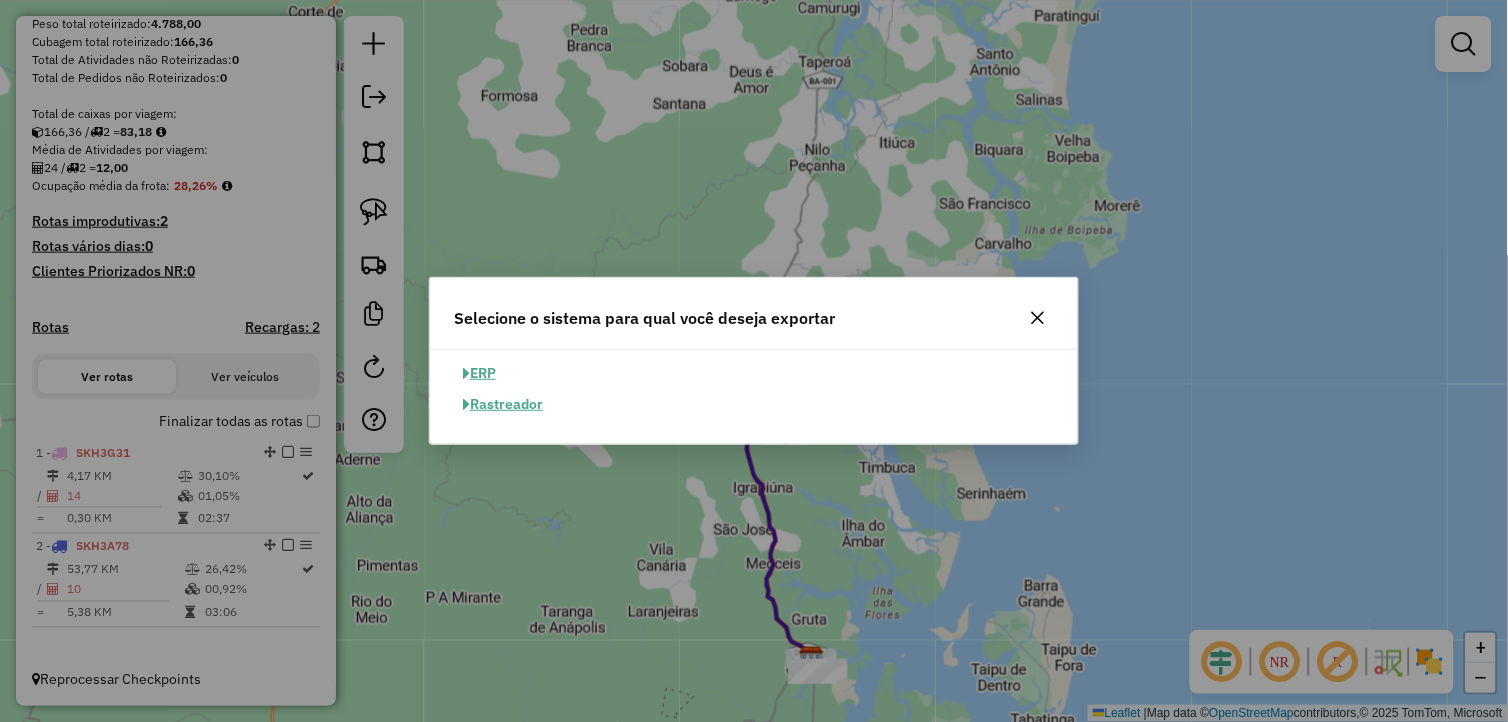 click on "ERP" 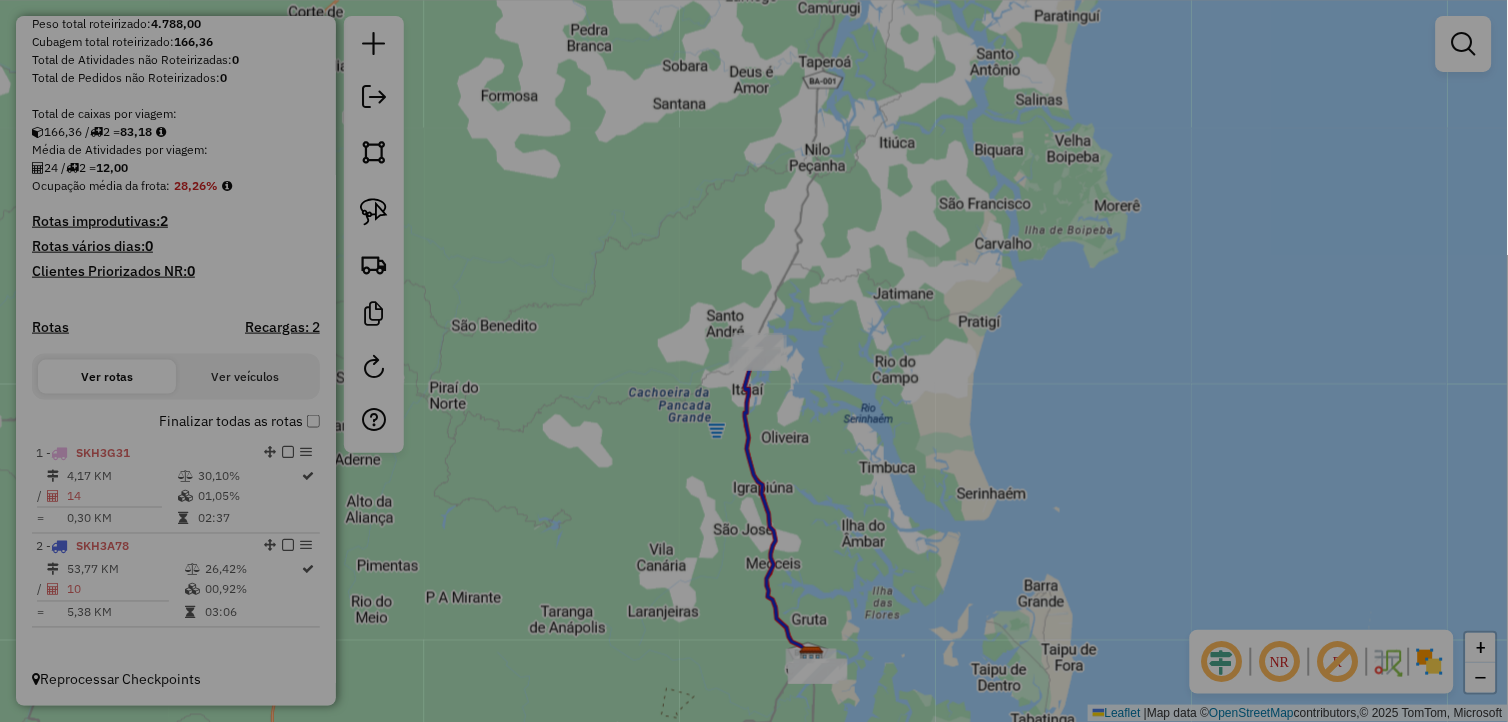 select on "**" 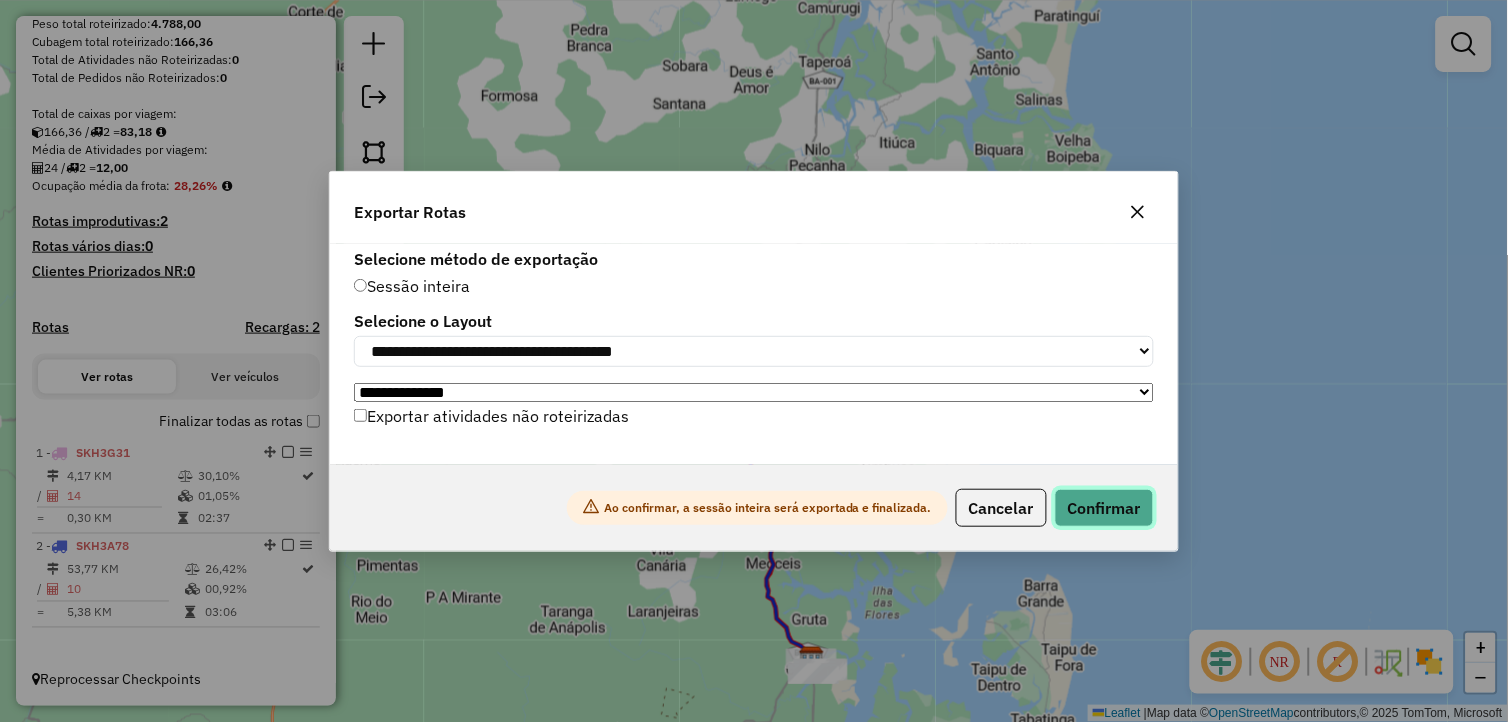click on "Confirmar" 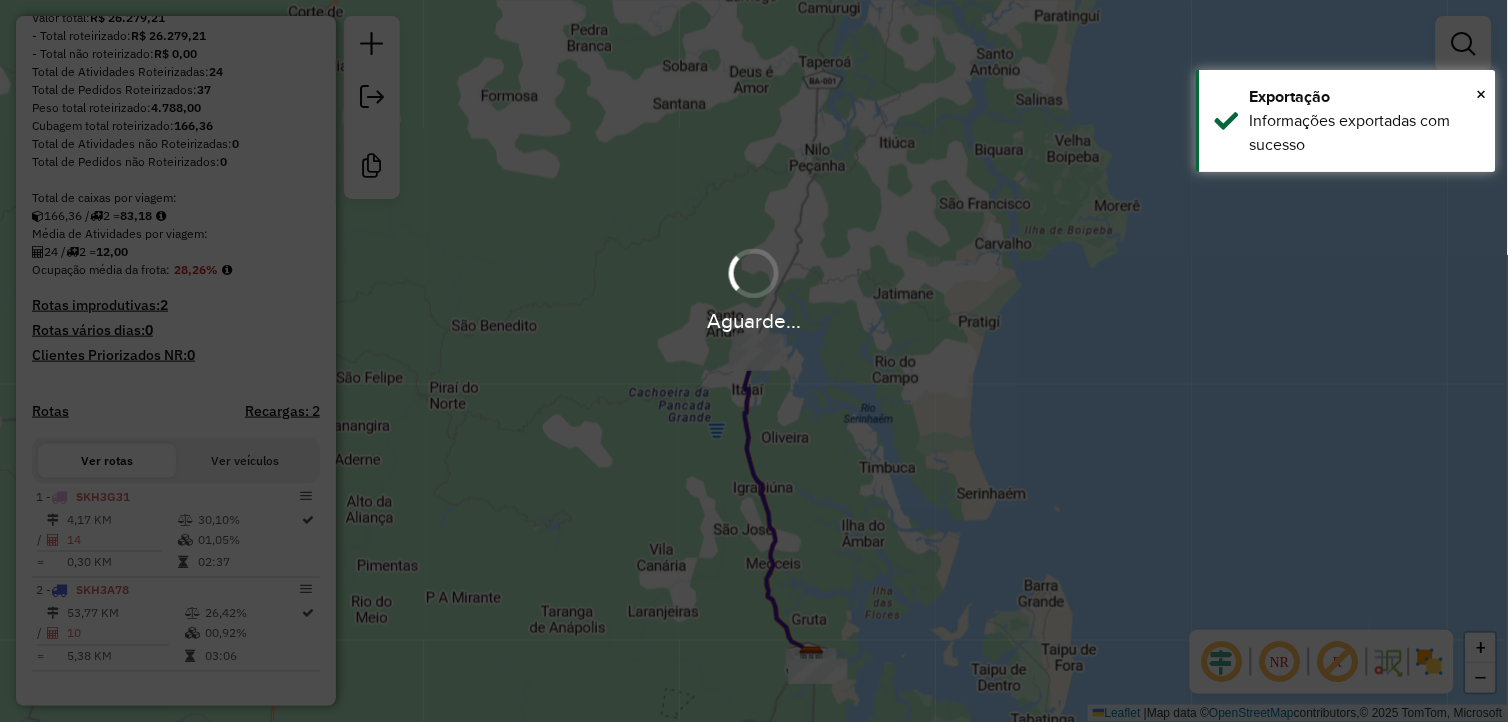 scroll, scrollTop: 318, scrollLeft: 0, axis: vertical 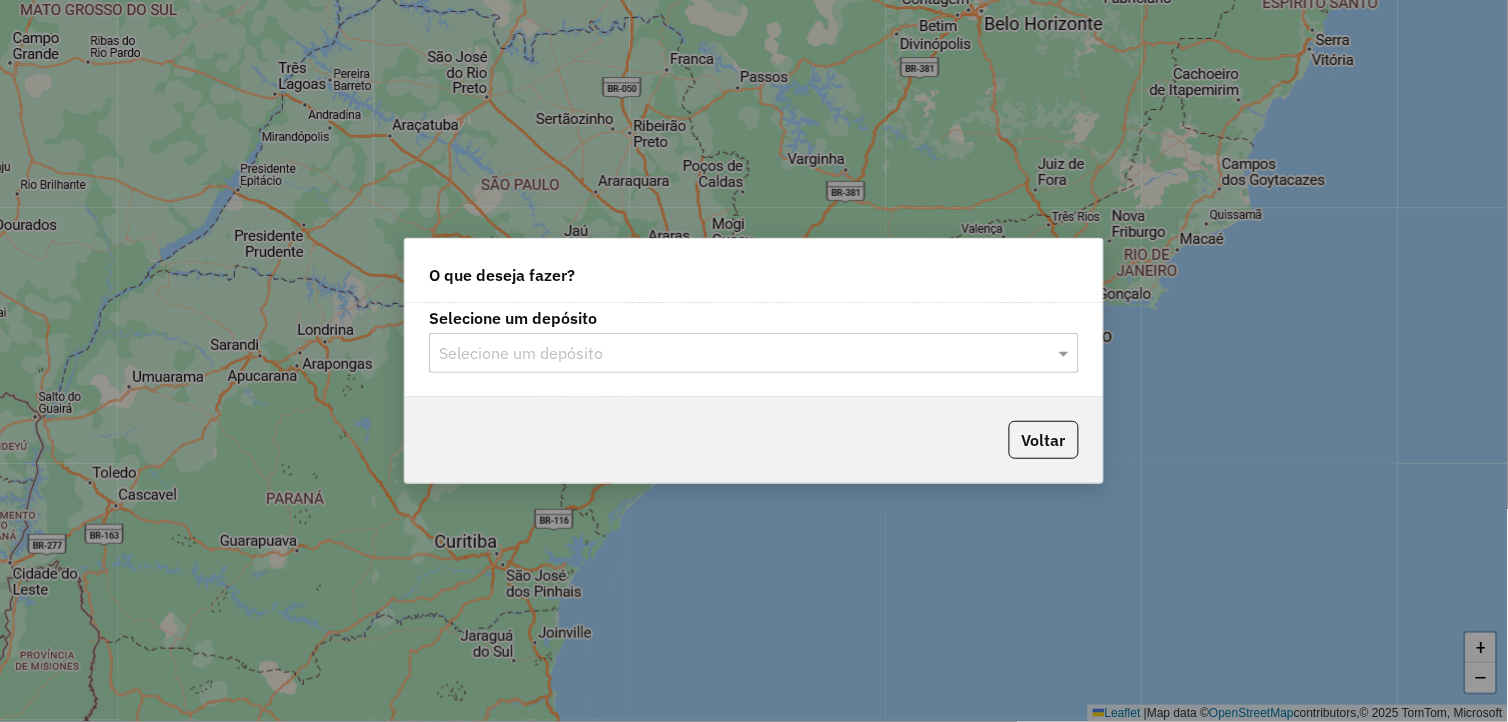 click 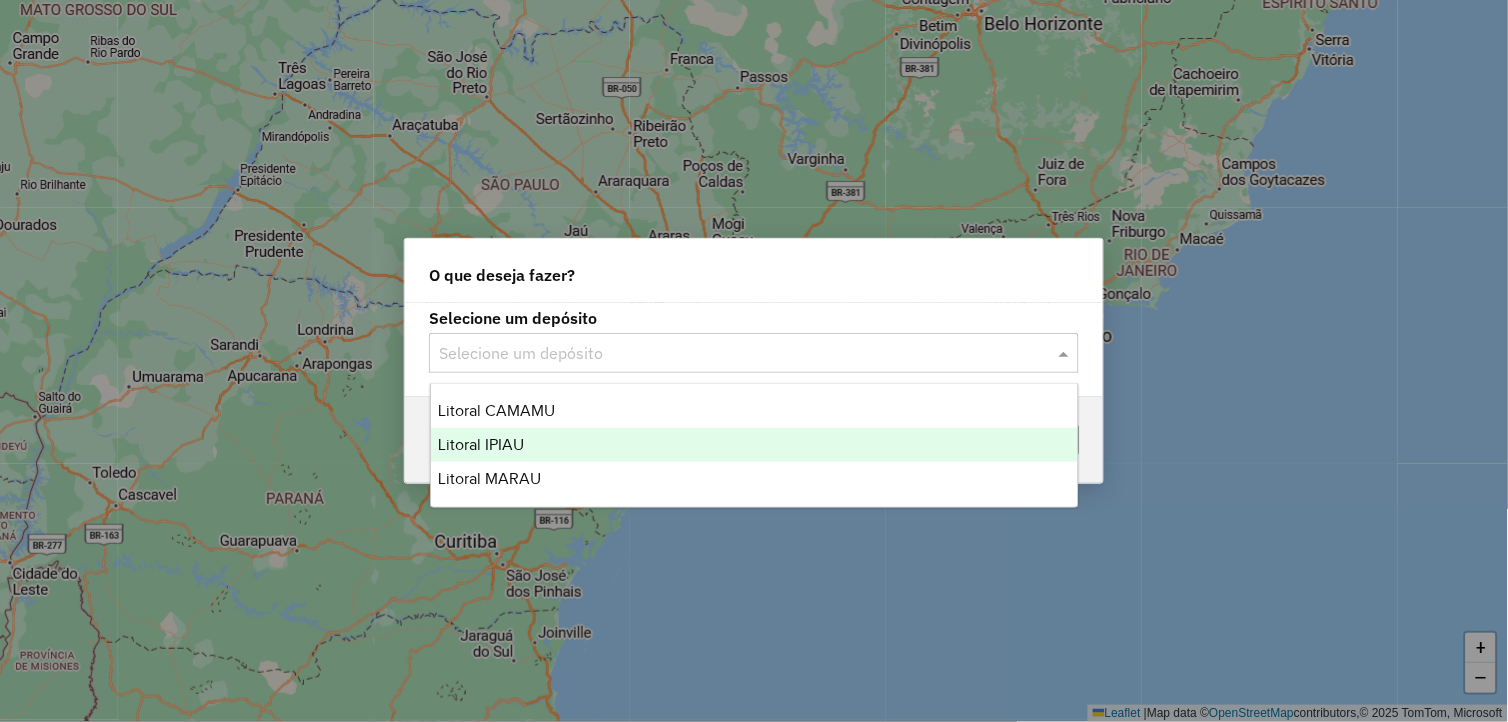 click on "Litoral IPIAU" at bounding box center (755, 445) 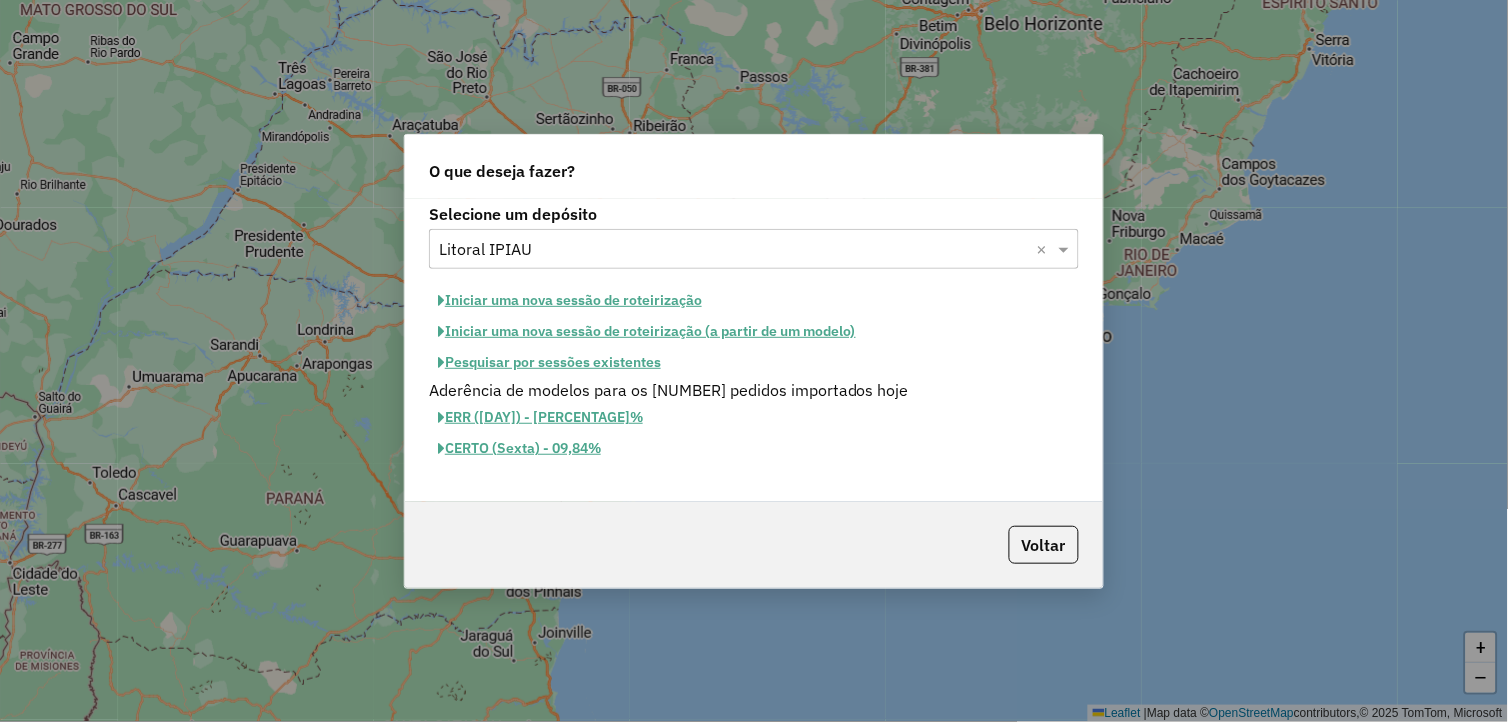 click on "Iniciar uma nova sessão de roteirização" 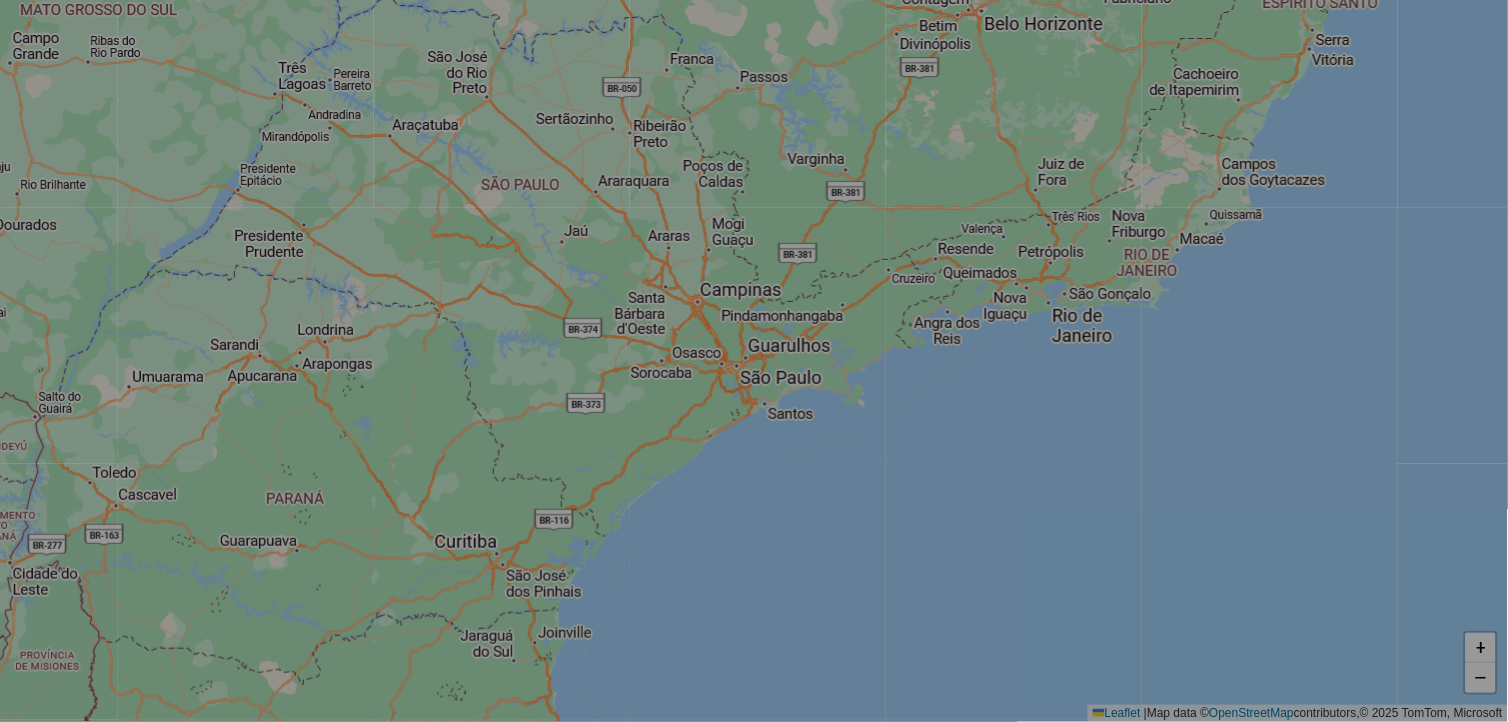 select on "*" 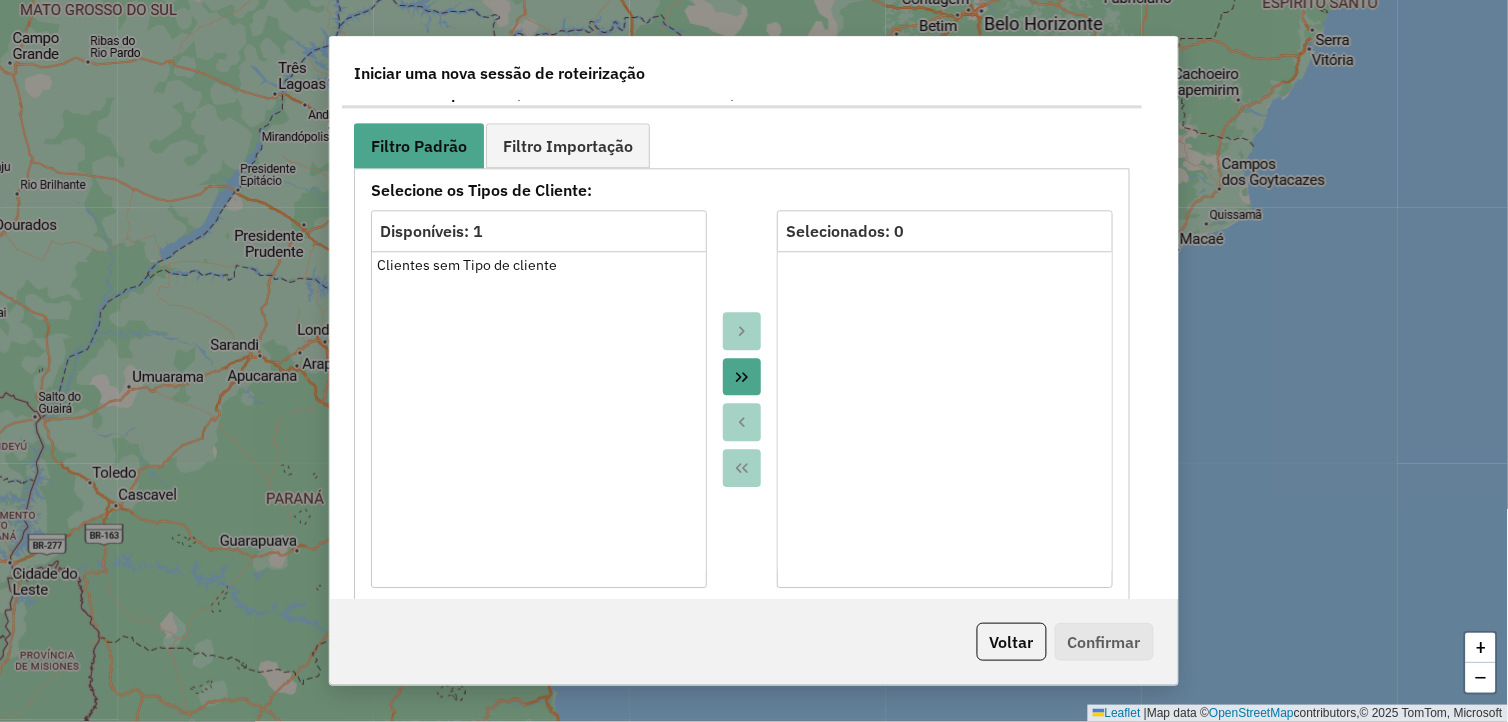 scroll, scrollTop: 1111, scrollLeft: 0, axis: vertical 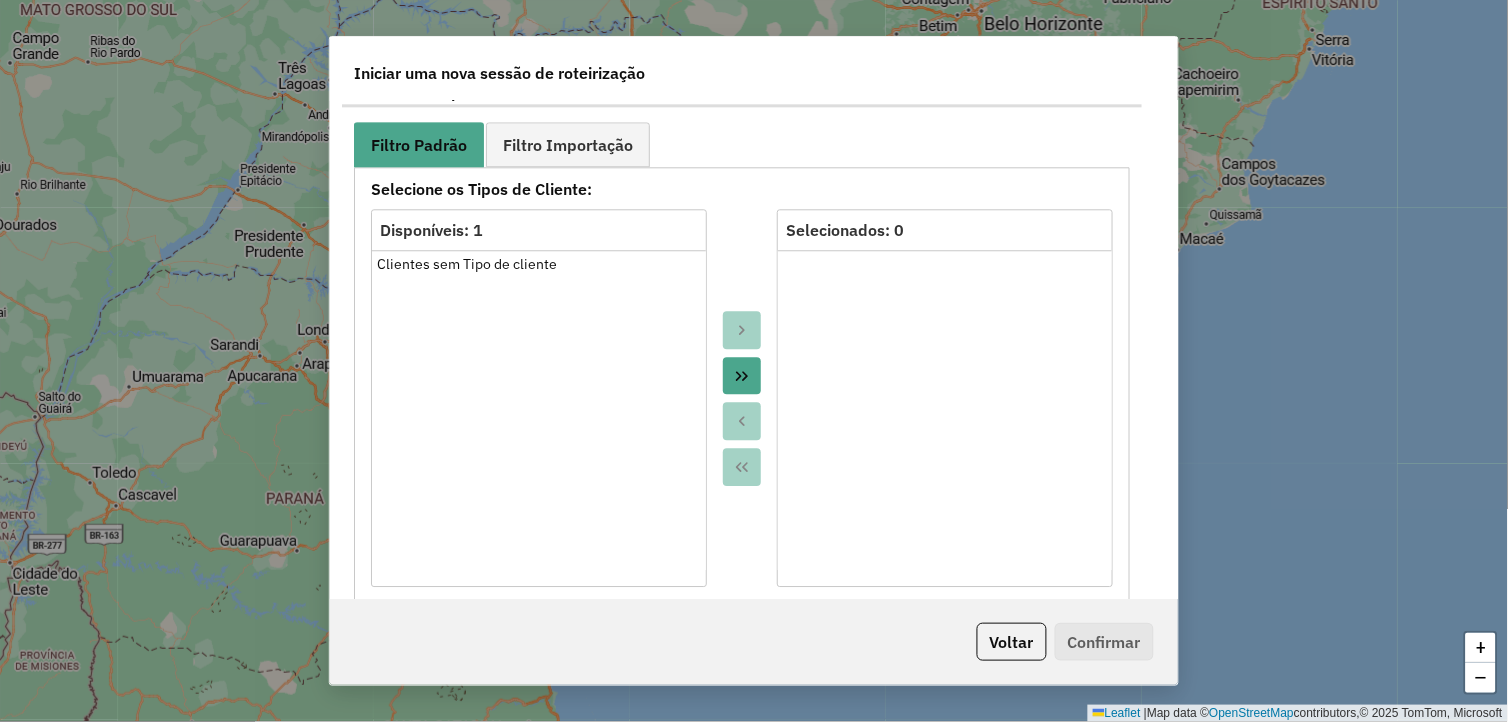 click at bounding box center [742, 376] 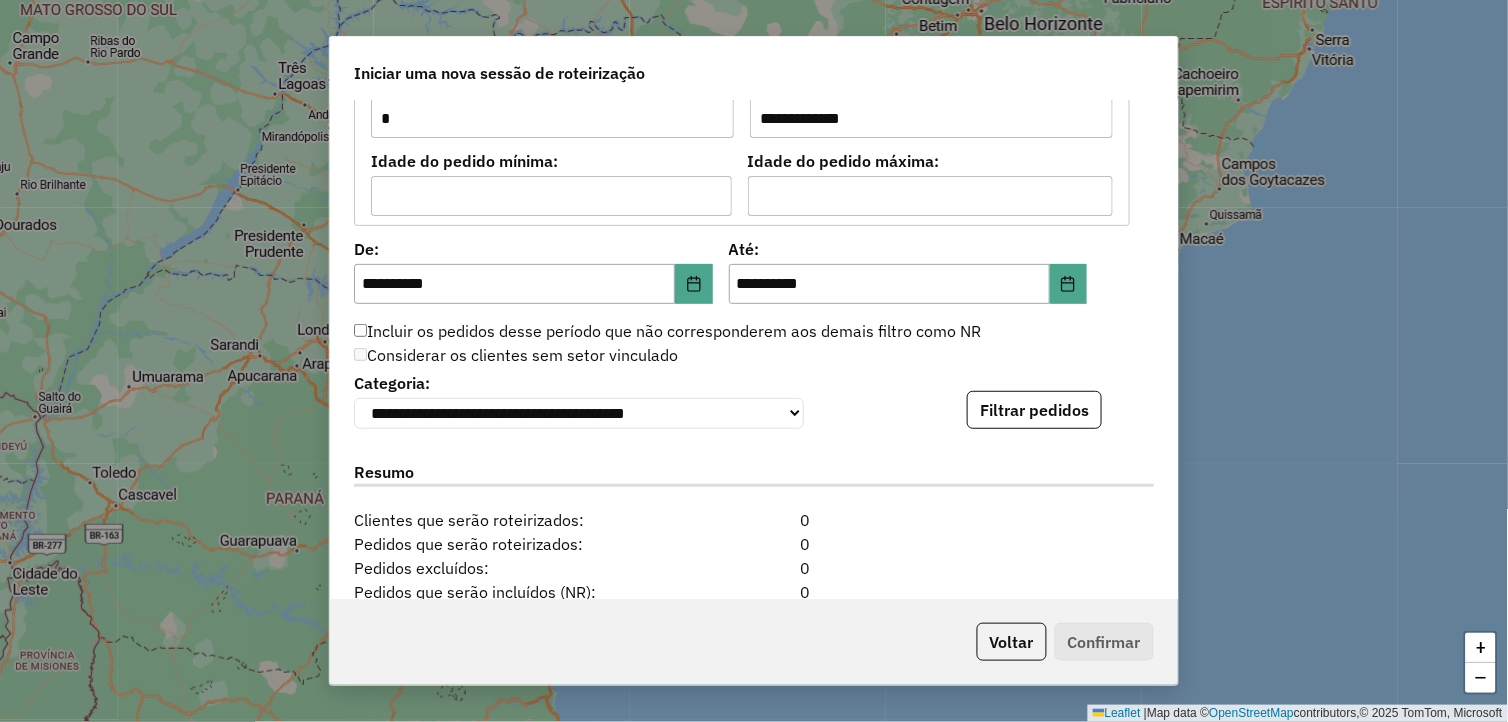 scroll, scrollTop: 1888, scrollLeft: 0, axis: vertical 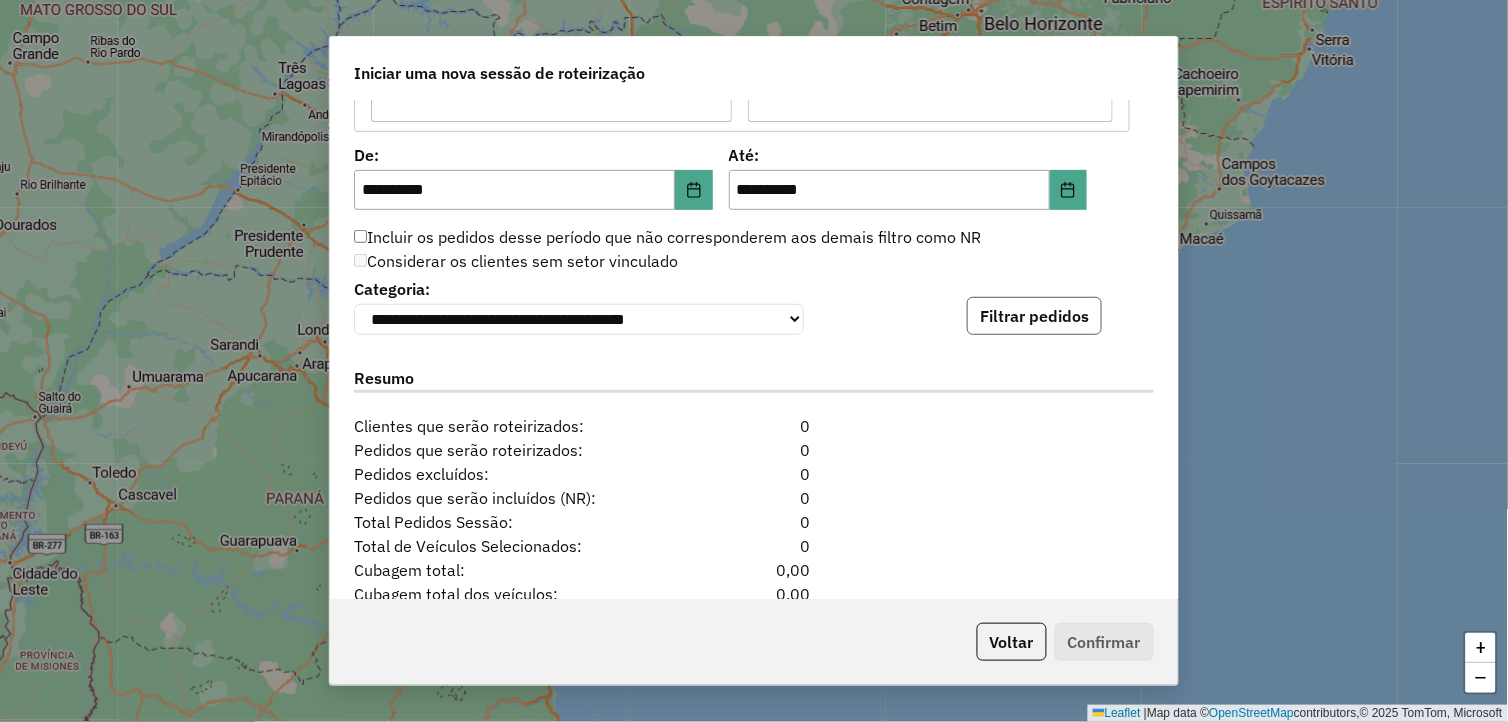 click on "Filtrar pedidos" 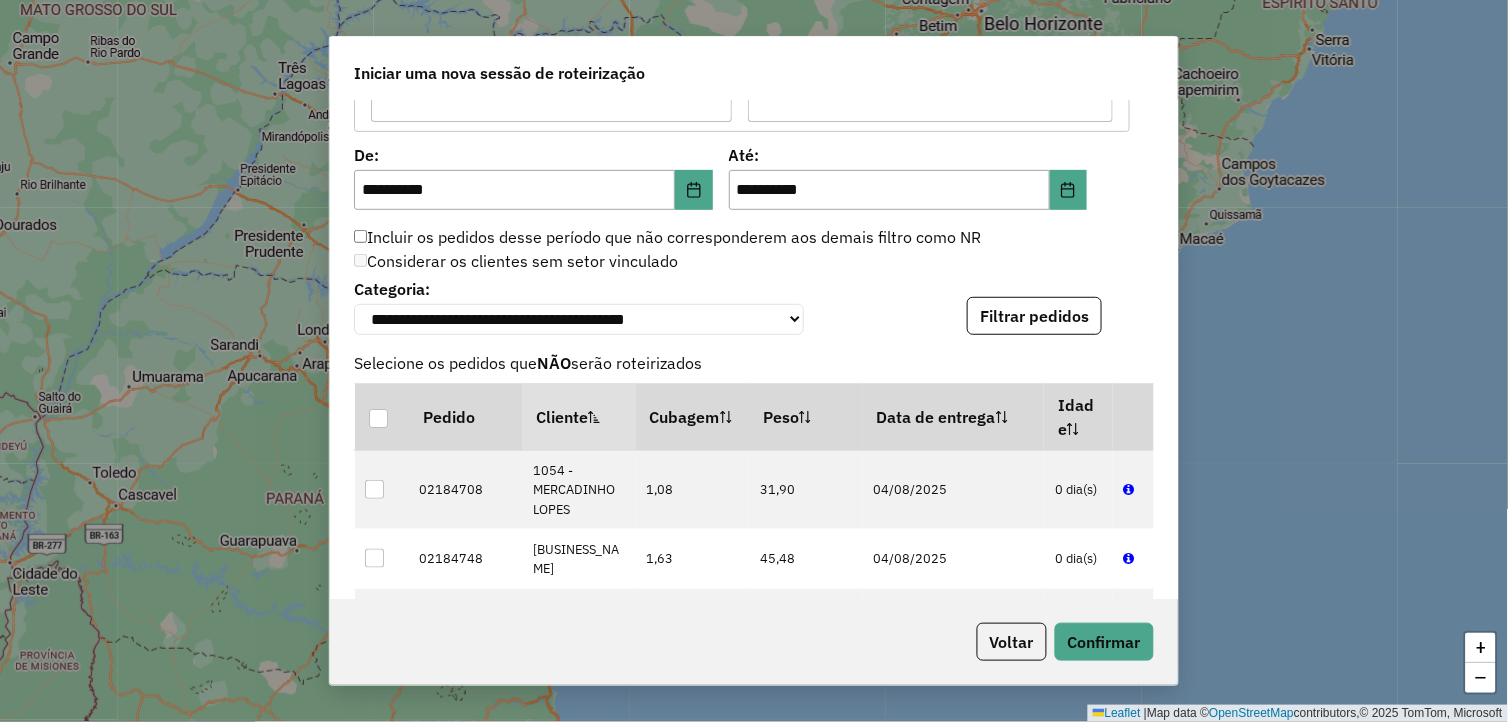 scroll, scrollTop: 2447, scrollLeft: 0, axis: vertical 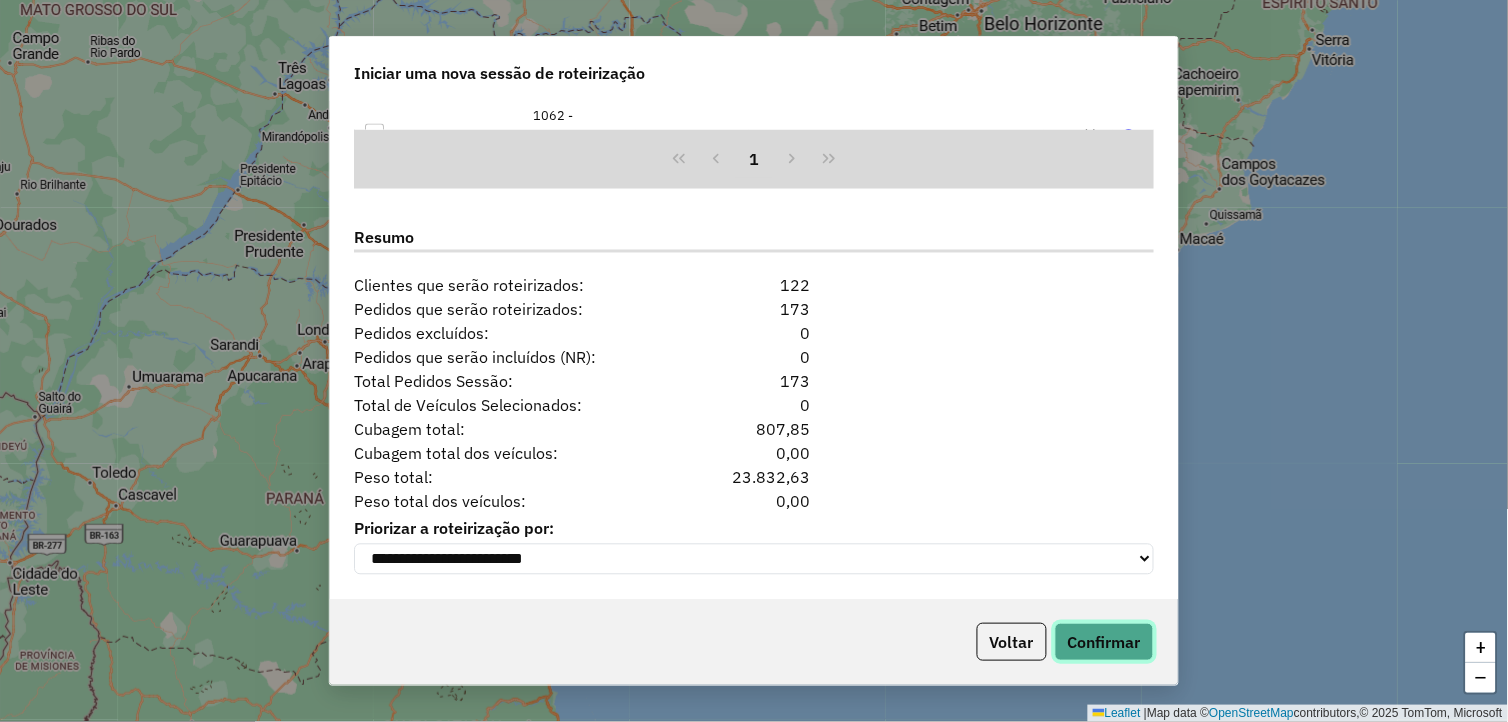 click on "Confirmar" 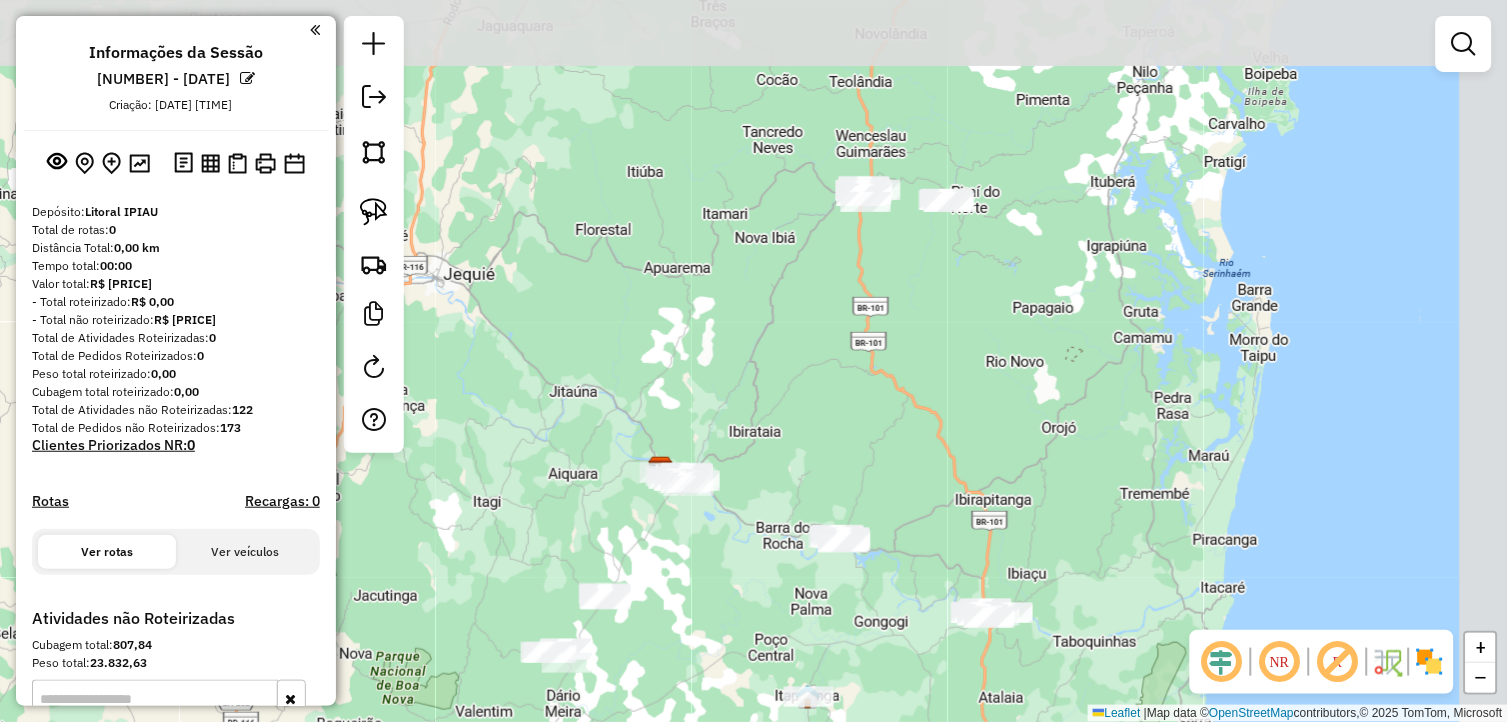 drag, startPoint x: 1007, startPoint y: 278, endPoint x: 916, endPoint y: 386, distance: 141.22676 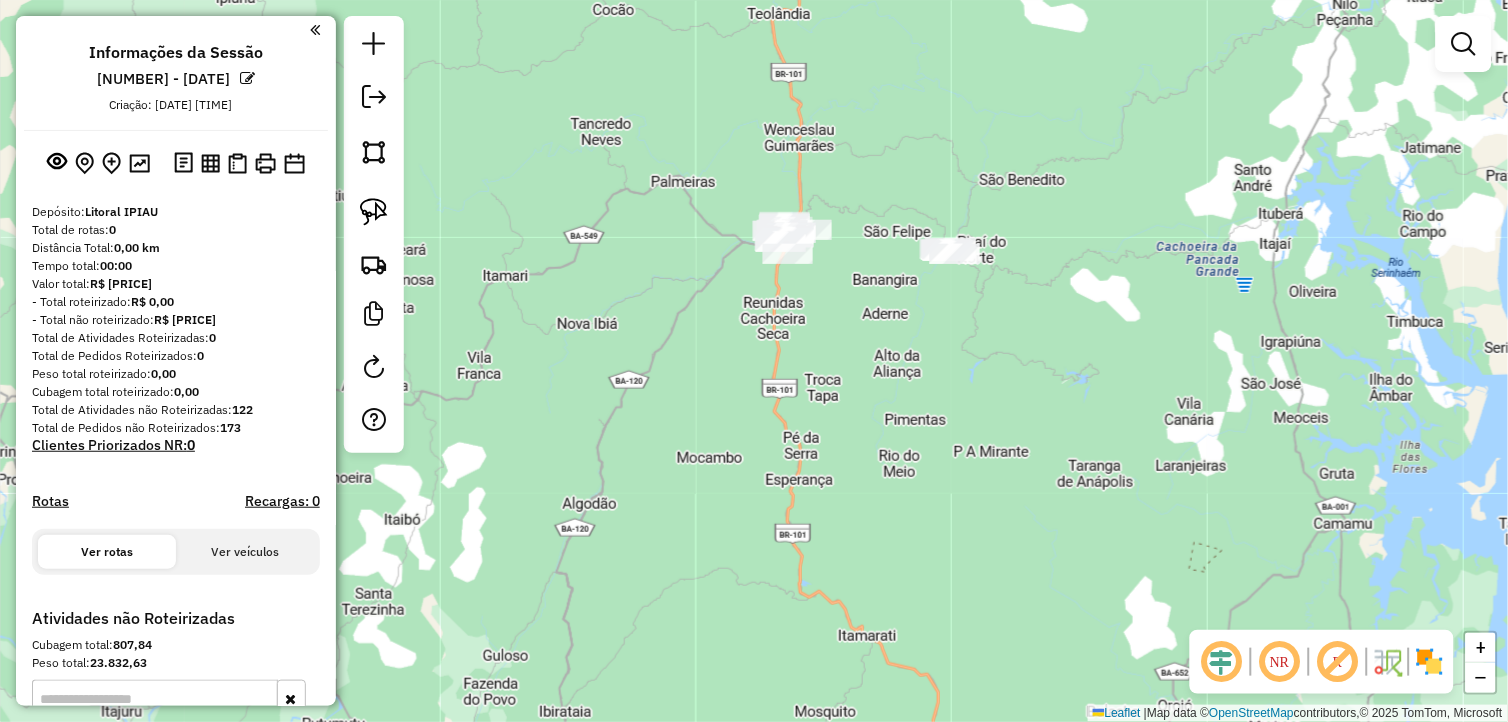 drag, startPoint x: 898, startPoint y: 472, endPoint x: 935, endPoint y: 561, distance: 96.38464 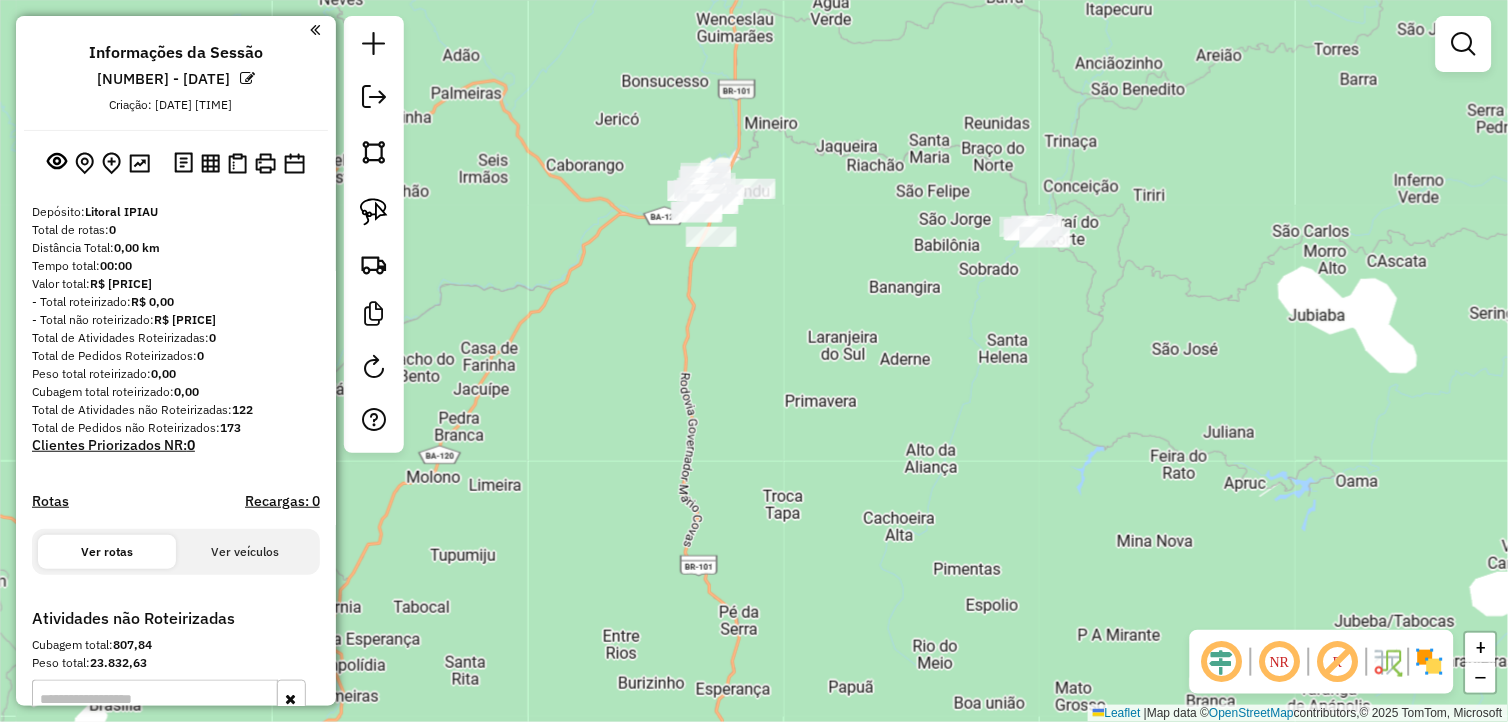 drag, startPoint x: 888, startPoint y: 344, endPoint x: 873, endPoint y: 463, distance: 119.94165 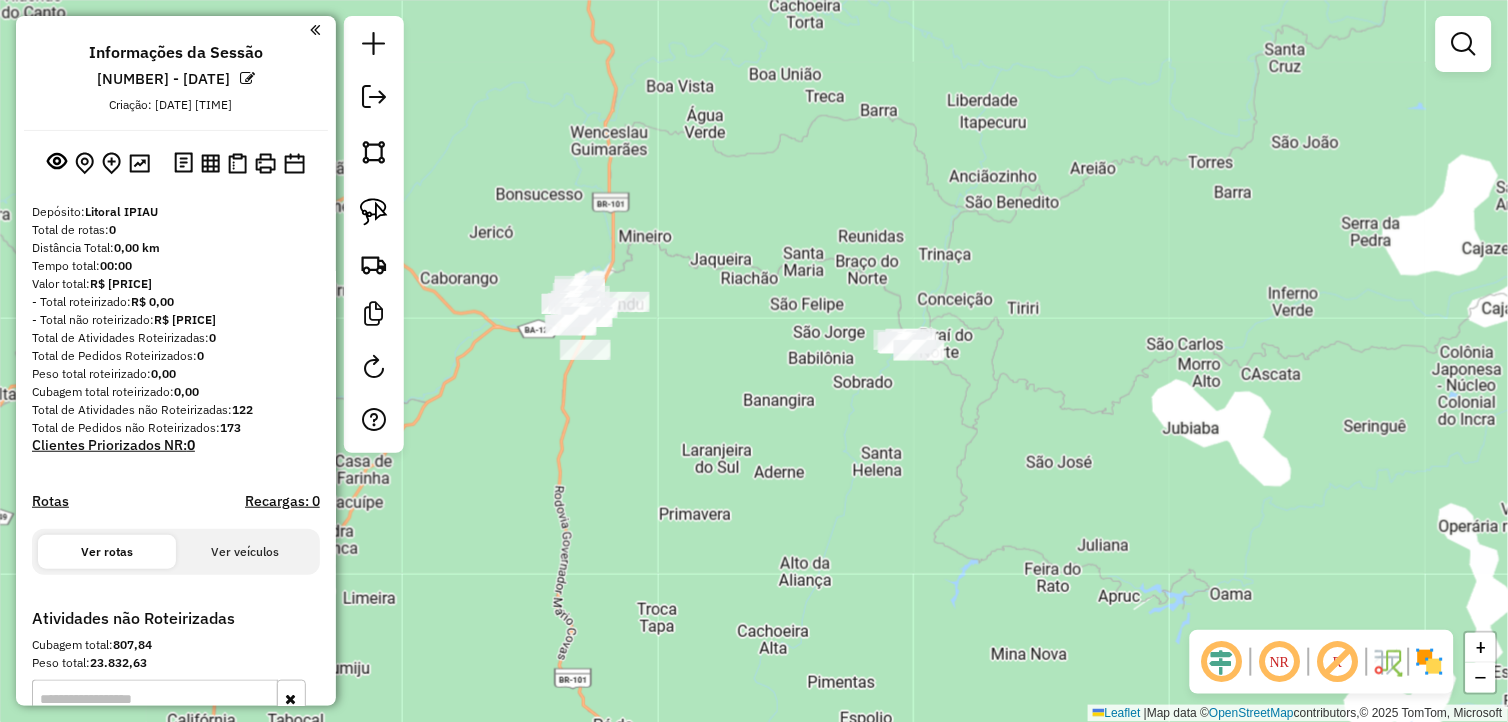 drag, startPoint x: 921, startPoint y: 442, endPoint x: 897, endPoint y: 450, distance: 25.298222 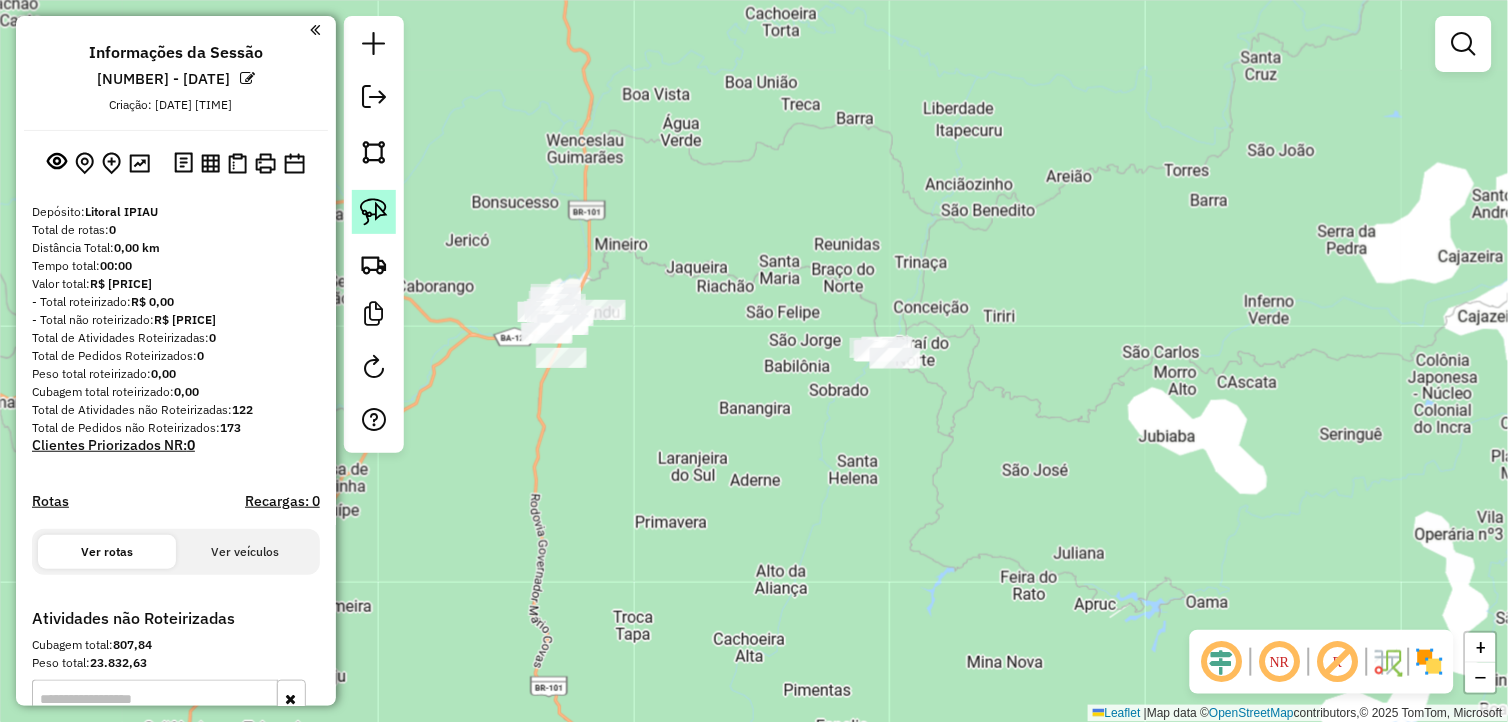 click 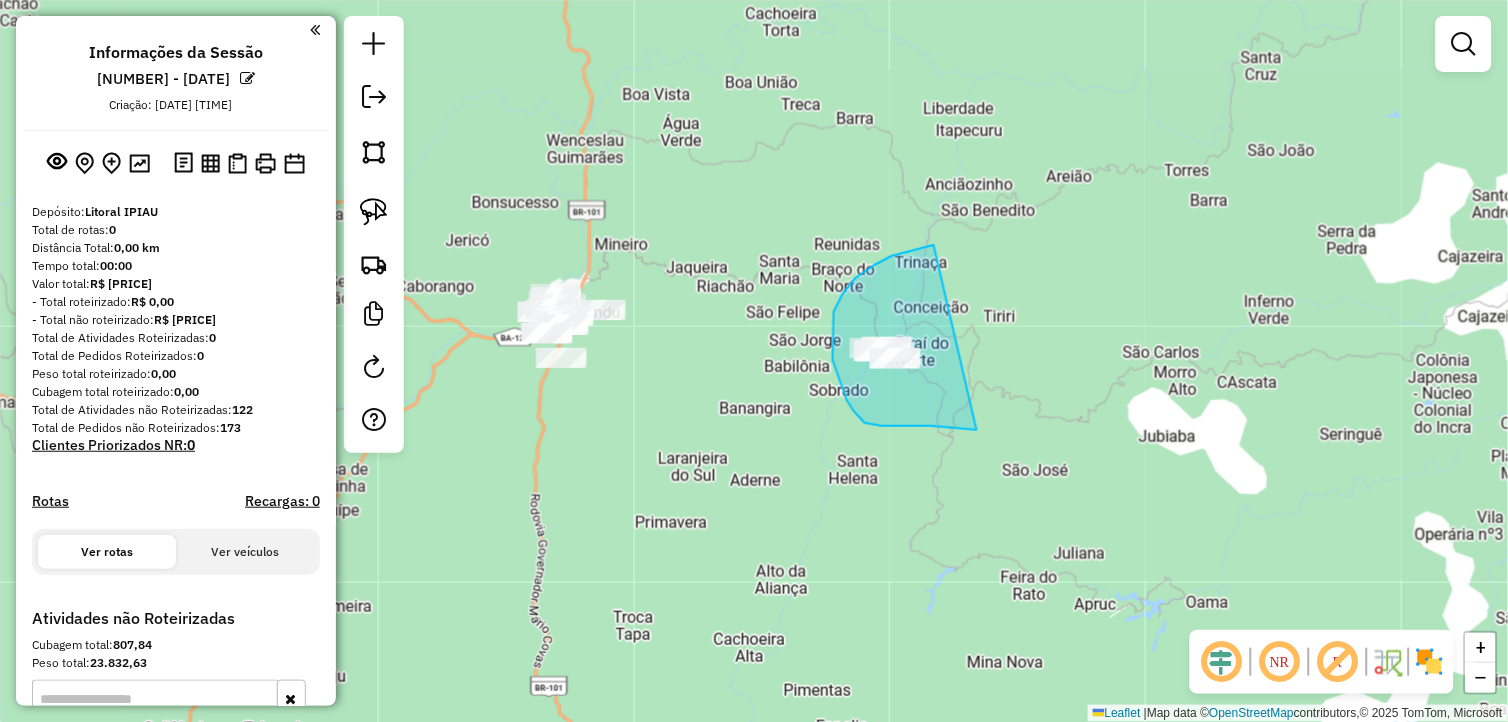 drag, startPoint x: 927, startPoint y: 246, endPoint x: 994, endPoint y: 414, distance: 180.86736 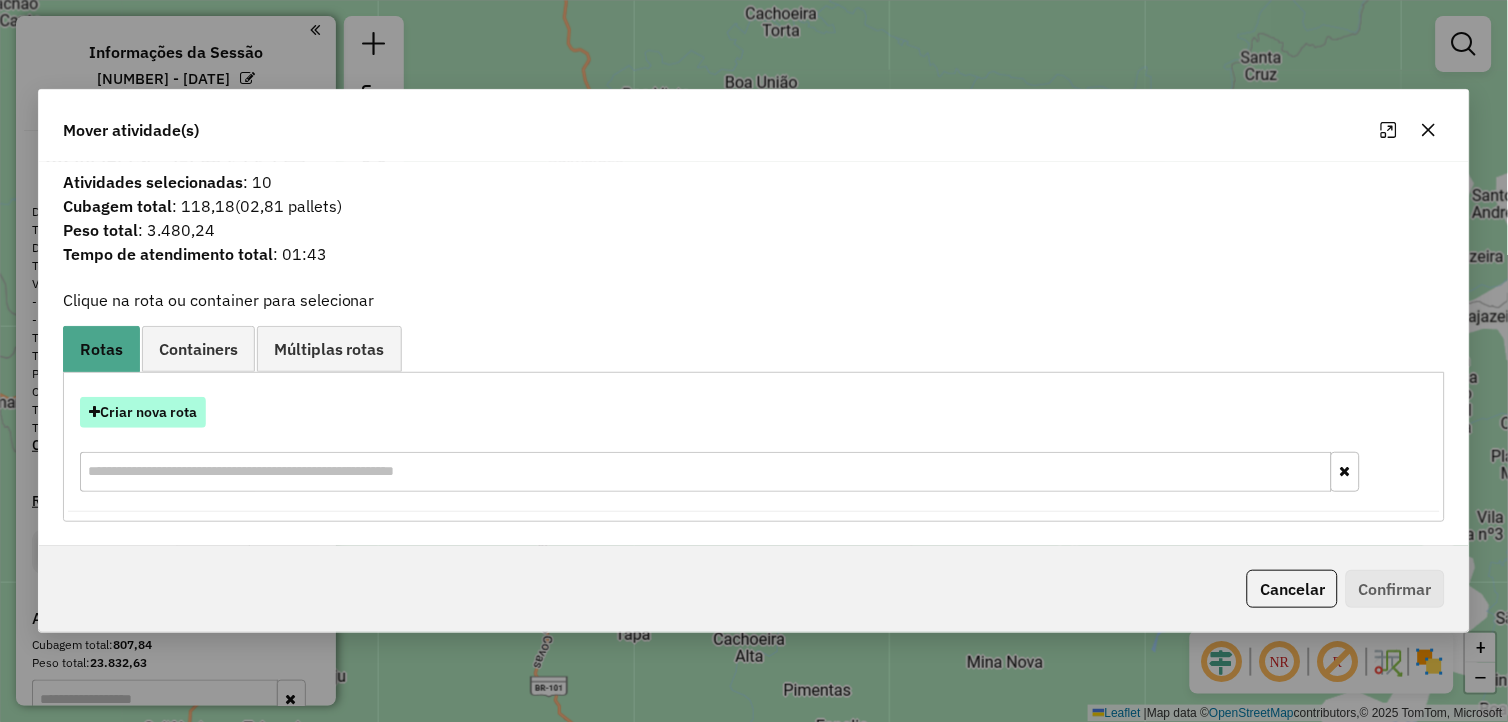 click on "Criar nova rota" at bounding box center [143, 412] 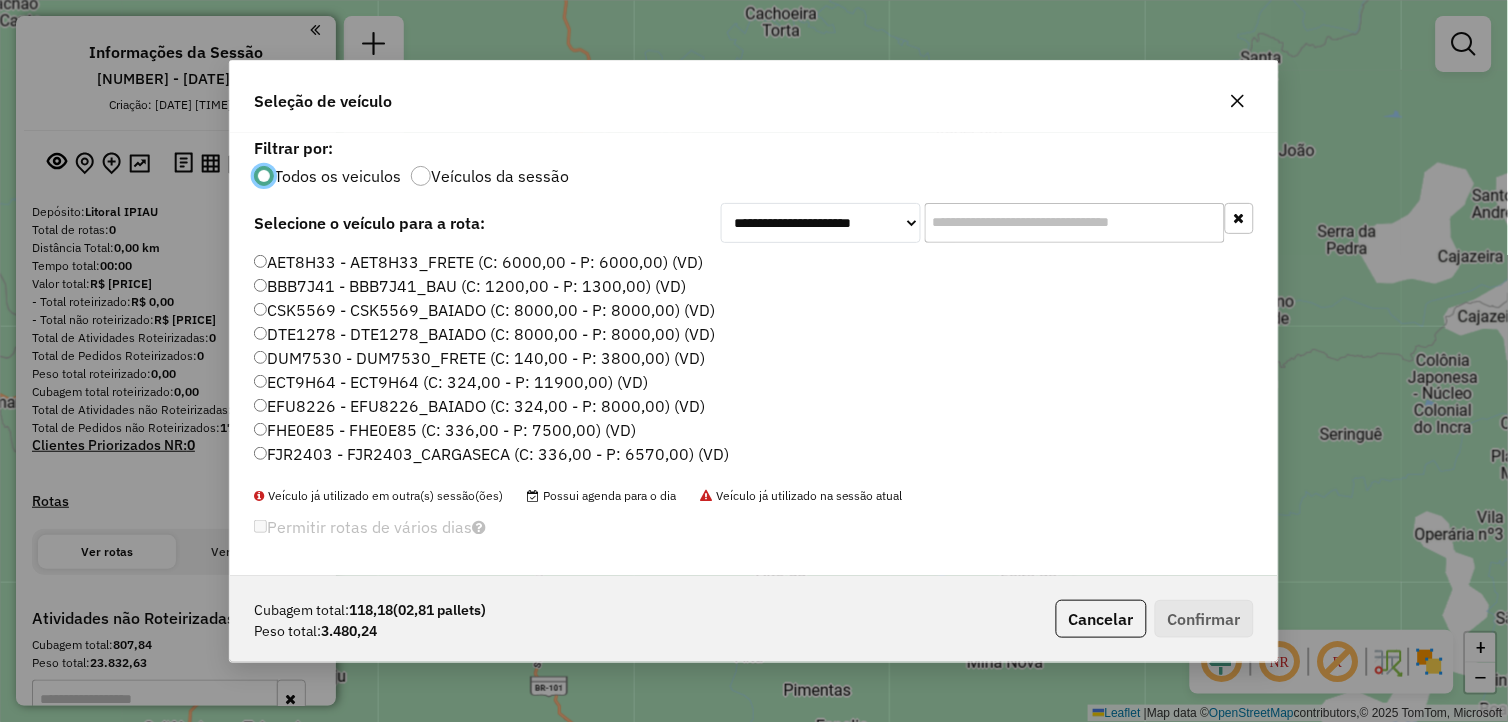 scroll, scrollTop: 11, scrollLeft: 5, axis: both 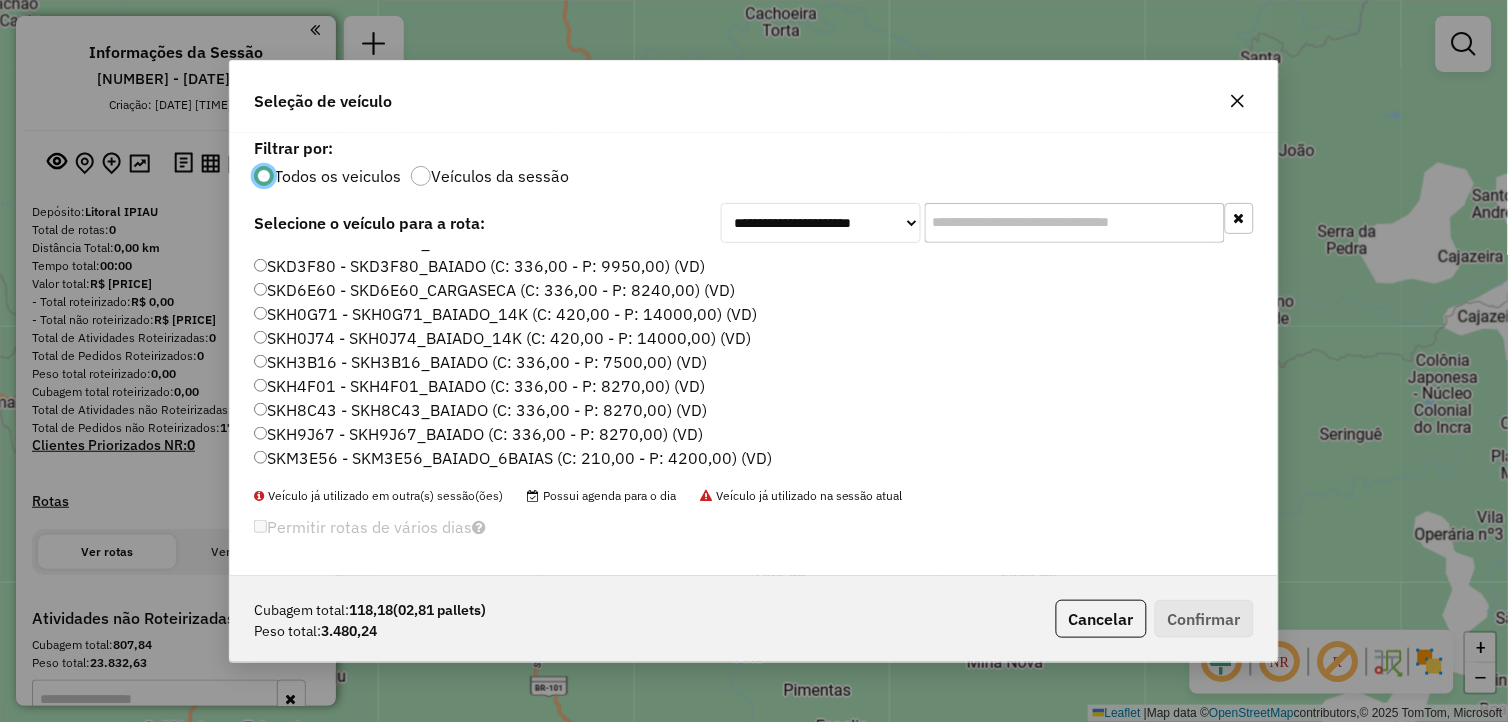 click on "SKH0G71 - SKH0G71_BAIADO_14K (C: 420,00 - P: 14000,00) (VD)" 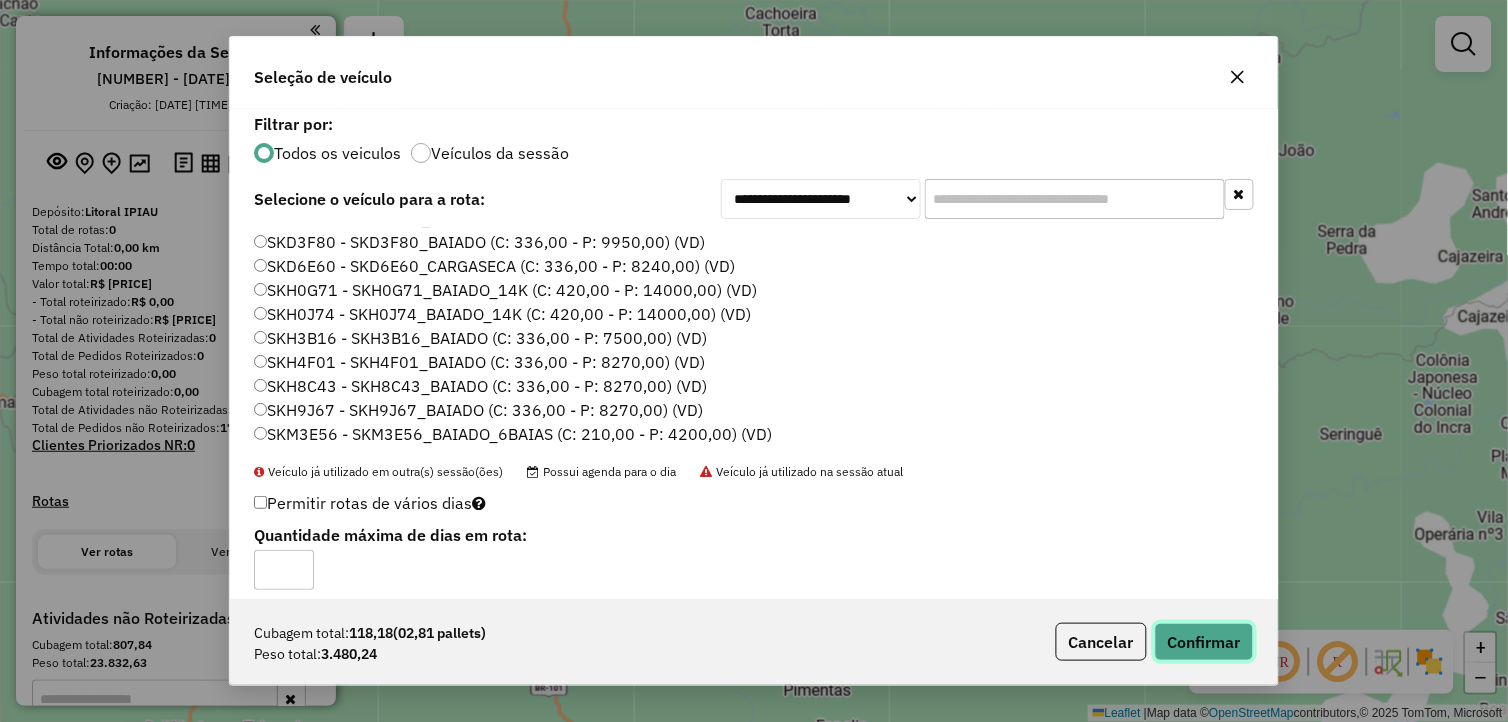 click on "Confirmar" 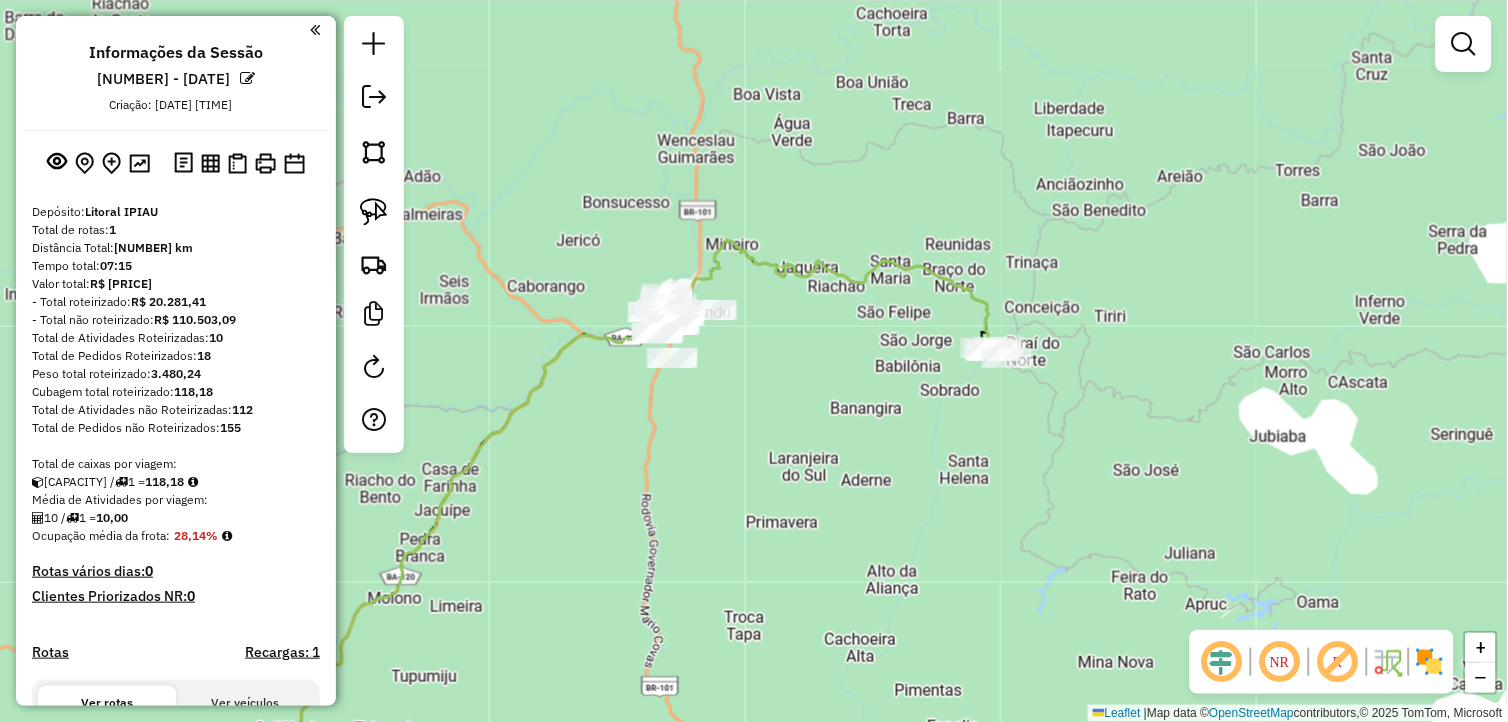 drag, startPoint x: 794, startPoint y: 441, endPoint x: 905, endPoint y: 441, distance: 111 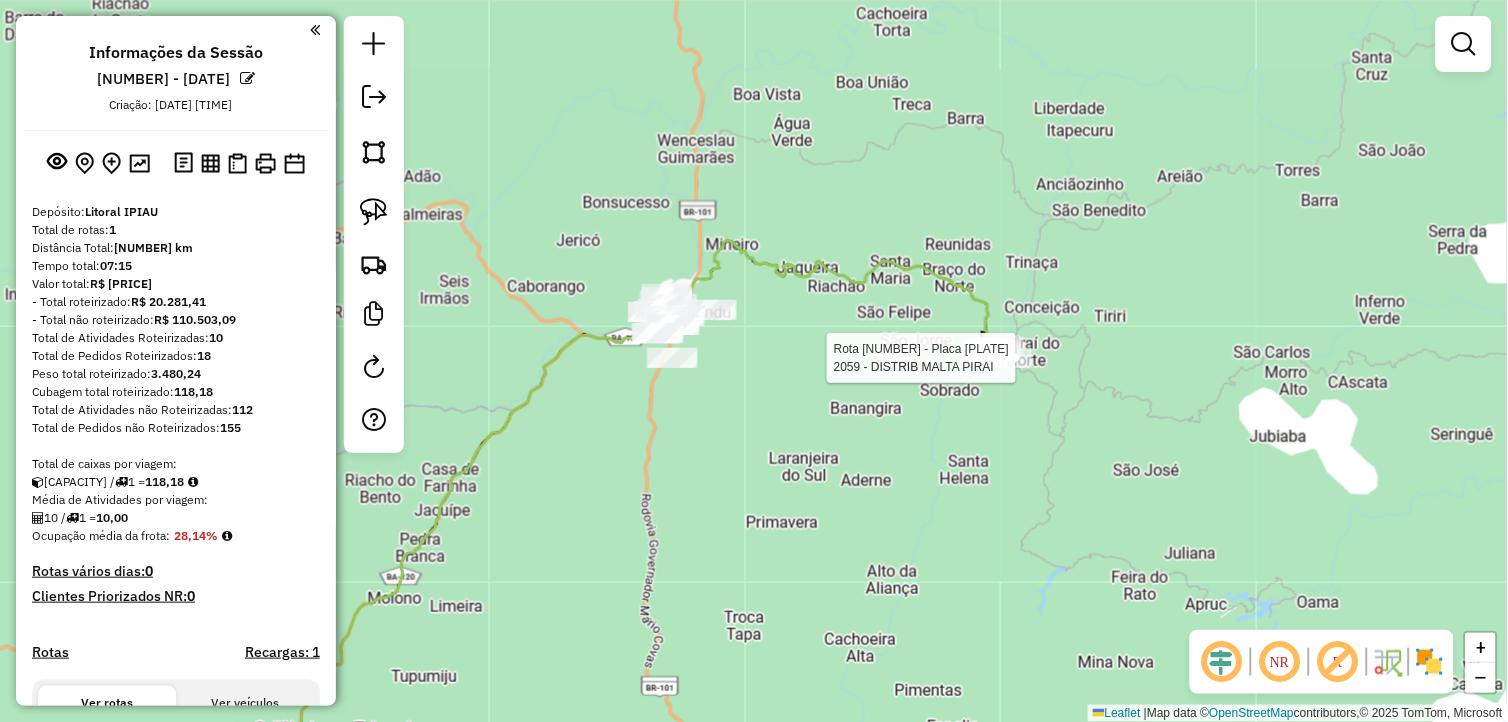 select on "**********" 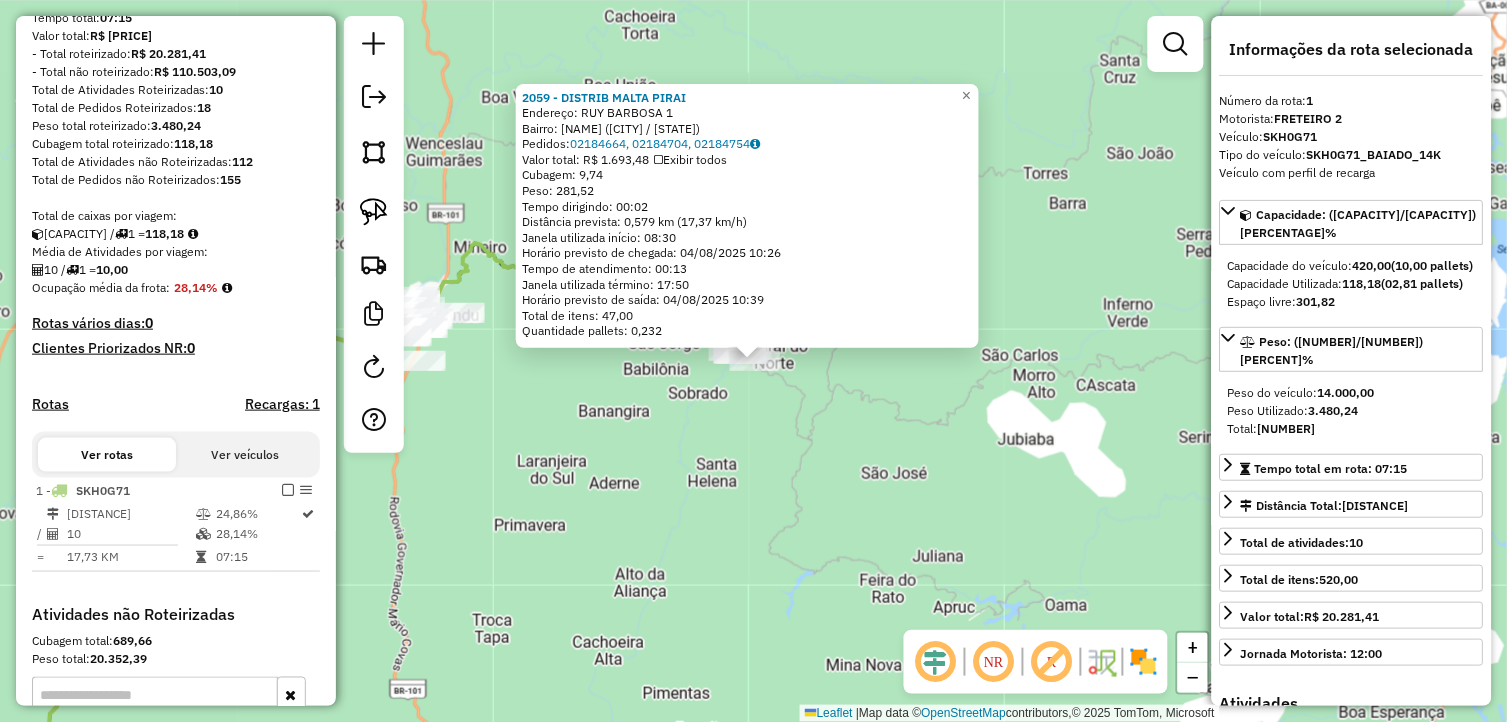 scroll, scrollTop: 506, scrollLeft: 0, axis: vertical 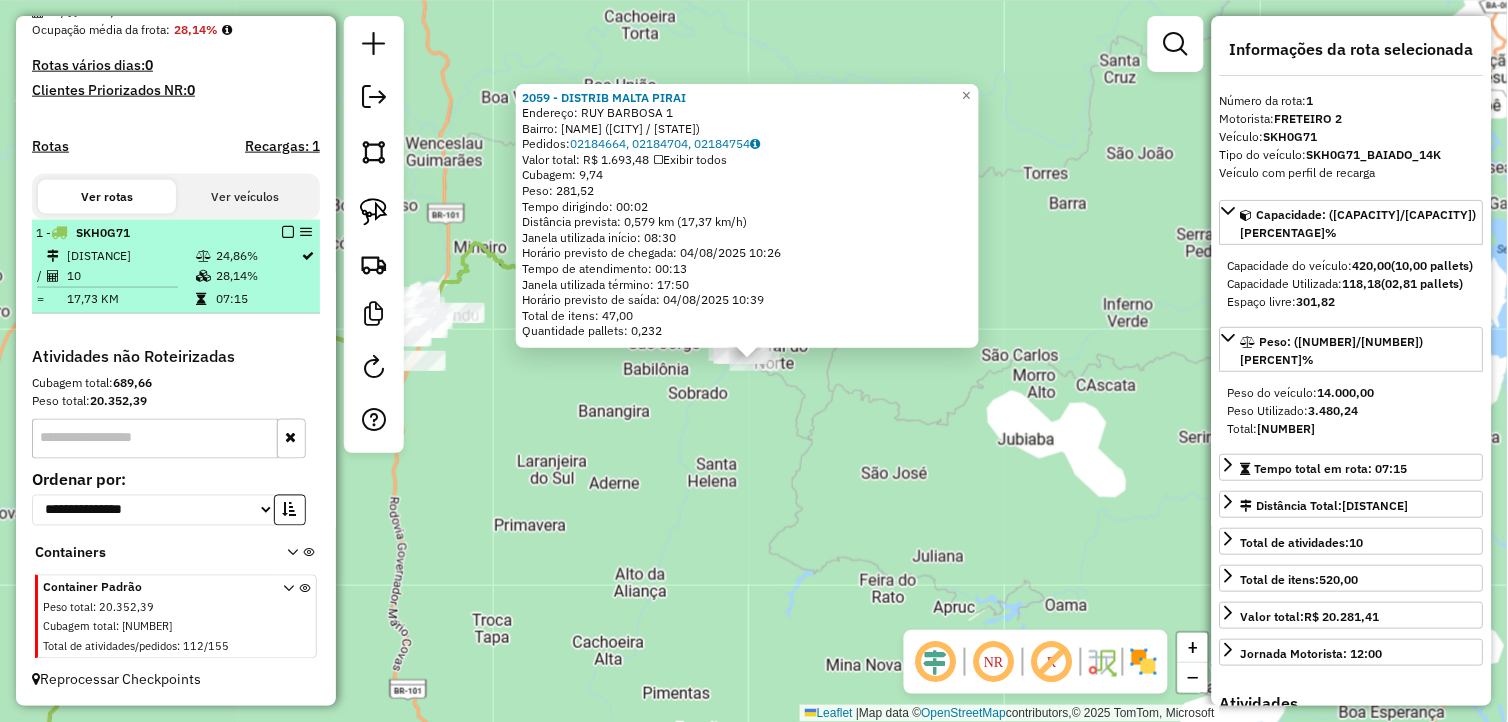 click at bounding box center (288, 232) 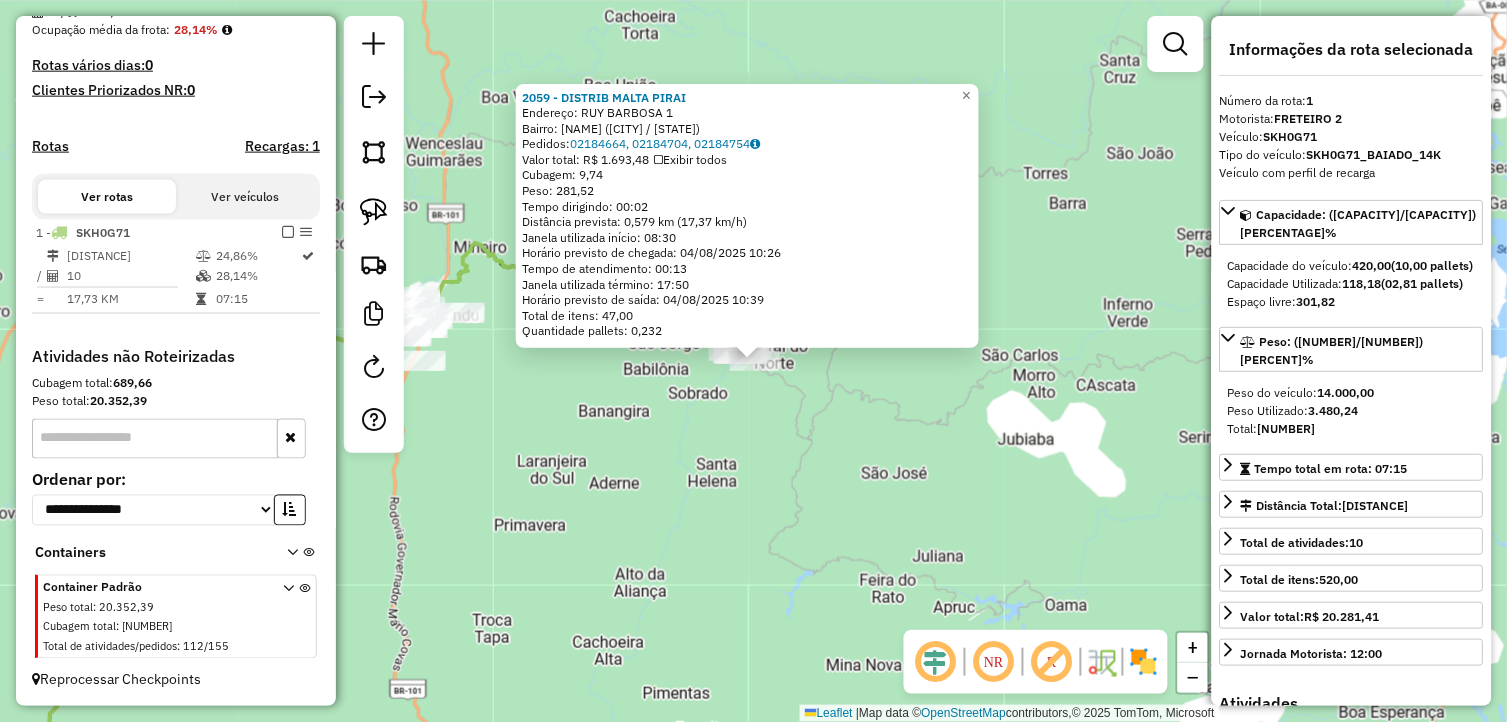 scroll, scrollTop: 440, scrollLeft: 0, axis: vertical 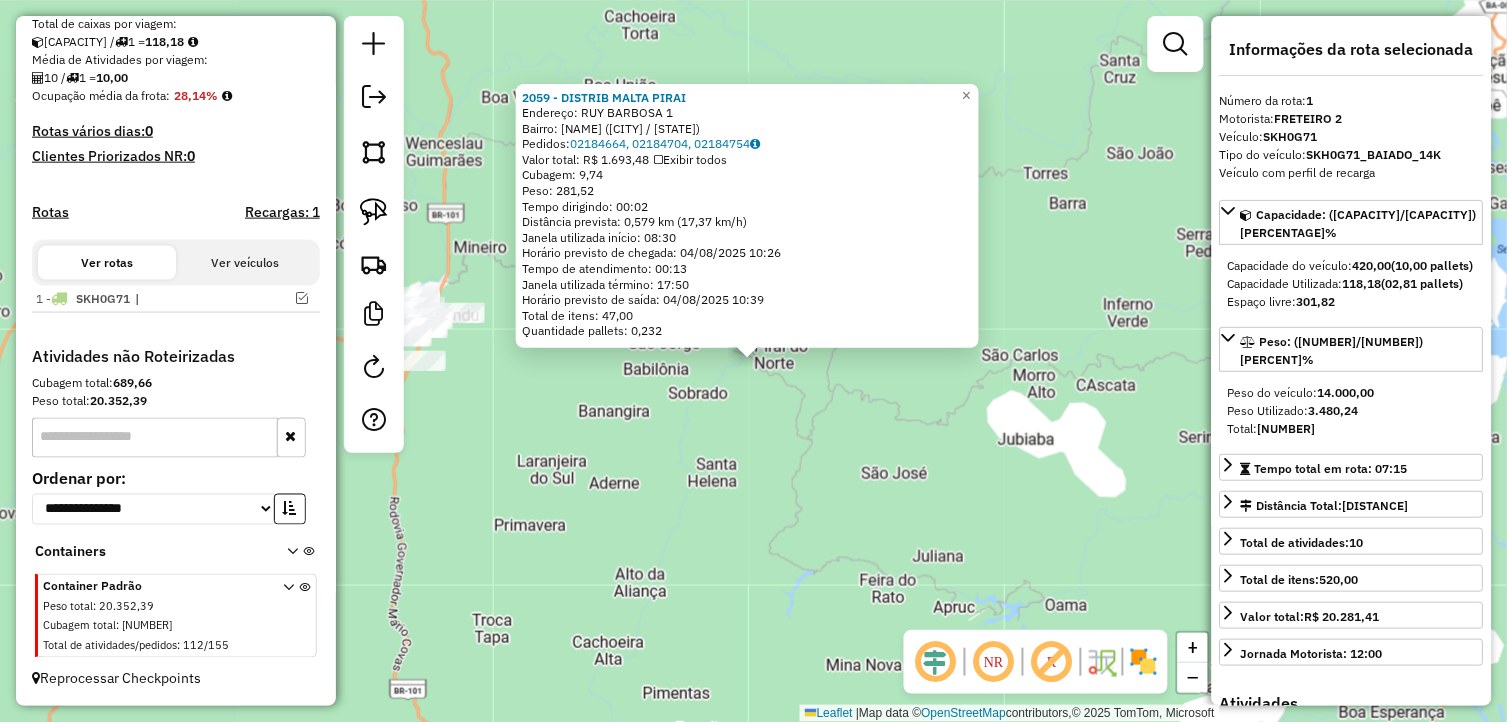drag, startPoint x: 518, startPoint y: 420, endPoint x: 551, endPoint y: 423, distance: 33.13608 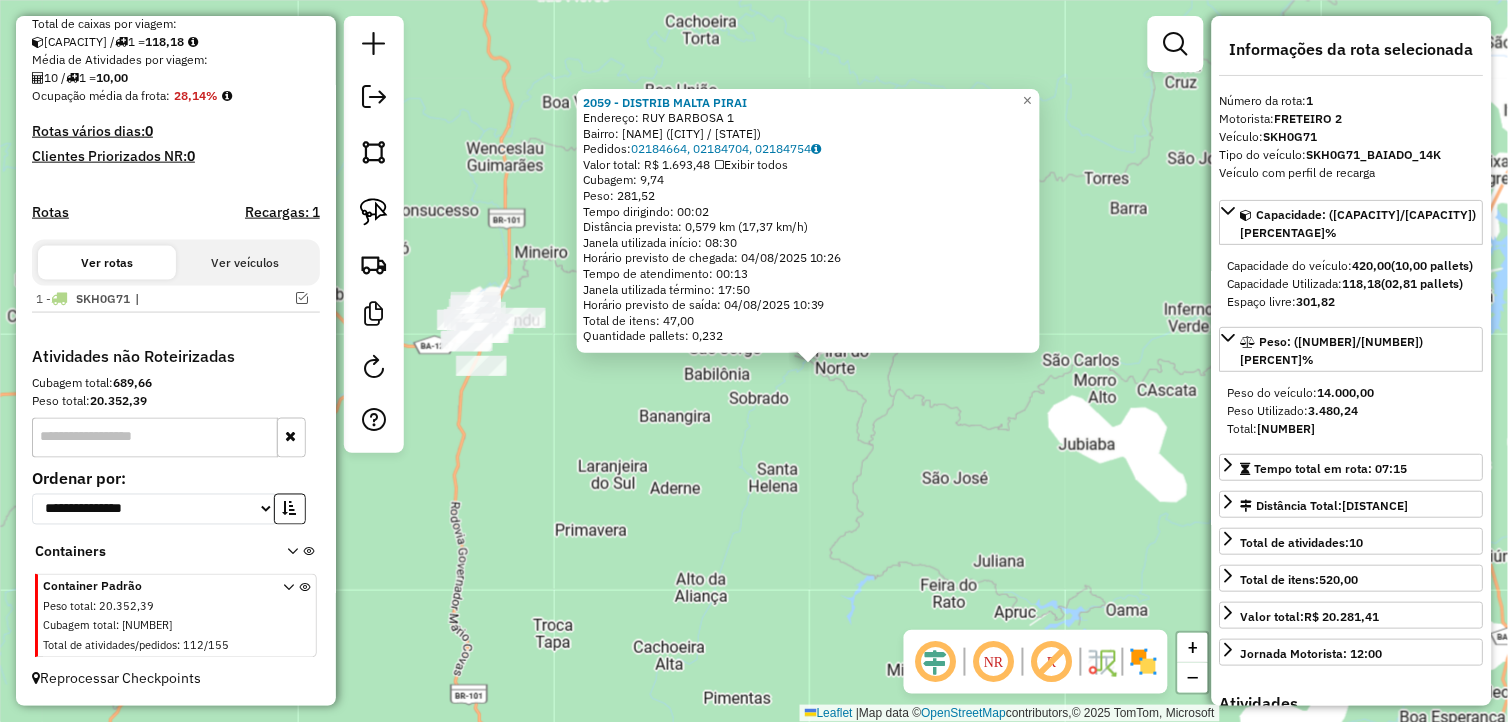 drag, startPoint x: 598, startPoint y: 434, endPoint x: 842, endPoint y: 445, distance: 244.24782 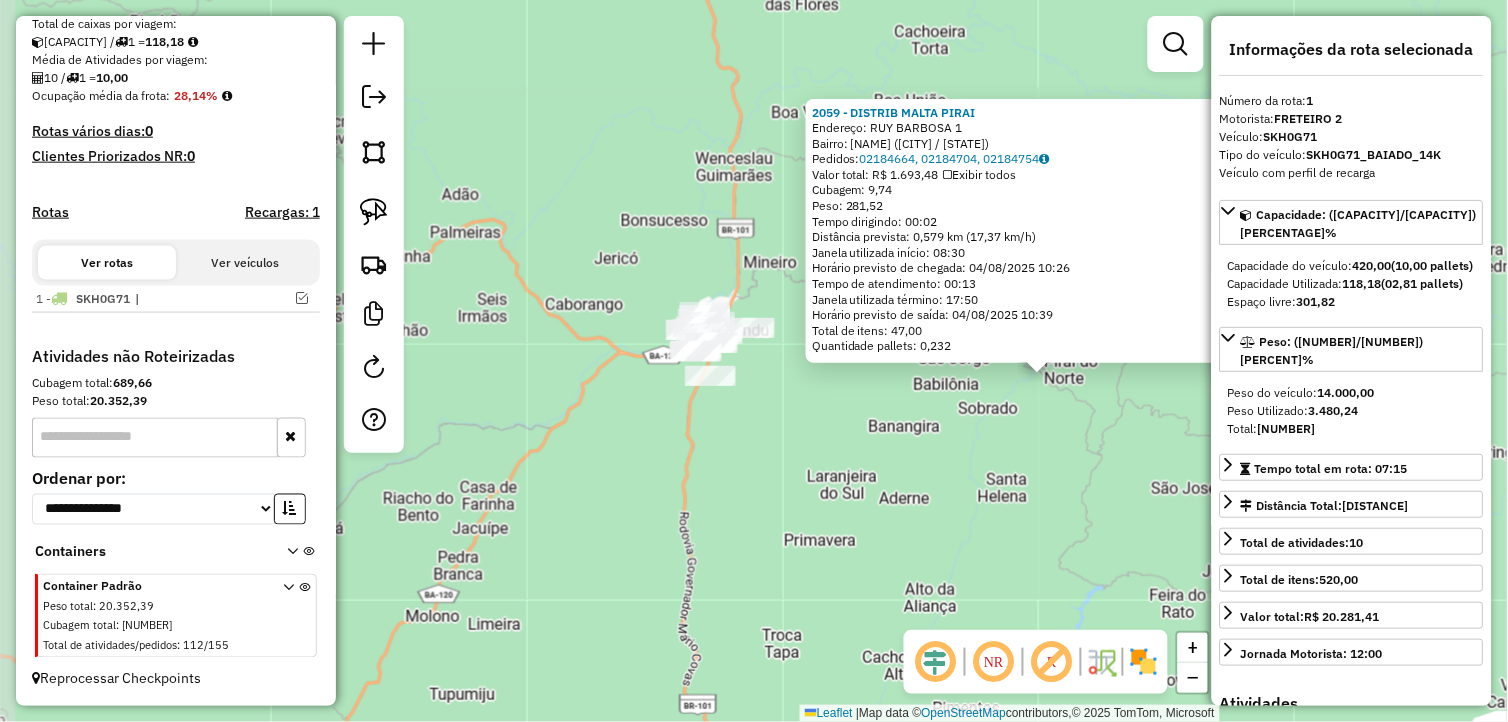 click on "Endereço: [STREET] [PERSON] [NUMBER] Bairro: [NAME] ([CITY] / [STATE]) Pedidos: [NUMBER], [NUMBER], [NUMBER] Valor total: R$ [NUMBER] Exibir todos Cubagem: [NUMBER] Peso: [NUMBER] Tempo dirigindo: [TIME] Distância prevista: [NUMBER] km ([NUMBER] km/h) Janela utilizada início: [TIME] Horário previsto de chegada: [DATE] [TIME] Tempo de atendimento: [TIME] Janela utilizada término: [TIME] Horário previsto de saída: [DATE] [TIME] Total de itens: [NUMBER] Quantidade pallets: [NUMBER] × Janela de atendimento Grade de atendimento Capacidade Transportadoras Veículos Cliente Pedidos Rotas Selecione os dias de semana para filtrar as janelas de atendimento Seg Ter Qua Qui Sex Sáb Dom Informe o período da janela de atendimento: De: Até: Filtrar exatamente a janela do cliente Considerar janela de atendimento padrão Selecione os dias de semana para filtrar as grades de atendimento Seg Ter Qua Qui Sex Sáb Dom Peso mínimo: Peso máximo: De:" 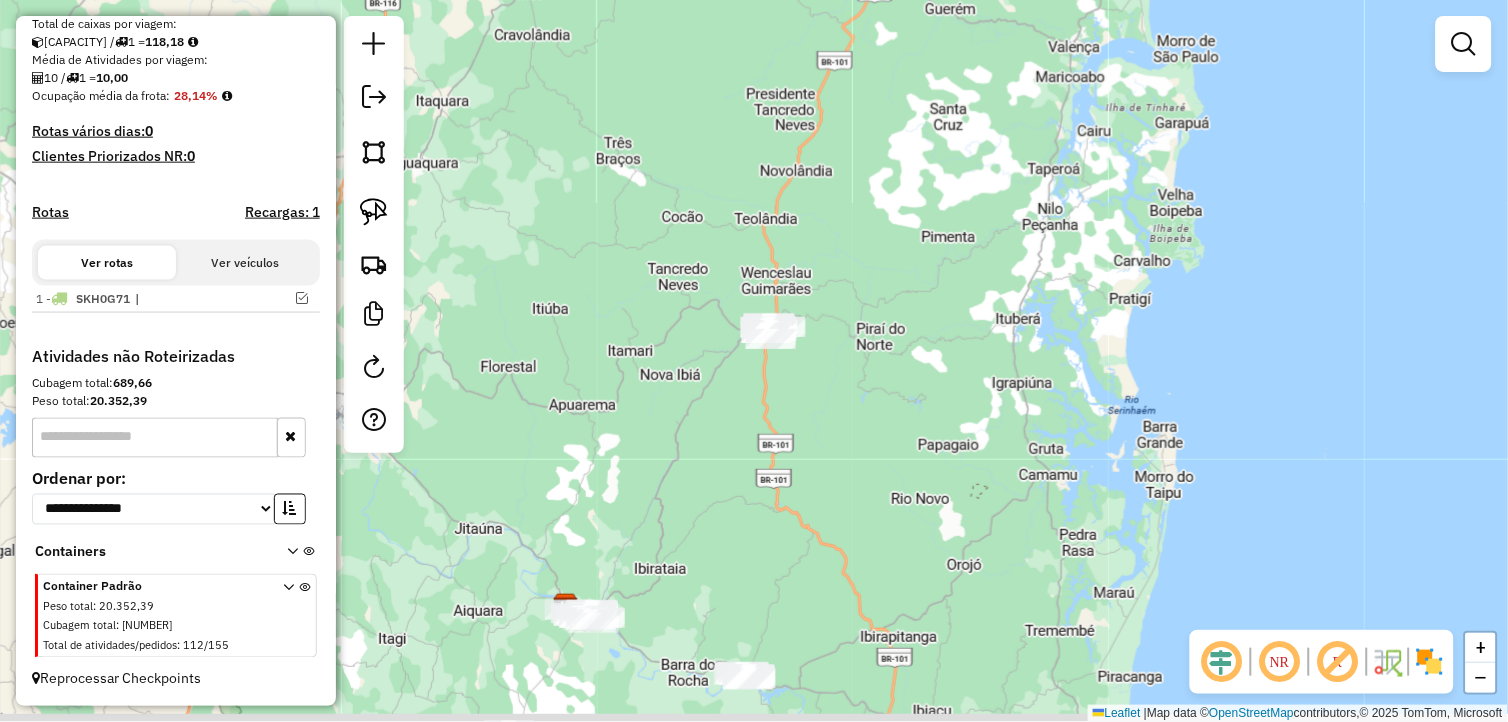drag, startPoint x: 792, startPoint y: 506, endPoint x: 753, endPoint y: 174, distance: 334.2828 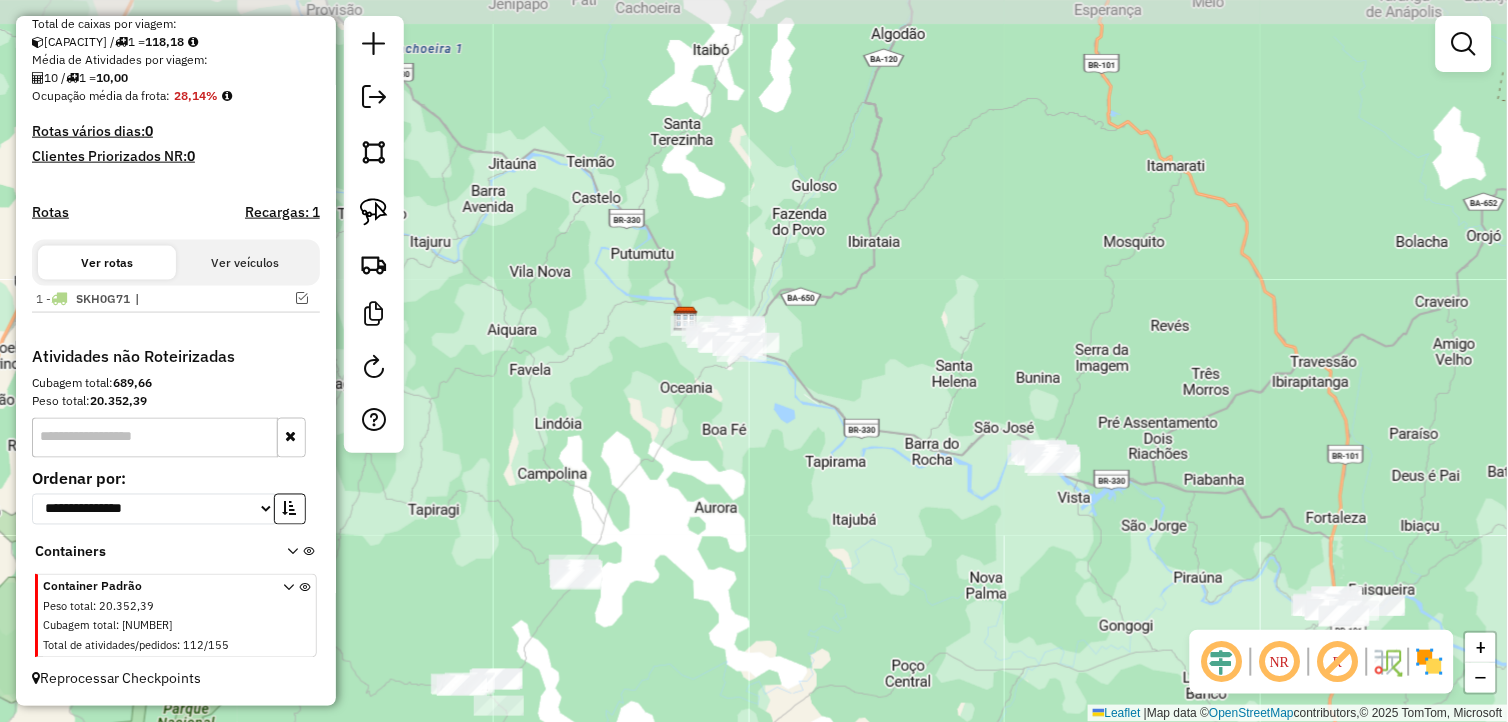drag, startPoint x: 584, startPoint y: 441, endPoint x: 765, endPoint y: 494, distance: 188.60011 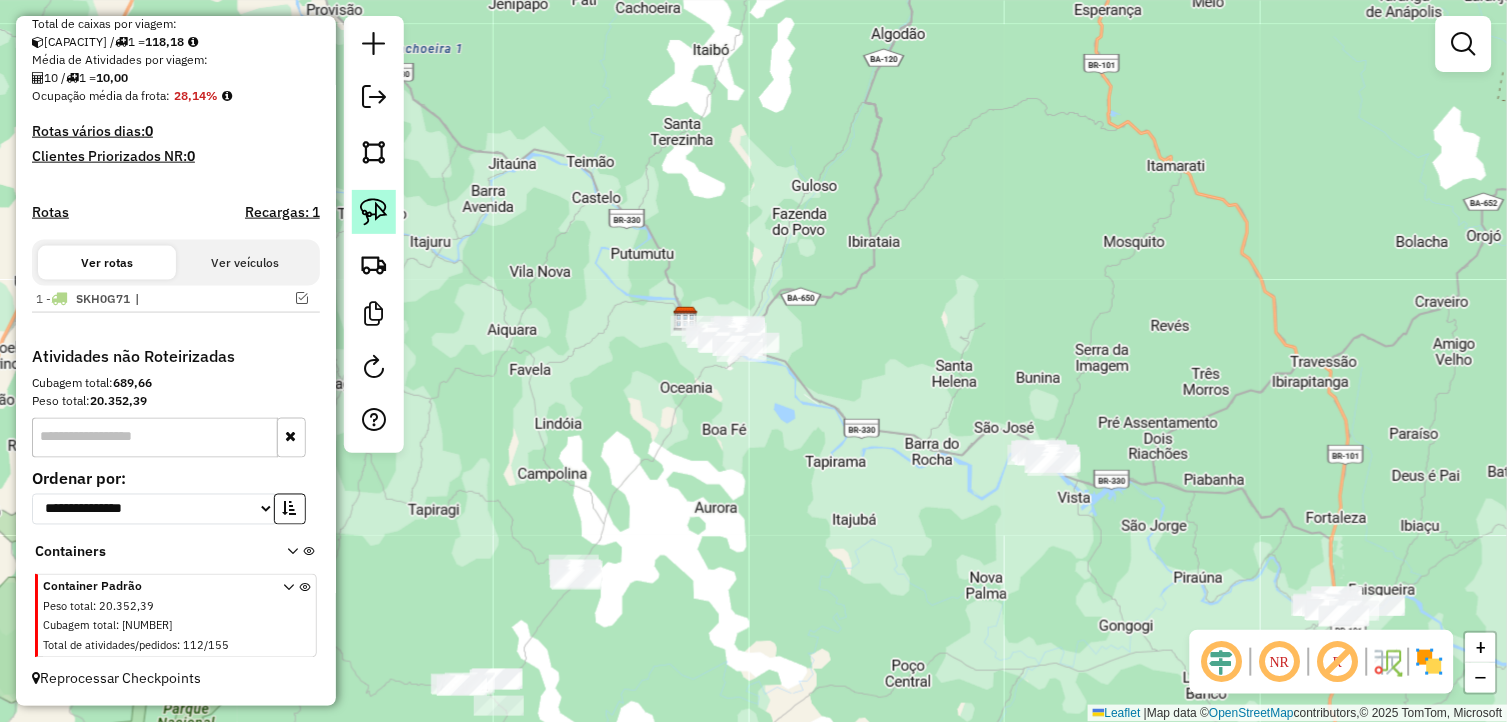 click 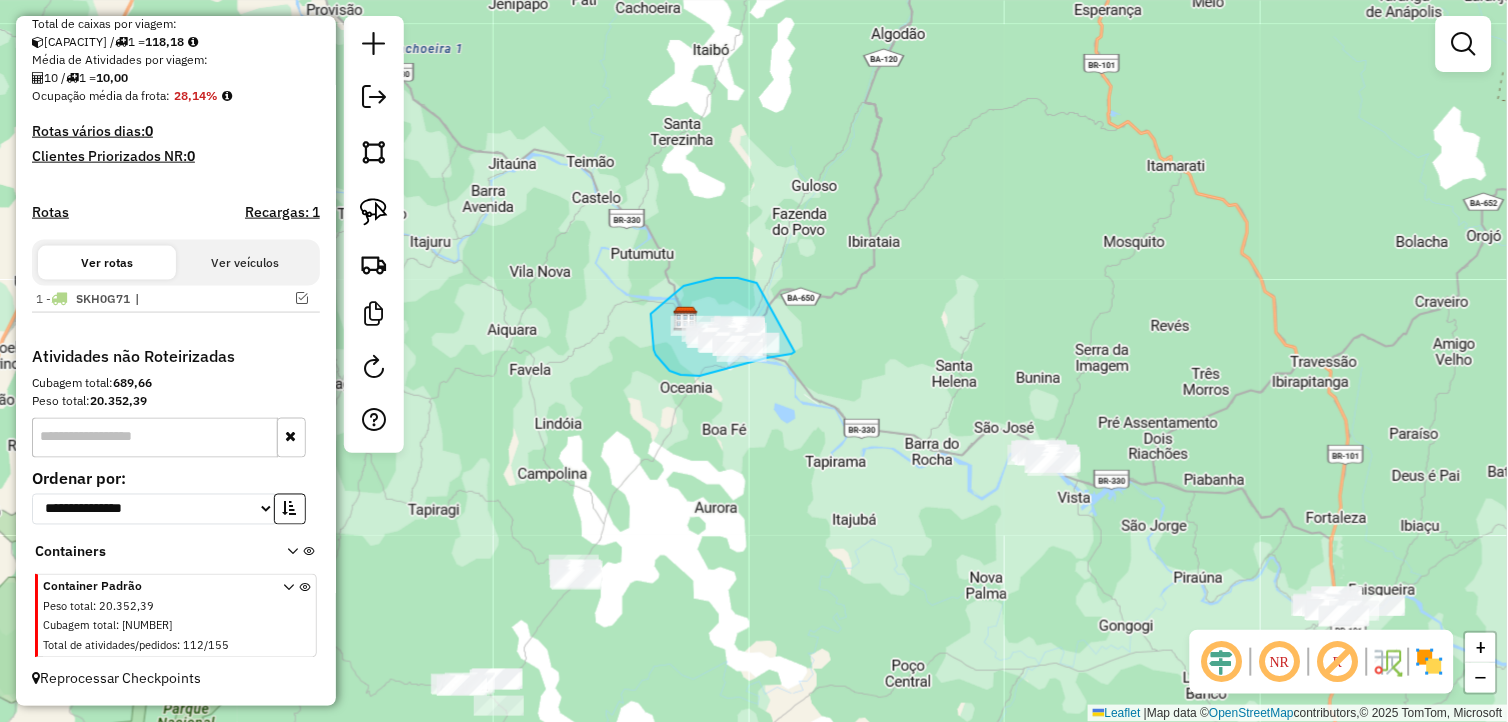 drag, startPoint x: 686, startPoint y: 286, endPoint x: 795, endPoint y: 352, distance: 127.424484 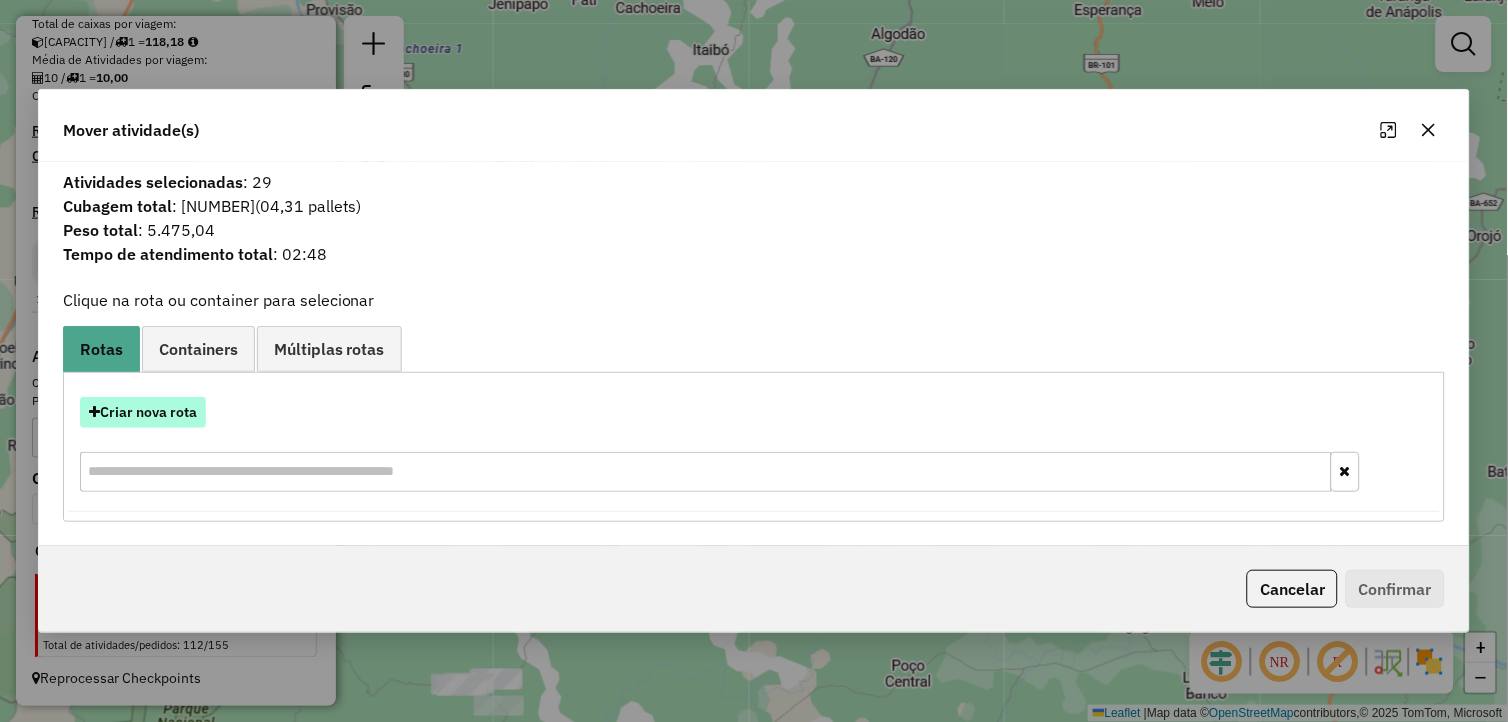 click on "Criar nova rota" at bounding box center (143, 412) 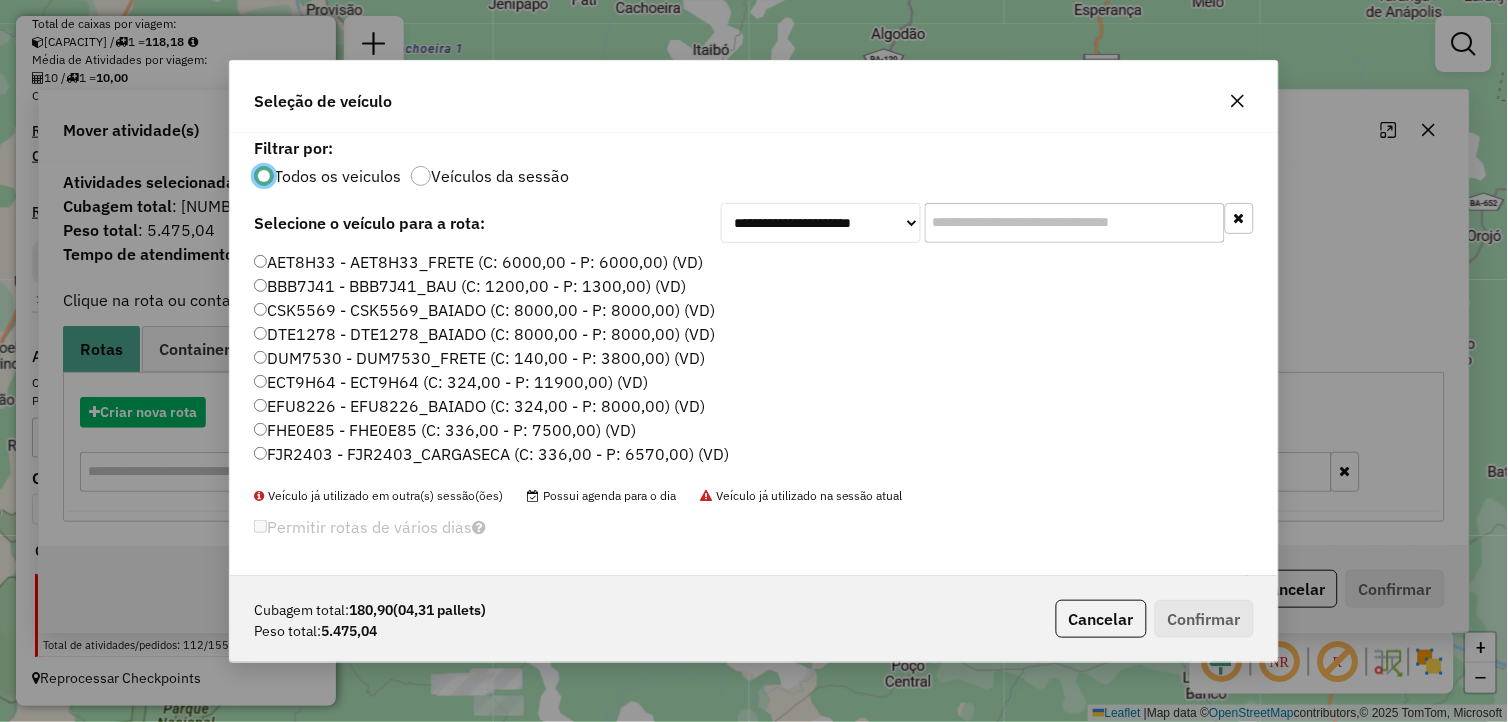 scroll, scrollTop: 11, scrollLeft: 5, axis: both 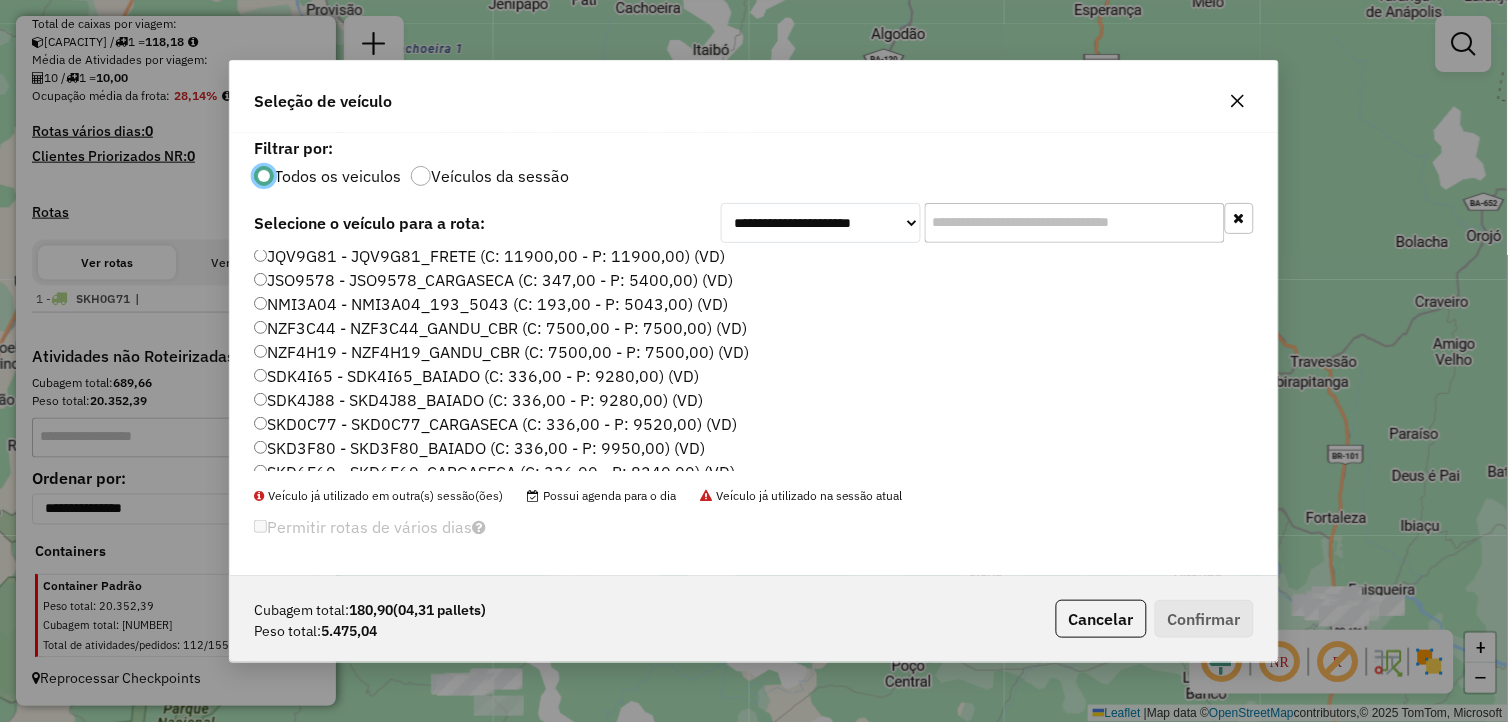 click on "SDK4I65 - SDK4I65_BAIADO (C: 336,00 - P: 9280,00) (VD)" 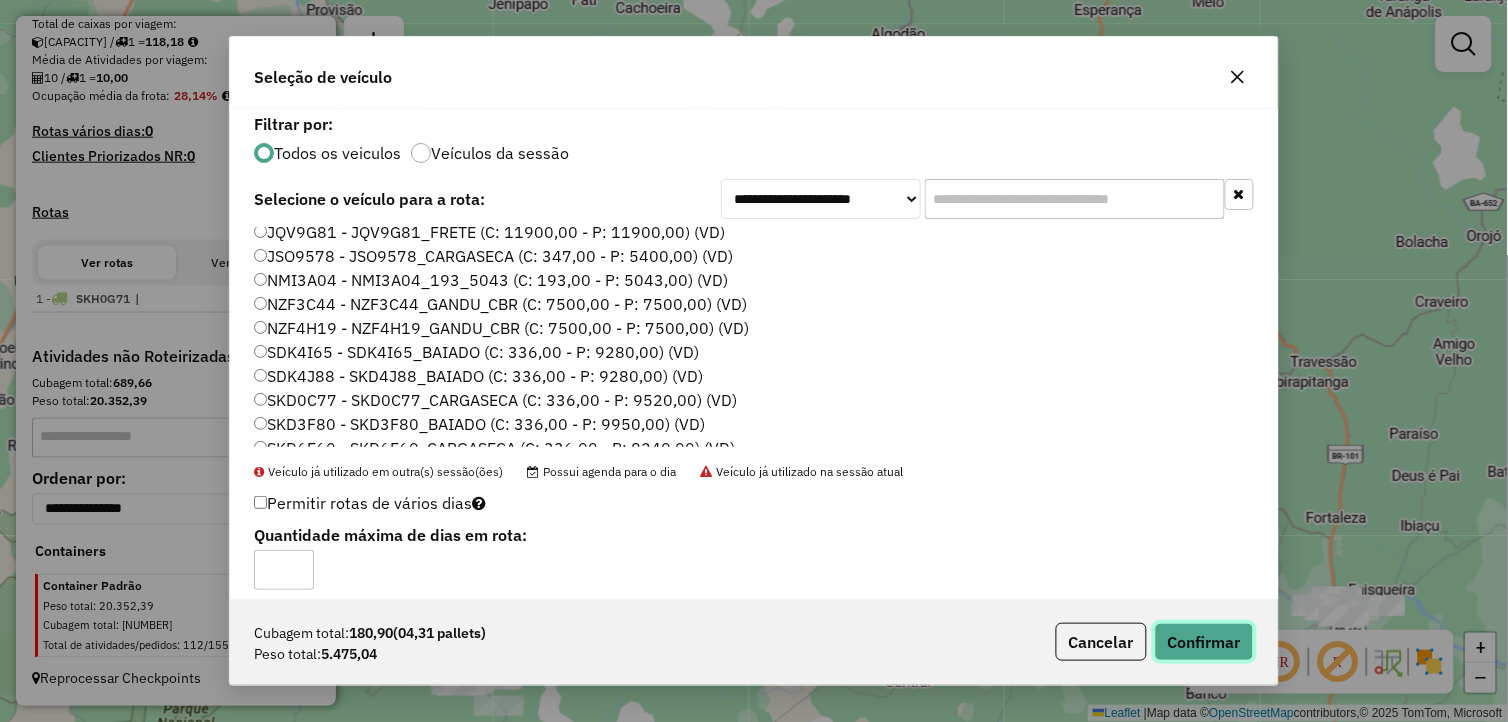 click on "Confirmar" 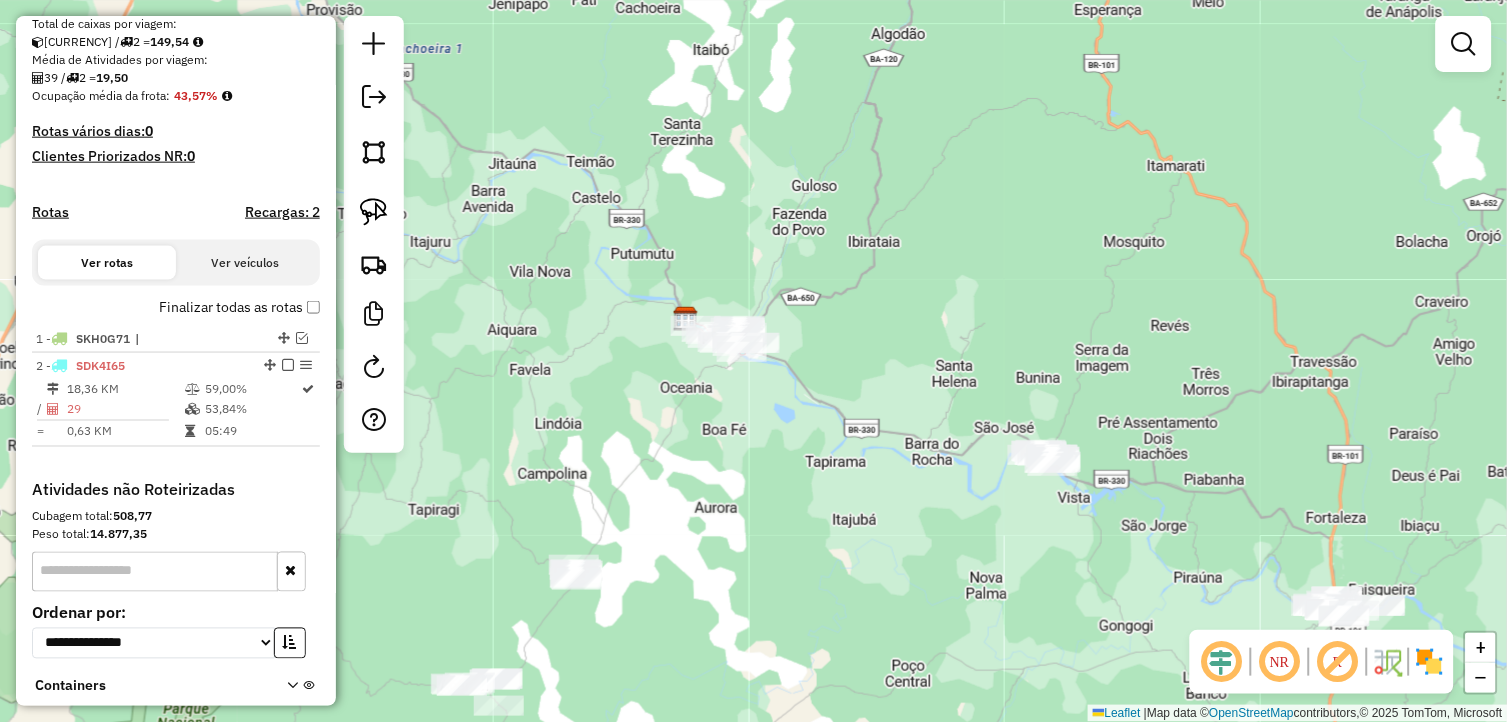 scroll, scrollTop: 506, scrollLeft: 0, axis: vertical 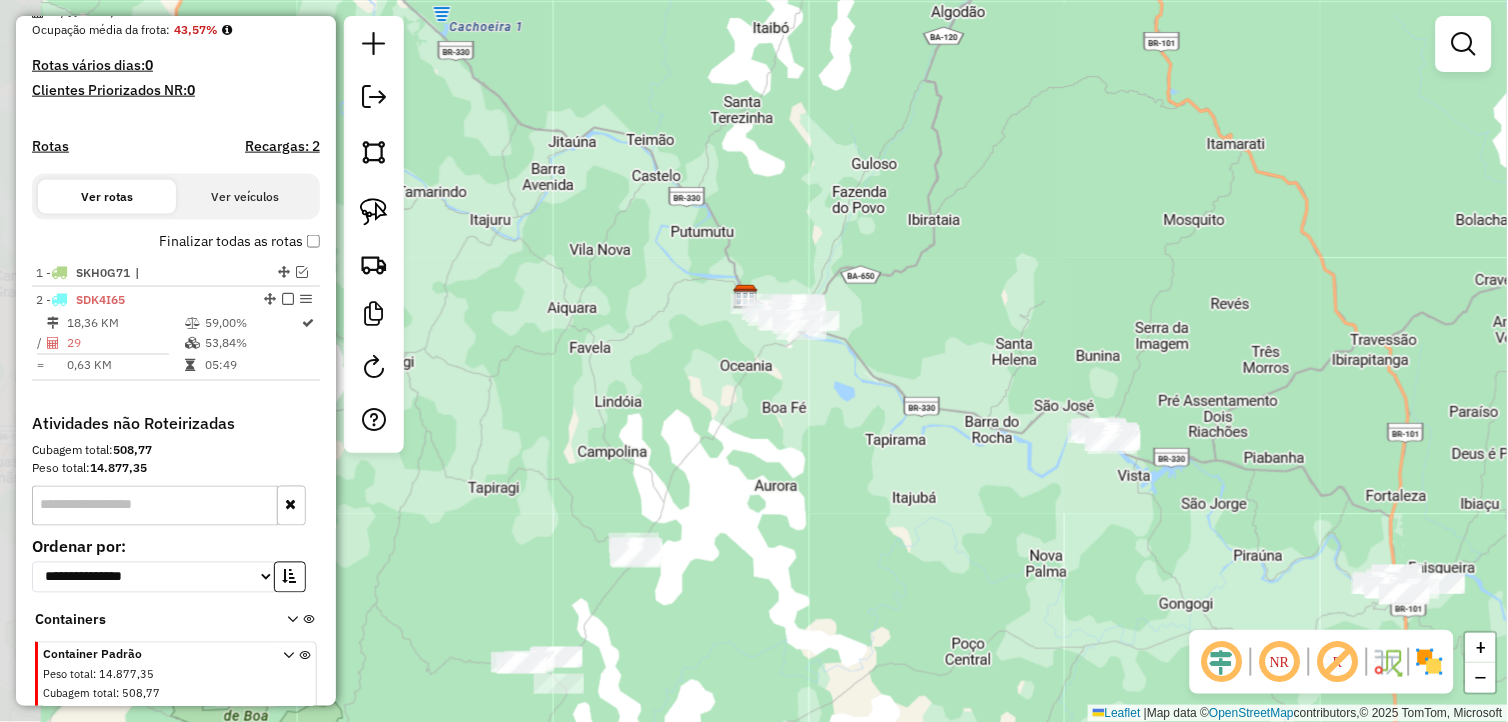 drag, startPoint x: 732, startPoint y: 515, endPoint x: 787, endPoint y: 494, distance: 58.872746 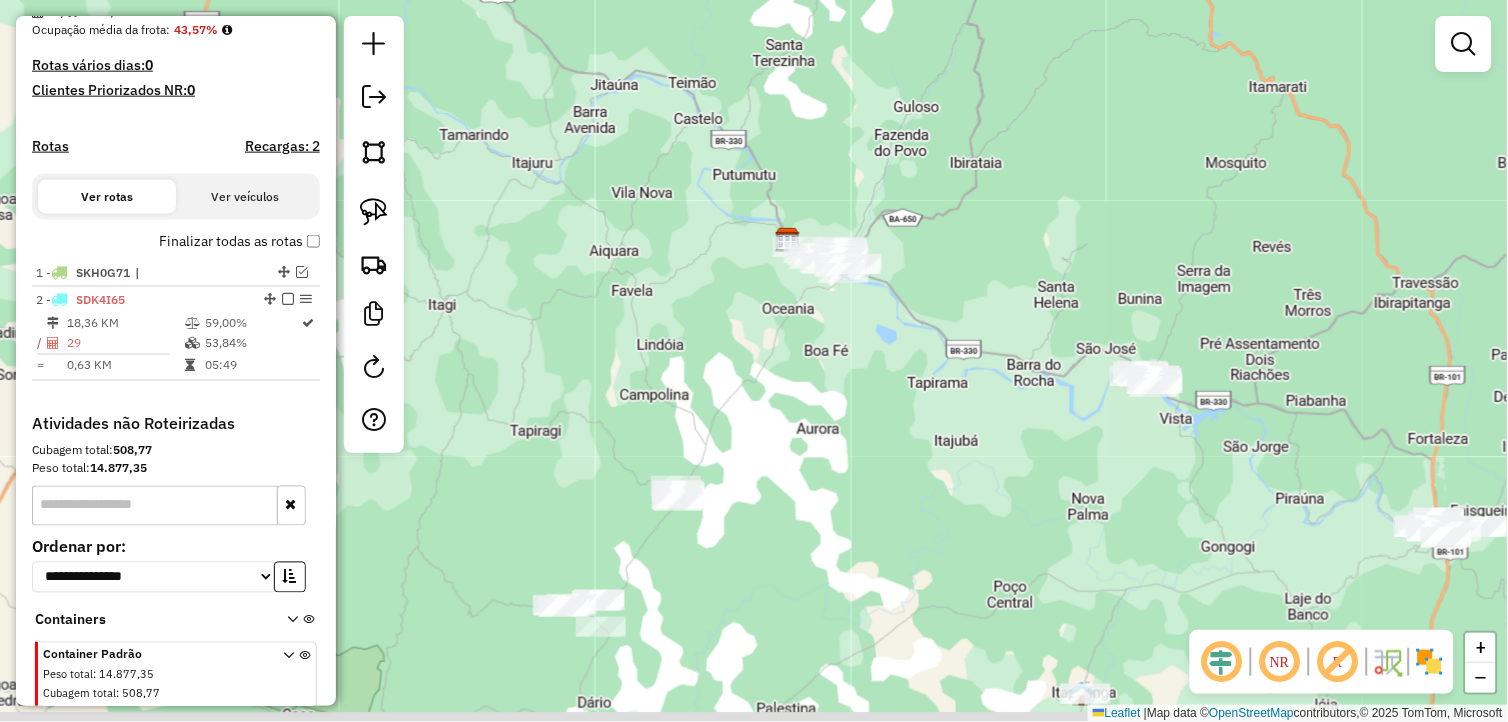 drag, startPoint x: 643, startPoint y: 444, endPoint x: 687, endPoint y: 344, distance: 109.252 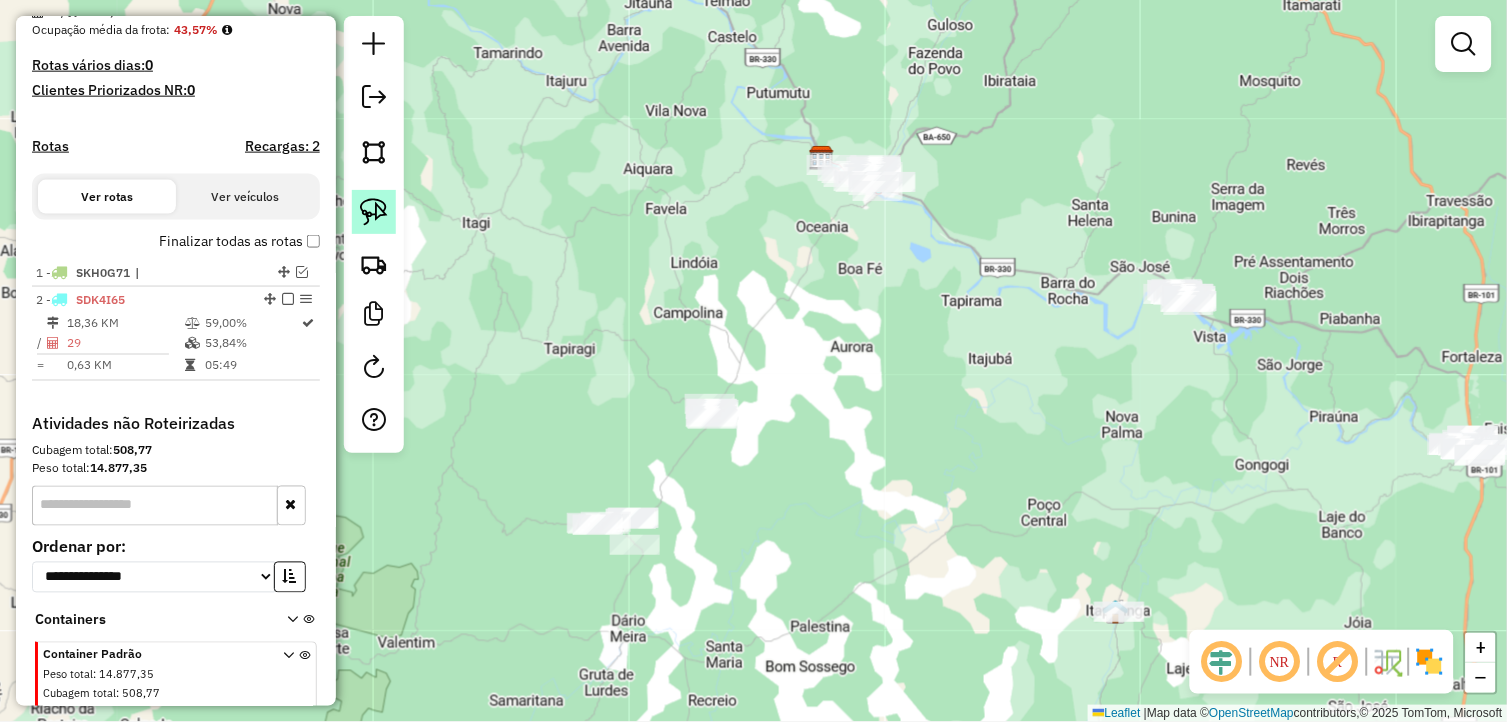 click 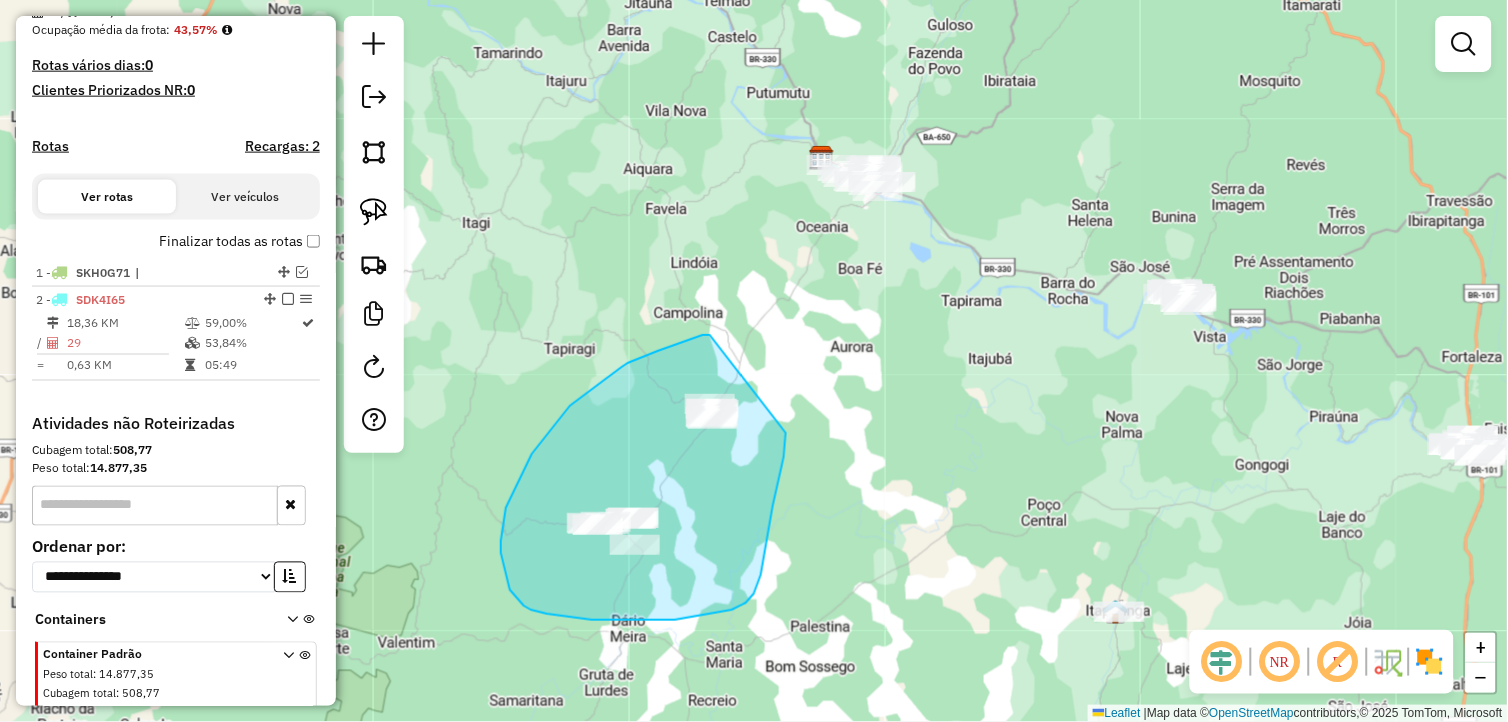 drag, startPoint x: 710, startPoint y: 335, endPoint x: 780, endPoint y: 371, distance: 78.714676 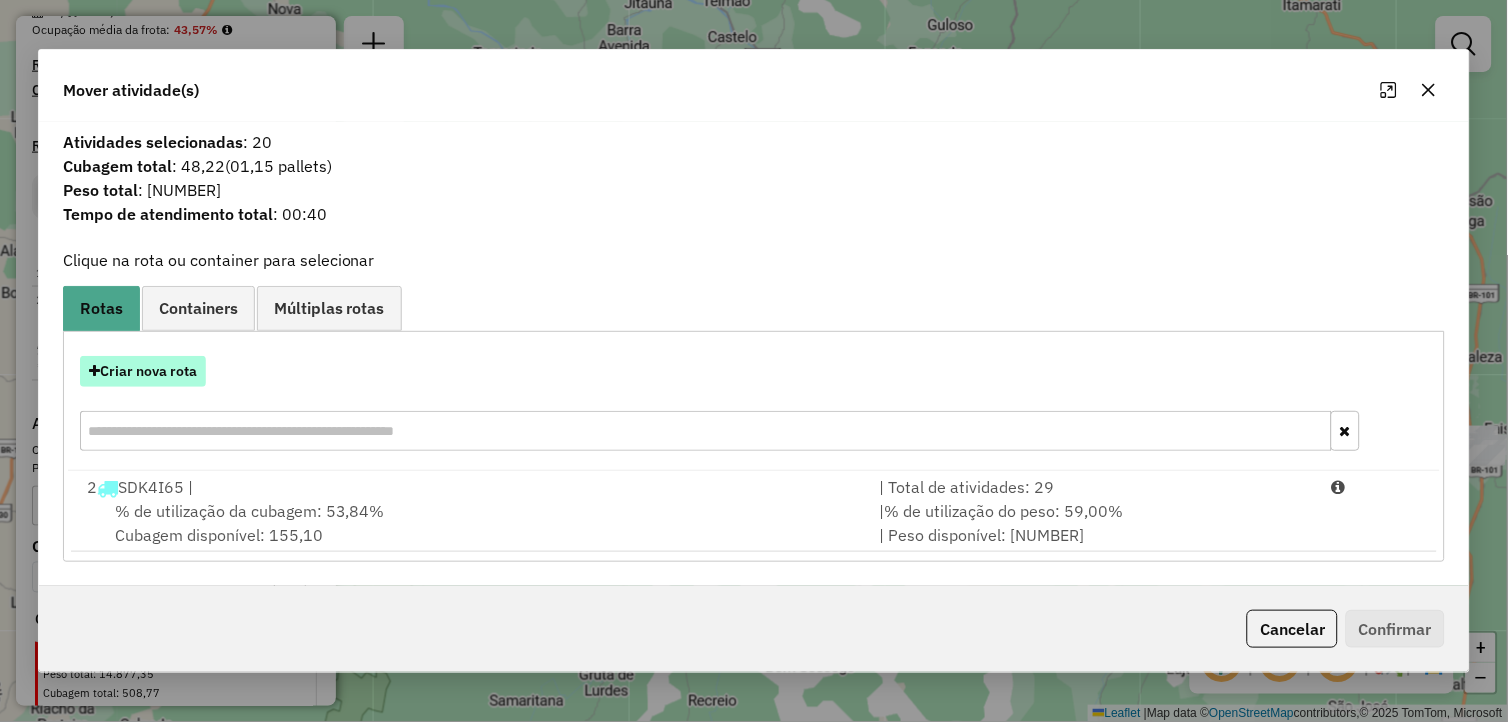 click on "Criar nova rota" at bounding box center (143, 371) 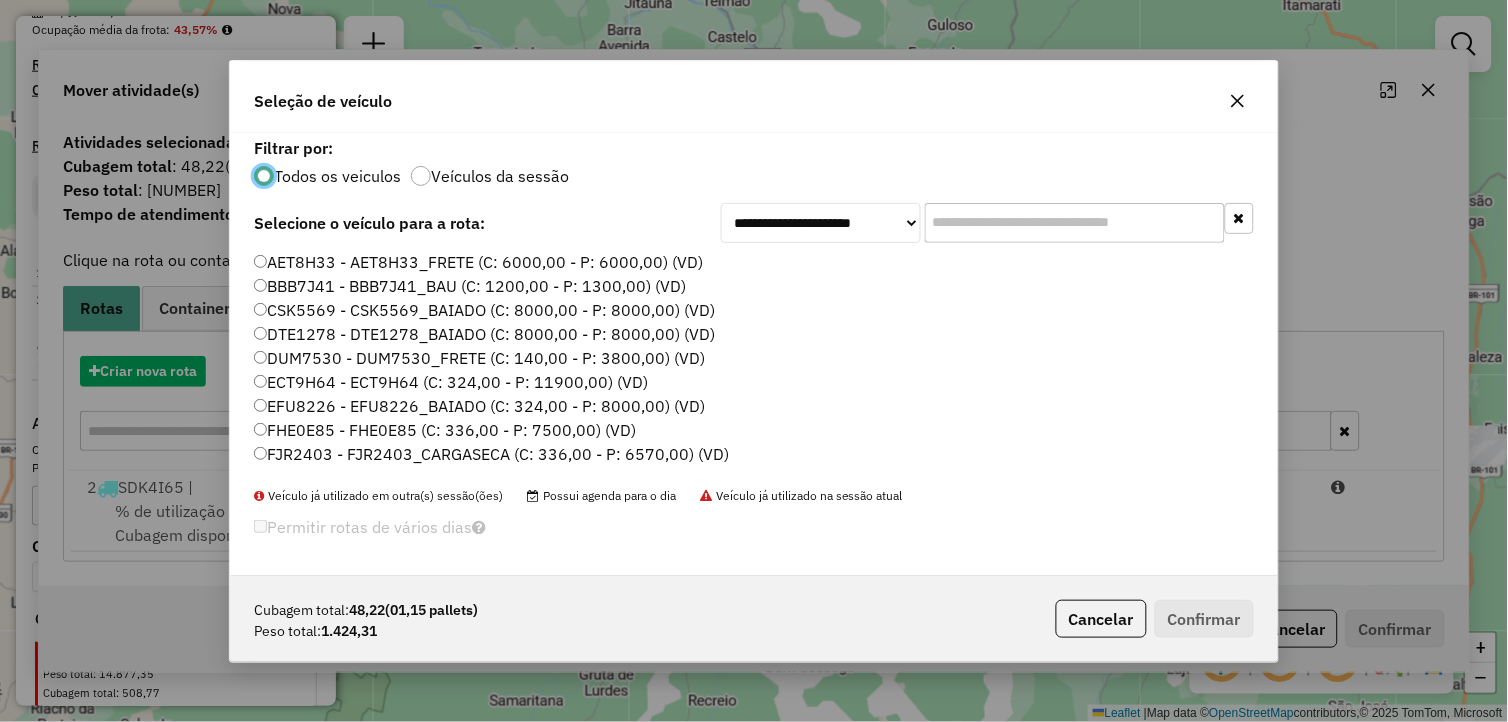 scroll, scrollTop: 11, scrollLeft: 5, axis: both 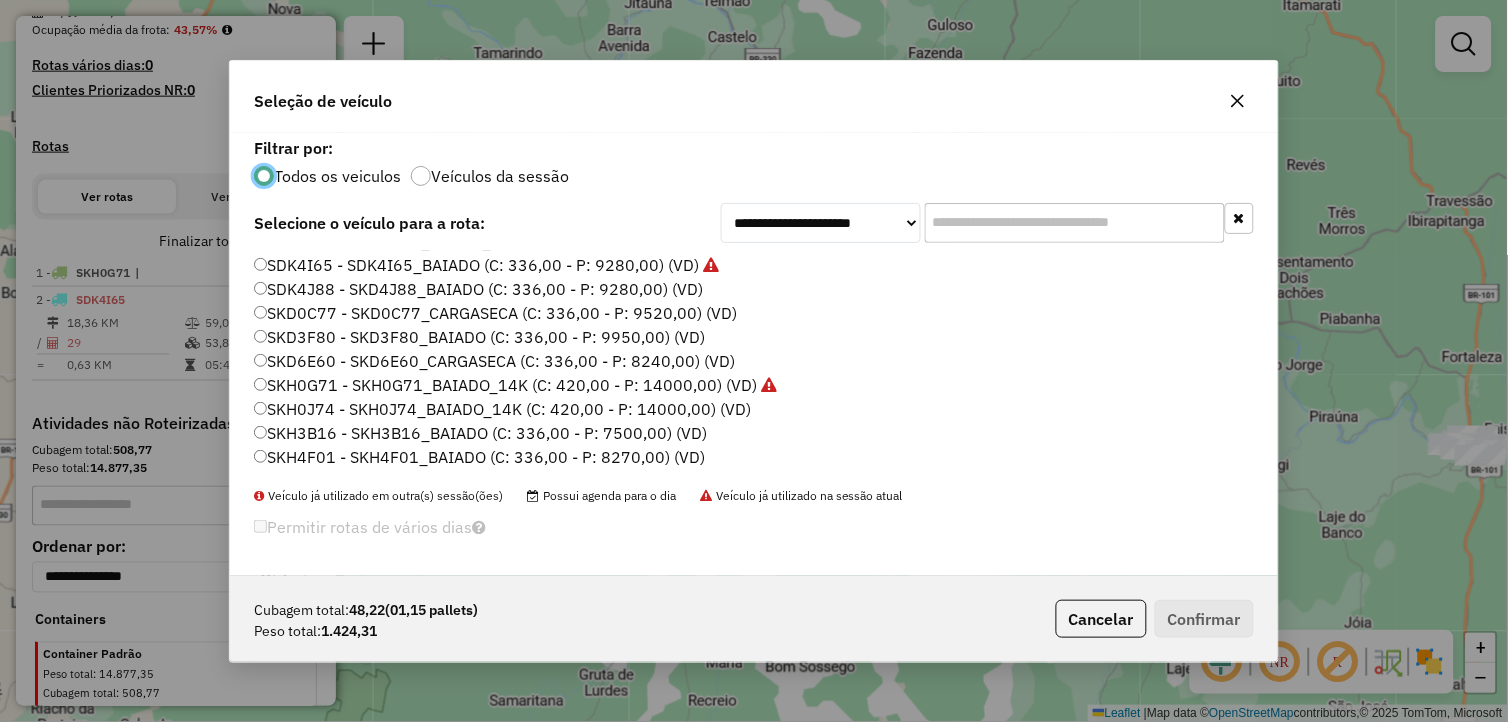 click on "SKH0J74 - SKH0J74_BAIADO_14K (C: 420,00 - P: 14000,00) (VD)" 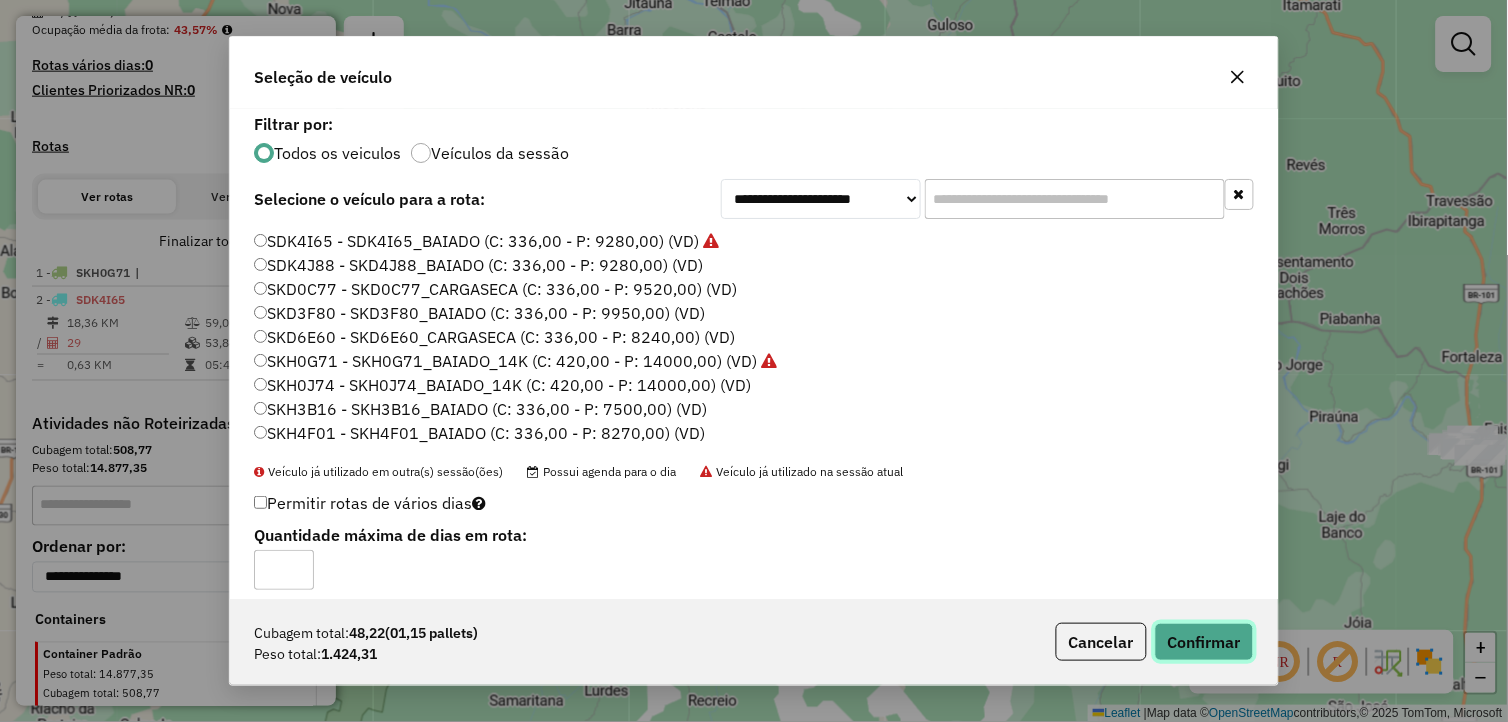 click on "Confirmar" 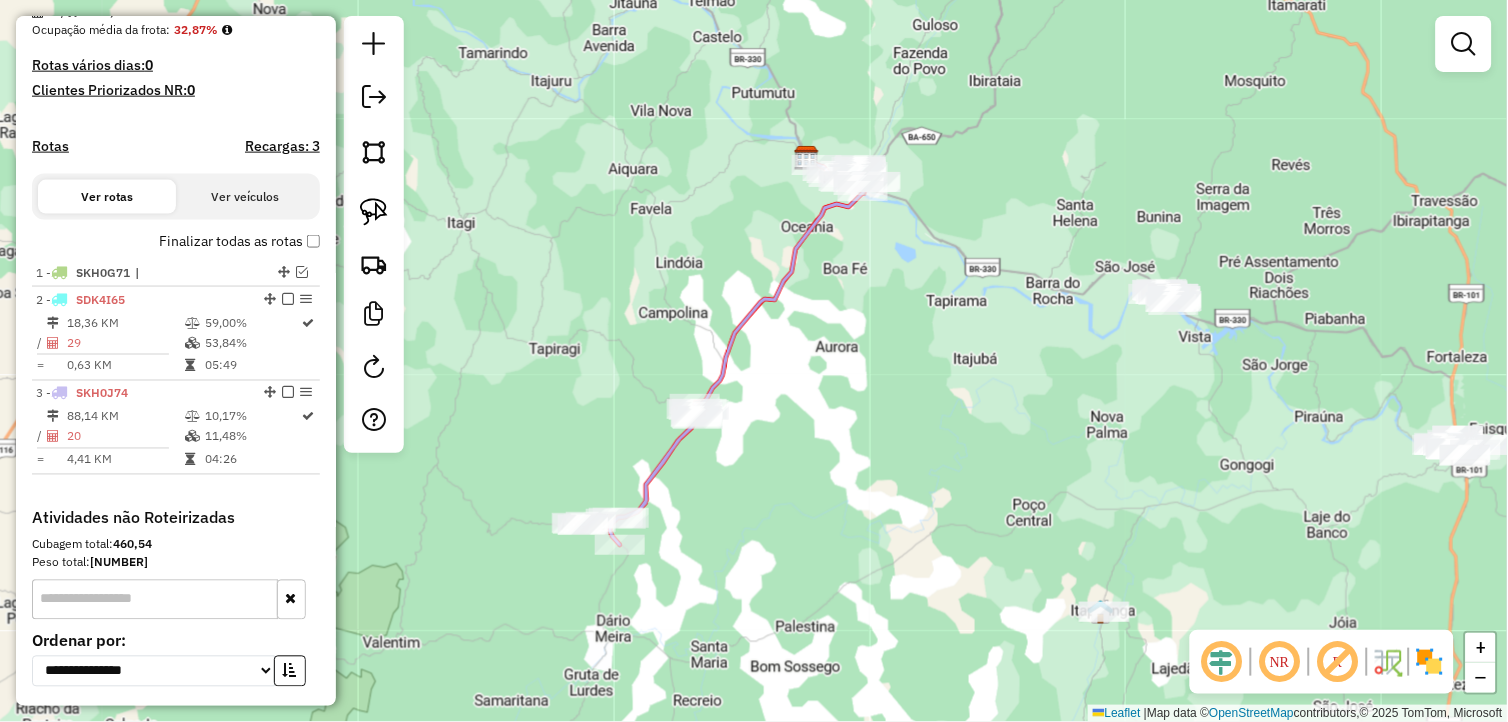 drag, startPoint x: 943, startPoint y: 424, endPoint x: 882, endPoint y: 437, distance: 62.369865 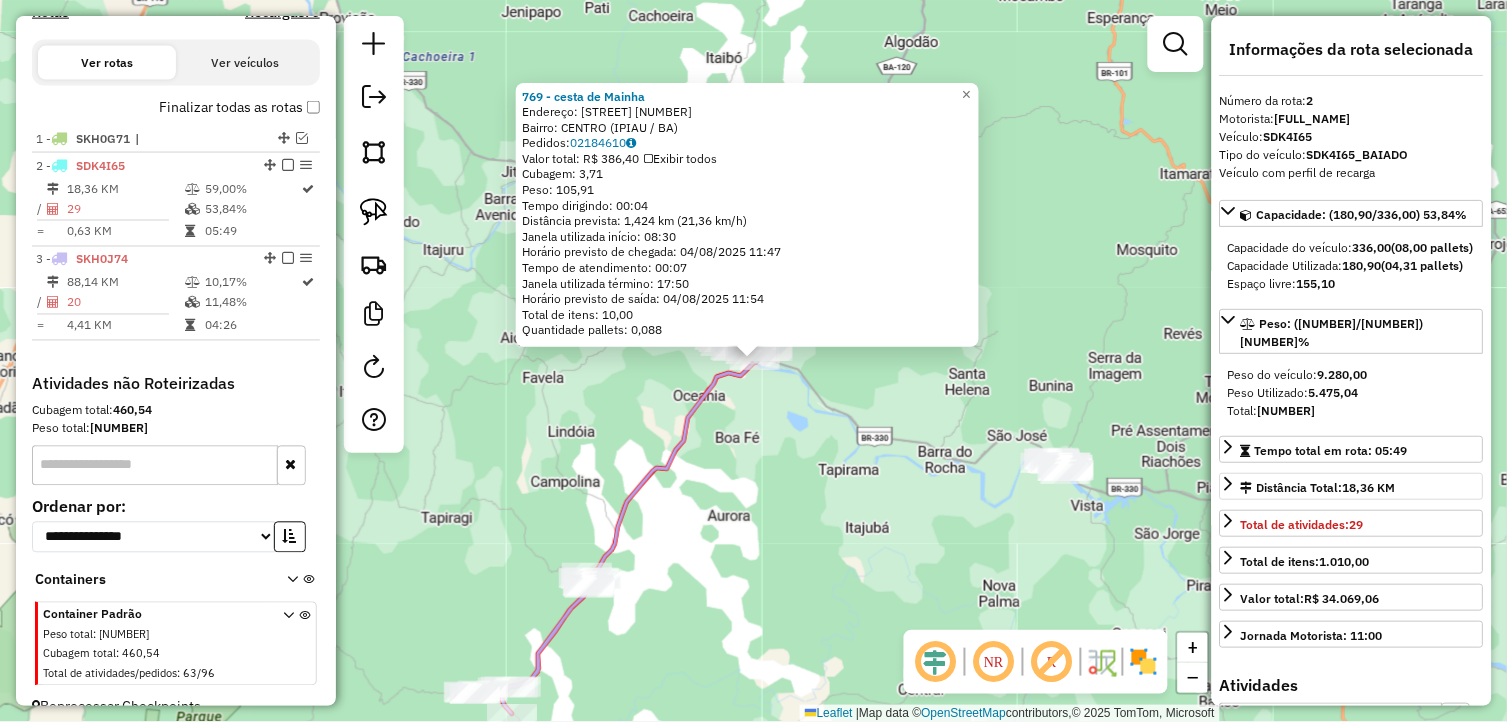 scroll, scrollTop: 667, scrollLeft: 0, axis: vertical 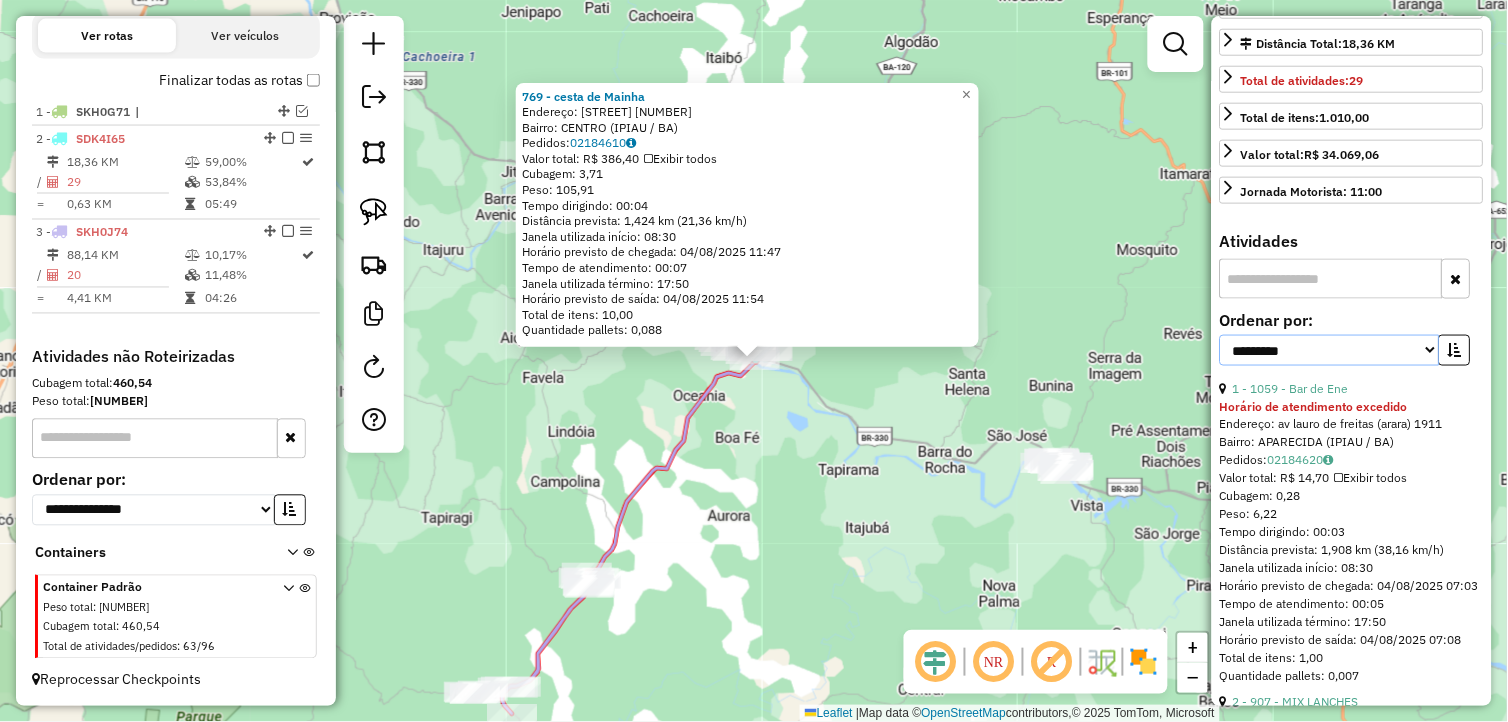 drag, startPoint x: 1422, startPoint y: 366, endPoint x: 1411, endPoint y: 381, distance: 18.601076 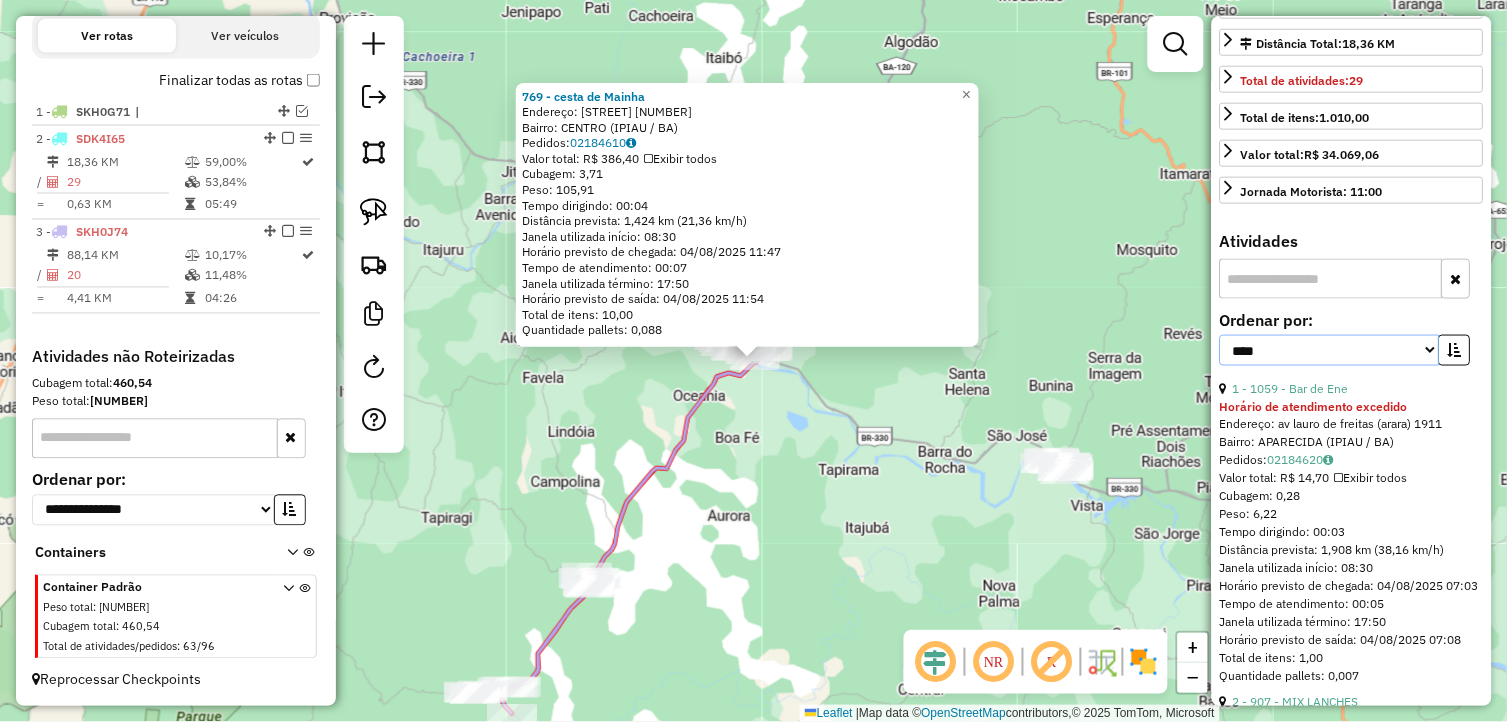 click on "**********" at bounding box center [1330, 350] 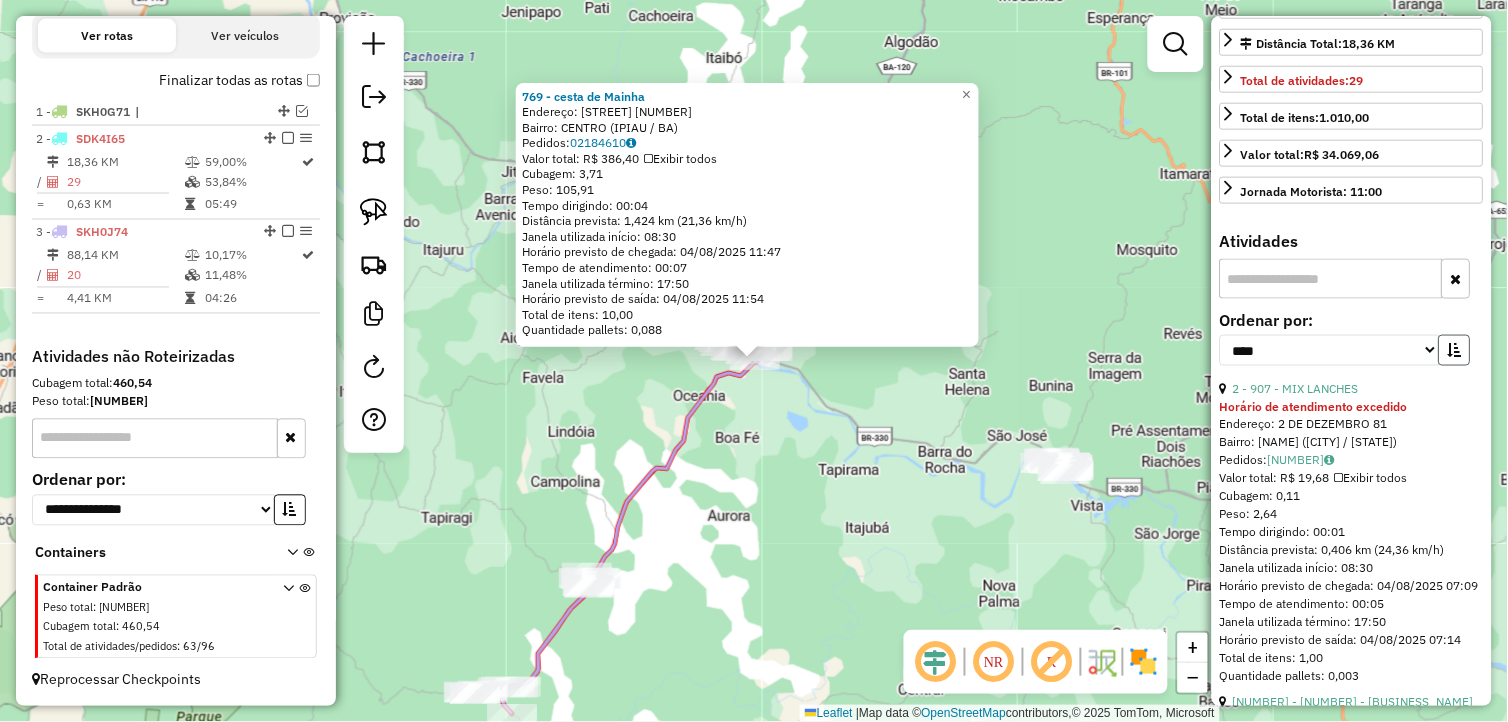 click at bounding box center [1455, 350] 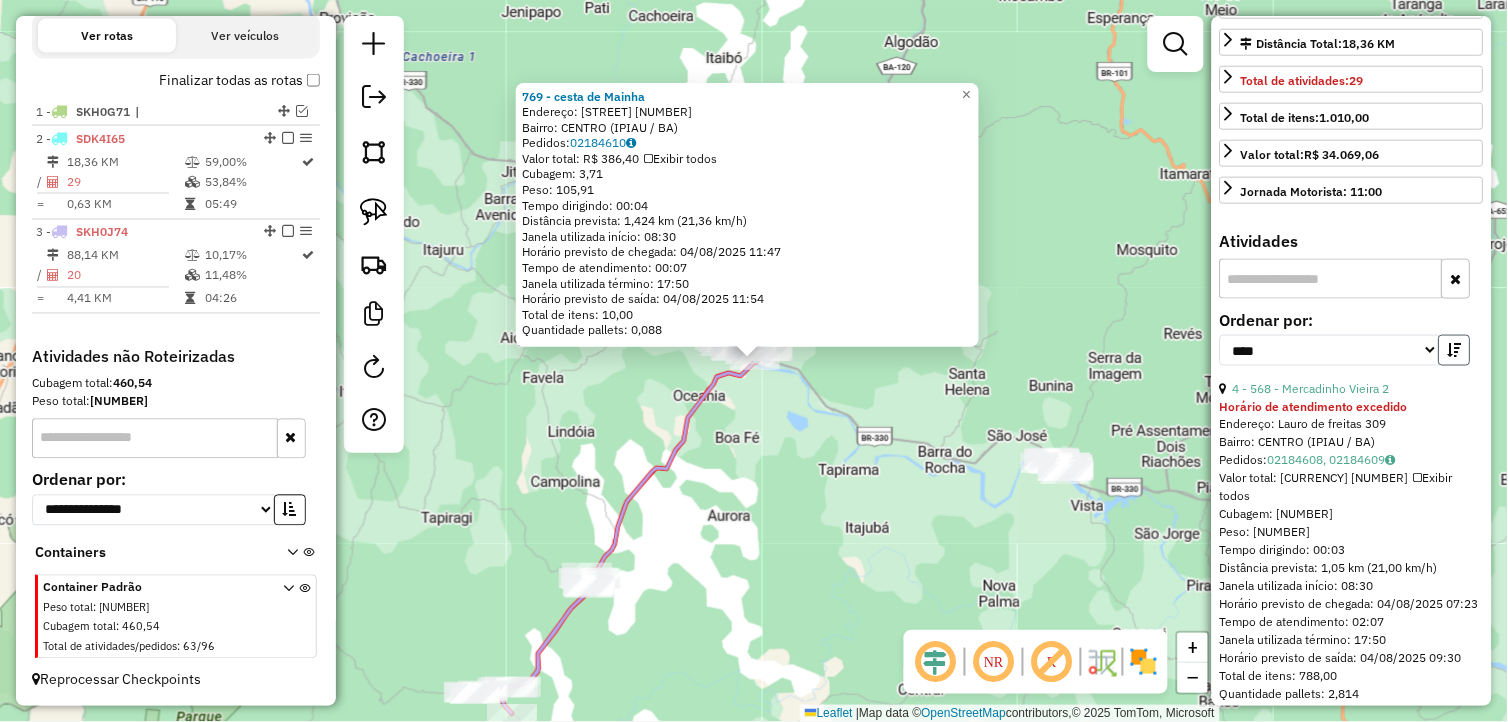 click at bounding box center [1455, 350] 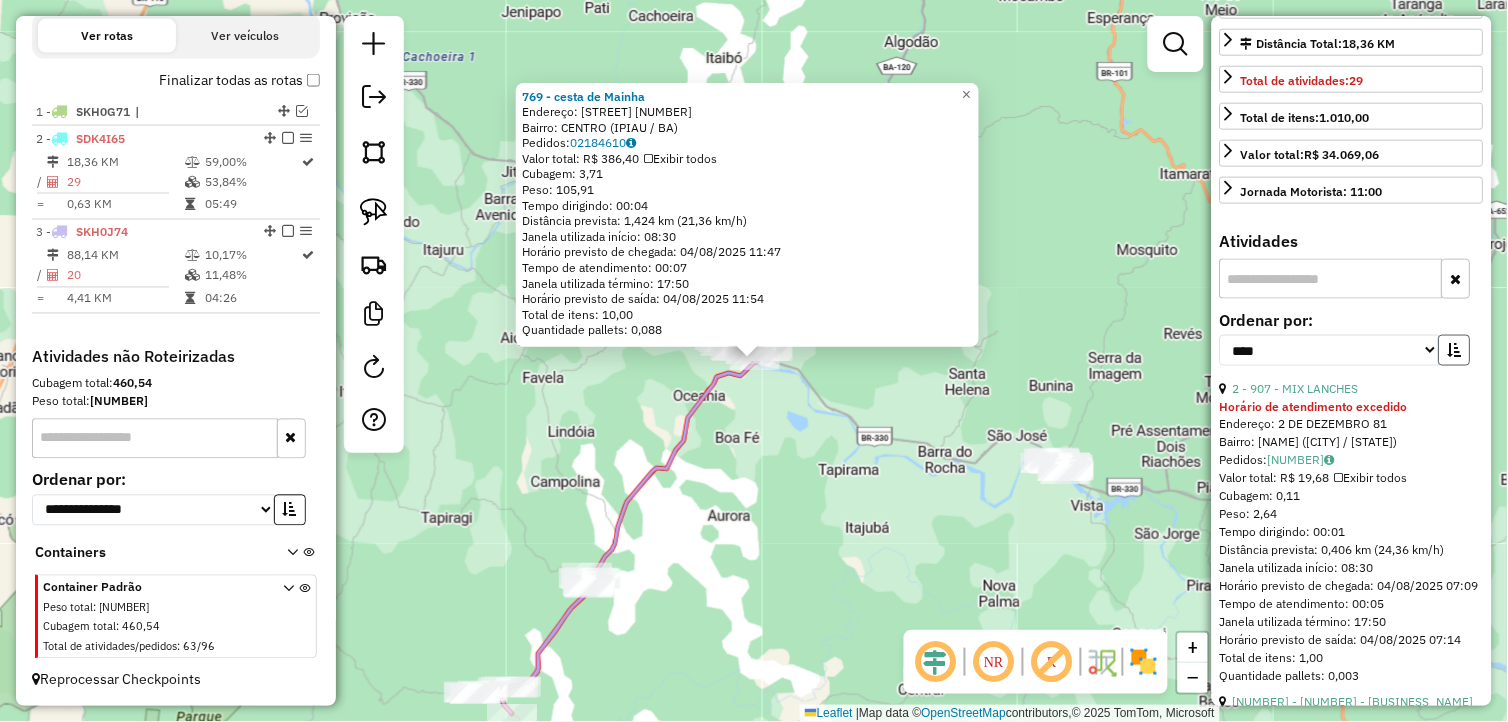 click at bounding box center [1455, 350] 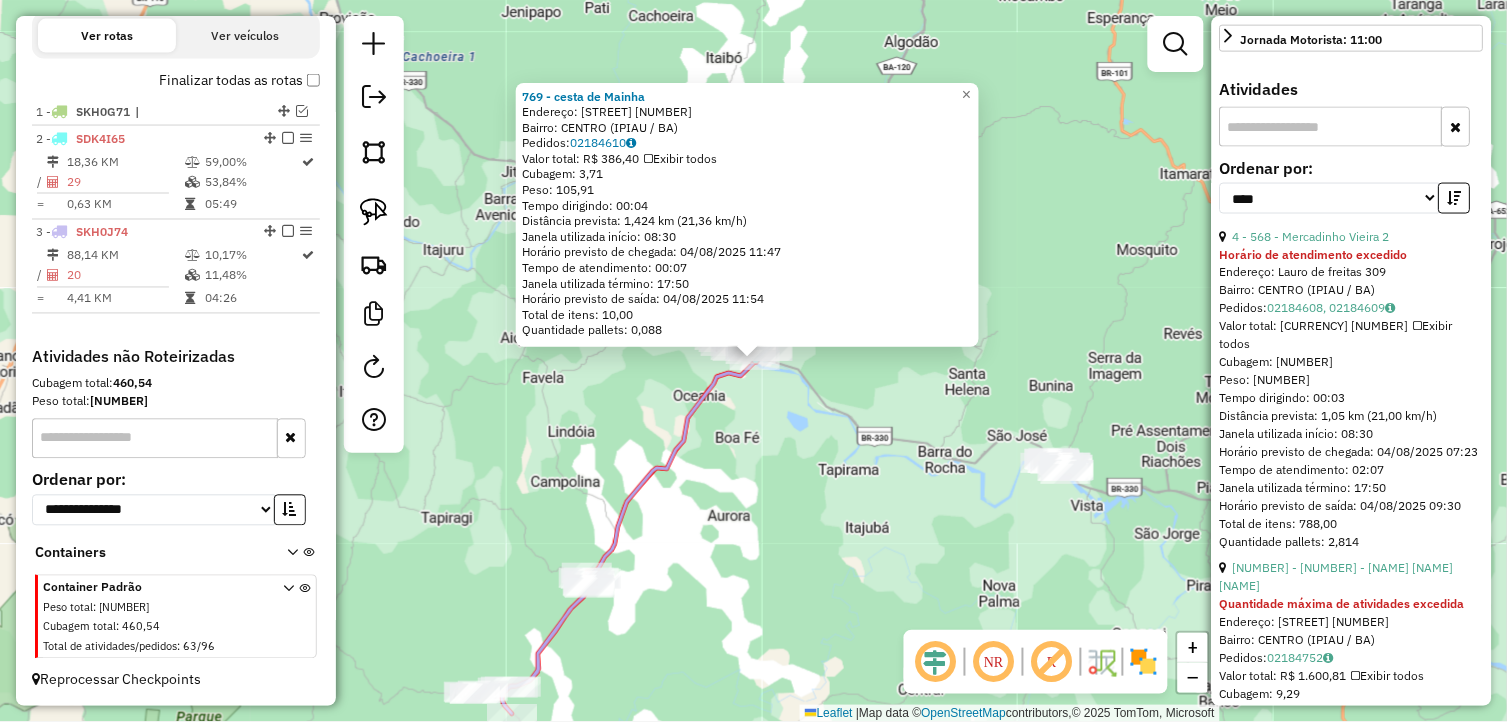 scroll, scrollTop: 555, scrollLeft: 0, axis: vertical 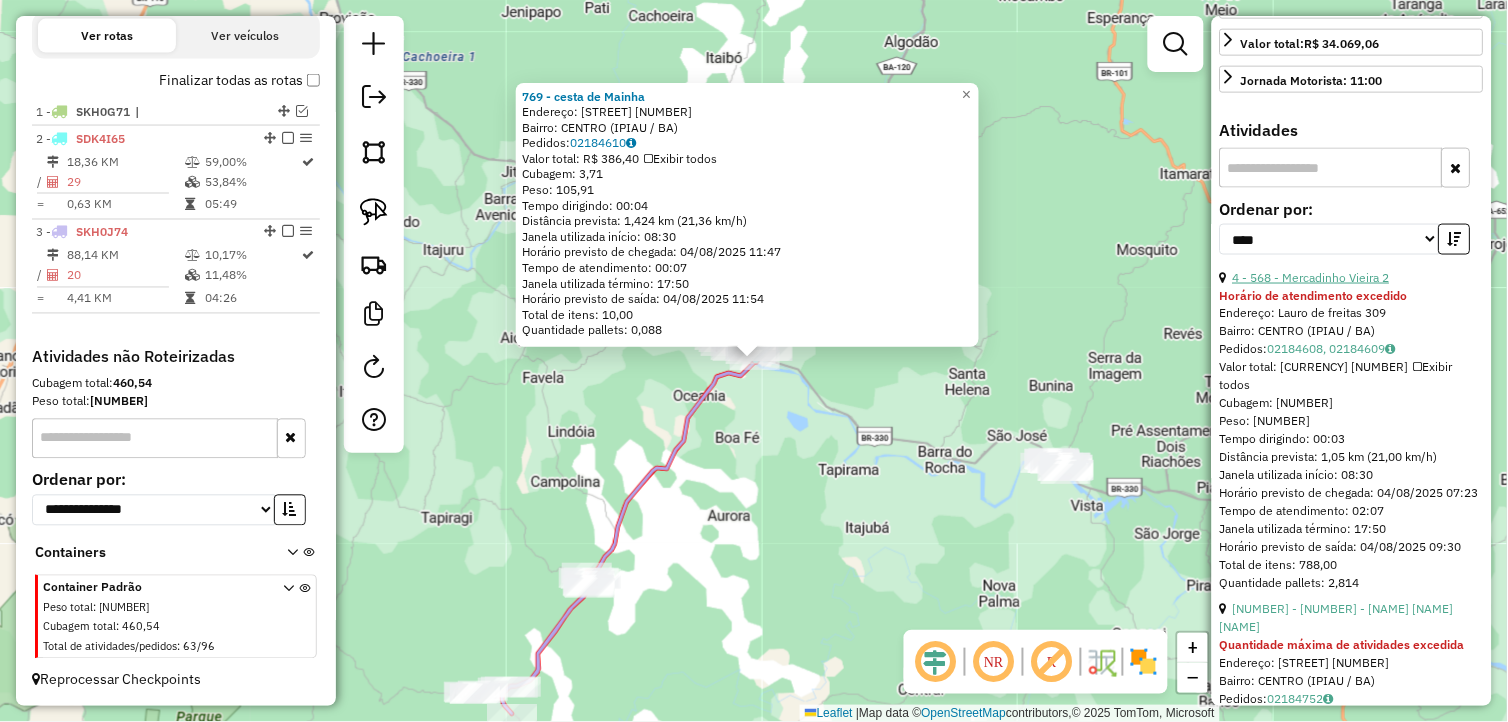 click on "4 - 568 - Mercadinho Vieira 2" at bounding box center [1311, 277] 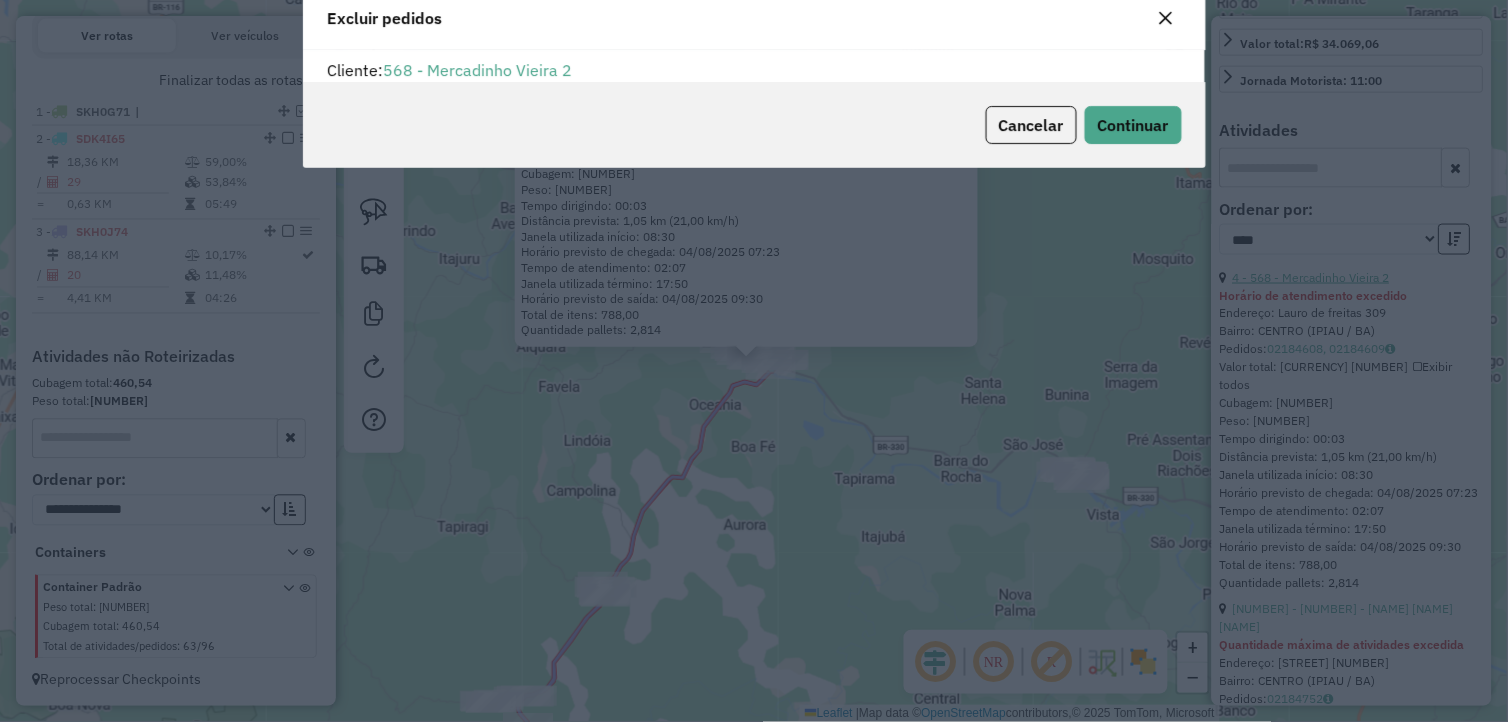 scroll, scrollTop: 11, scrollLeft: 5, axis: both 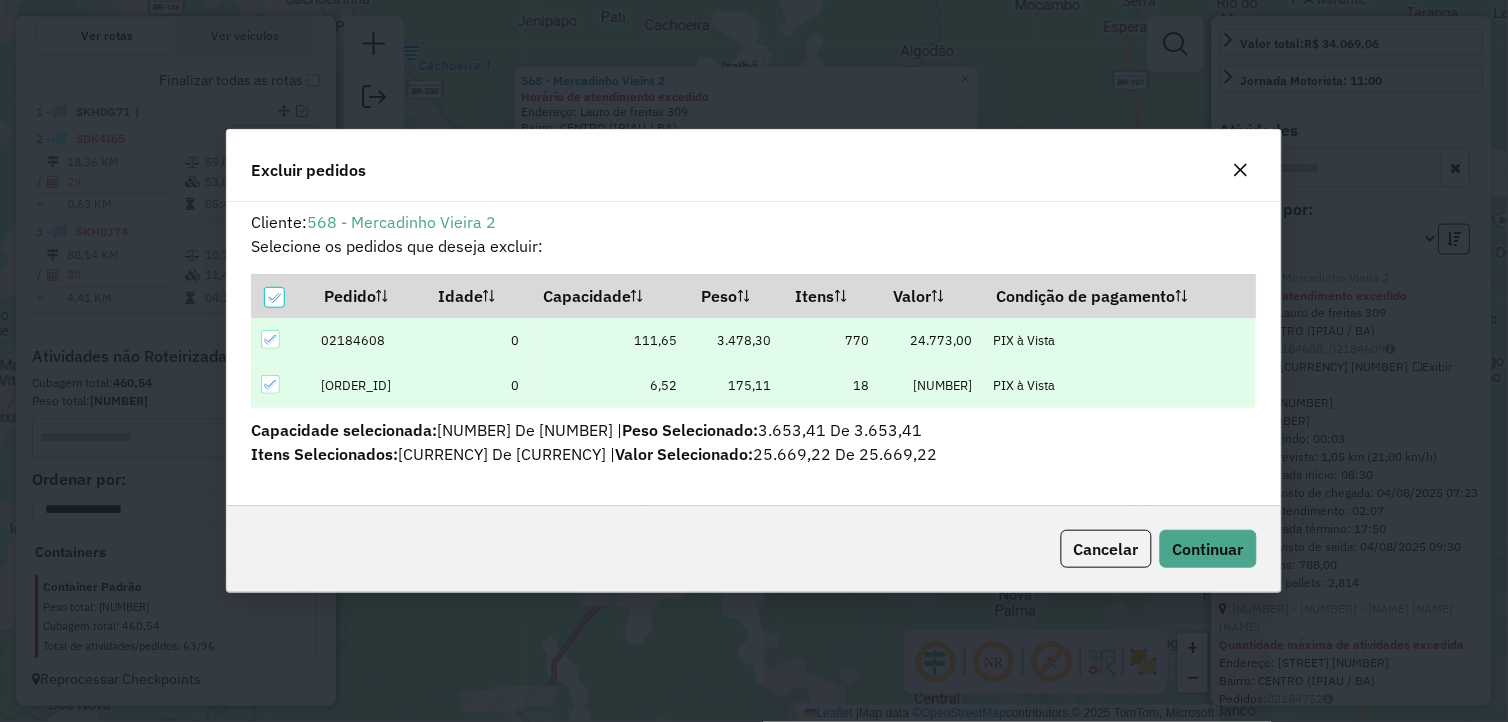 click at bounding box center (280, 385) 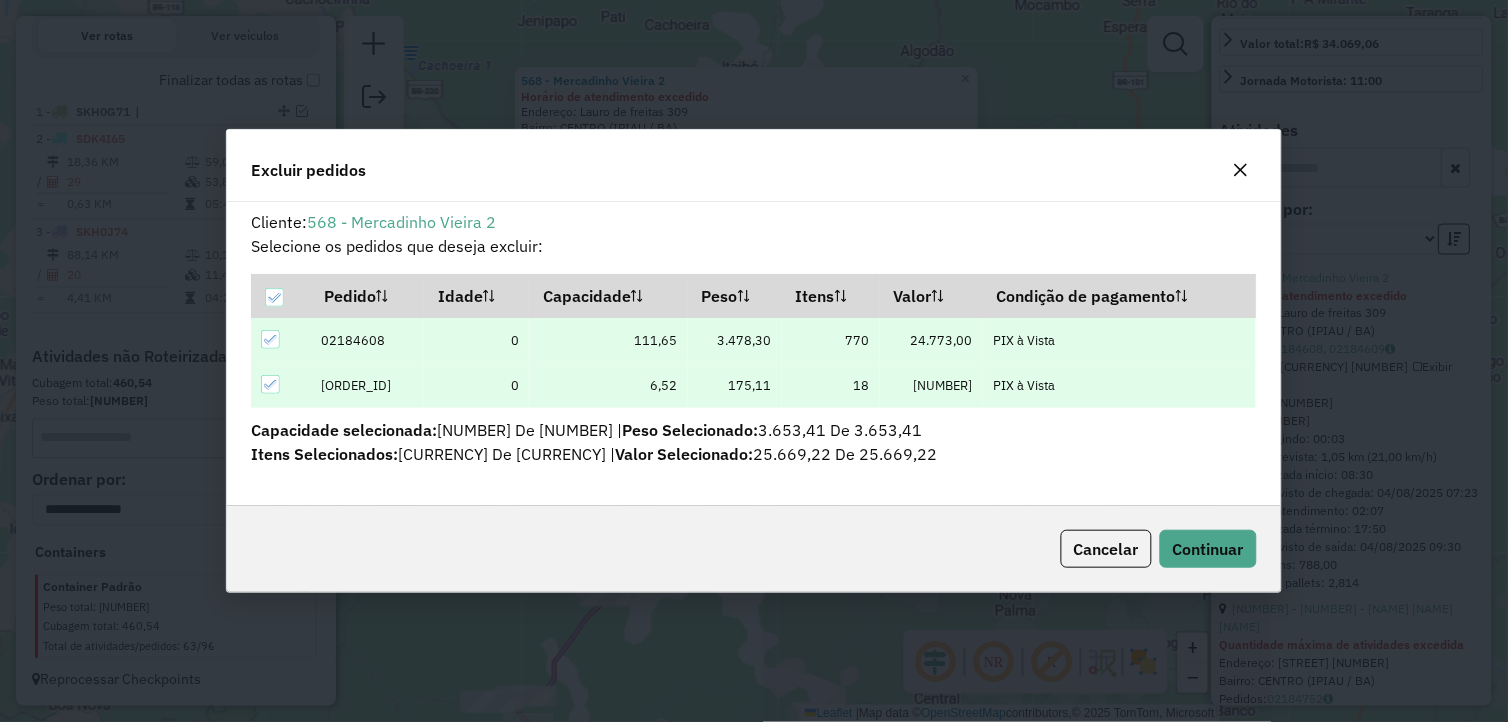 click 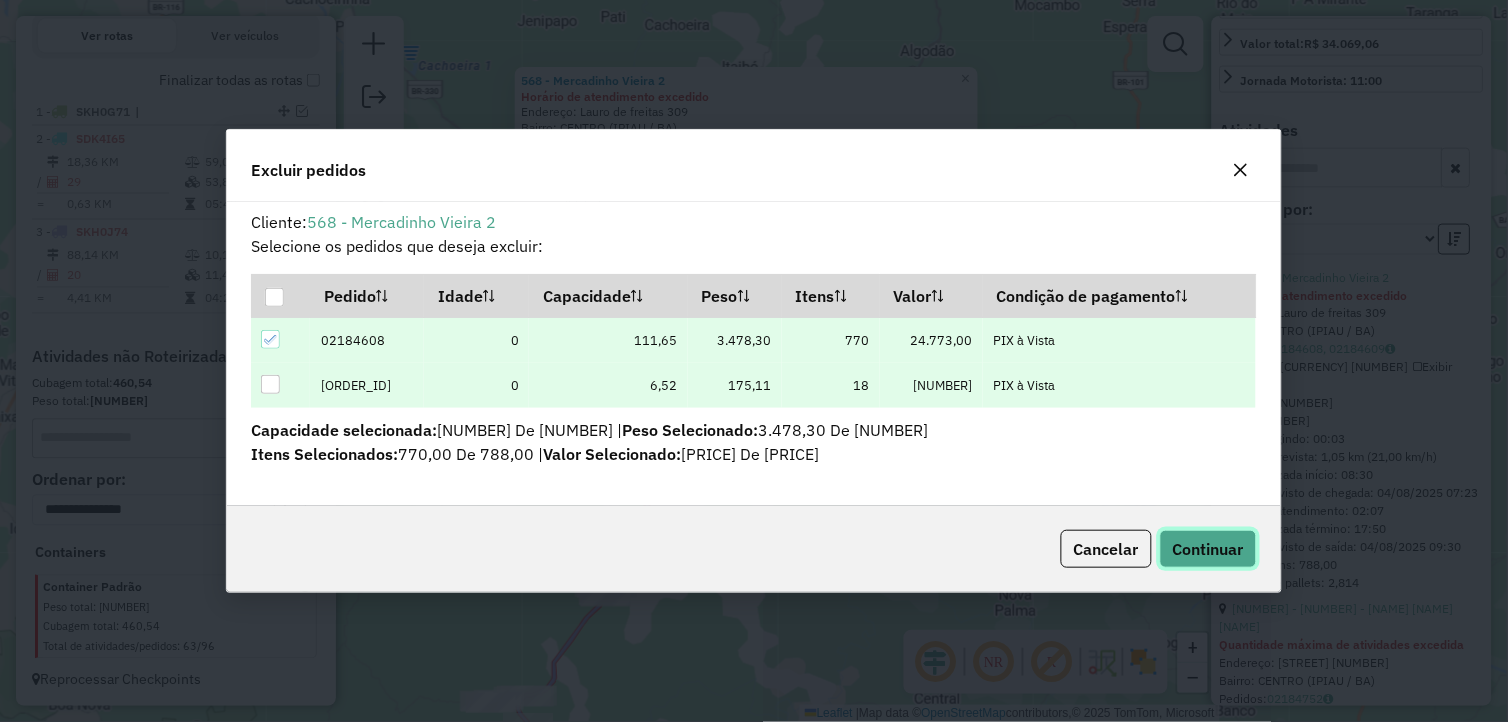 click on "Continuar" 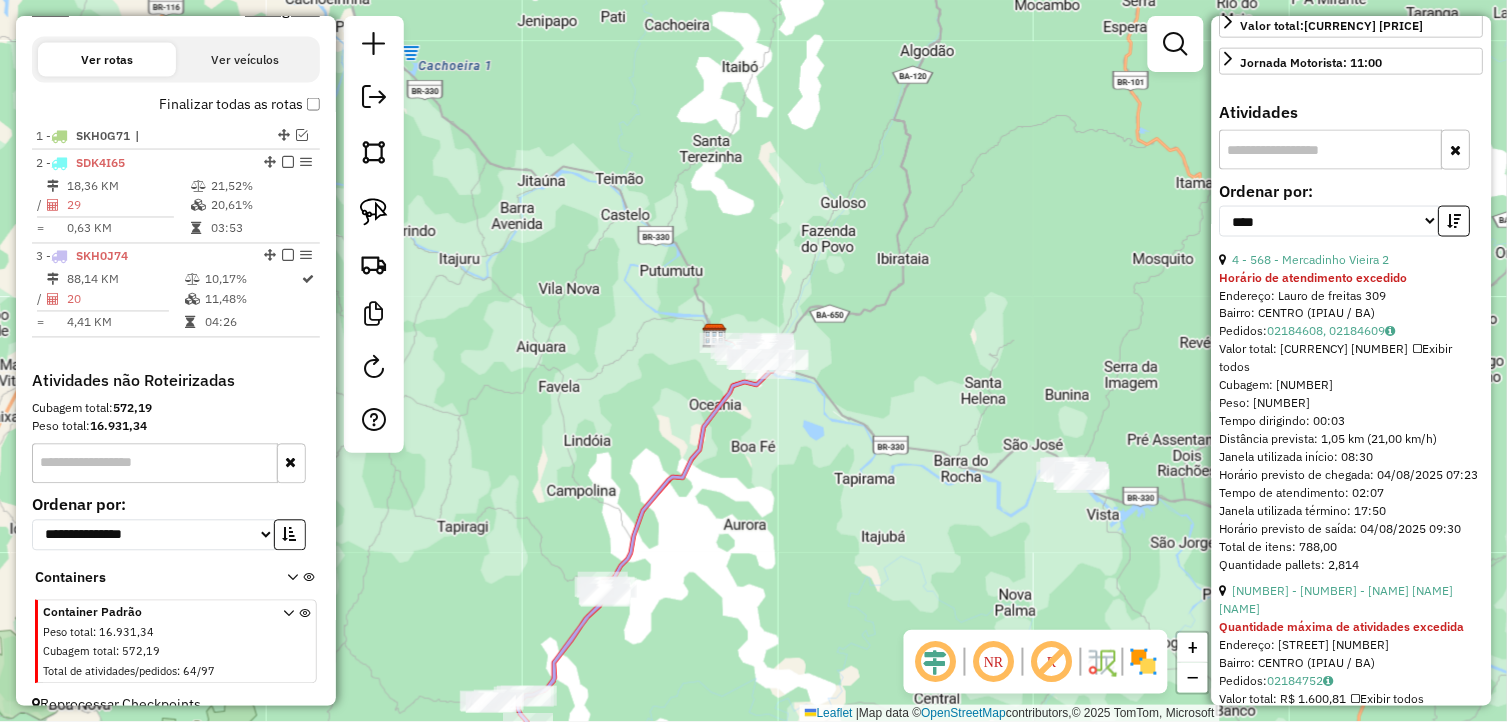 scroll, scrollTop: 692, scrollLeft: 0, axis: vertical 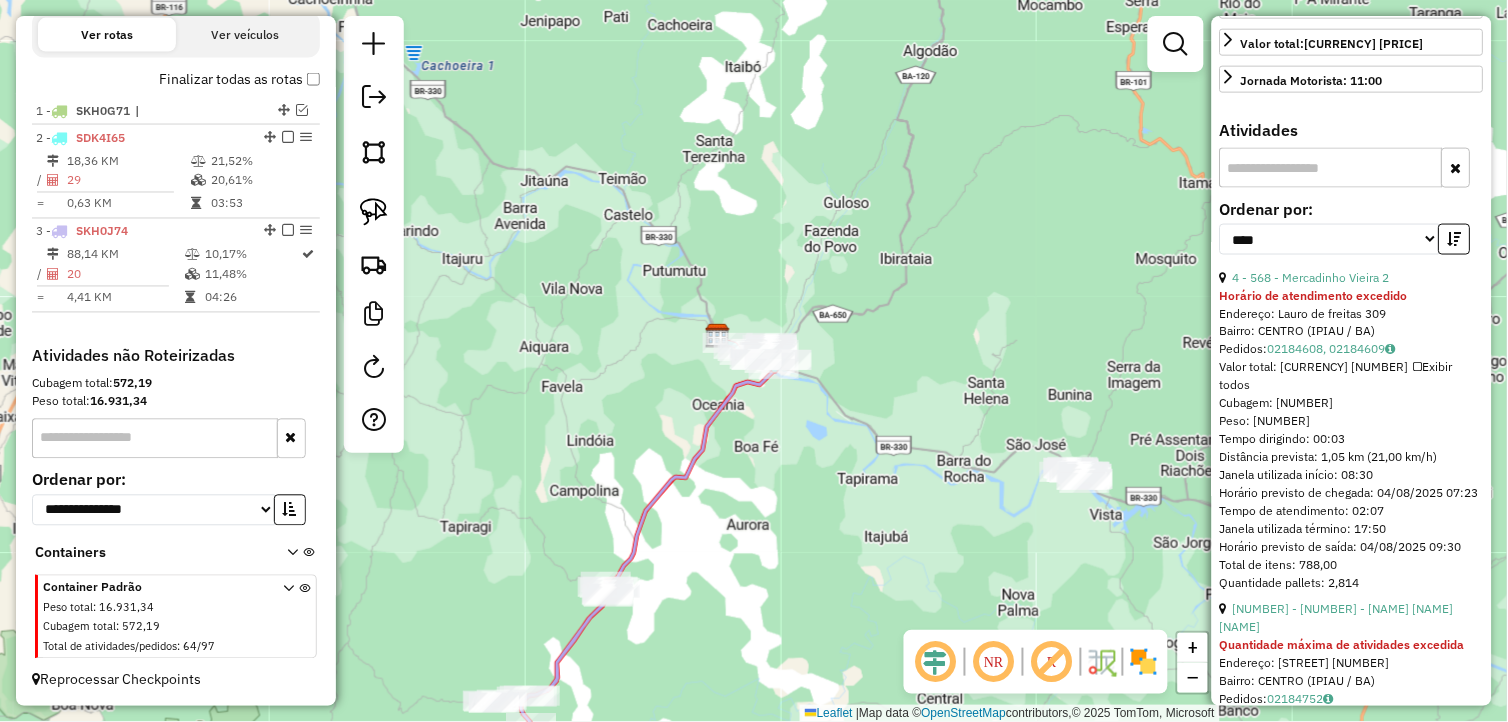 drag, startPoint x: 797, startPoint y: 447, endPoint x: 860, endPoint y: 463, distance: 65 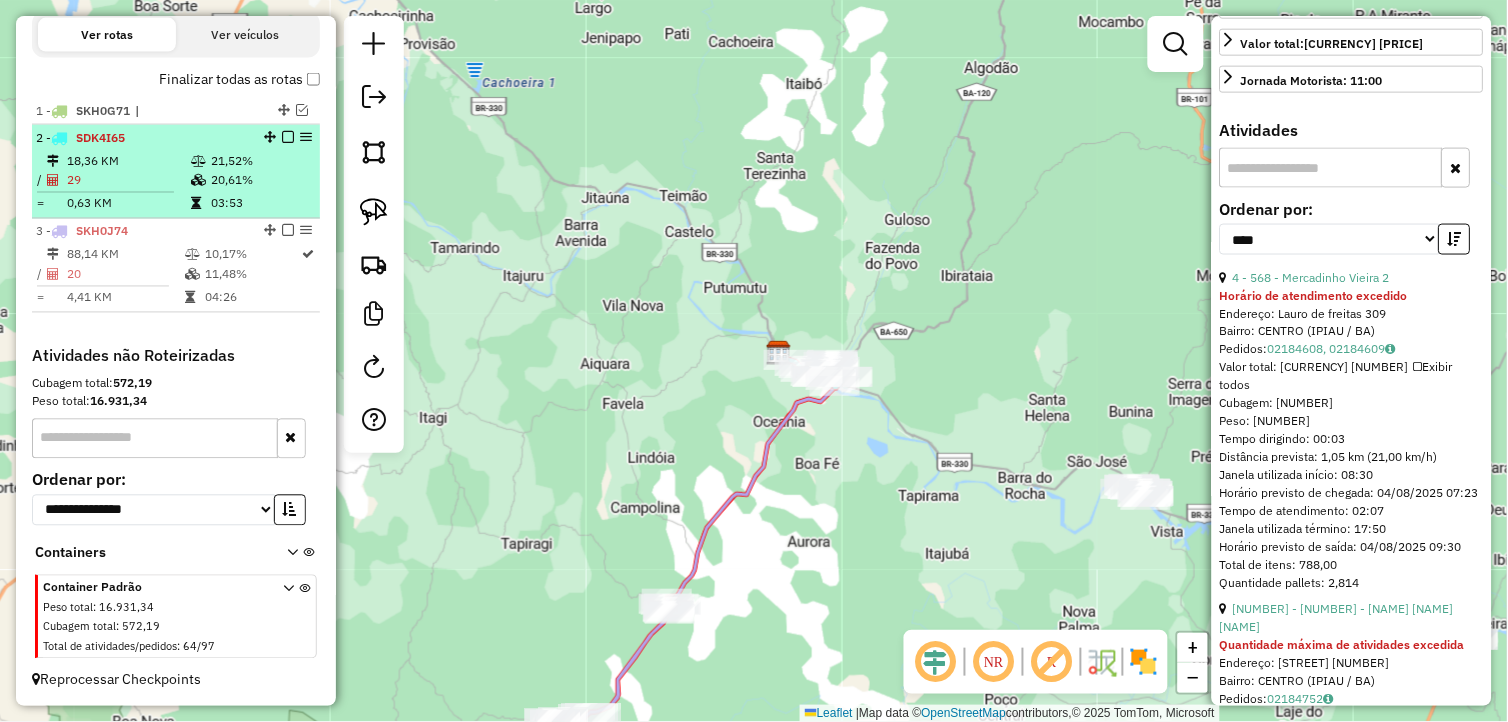click at bounding box center [288, 137] 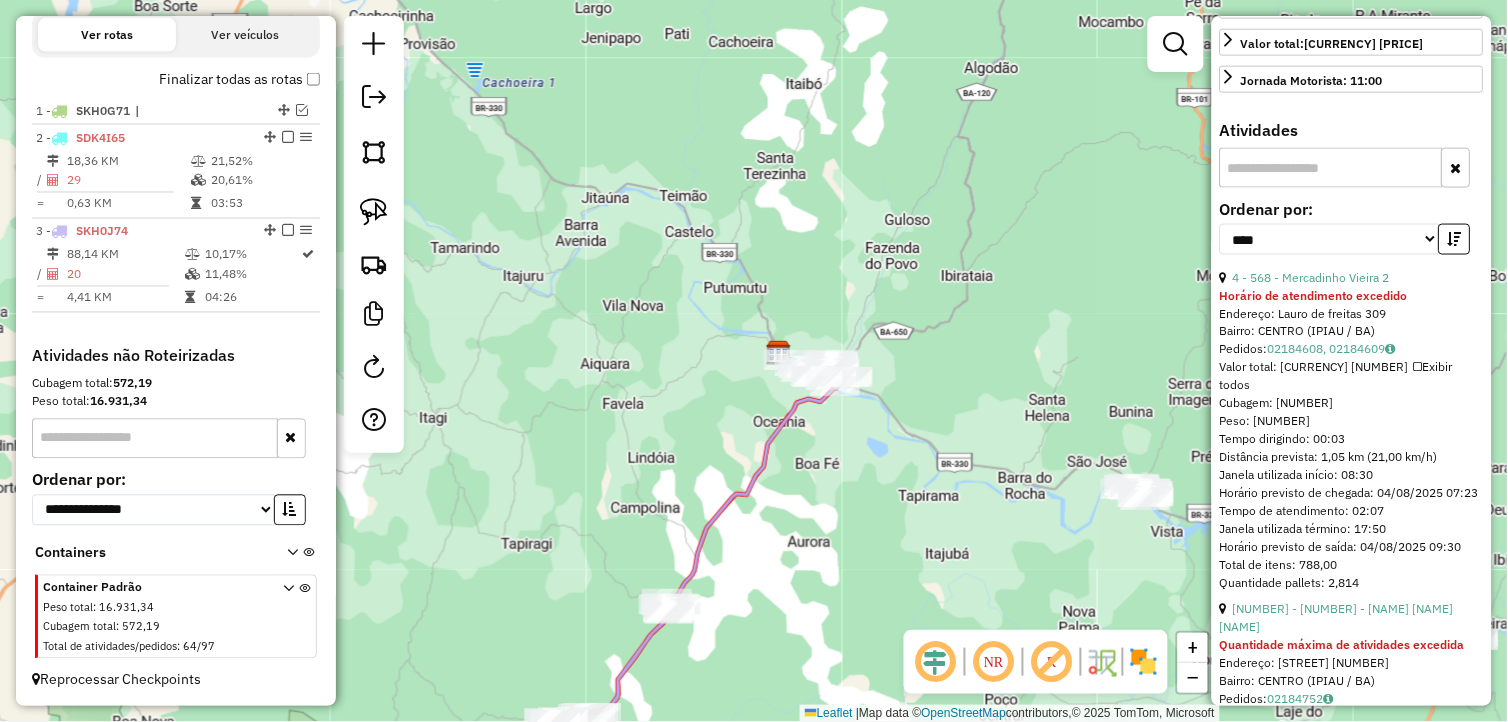 scroll, scrollTop: 625, scrollLeft: 0, axis: vertical 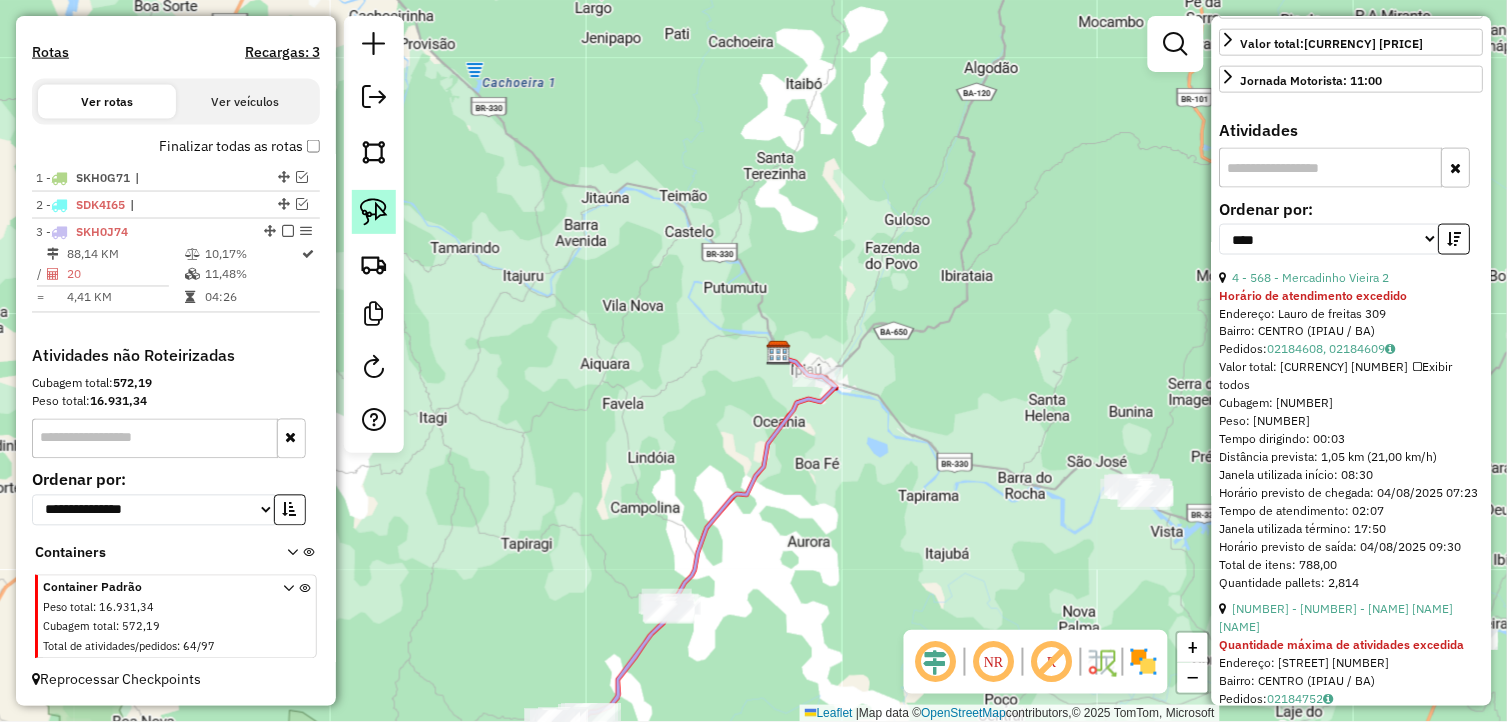 click 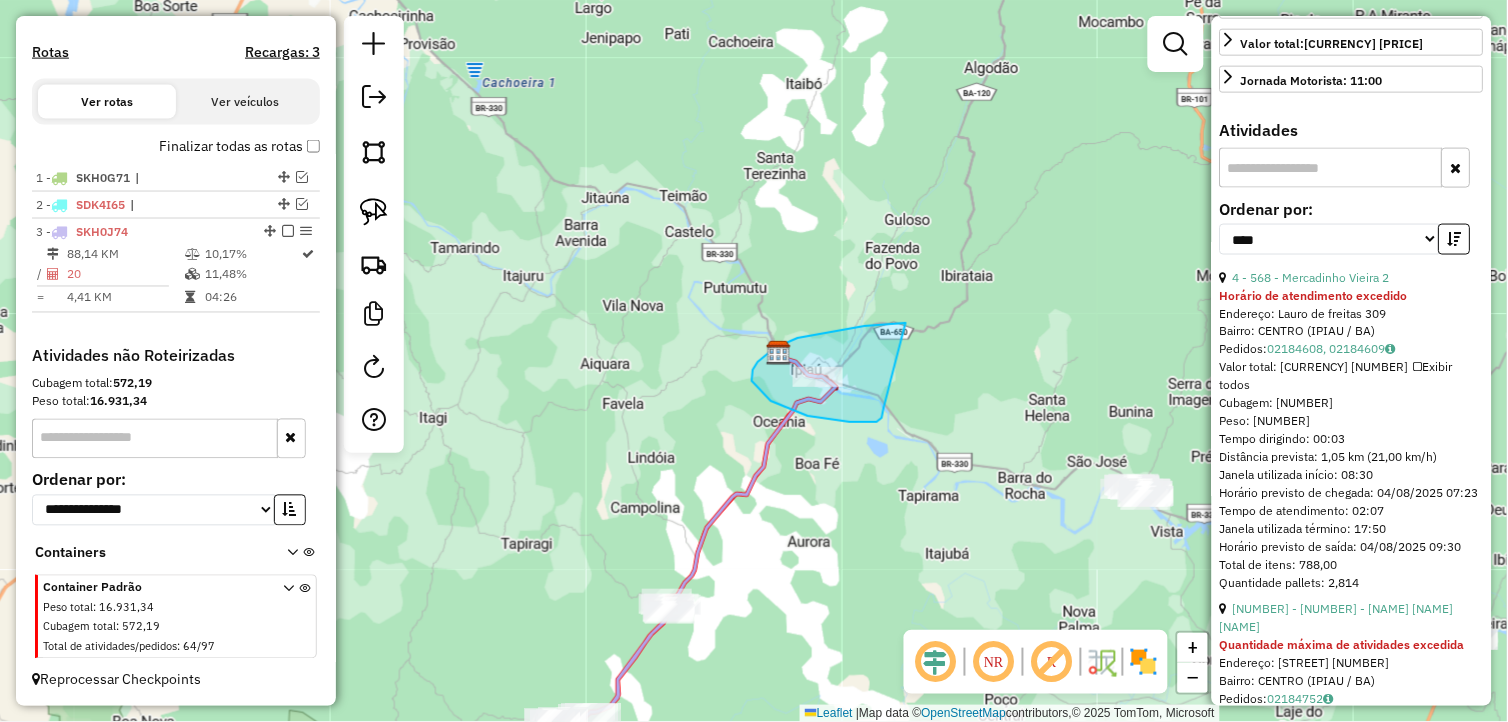 drag, startPoint x: 896, startPoint y: 323, endPoint x: 884, endPoint y: 408, distance: 85.84288 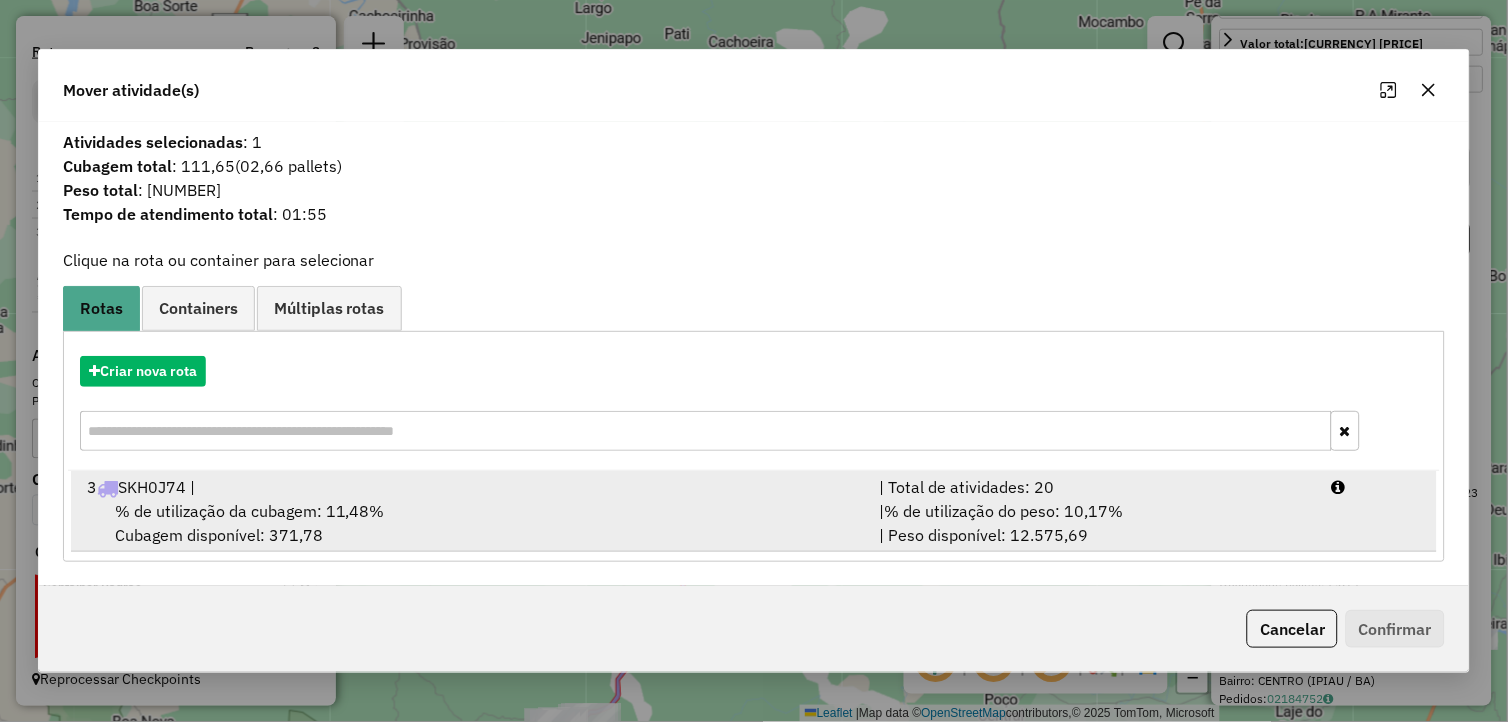 click on "[NUMBER] [PLATE] |" at bounding box center (471, 487) 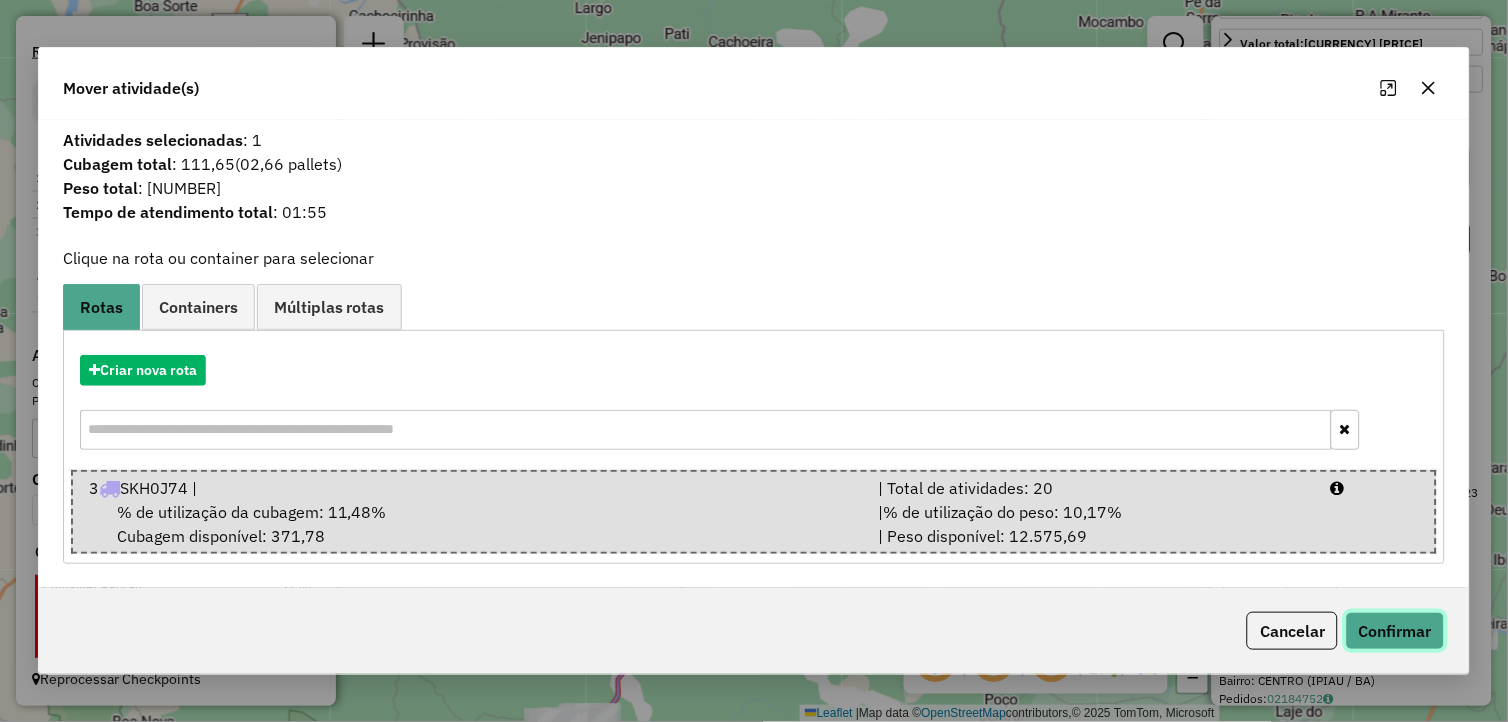 click on "Confirmar" 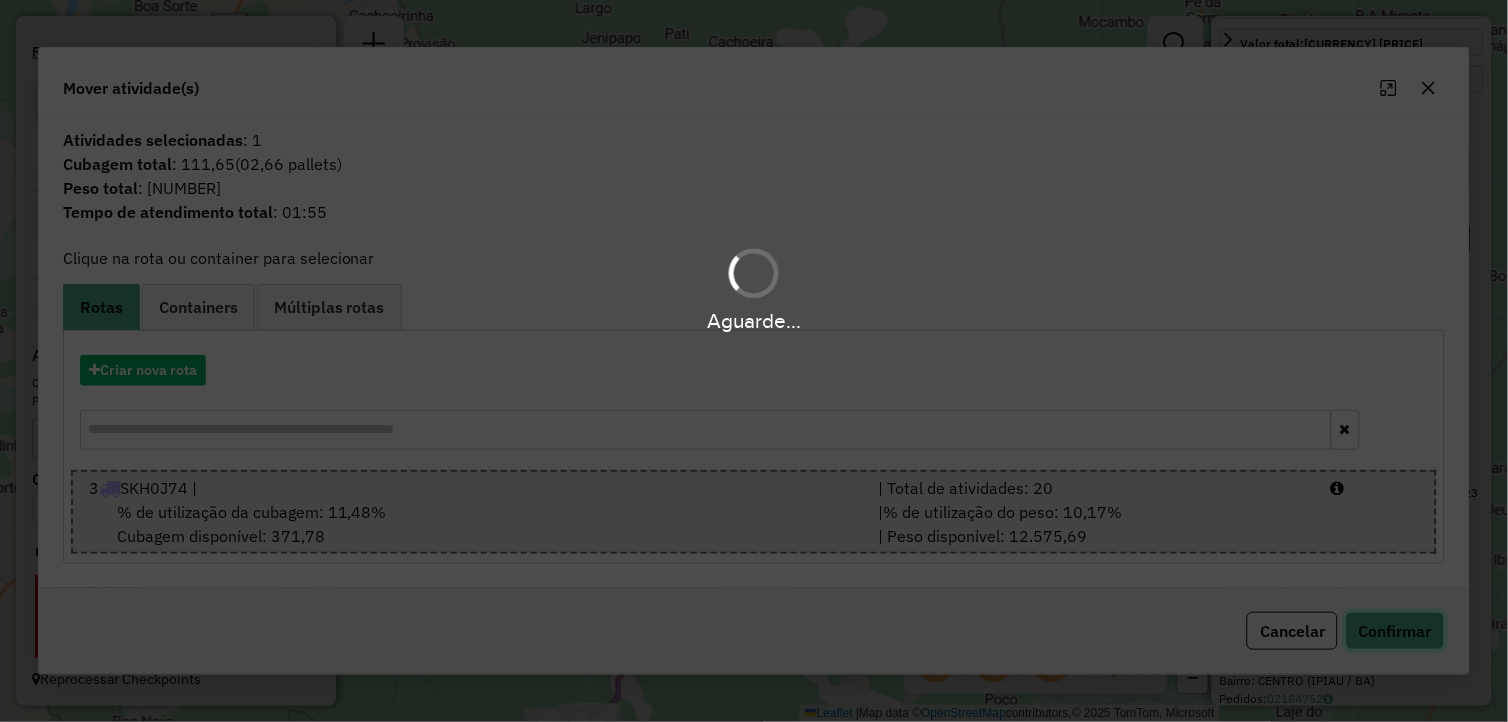 type 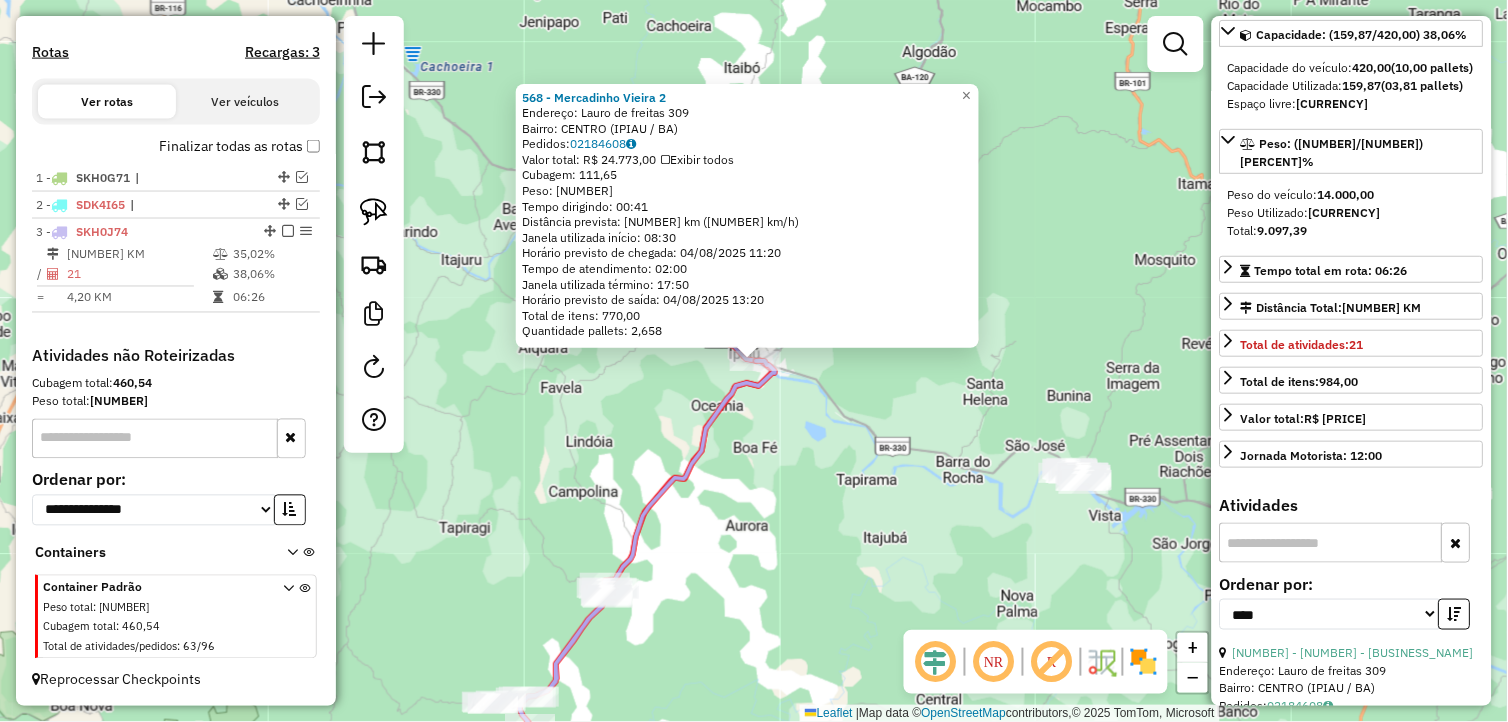 scroll, scrollTop: 0, scrollLeft: 0, axis: both 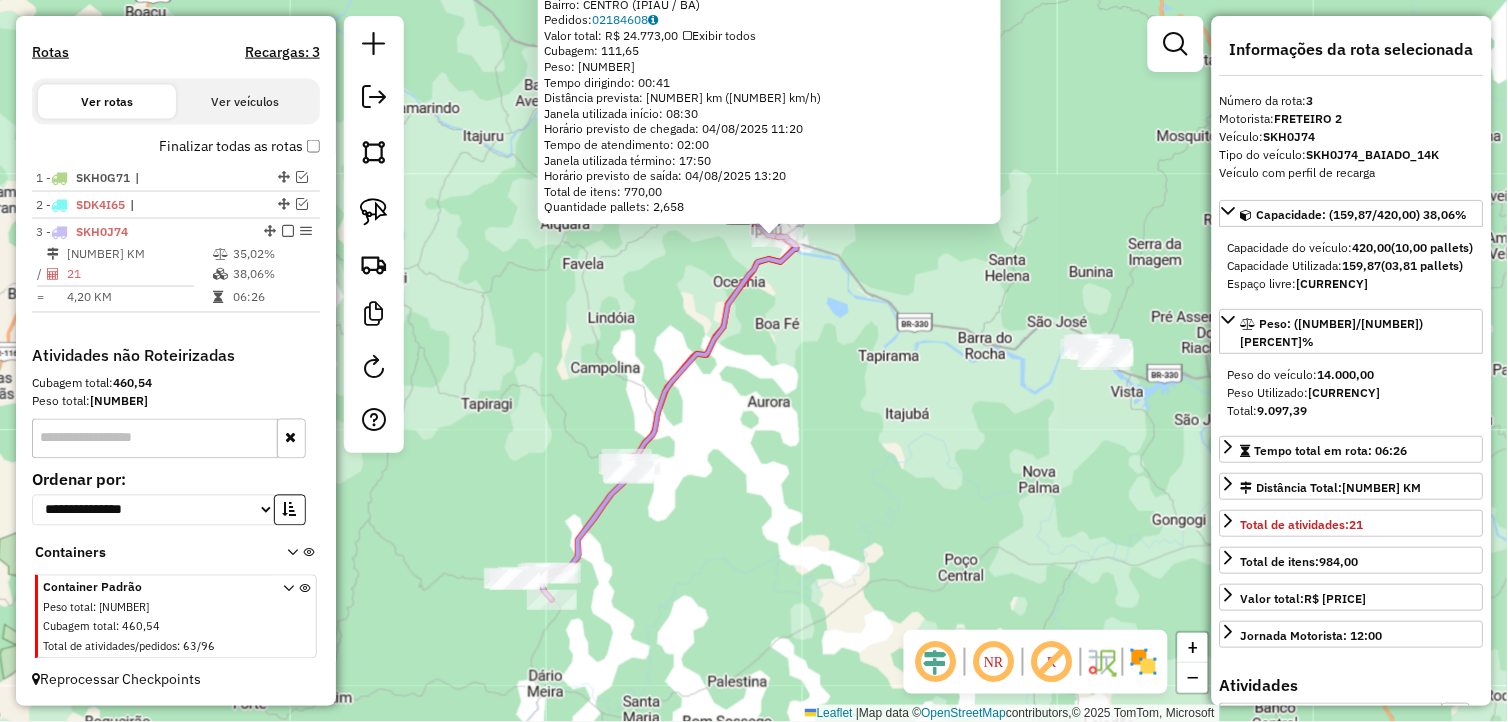 drag, startPoint x: 801, startPoint y: 533, endPoint x: 885, endPoint y: 466, distance: 107.44766 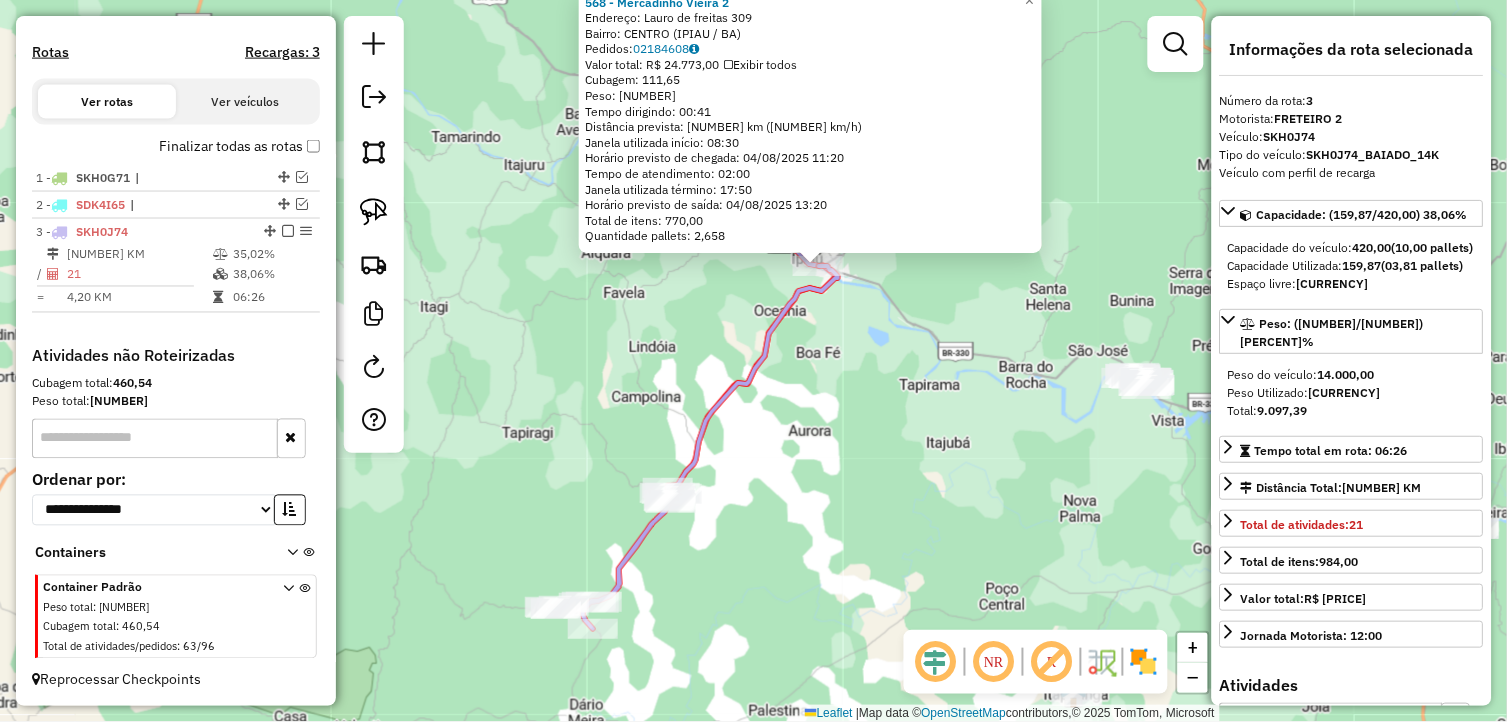 drag, startPoint x: 821, startPoint y: 512, endPoint x: 846, endPoint y: 537, distance: 35.35534 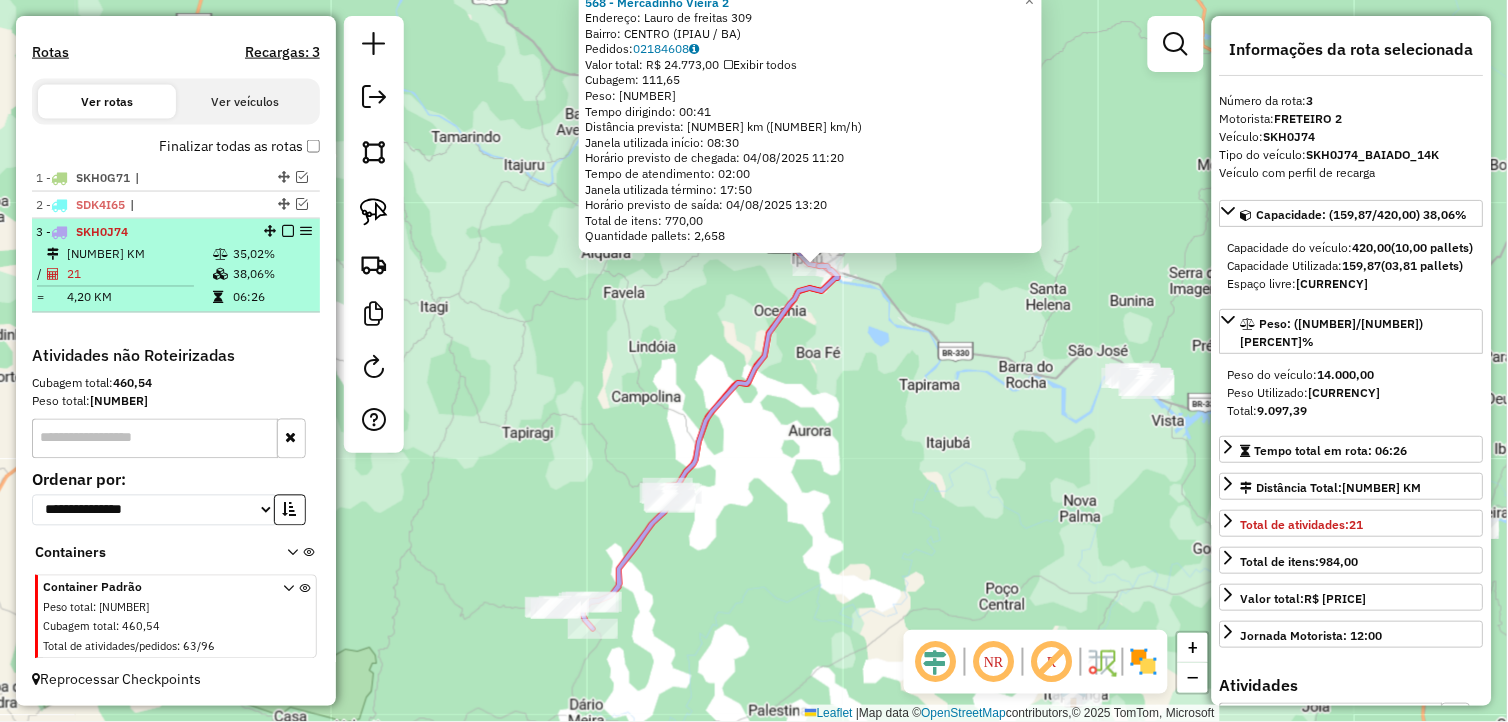 click at bounding box center (288, 231) 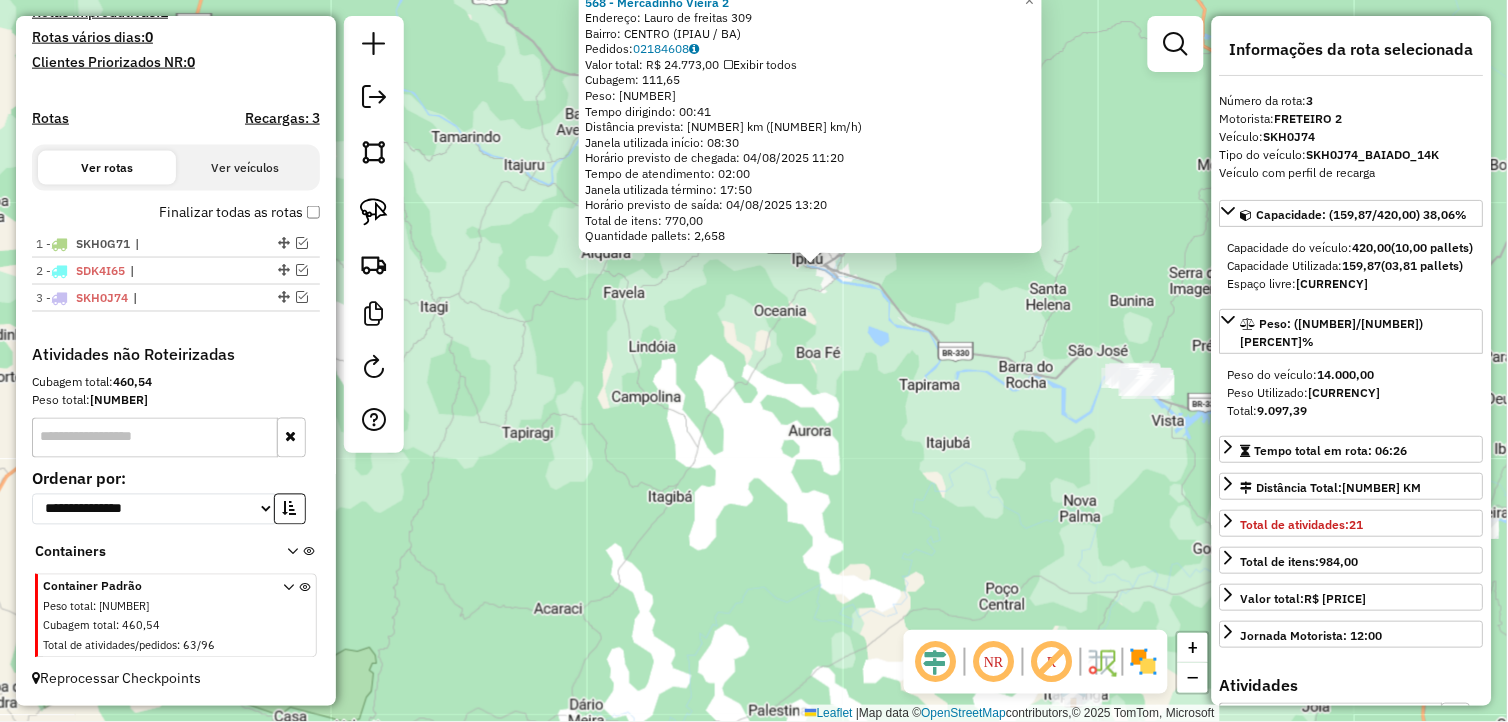 scroll, scrollTop: 558, scrollLeft: 0, axis: vertical 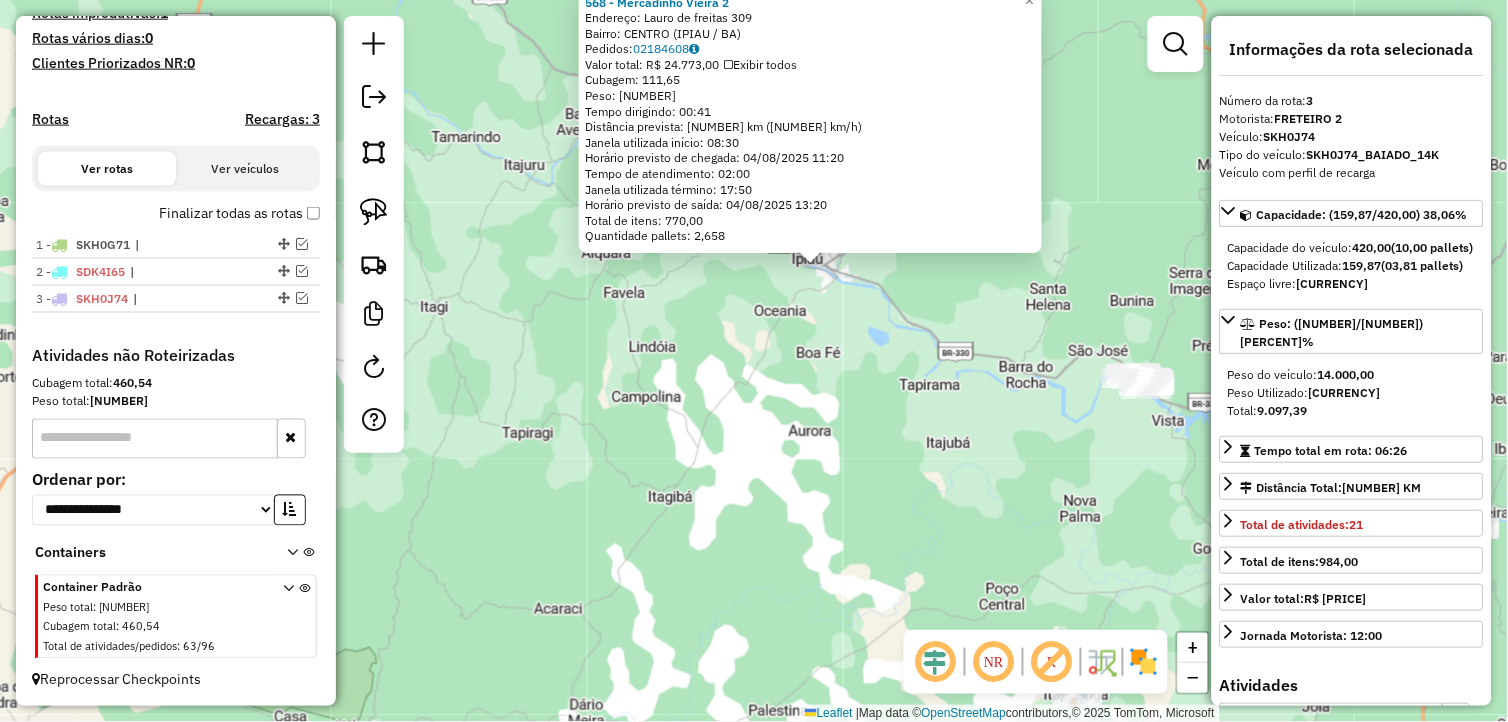 click on "[NUMBER] - Mercadinho Vieira 2  Endereço:  [CITY] [NUMBER]   Bairro: CENTRO ([CITY] / BA)   Pedidos:  [ORDER_ID]   Valor total: R$ [PRICE]   Exibir todos   Cubagem: [CUBAGE]  Peso: [WEIGHT]  Tempo dirigindo: [TIME]   Distância prevista: [DISTANCE] km ([SPEED] km/h)   Janela utilizada início: [TIME]   Horário previsto de chegada: [DATE] [TIME]   Tempo de atendimento: [TIME]   Janela utilizada término: [TIME]   Horário previsto de saída: [DATE] [TIME]   Total de itens: [ITEMS]   Quantidade pallets: [PALLETS]  × Janela de atendimento Grade de atendimento Capacidade Transportadoras Veículos Cliente Pedidos  Rotas Selecione os dias de semana para filtrar as janelas de atendimento  Seg   Ter   Qua   Qui   Sex   Sáb   Dom  Informe o período da janela de atendimento: De: Até:  Filtrar exatamente a janela do cliente  Considerar janela de atendimento padrão  Selecione os dias de semana para filtrar as grades de atendimento  Seg   Ter   Qua   Qui   Sex   Sáb   Dom   Considerar clientes sem dia de atendimento cadastrado" 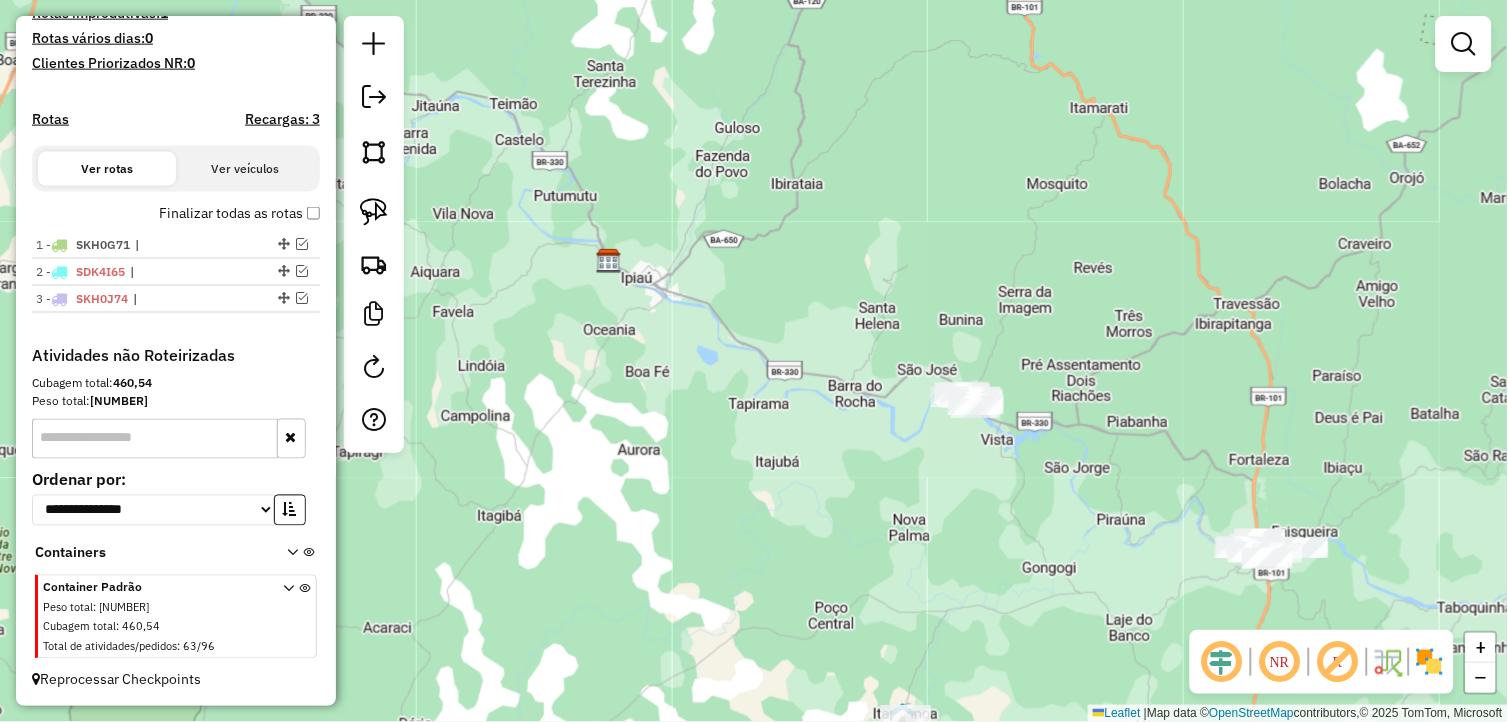 drag, startPoint x: 897, startPoint y: 451, endPoint x: 578, endPoint y: 488, distance: 321.1386 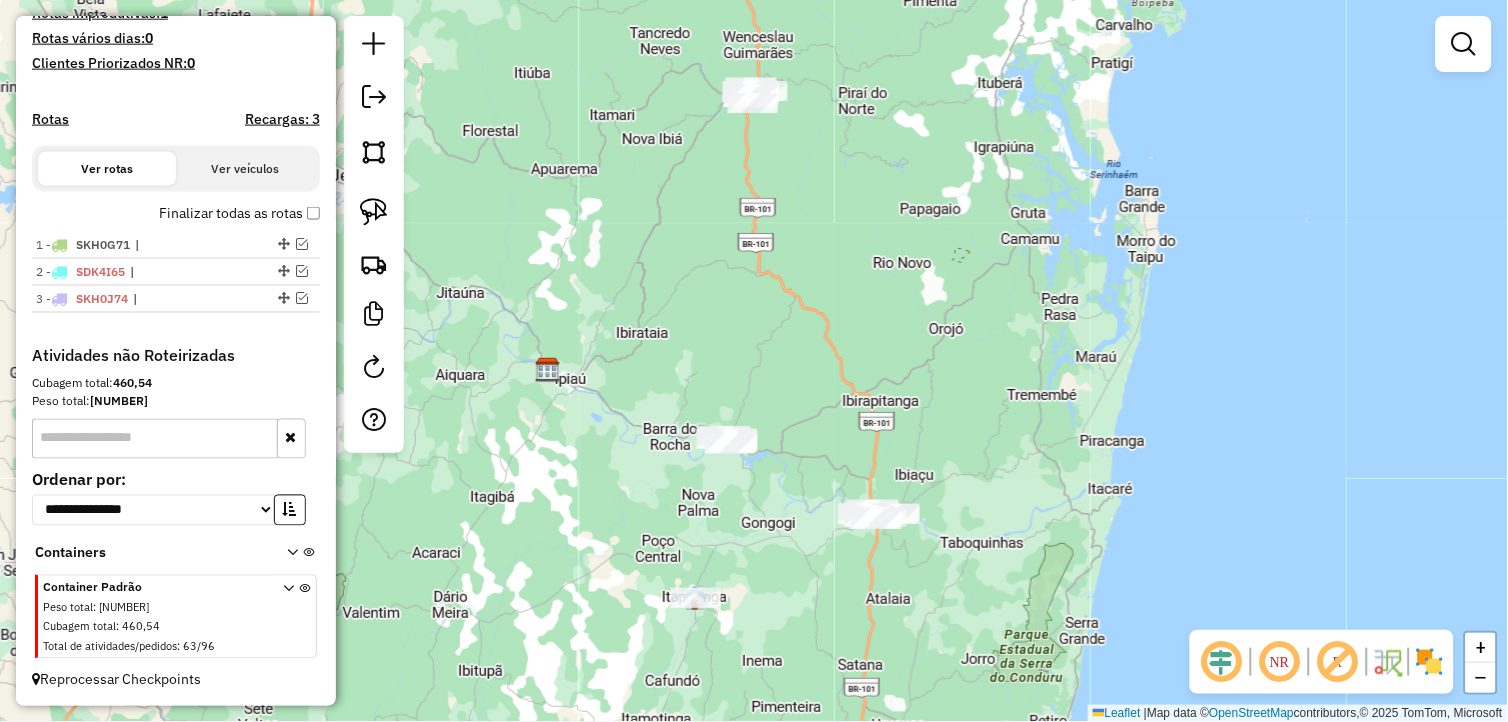 drag, startPoint x: 742, startPoint y: 492, endPoint x: 705, endPoint y: 448, distance: 57.48913 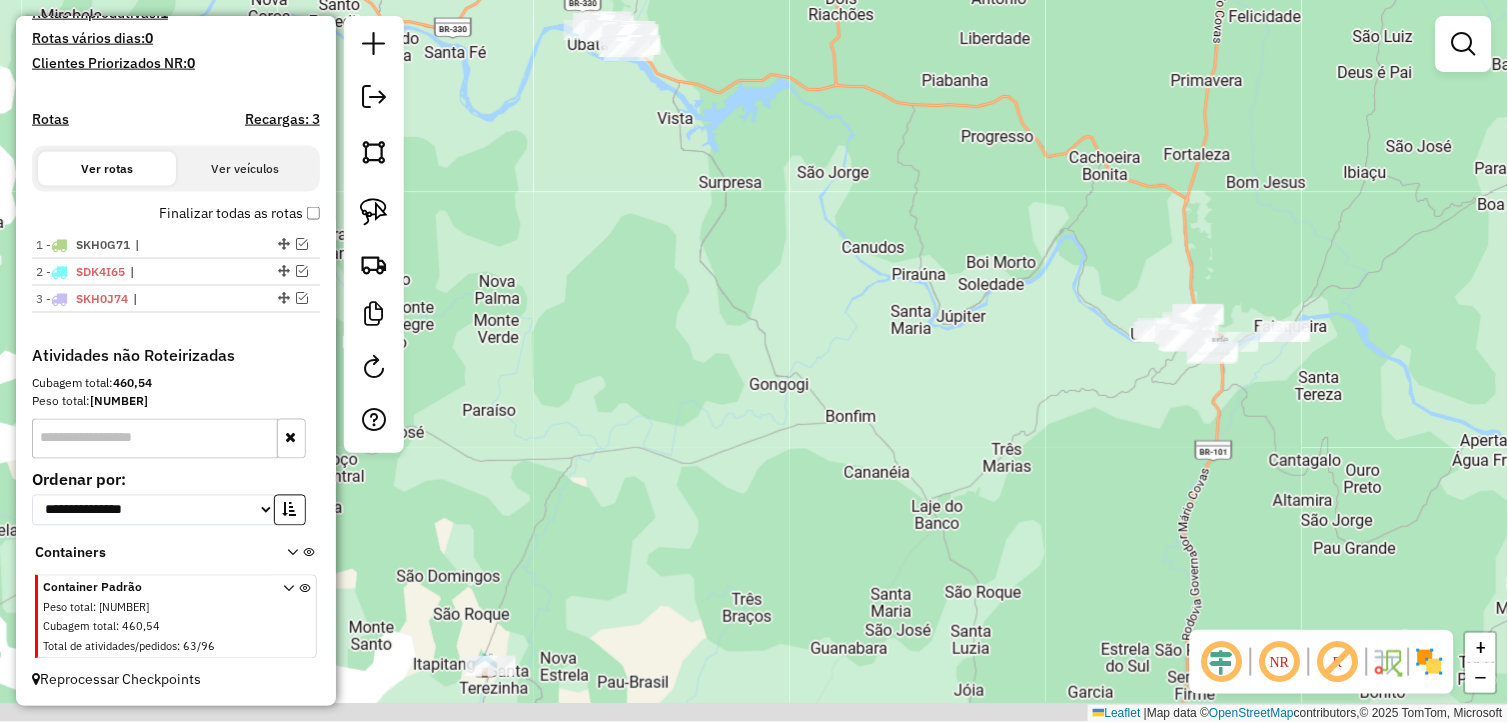 drag, startPoint x: 688, startPoint y: 448, endPoint x: 690, endPoint y: 271, distance: 177.01129 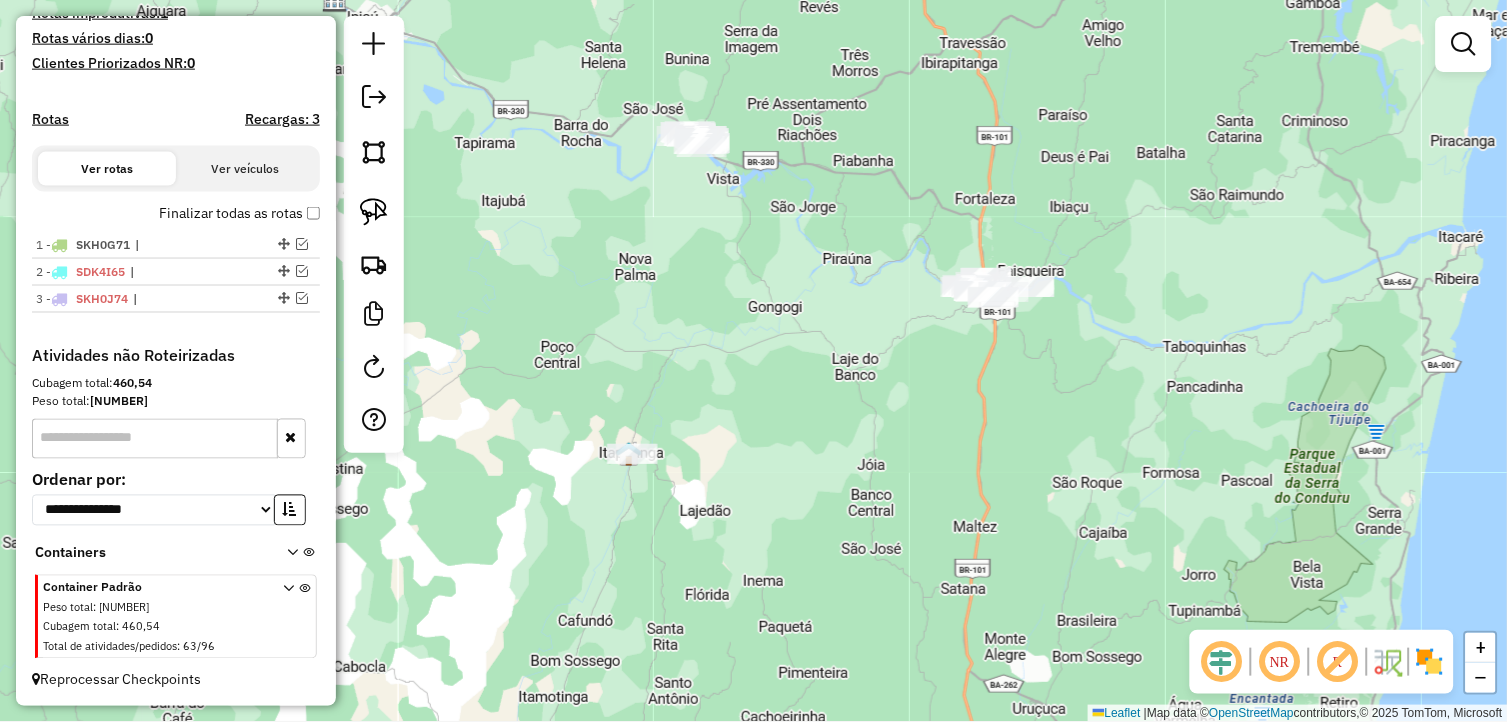 drag, startPoint x: 764, startPoint y: 384, endPoint x: 774, endPoint y: 430, distance: 47.07441 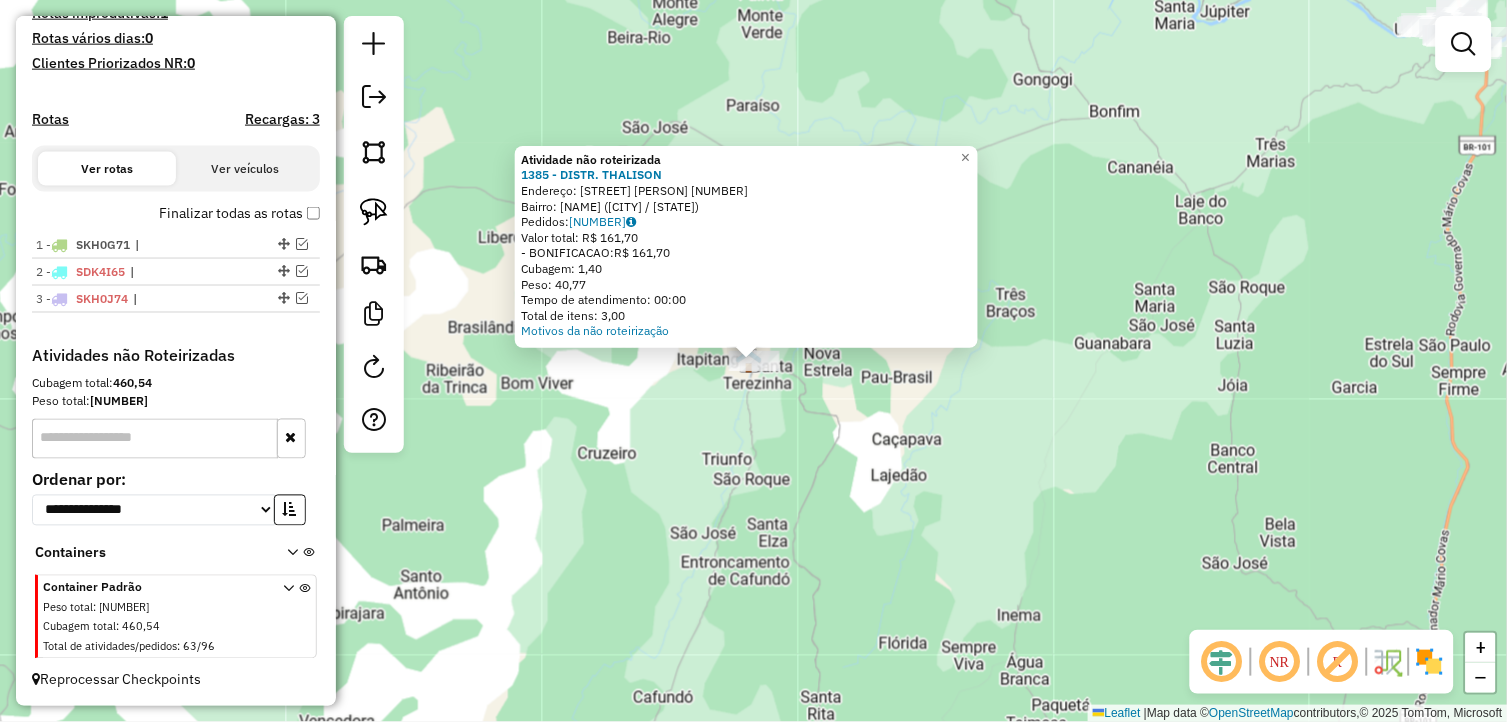 click on "Atividade não roteirizada 1385 - [NAME]  Endereço:  RUA JJ SEABRA [NUMBER]   Bairro: [CITY] ([STATE])   Pedidos:  [ORDER_ID]   Valor total: R$ 161,70   - BONIFICACAO:  R$ 161,70   Cubagem: 1,40   Peso: 40,77   Tempo de atendimento: 00:00   Total de itens: 3,00  Motivos da não roteirização × Janela de atendimento Grade de atendimento Capacidade Transportadoras Veículos Cliente Pedidos  Rotas Selecione os dias de semana para filtrar as janelas de atendimento  Seg   Ter   Qua   Qui   Sex   Sáb   Dom  Informe o período da janela de atendimento: De: Até:  Filtrar exatamente a janela do cliente  Considerar janela de atendimento padrão  Selecione os dias de semana para filtrar as grades de atendimento  Seg   Ter   Qua   Qui   Sex   Sáb   Dom   Considerar clientes sem dia de atendimento cadastrado  Clientes fora do dia de atendimento selecionado Filtrar as atividades entre os valores definidos abaixo:  Peso mínimo:   Peso máximo:   Cubagem mínima:   Cubagem máxima:   De:   Até:   De:  Nome:" 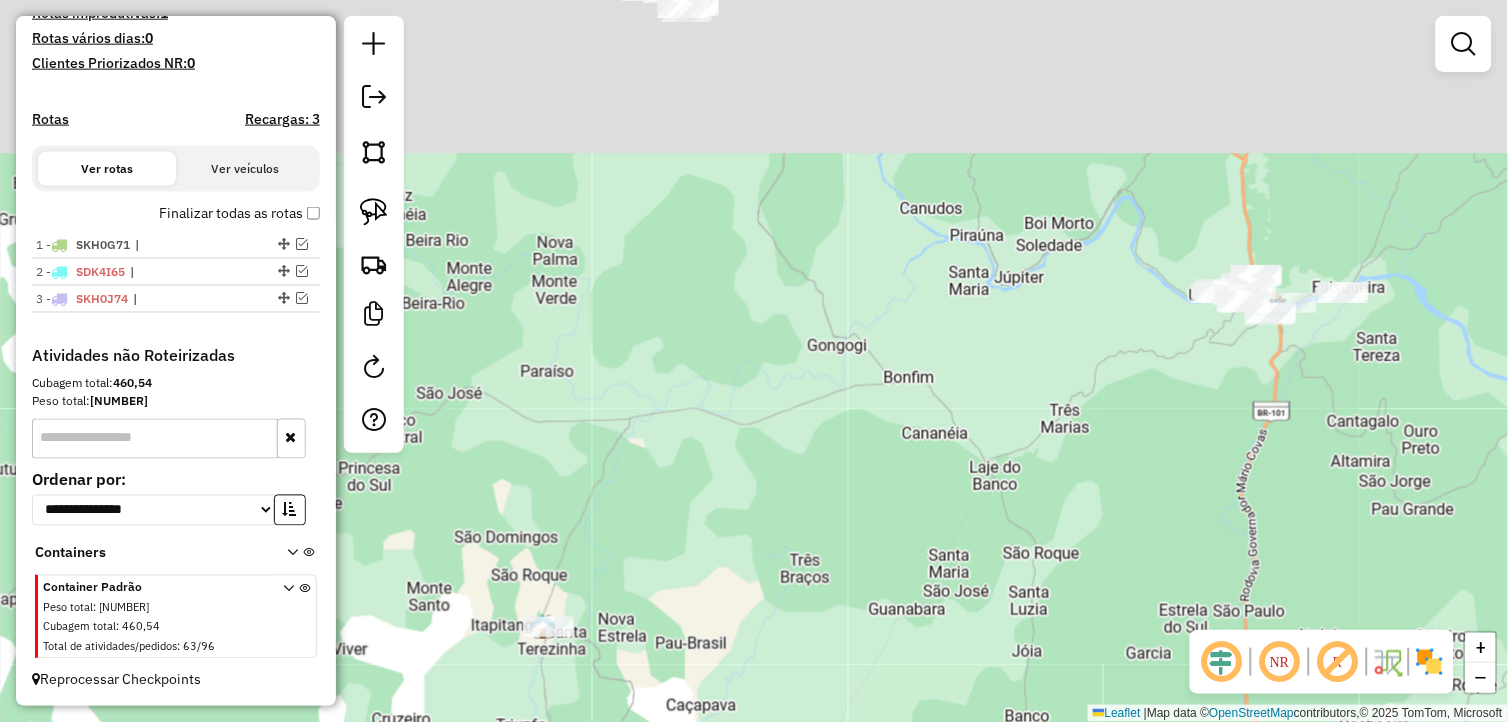 drag, startPoint x: 964, startPoint y: 265, endPoint x: 750, endPoint y: 536, distance: 345.3071 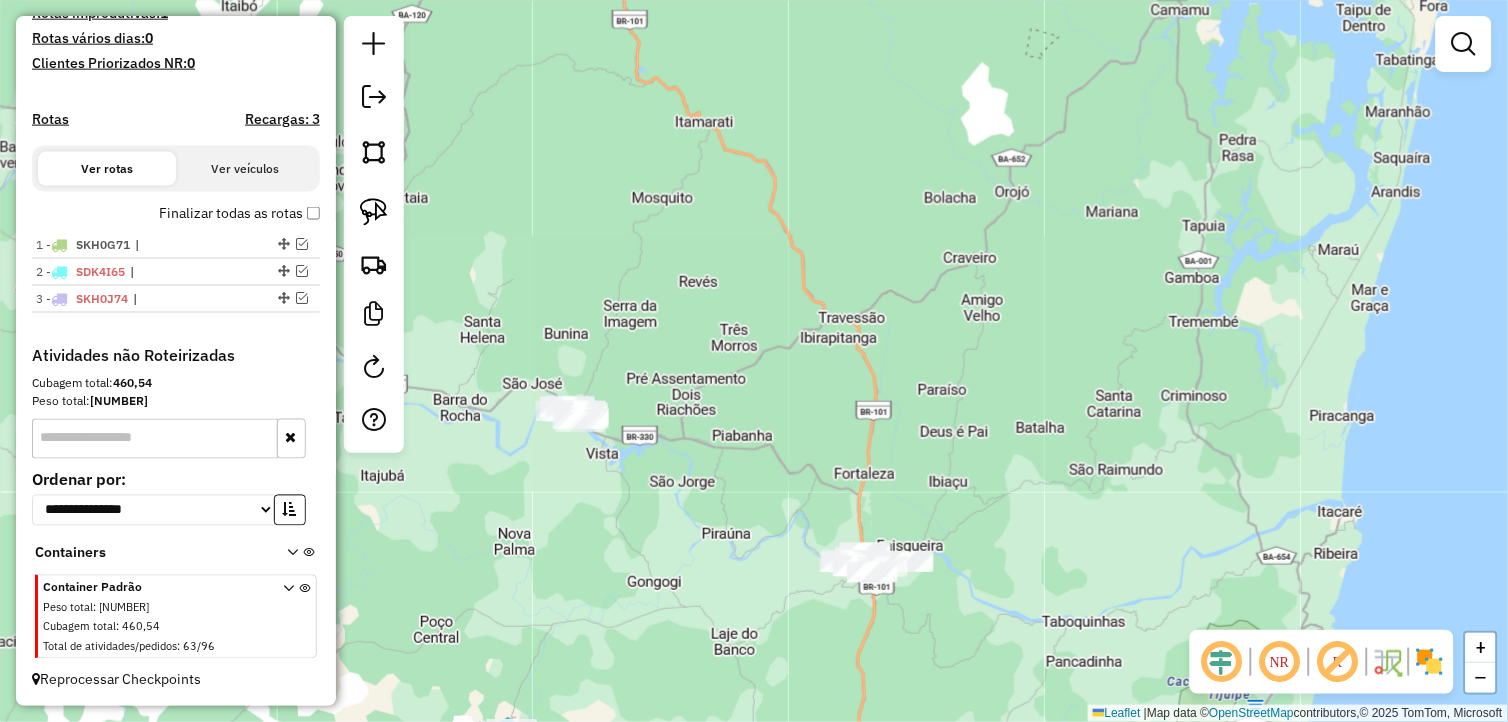 drag, startPoint x: 811, startPoint y: 450, endPoint x: 701, endPoint y: 454, distance: 110.0727 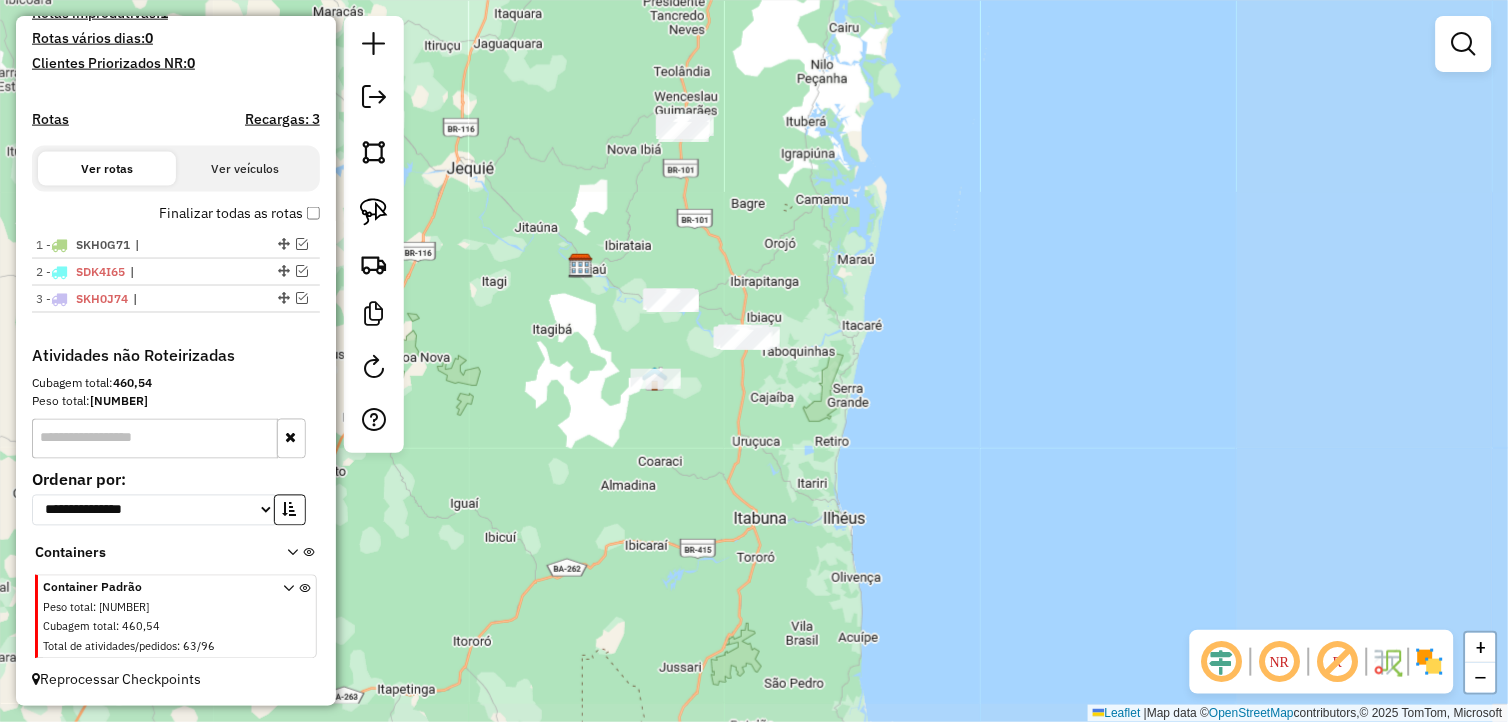 drag, startPoint x: 710, startPoint y: 203, endPoint x: 721, endPoint y: 302, distance: 99.60924 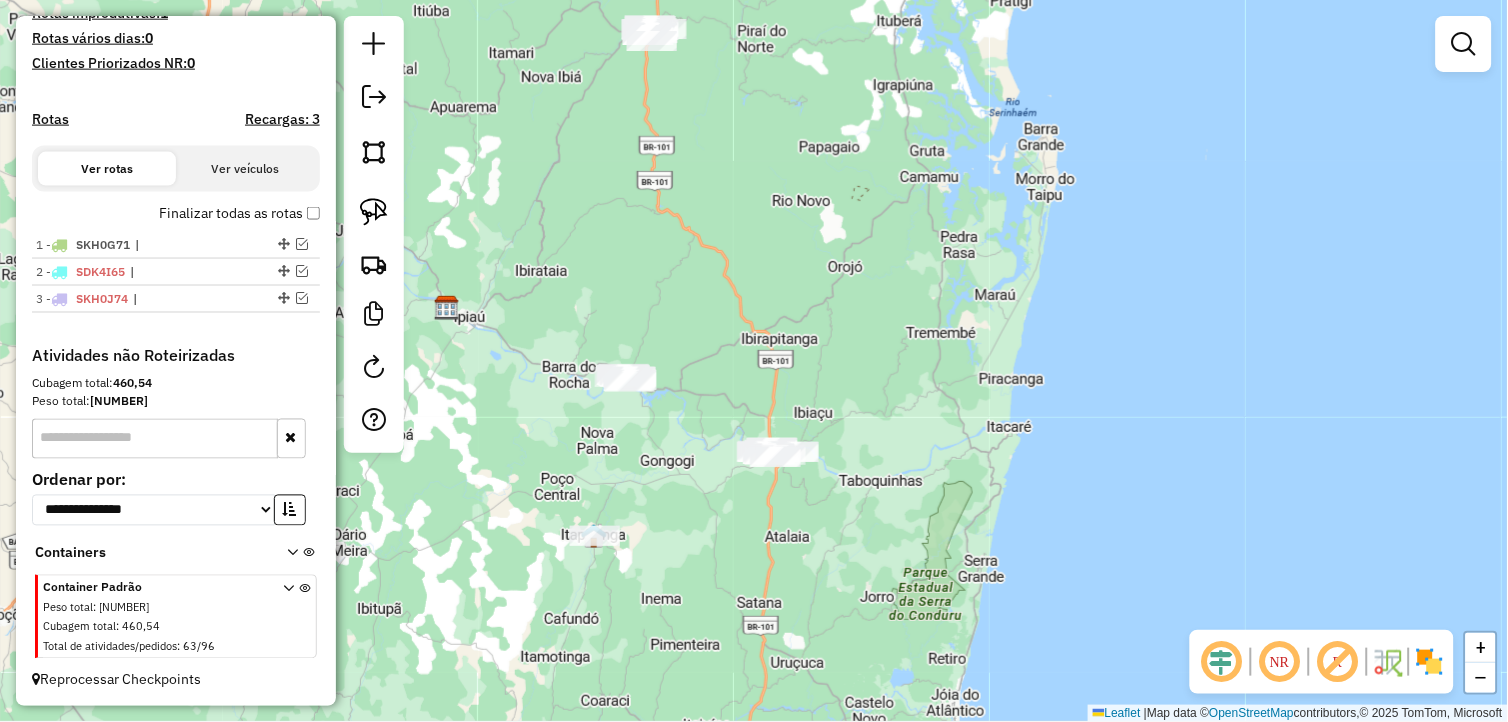 drag, startPoint x: 794, startPoint y: 335, endPoint x: 794, endPoint y: 298, distance: 37 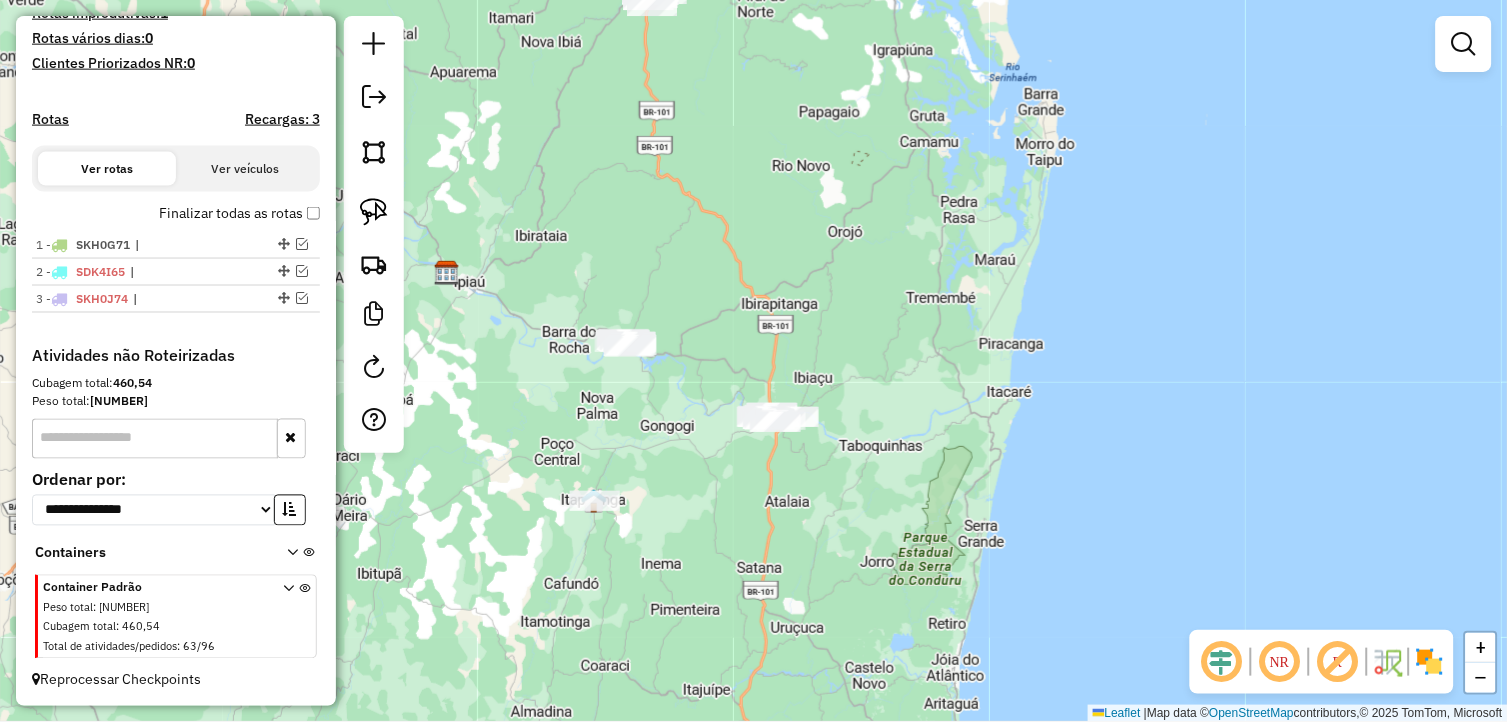drag, startPoint x: 774, startPoint y: 306, endPoint x: 783, endPoint y: 245, distance: 61.66036 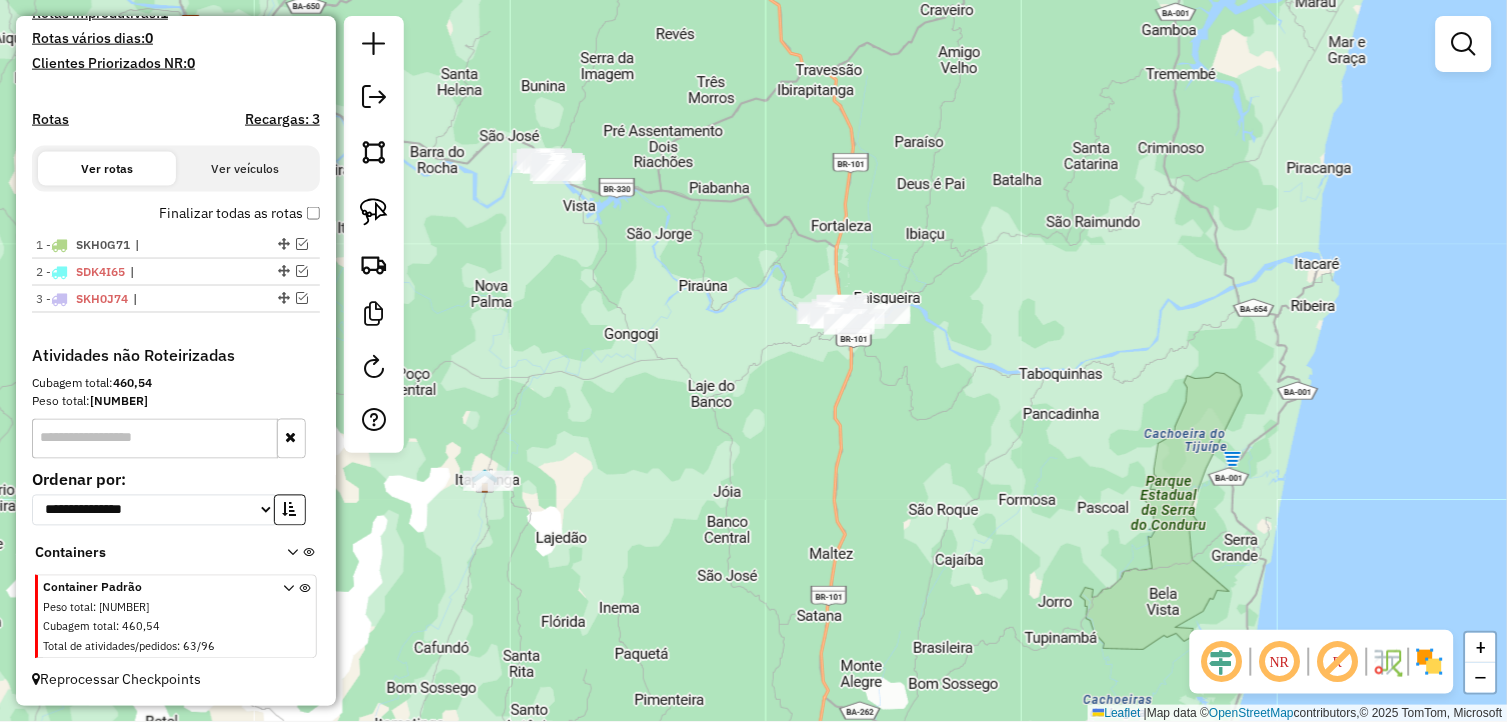 drag, startPoint x: 758, startPoint y: 376, endPoint x: 770, endPoint y: 348, distance: 30.463093 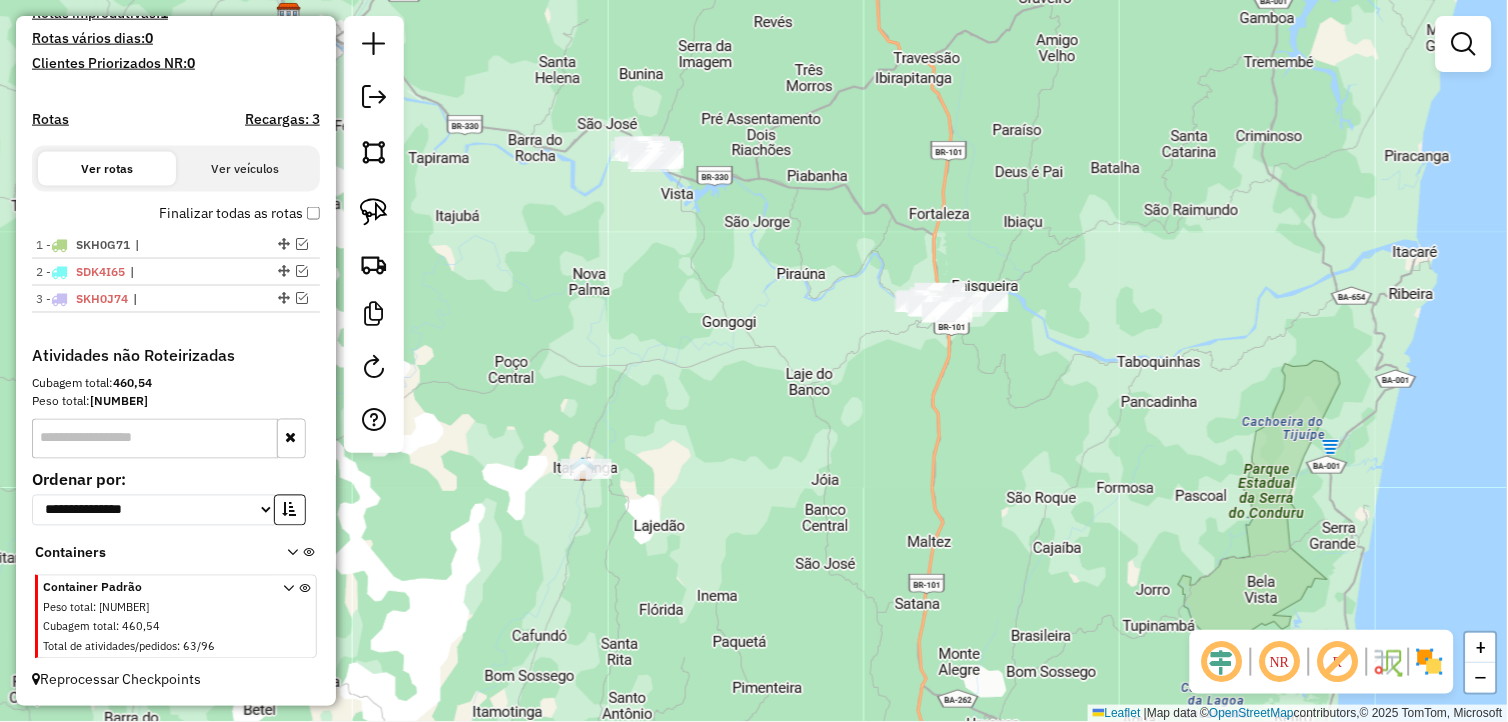 drag, startPoint x: 717, startPoint y: 375, endPoint x: 741, endPoint y: 376, distance: 24.020824 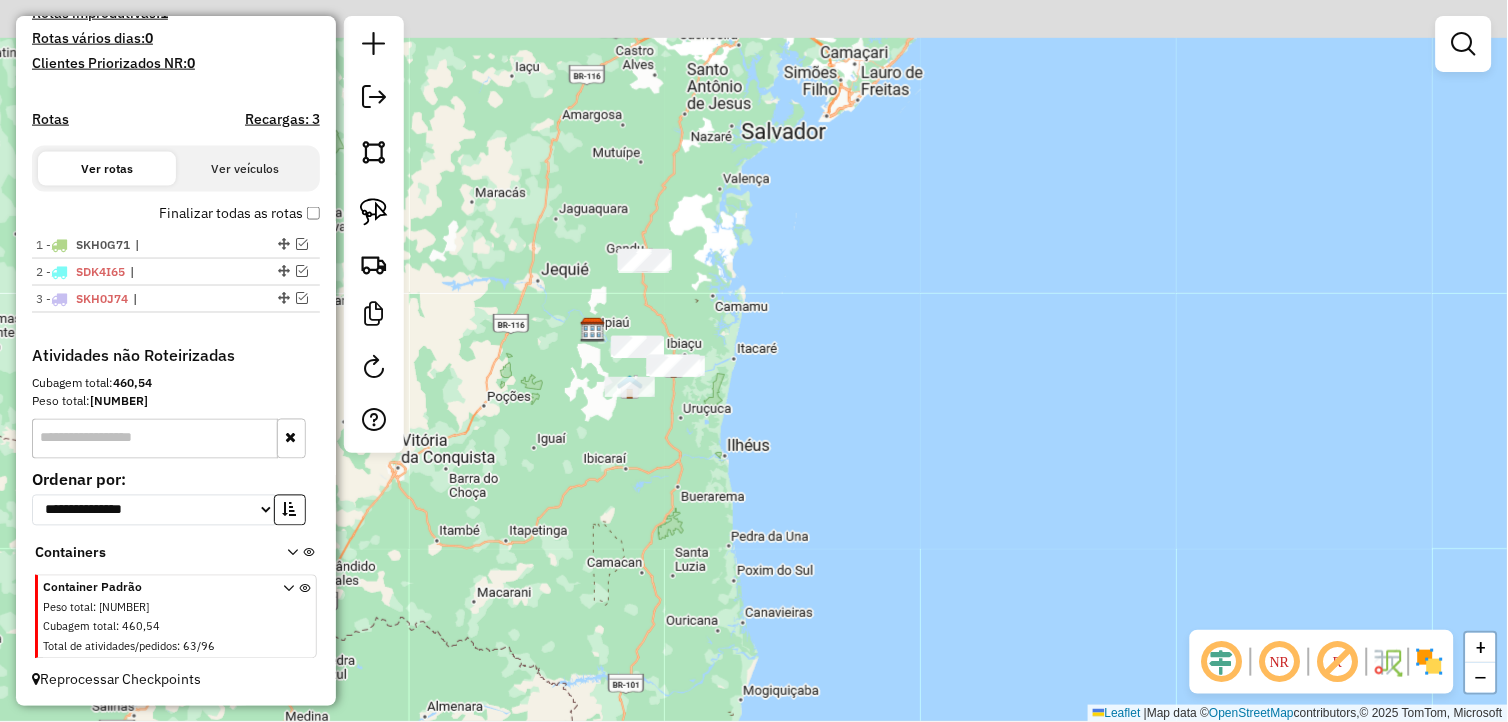 drag, startPoint x: 647, startPoint y: 276, endPoint x: 664, endPoint y: 348, distance: 73.97973 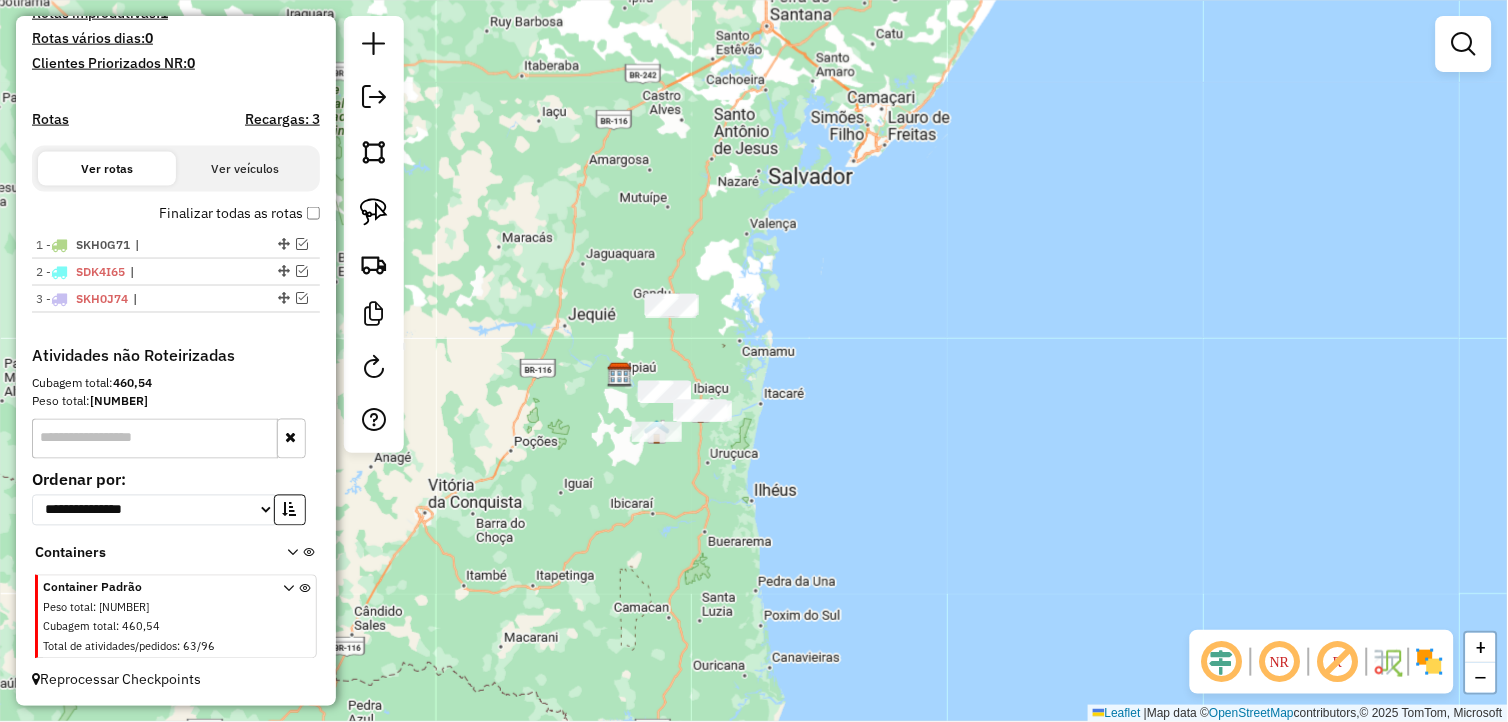 drag, startPoint x: 383, startPoint y: 216, endPoint x: 401, endPoint y: 216, distance: 18 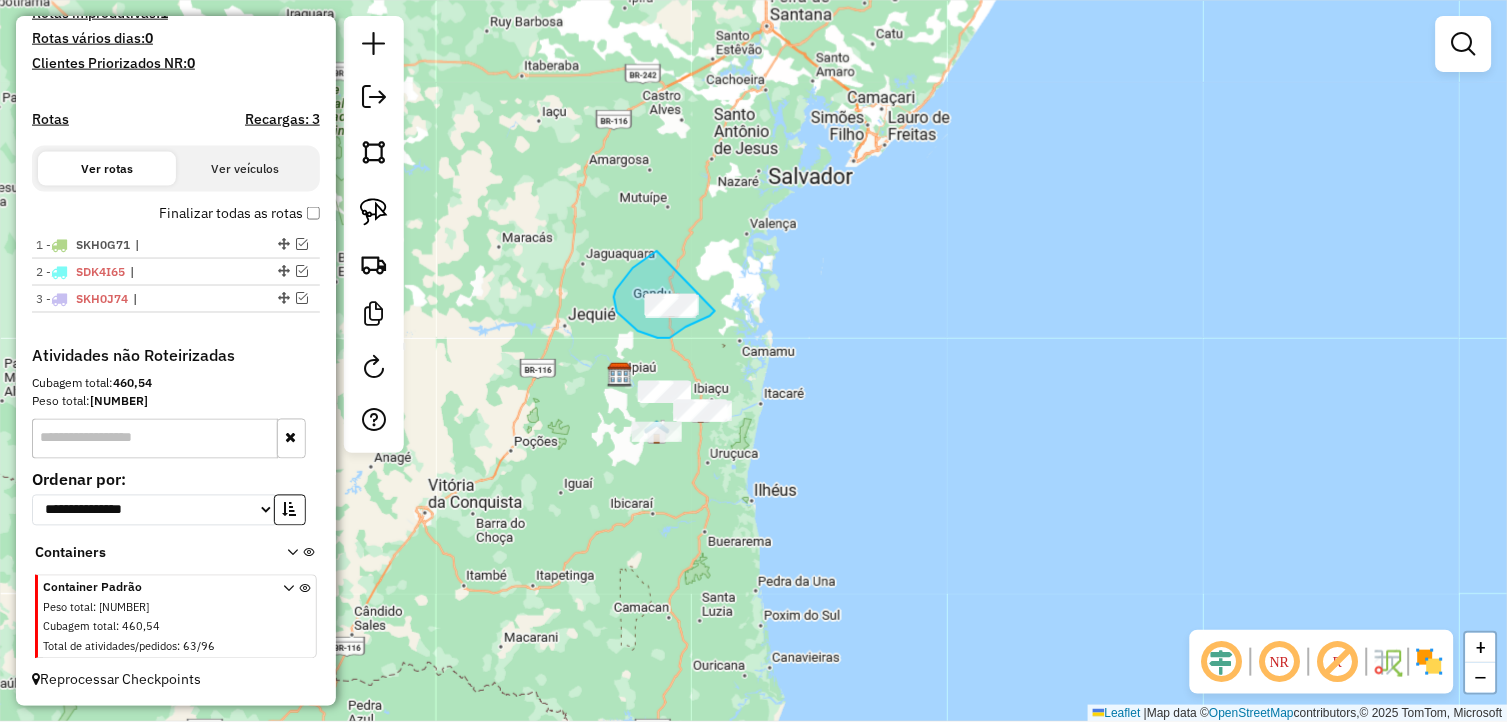 drag, startPoint x: 657, startPoint y: 251, endPoint x: 716, endPoint y: 310, distance: 83.4386 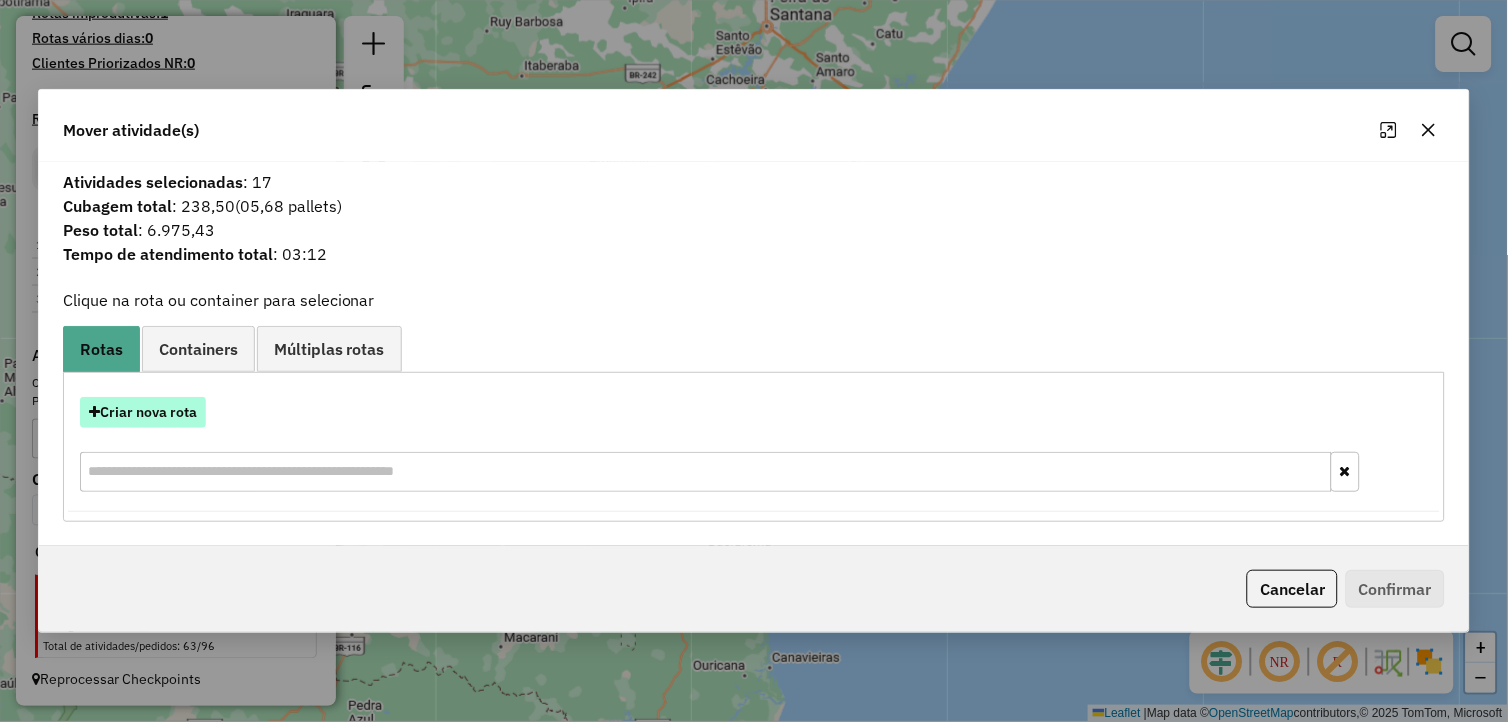 click on "Criar nova rota" at bounding box center (143, 412) 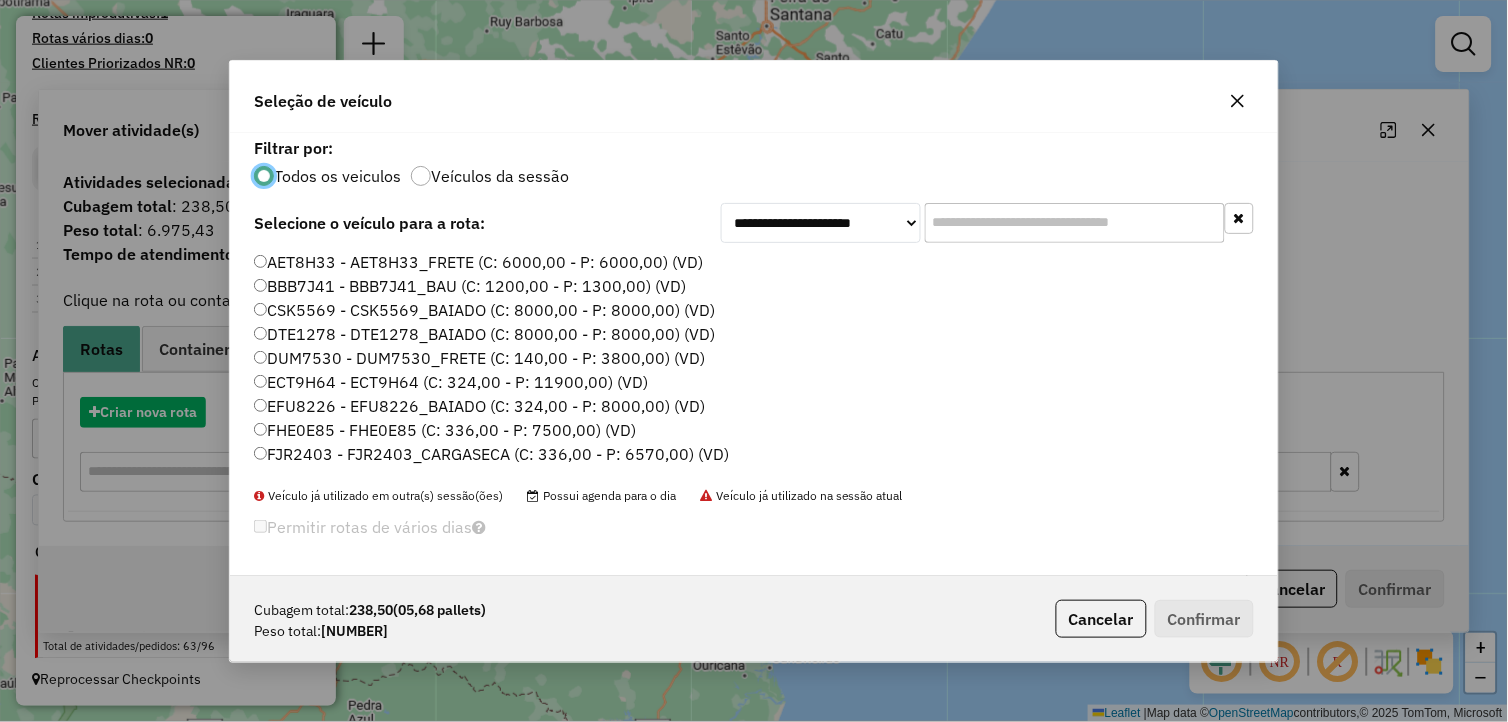 scroll, scrollTop: 11, scrollLeft: 5, axis: both 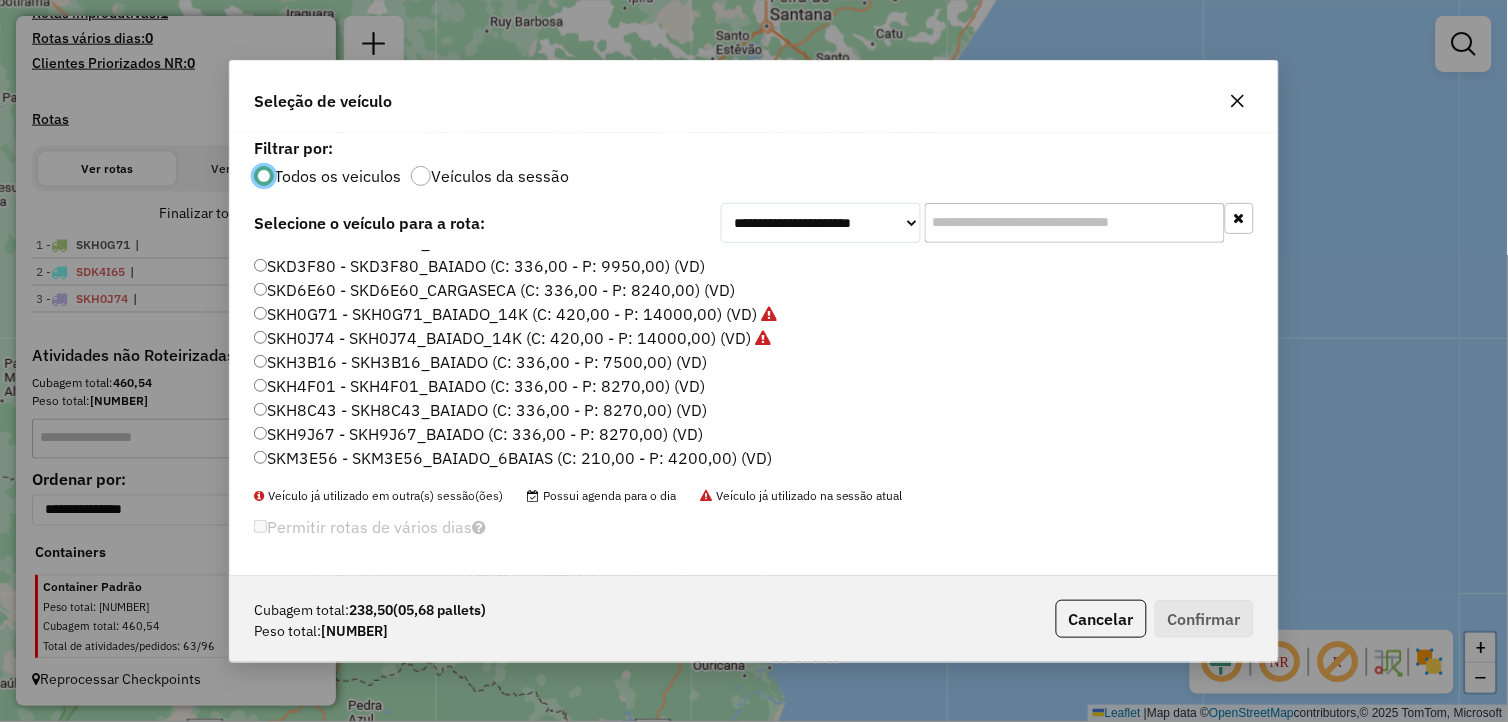 click on "SKH4F01 - SKH4F01_BAIADO (C: 336,00 - P: 8270,00) (VD)" 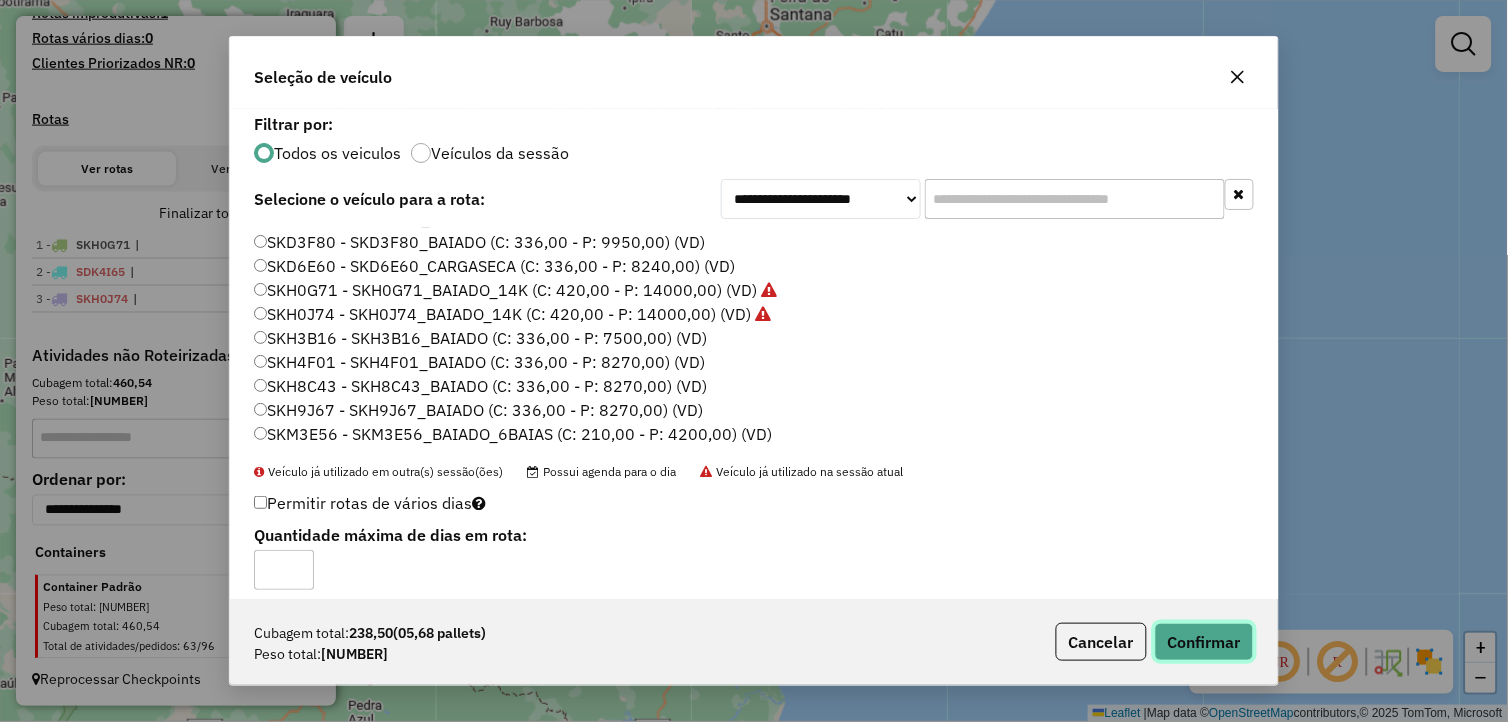 click on "Confirmar" 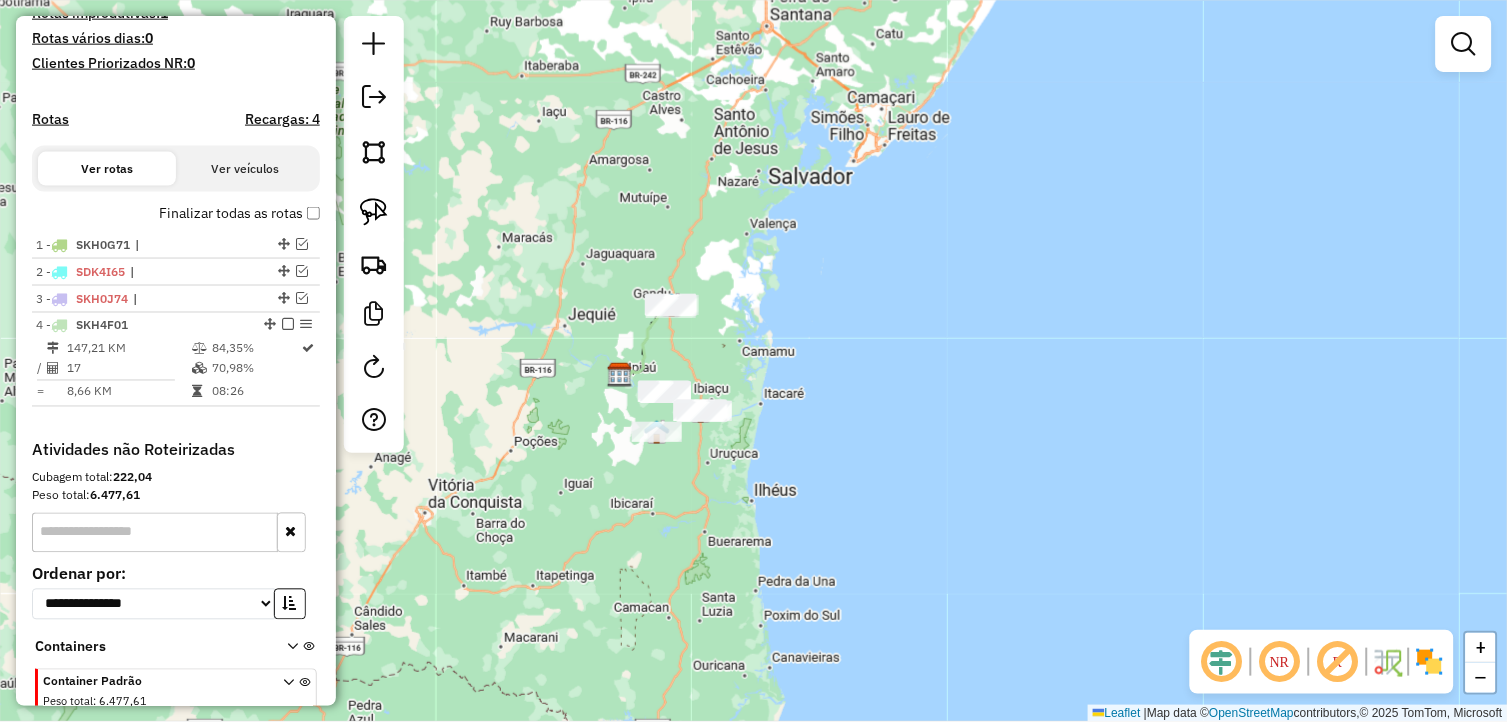scroll, scrollTop: 652, scrollLeft: 0, axis: vertical 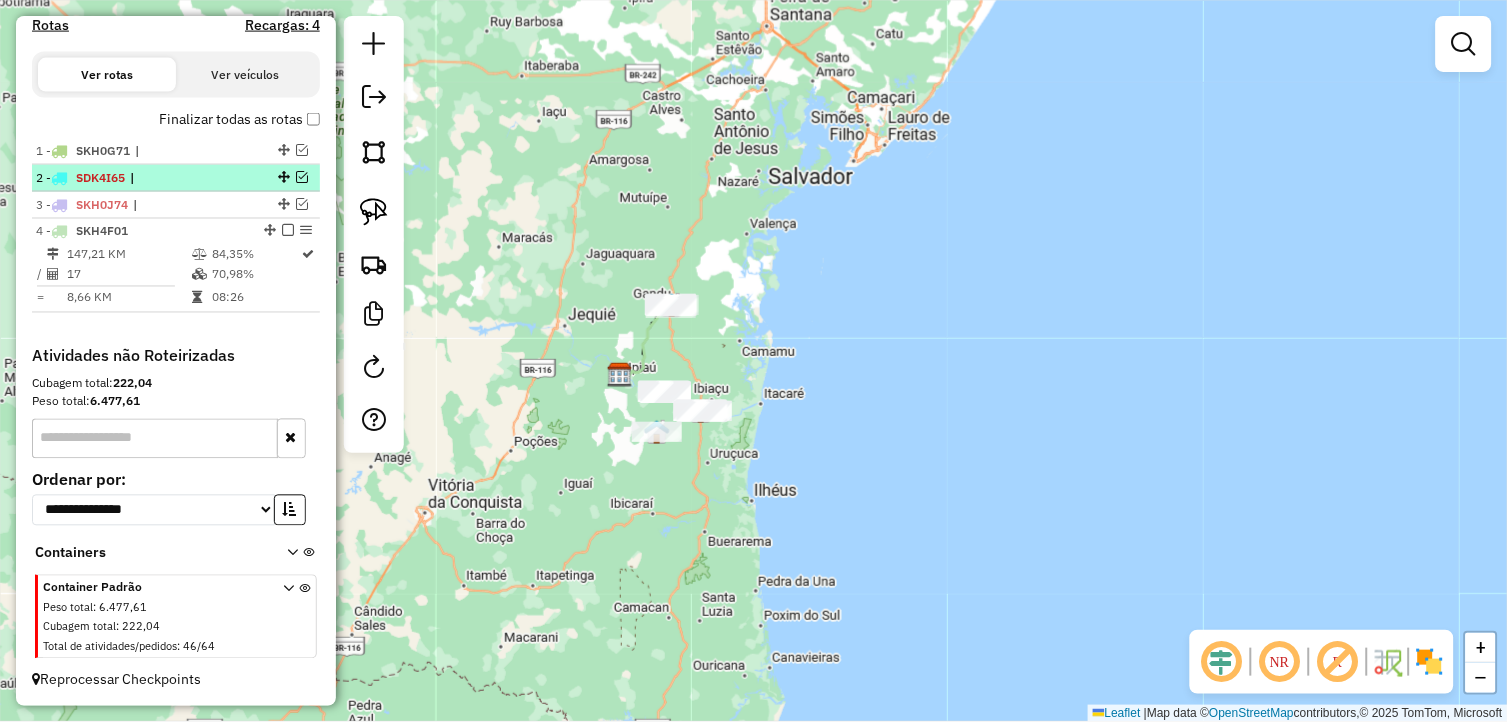 click at bounding box center [288, 231] 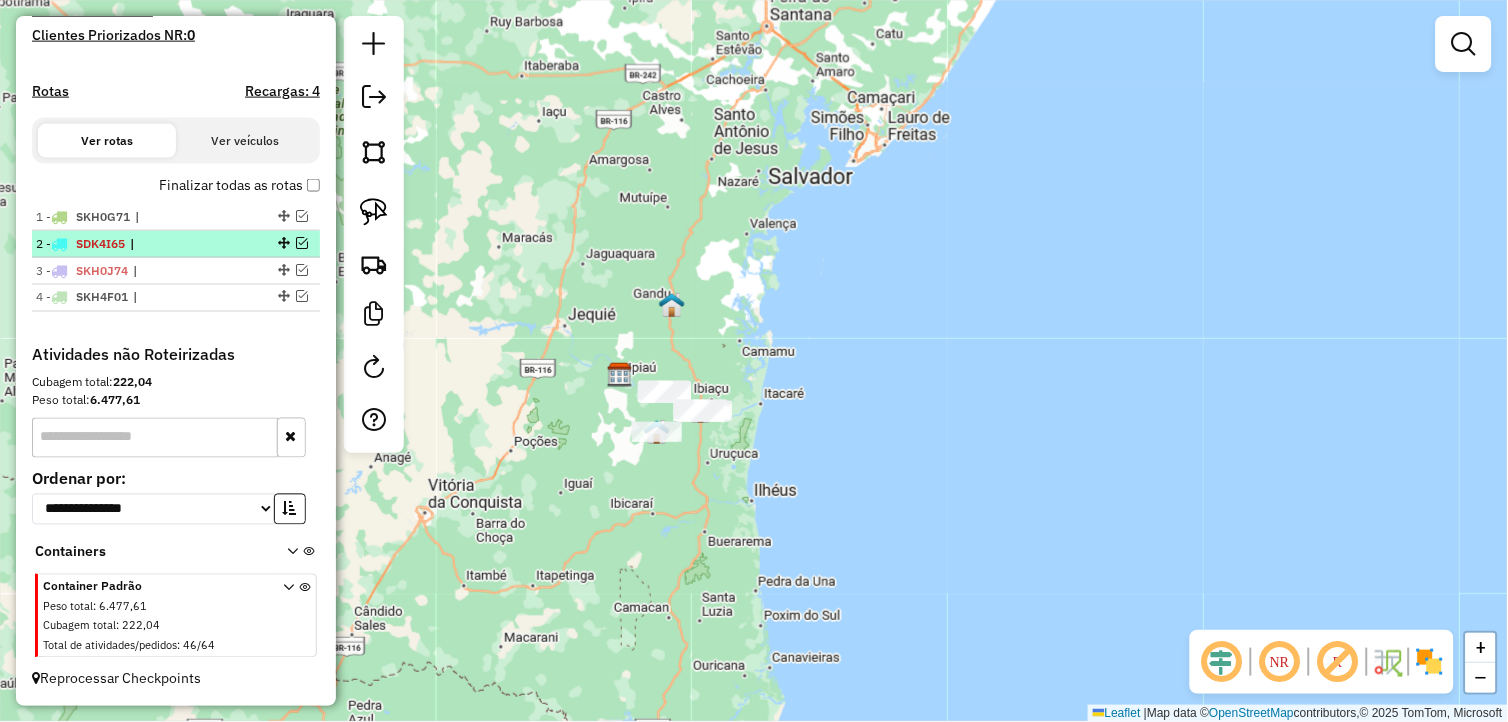 scroll, scrollTop: 585, scrollLeft: 0, axis: vertical 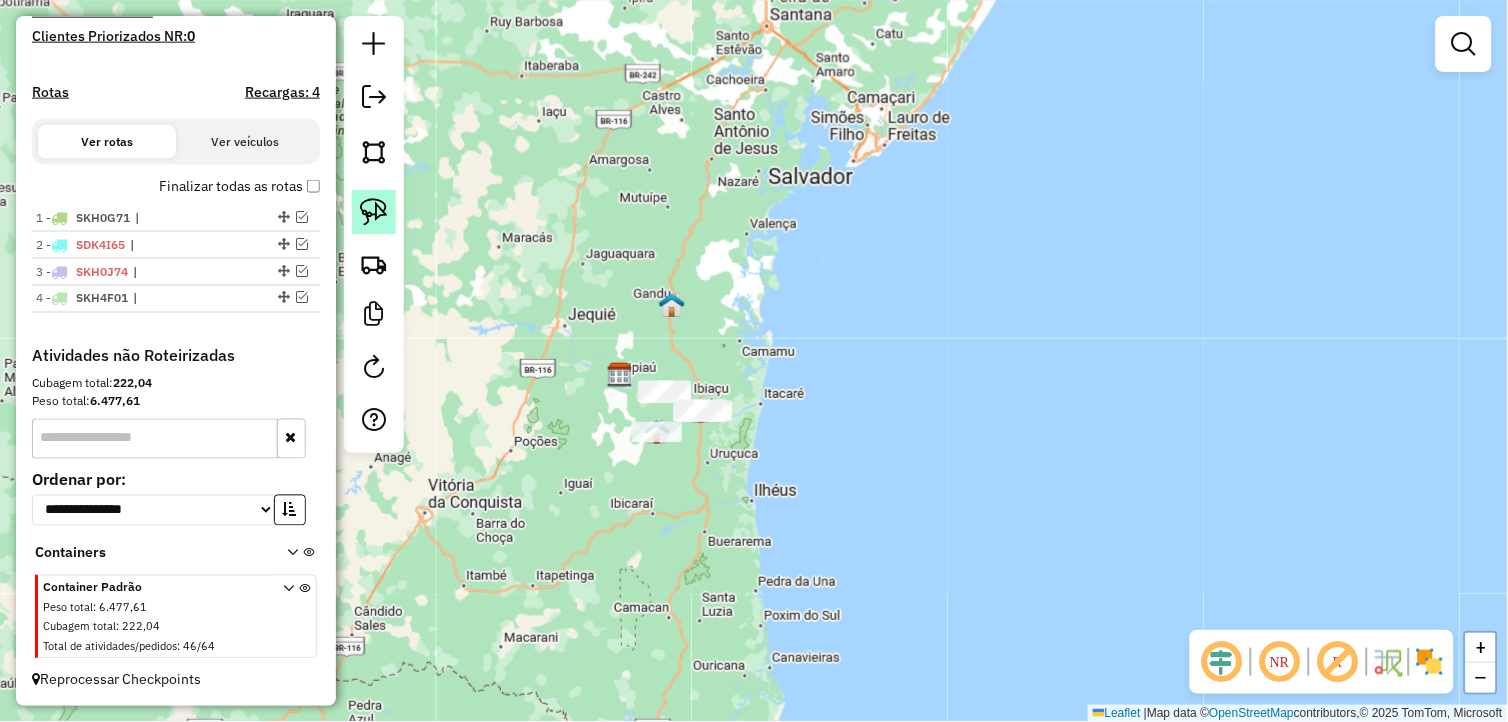 click 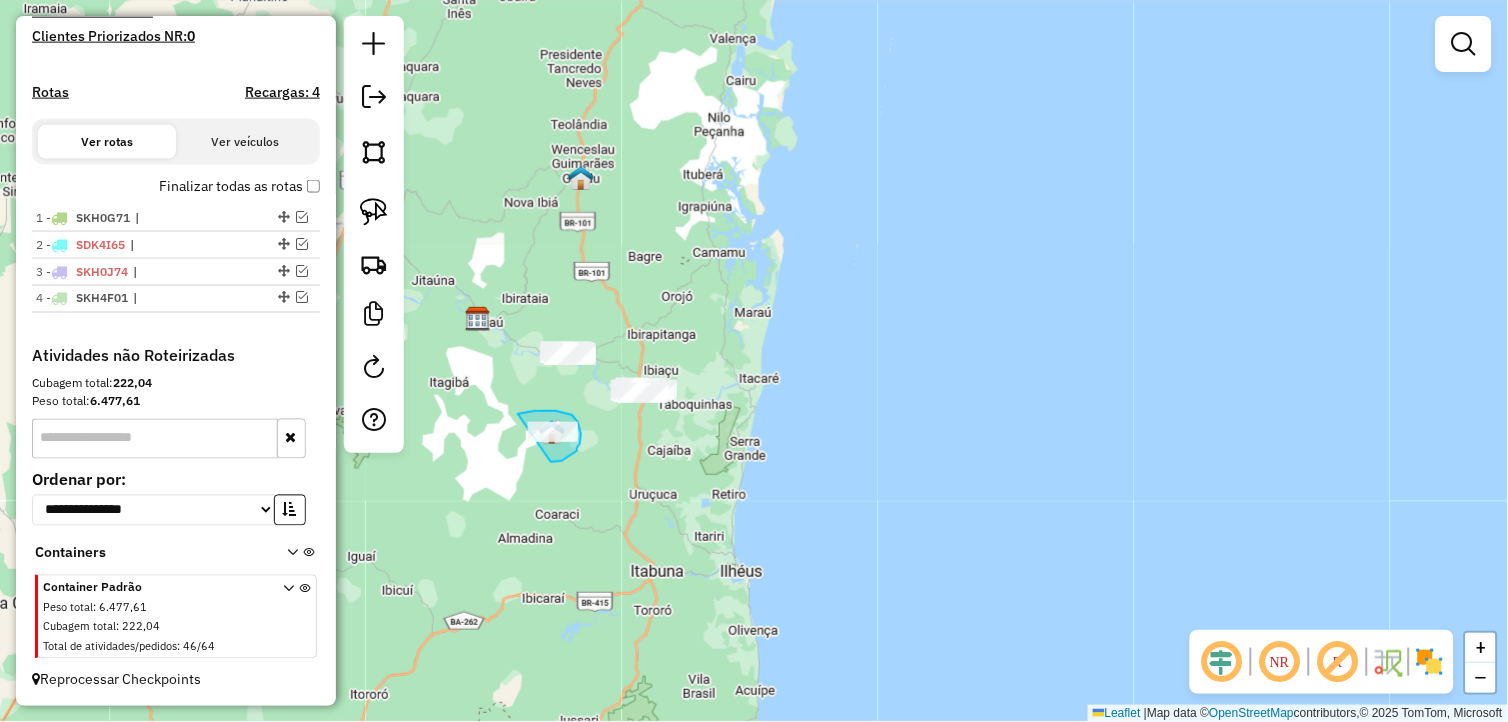 drag, startPoint x: 552, startPoint y: 462, endPoint x: 512, endPoint y: 431, distance: 50.606323 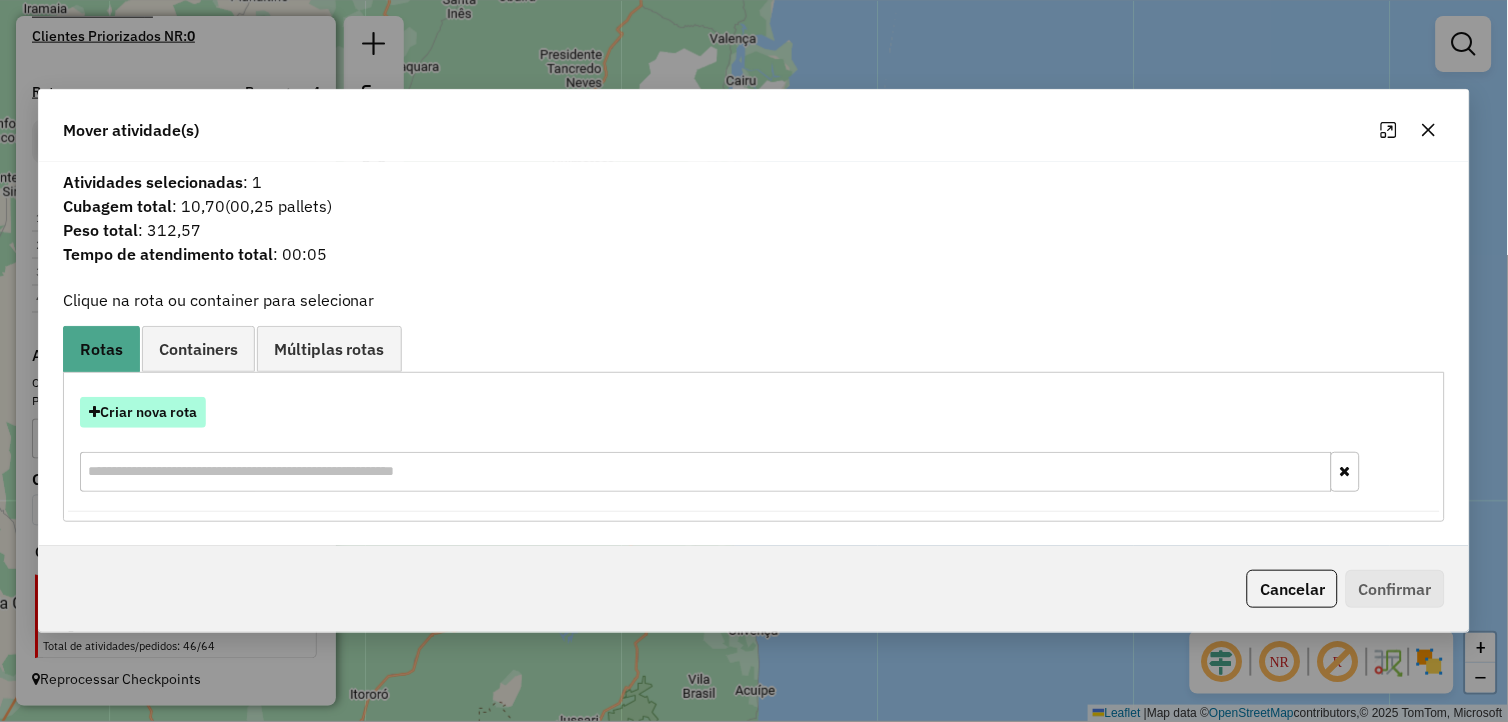 click on "Criar nova rota" at bounding box center [143, 412] 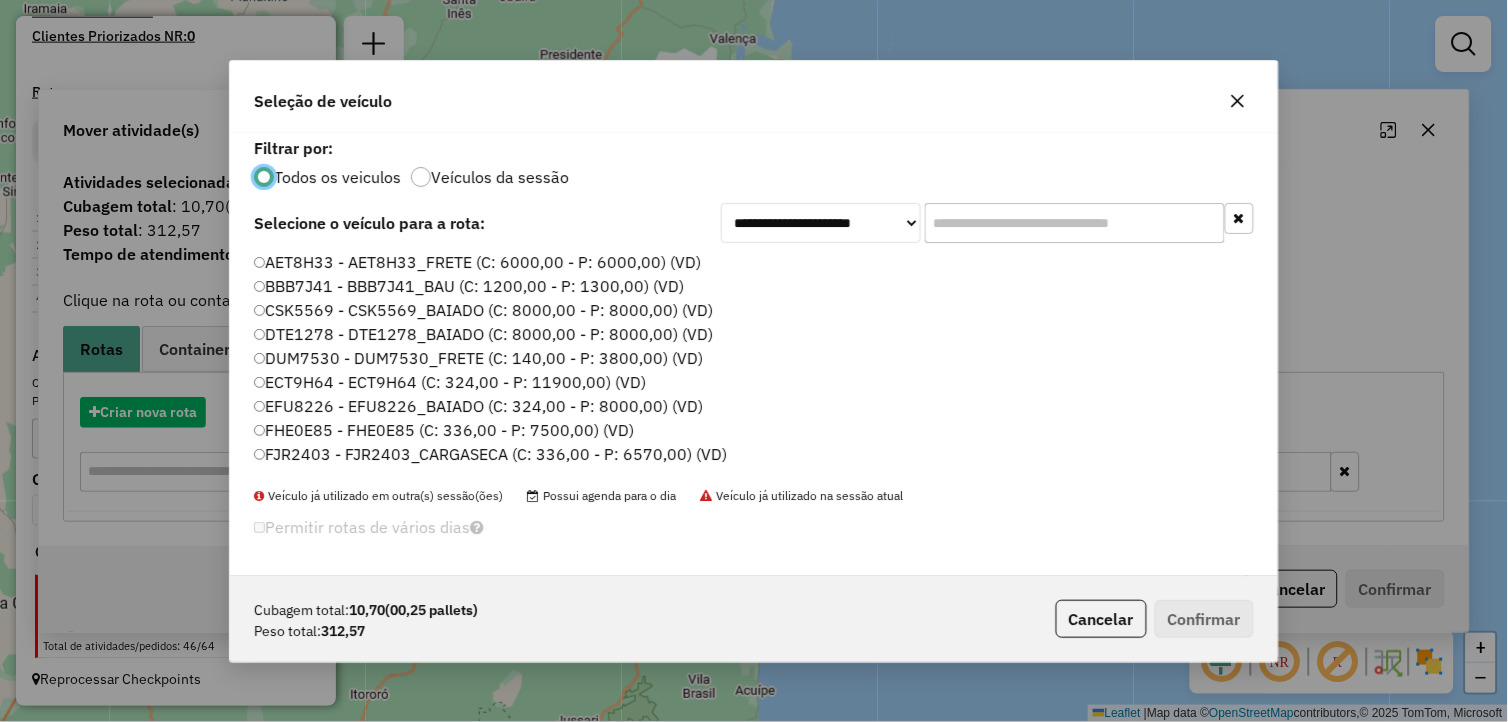 scroll, scrollTop: 11, scrollLeft: 5, axis: both 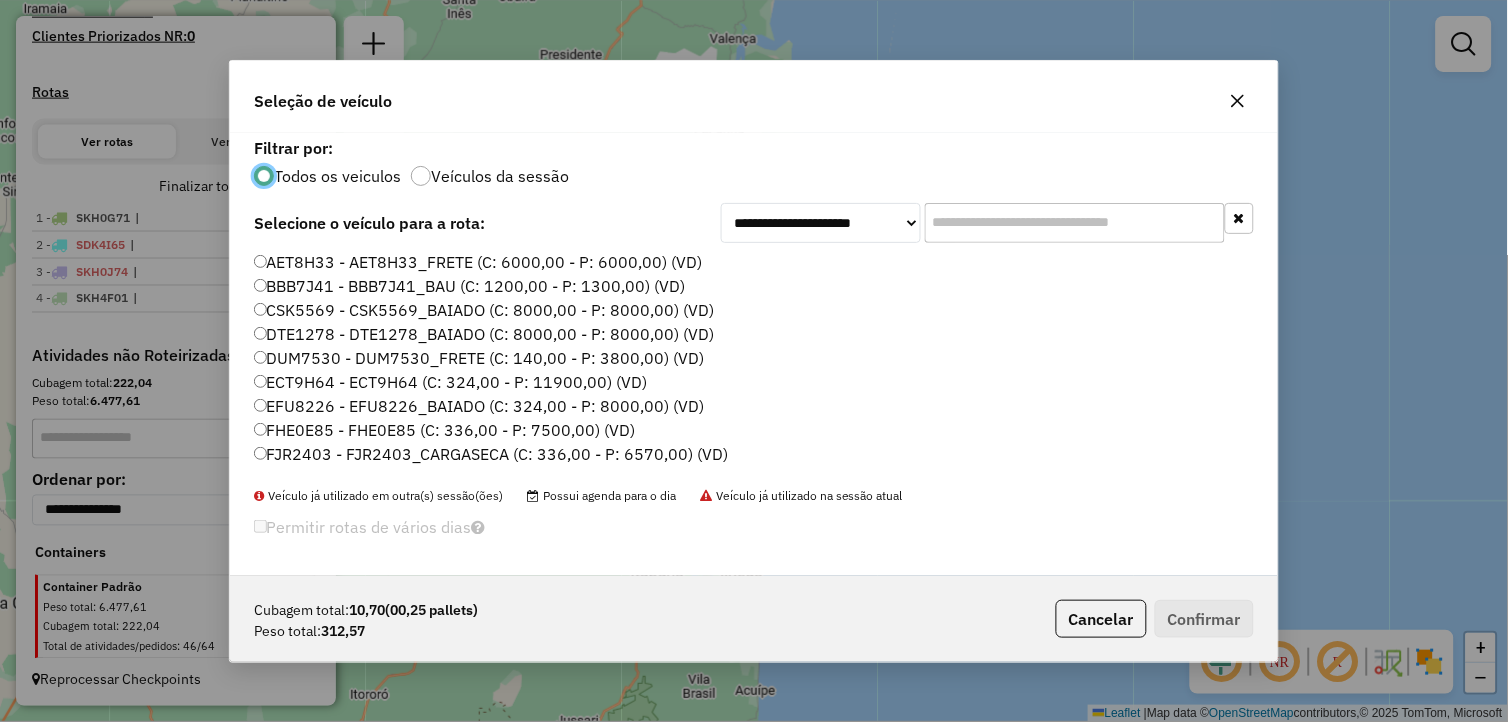click on "AET8H33 - AET8H33_FRETE (C: 6000,00 - P: 6000,00) (VD)" 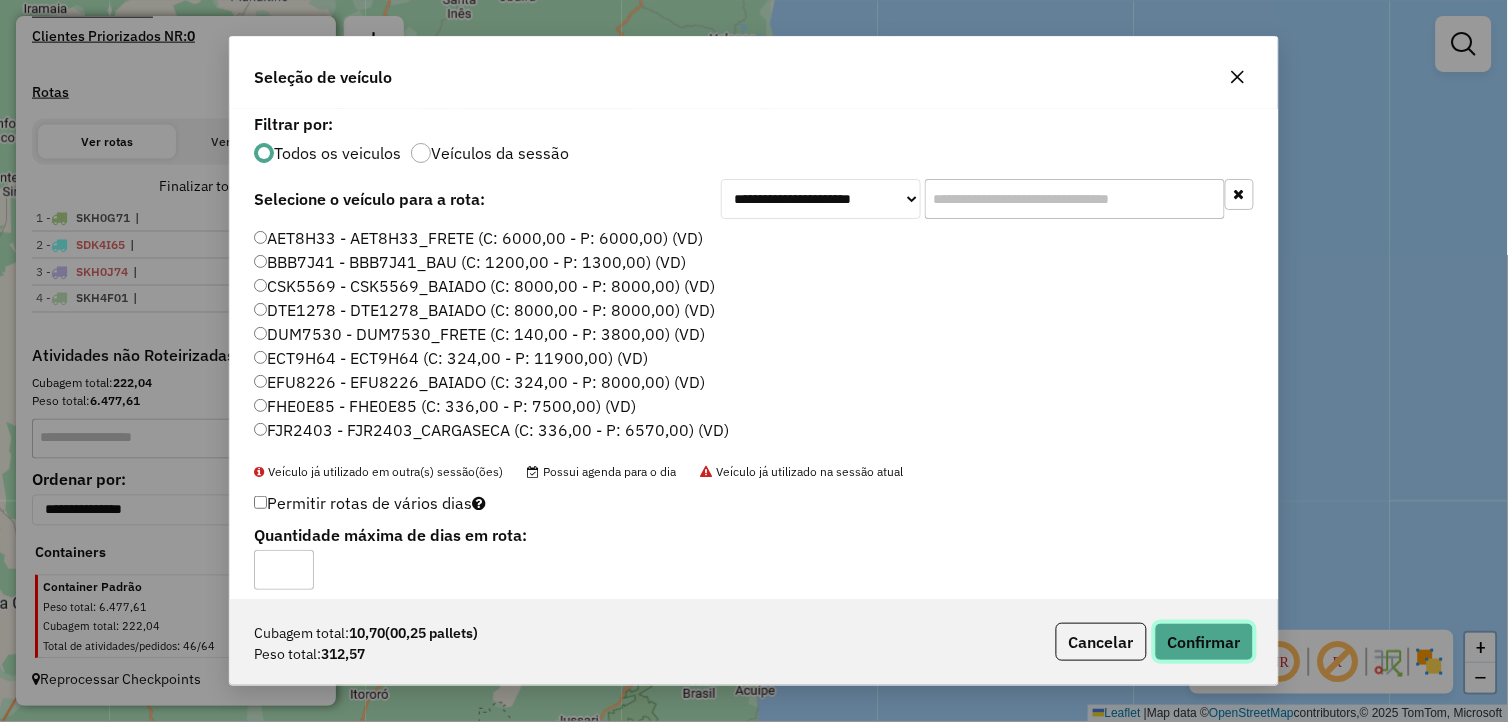 click on "Confirmar" 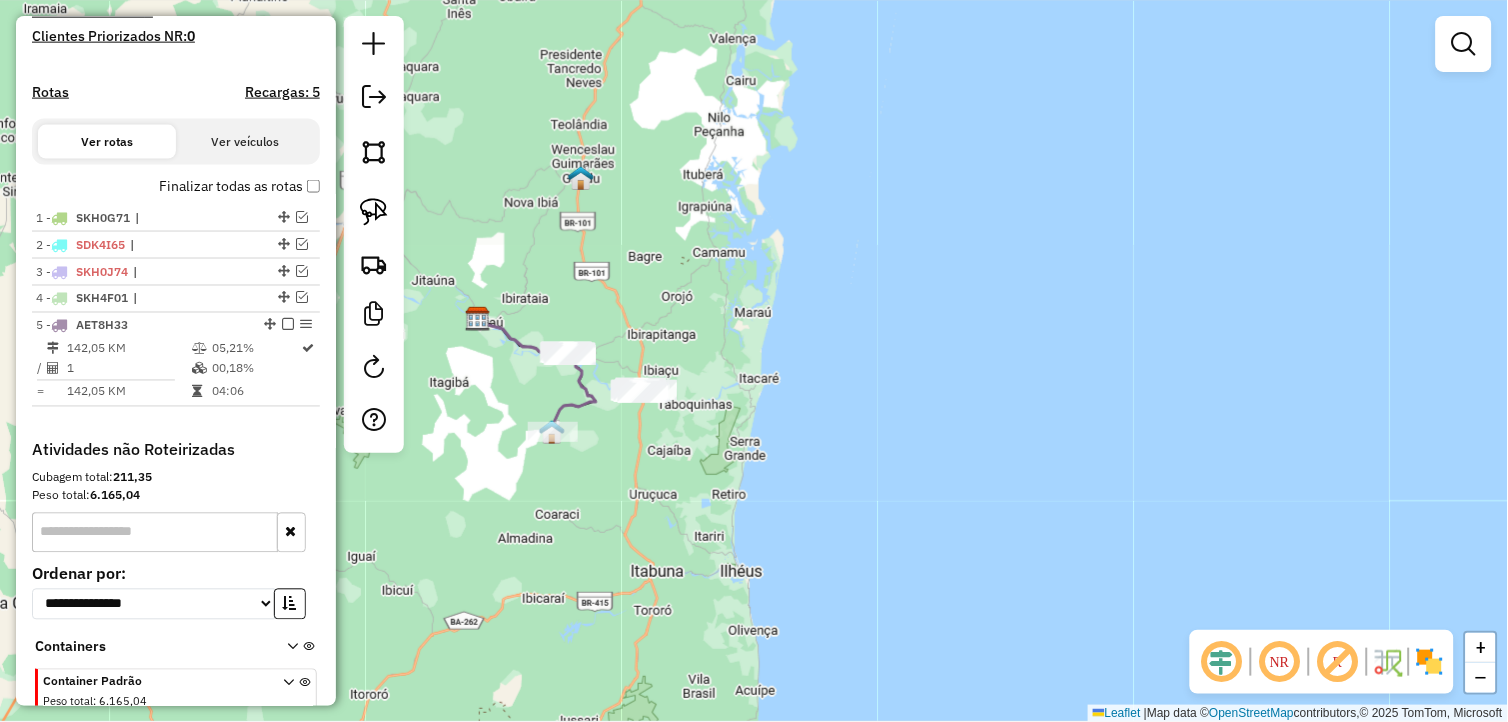 scroll, scrollTop: 680, scrollLeft: 0, axis: vertical 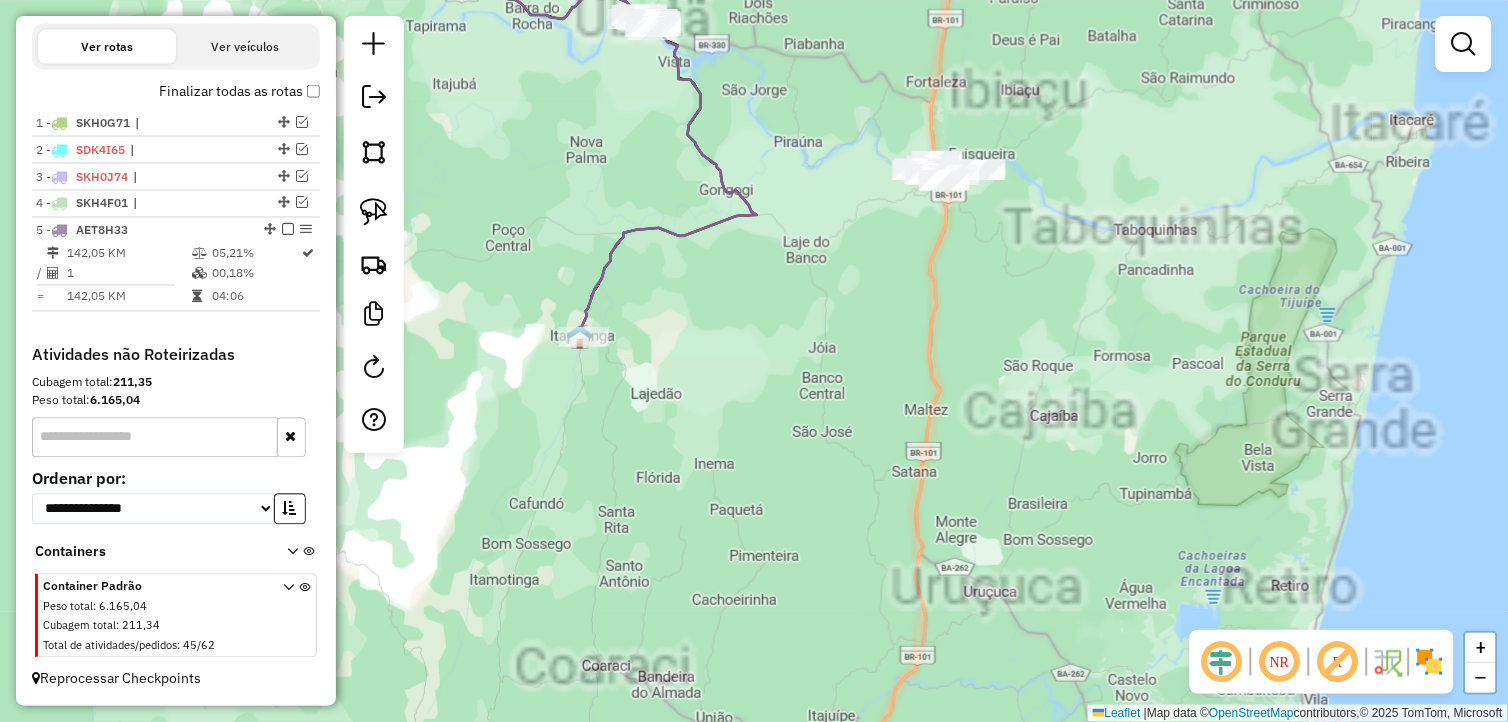 drag, startPoint x: 771, startPoint y: 498, endPoint x: 851, endPoint y: 518, distance: 82.46211 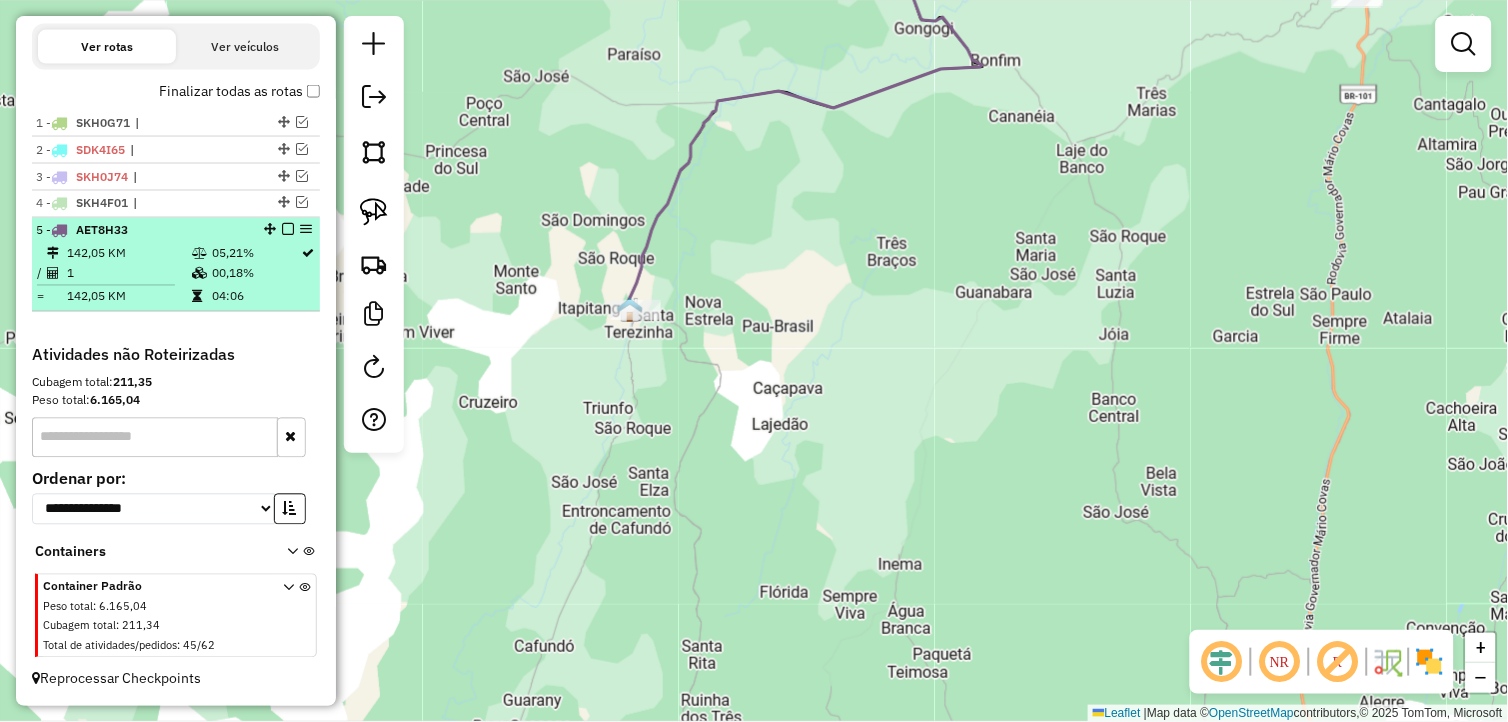 click at bounding box center [288, 230] 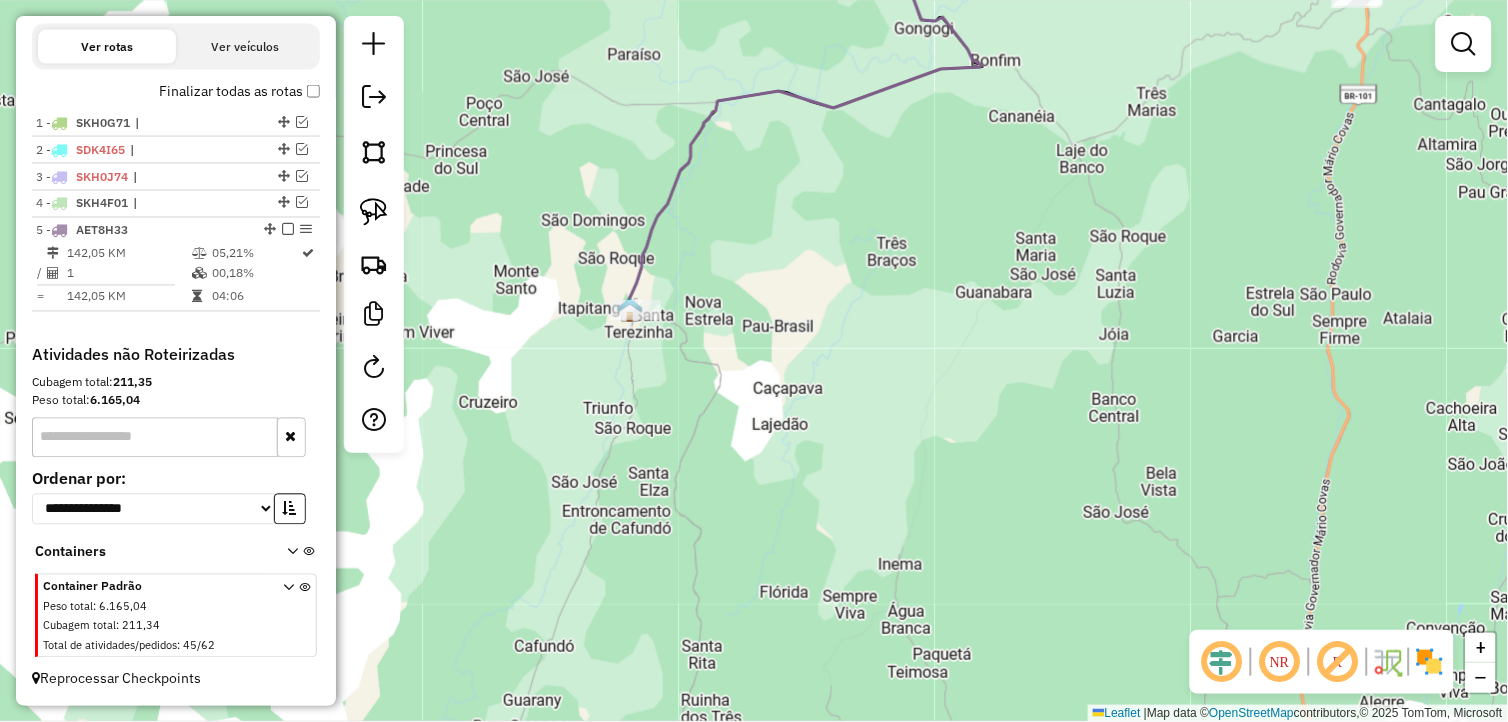 scroll, scrollTop: 612, scrollLeft: 0, axis: vertical 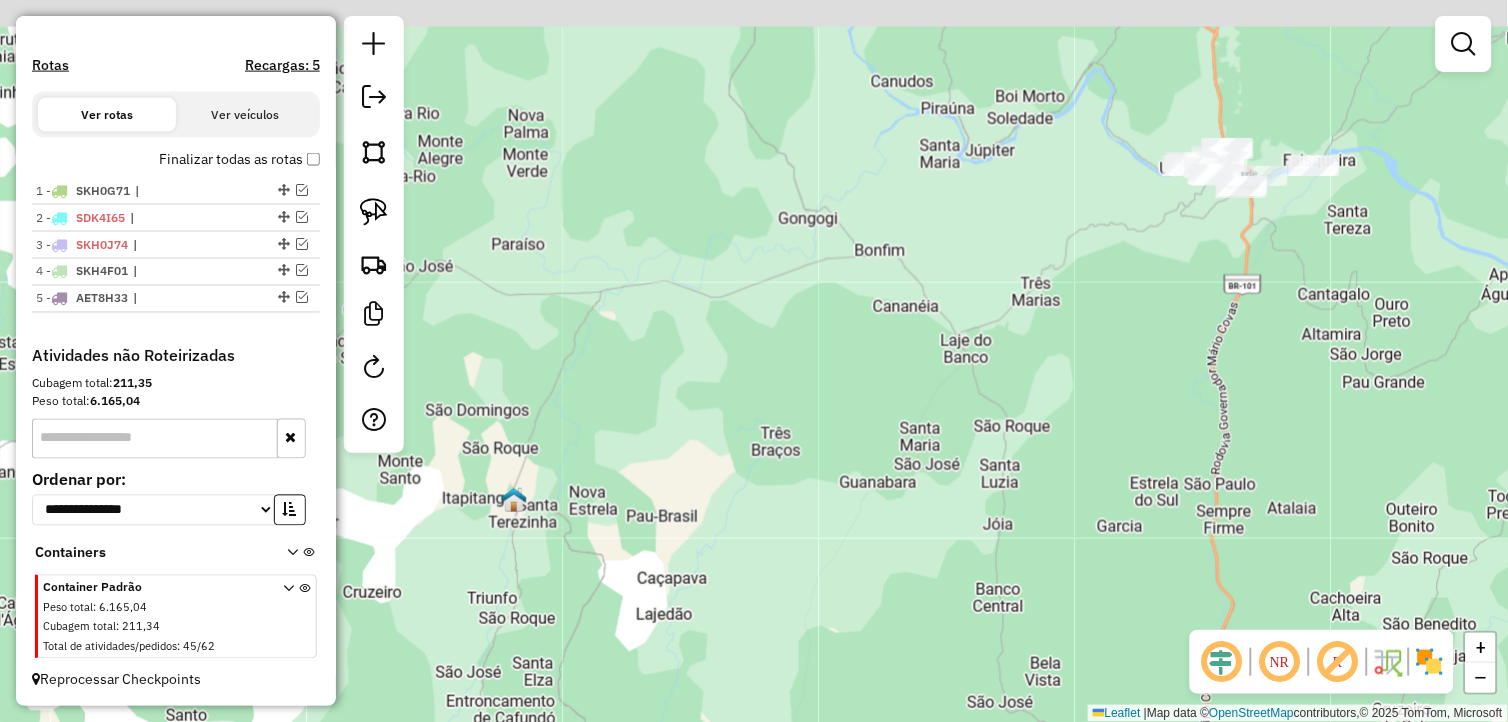 drag, startPoint x: 645, startPoint y: 461, endPoint x: 564, endPoint y: 558, distance: 126.37247 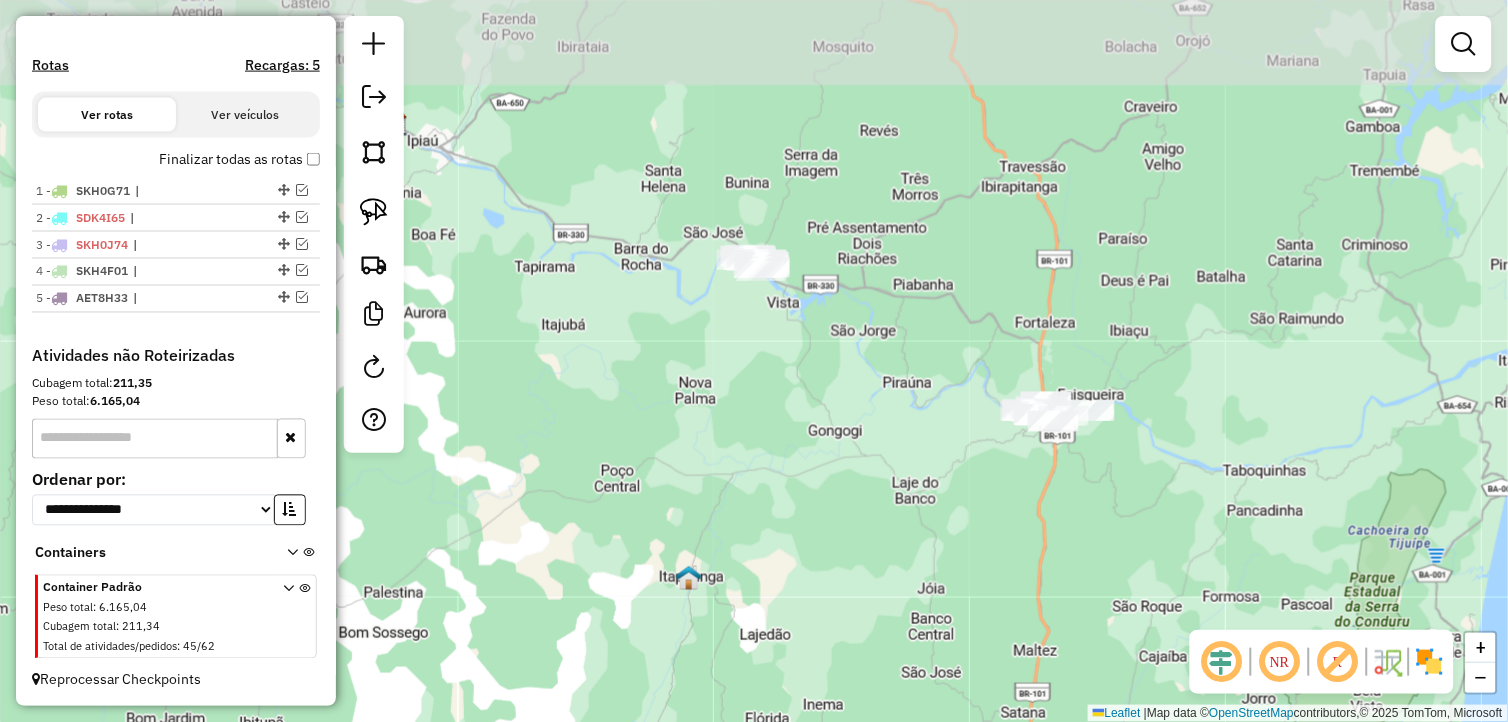drag, startPoint x: 762, startPoint y: 353, endPoint x: 723, endPoint y: 431, distance: 87.20665 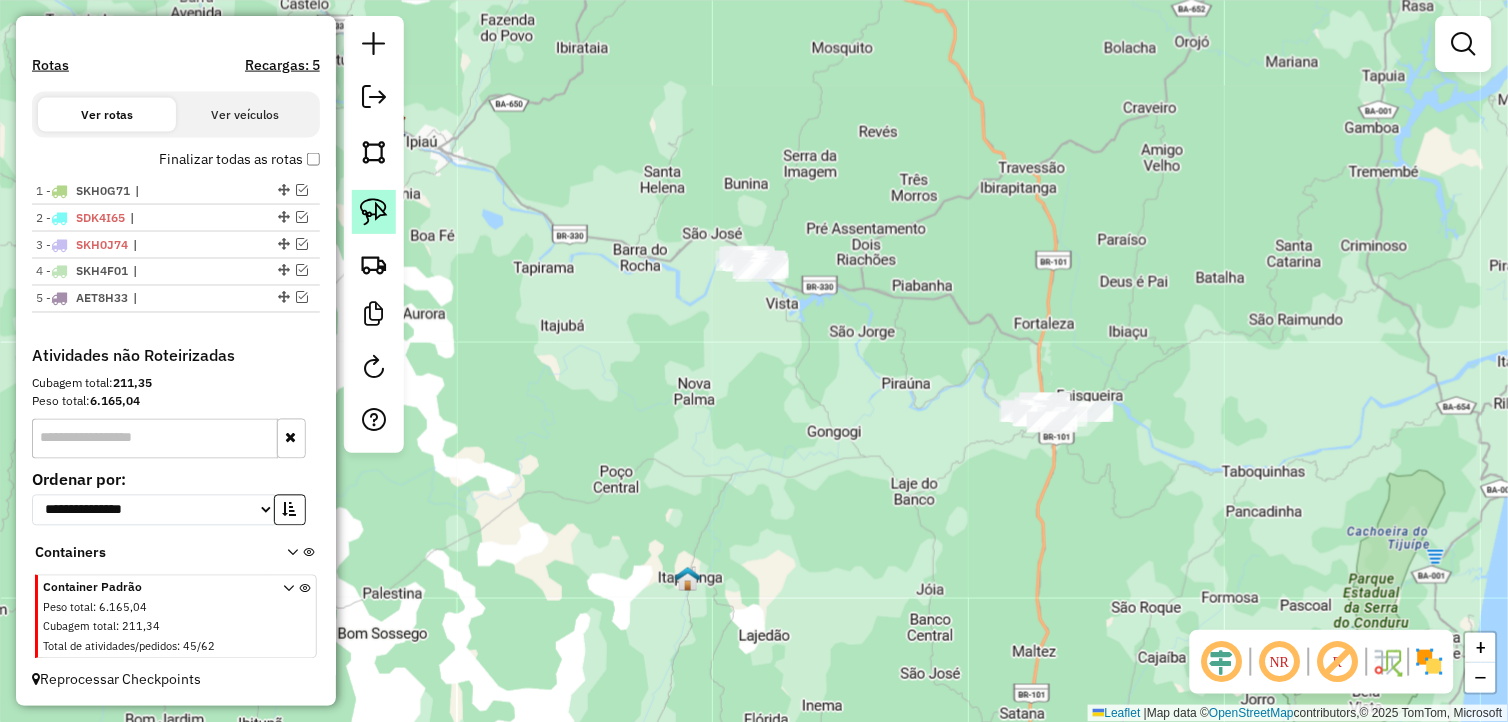 drag, startPoint x: 373, startPoint y: 201, endPoint x: 404, endPoint y: 198, distance: 31.144823 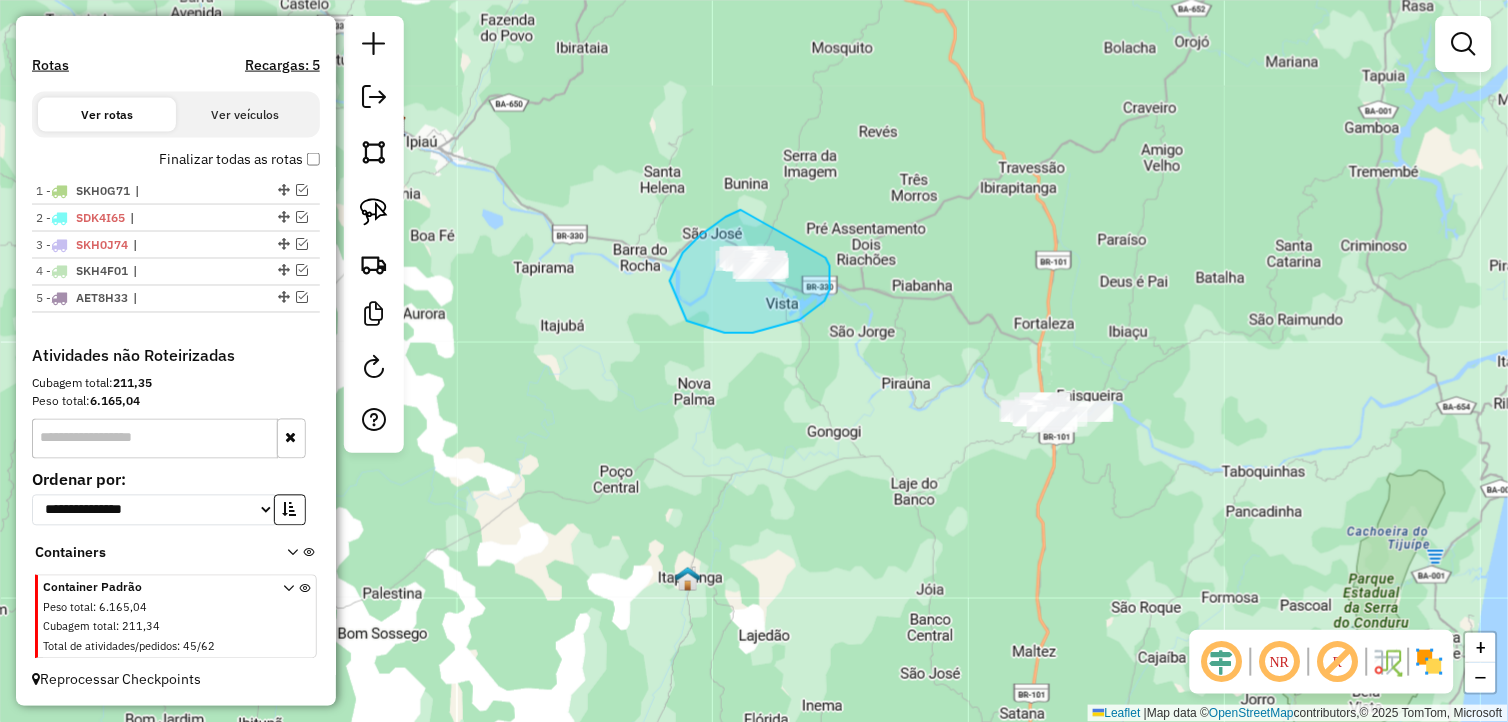 drag, startPoint x: 741, startPoint y: 210, endPoint x: 825, endPoint y: 256, distance: 95.77056 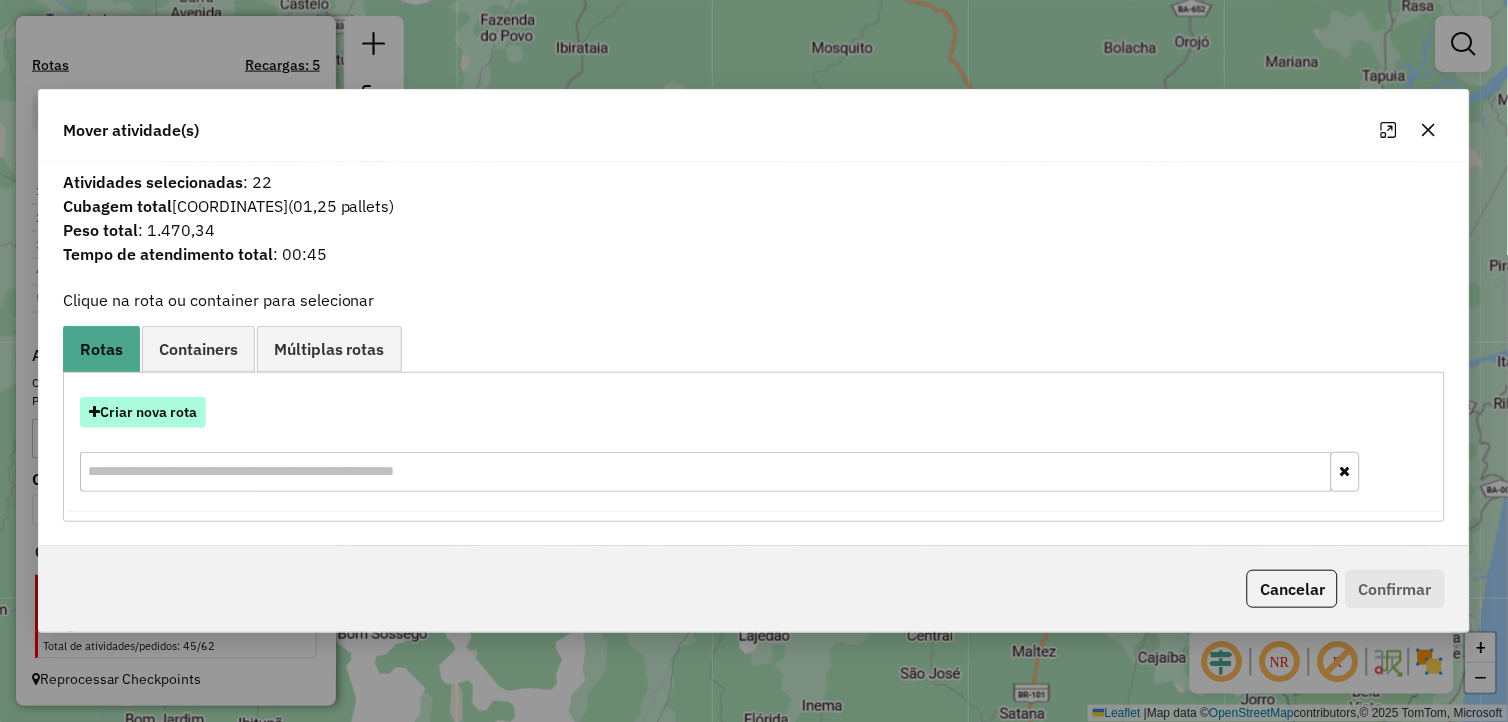 click on "Criar nova rota" at bounding box center (143, 412) 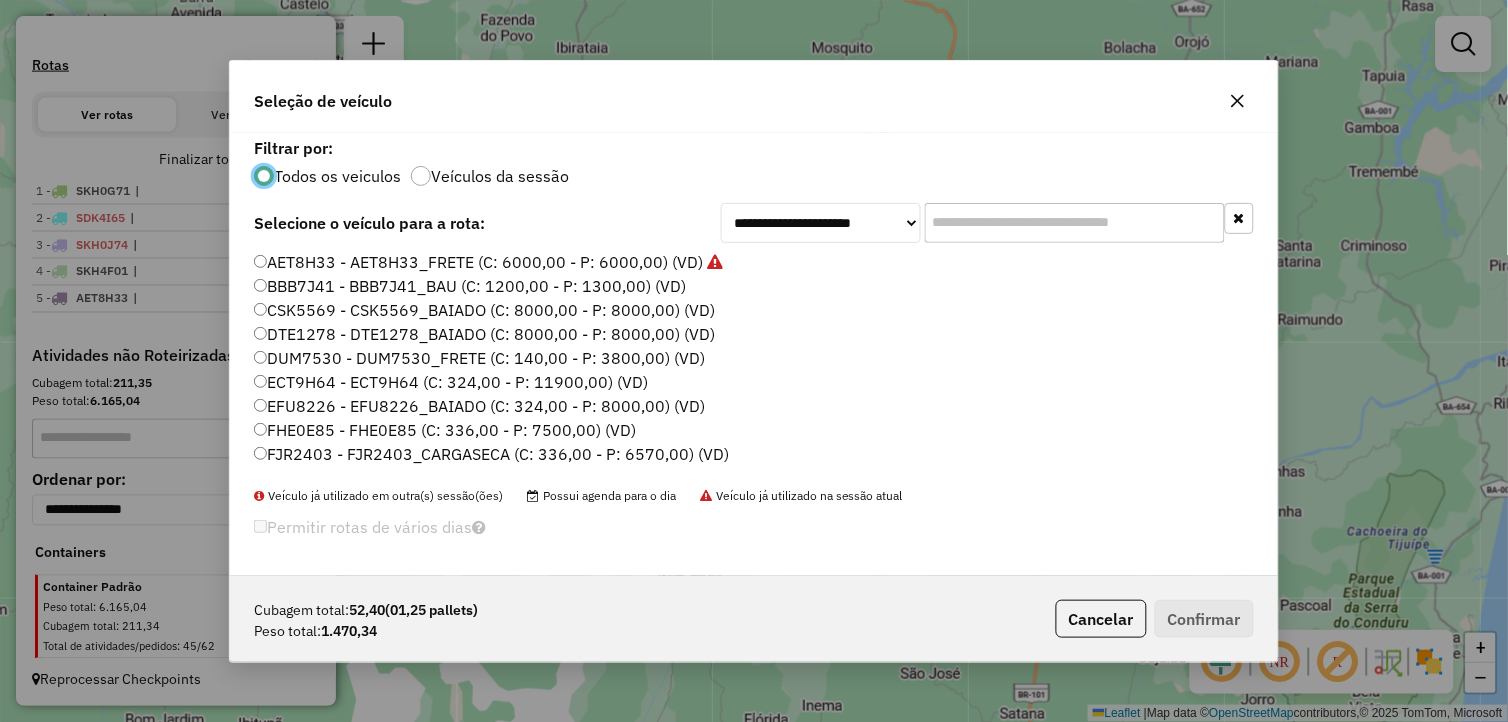 scroll, scrollTop: 11, scrollLeft: 5, axis: both 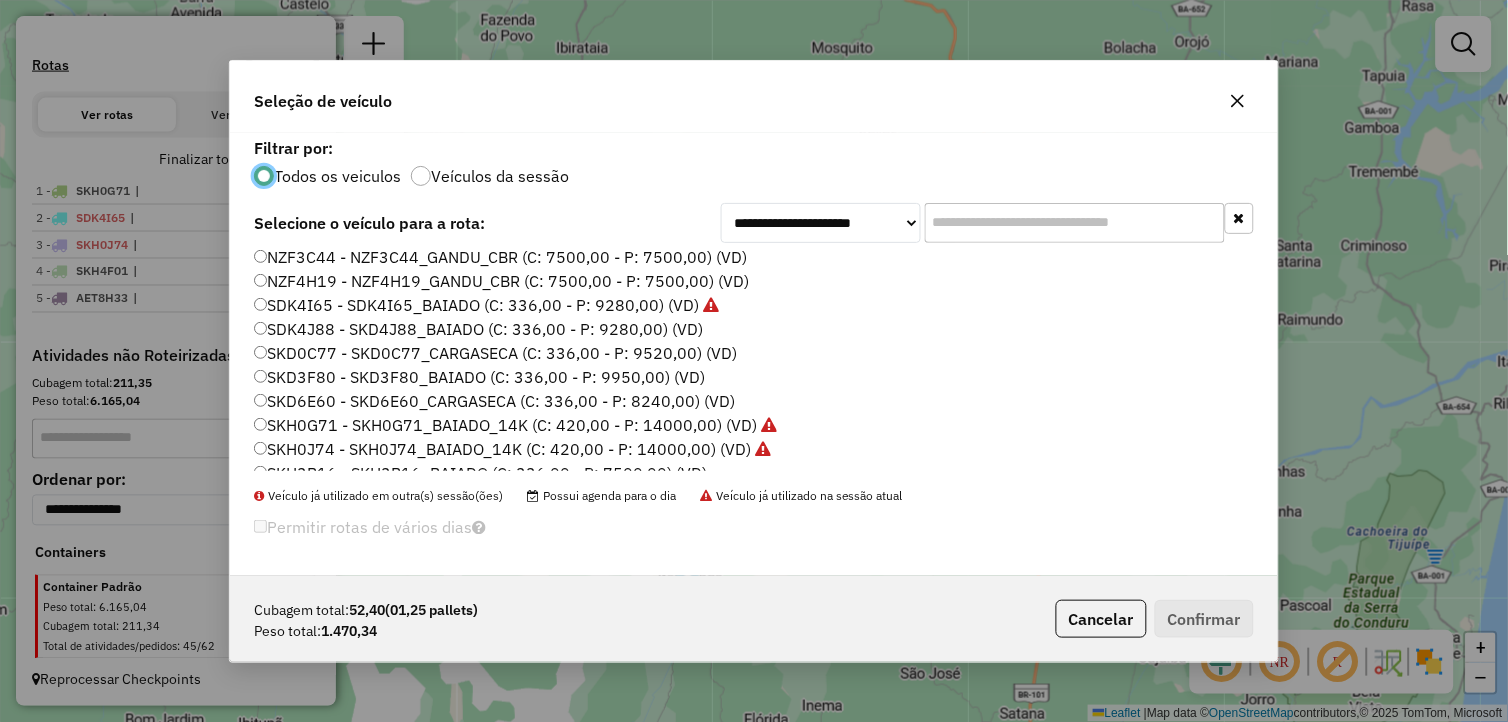 click on "SKD0C77 - SKD0C77_CARGASECA (C: 336,00 - P: 9520,00) (VD)" 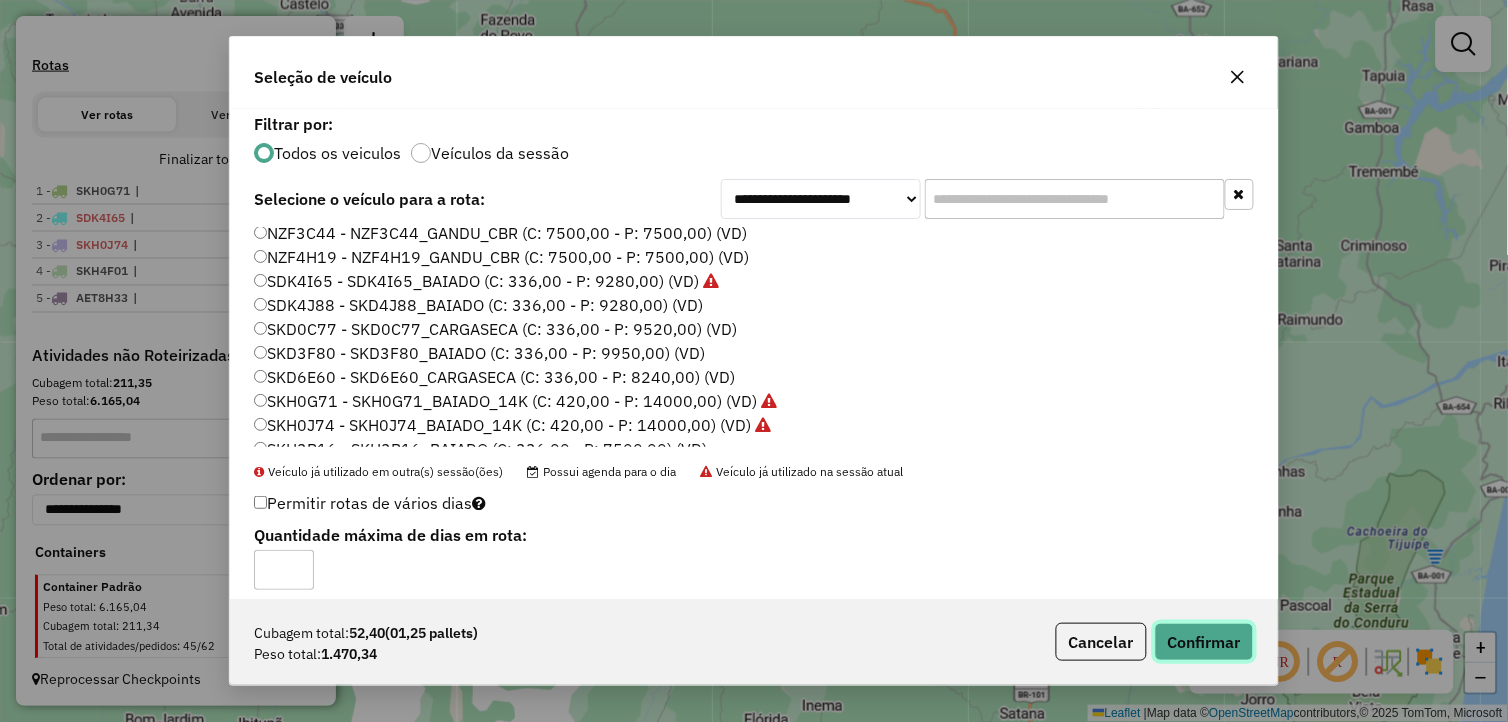 click on "Confirmar" 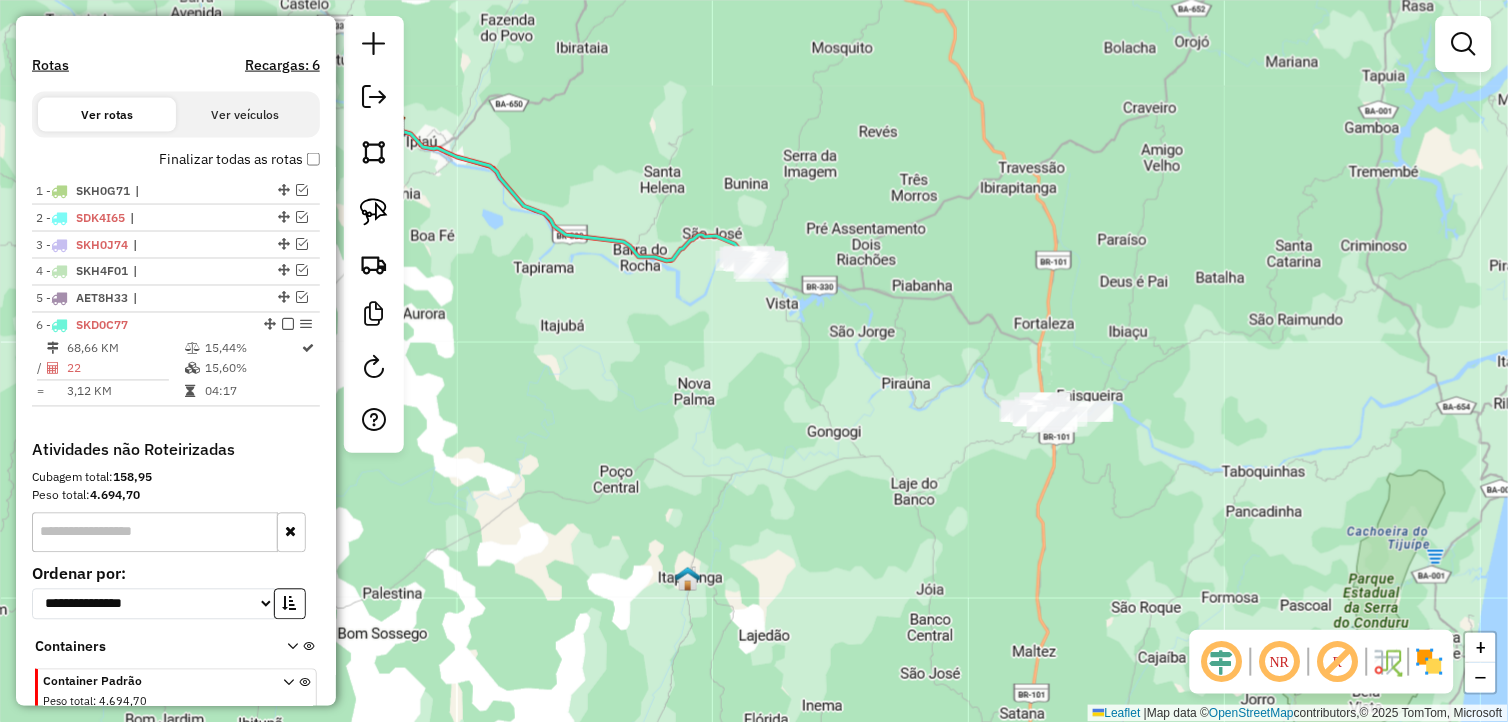 scroll, scrollTop: 692, scrollLeft: 0, axis: vertical 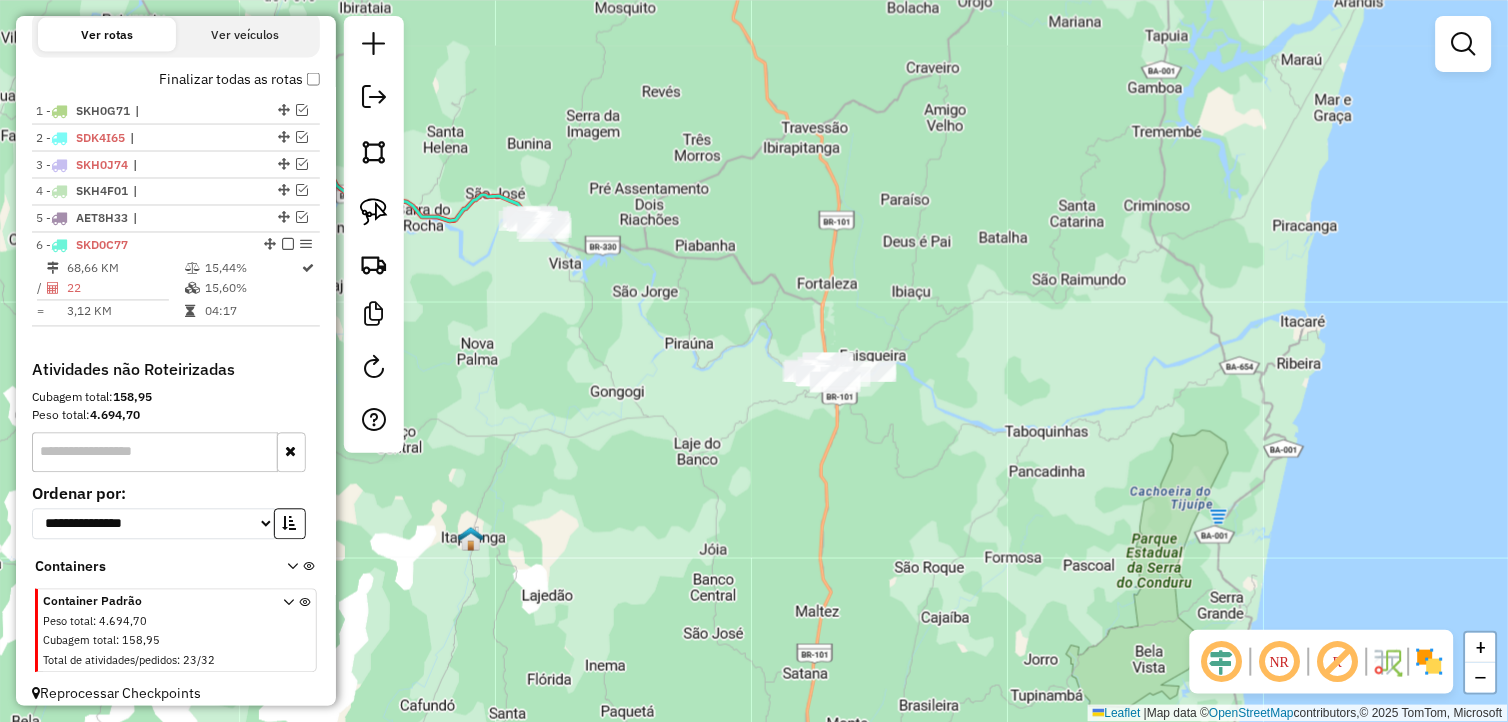drag, startPoint x: 984, startPoint y: 517, endPoint x: 767, endPoint y: 477, distance: 220.65584 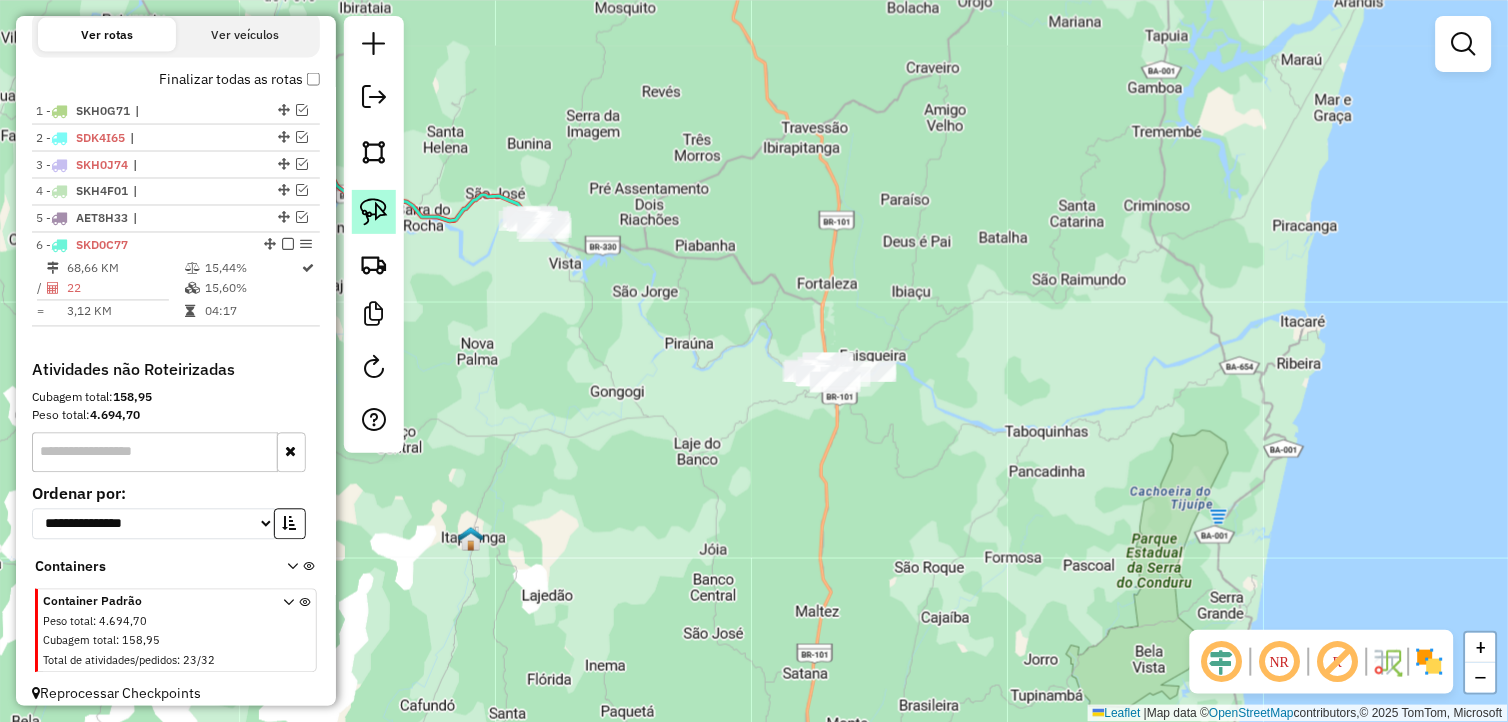 click 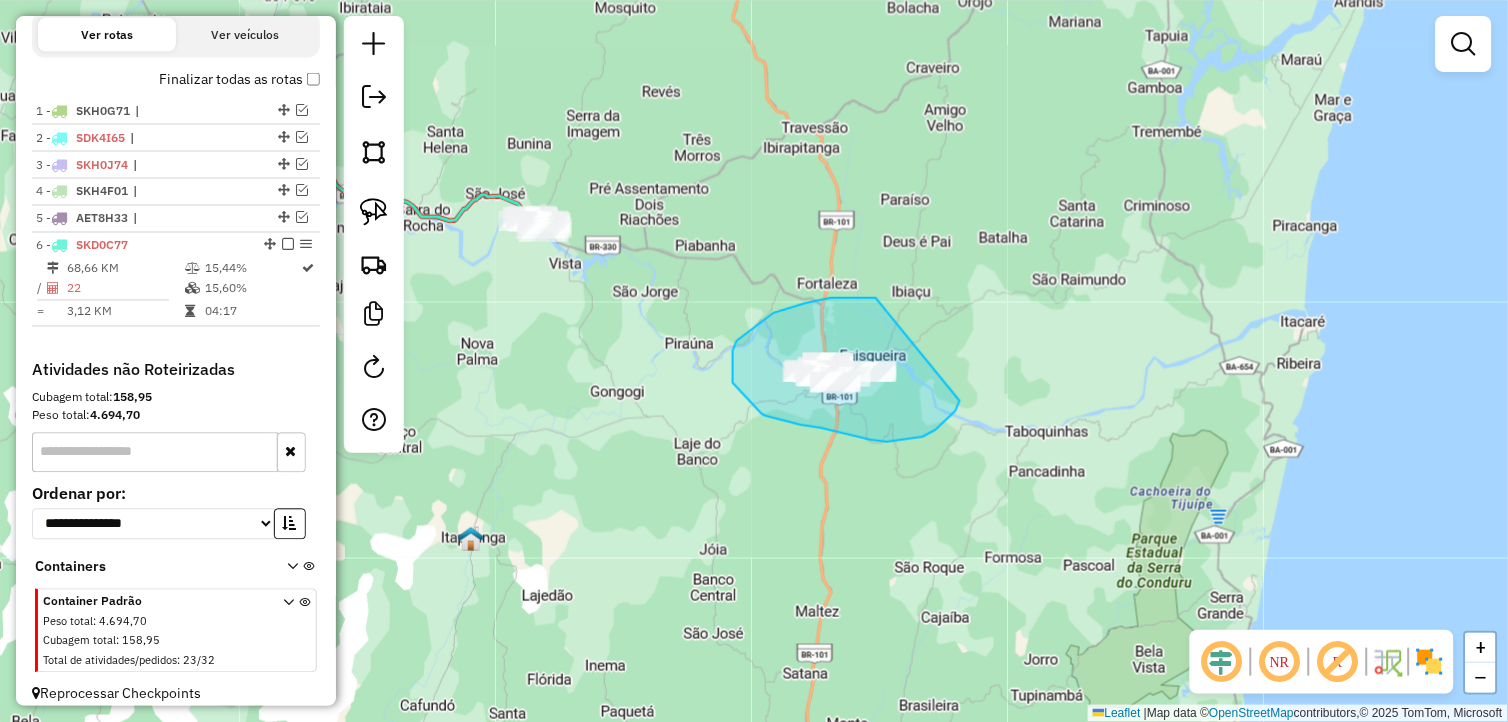 drag, startPoint x: 777, startPoint y: 312, endPoint x: 962, endPoint y: 397, distance: 203.59273 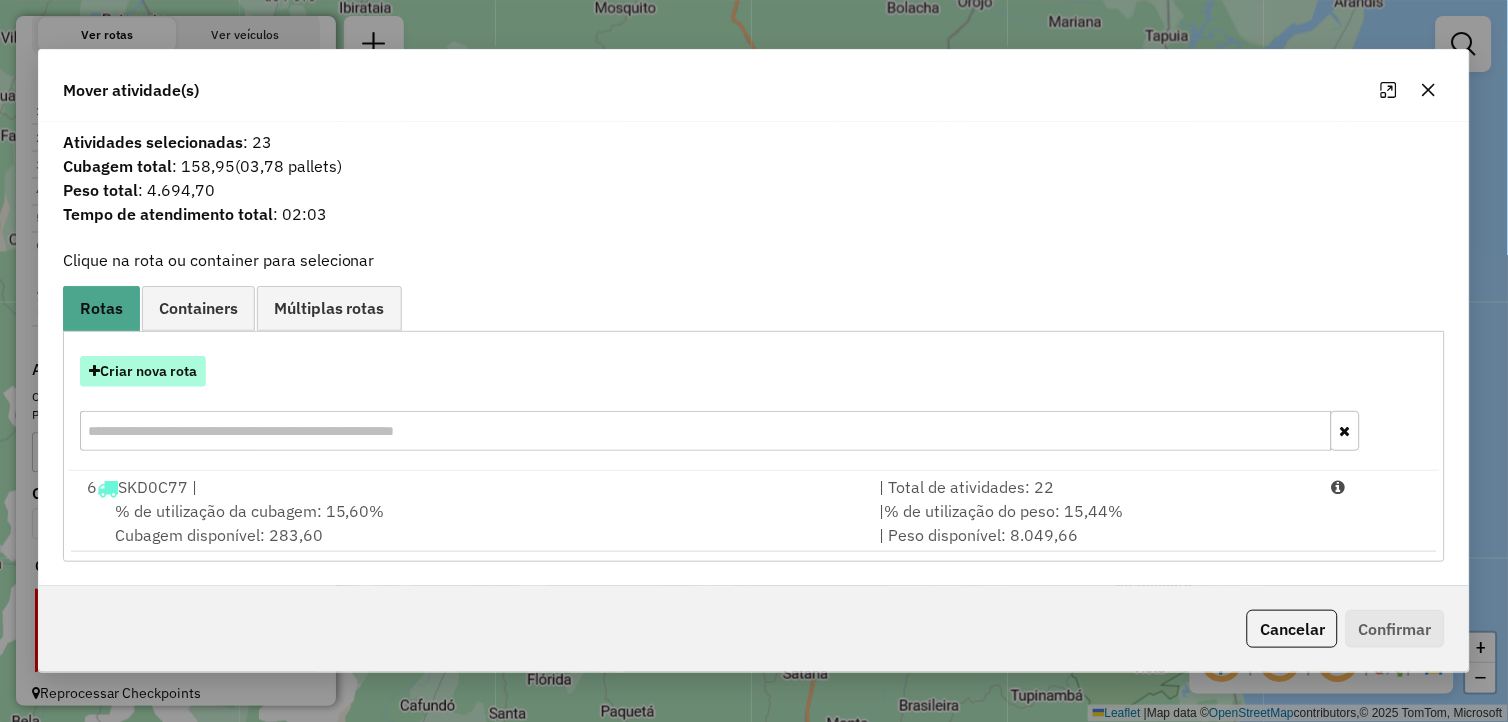 click on "Criar nova rota" at bounding box center (143, 371) 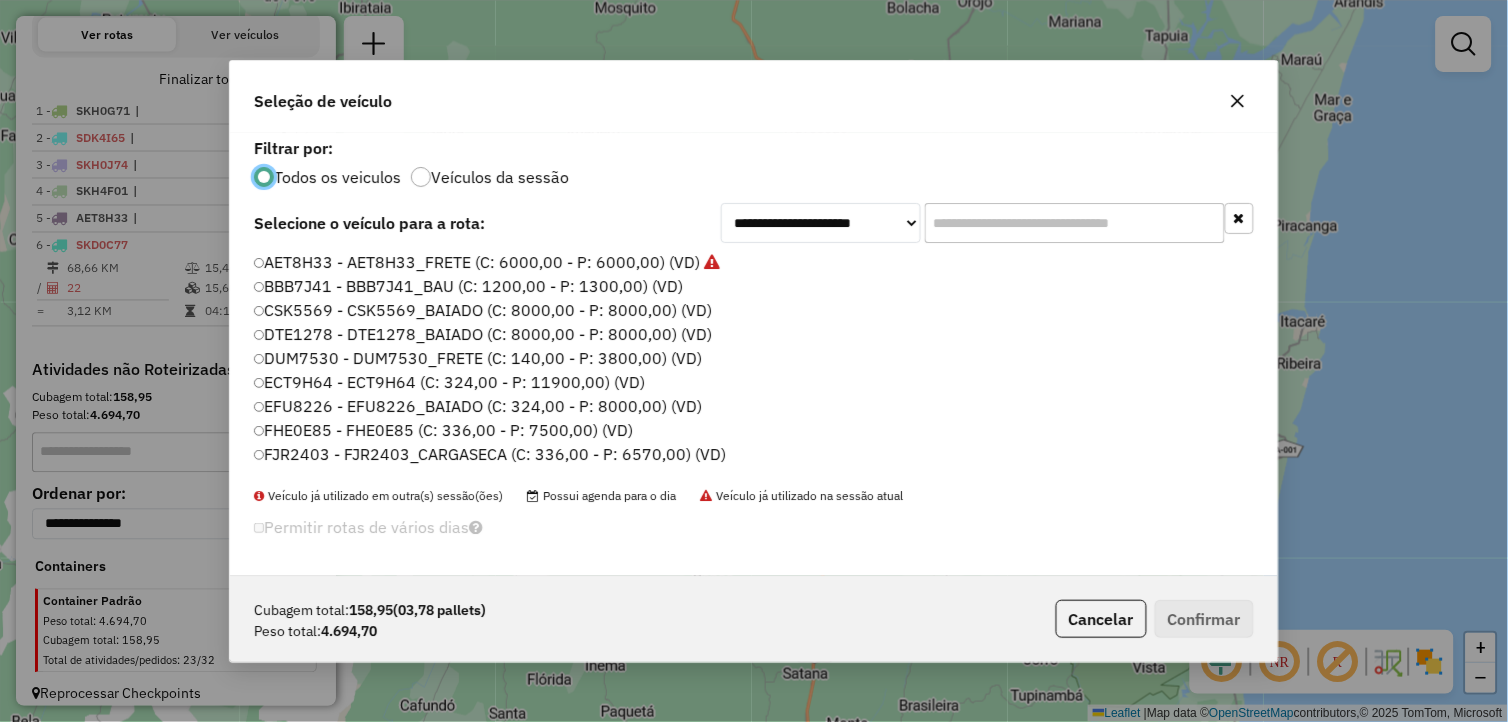 scroll, scrollTop: 11, scrollLeft: 5, axis: both 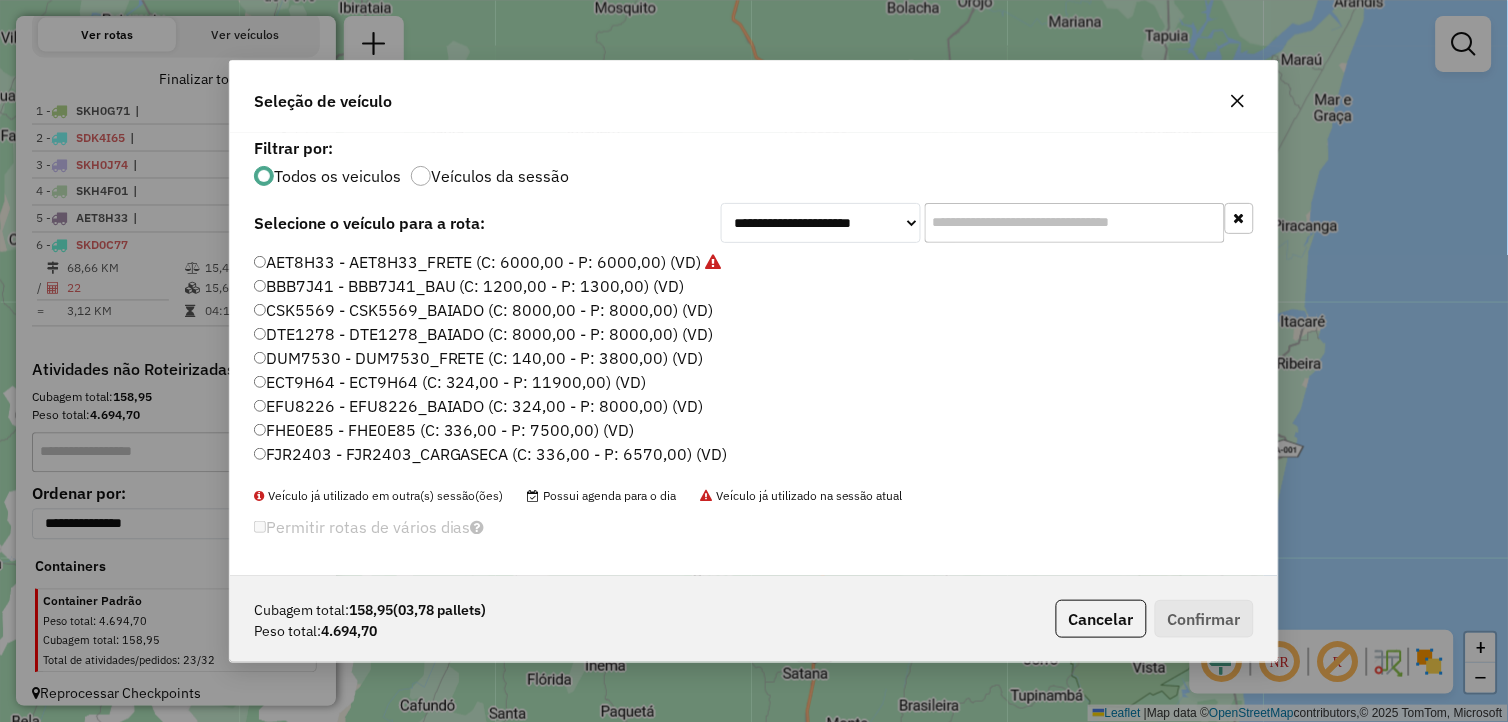 click on "FJR2403 - FJR2403_CARGASECA (C: 336,00 - P: 6570,00) (VD)" 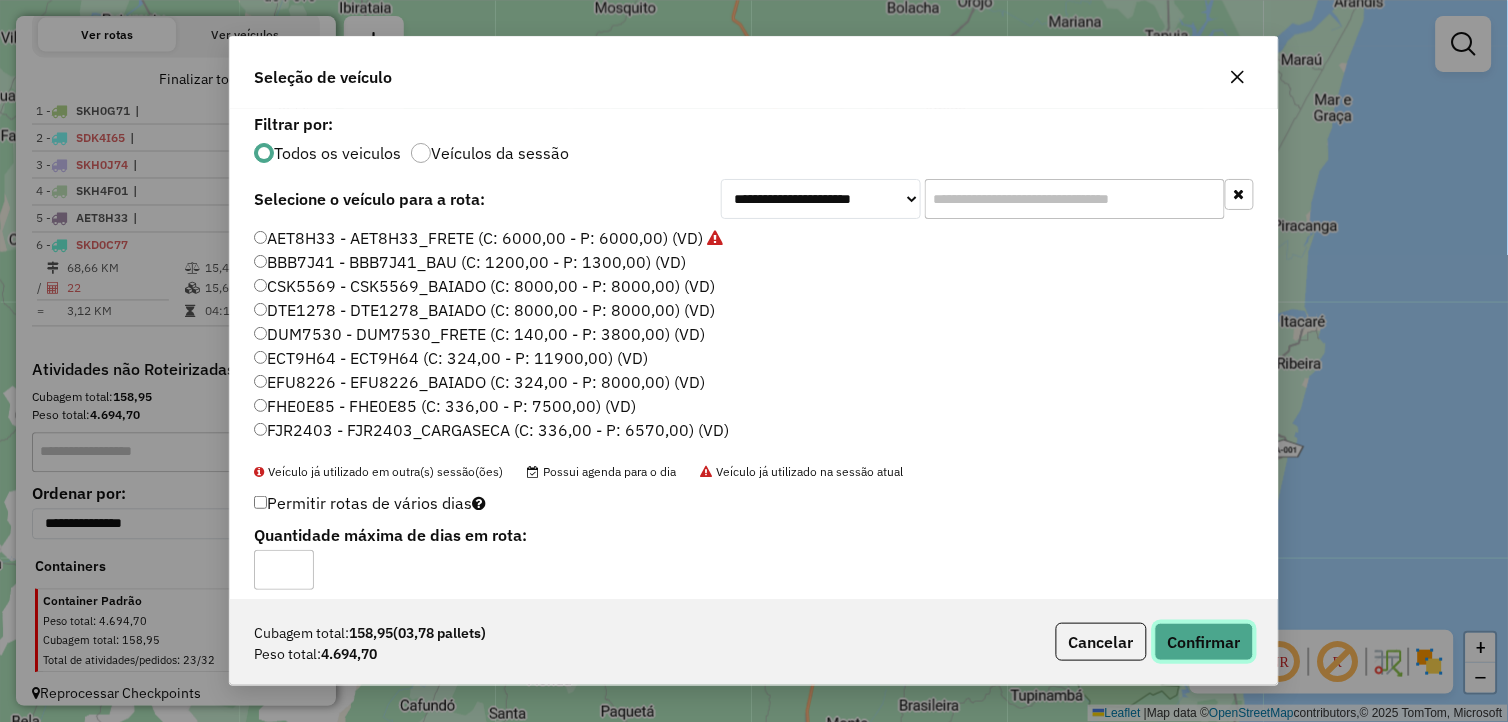 click on "Confirmar" 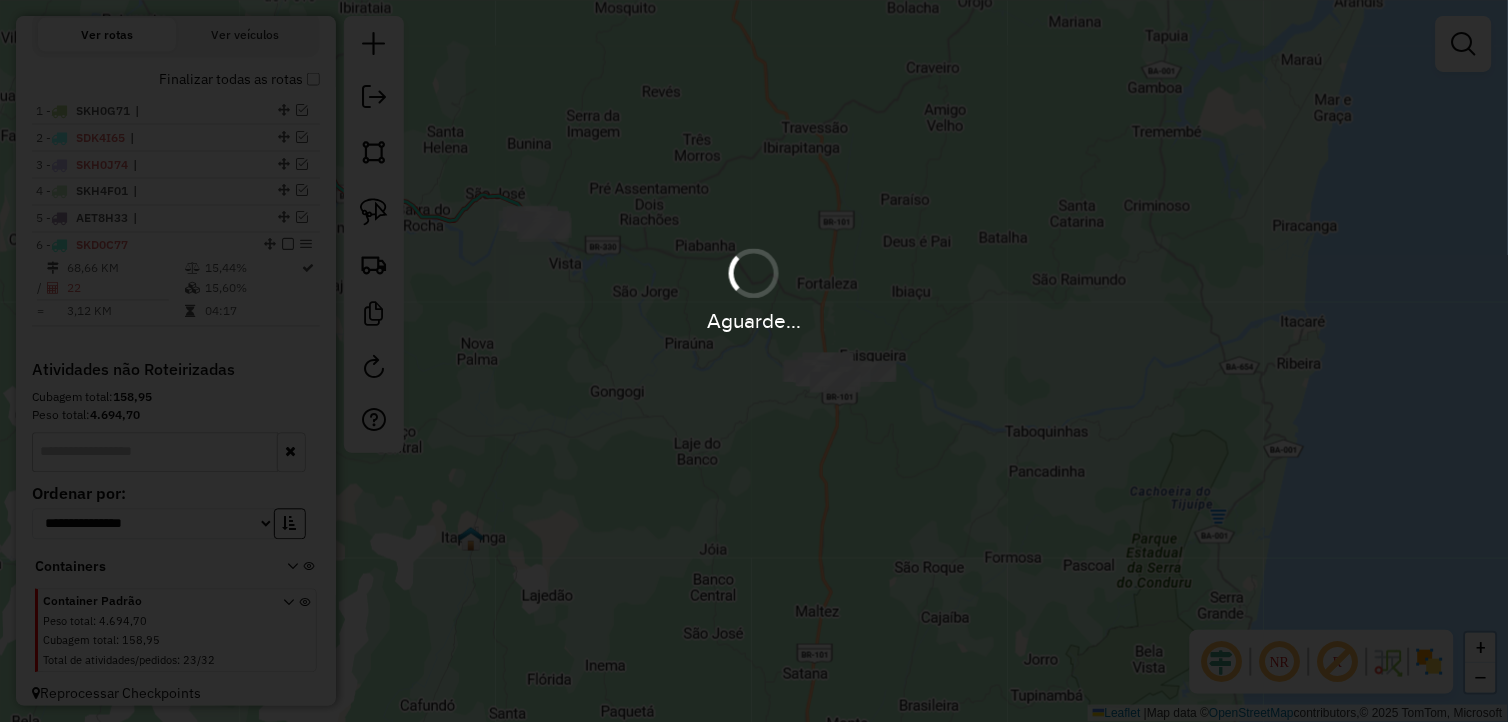scroll, scrollTop: 485, scrollLeft: 0, axis: vertical 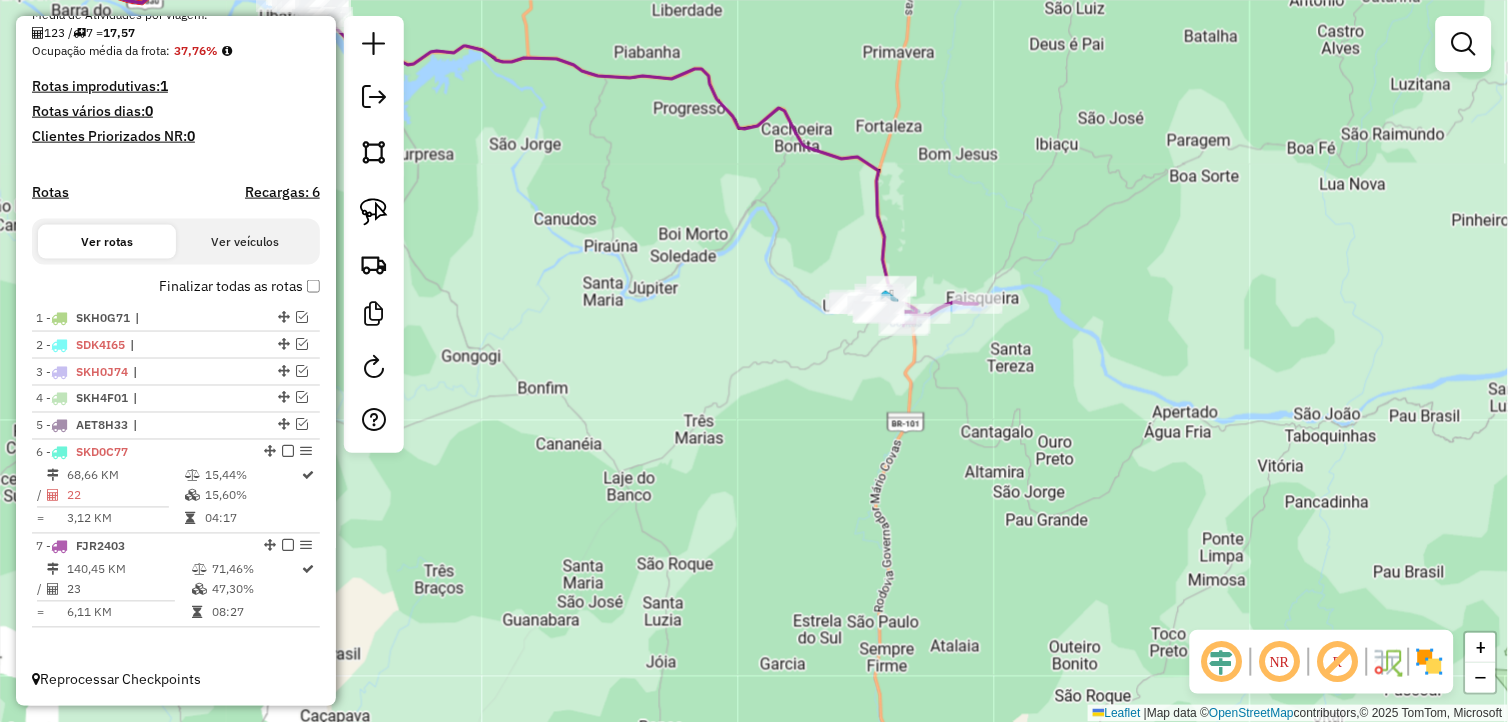 drag, startPoint x: 932, startPoint y: 474, endPoint x: 1033, endPoint y: 484, distance: 101.49384 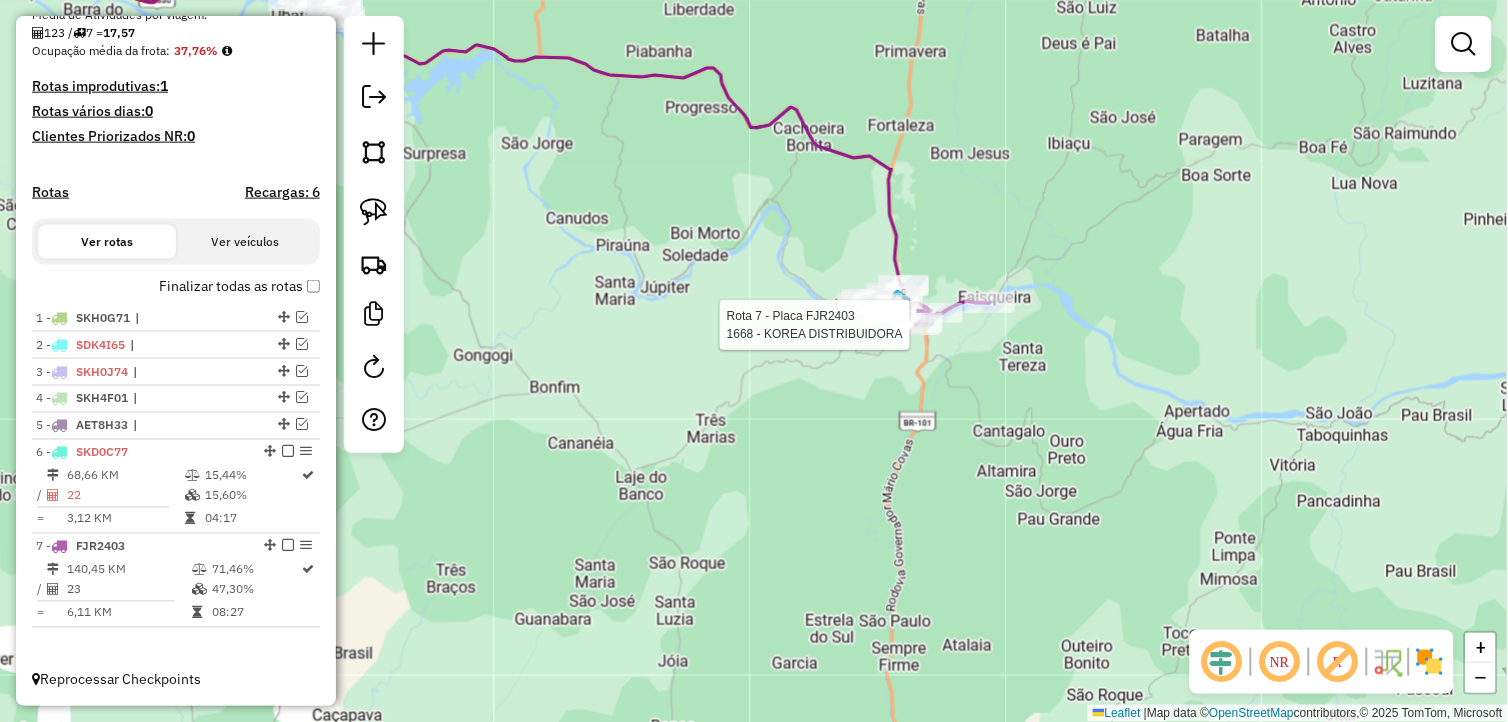 select on "*********" 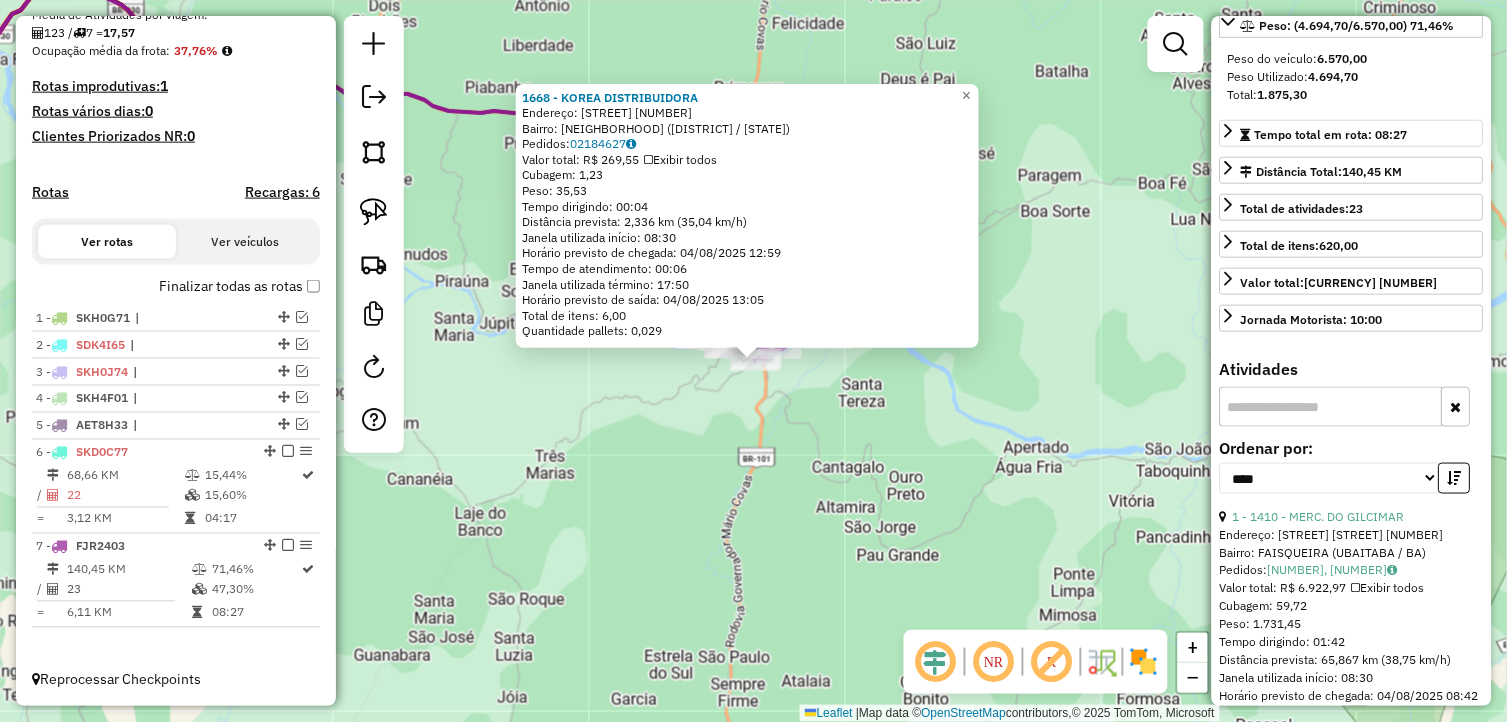 scroll, scrollTop: 333, scrollLeft: 0, axis: vertical 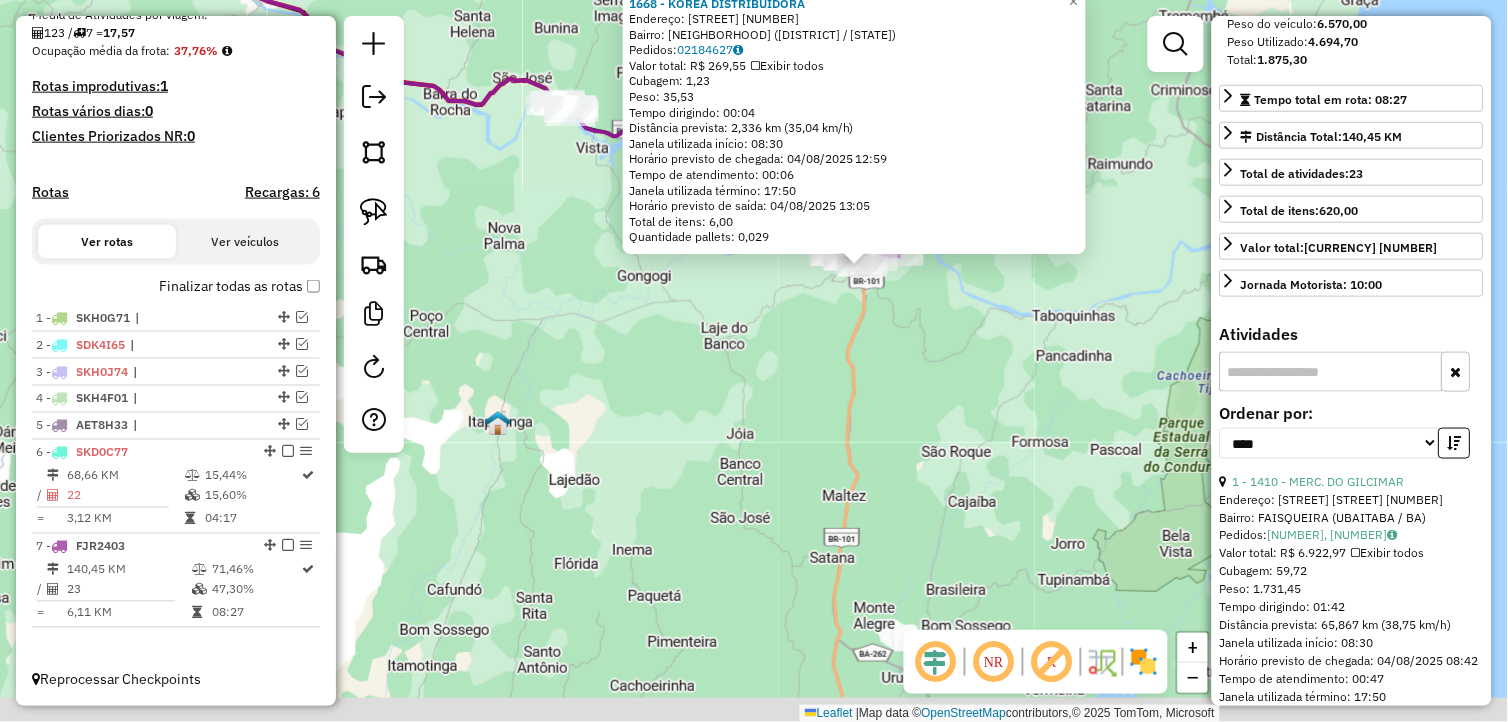 drag, startPoint x: 914, startPoint y: 544, endPoint x: 908, endPoint y: 392, distance: 152.11838 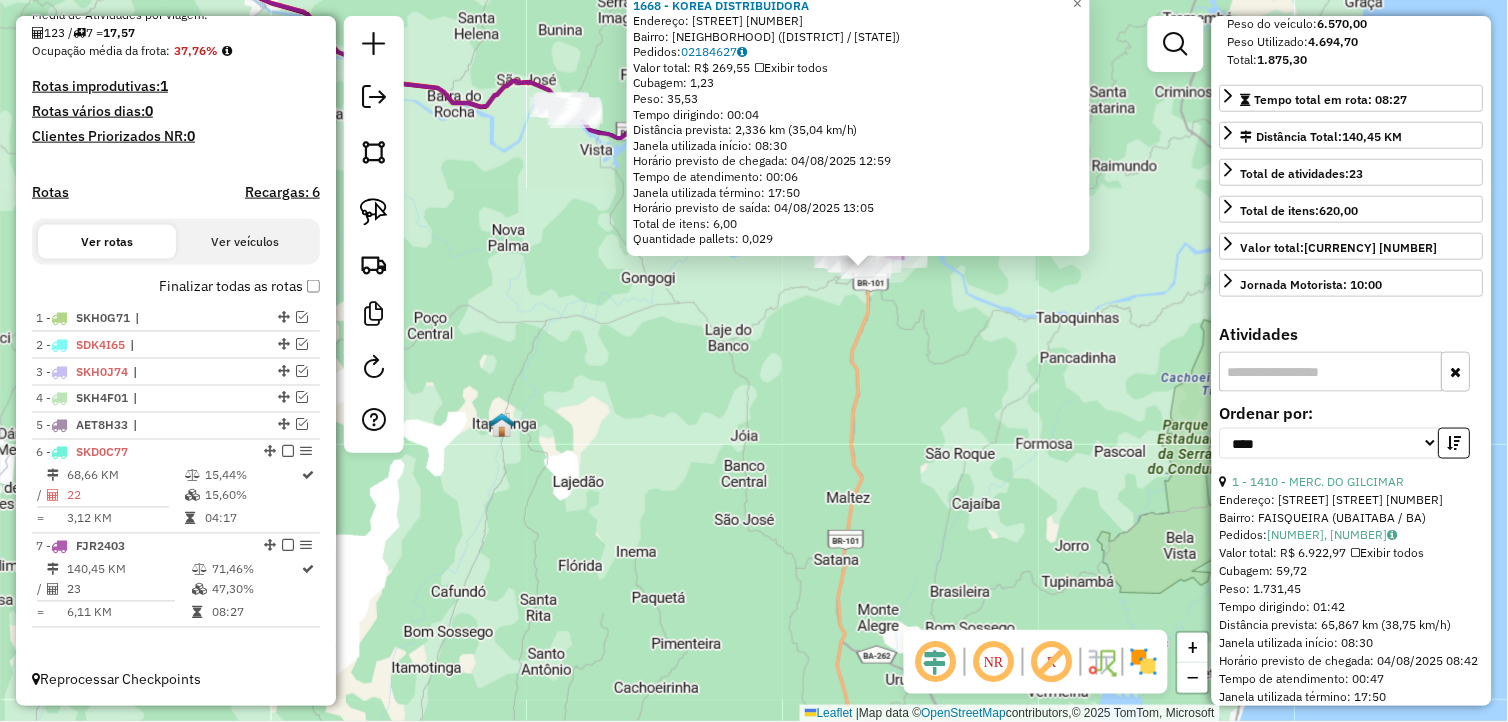 drag, startPoint x: 795, startPoint y: 384, endPoint x: 892, endPoint y: 514, distance: 162.2005 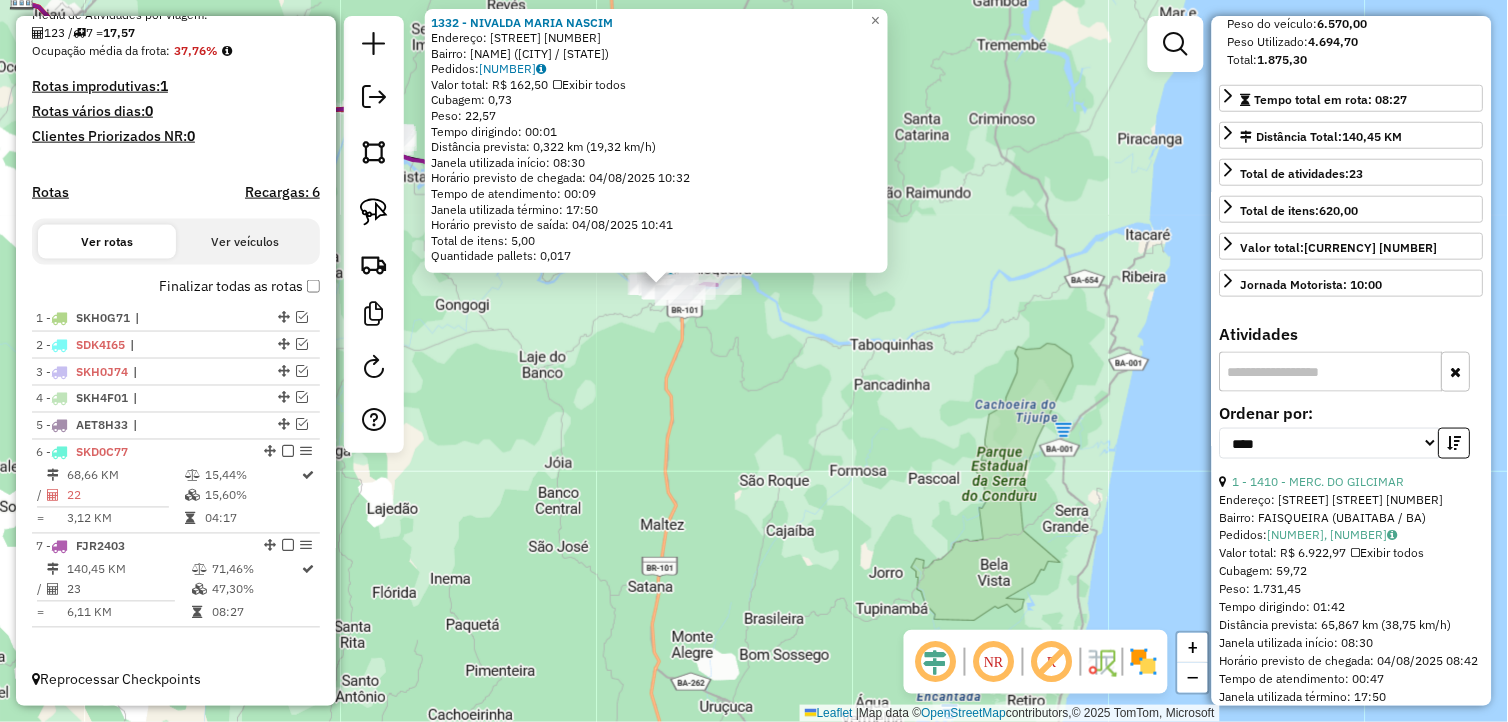 drag, startPoint x: 1086, startPoint y: 604, endPoint x: 991, endPoint y: 520, distance: 126.81088 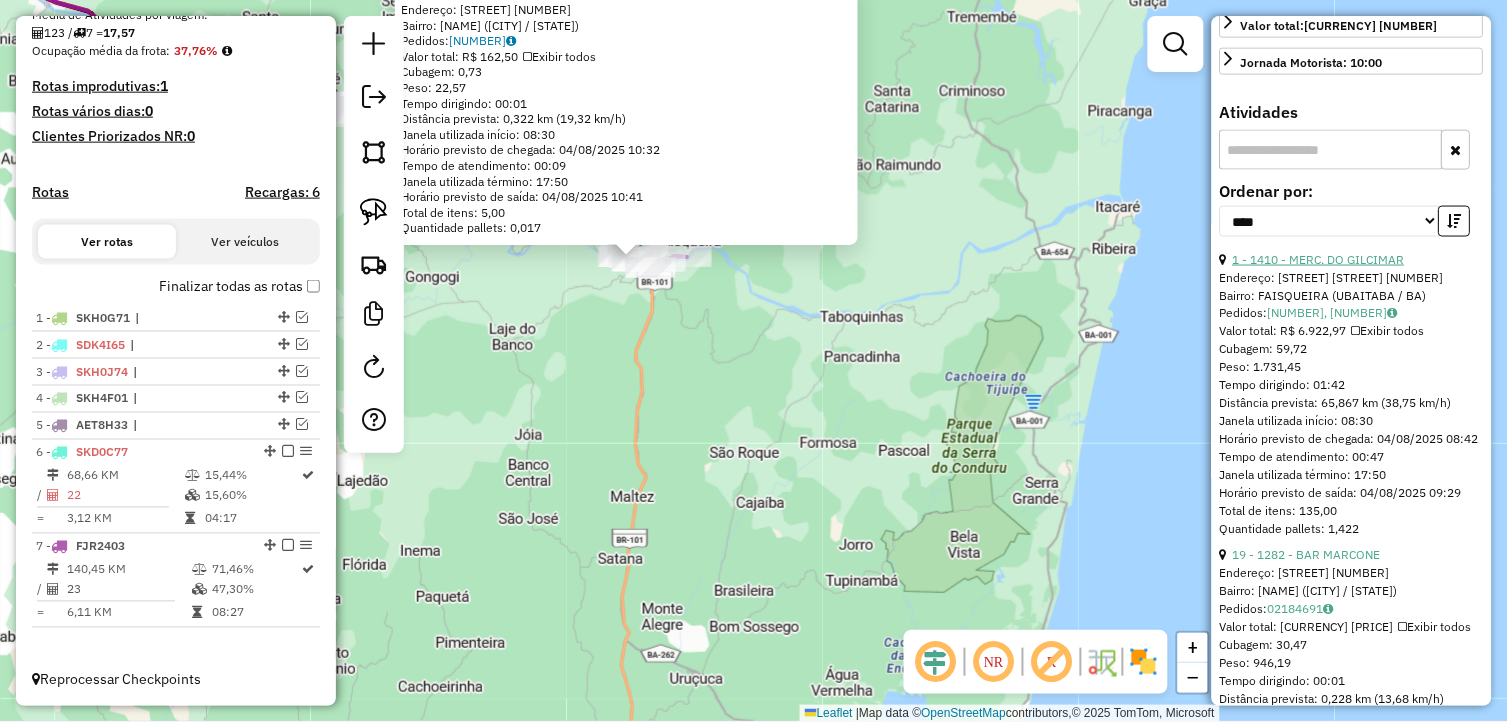 scroll, scrollTop: 666, scrollLeft: 0, axis: vertical 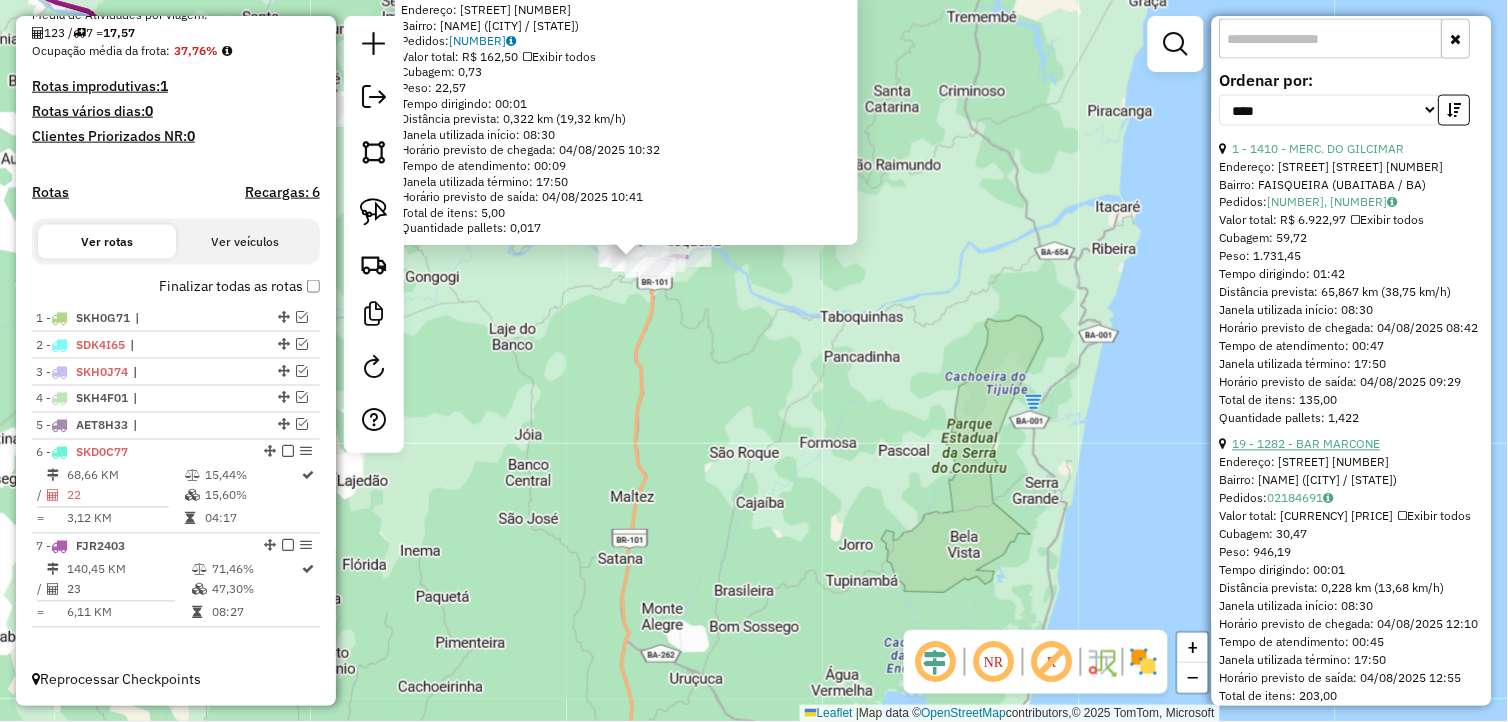 click on "19 - 1282 - BAR MARCONE" at bounding box center (1307, 444) 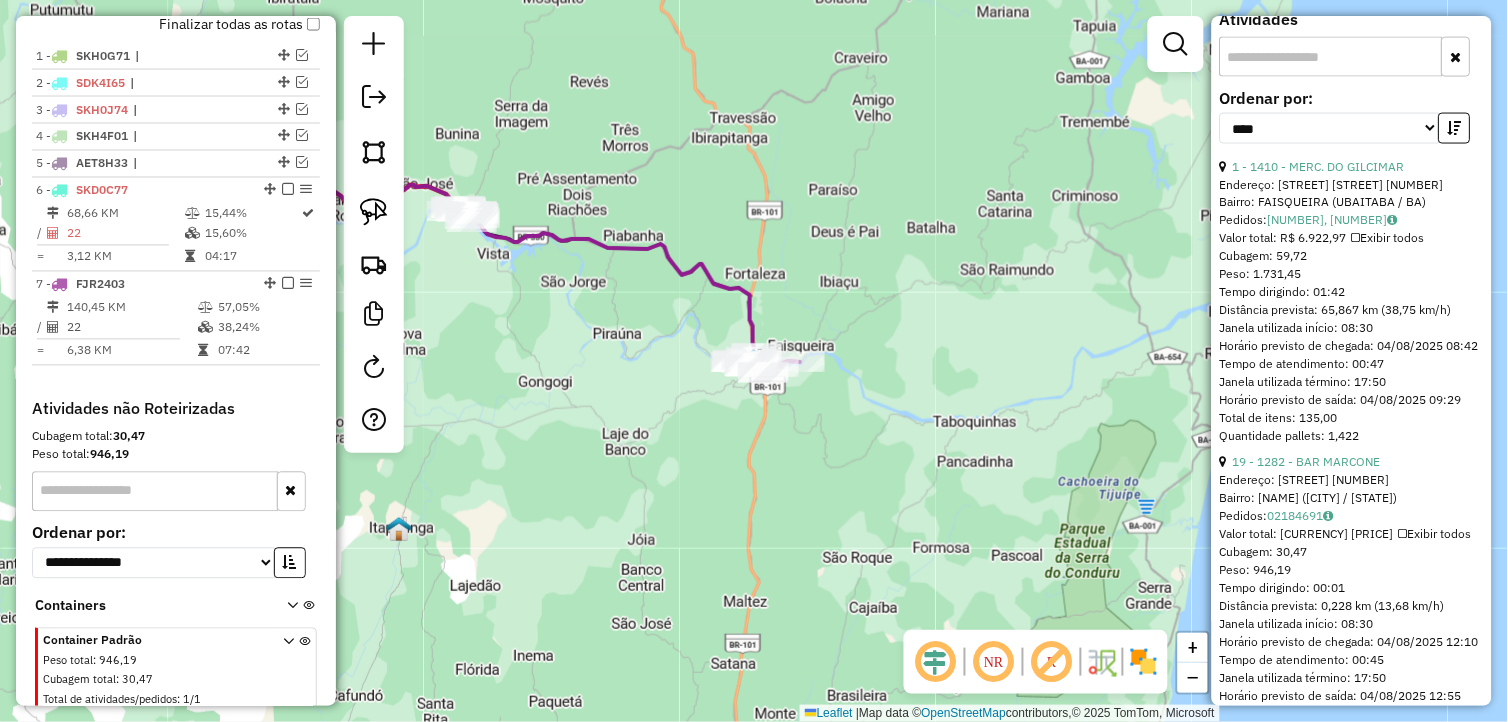 scroll, scrollTop: 800, scrollLeft: 0, axis: vertical 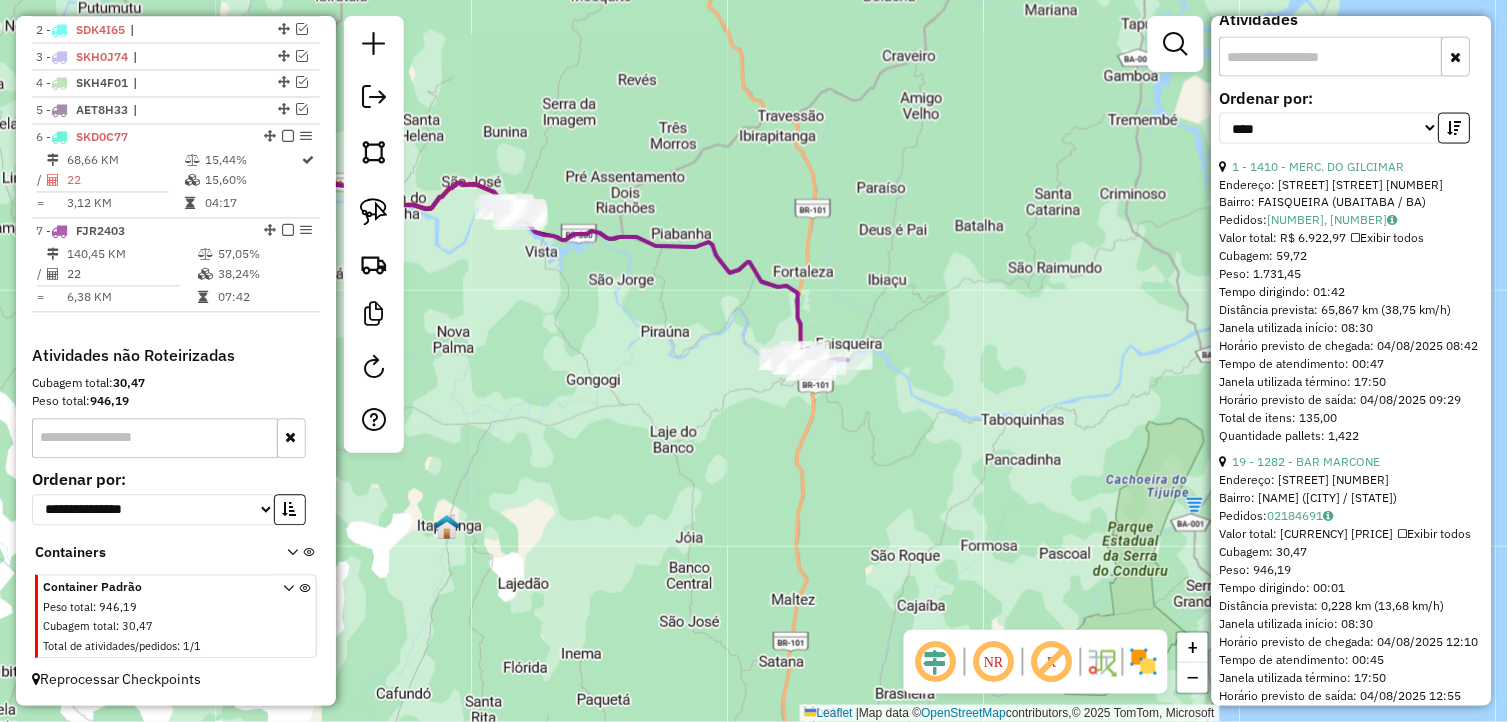 drag, startPoint x: 705, startPoint y: 430, endPoint x: 378, endPoint y: 481, distance: 330.95316 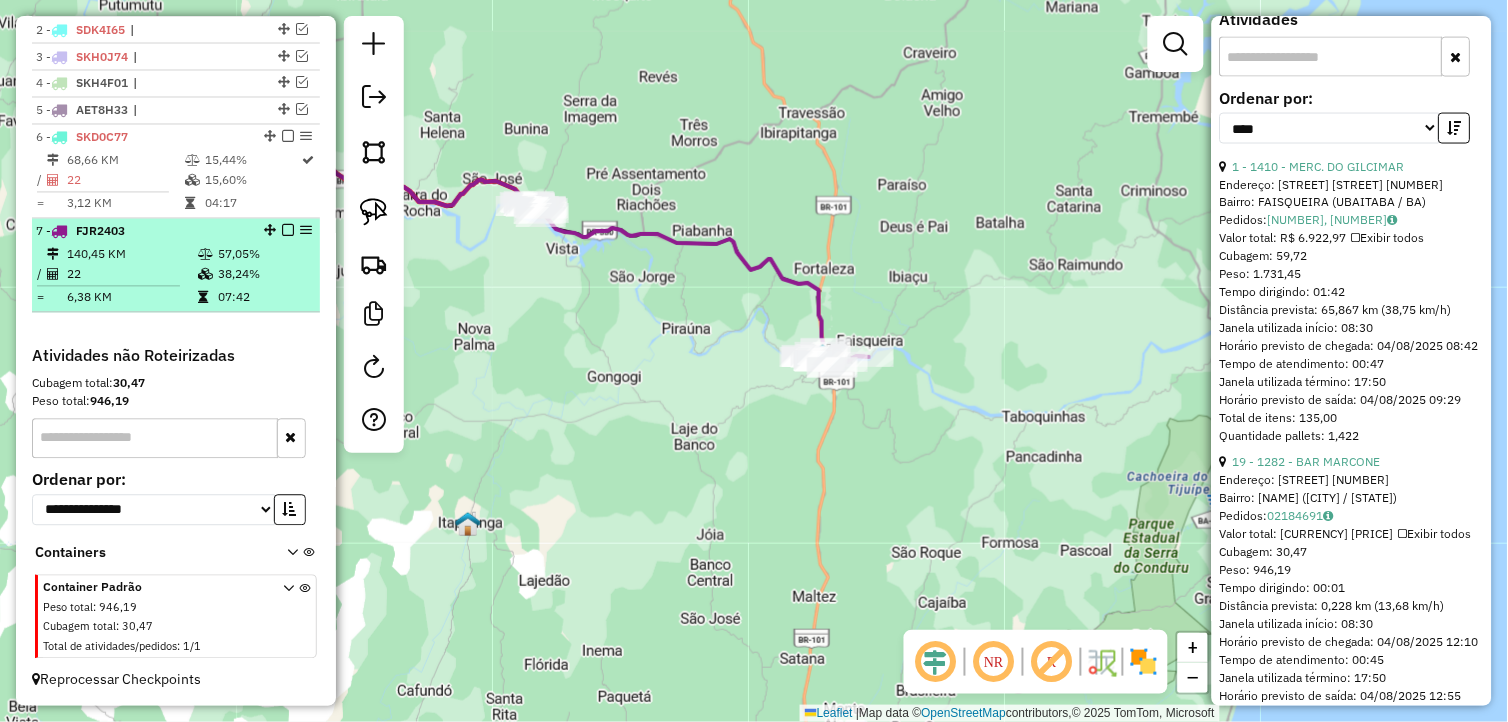 click at bounding box center [288, 231] 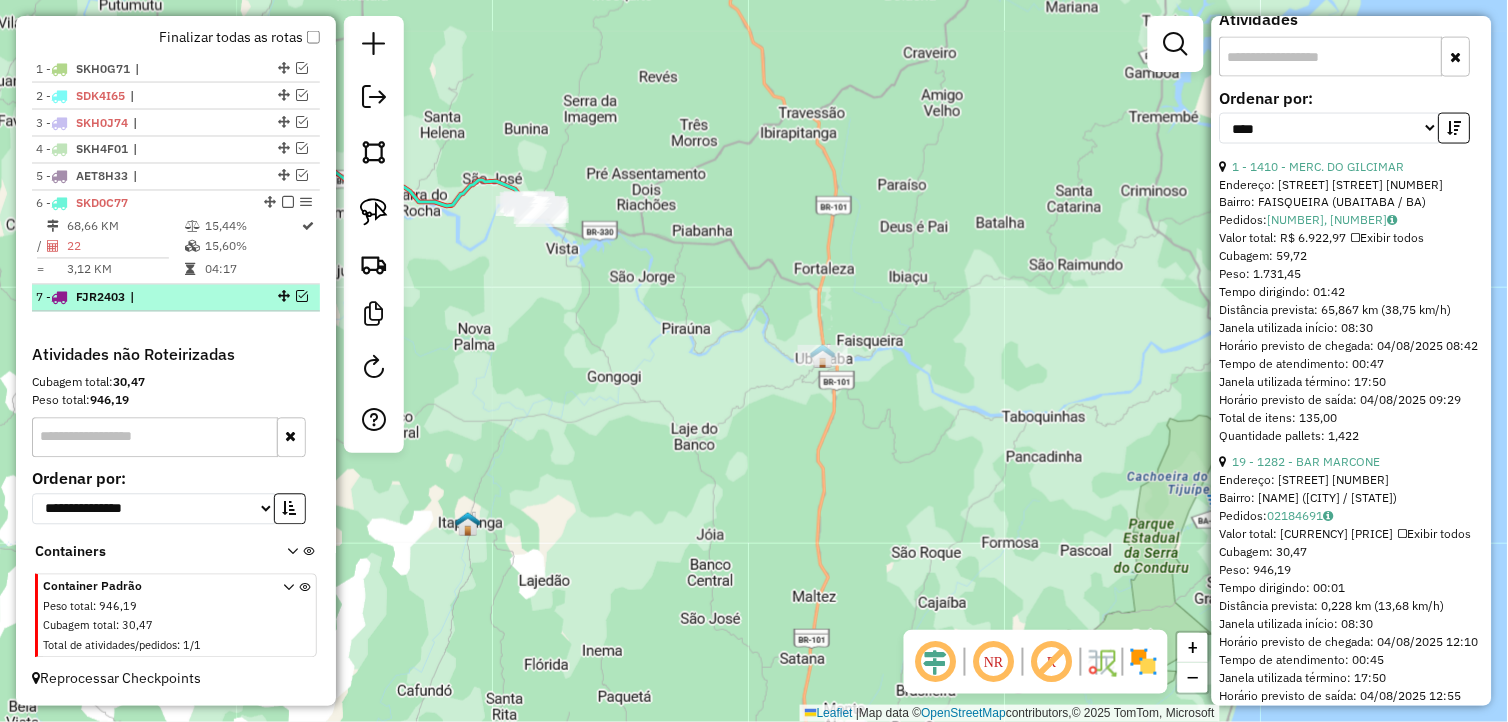 scroll, scrollTop: 733, scrollLeft: 0, axis: vertical 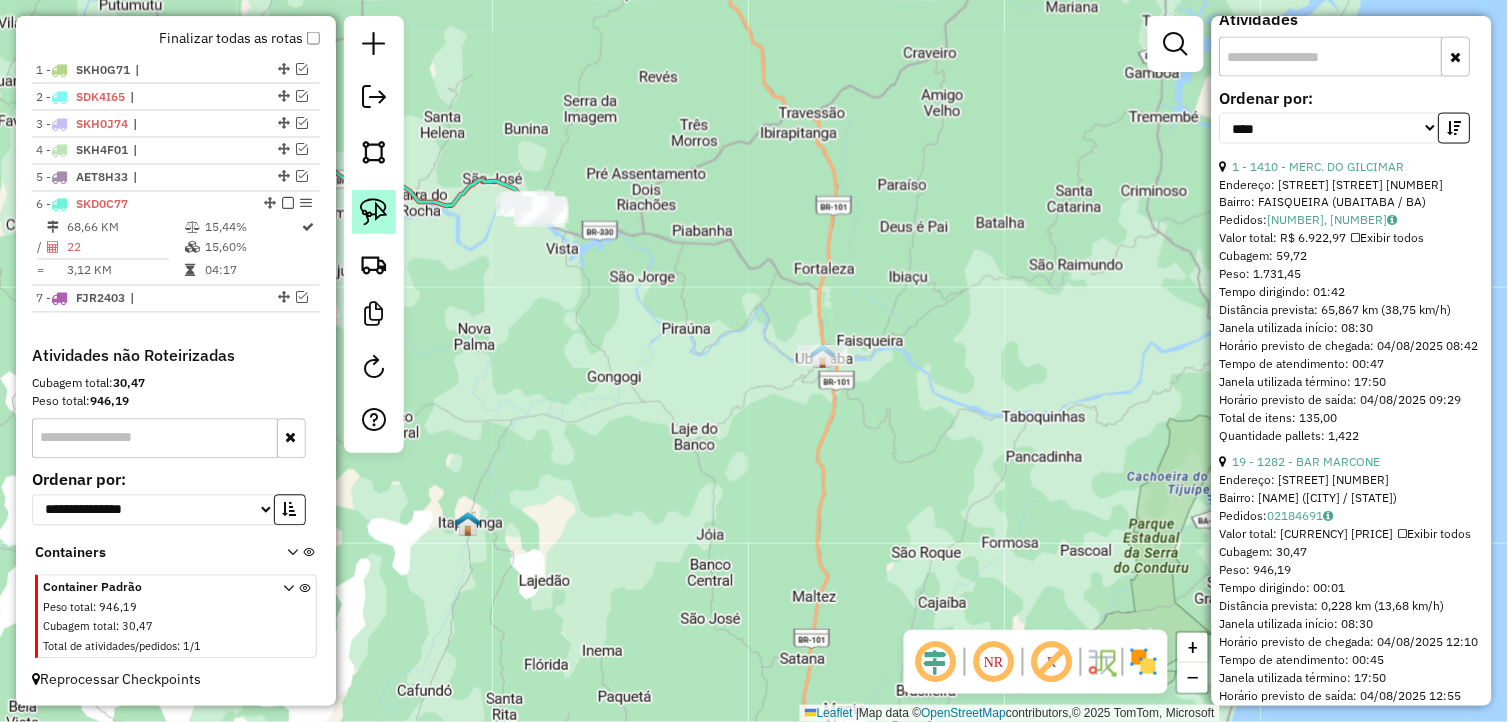 click 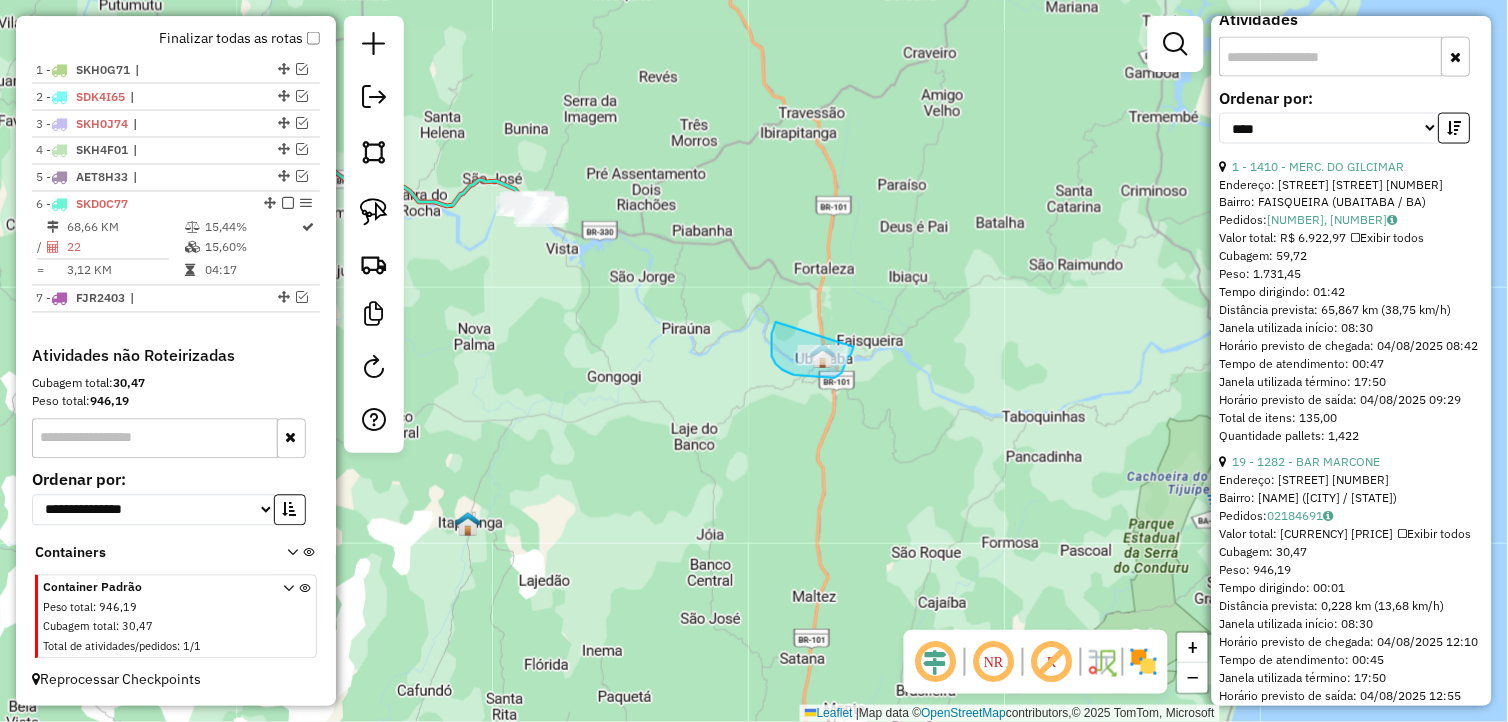 drag, startPoint x: 772, startPoint y: 334, endPoint x: 854, endPoint y: 340, distance: 82.219215 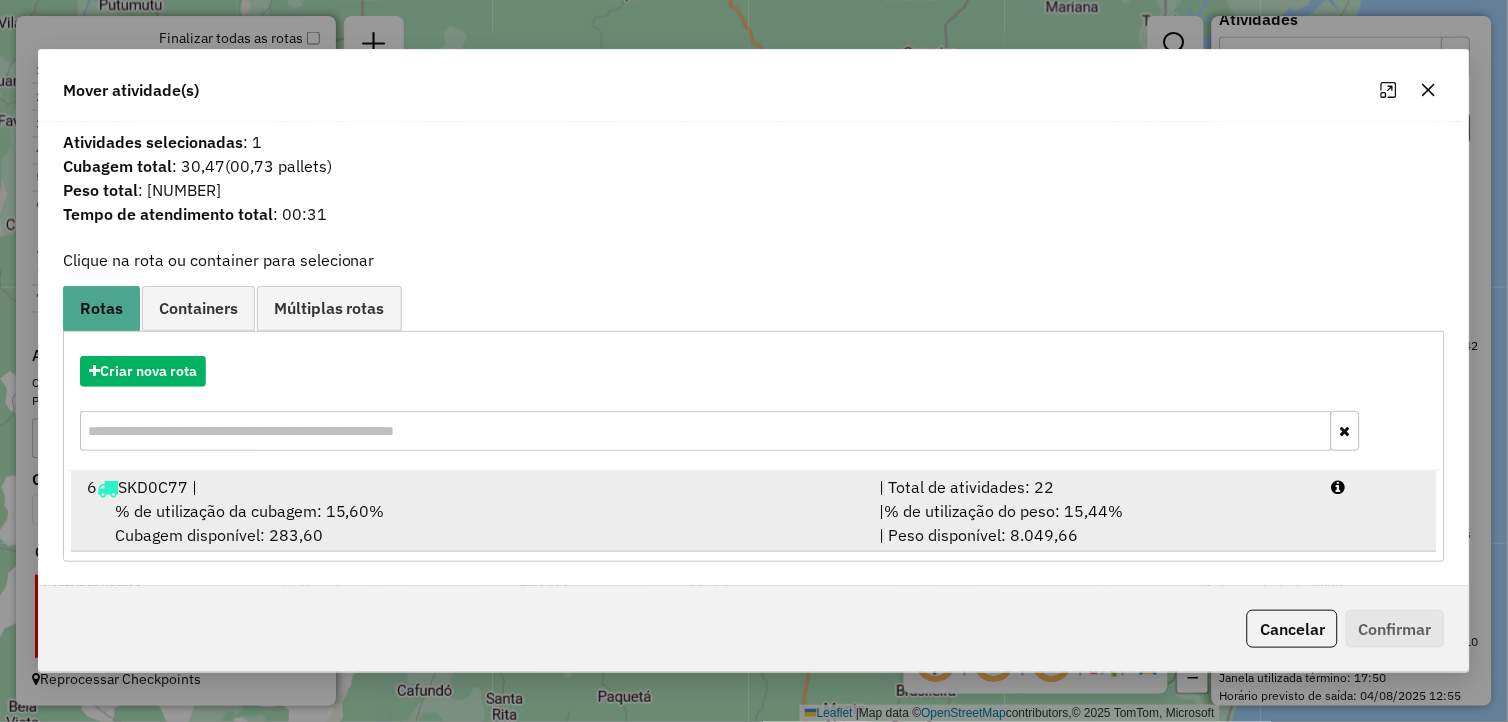 click on "6  [PLATE] |" at bounding box center (471, 487) 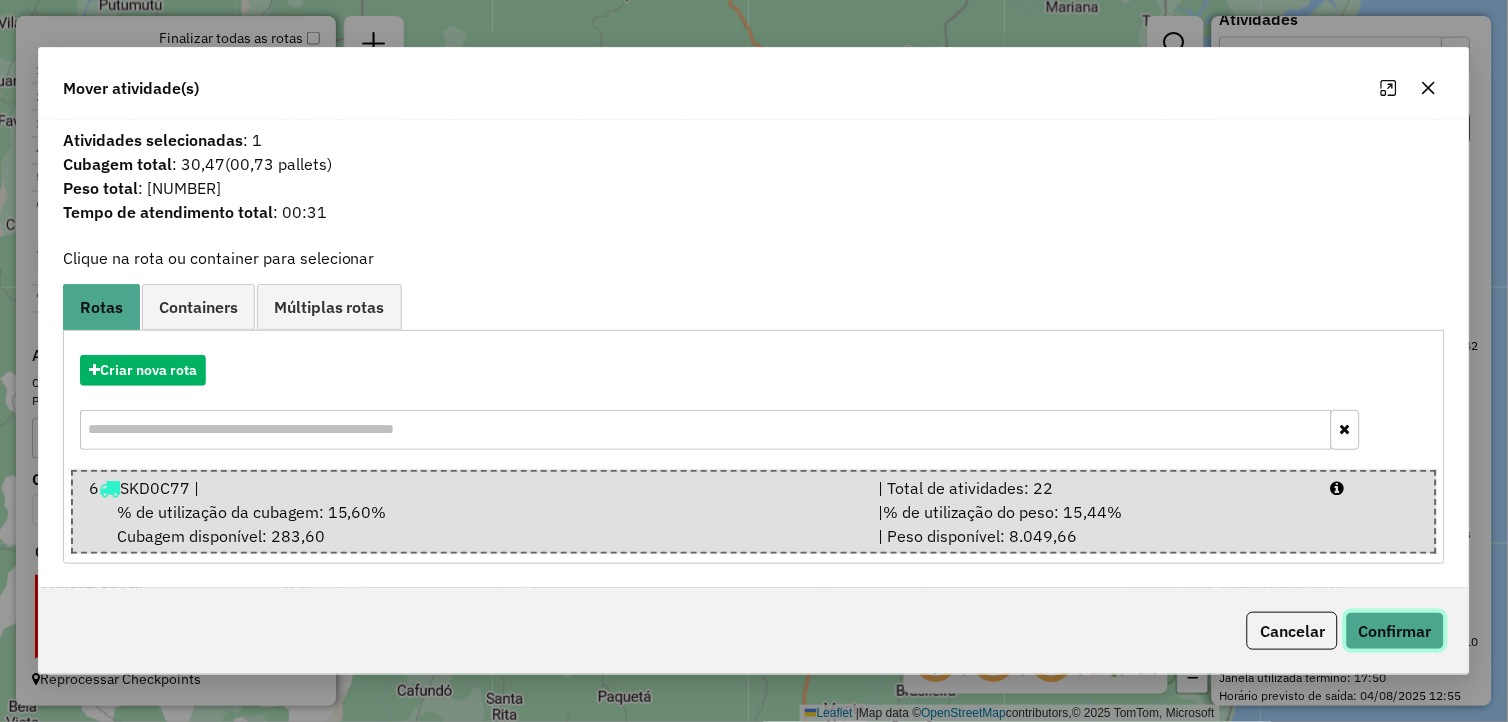click on "Confirmar" 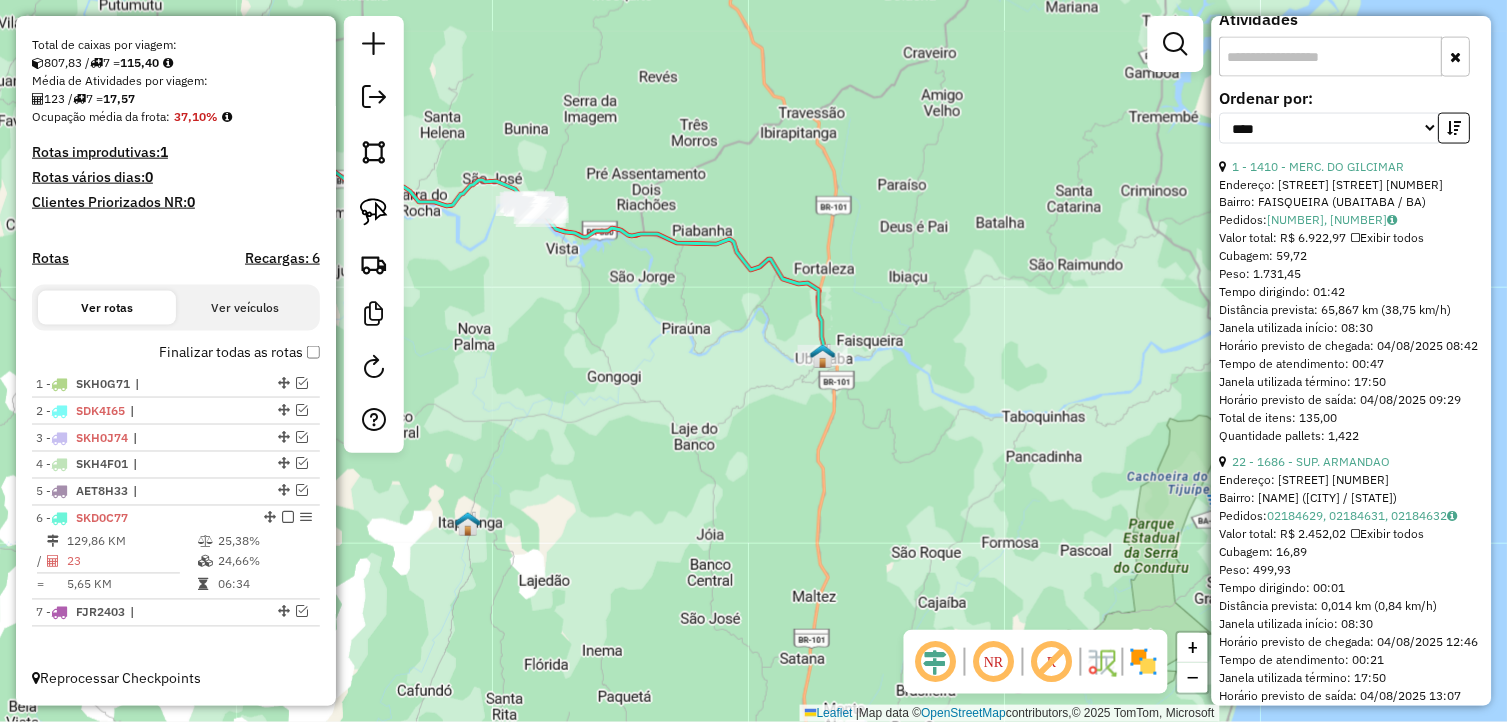 scroll, scrollTop: 418, scrollLeft: 0, axis: vertical 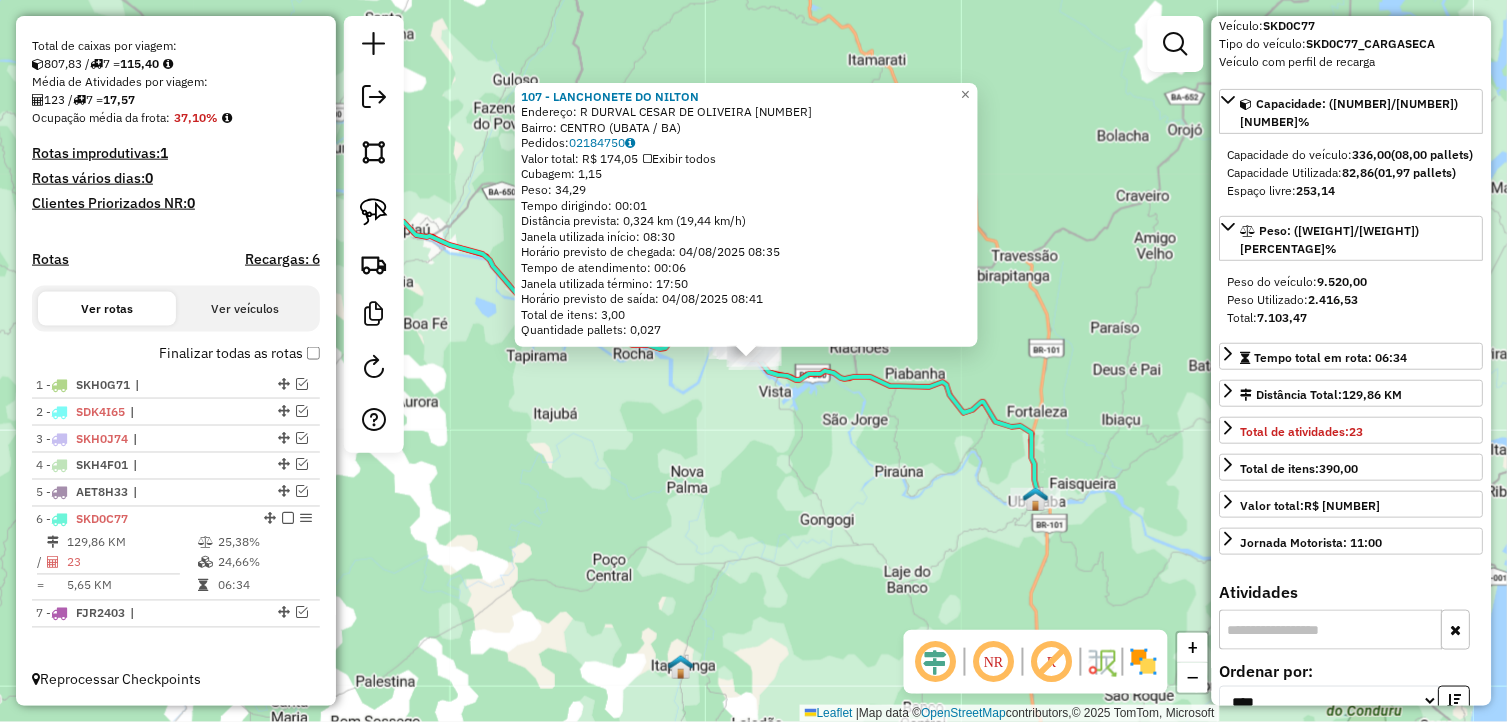 click 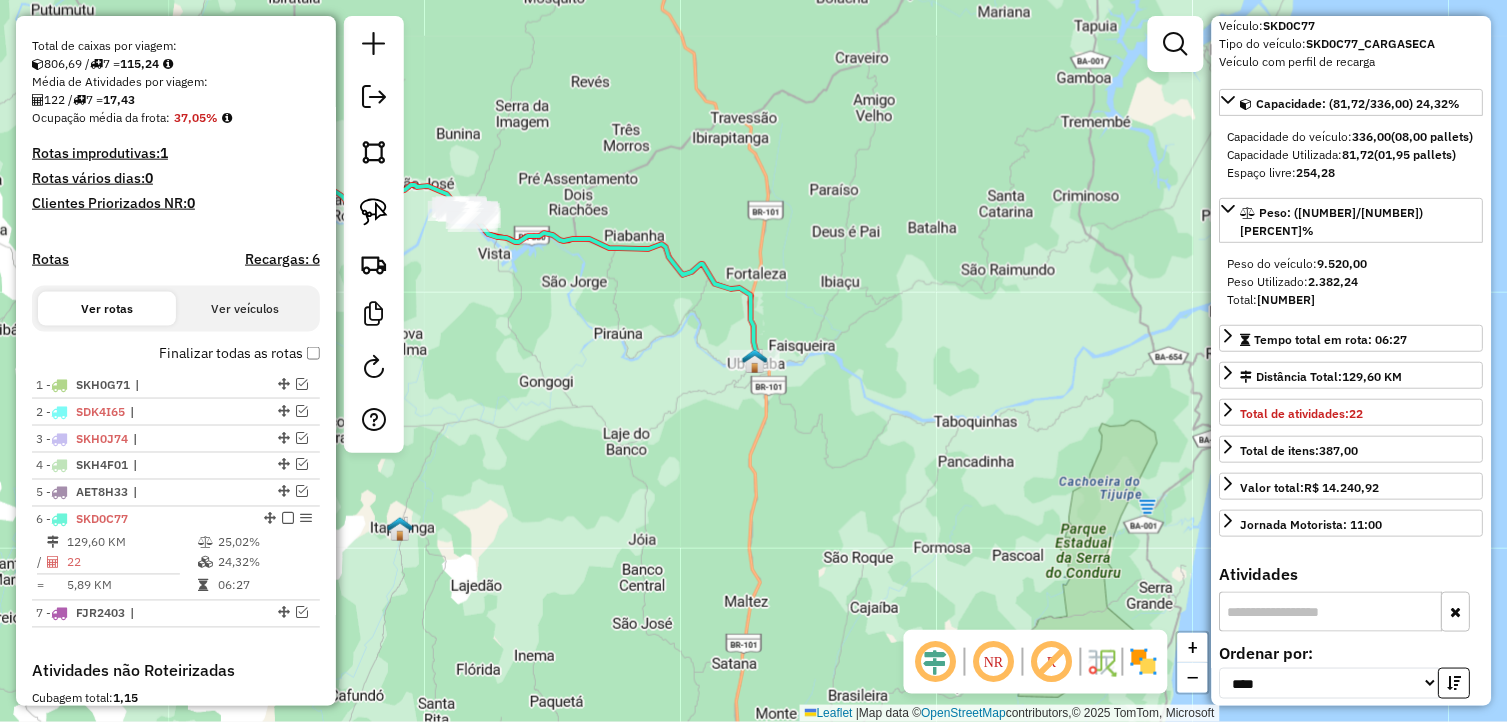 scroll, scrollTop: 733, scrollLeft: 0, axis: vertical 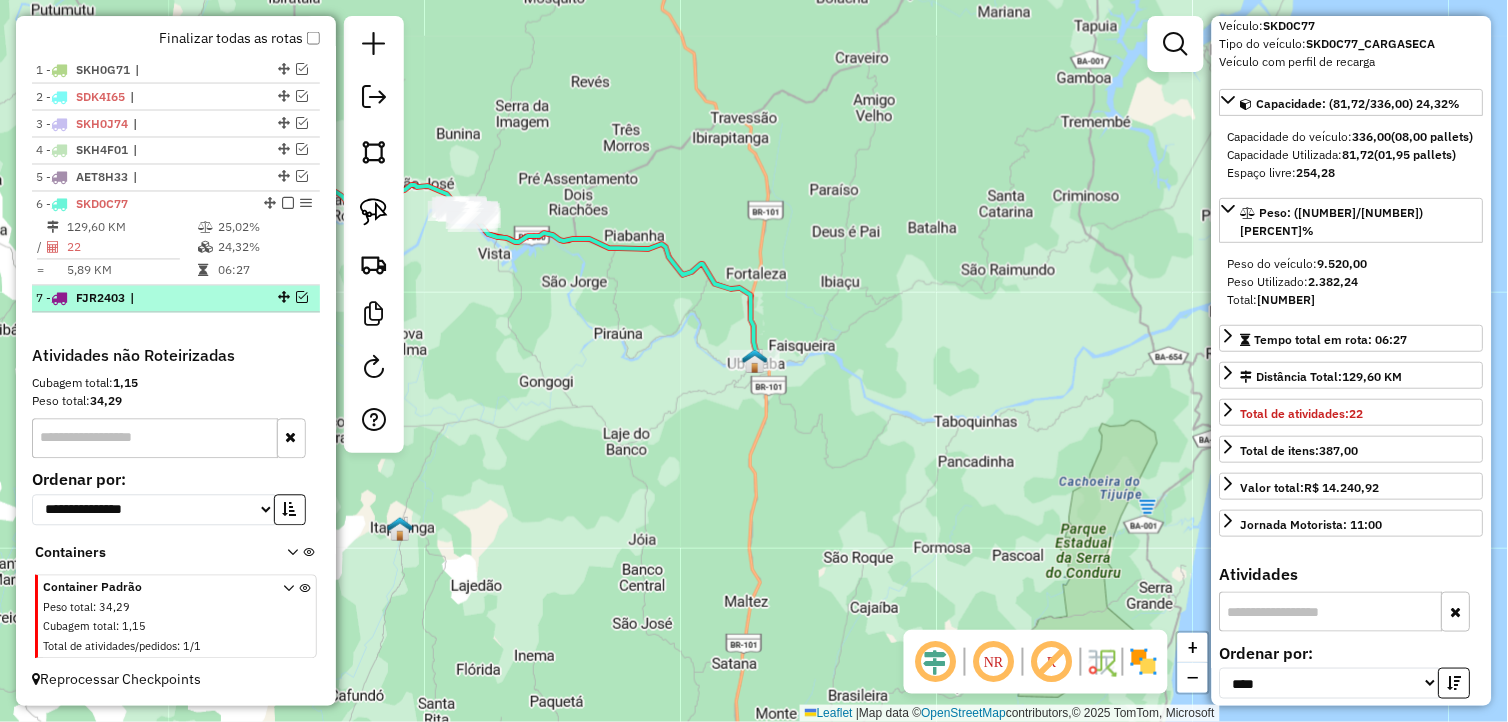 click at bounding box center [302, 298] 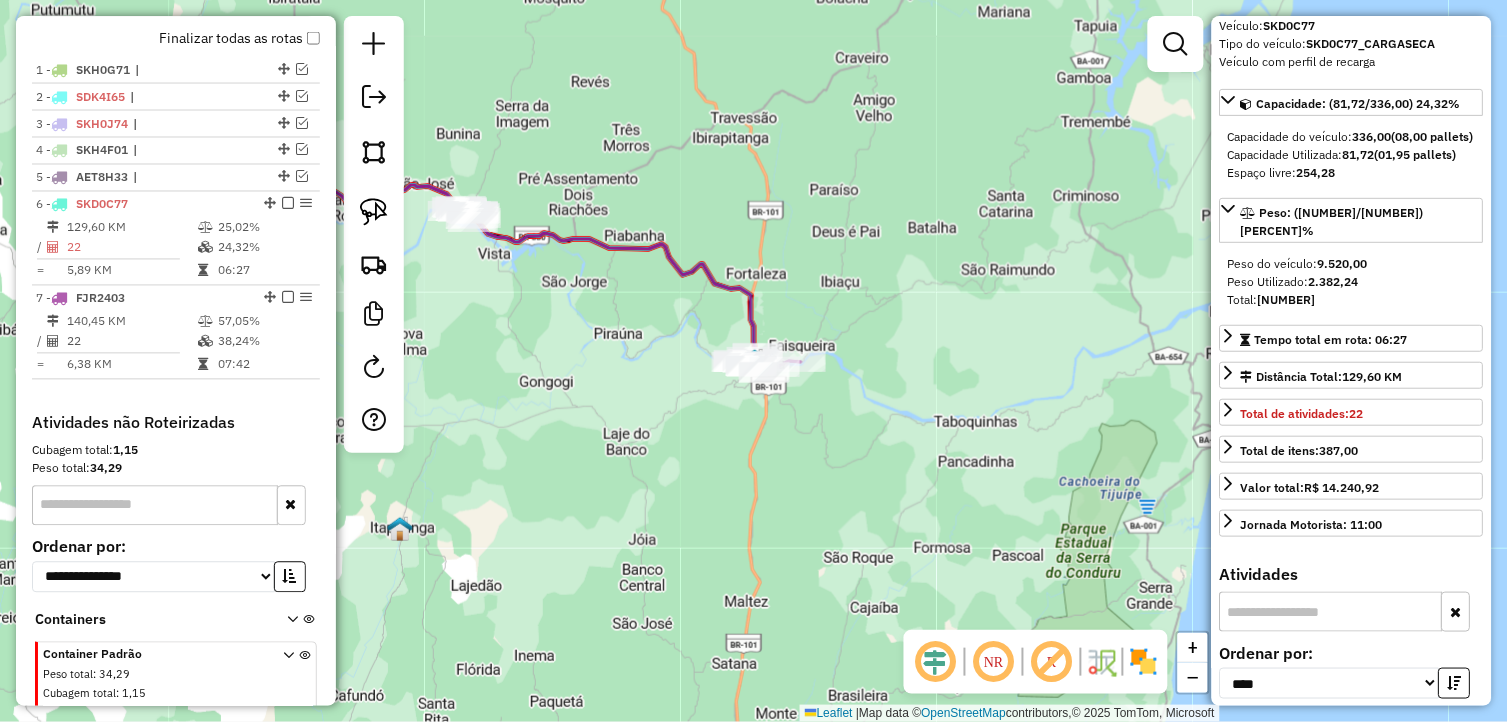 scroll, scrollTop: 800, scrollLeft: 0, axis: vertical 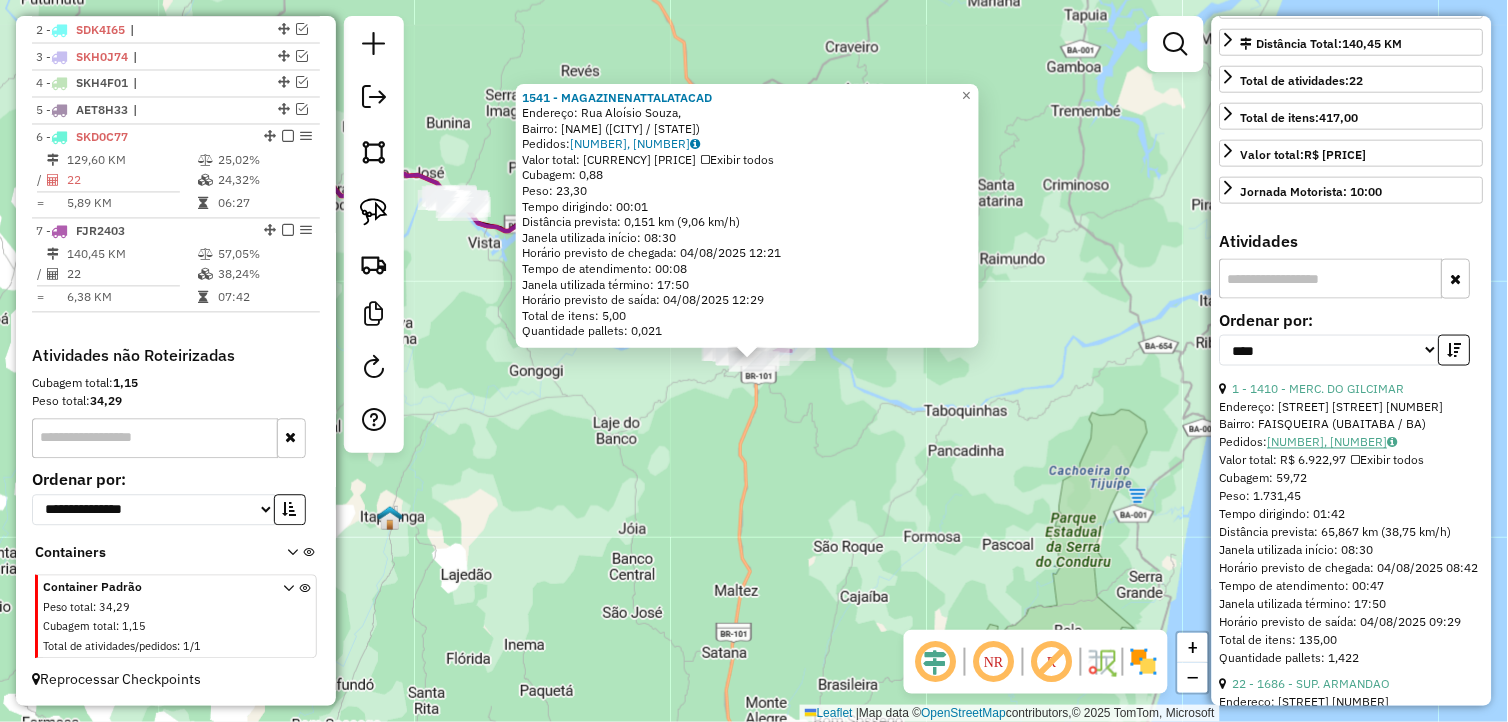 click on "[NUMBER], [NUMBER]" at bounding box center (1333, 442) 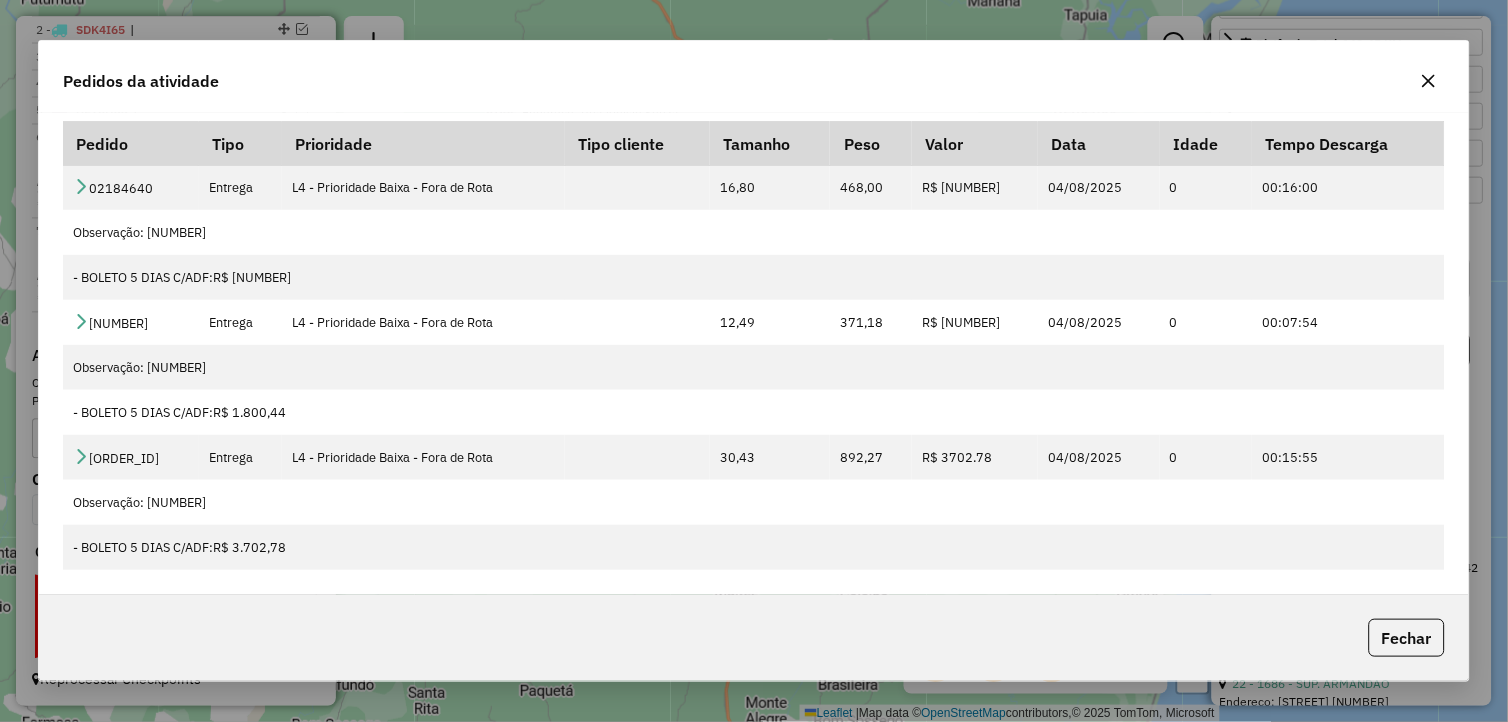 click 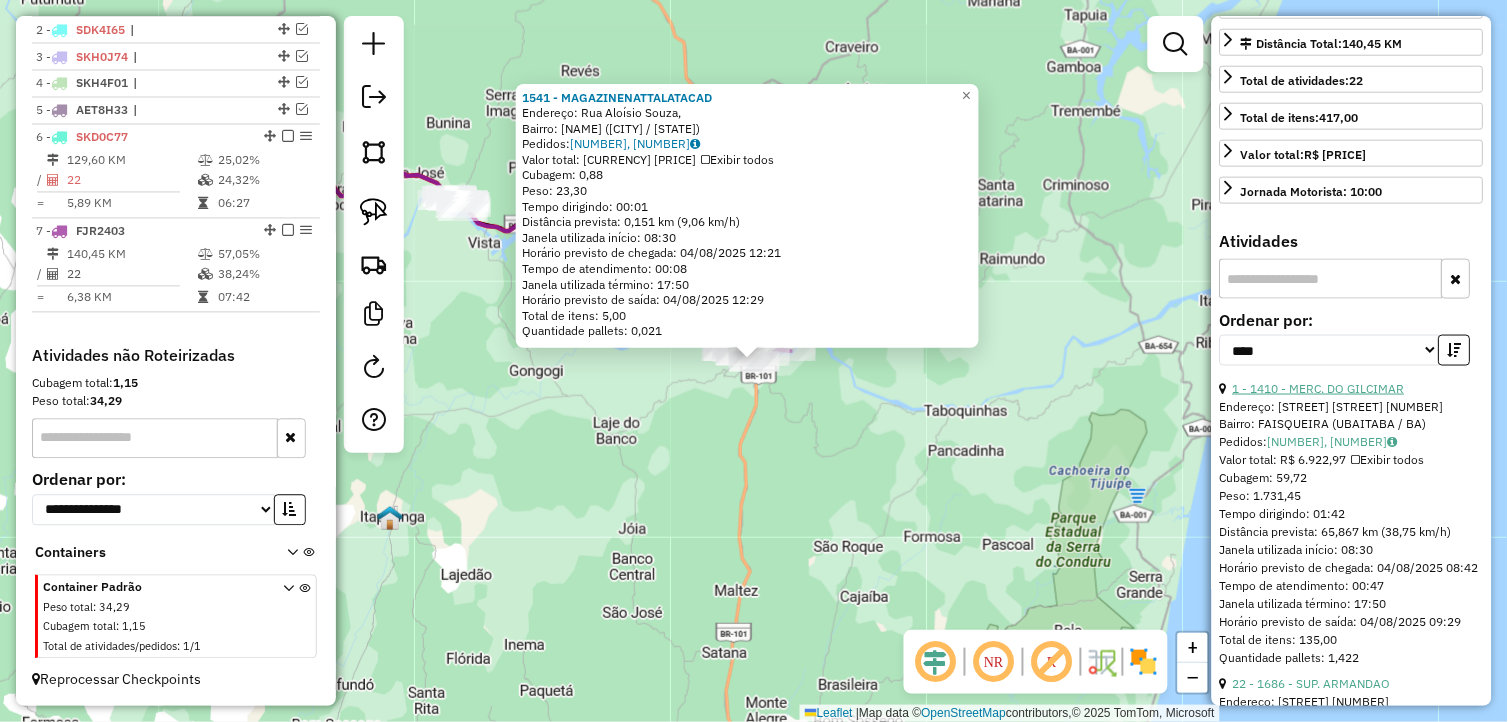 click on "1 - 1410 - MERC. DO GILCIMAR" at bounding box center [1319, 388] 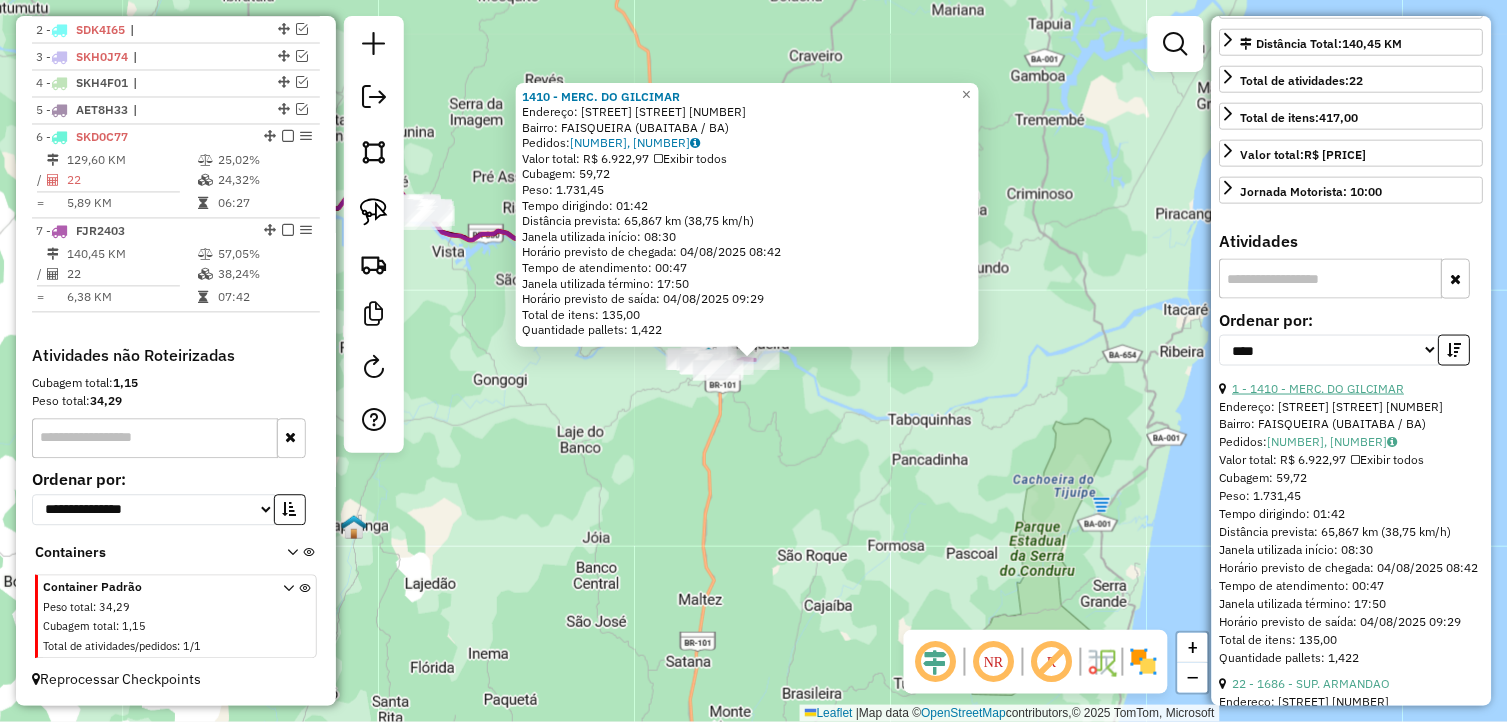 click on "1 - 1410 - MERC. DO GILCIMAR" at bounding box center (1319, 388) 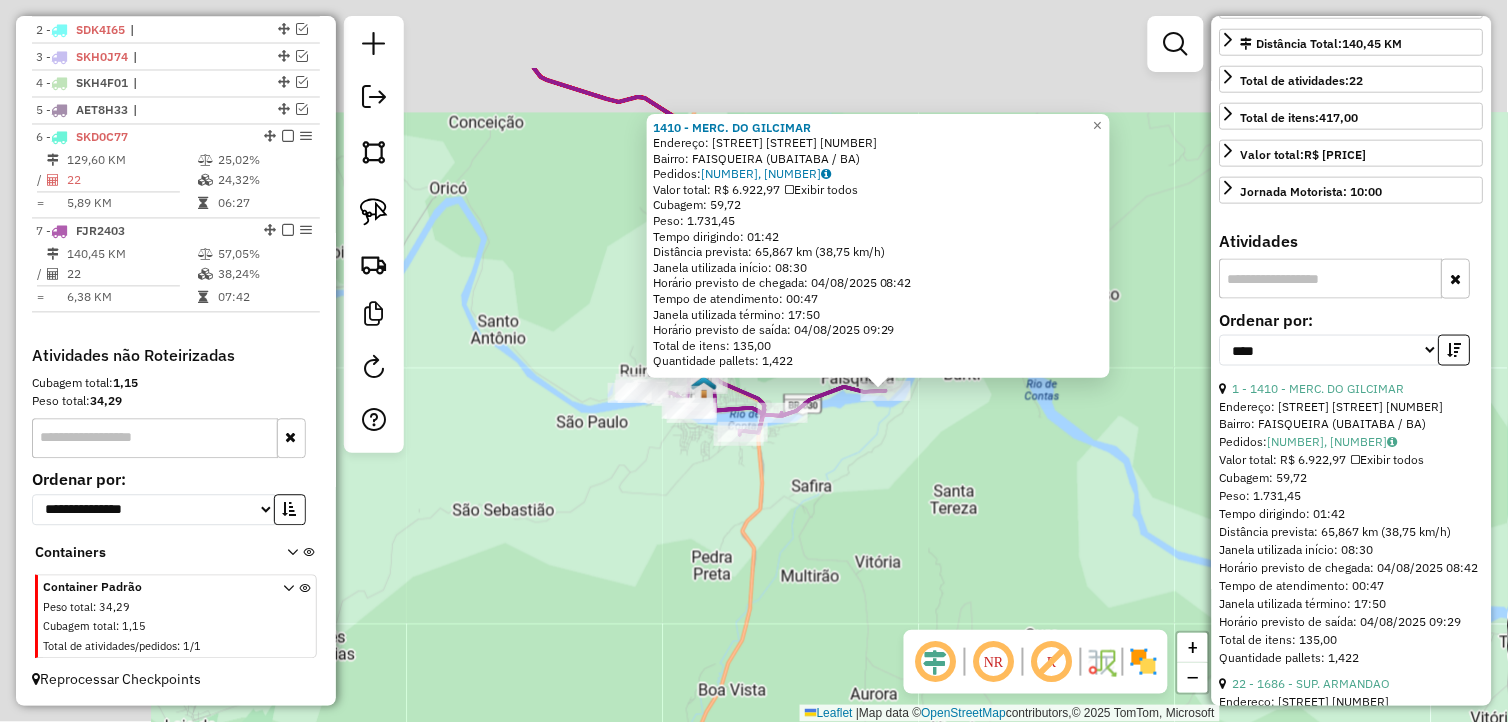drag, startPoint x: 674, startPoint y: 363, endPoint x: 883, endPoint y: 503, distance: 251.55714 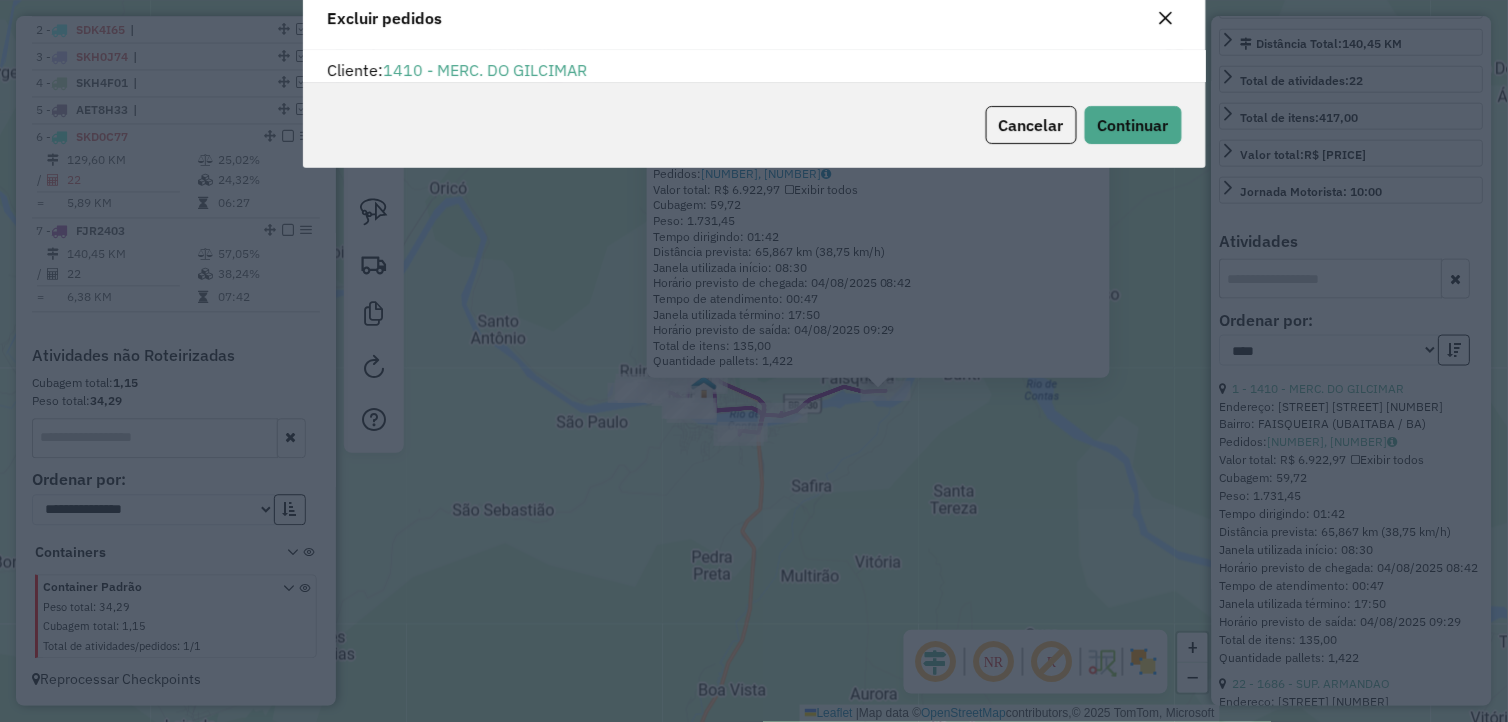 scroll, scrollTop: 11, scrollLeft: 5, axis: both 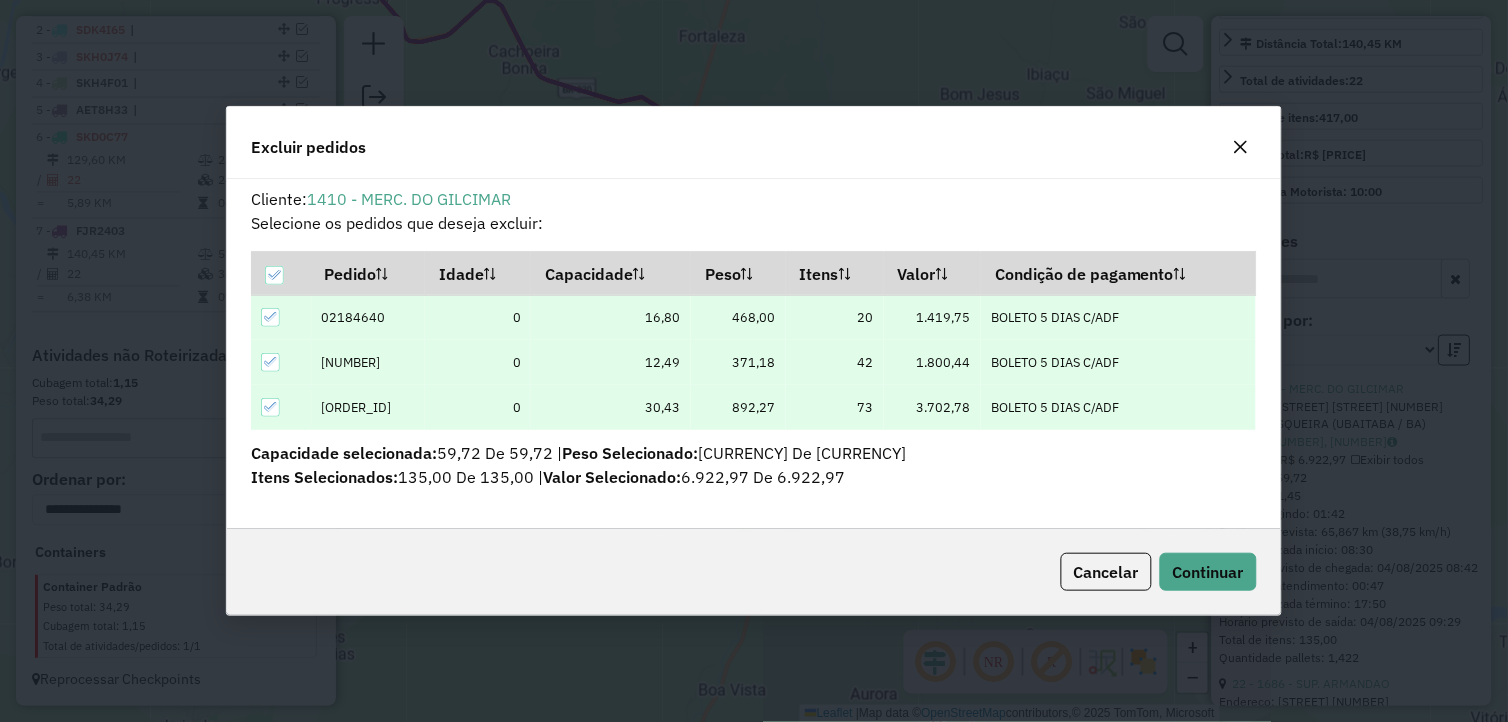 click 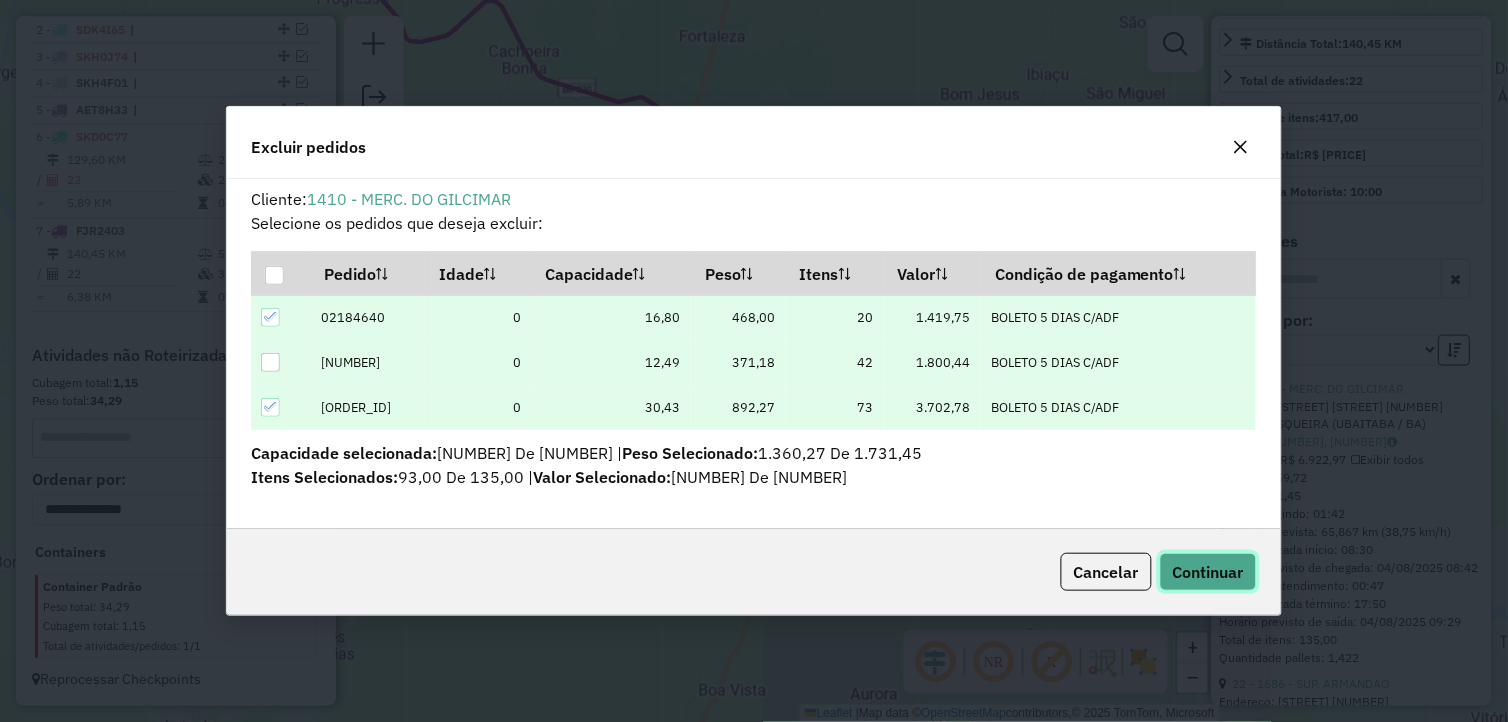 click on "Continuar" 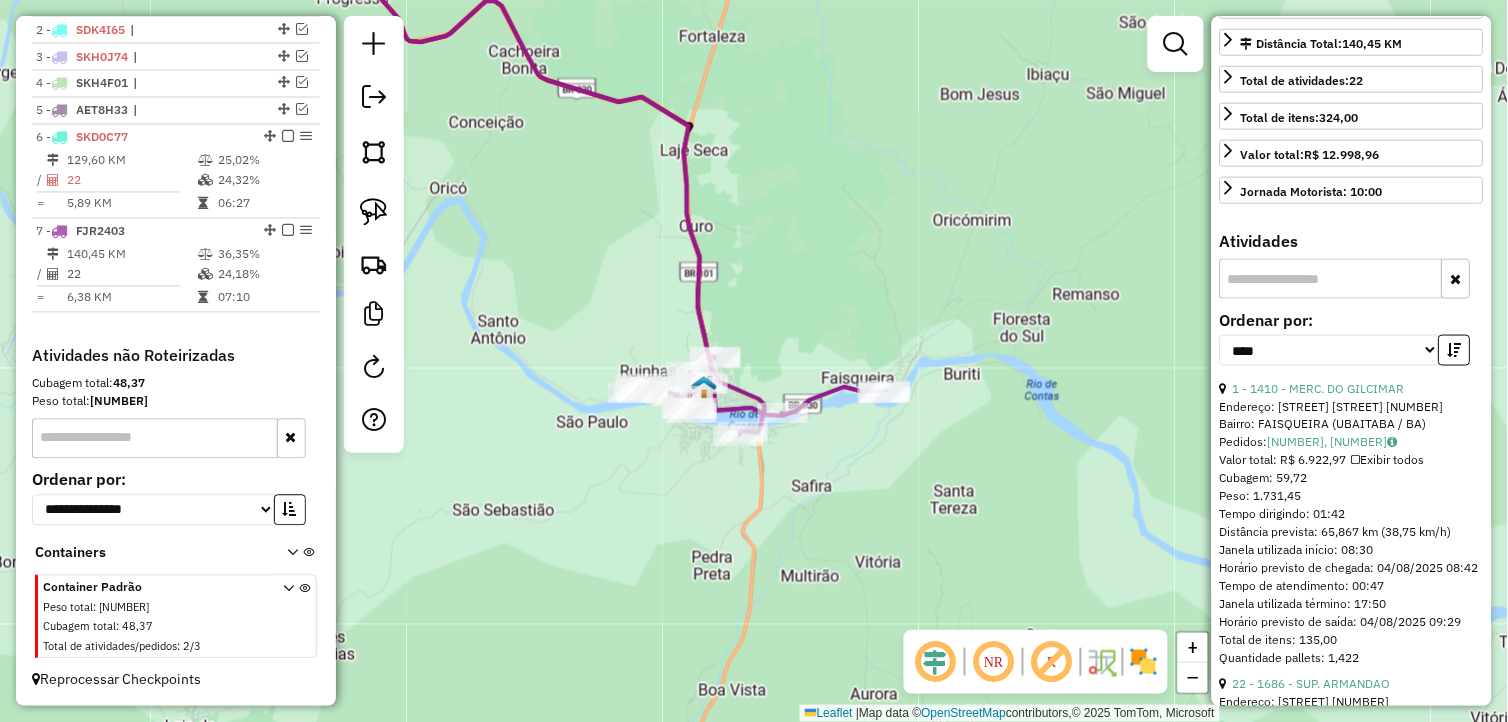 scroll, scrollTop: 426, scrollLeft: 0, axis: vertical 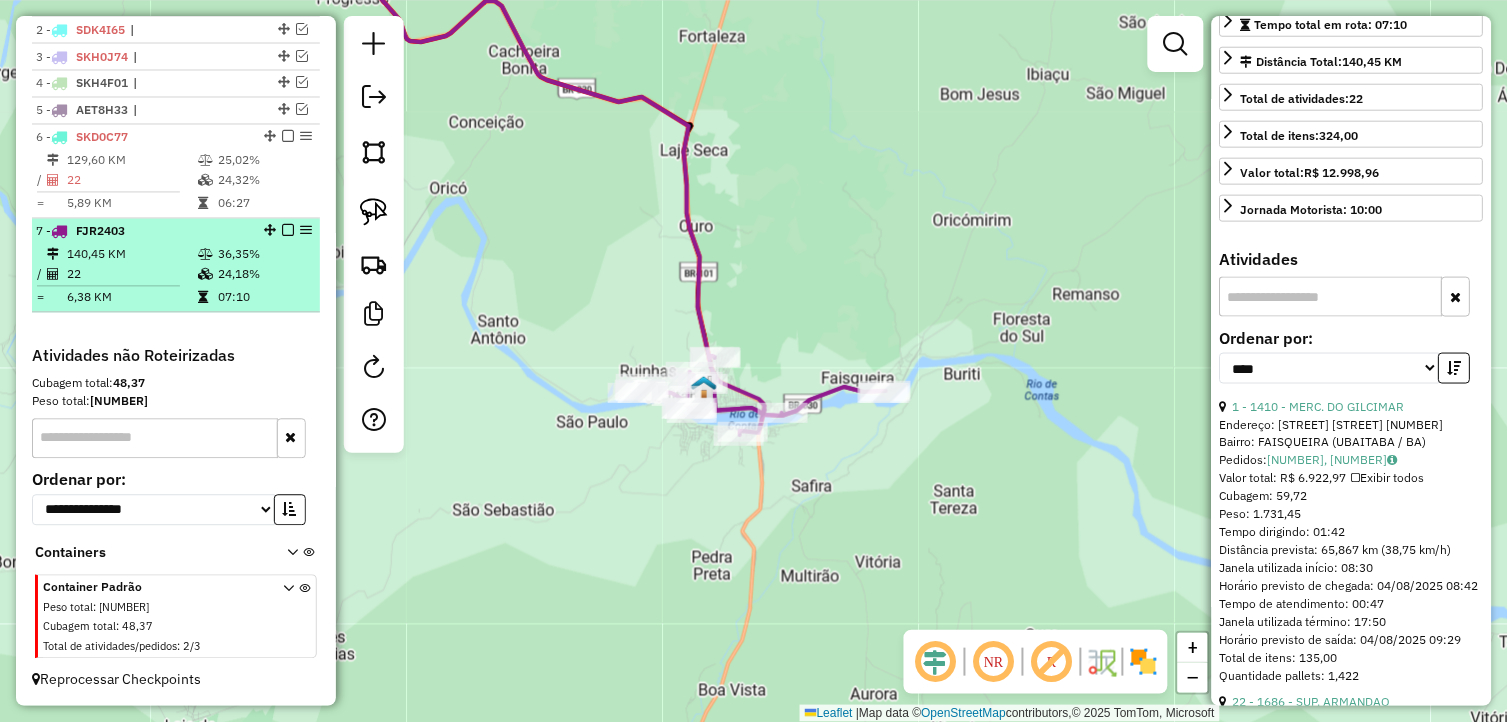 click at bounding box center (288, 231) 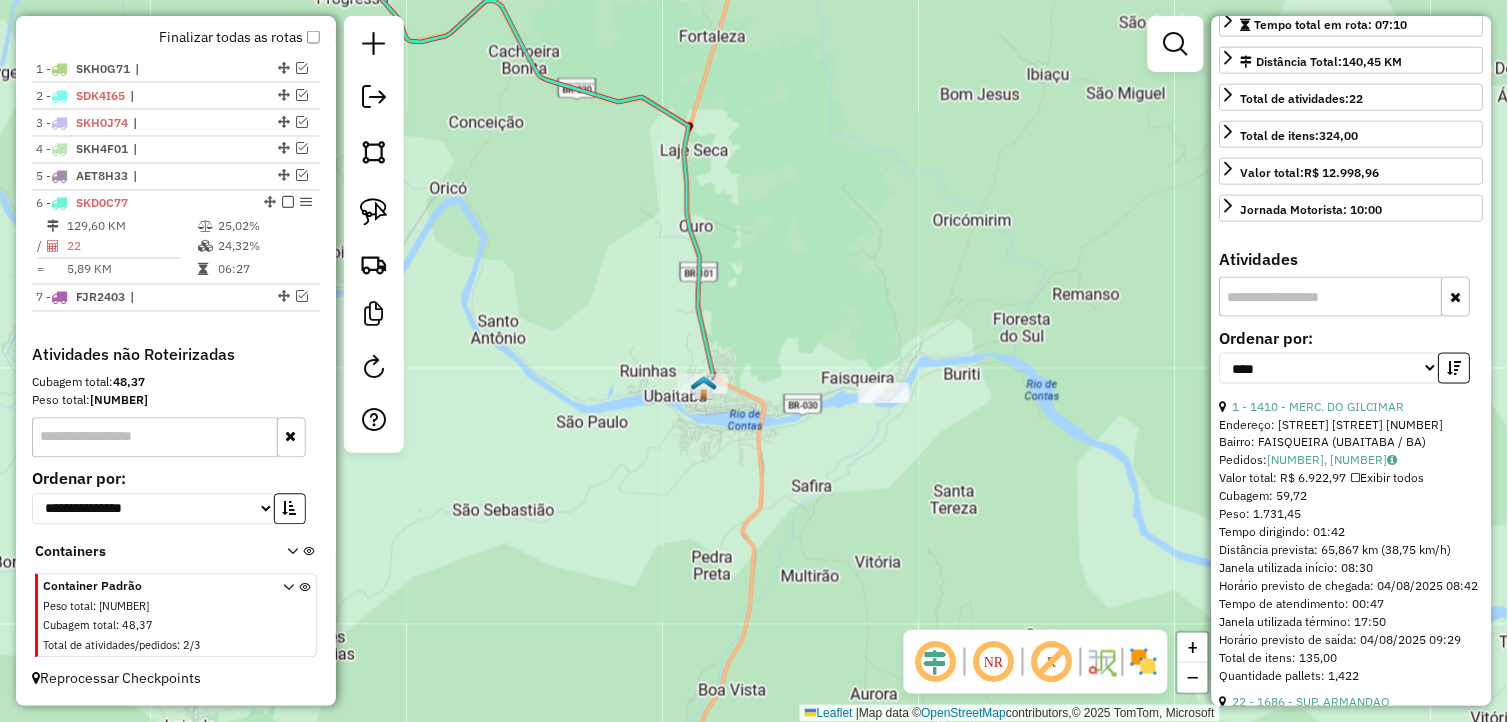 scroll, scrollTop: 733, scrollLeft: 0, axis: vertical 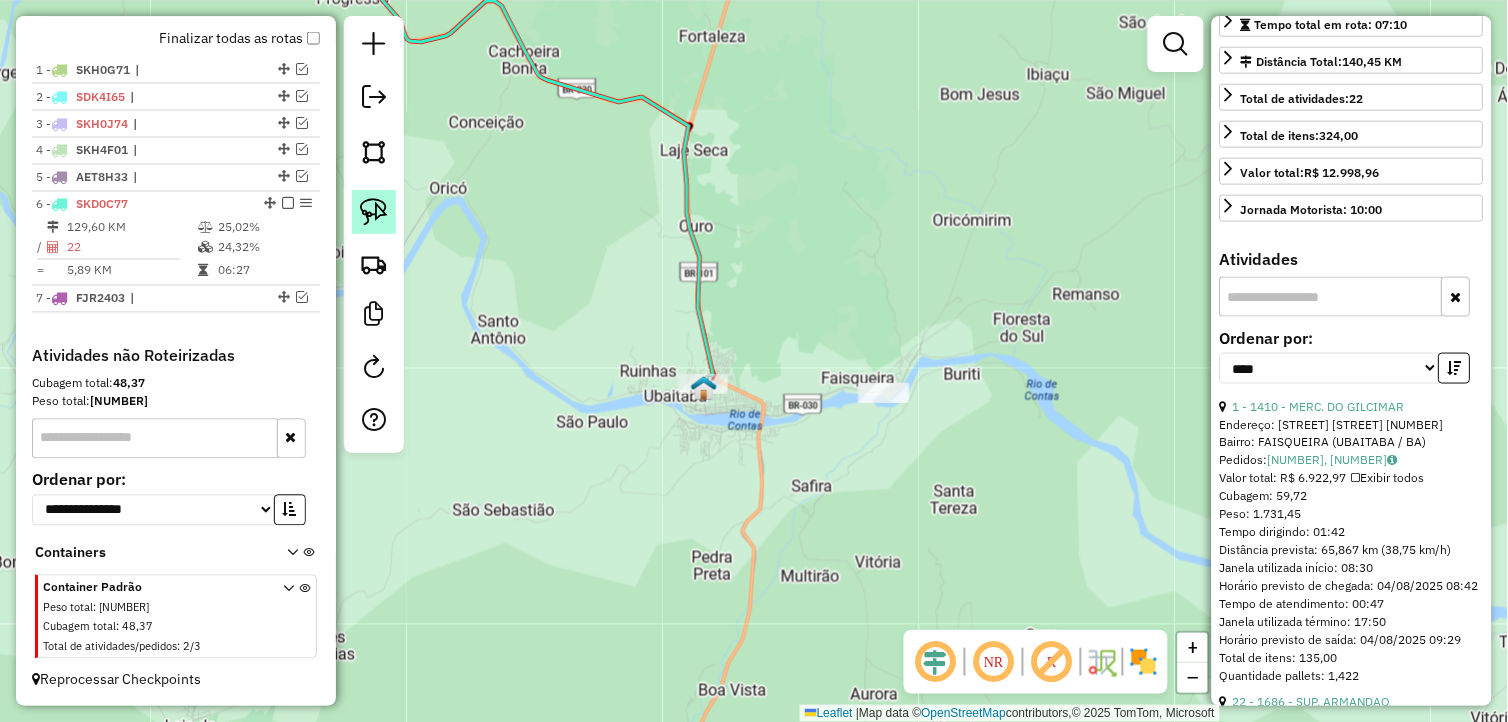 click 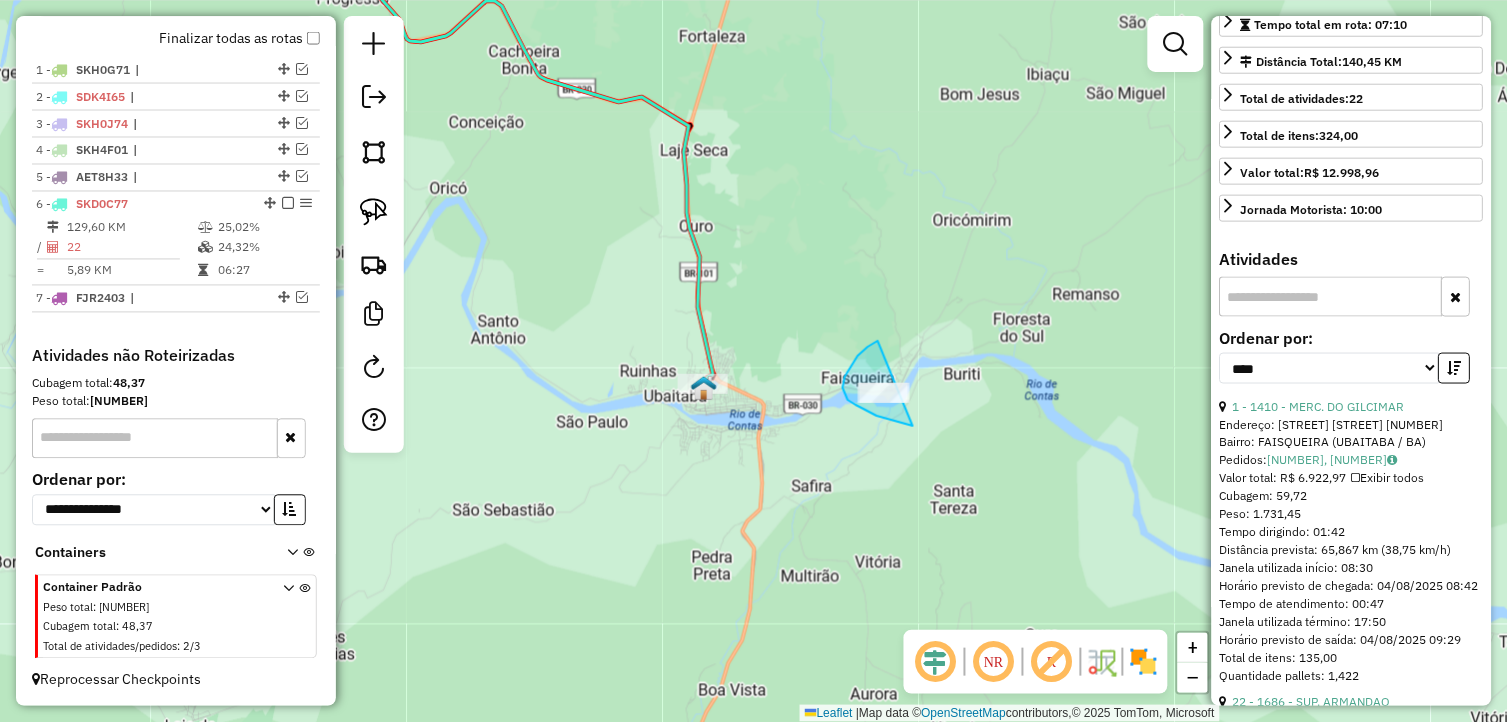 drag, startPoint x: 843, startPoint y: 388, endPoint x: 948, endPoint y: 414, distance: 108.17116 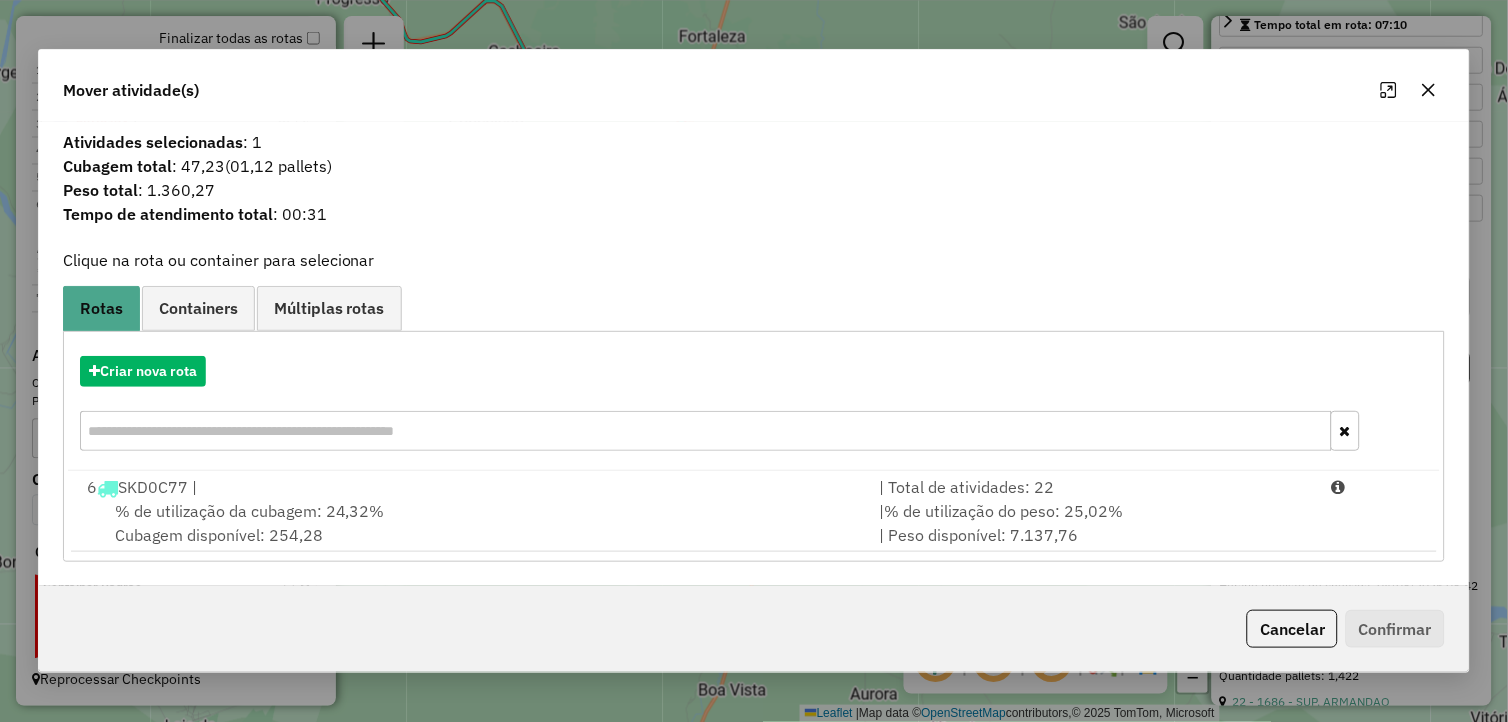click 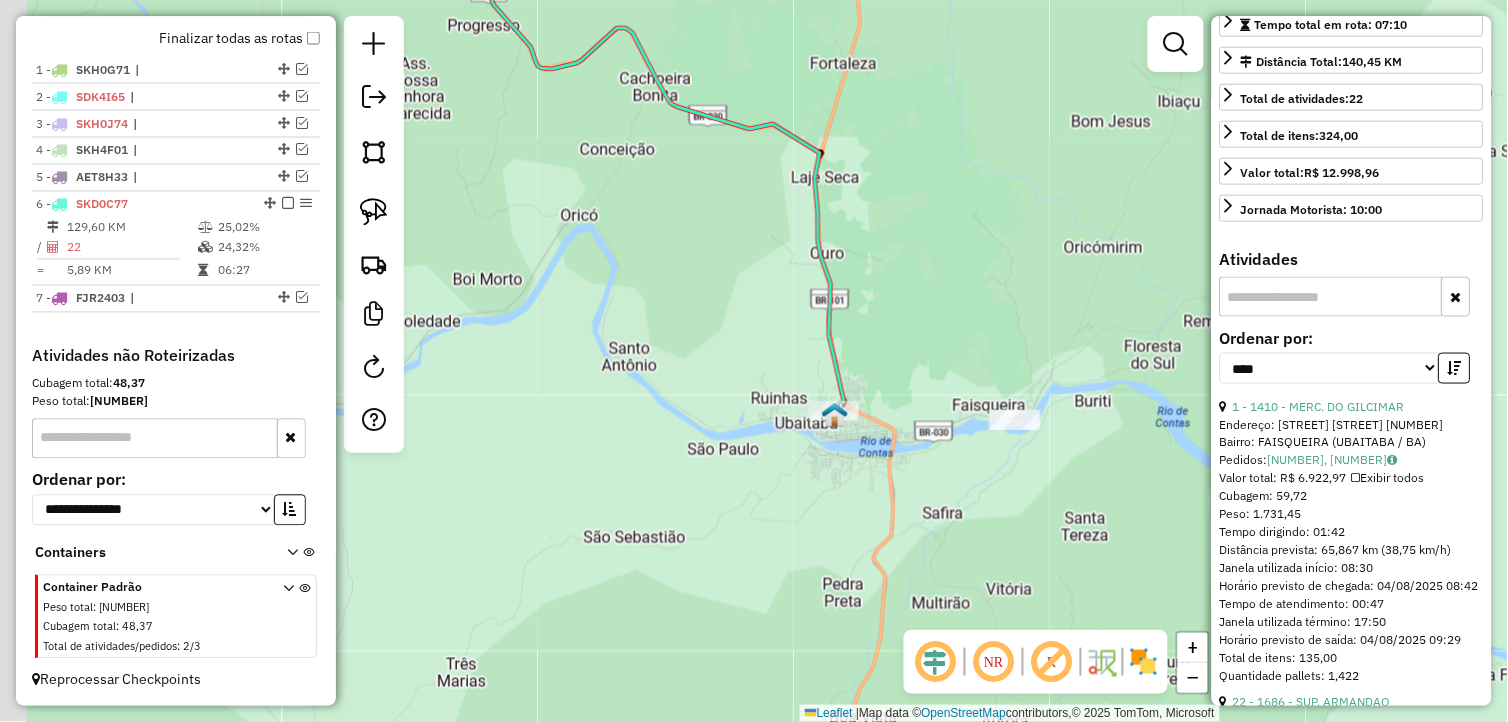 drag, startPoint x: 791, startPoint y: 488, endPoint x: 881, endPoint y: 508, distance: 92.19544 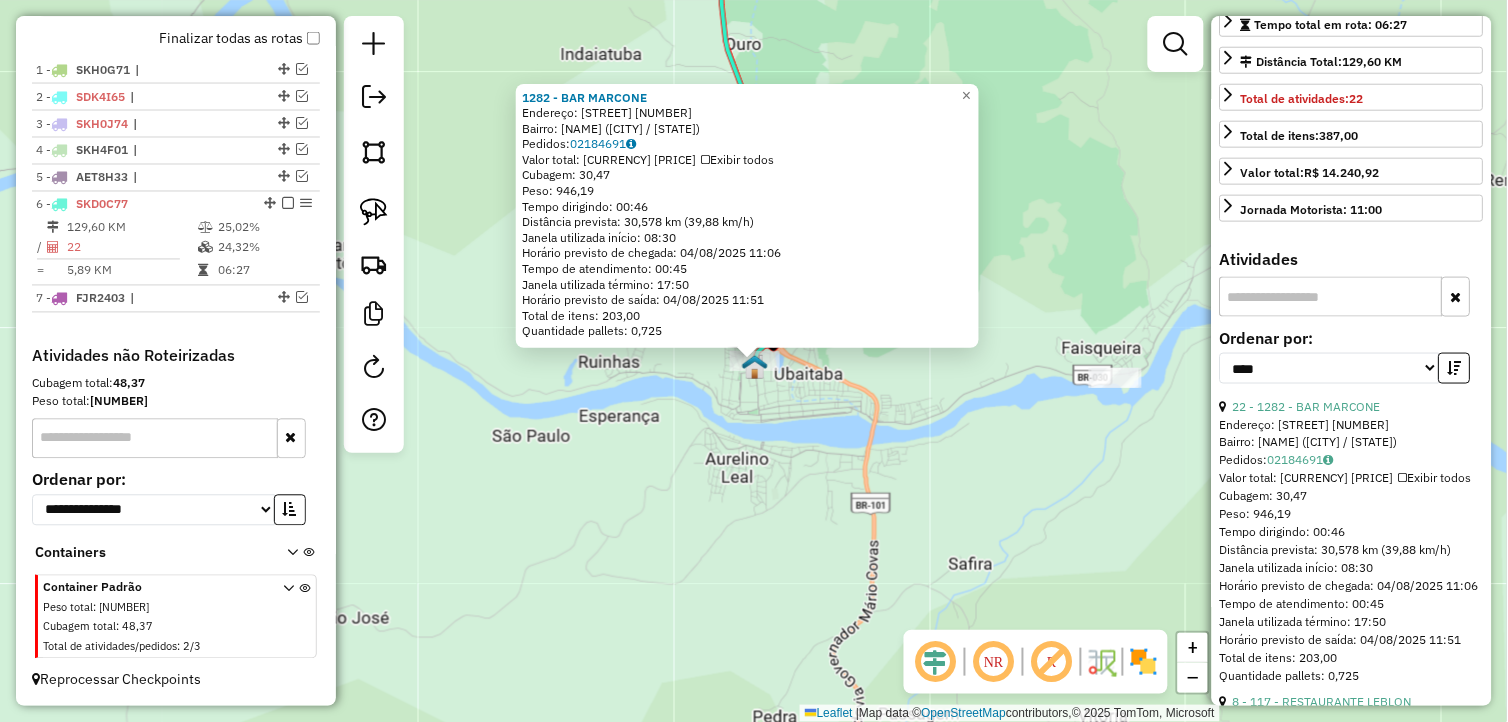 scroll, scrollTop: 444, scrollLeft: 0, axis: vertical 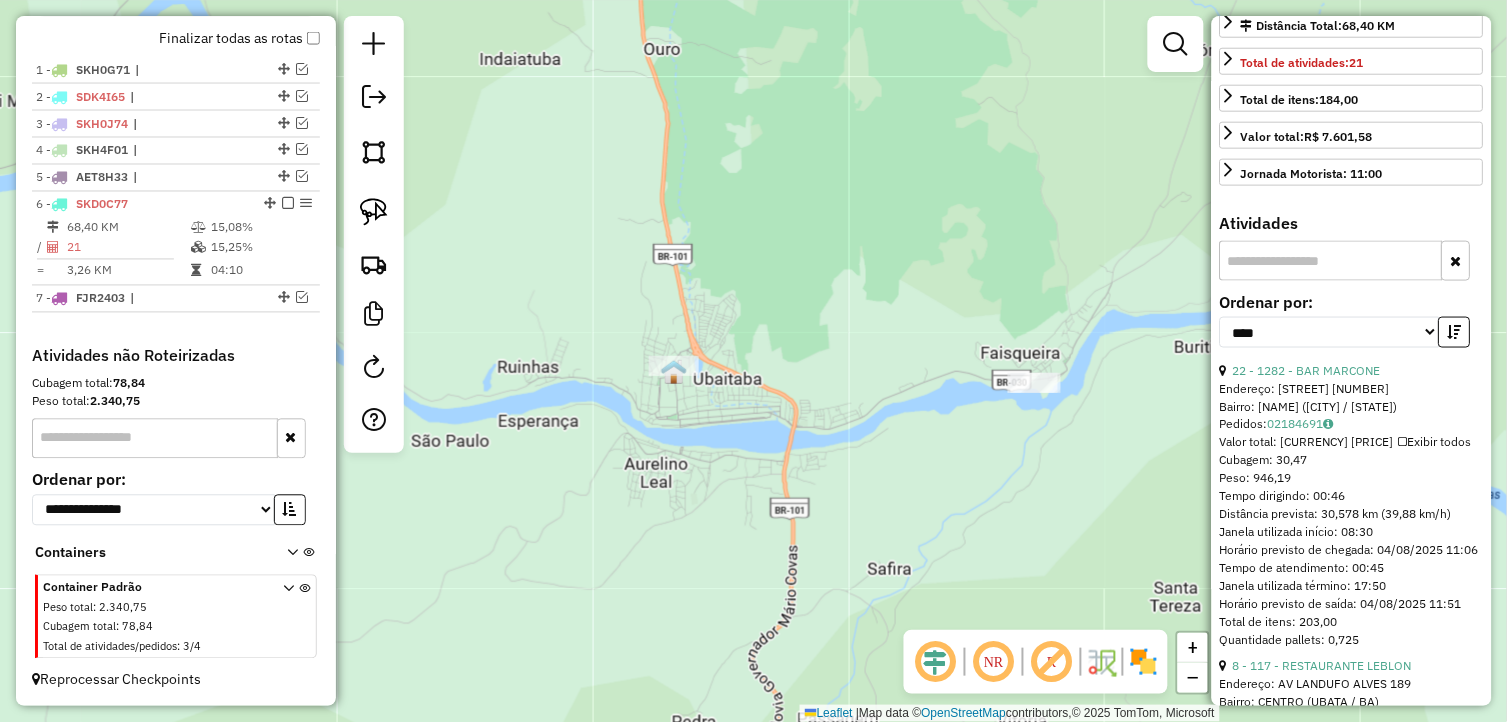 drag, startPoint x: 915, startPoint y: 465, endPoint x: 646, endPoint y: 476, distance: 269.22482 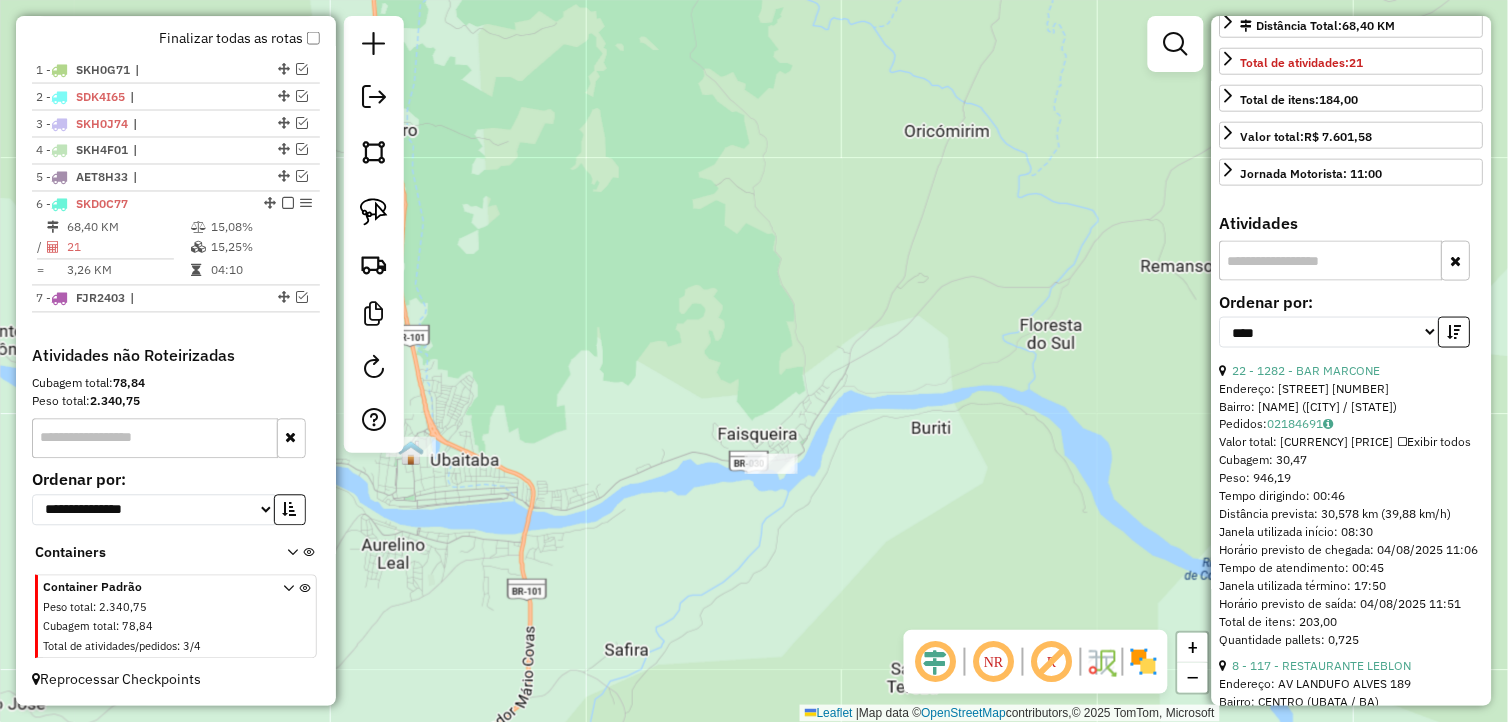 drag, startPoint x: 804, startPoint y: 378, endPoint x: 724, endPoint y: 345, distance: 86.53901 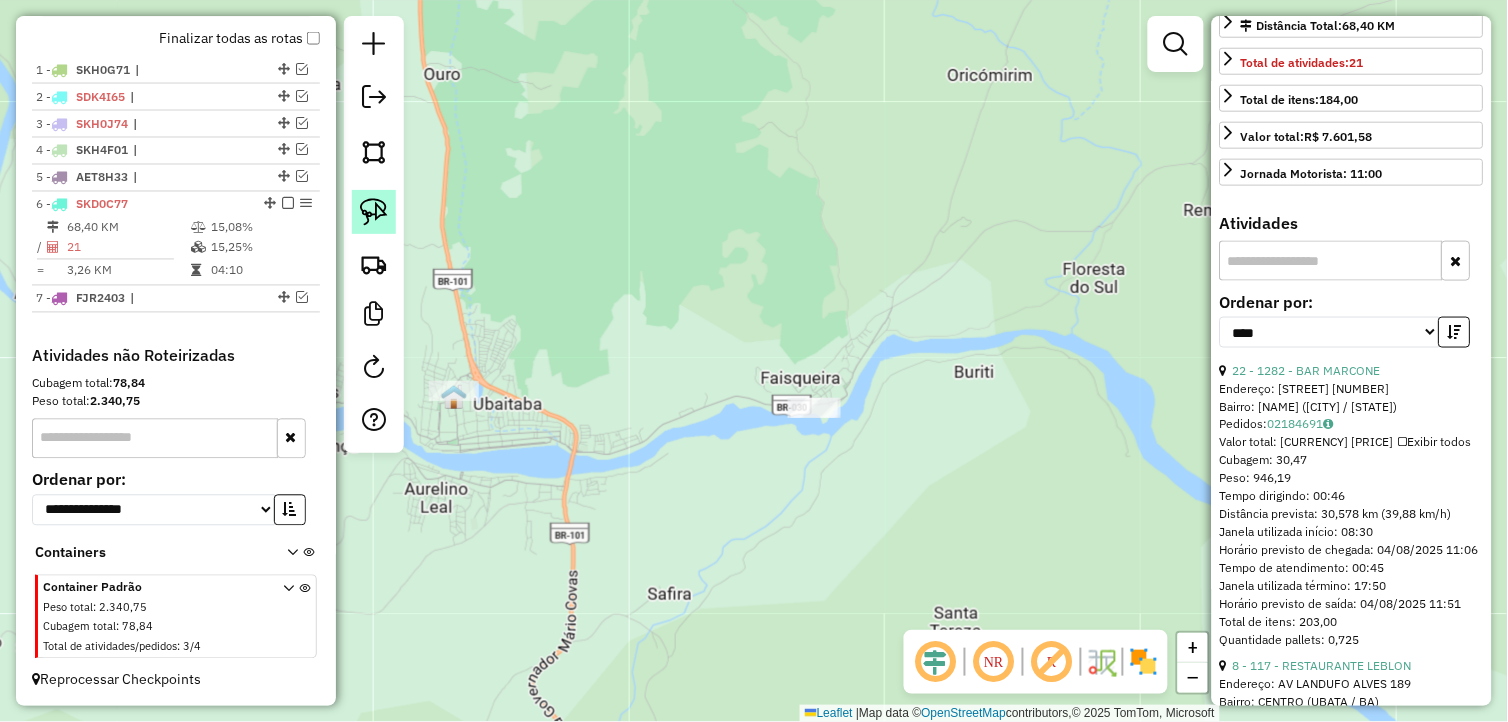 click 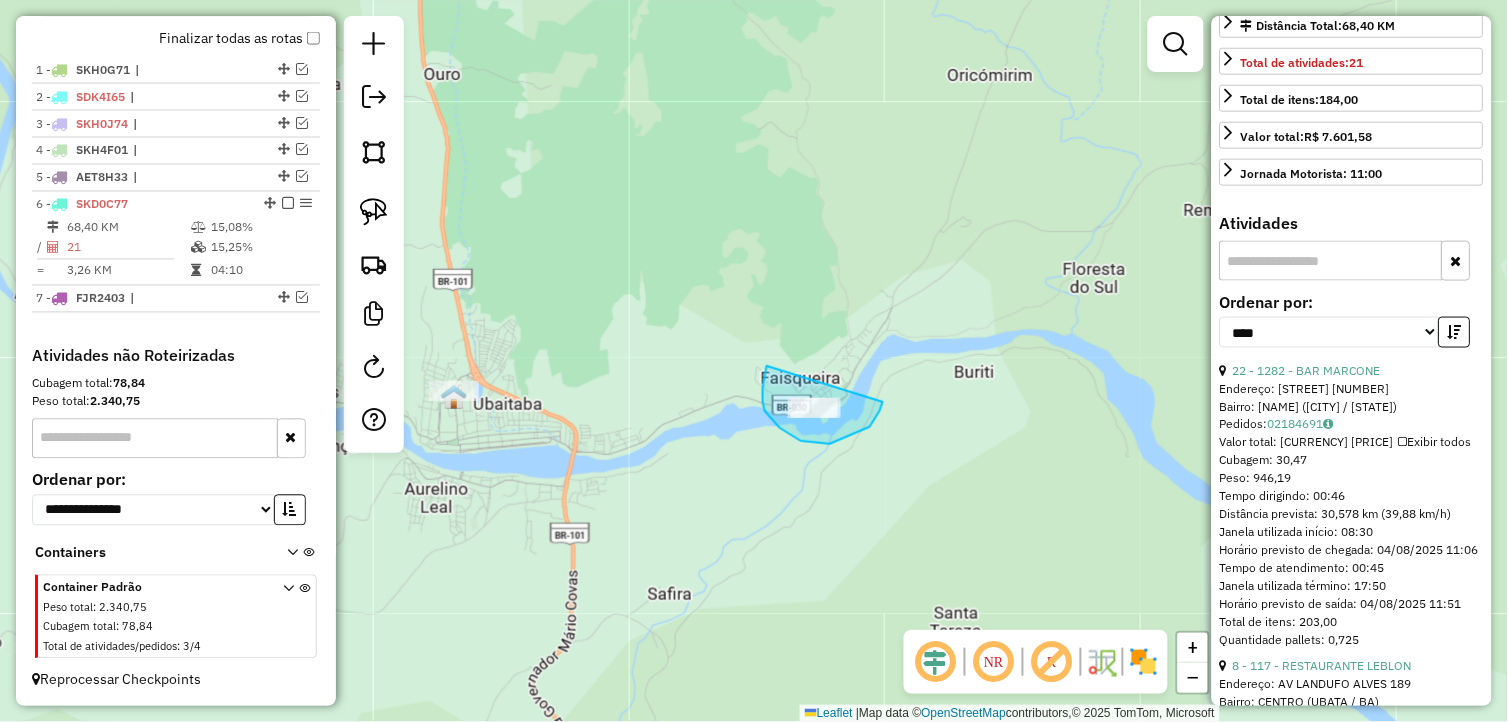 drag, startPoint x: 763, startPoint y: 388, endPoint x: 886, endPoint y: 378, distance: 123.40584 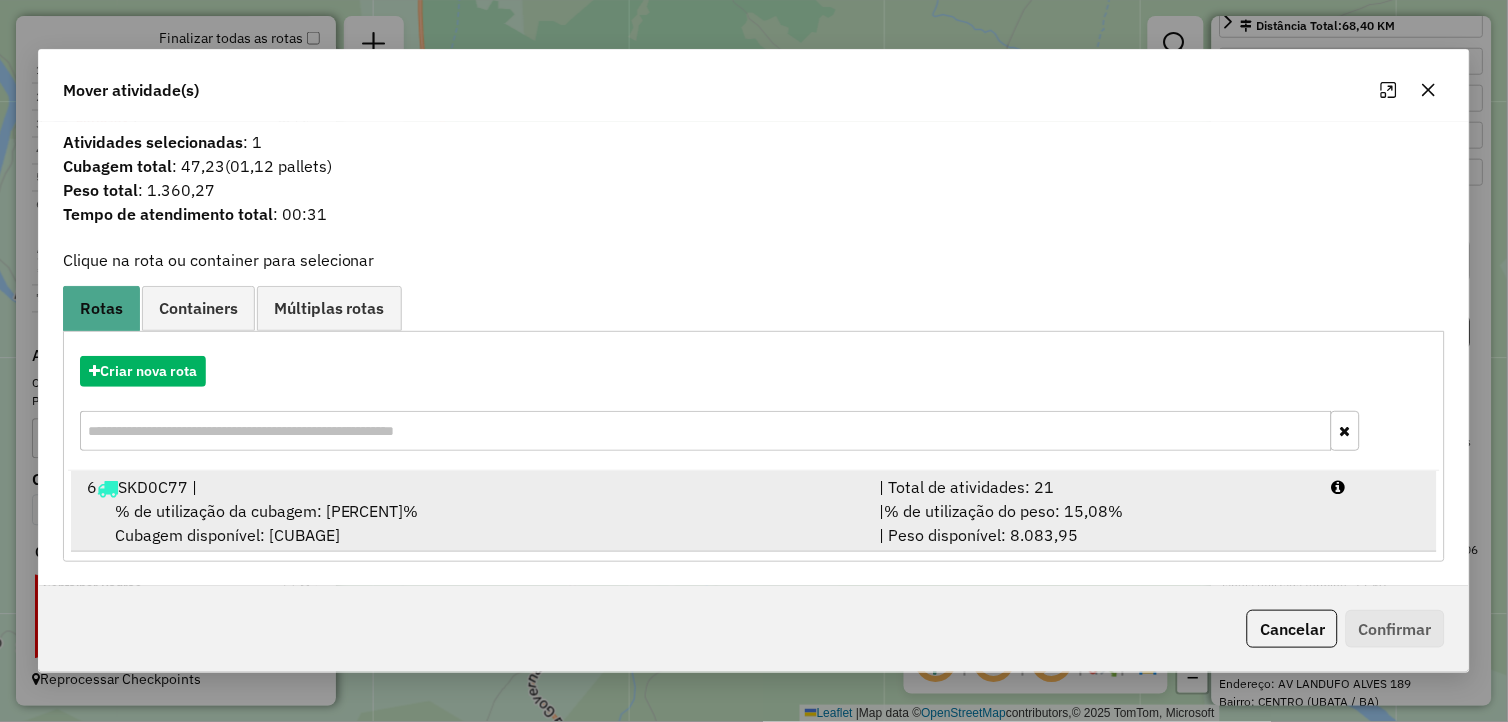 click on "% de utilização da cubagem: [PERCENT]%" at bounding box center [267, 511] 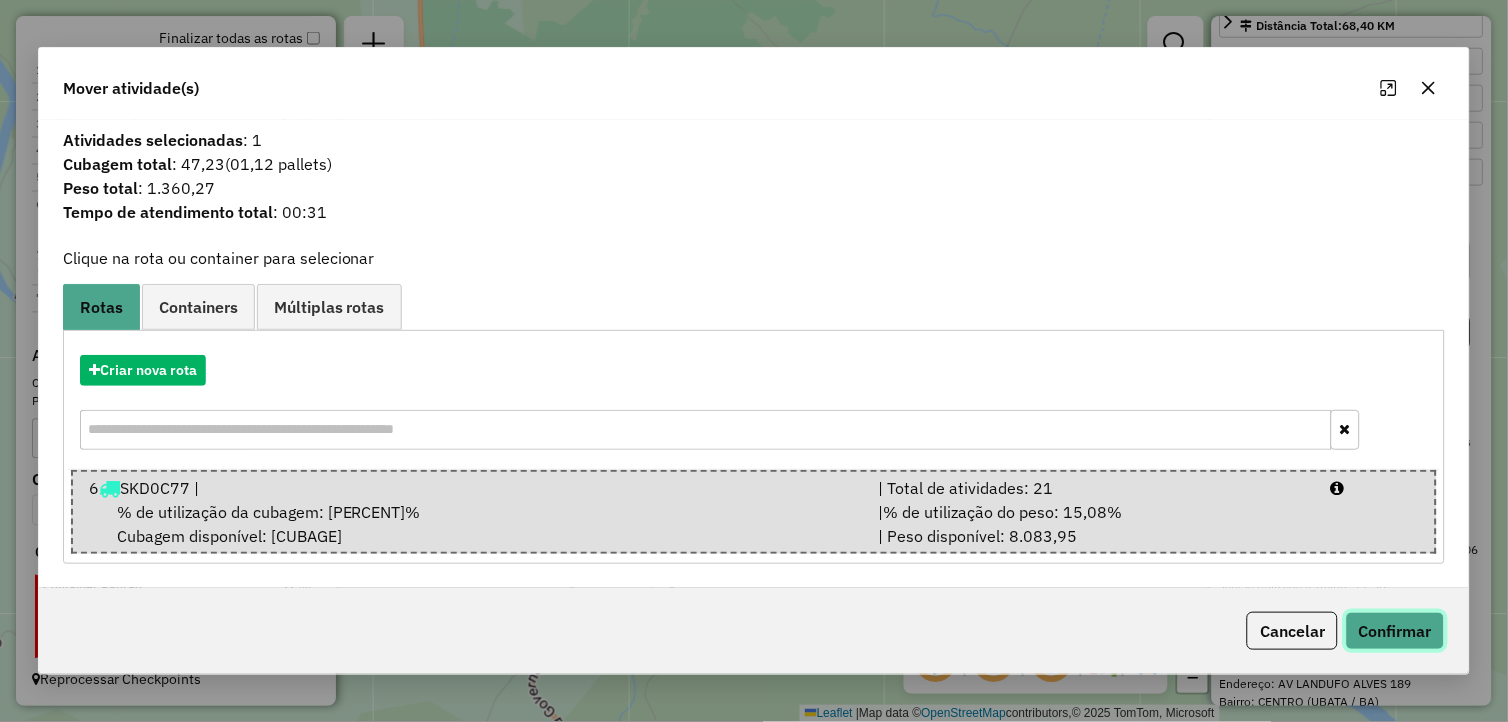 click on "Confirmar" 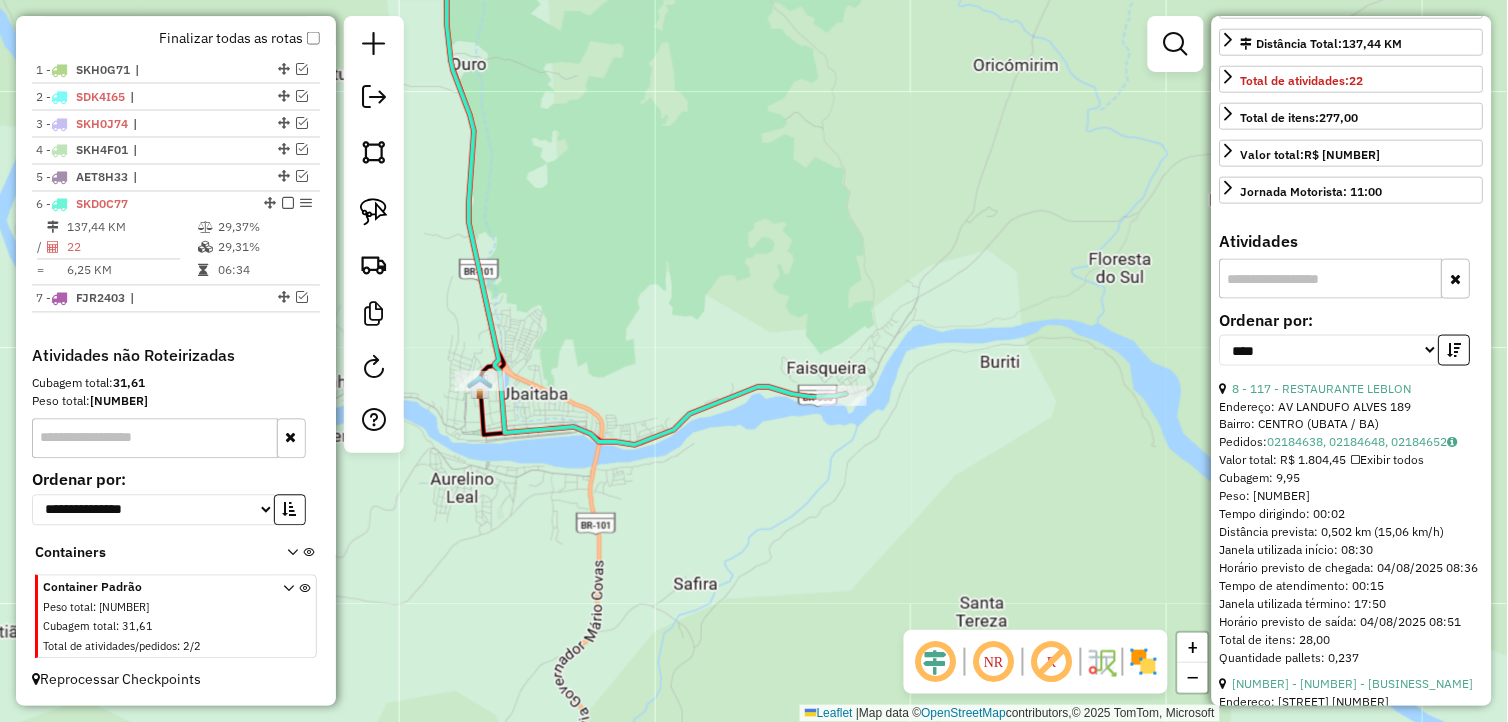 click on "Janela de atendimento Grade de atendimento Capacidade Transportadoras Veículos Cliente Pedidos  Rotas Selecione os dias de semana para filtrar as janelas de atendimento  Seg   Ter   Qua   Qui   Sex   Sáb   Dom  Informe o período da janela de atendimento: De: Até:  Filtrar exatamente a janela do cliente  Considerar janela de atendimento padrão  Selecione os dias de semana para filtrar as grades de atendimento  Seg   Ter   Qua   Qui   Sex   Sáb   Dom   Considerar clientes sem dia de atendimento cadastrado  Clientes fora do dia de atendimento selecionado Filtrar as atividades entre os valores definidos abaixo:  Peso mínimo:   Peso máximo:   Cubagem mínima:   Cubagem máxima:   De:   Até:  Filtrar as atividades entre o tempo de atendimento definido abaixo:  De:   Até:   Considerar capacidade total dos clientes não roteirizados Transportadora: Selecione um ou mais itens Tipo de veículo: Selecione um ou mais itens Veículo: Selecione um ou mais itens Motorista: Selecione um ou mais itens Nome: Rótulo:" 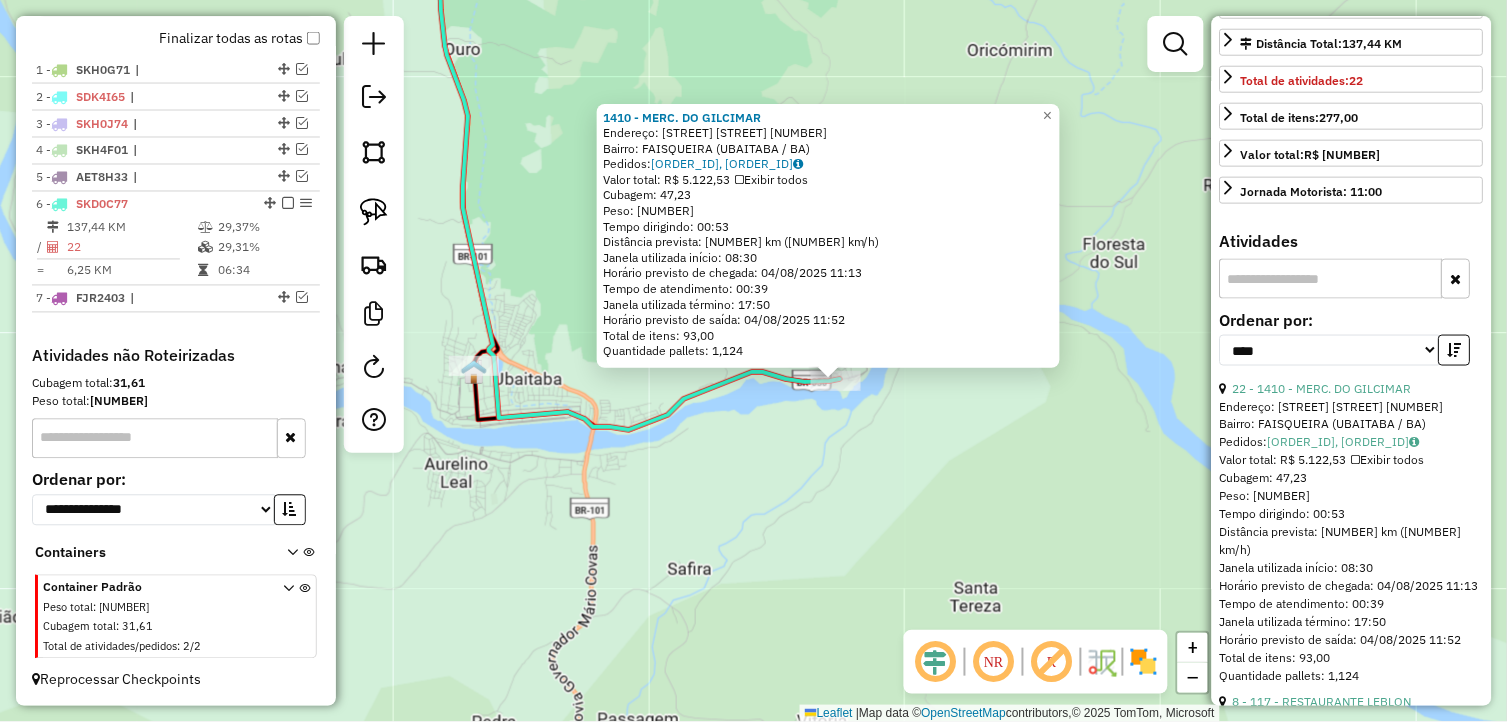 drag, startPoint x: 742, startPoint y: 452, endPoint x: 795, endPoint y: 472, distance: 56.648037 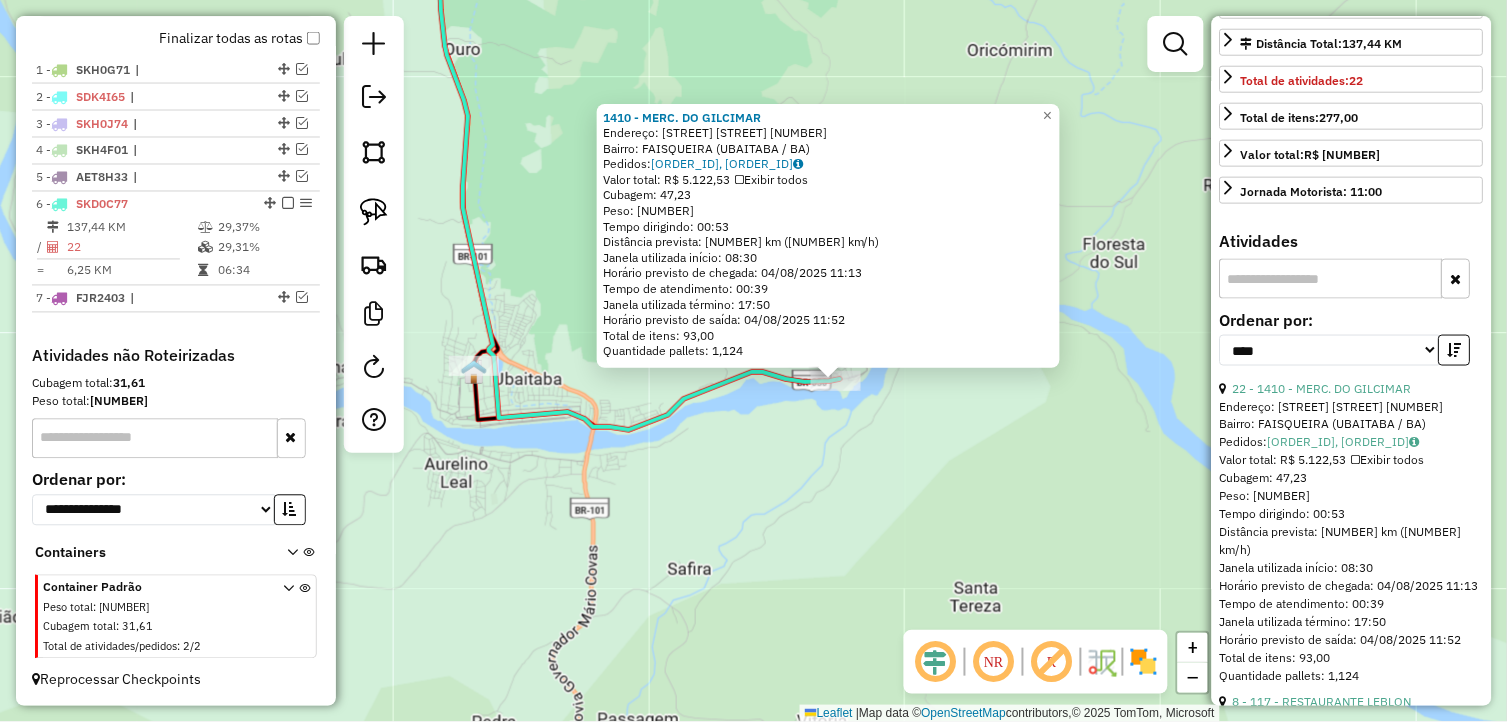 click on "[NUMBER] - [NAME] [NAME]  Endereço: [STREET] [NUMBER]   Bairro: [NAME] ([CITY] / [STATE])   Pedidos:  [NUMBER], [NUMBER]   Valor total: [CURRENCY] [NUMBER]   Exibir todos   Cubagem: [NUMBER]  Peso: [NUMBER]  Tempo dirigindo: [TIME]   Distância prevista: [NUMBER] km ([NUMBER] km/h)   Janela utilizada início: [TIME]   Horário previsto de chegada: [DATE] [TIME]   Tempo de atendimento: [TIME]   Janela utilizada término: [TIME]   Horário previsto de saída: [DATE] [TIME]   Total de itens: [NUMBER]   Quantidade pallets: [NUMBER]  × Janela de atendimento Grade de atendimento Capacidade Transportadoras Veículos Cliente Pedidos  Rotas Selecione os dias de semana para filtrar as janelas de atendimento  Seg   Ter   Qua   Qui   Sex   Sáb   Dom  Informe o período da janela de atendimento: De: Até:  Filtrar exatamente a janela do cliente  Considerar janela de atendimento padrão  Selecione os dias de semana para filtrar as grades de atendimento  Seg   Ter   Qua   Qui   Sex   Sáb   Dom   Peso mínimo:   Peso máximo:   De:" 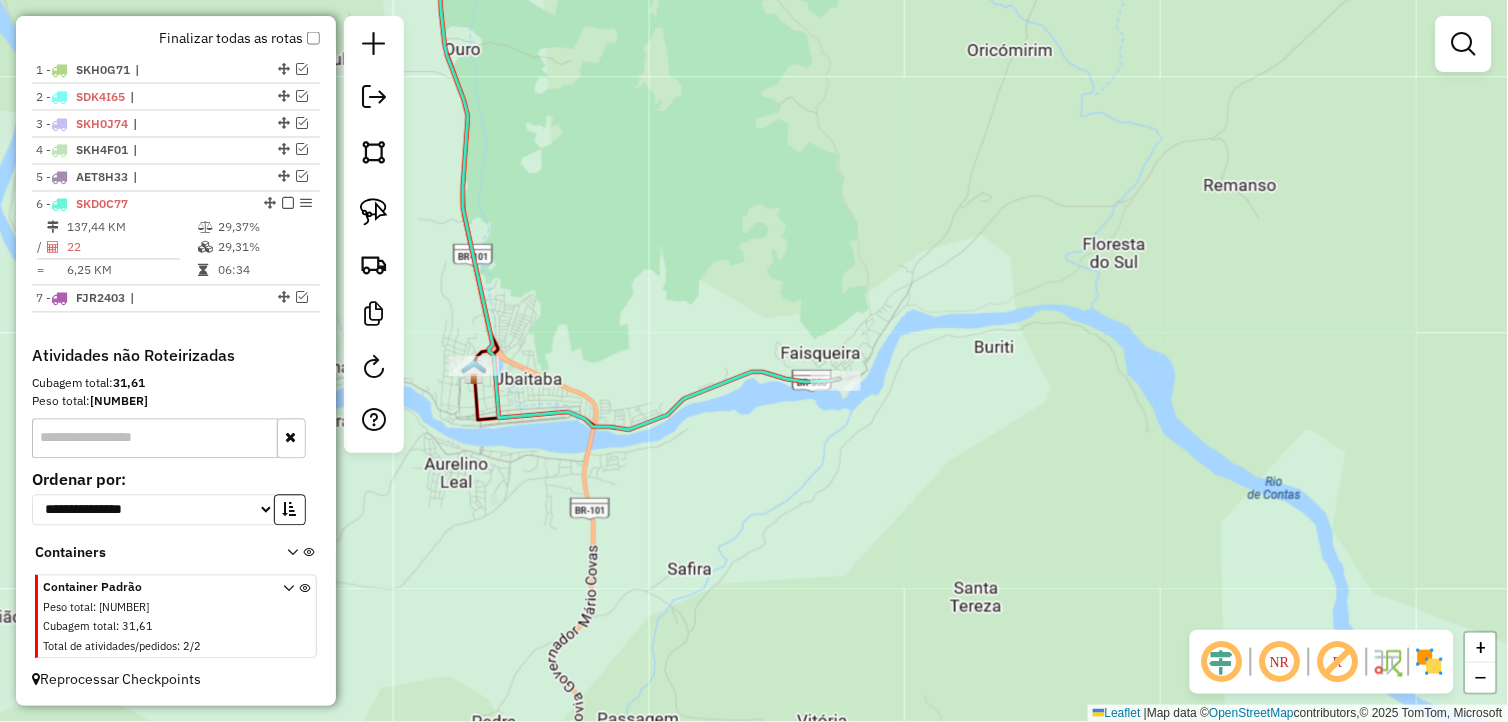 click on "Janela de atendimento Grade de atendimento Capacidade Transportadoras Veículos Cliente Pedidos  Rotas Selecione os dias de semana para filtrar as janelas de atendimento  Seg   Ter   Qua   Qui   Sex   Sáb   Dom  Informe o período da janela de atendimento: De: Até:  Filtrar exatamente a janela do cliente  Considerar janela de atendimento padrão  Selecione os dias de semana para filtrar as grades de atendimento  Seg   Ter   Qua   Qui   Sex   Sáb   Dom   Considerar clientes sem dia de atendimento cadastrado  Clientes fora do dia de atendimento selecionado Filtrar as atividades entre os valores definidos abaixo:  Peso mínimo:   Peso máximo:   Cubagem mínima:   Cubagem máxima:   De:   Até:  Filtrar as atividades entre o tempo de atendimento definido abaixo:  De:   Até:   Considerar capacidade total dos clientes não roteirizados Transportadora: Selecione um ou mais itens Tipo de veículo: Selecione um ou mais itens Veículo: Selecione um ou mais itens Motorista: Selecione um ou mais itens Nome: Rótulo:" 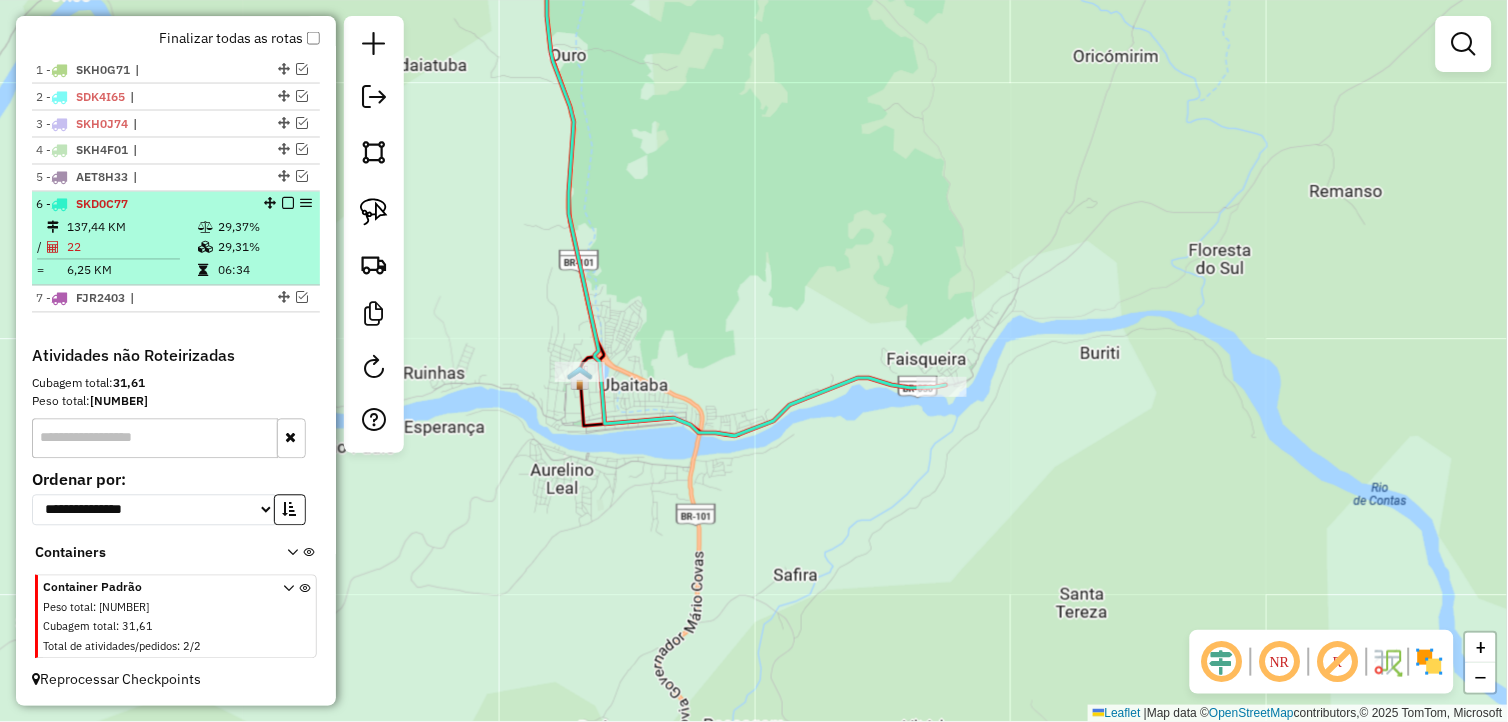 click at bounding box center (288, 204) 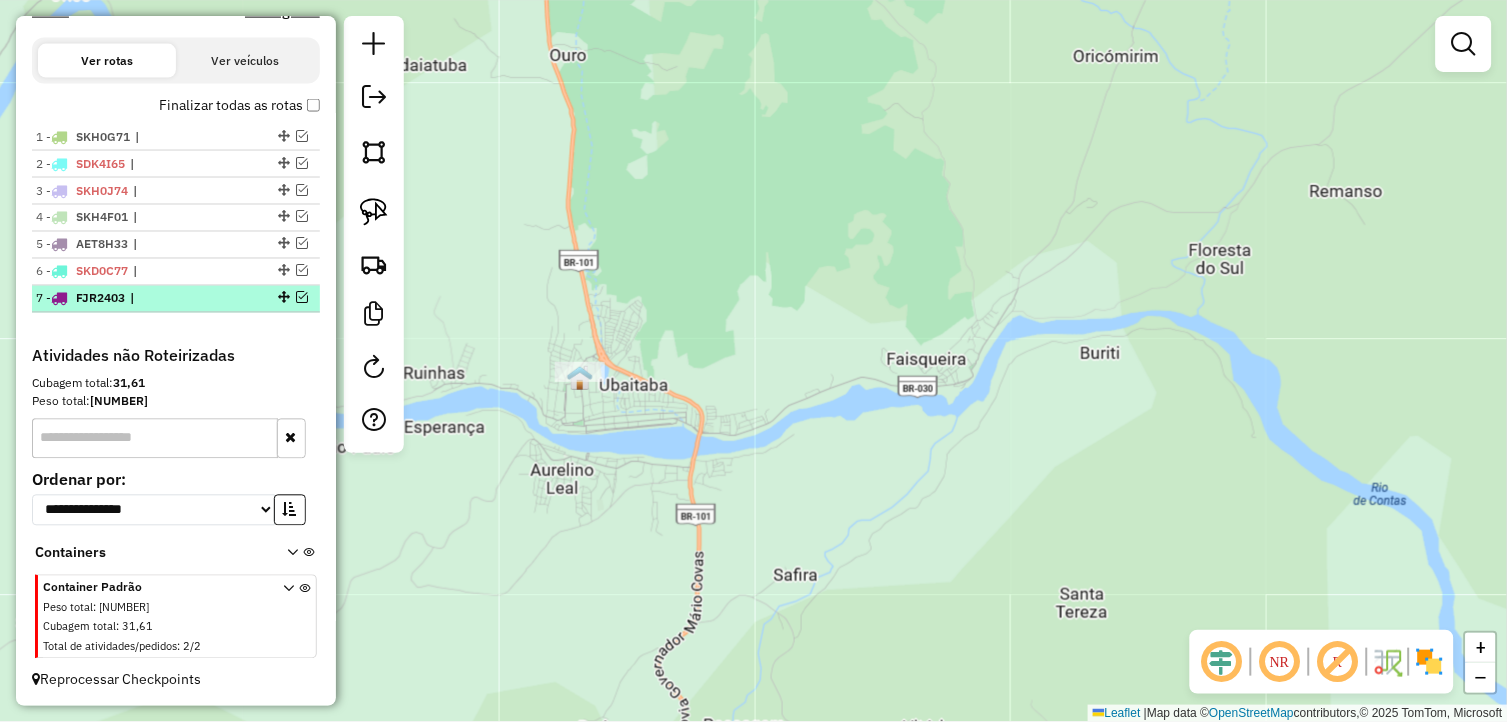 click at bounding box center [302, 298] 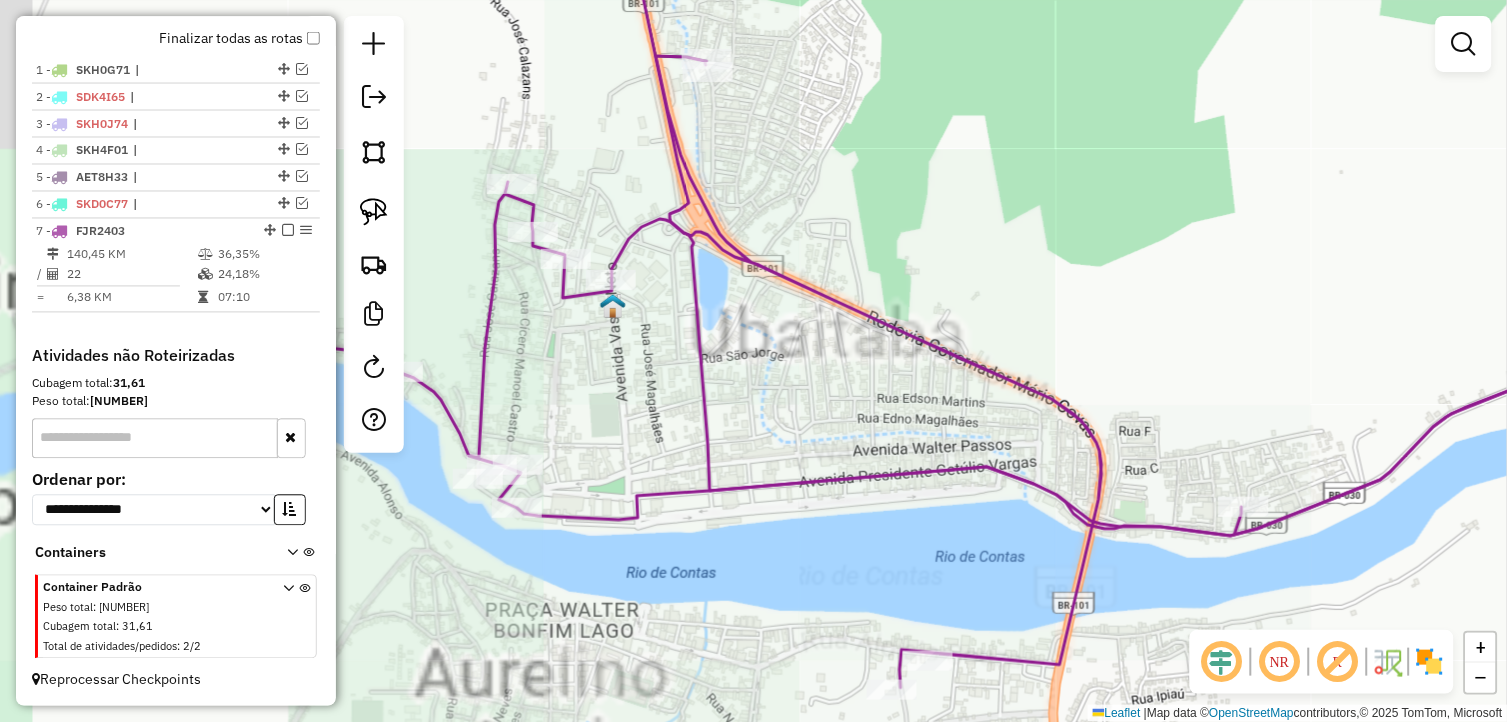 drag, startPoint x: 541, startPoint y: 343, endPoint x: 676, endPoint y: 391, distance: 143.27945 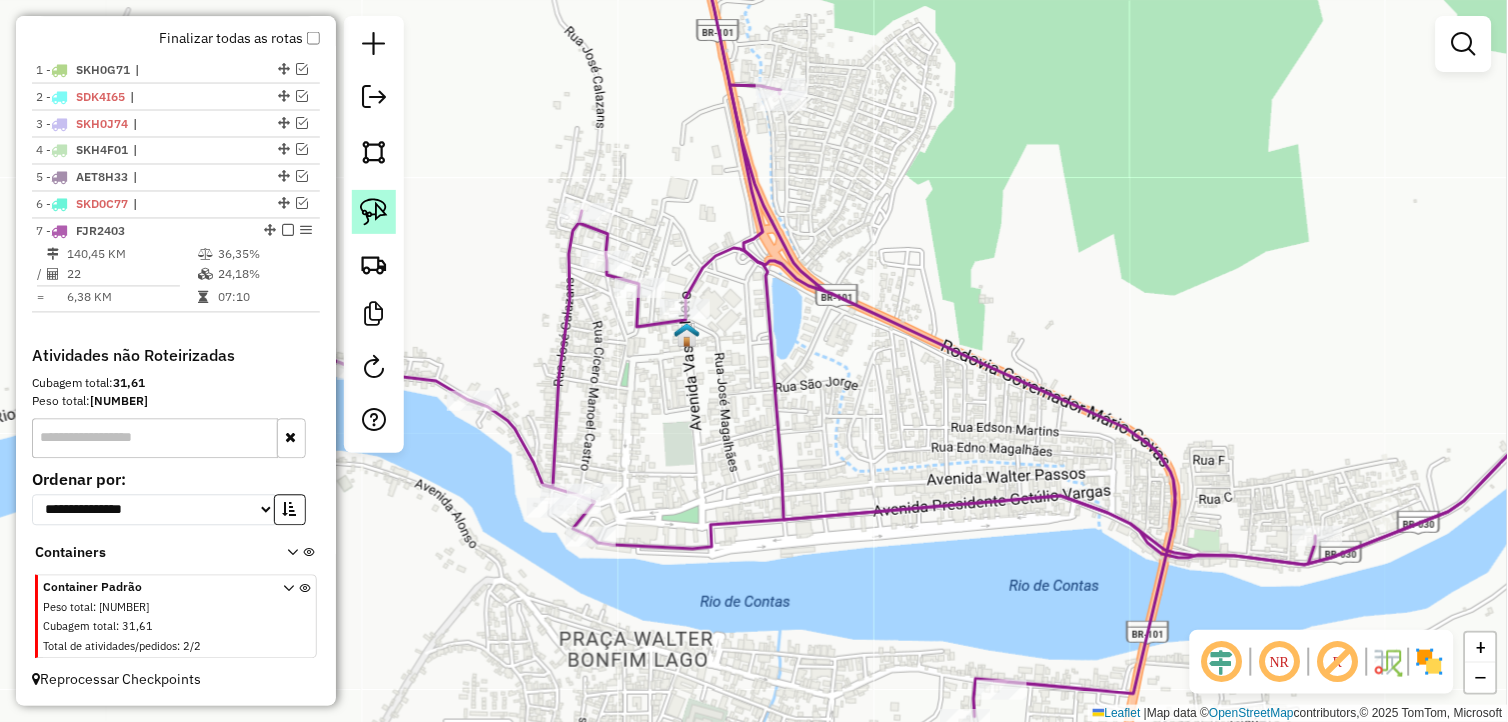 click 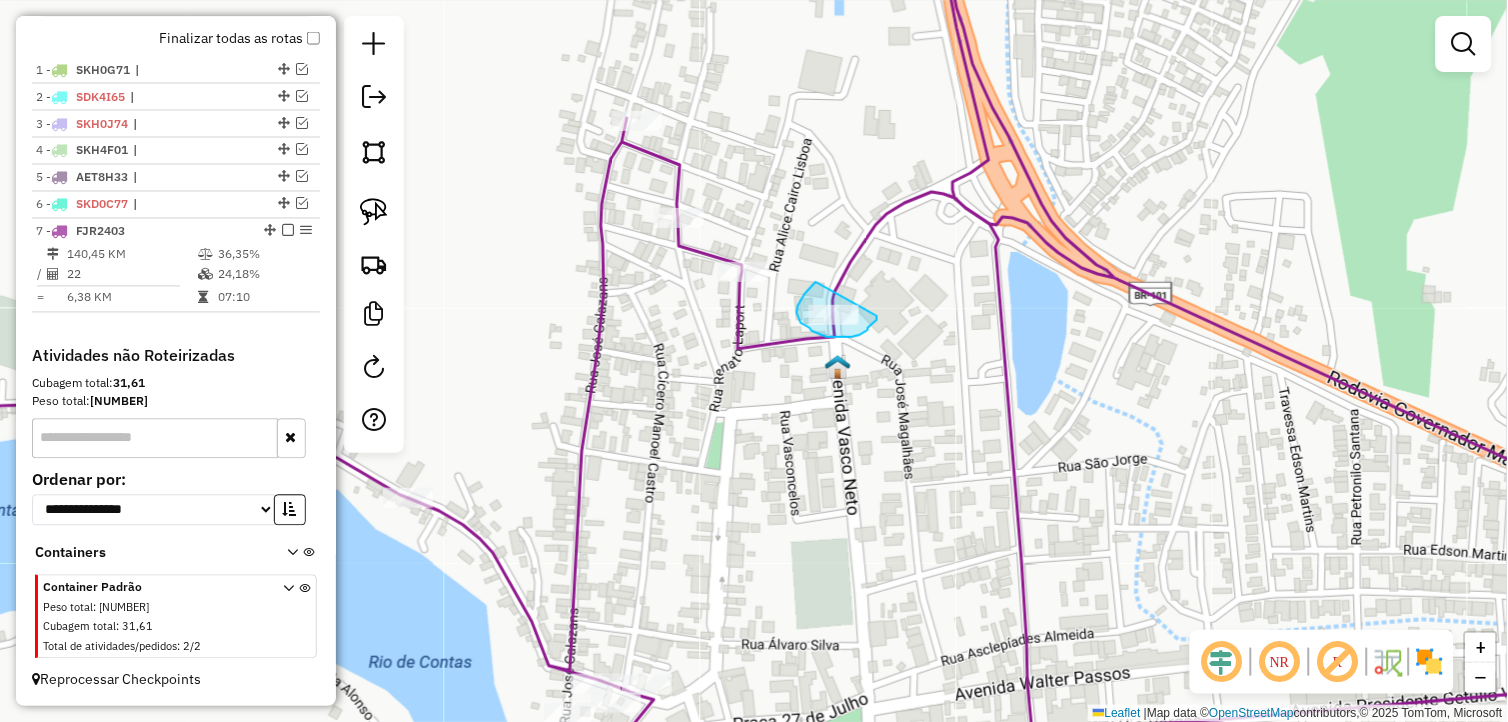drag, startPoint x: 798, startPoint y: 306, endPoint x: 877, endPoint y: 316, distance: 79.630394 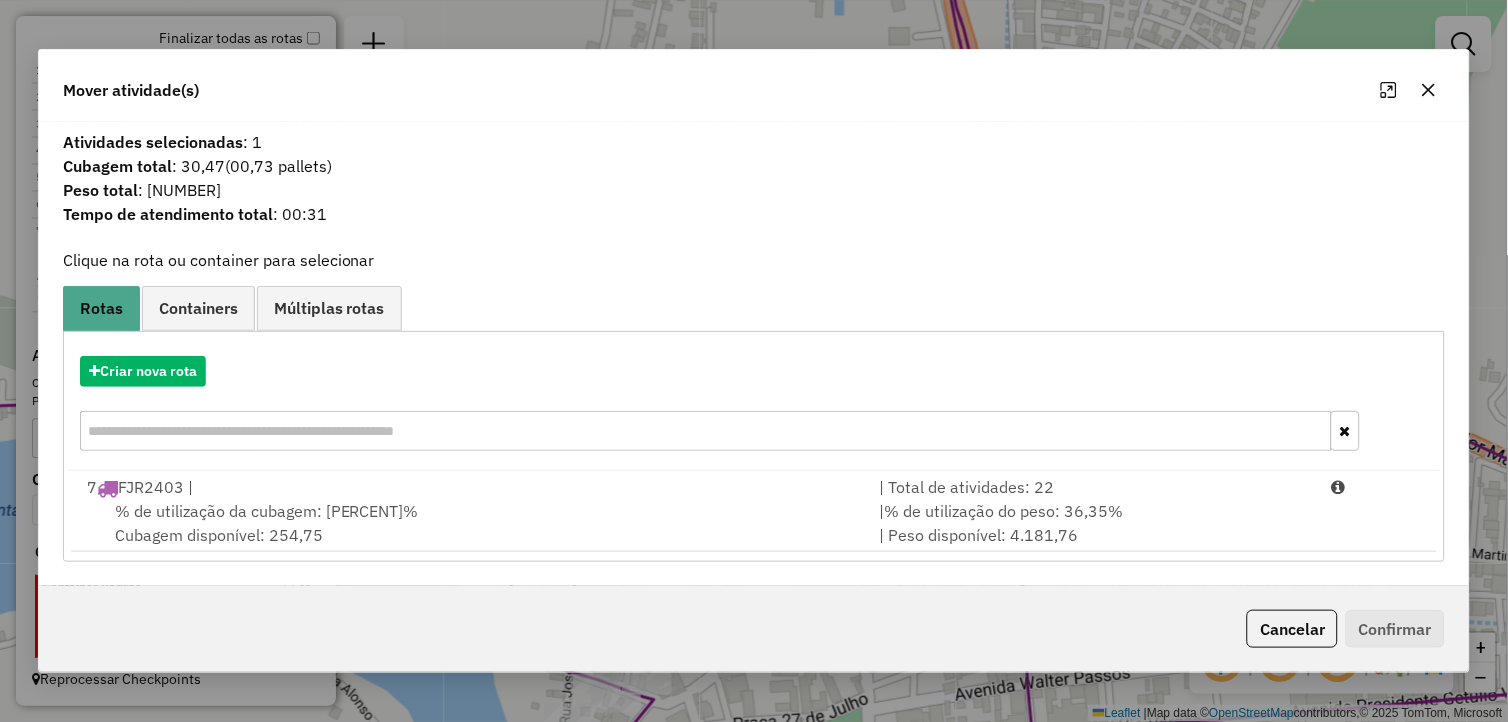 click on "% de utilização da cubagem: 24,18%  Cubagem disponível: 254,75" at bounding box center [471, 523] 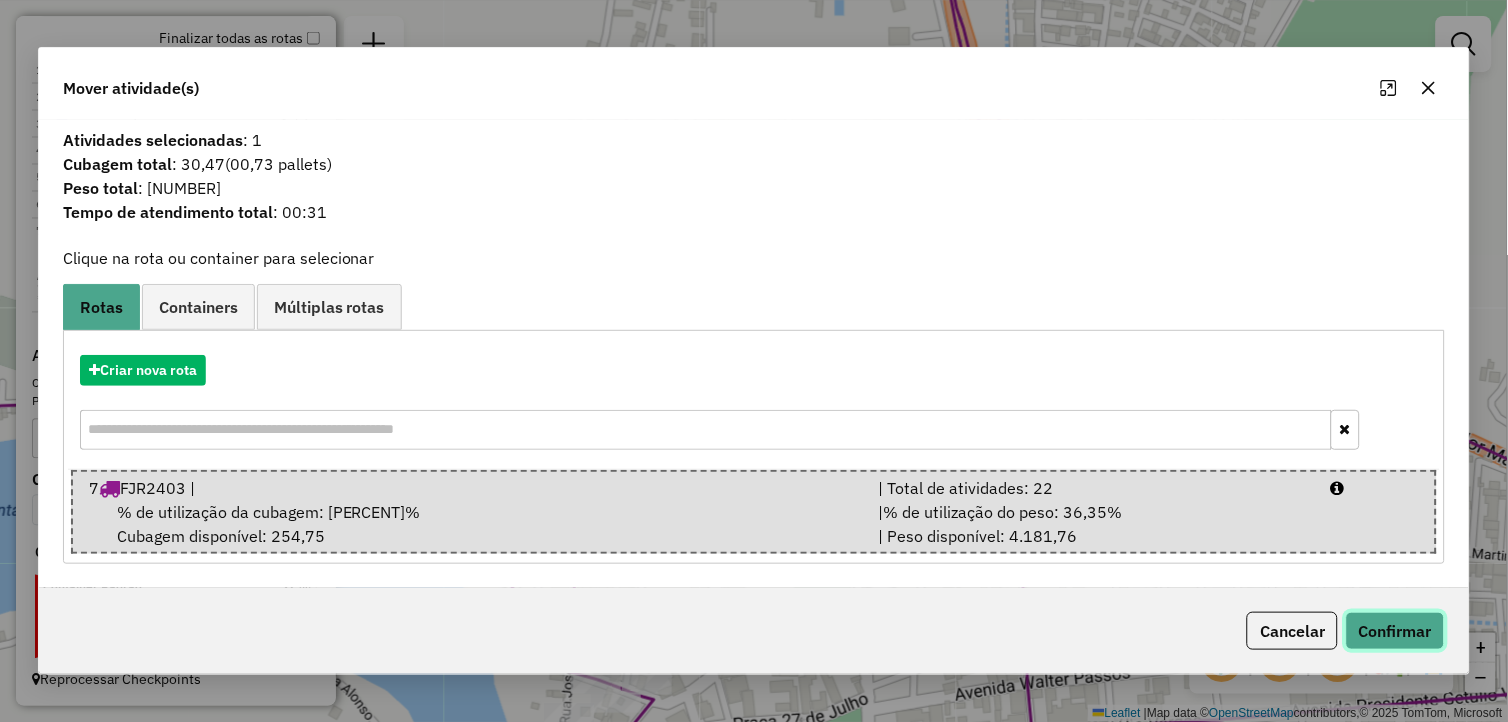 click on "Confirmar" 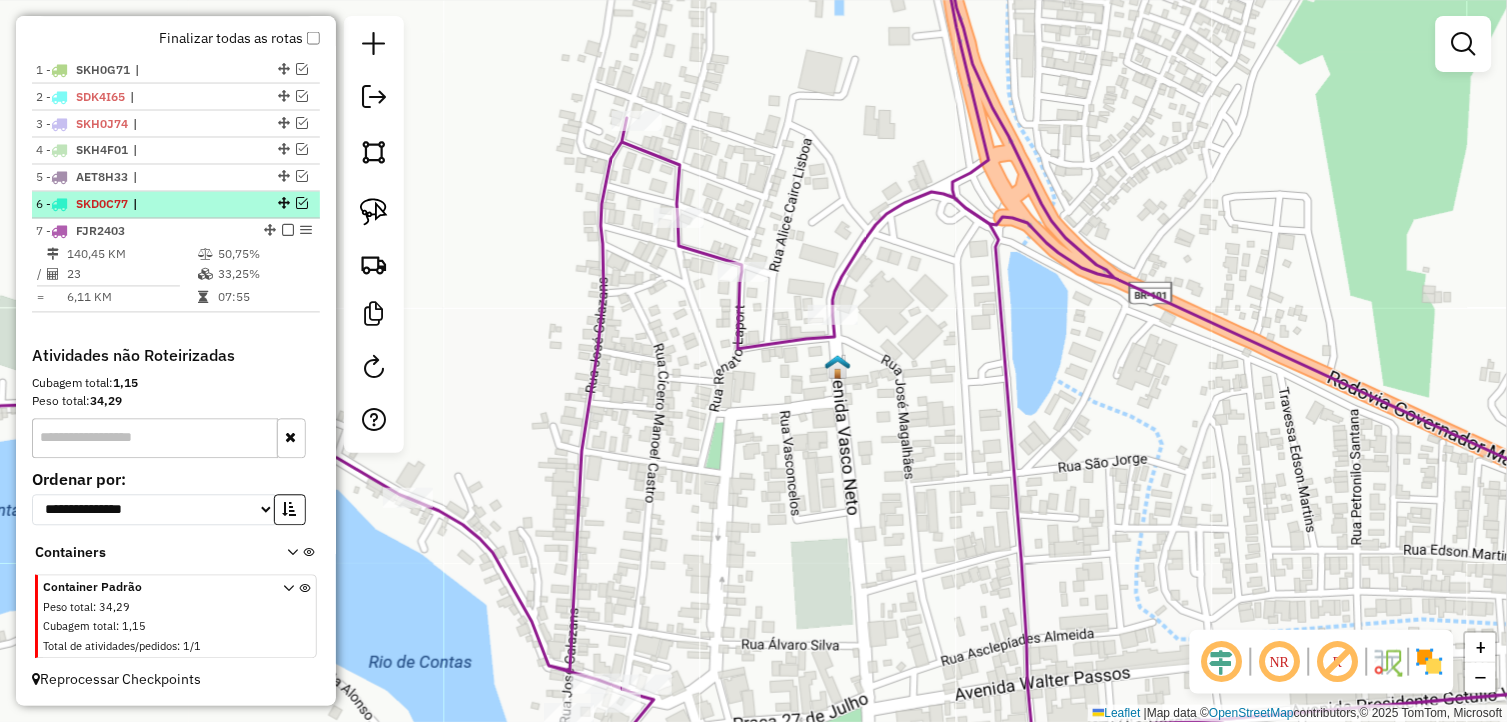 click at bounding box center [302, 204] 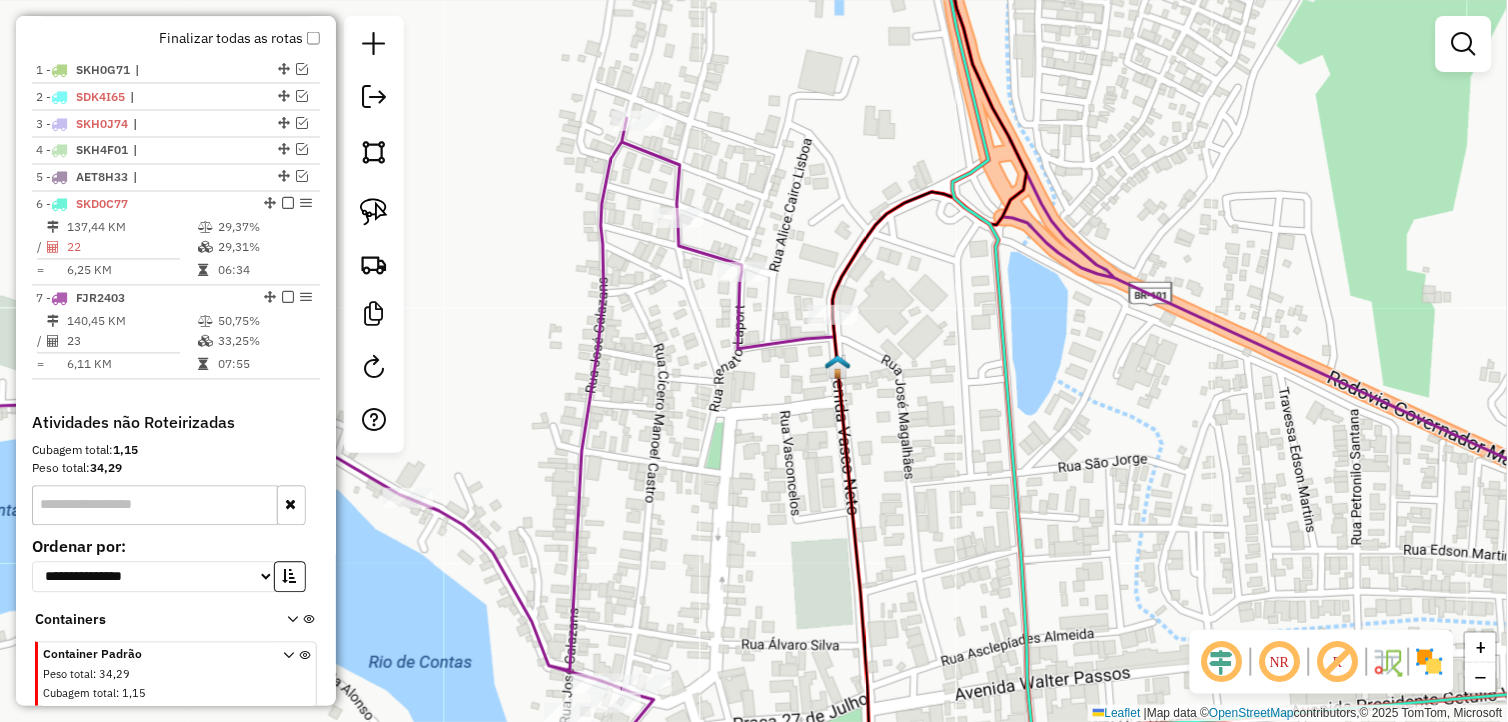 scroll, scrollTop: 800, scrollLeft: 0, axis: vertical 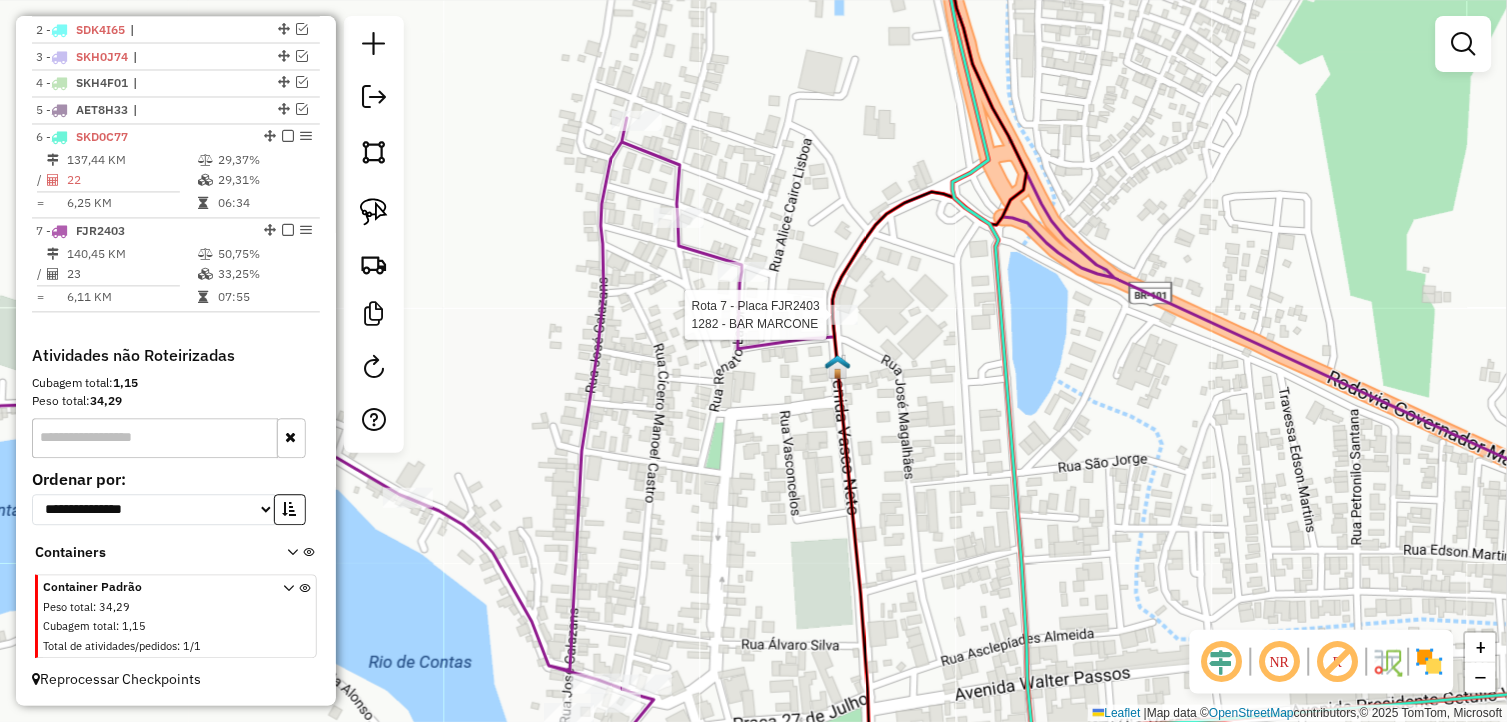 select on "*********" 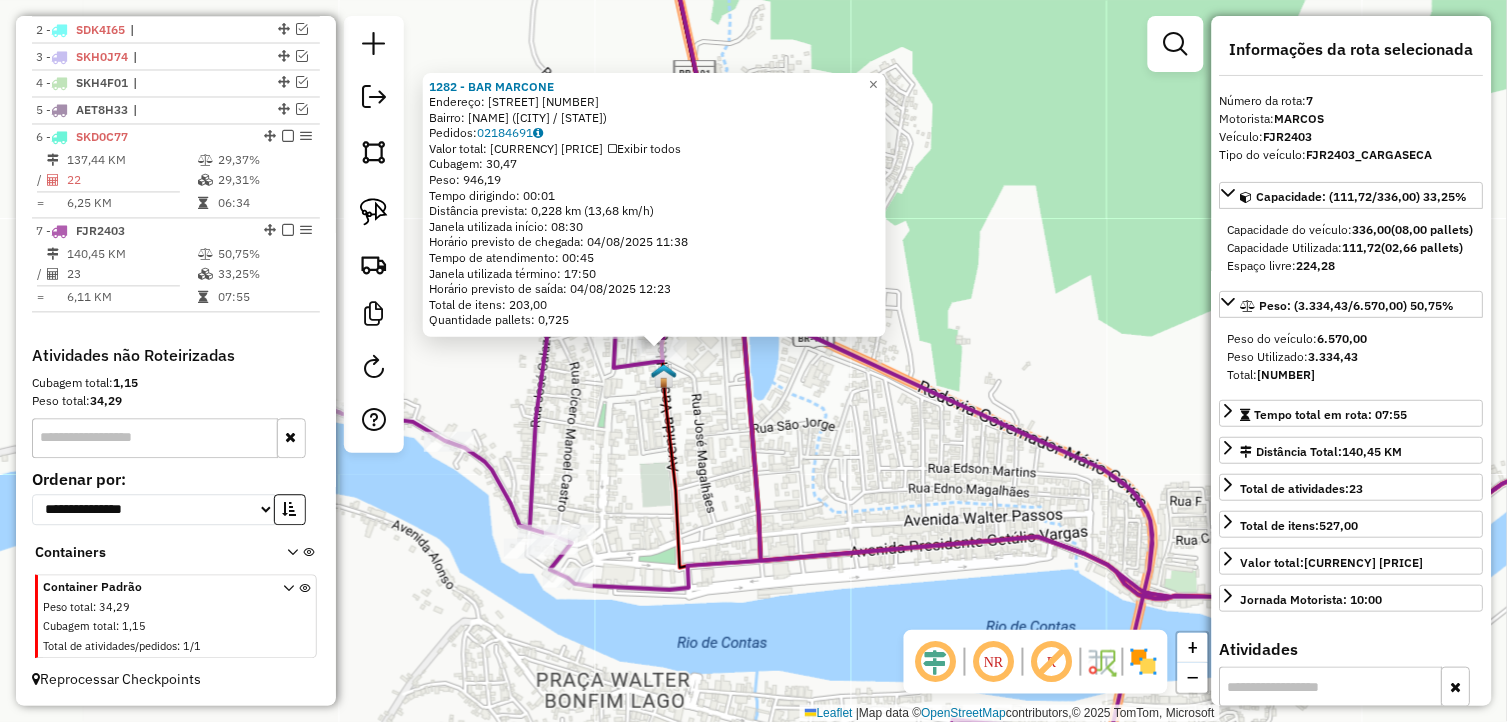 drag, startPoint x: 1015, startPoint y: 487, endPoint x: 881, endPoint y: 460, distance: 136.69308 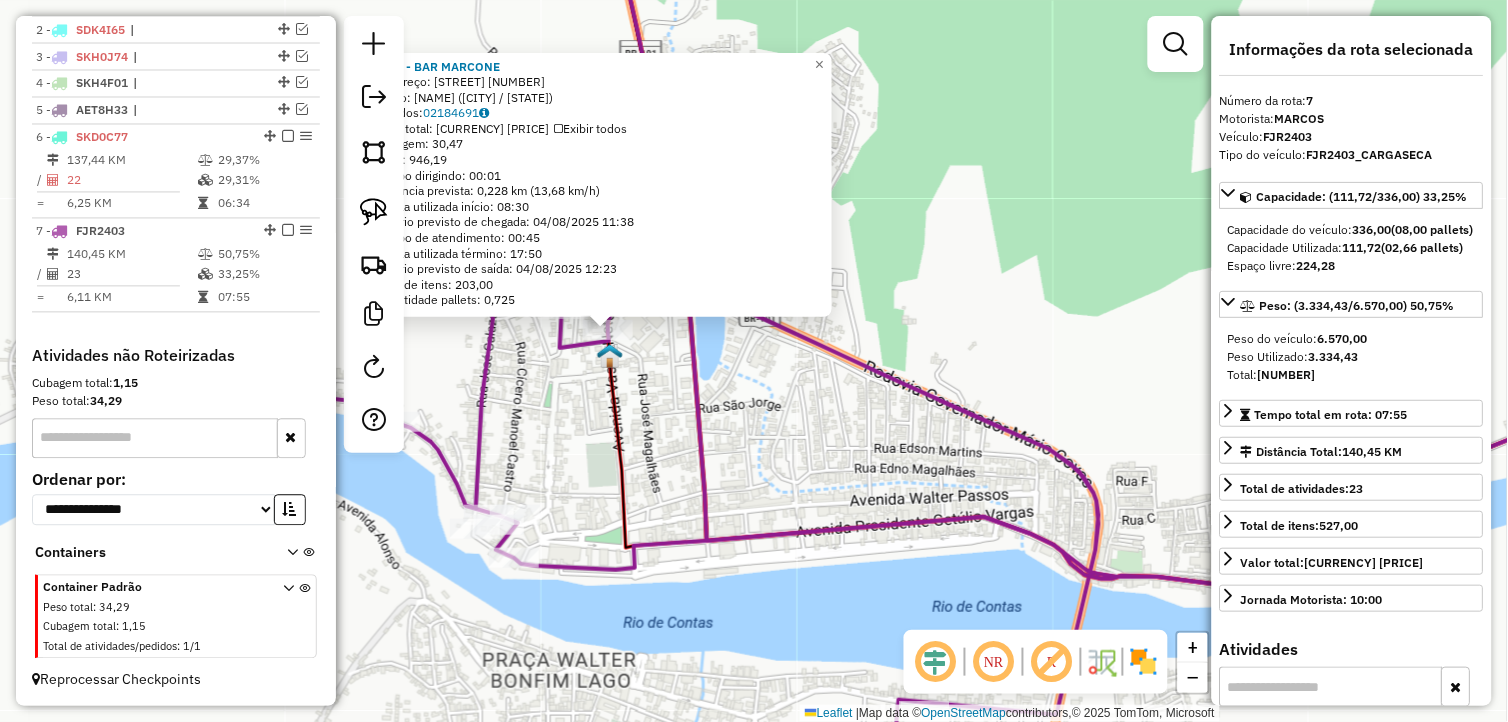 drag, startPoint x: 970, startPoint y: 502, endPoint x: 916, endPoint y: 482, distance: 57.58472 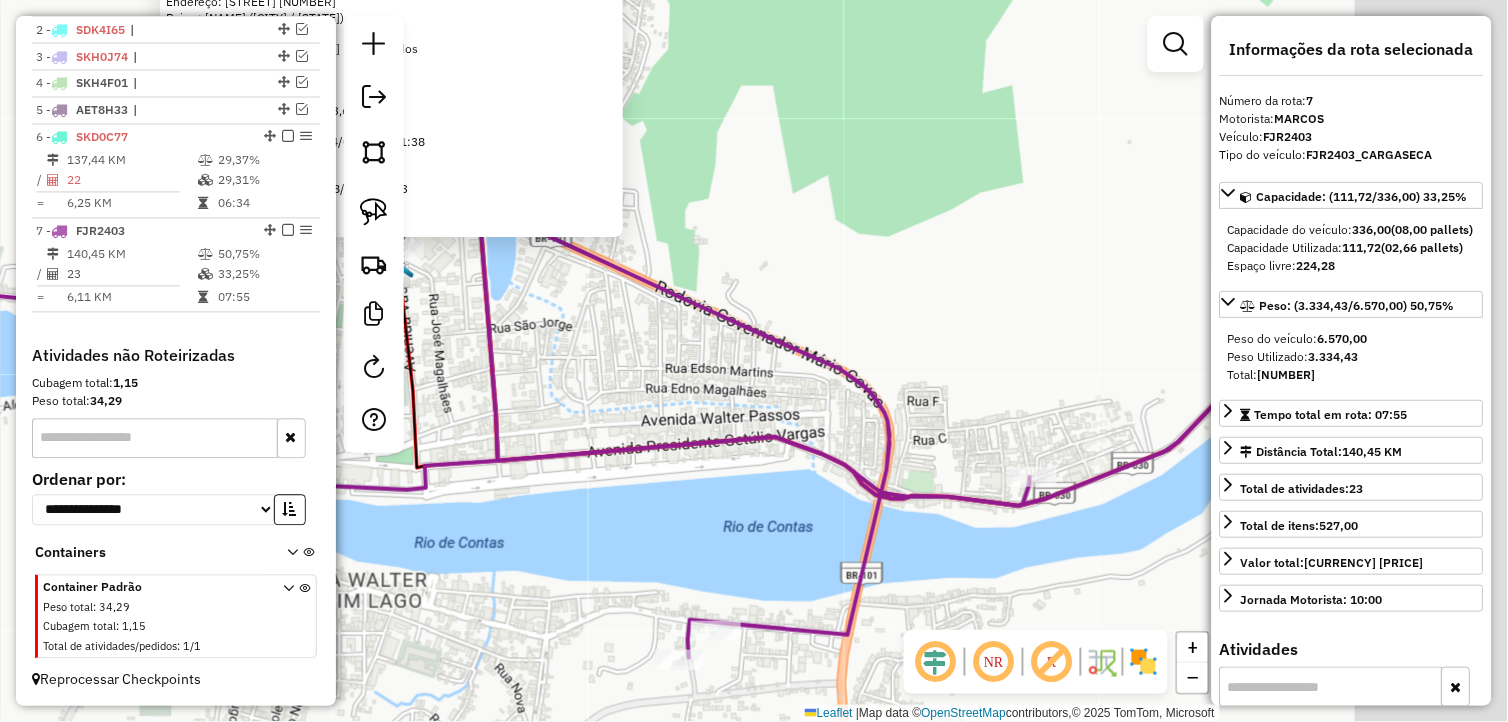 drag, startPoint x: 896, startPoint y: 471, endPoint x: 644, endPoint y: 397, distance: 262.64044 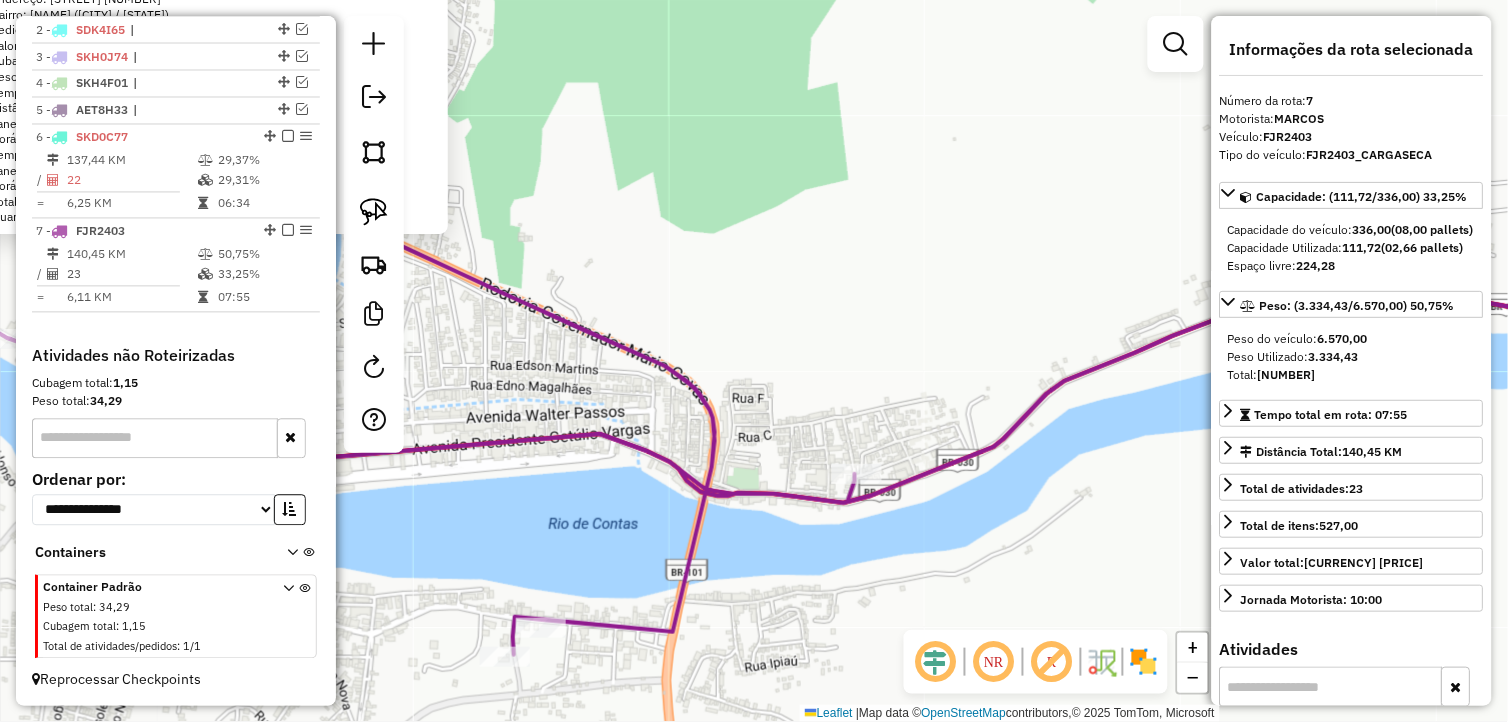 drag, startPoint x: 801, startPoint y: 395, endPoint x: 673, endPoint y: 433, distance: 133.52153 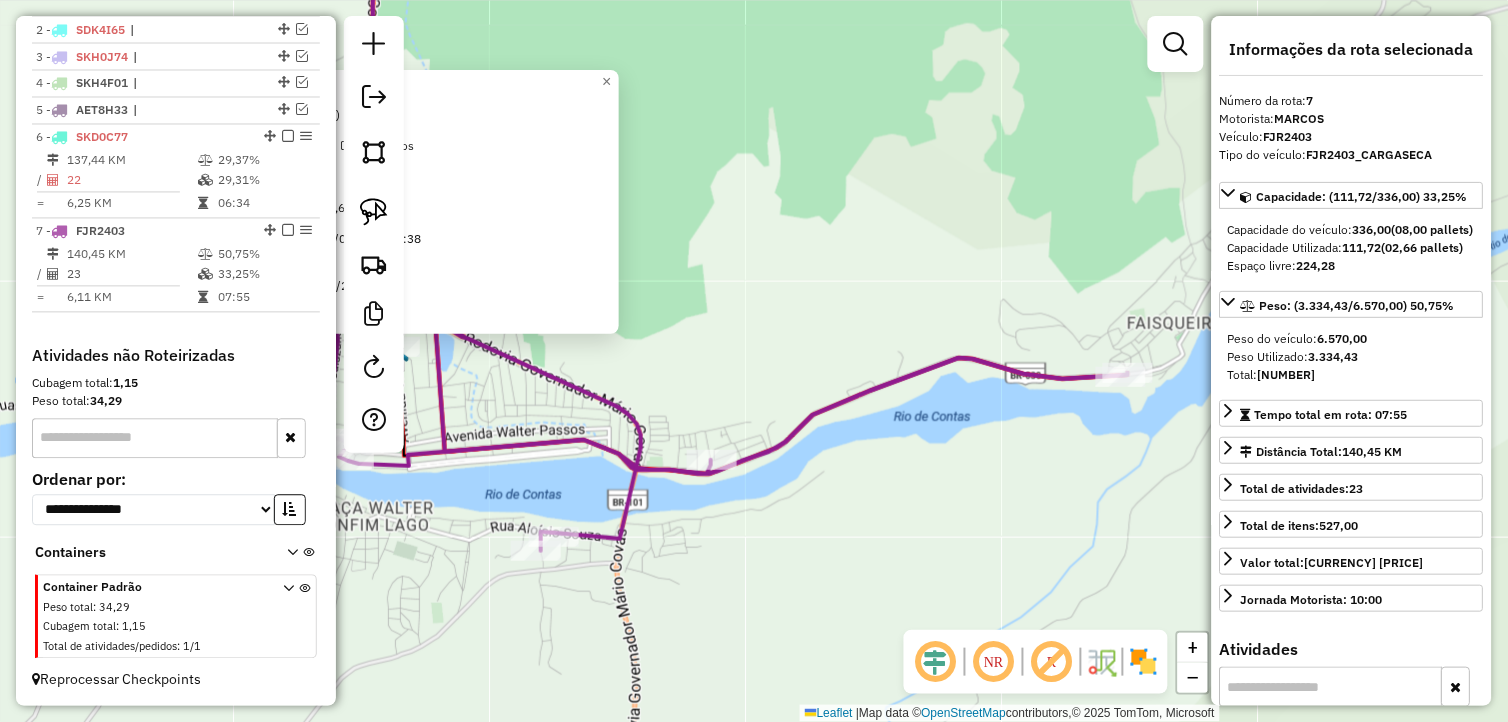 drag, startPoint x: 946, startPoint y: 496, endPoint x: 857, endPoint y: 491, distance: 89.140335 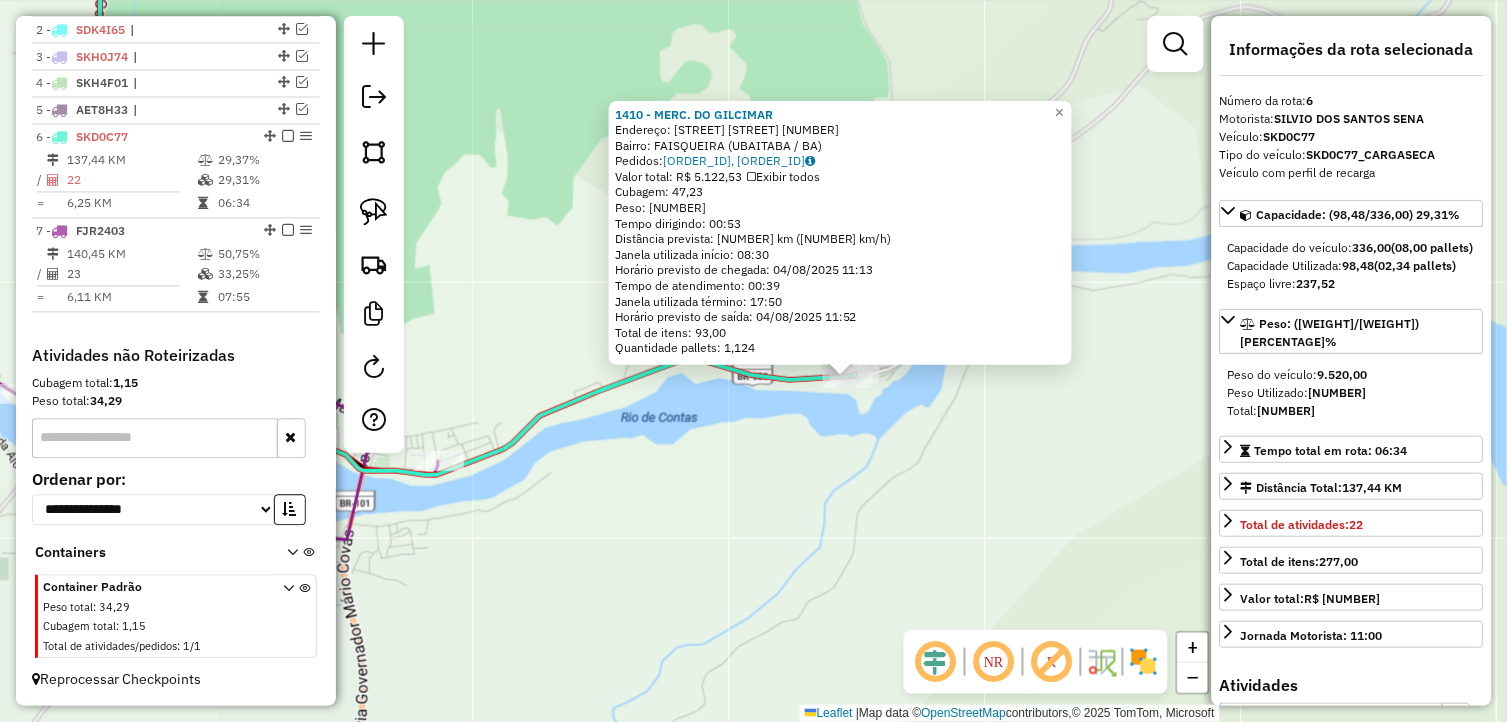 drag, startPoint x: 691, startPoint y: 472, endPoint x: 781, endPoint y: 491, distance: 91.983696 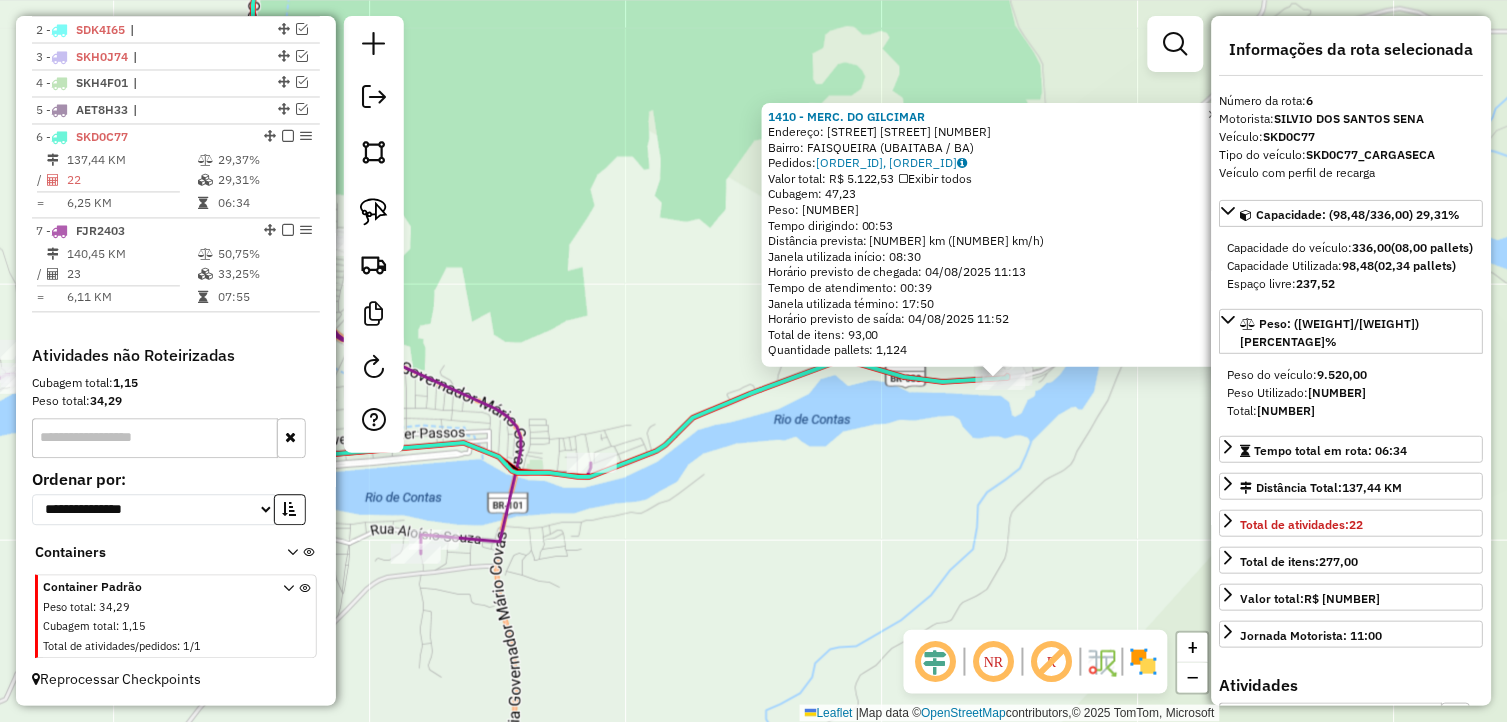 drag, startPoint x: 730, startPoint y: 483, endPoint x: 867, endPoint y: 486, distance: 137.03284 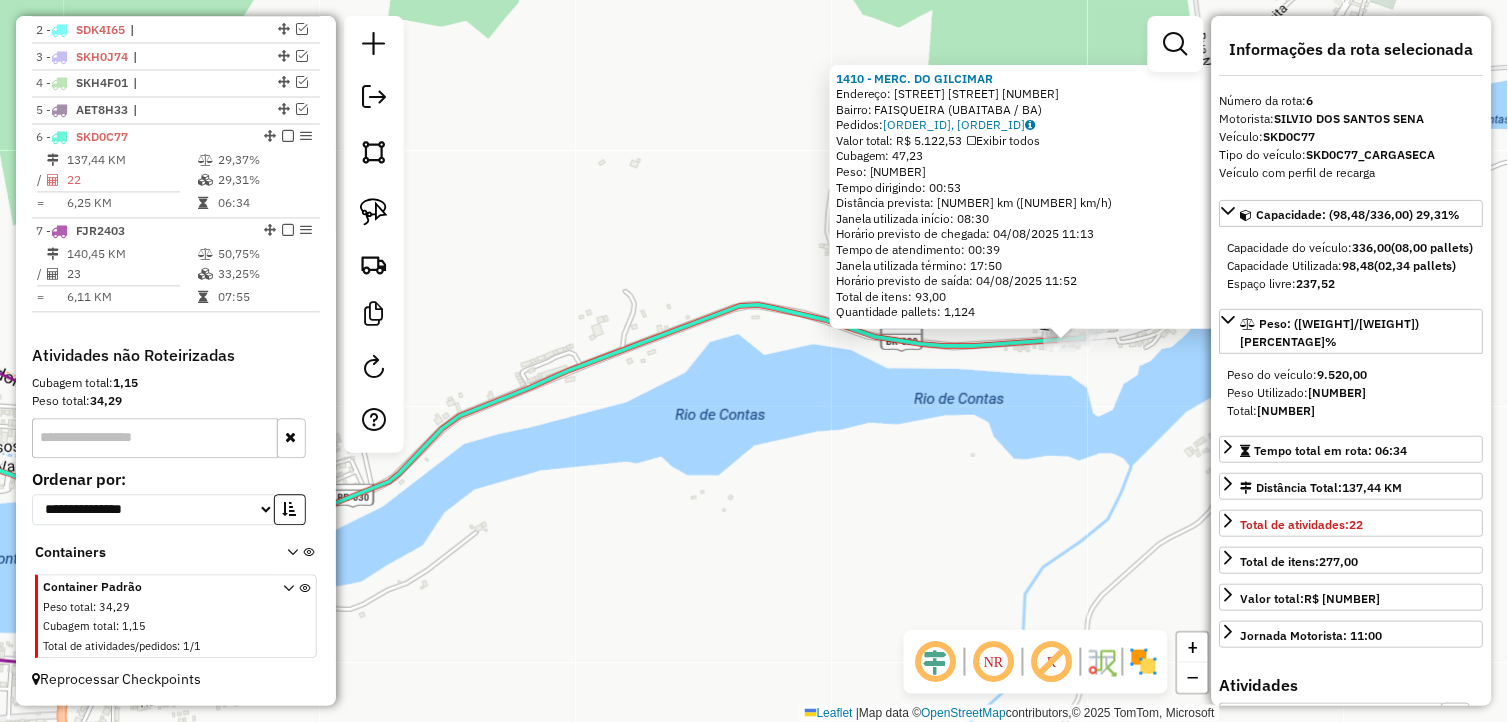 drag, startPoint x: 1078, startPoint y: 430, endPoint x: 1083, endPoint y: 492, distance: 62.201286 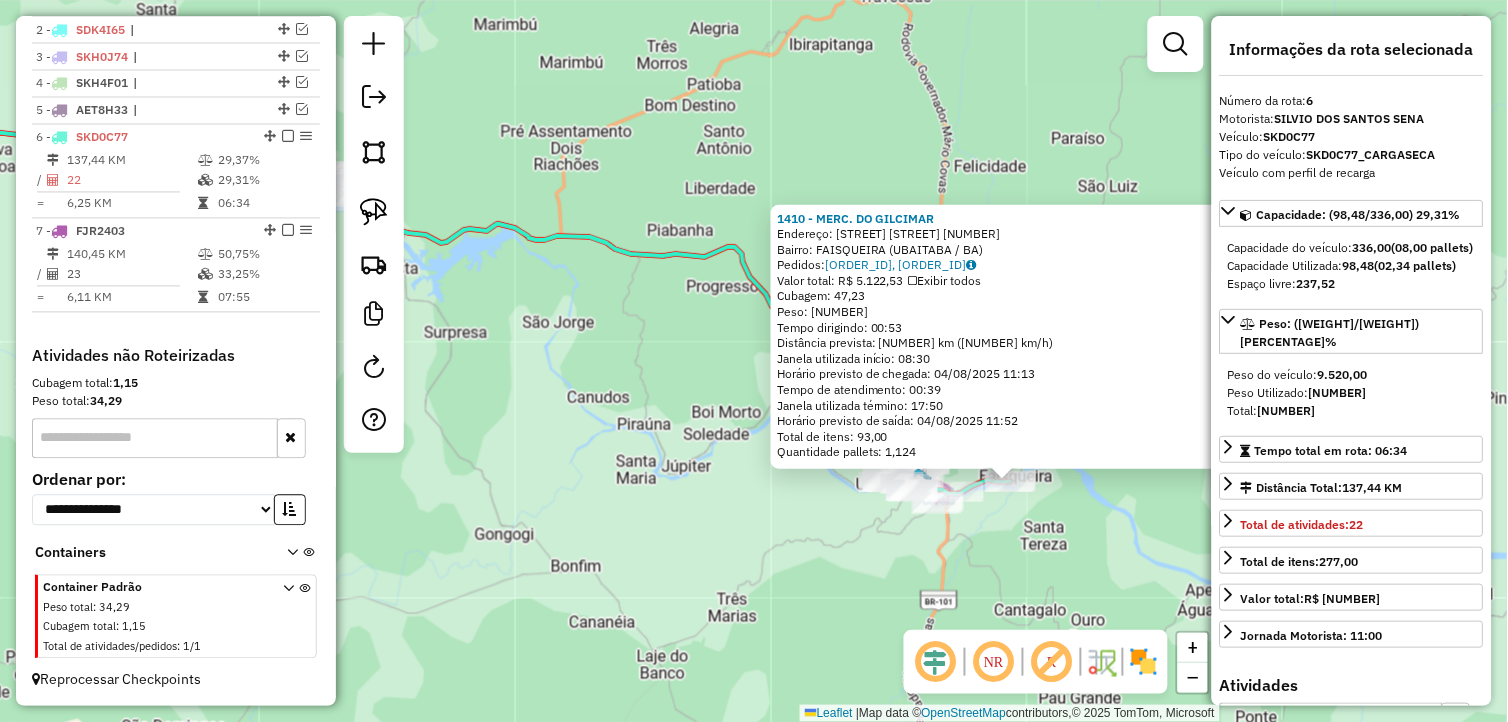 click on "[NUMBER] - [NAME] [NAME]  Endereço: [STREET] [NUMBER]   Bairro: [NAME] ([CITY] / [STATE])   Pedidos:  [NUMBER], [NUMBER]   Valor total: [CURRENCY] [NUMBER]   Exibir todos   Cubagem: [NUMBER]  Peso: [NUMBER]  Tempo dirigindo: [TIME]   Distância prevista: [NUMBER] km ([NUMBER] km/h)   Janela utilizada início: [TIME]   Horário previsto de chegada: [DATE] [TIME]   Tempo de atendimento: [TIME]   Janela utilizada término: [TIME]   Horário previsto de saída: [DATE] [TIME]   Total de itens: [NUMBER]   Quantidade pallets: [NUMBER]  × Janela de atendimento Grade de atendimento Capacidade Transportadoras Veículos Cliente Pedidos  Rotas Selecione os dias de semana para filtrar as janelas de atendimento  Seg   Ter   Qua   Qui   Sex   Sáb   Dom  Informe o período da janela de atendimento: De: Até:  Filtrar exatamente a janela do cliente  Considerar janela de atendimento padrão  Selecione os dias de semana para filtrar as grades de atendimento  Seg   Ter   Qua   Qui   Sex   Sáb   Dom   Peso mínimo:   Peso máximo:   De:" 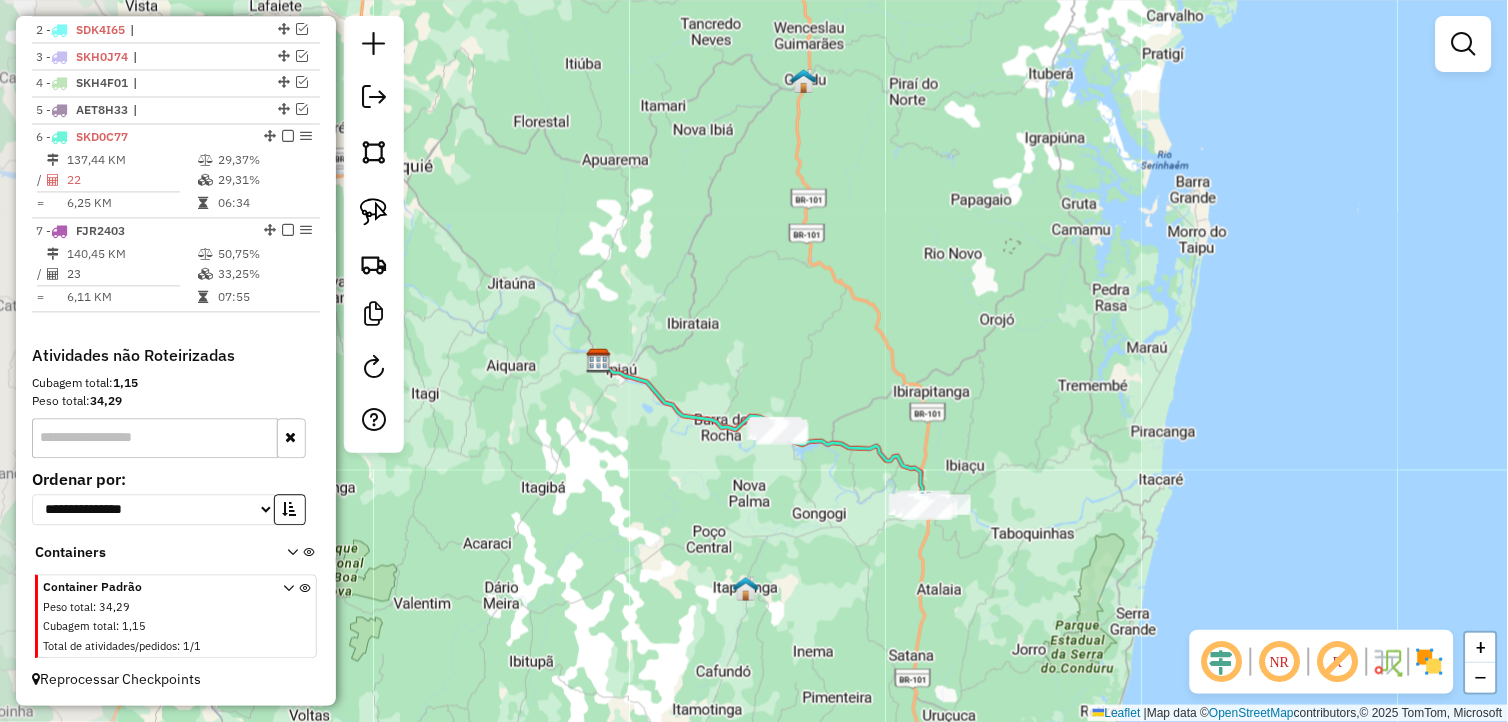 drag, startPoint x: 670, startPoint y: 494, endPoint x: 794, endPoint y: 496, distance: 124.01613 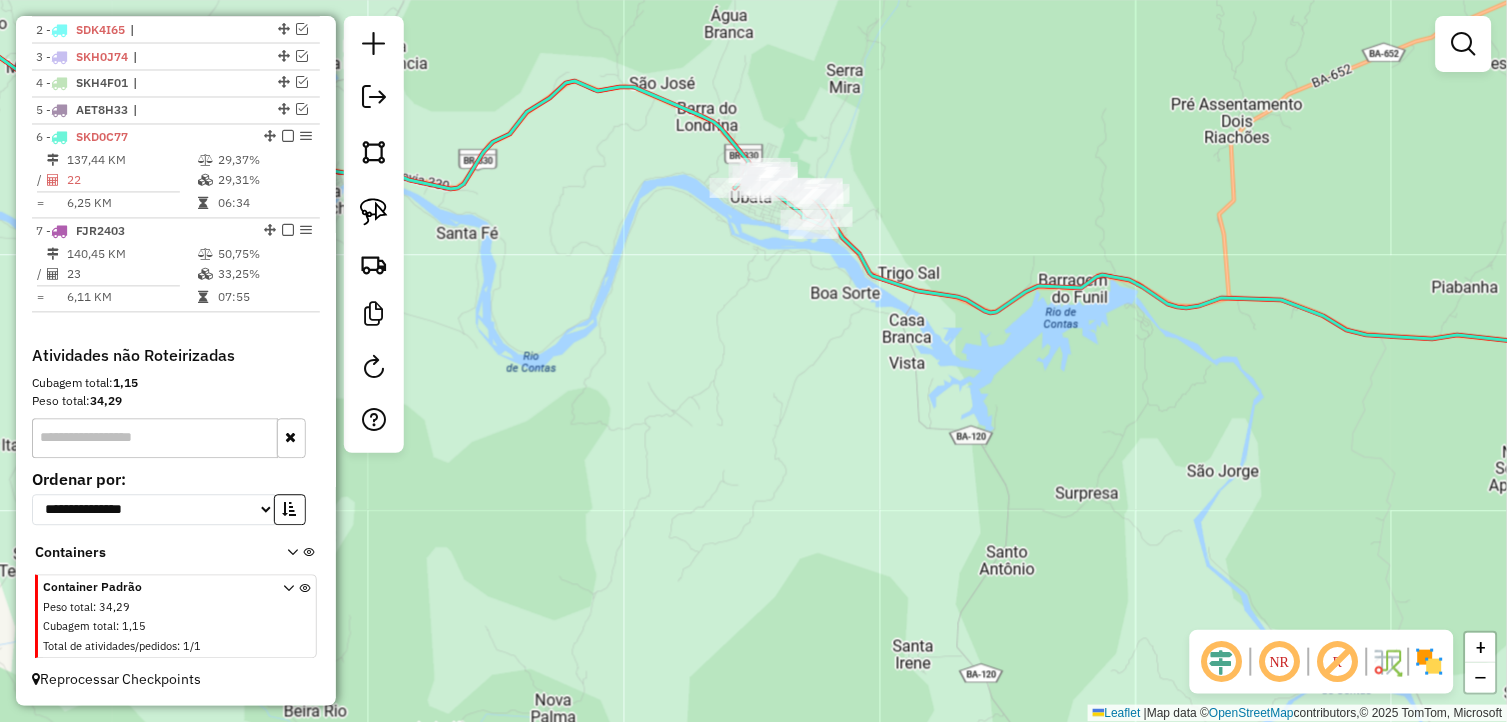 drag, startPoint x: 781, startPoint y: 416, endPoint x: 836, endPoint y: 550, distance: 144.84819 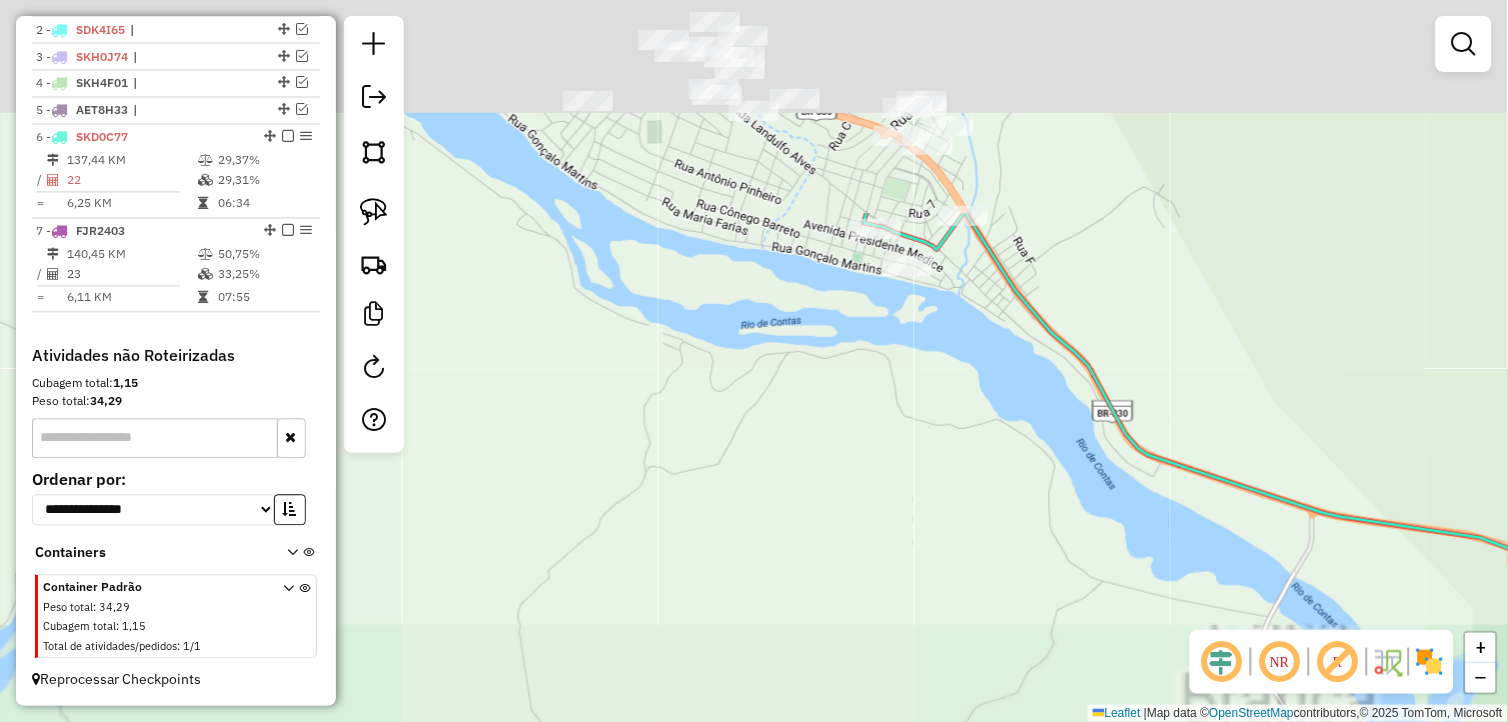 drag, startPoint x: 868, startPoint y: 335, endPoint x: 858, endPoint y: 582, distance: 247.20235 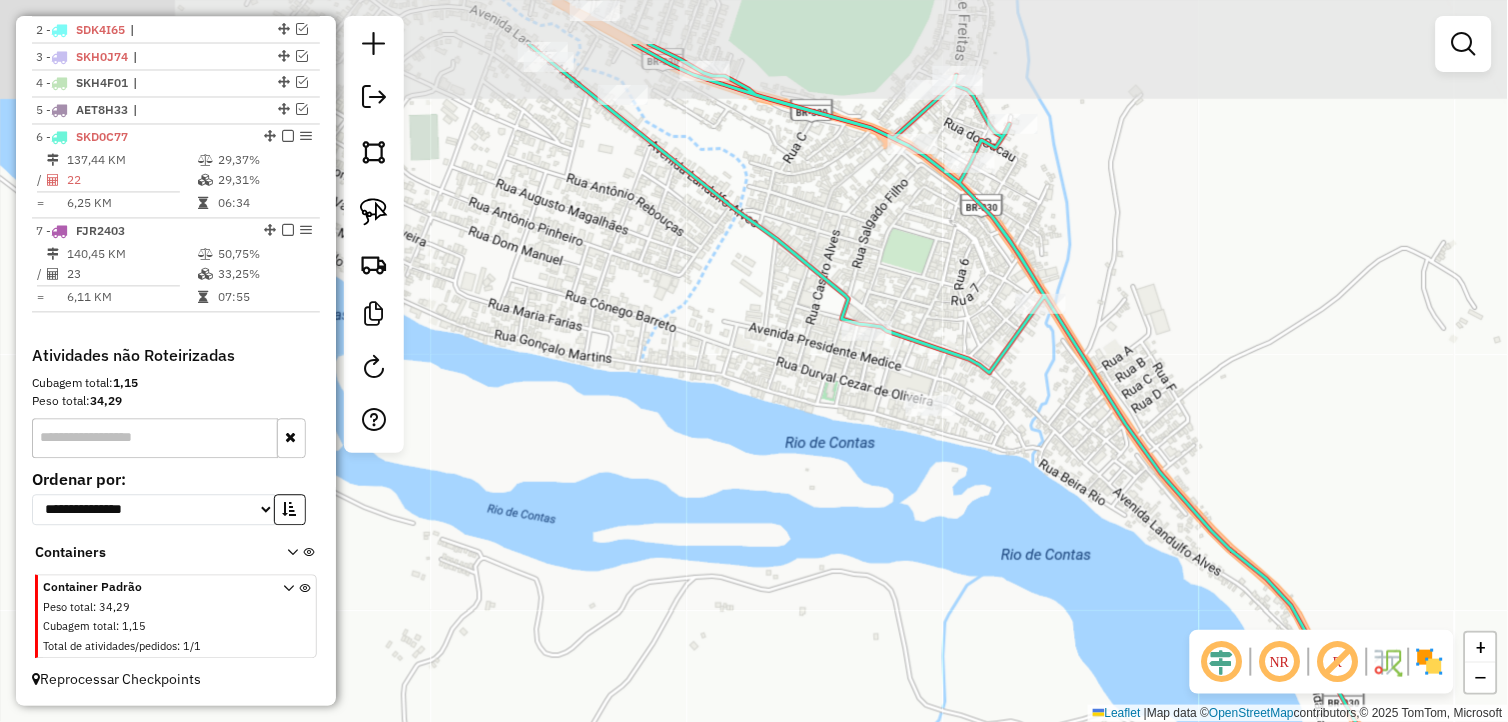 drag, startPoint x: 913, startPoint y: 502, endPoint x: 913, endPoint y: 517, distance: 15 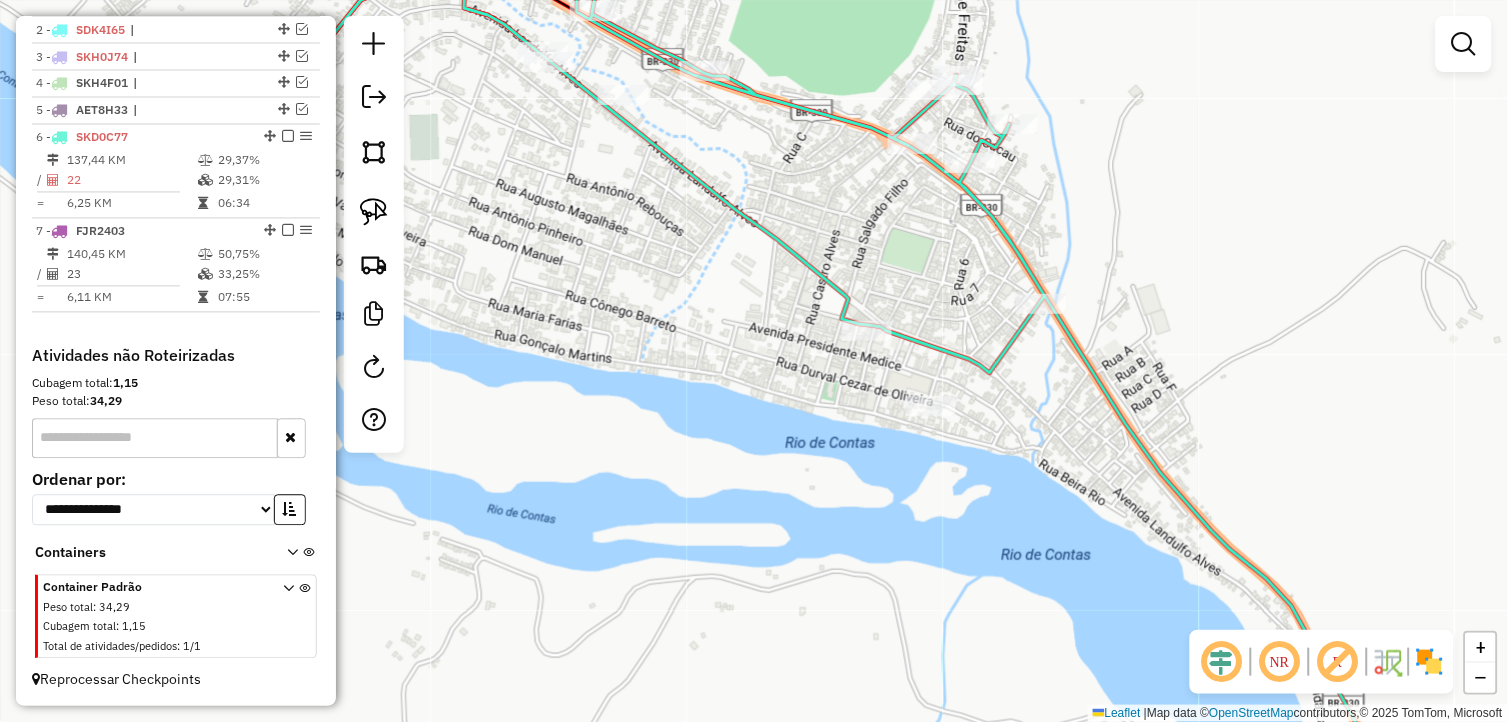 click on "Janela de atendimento Grade de atendimento Capacidade Transportadoras Veículos Cliente Pedidos  Rotas Selecione os dias de semana para filtrar as janelas de atendimento  Seg   Ter   Qua   Qui   Sex   Sáb   Dom  Informe o período da janela de atendimento: De: Até:  Filtrar exatamente a janela do cliente  Considerar janela de atendimento padrão  Selecione os dias de semana para filtrar as grades de atendimento  Seg   Ter   Qua   Qui   Sex   Sáb   Dom   Considerar clientes sem dia de atendimento cadastrado  Clientes fora do dia de atendimento selecionado Filtrar as atividades entre os valores definidos abaixo:  Peso mínimo:   Peso máximo:   Cubagem mínima:   Cubagem máxima:   De:   Até:  Filtrar as atividades entre o tempo de atendimento definido abaixo:  De:   Até:   Considerar capacidade total dos clientes não roteirizados Transportadora: Selecione um ou mais itens Tipo de veículo: Selecione um ou mais itens Veículo: Selecione um ou mais itens Motorista: Selecione um ou mais itens Nome: Rótulo:" 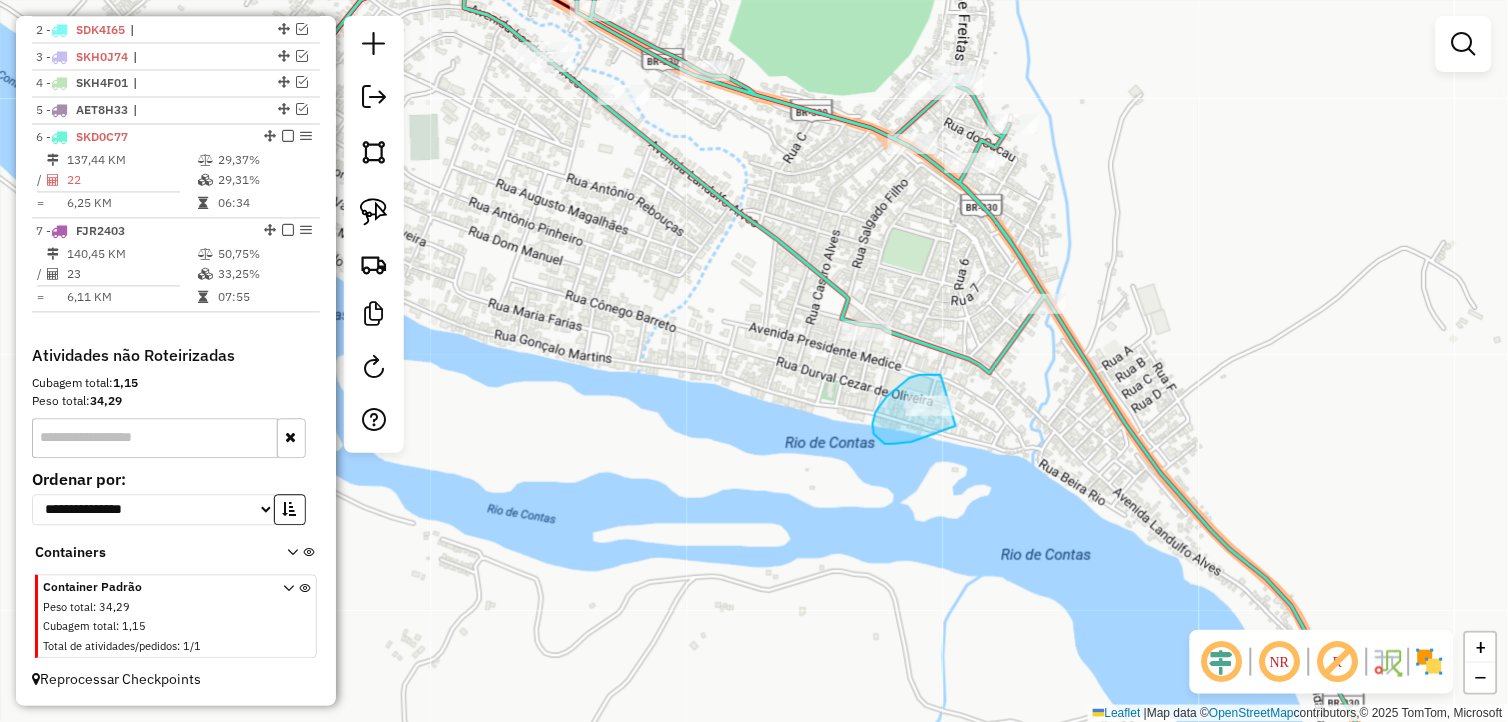 drag, startPoint x: 887, startPoint y: 397, endPoint x: 976, endPoint y: 416, distance: 91.00549 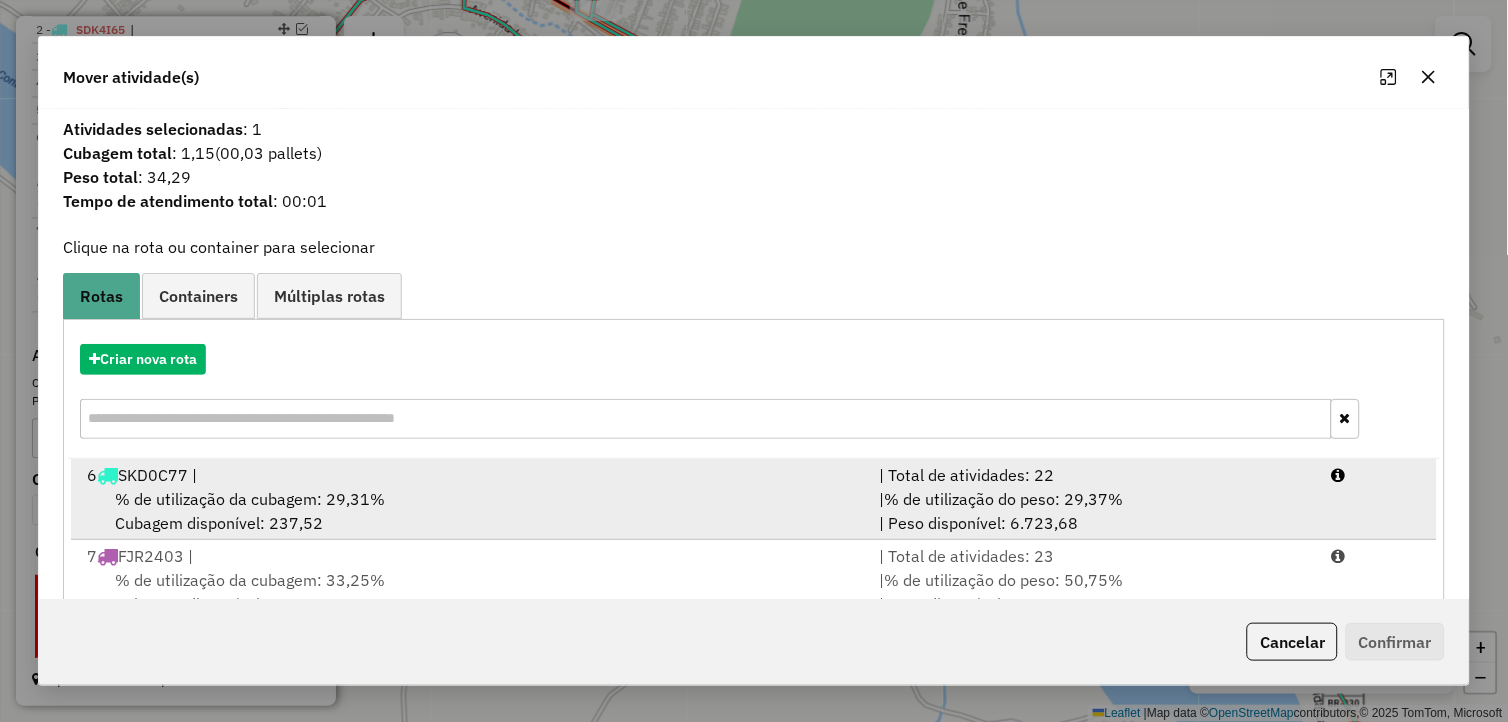 click on "% de utilização da cubagem: 29,31%" at bounding box center (250, 499) 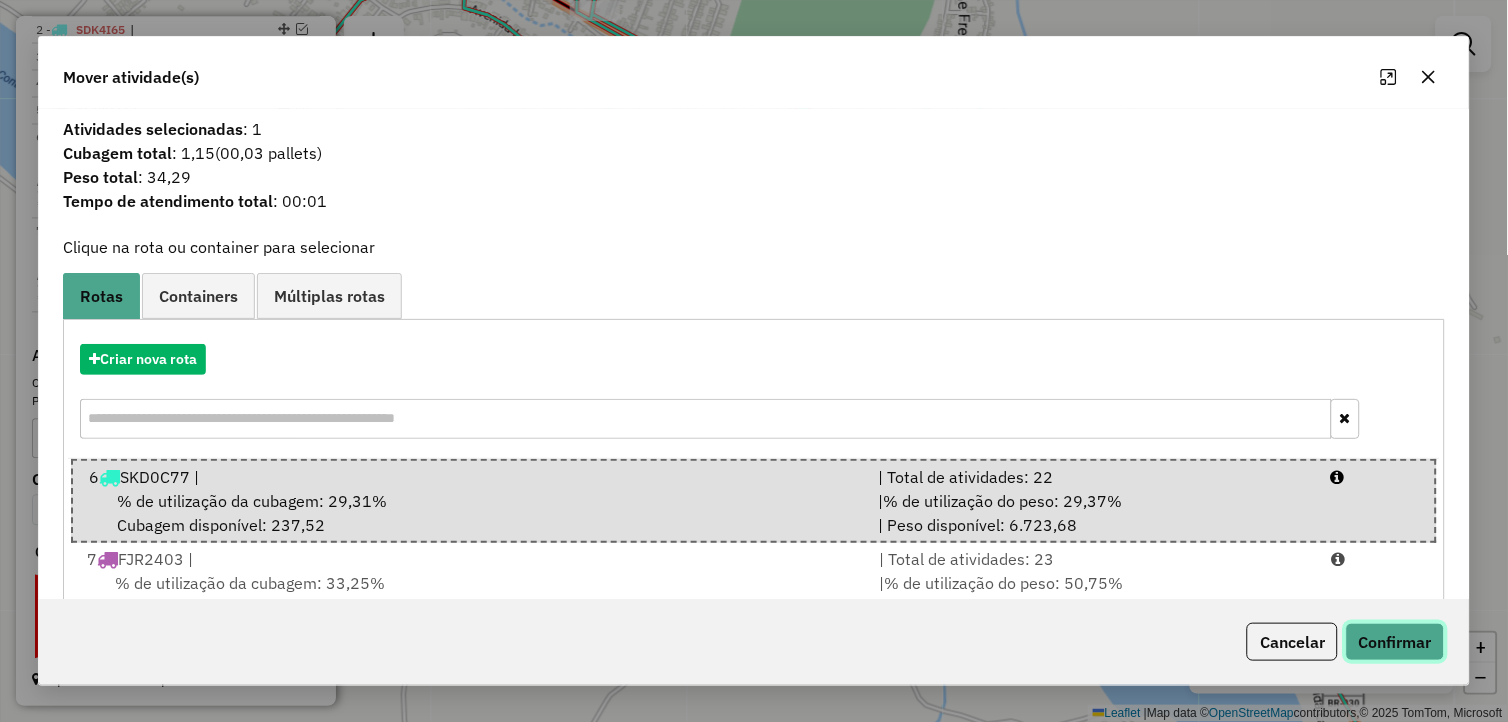 click on "Confirmar" 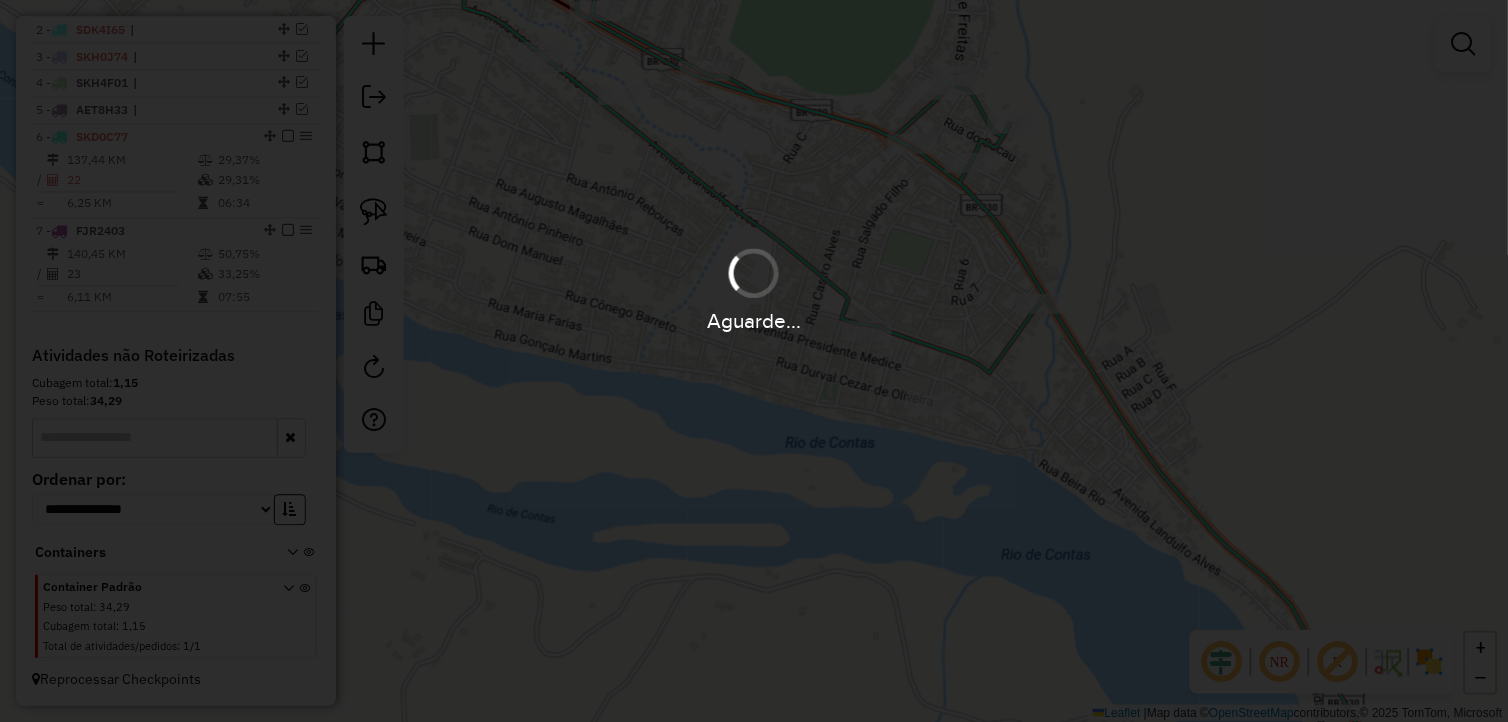 scroll, scrollTop: 485, scrollLeft: 0, axis: vertical 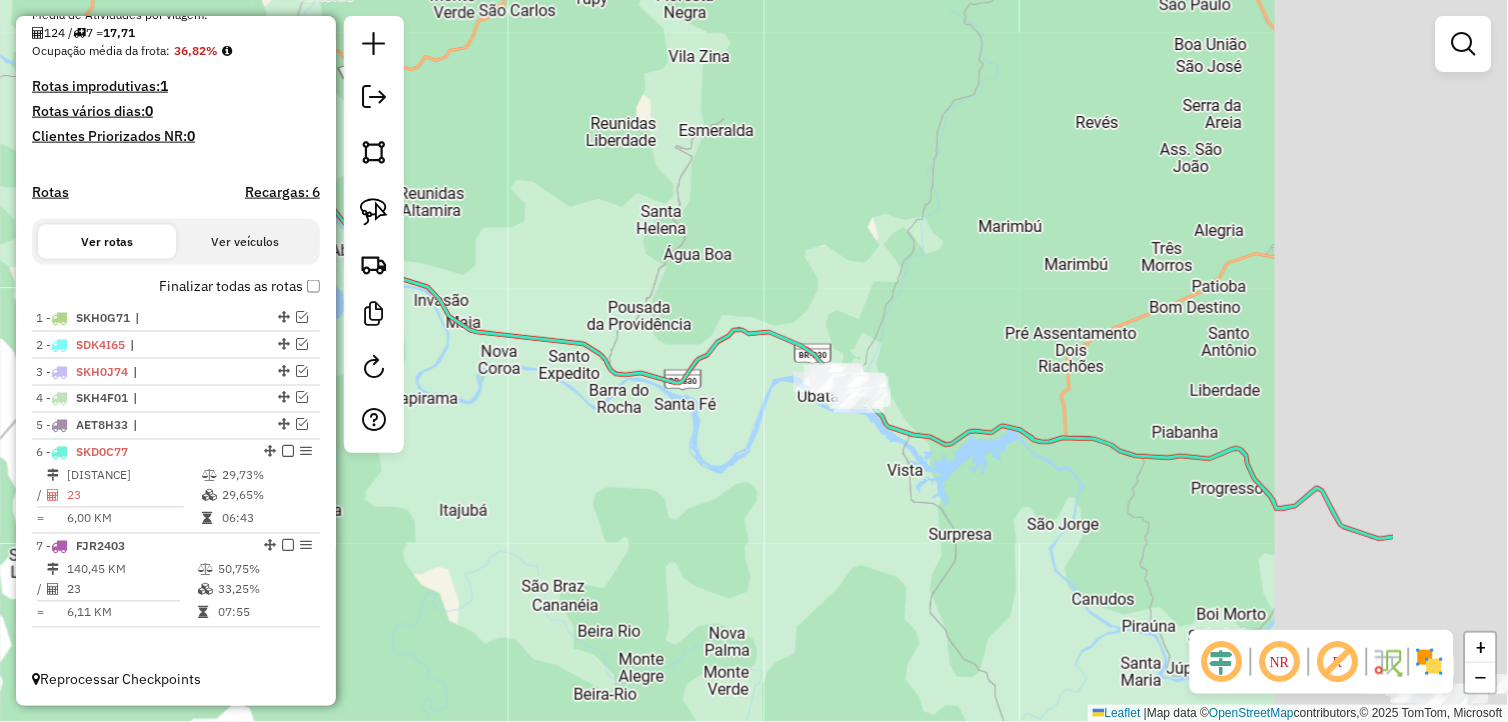 drag, startPoint x: 1096, startPoint y: 344, endPoint x: 850, endPoint y: 221, distance: 275.03635 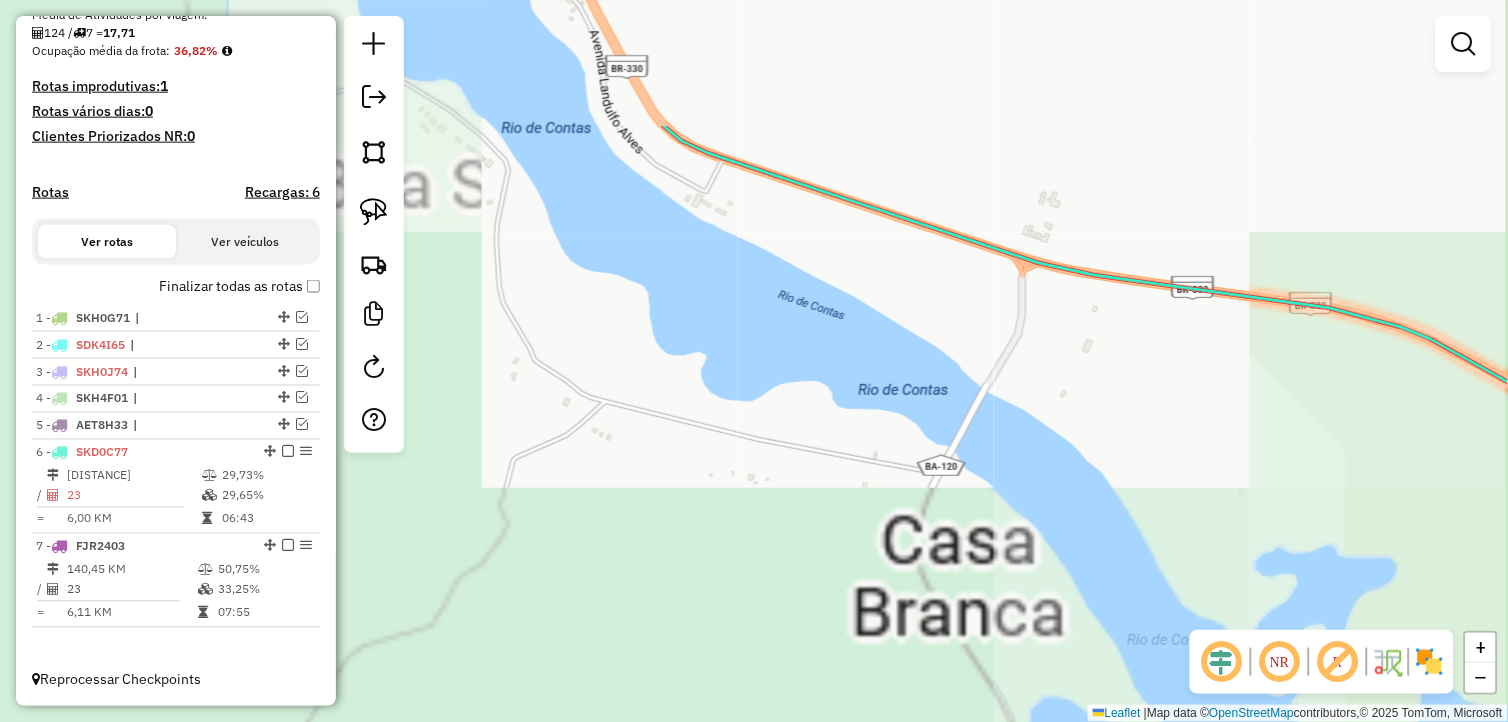 drag, startPoint x: 586, startPoint y: 427, endPoint x: 1171, endPoint y: 575, distance: 603.431 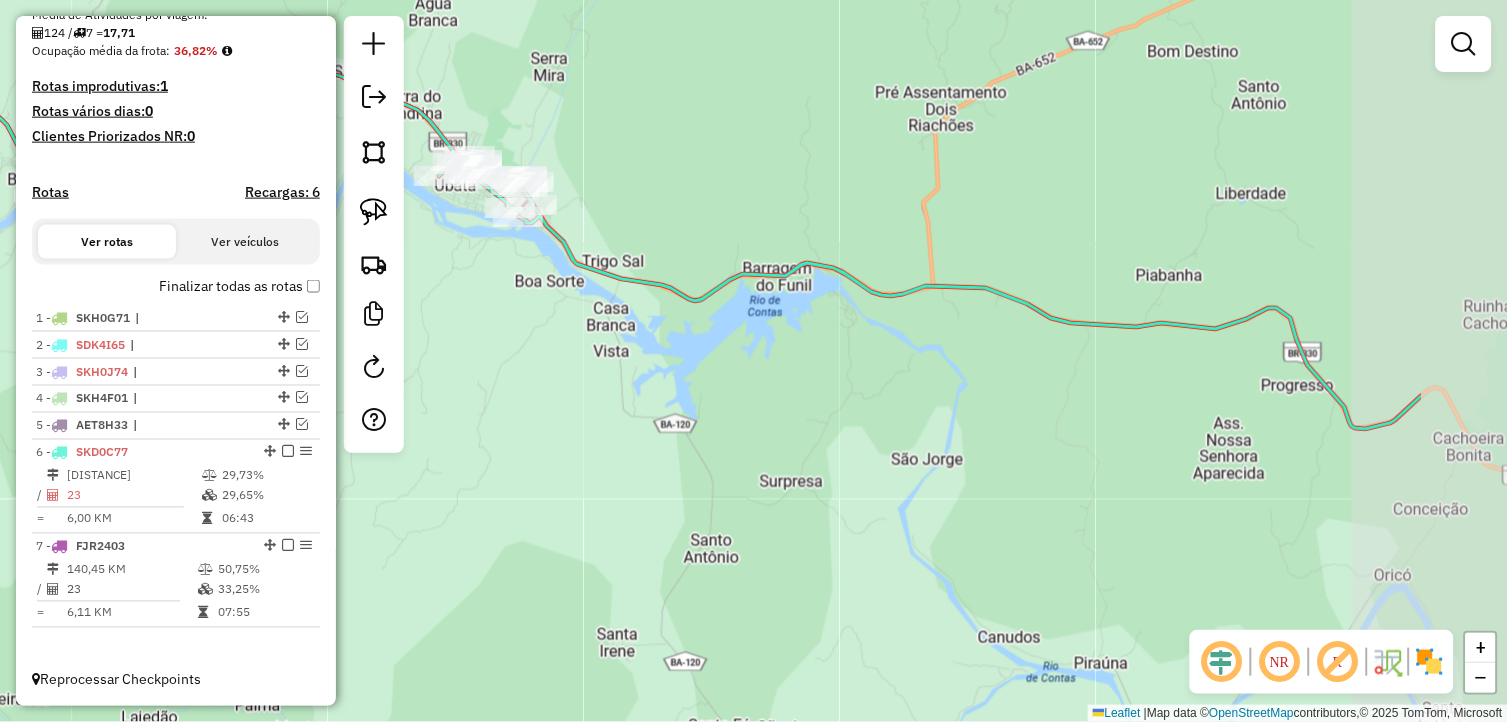 drag, startPoint x: 996, startPoint y: 506, endPoint x: 766, endPoint y: 314, distance: 299.6064 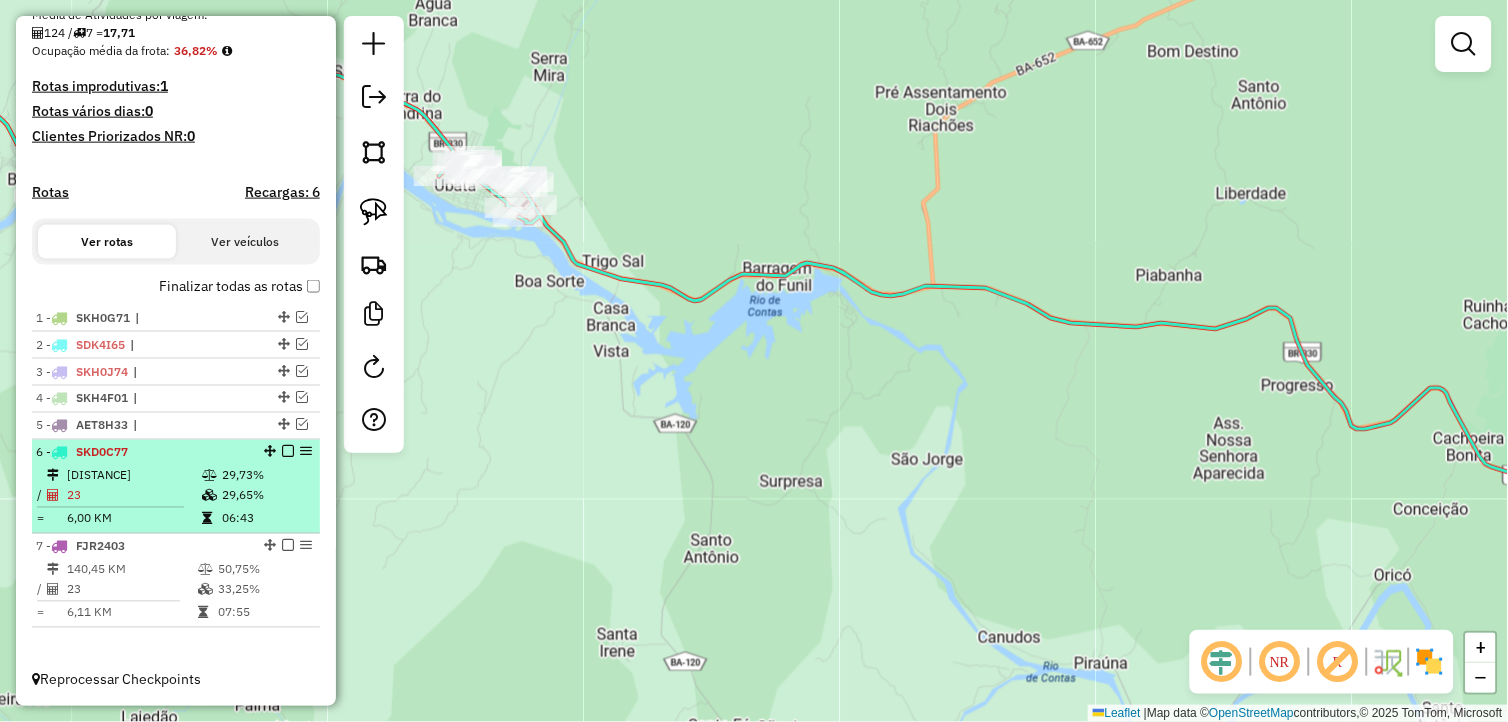 click on "23" at bounding box center [134, 496] 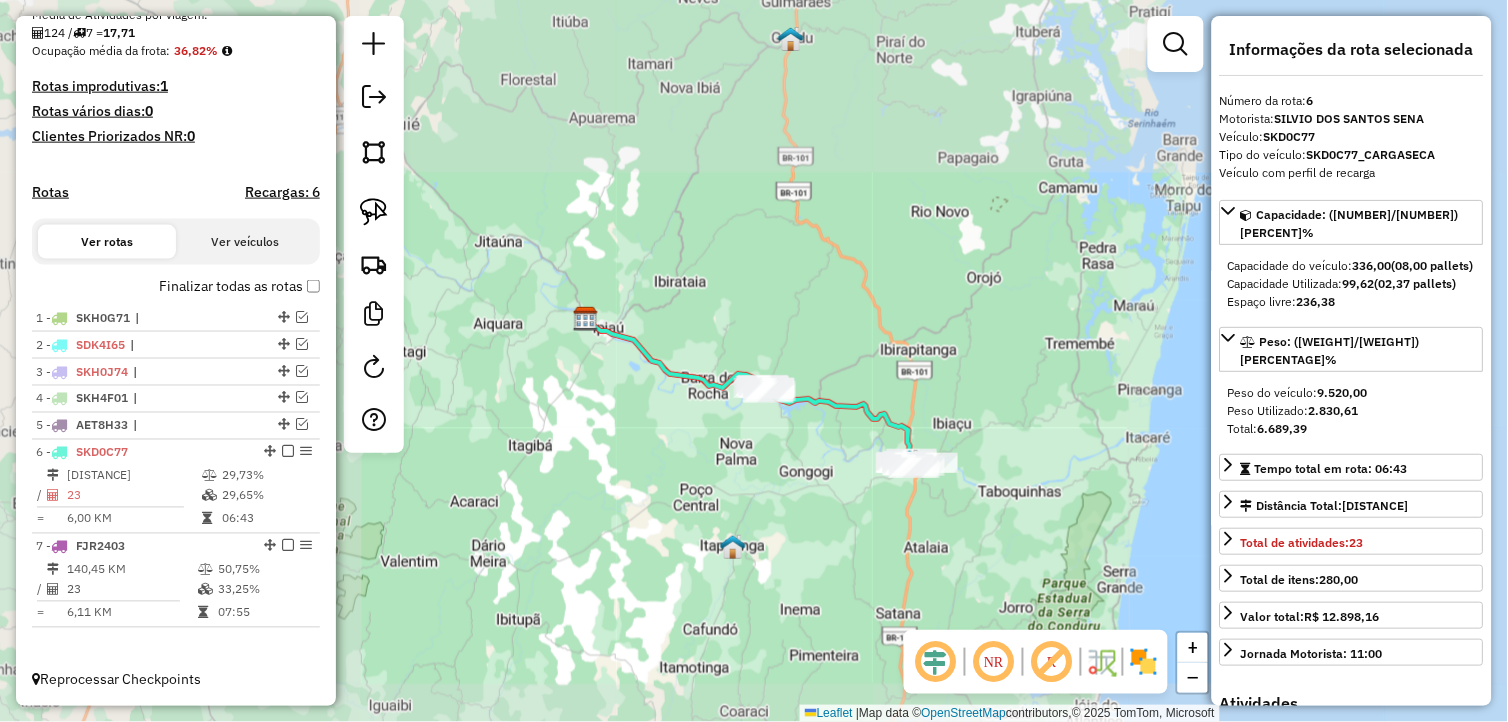 drag, startPoint x: 826, startPoint y: 465, endPoint x: 673, endPoint y: 453, distance: 153.46986 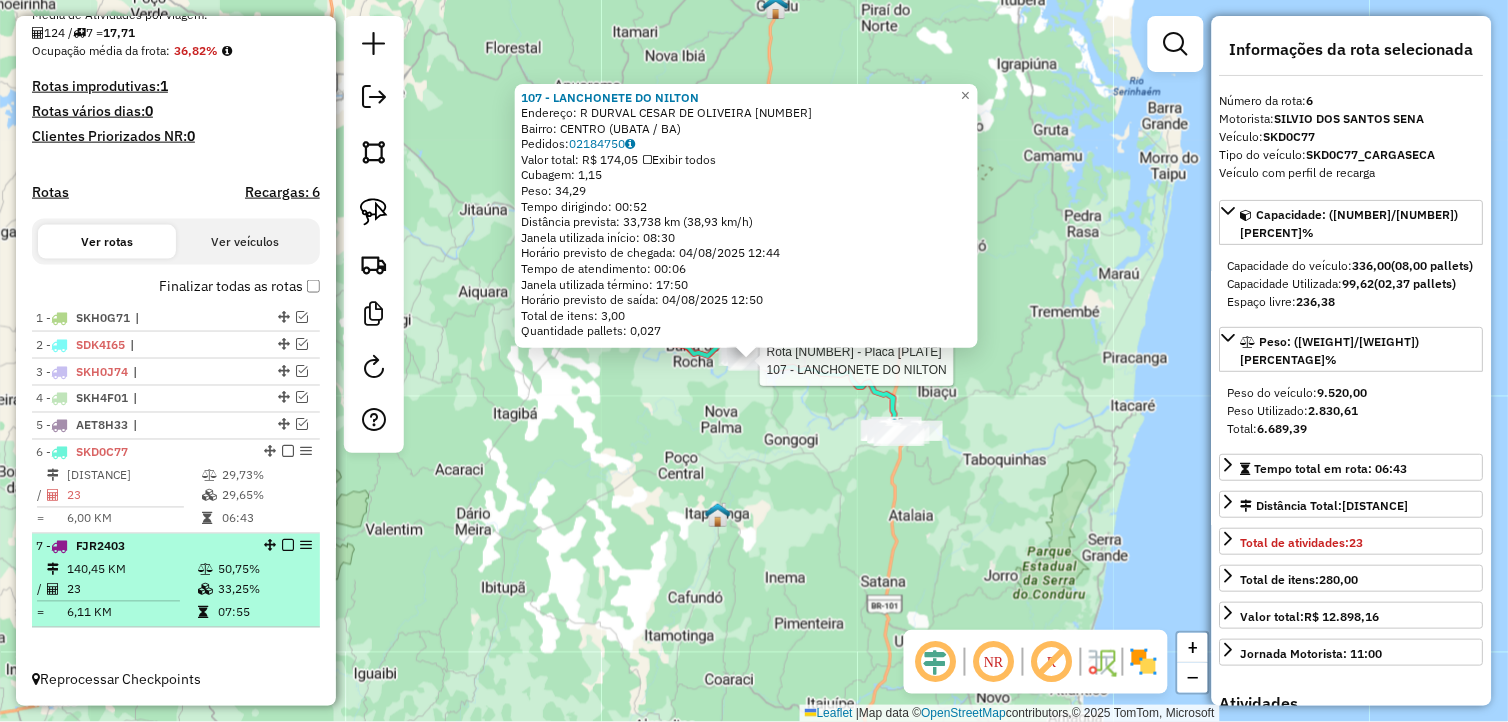 click on "23" at bounding box center [131, 590] 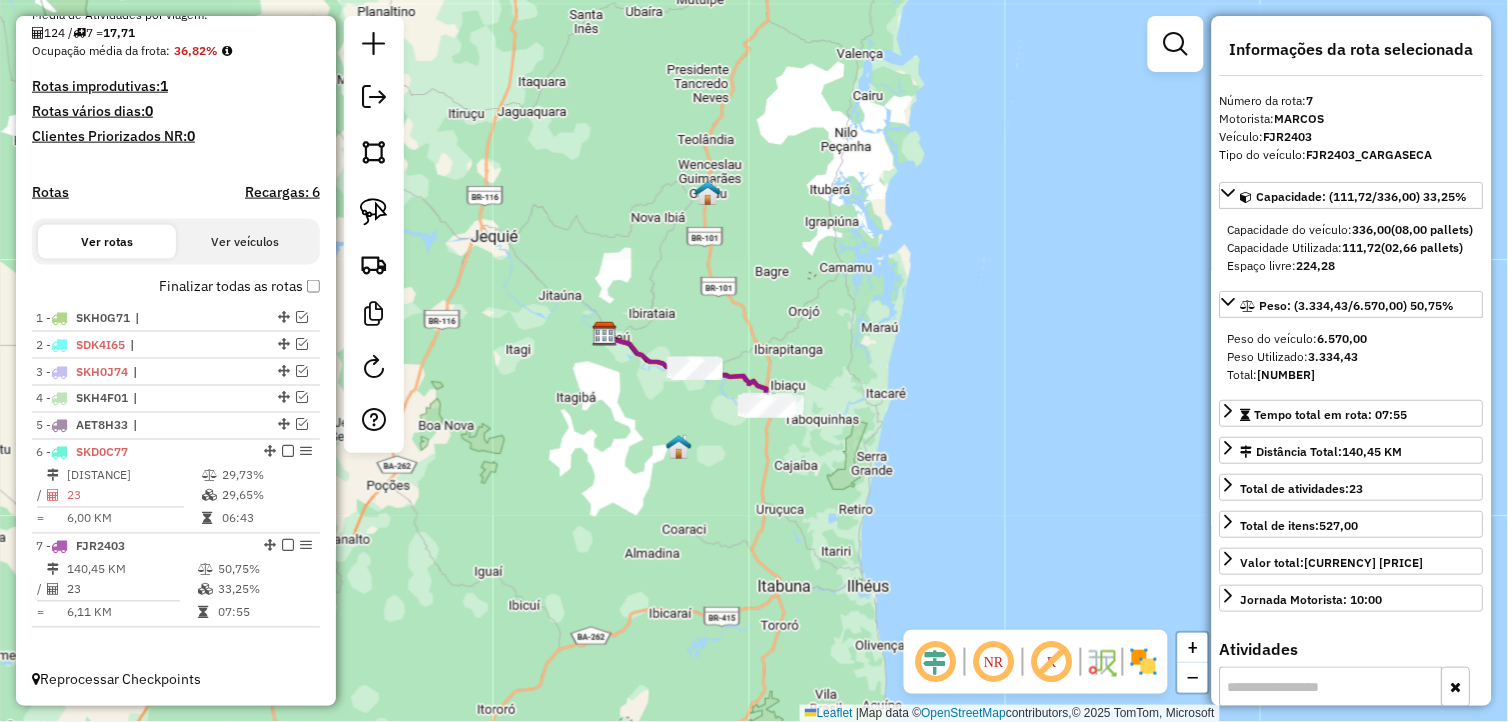 drag, startPoint x: 875, startPoint y: 518, endPoint x: 601, endPoint y: 398, distance: 299.1254 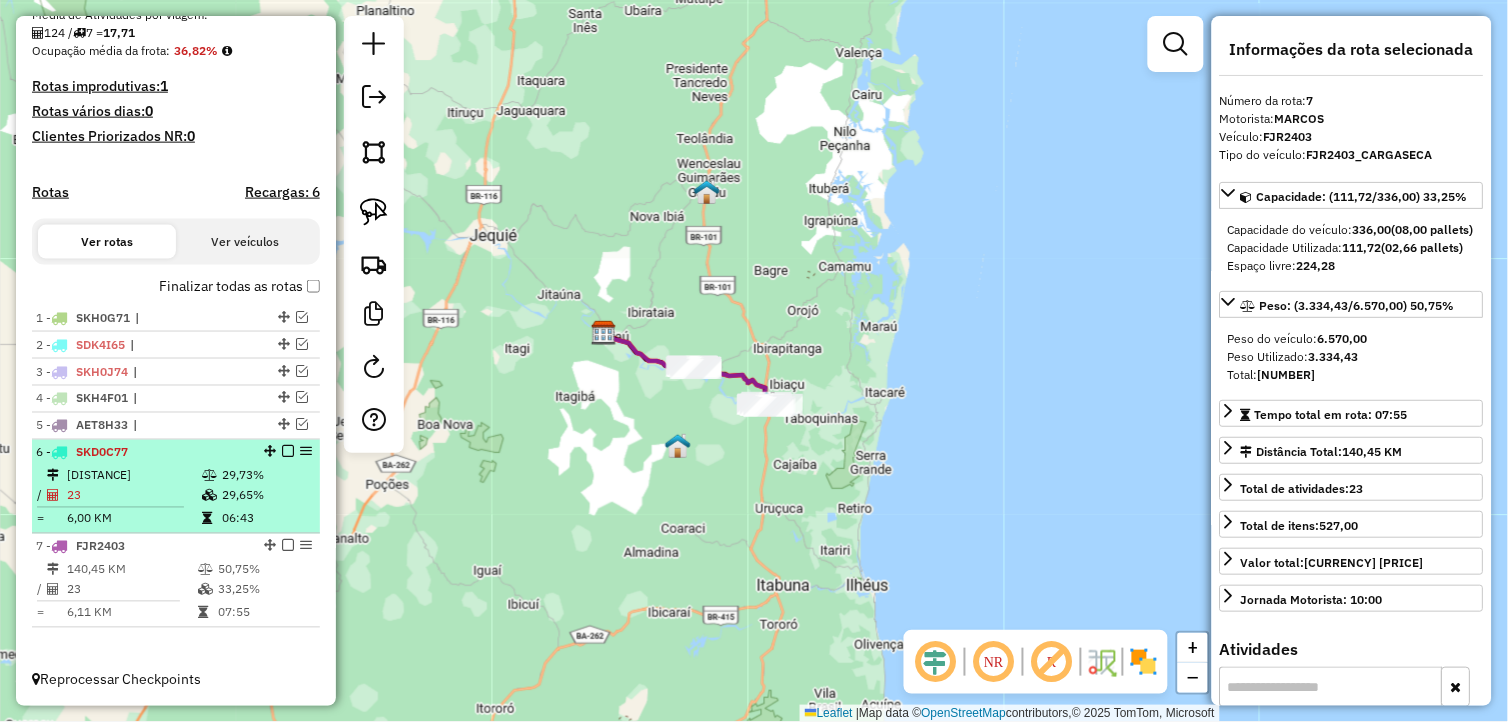 click on "29,73%" at bounding box center [267, 476] 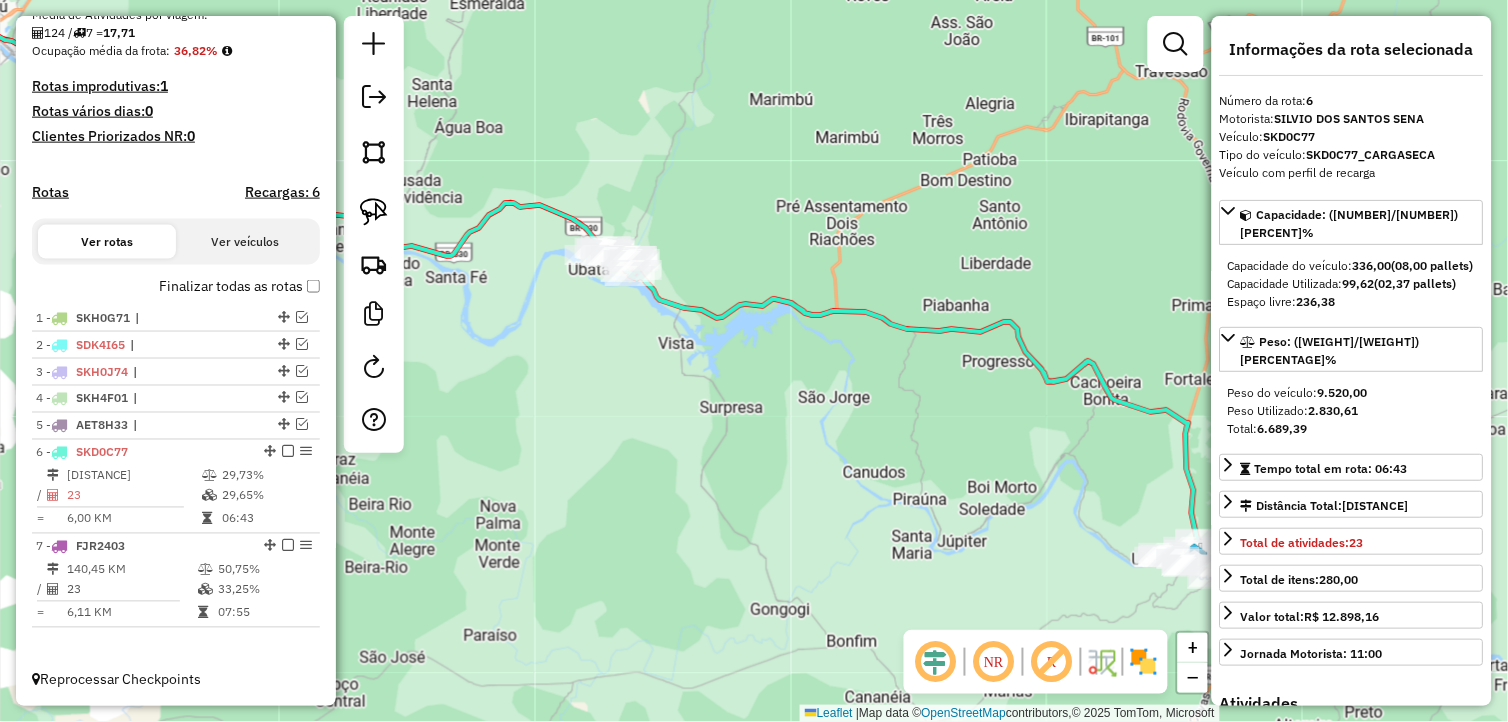 drag, startPoint x: 903, startPoint y: 538, endPoint x: 740, endPoint y: 453, distance: 183.83145 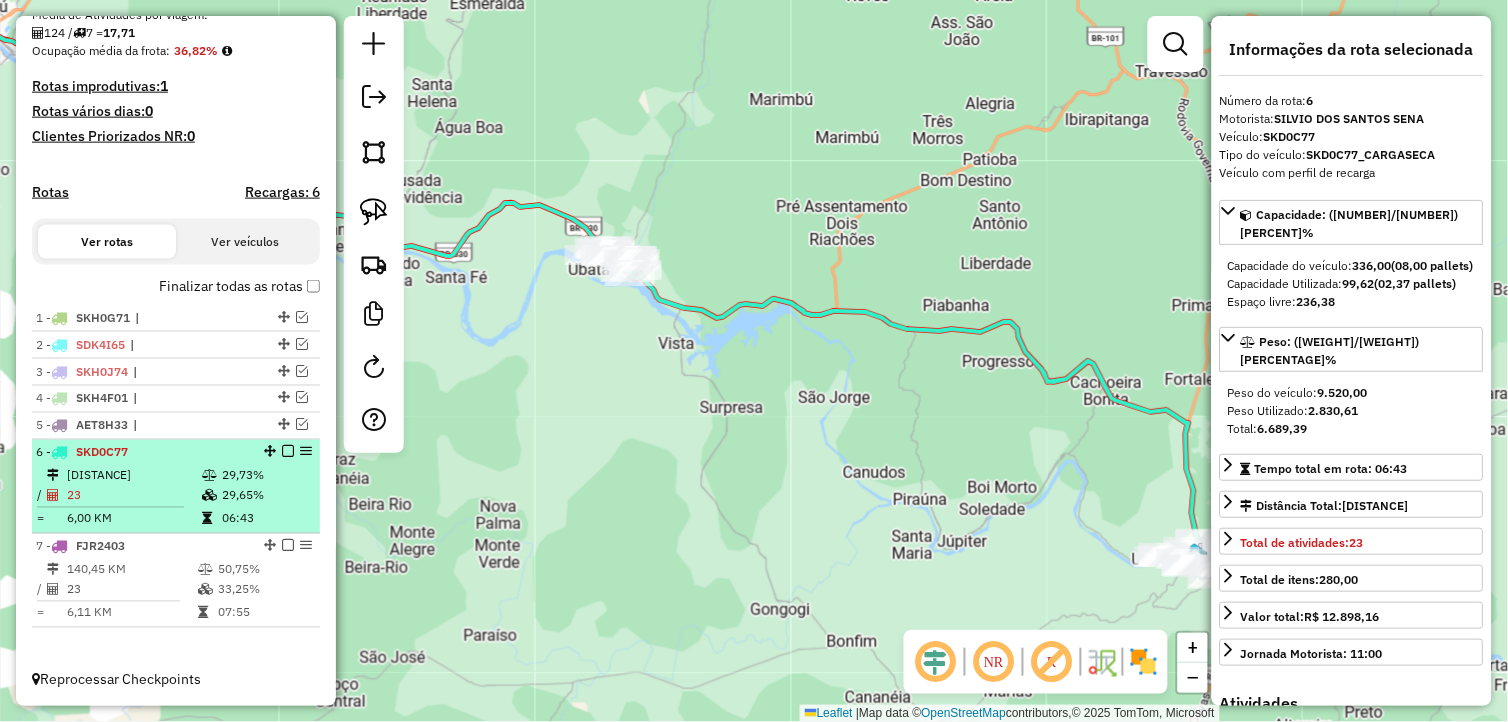 click at bounding box center (288, 452) 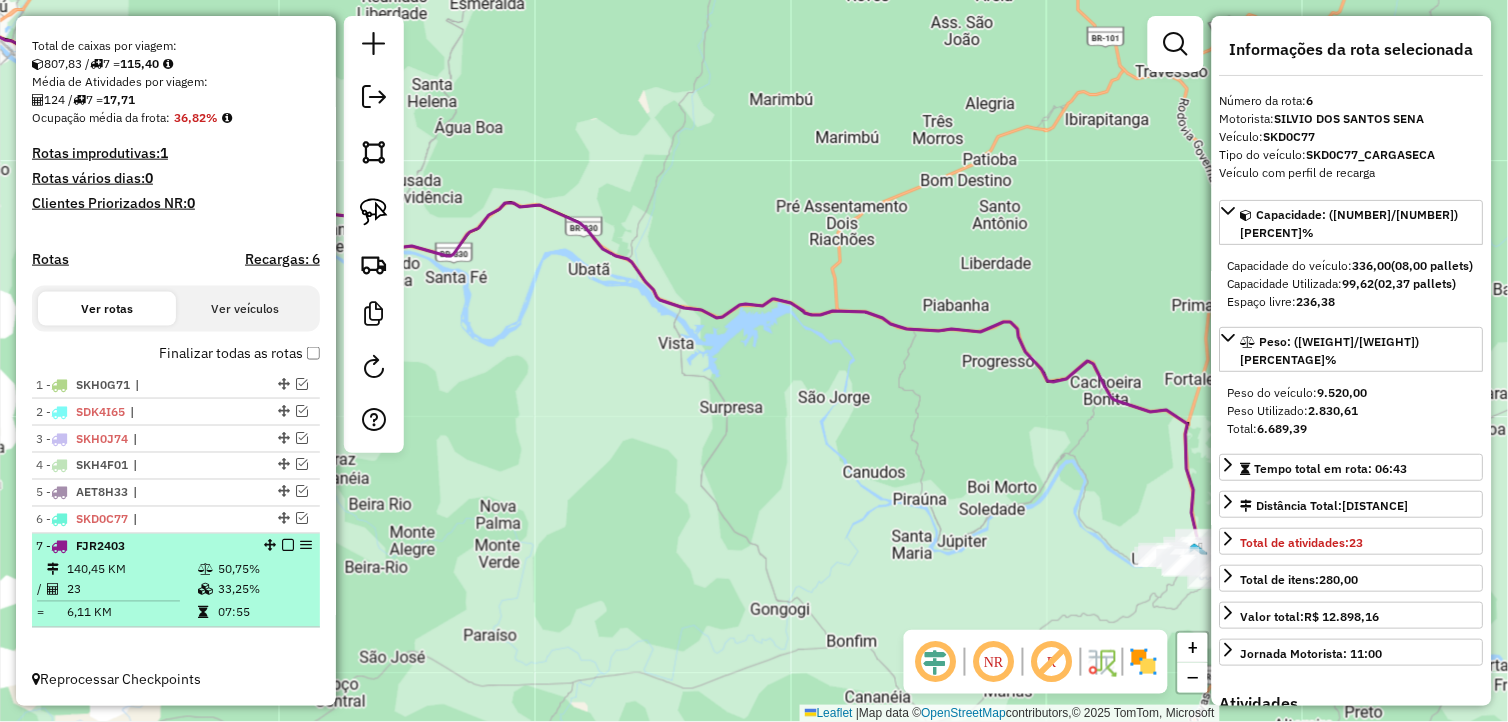 click at bounding box center [288, 546] 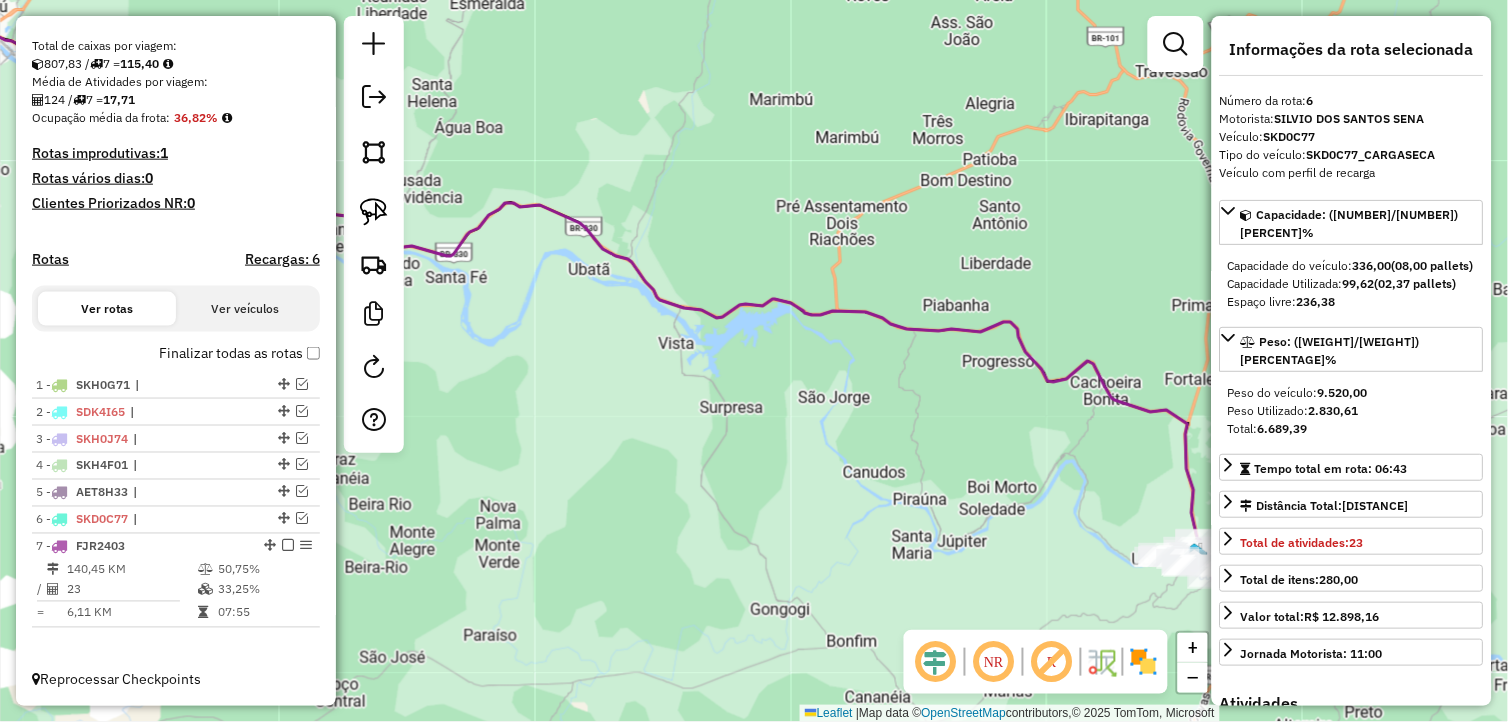 scroll, scrollTop: 352, scrollLeft: 0, axis: vertical 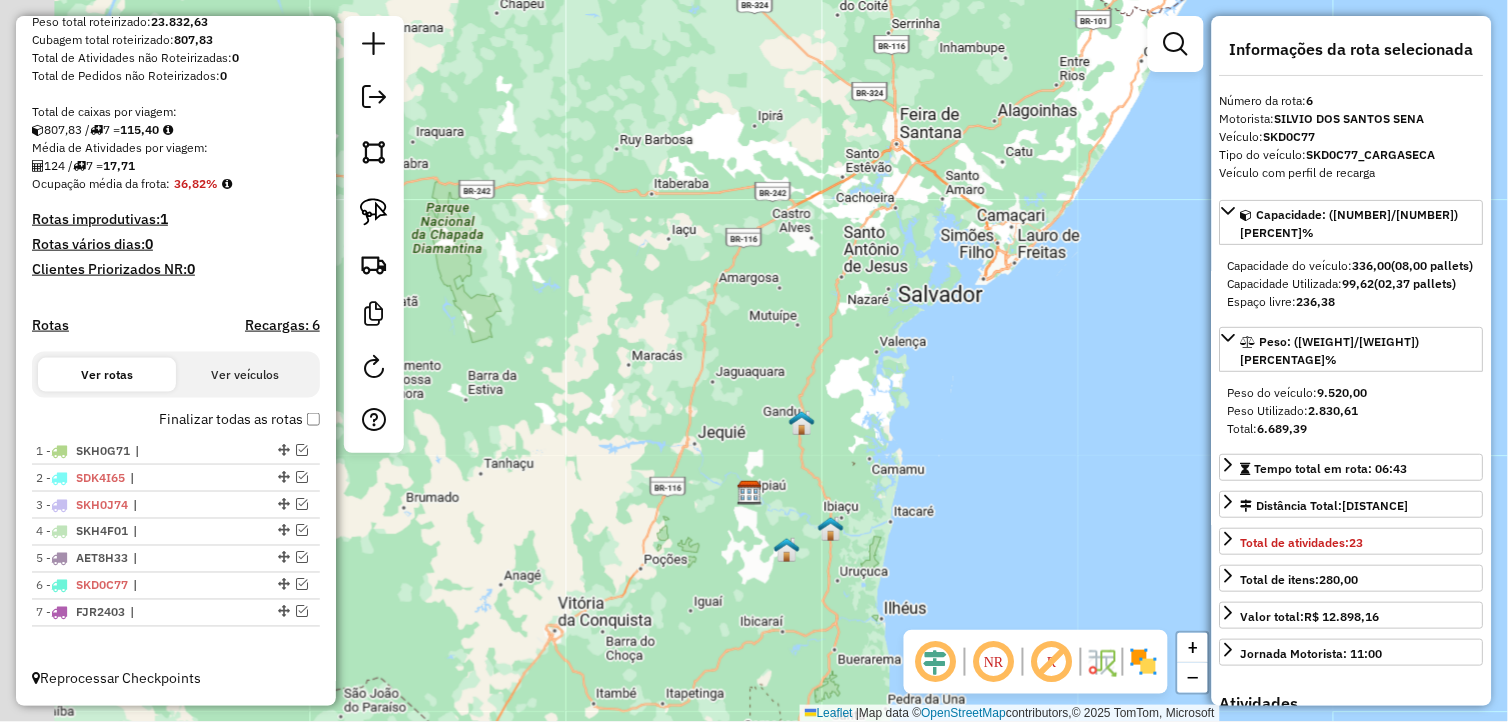 drag, startPoint x: 648, startPoint y: 344, endPoint x: 763, endPoint y: 502, distance: 195.42006 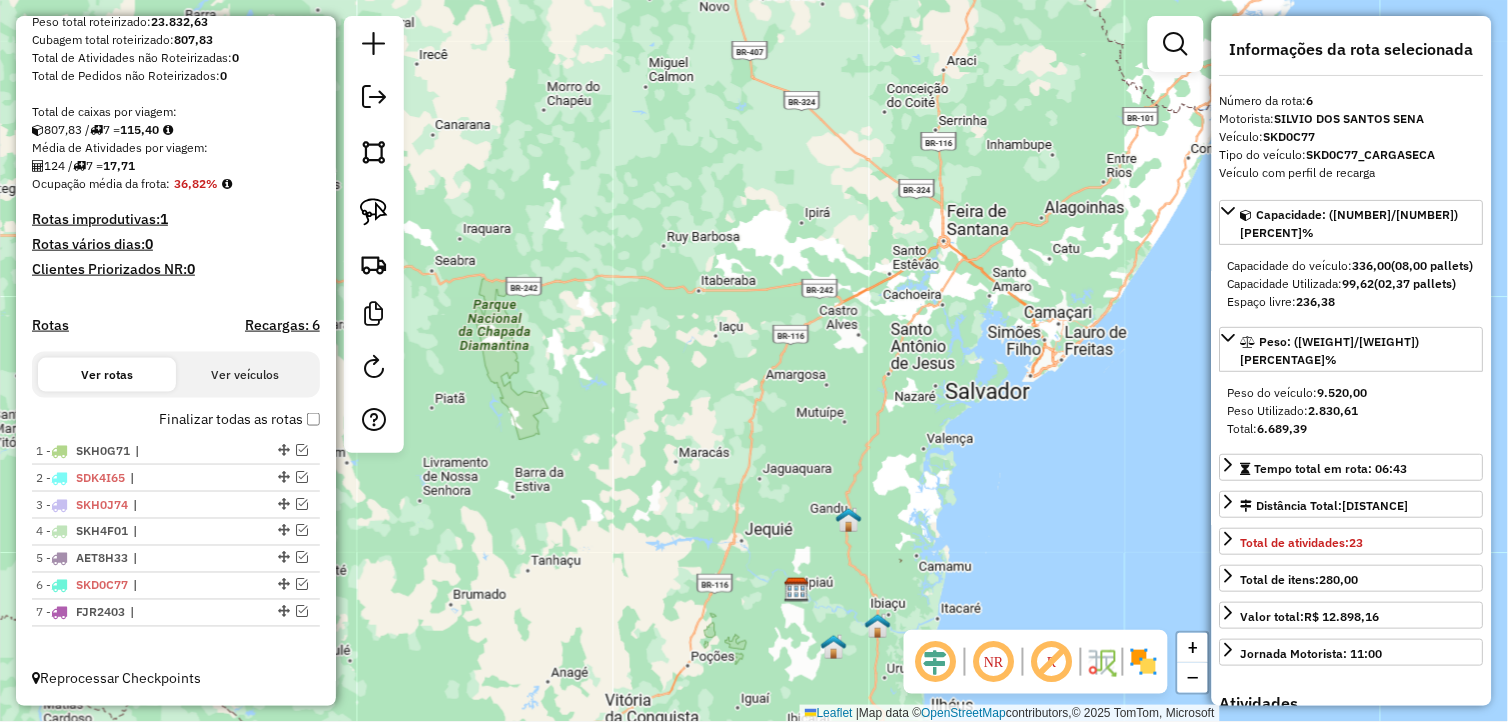 drag, startPoint x: 742, startPoint y: 428, endPoint x: 795, endPoint y: 385, distance: 68.24954 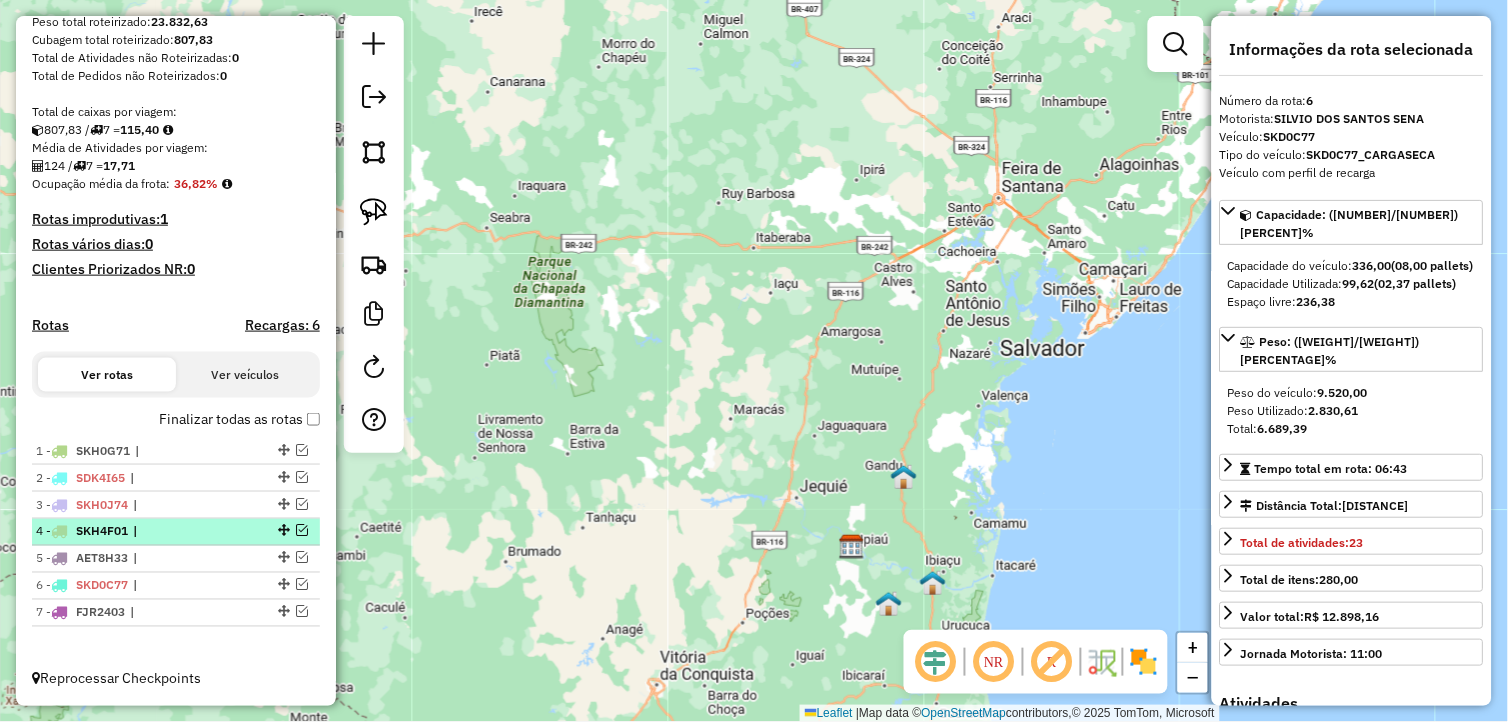 click at bounding box center (302, 531) 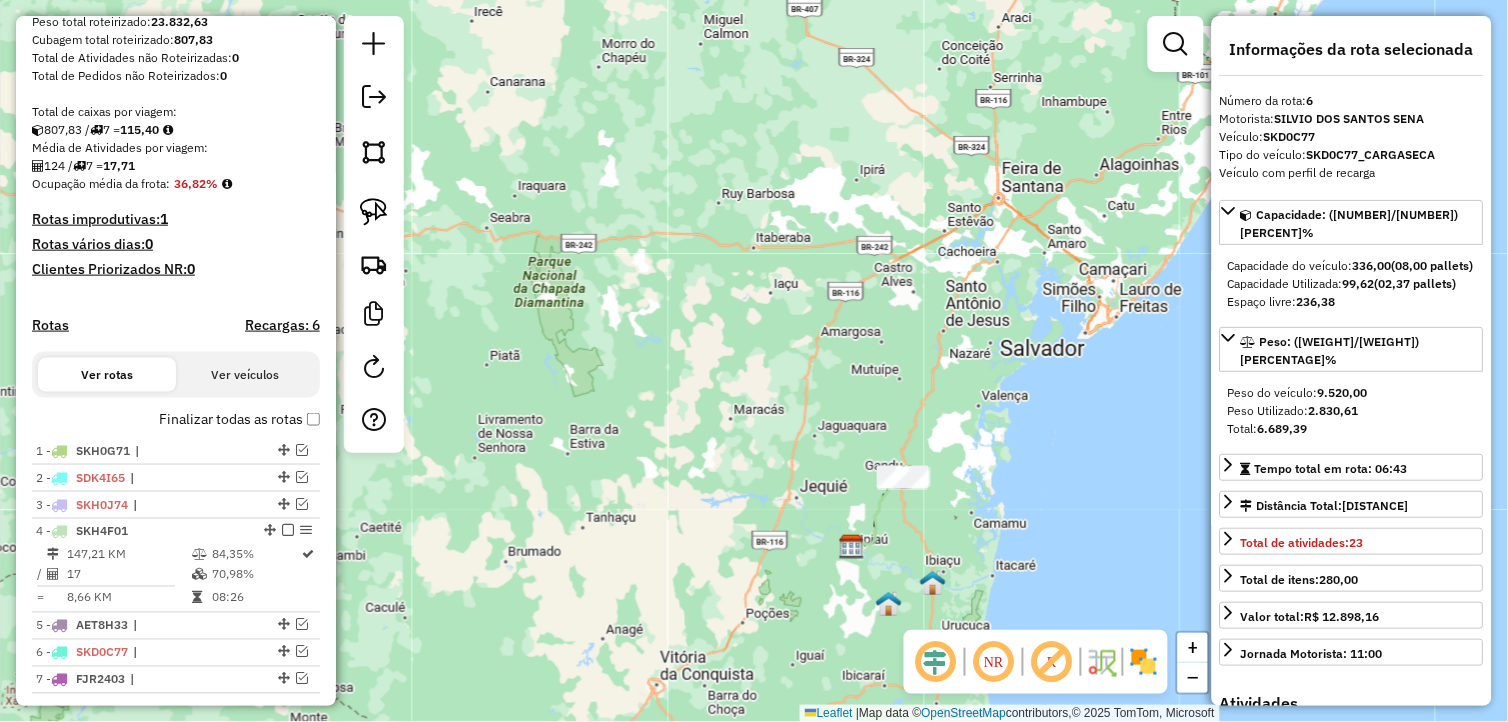 scroll, scrollTop: 418, scrollLeft: 0, axis: vertical 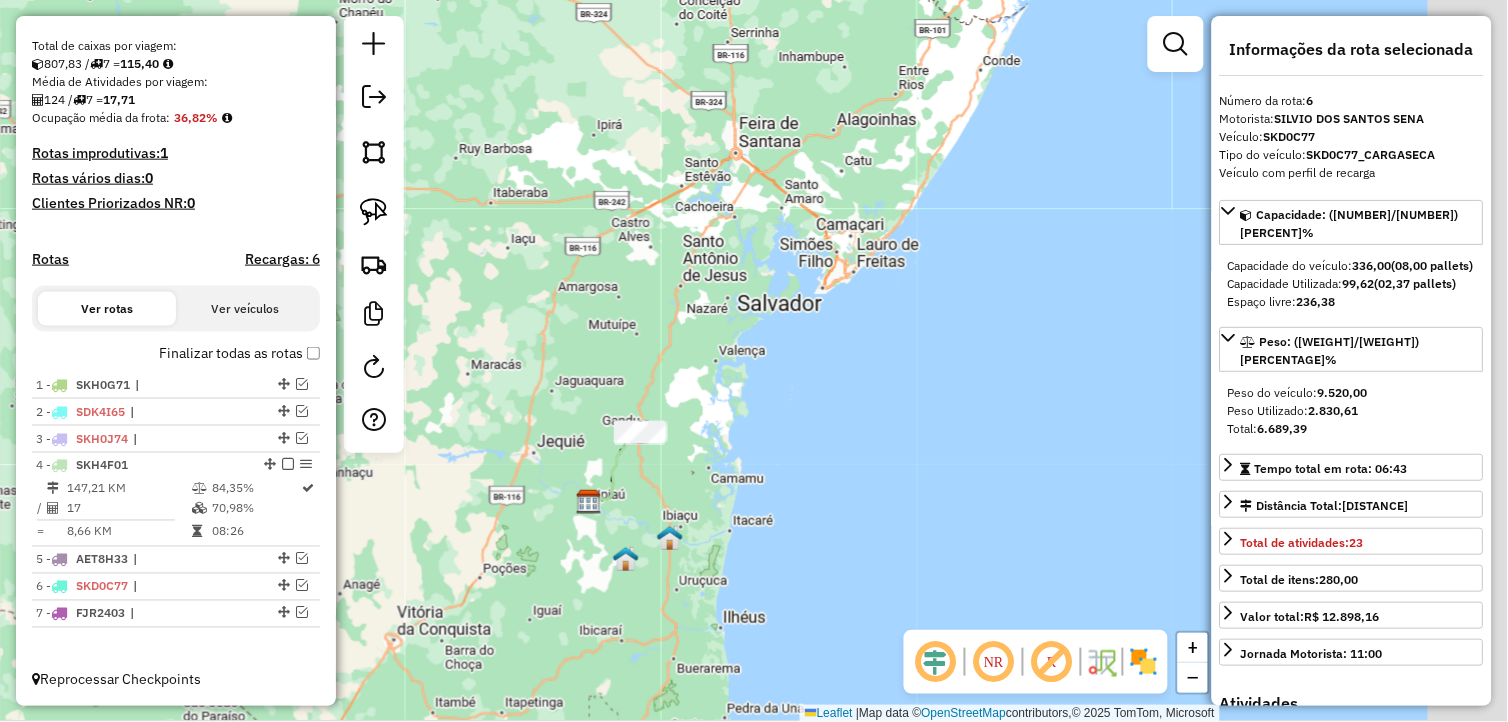 drag, startPoint x: 813, startPoint y: 526, endPoint x: 543, endPoint y: 481, distance: 273.7243 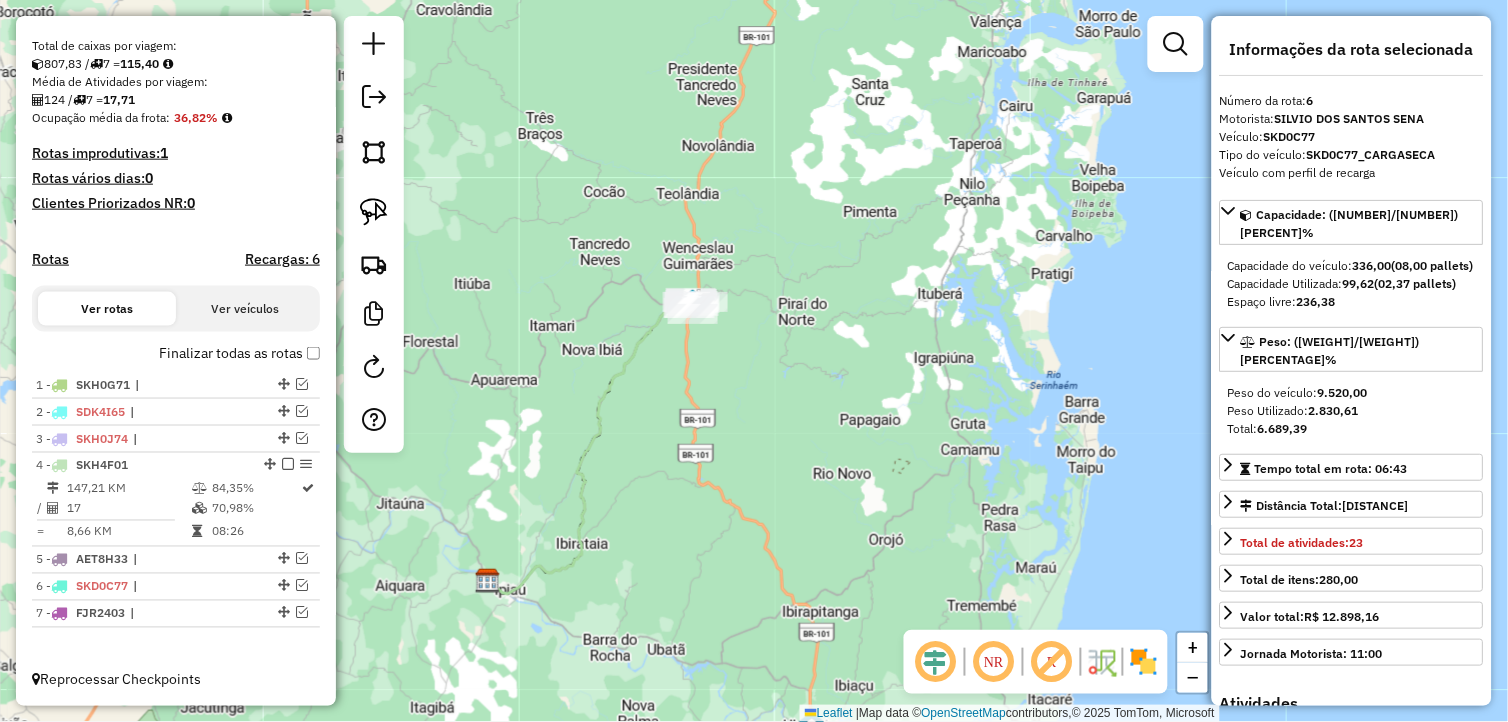 drag, startPoint x: 833, startPoint y: 475, endPoint x: 581, endPoint y: 467, distance: 252.12695 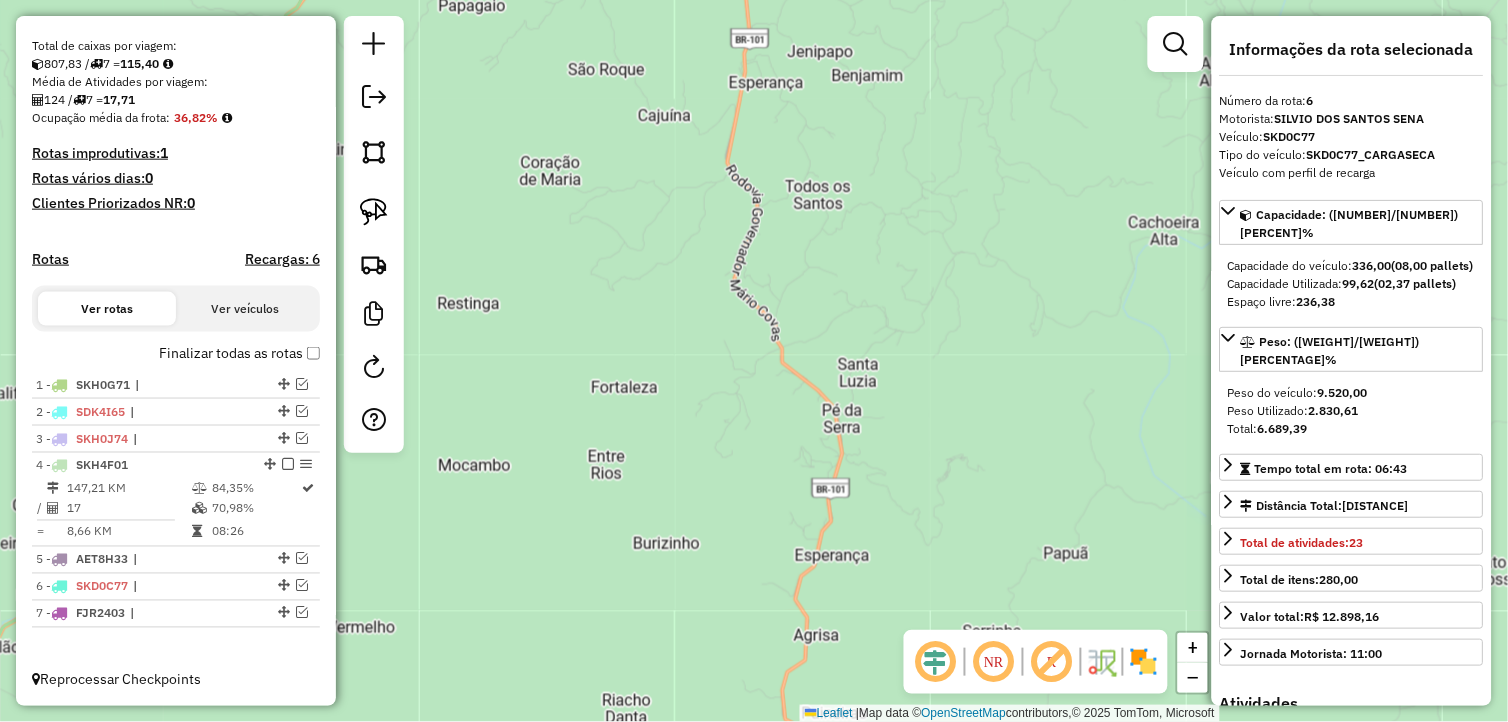 drag, startPoint x: 713, startPoint y: 212, endPoint x: 672, endPoint y: 521, distance: 311.7082 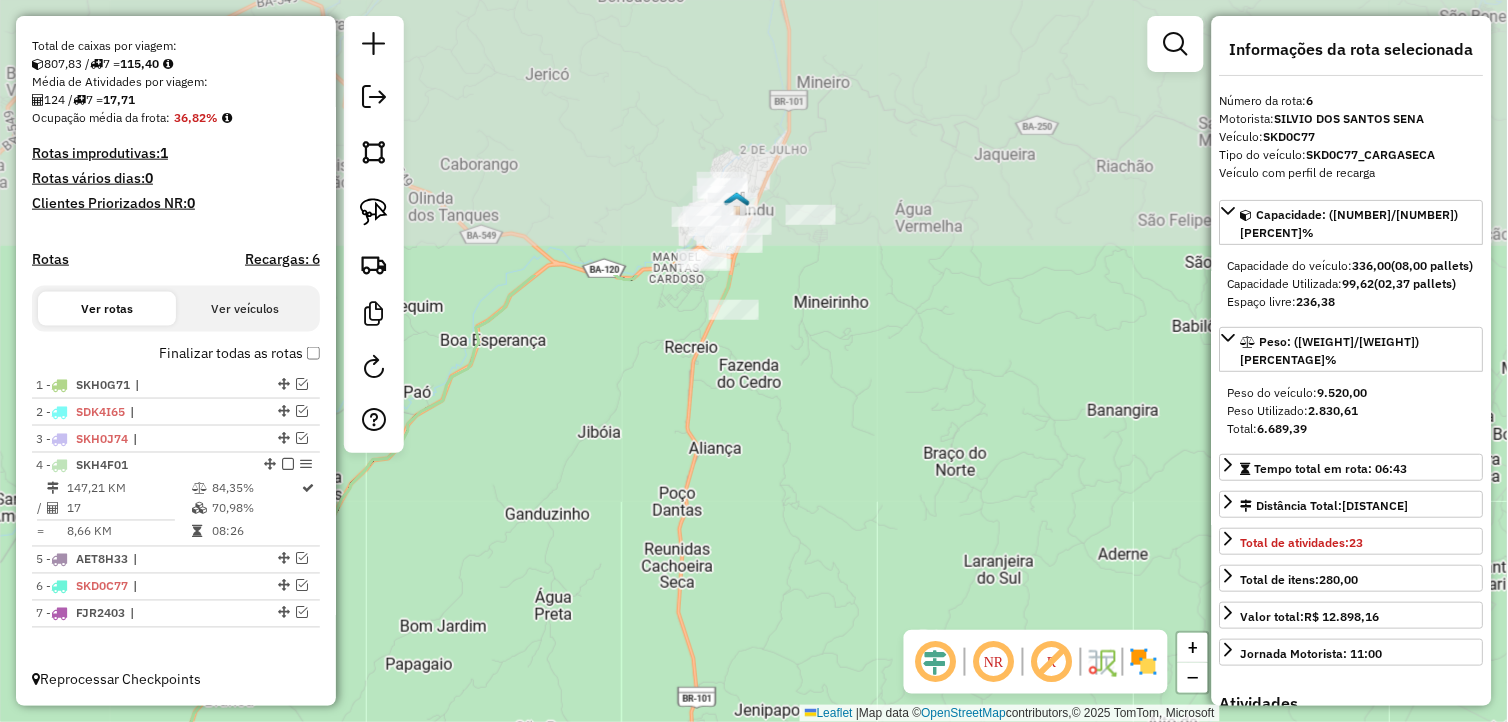 drag, startPoint x: 785, startPoint y: 323, endPoint x: 786, endPoint y: 645, distance: 322.00156 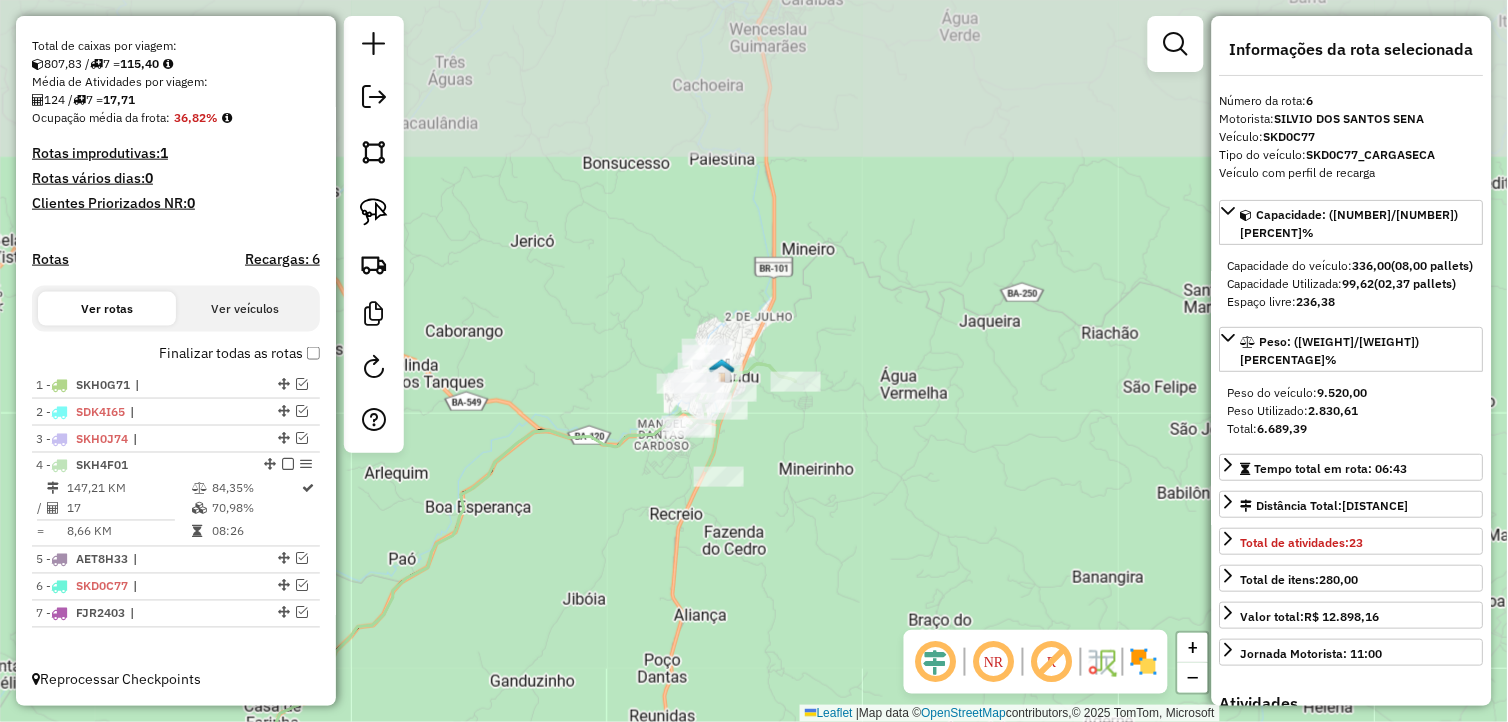 drag, startPoint x: 732, startPoint y: 506, endPoint x: 733, endPoint y: 566, distance: 60.00833 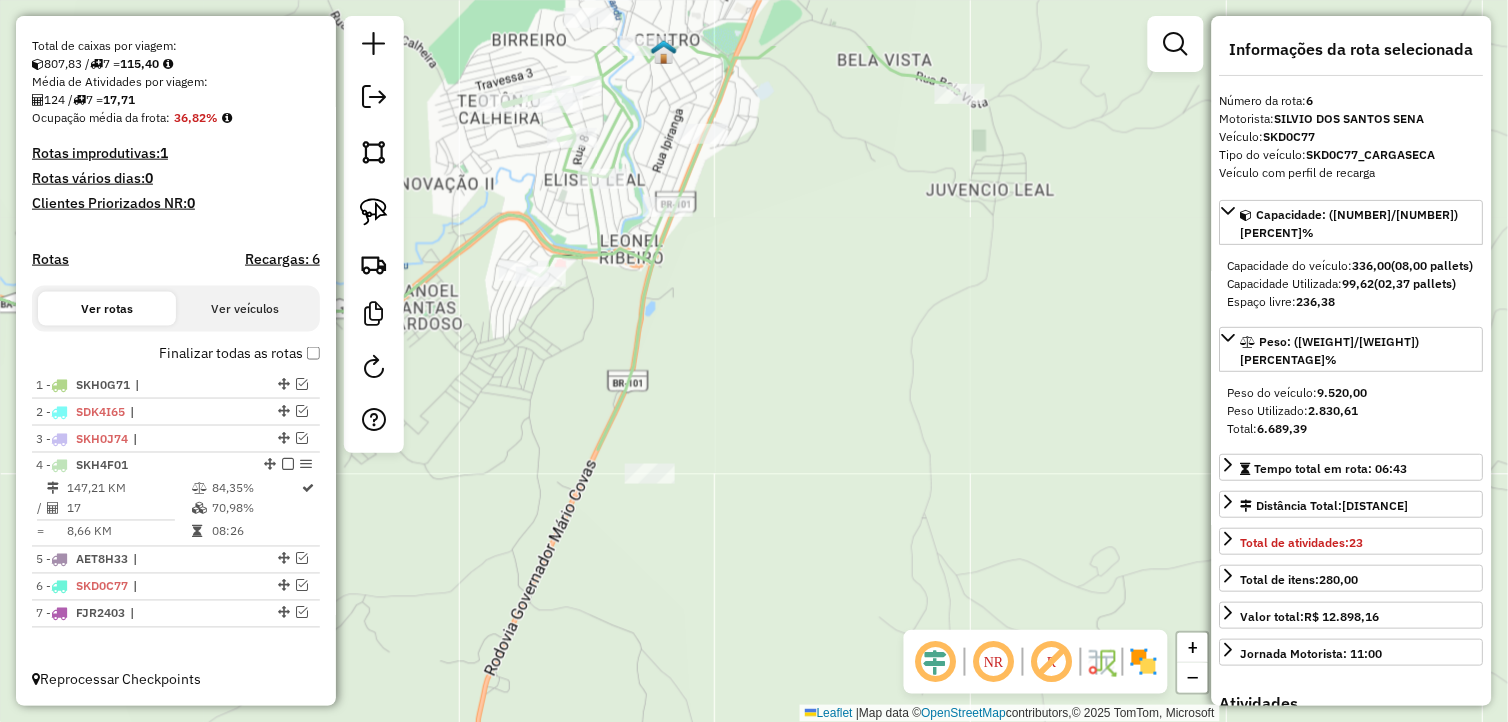 drag, startPoint x: 772, startPoint y: 403, endPoint x: 757, endPoint y: 522, distance: 119.94165 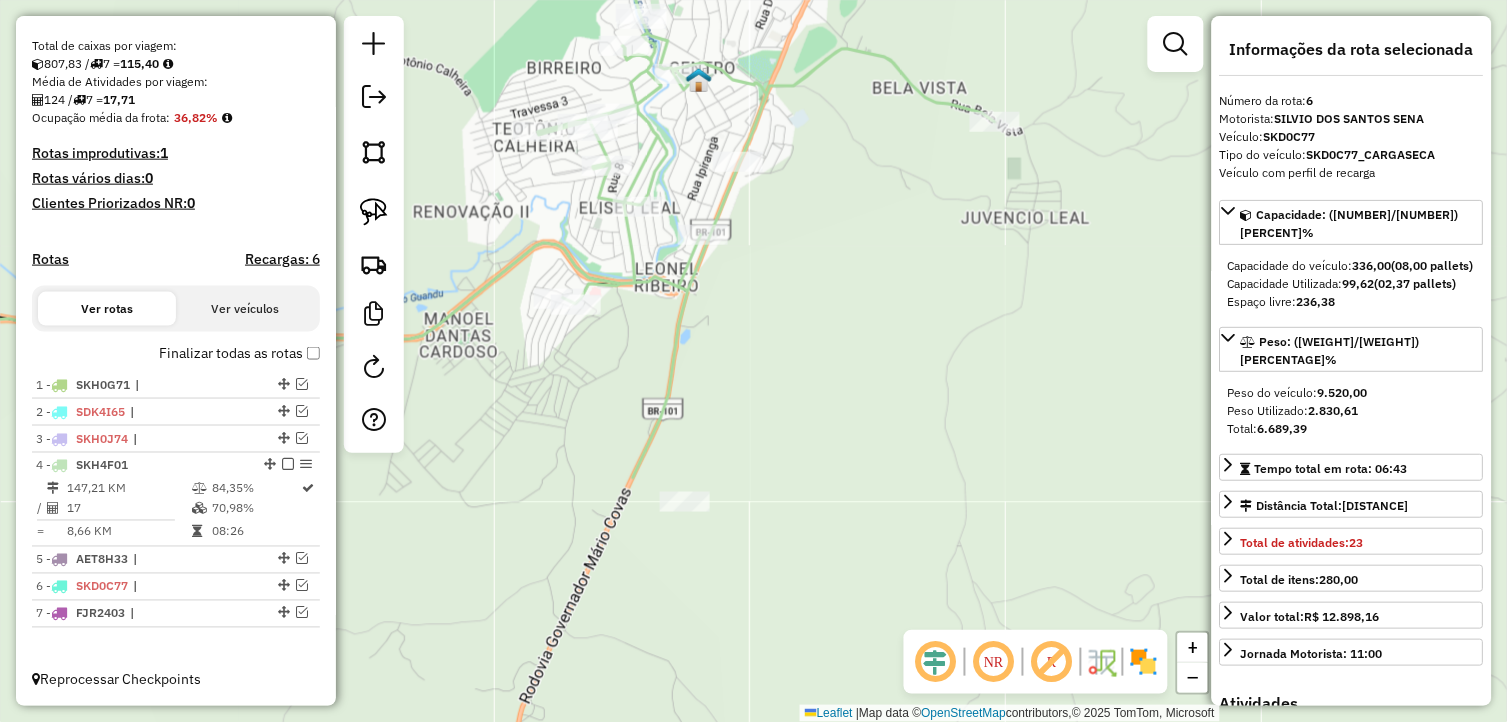 drag, startPoint x: 801, startPoint y: 466, endPoint x: 835, endPoint y: 493, distance: 43.416588 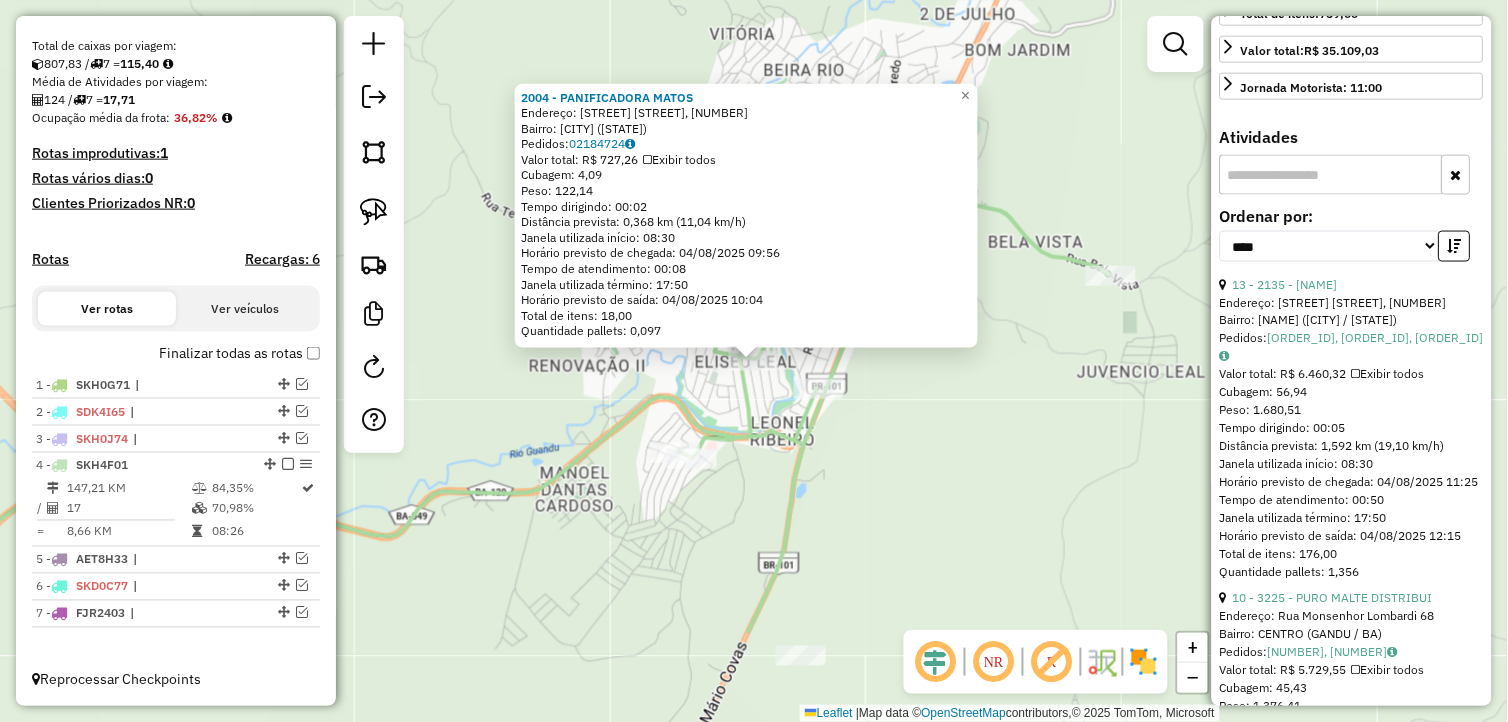 scroll, scrollTop: 666, scrollLeft: 0, axis: vertical 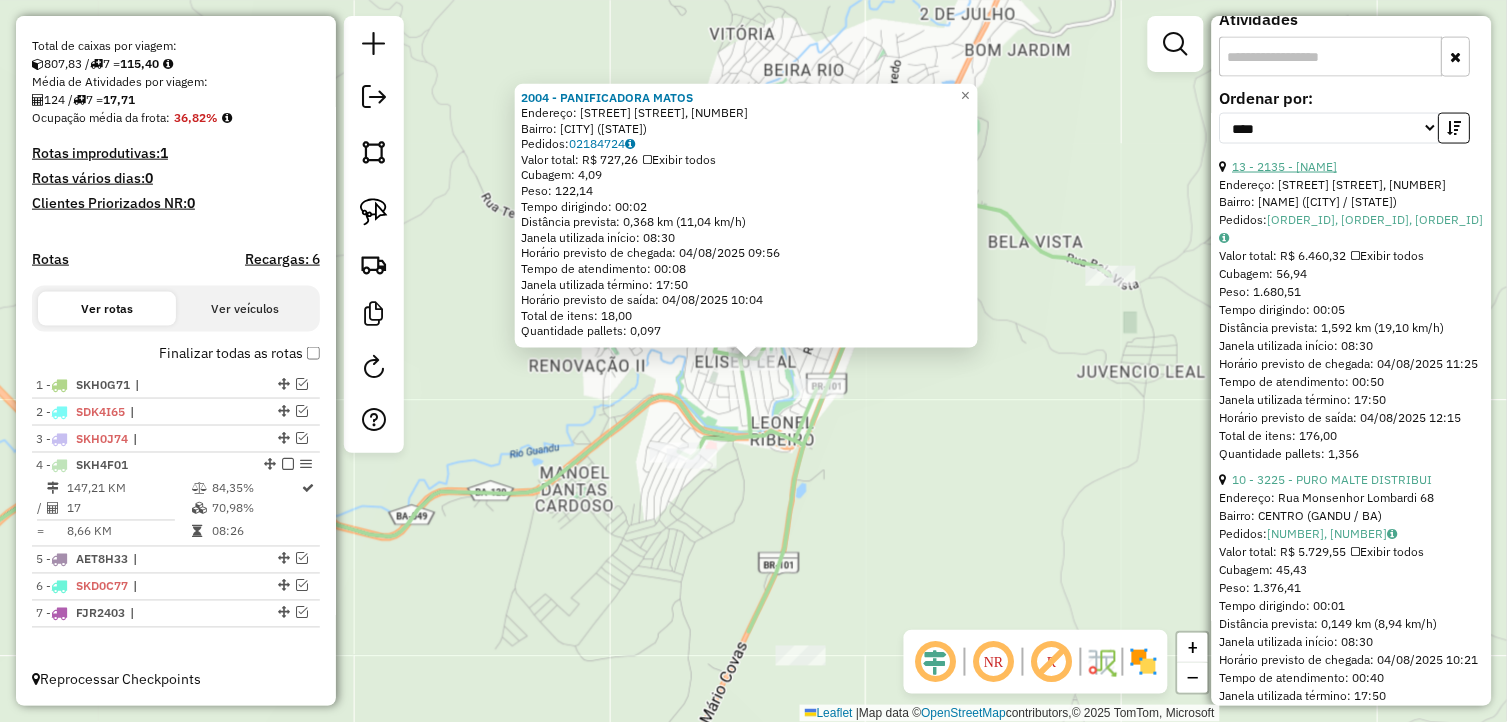 click on "13 - 2135 - [NAME]" at bounding box center (1285, 166) 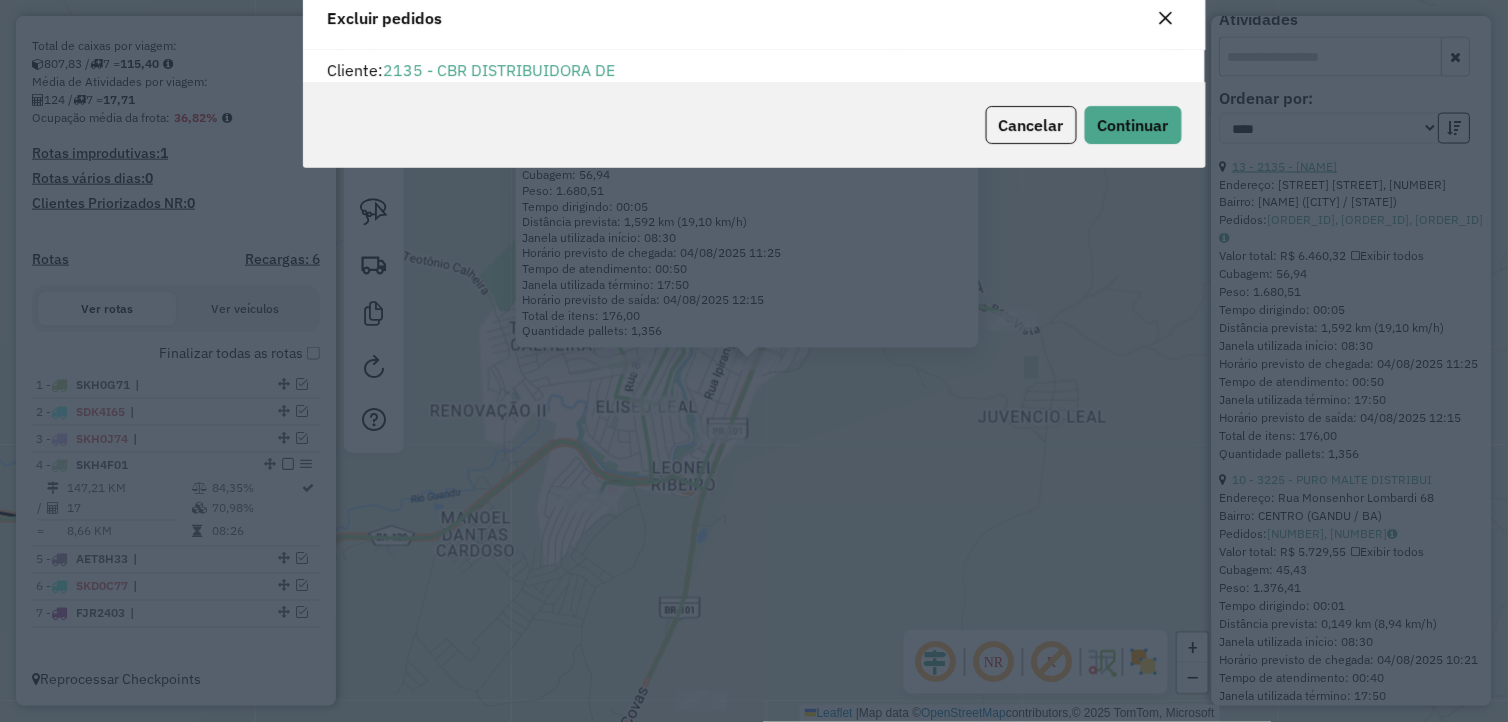 scroll, scrollTop: 11, scrollLeft: 5, axis: both 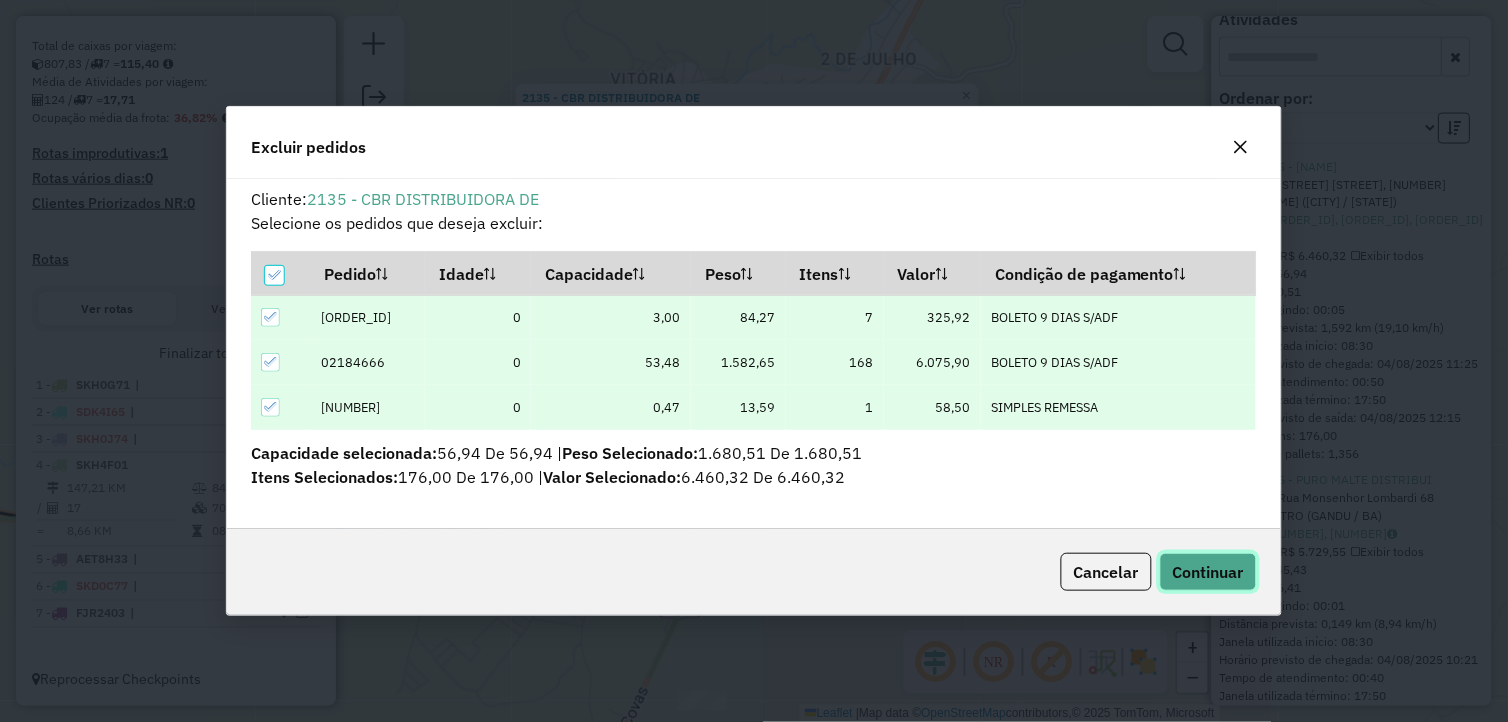 click on "Continuar" 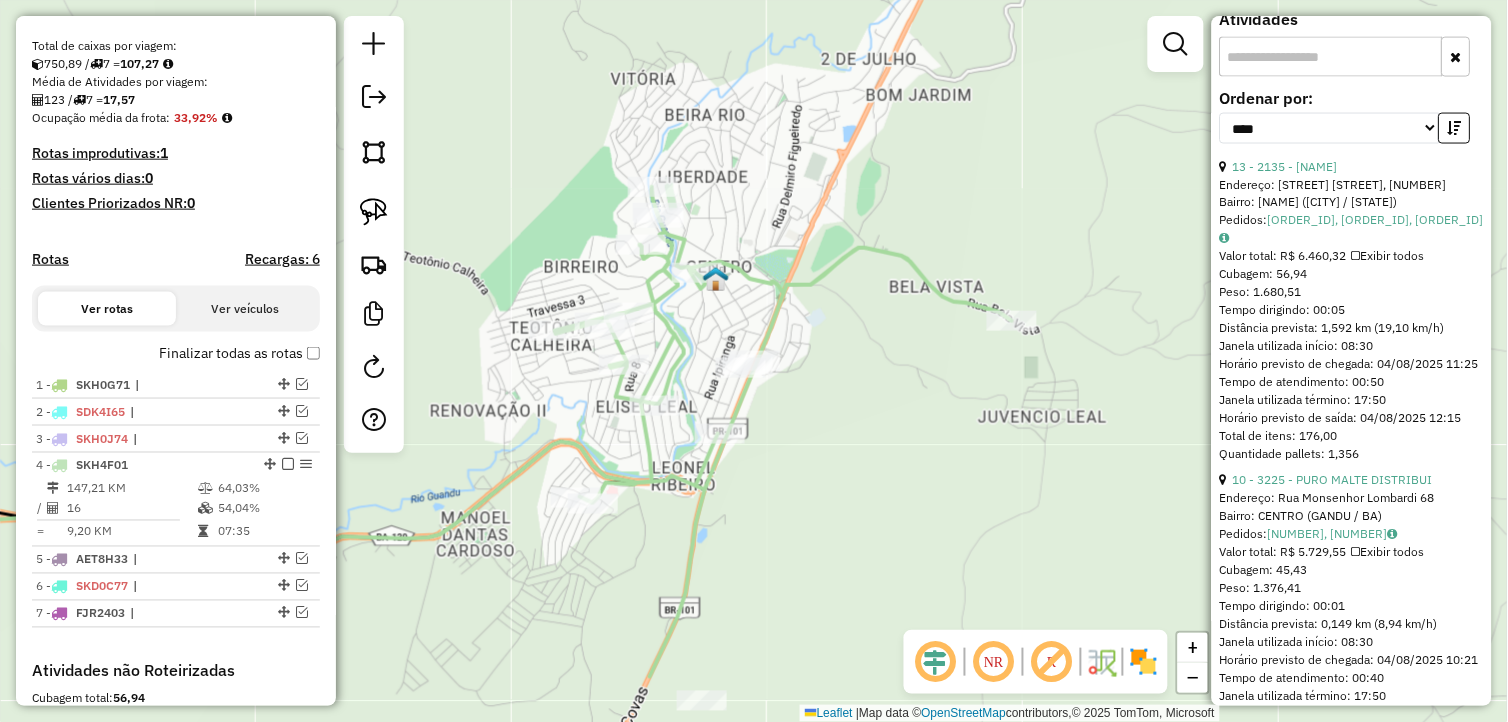 scroll, scrollTop: 733, scrollLeft: 0, axis: vertical 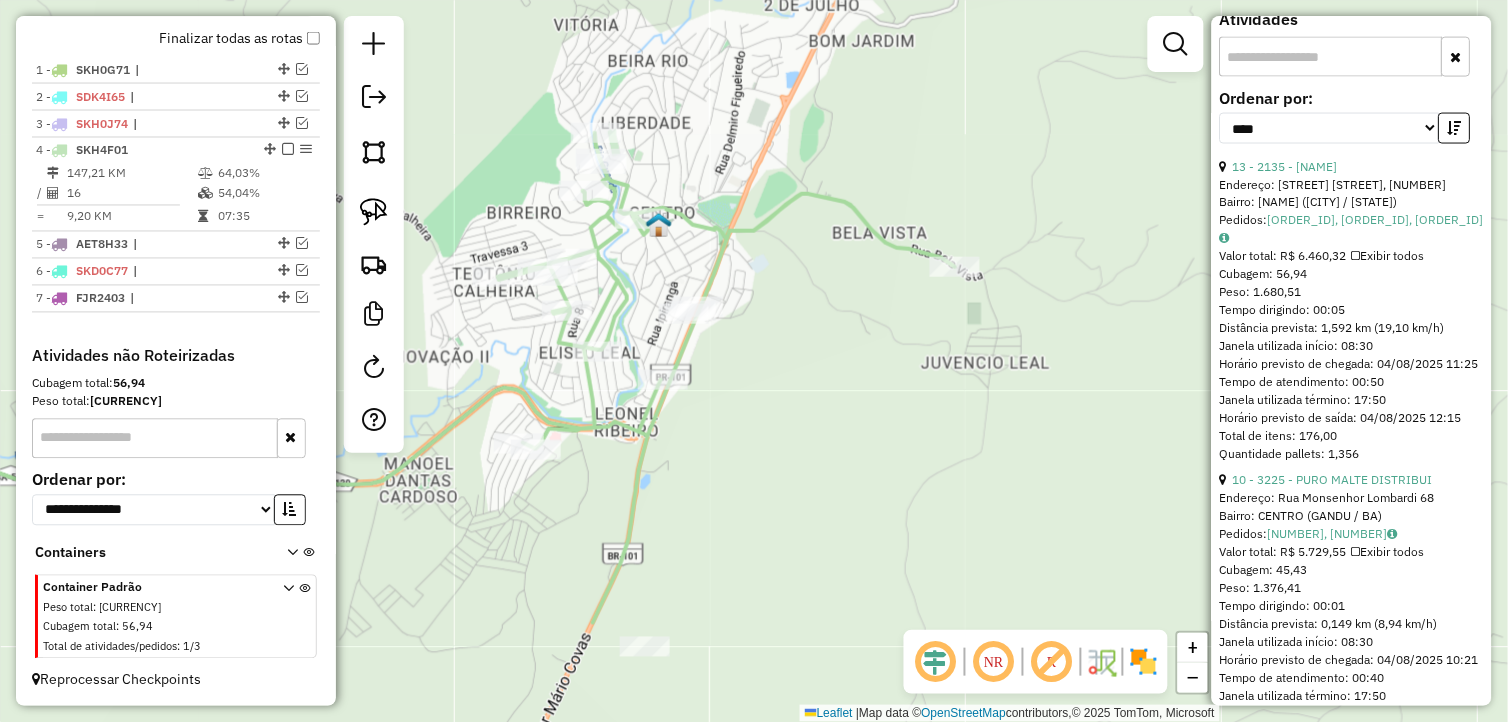 drag, startPoint x: 1014, startPoint y: 475, endPoint x: 957, endPoint y: 421, distance: 78.51752 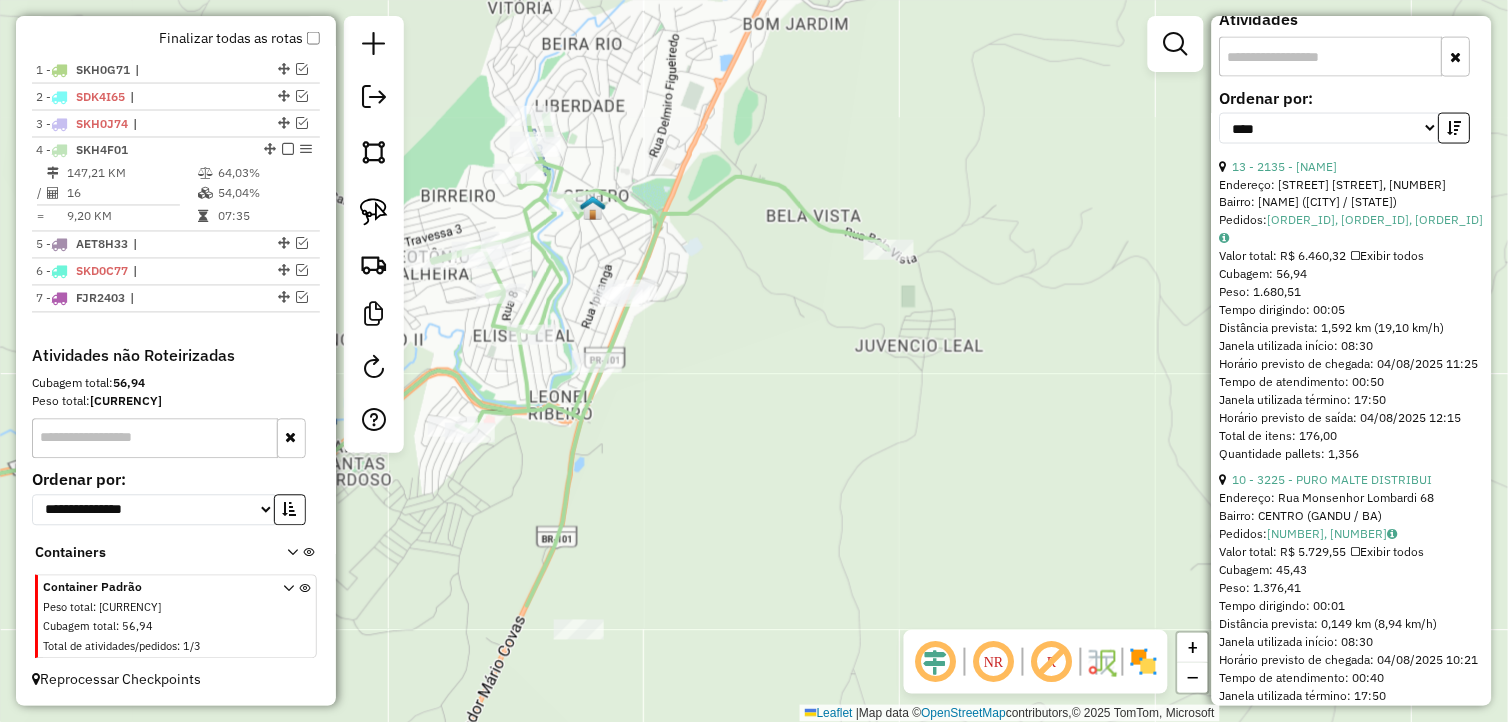 drag, startPoint x: 861, startPoint y: 420, endPoint x: 795, endPoint y: 403, distance: 68.154236 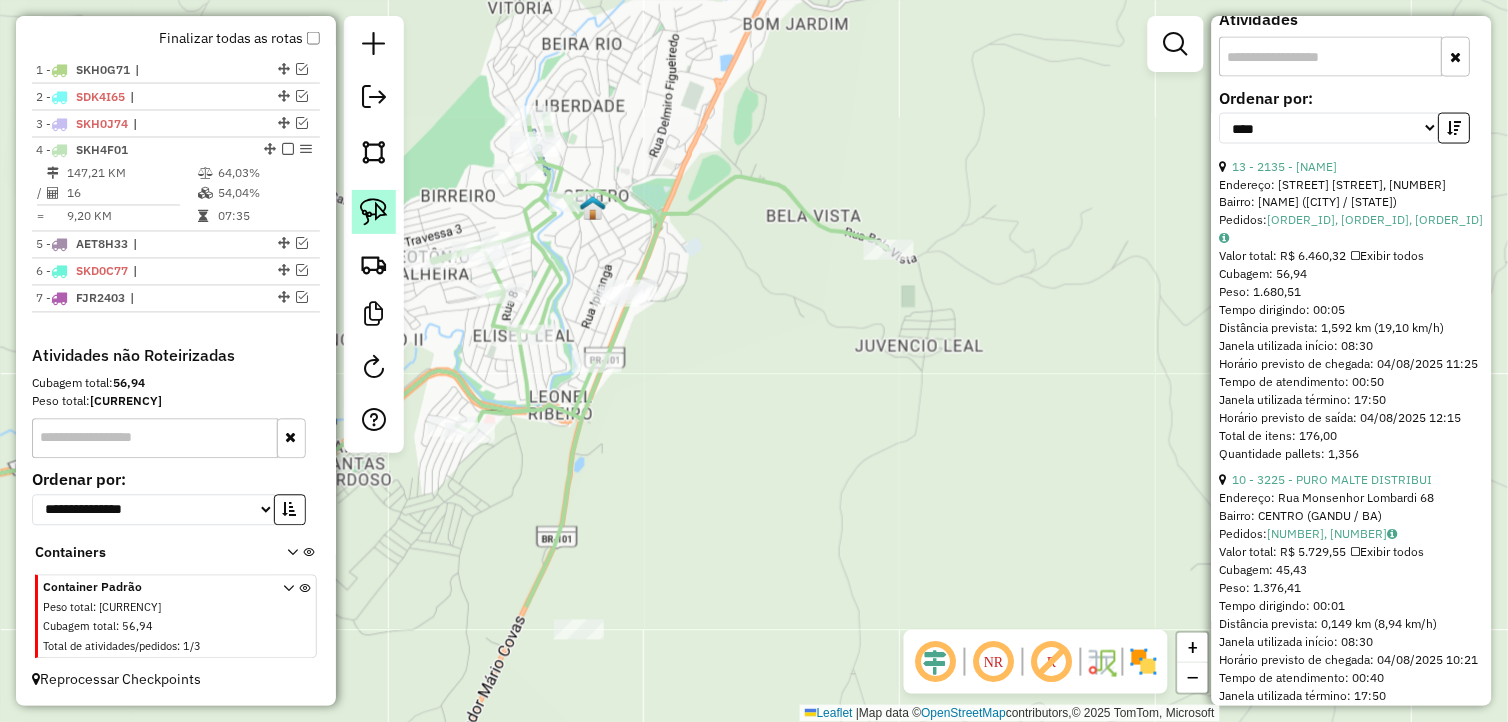 click 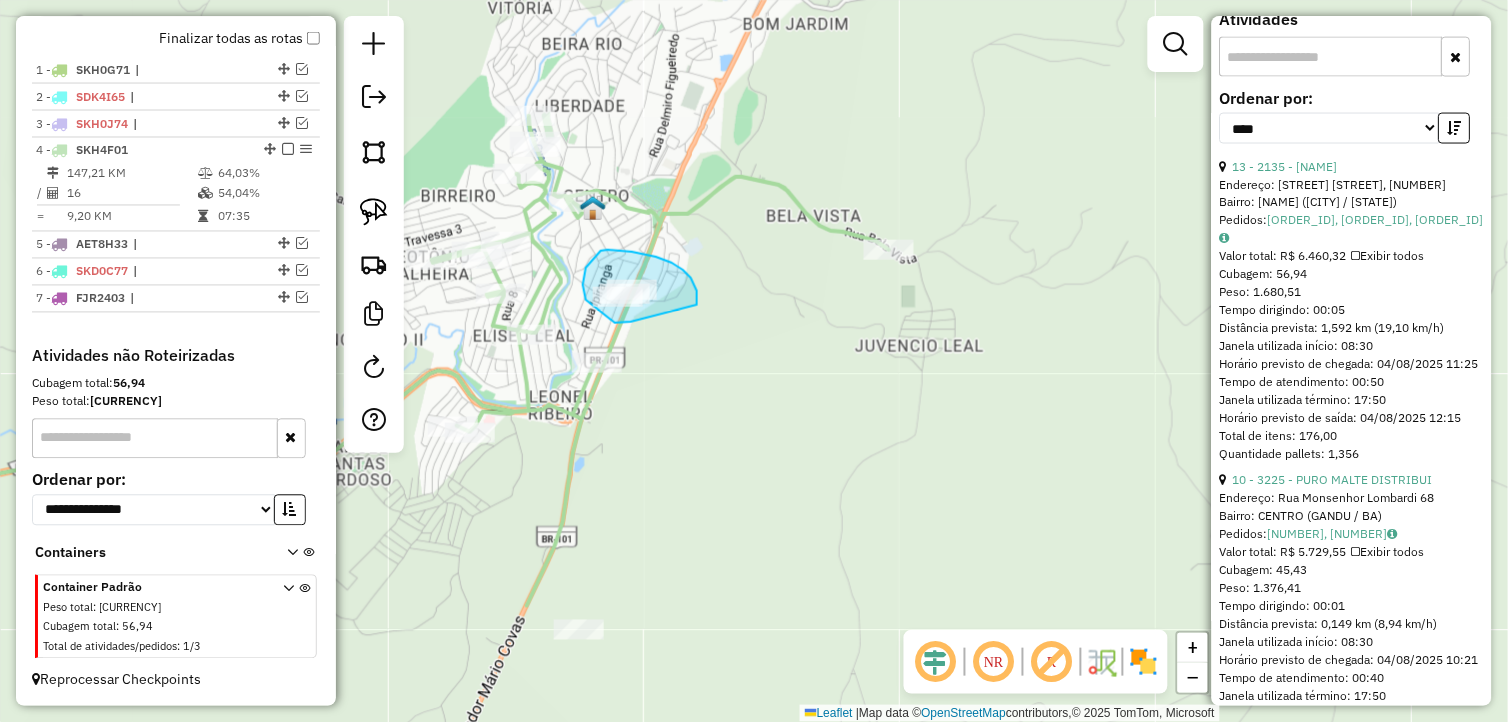 drag, startPoint x: 697, startPoint y: 291, endPoint x: 631, endPoint y: 322, distance: 72.91776 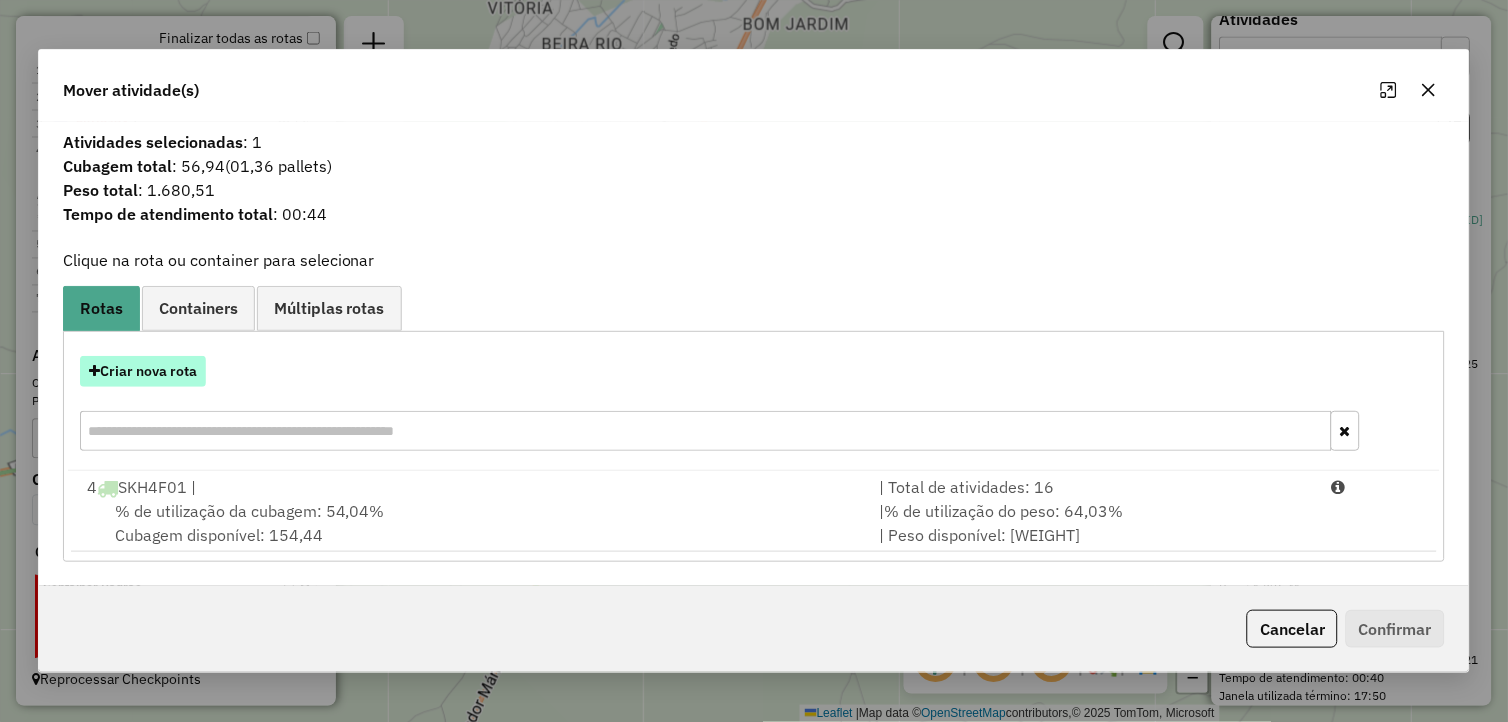 click on "Criar nova rota" at bounding box center [143, 371] 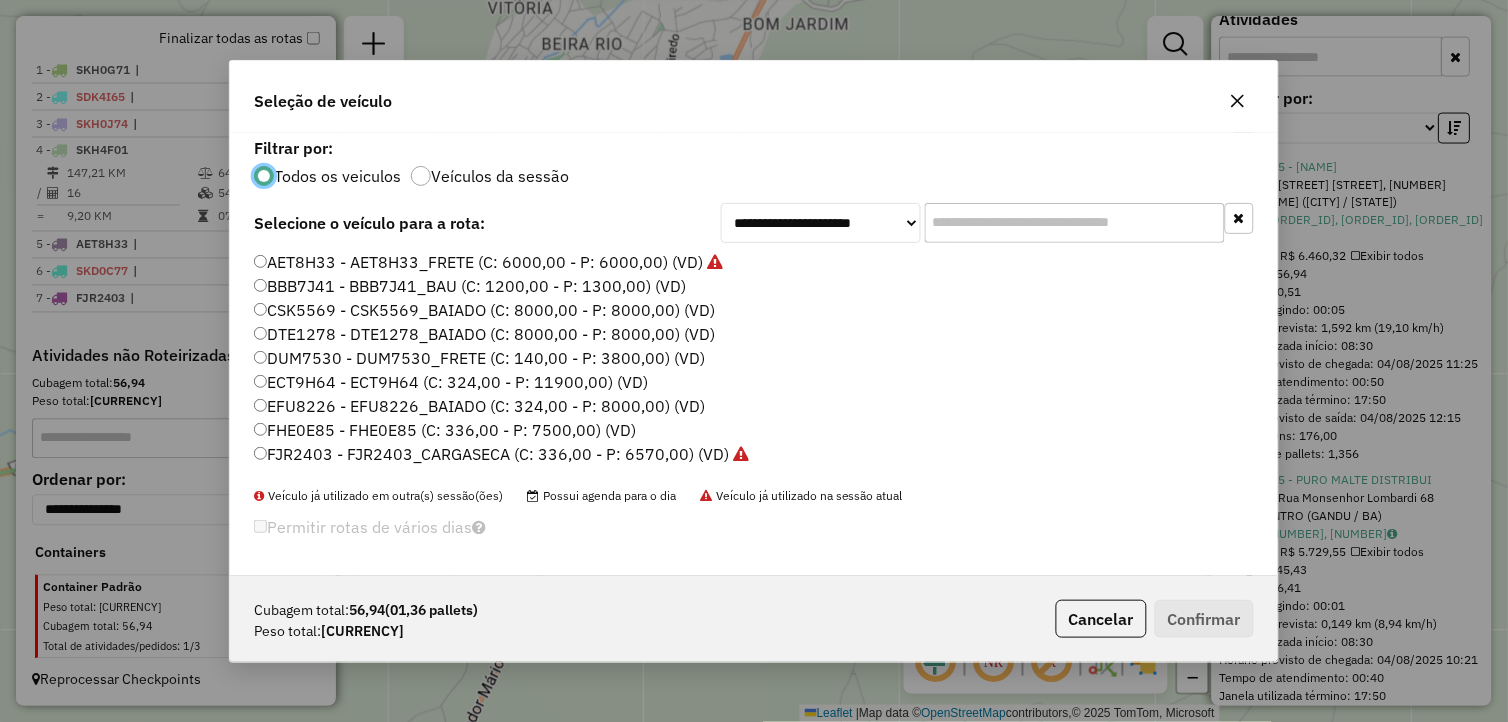 scroll, scrollTop: 11, scrollLeft: 5, axis: both 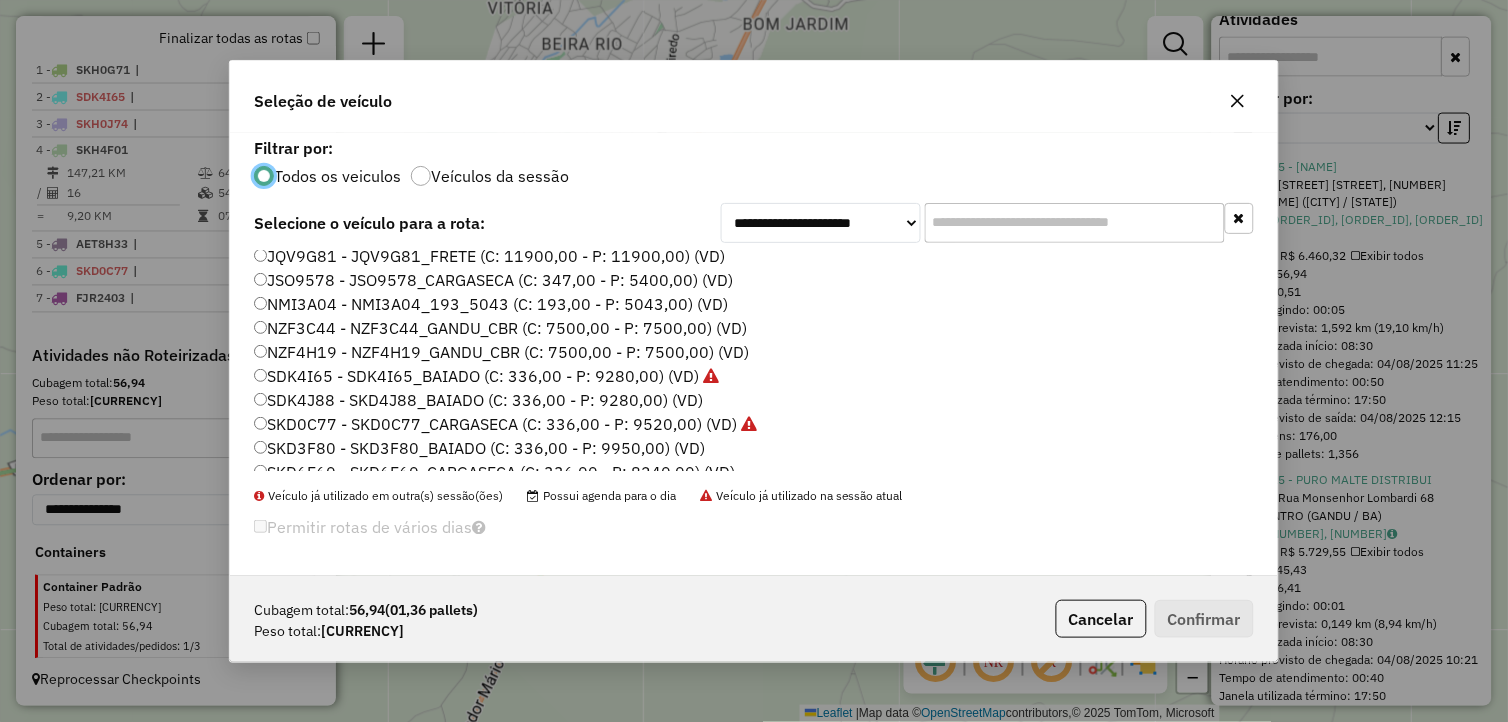click on "SKD3F80 - SKD3F80_BAIADO (C: 336,00 - P: 9950,00) (VD)" 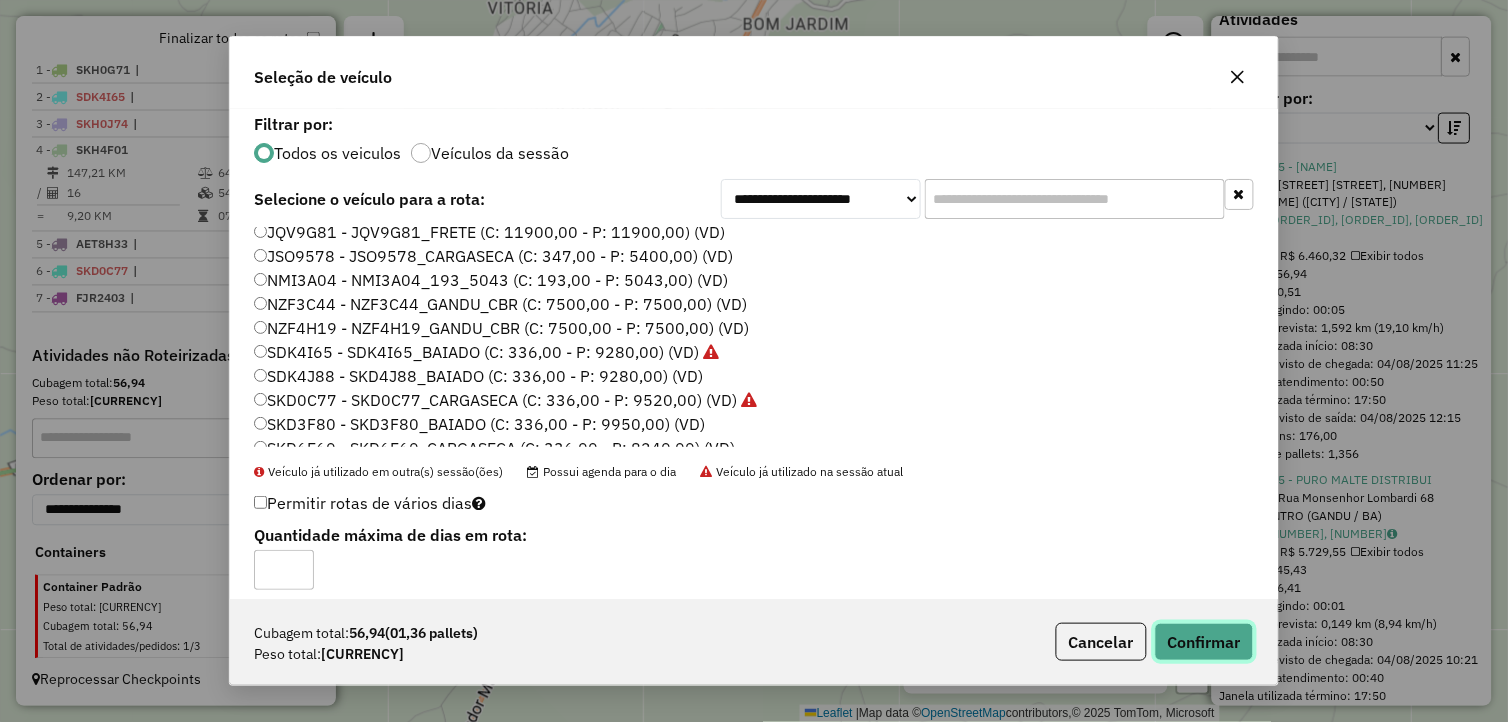 click on "Confirmar" 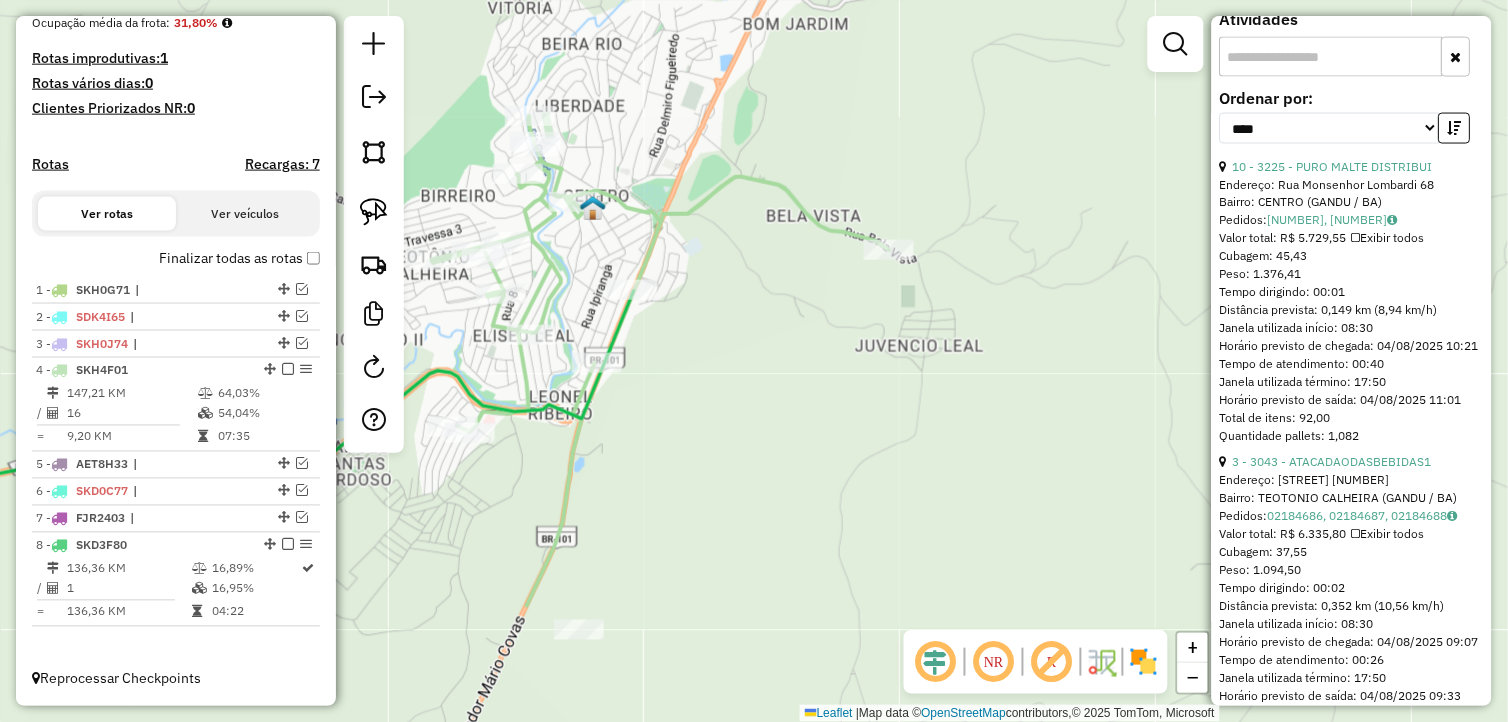 scroll, scrollTop: 512, scrollLeft: 0, axis: vertical 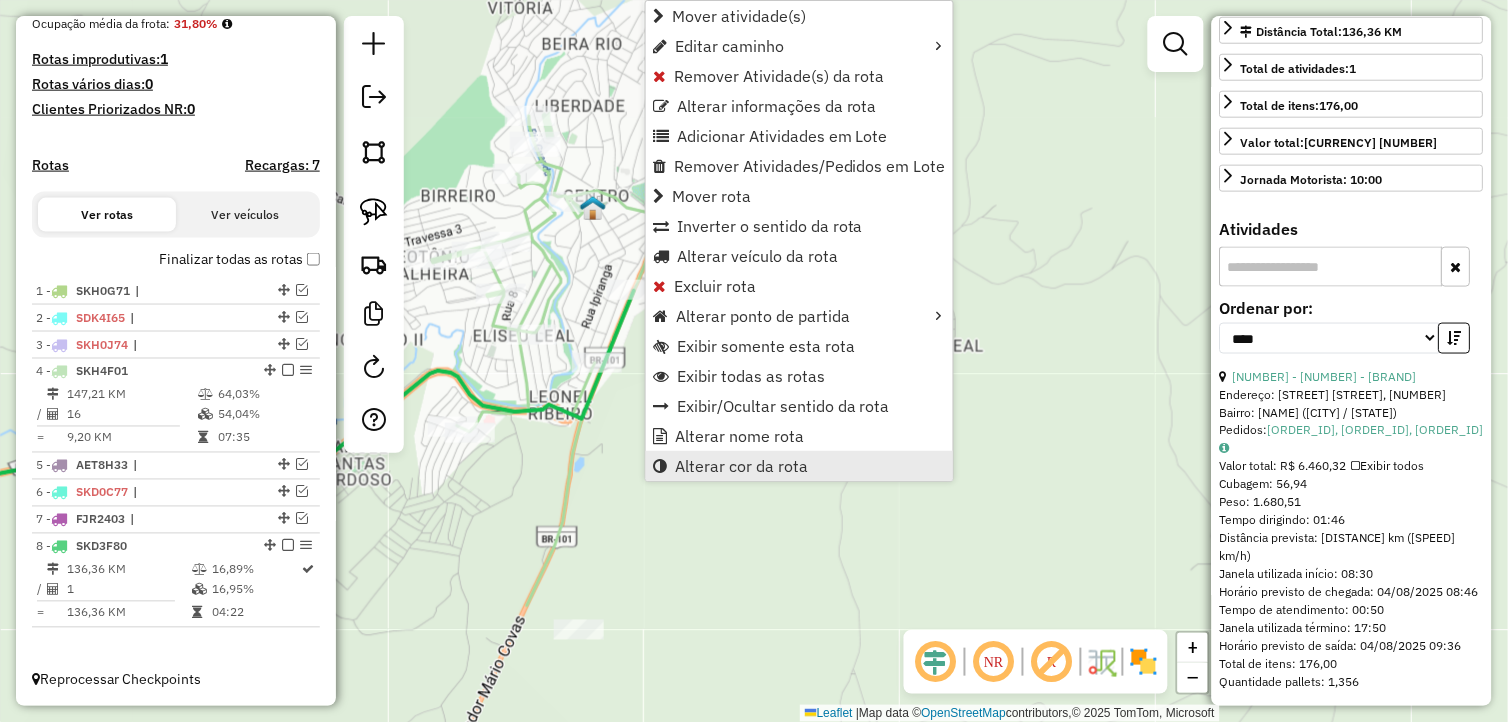 click on "Alterar cor da rota" at bounding box center (741, 466) 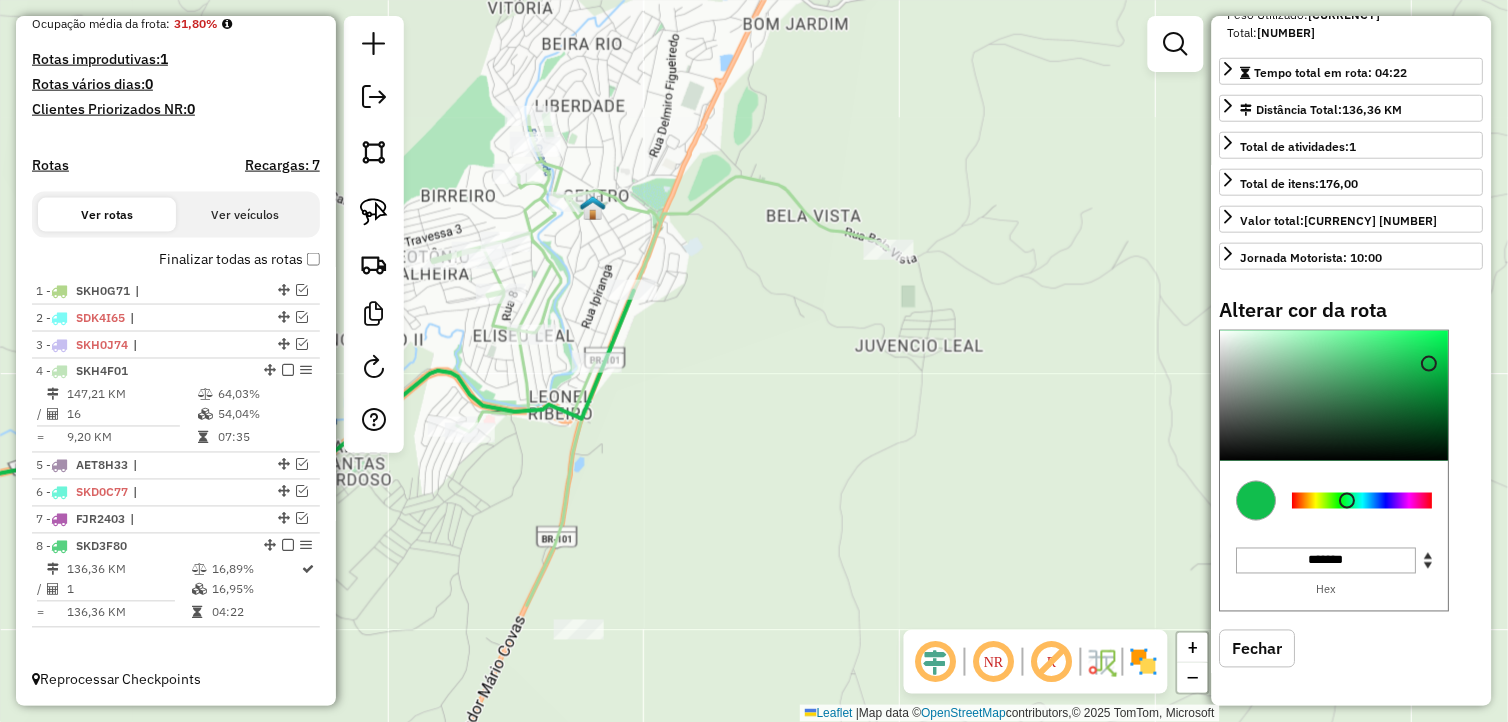 scroll, scrollTop: 376, scrollLeft: 0, axis: vertical 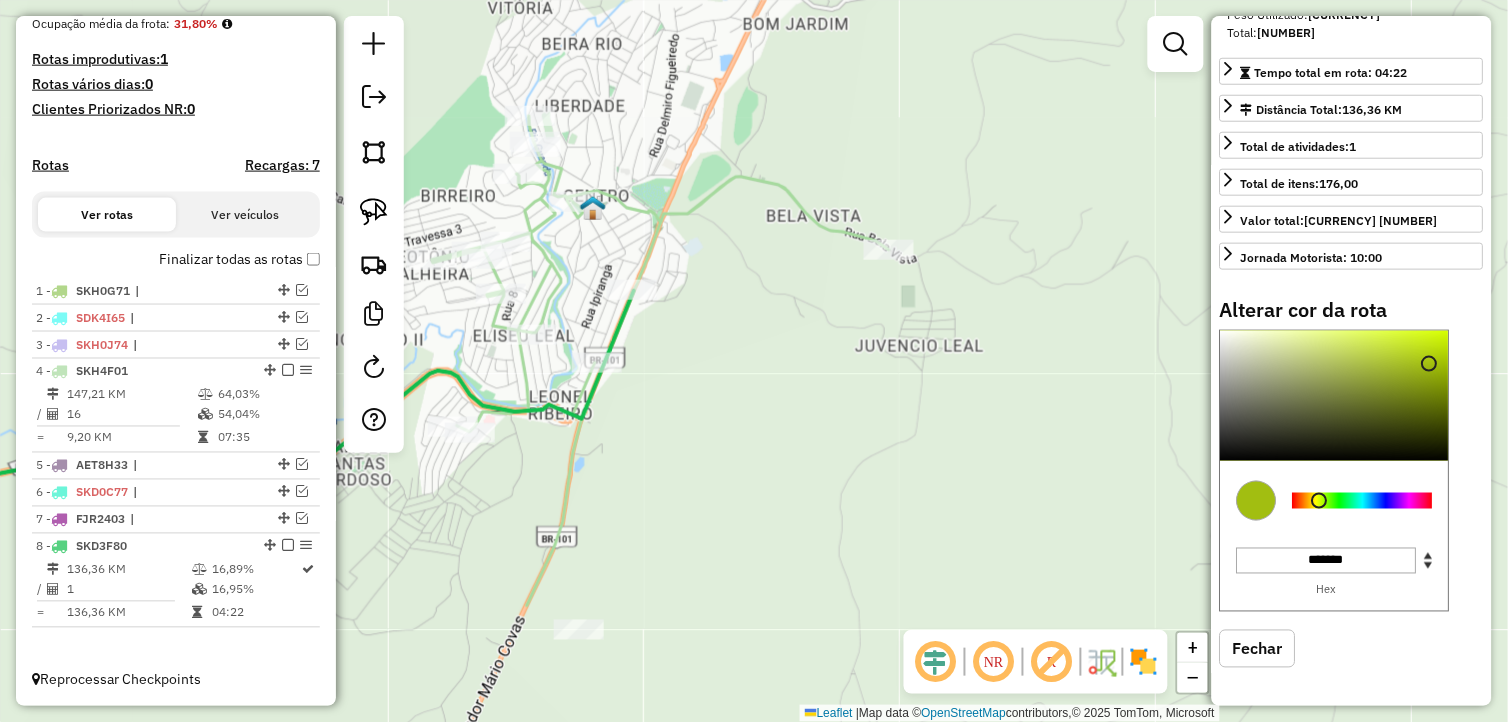 drag, startPoint x: 1337, startPoint y: 503, endPoint x: 1341, endPoint y: 478, distance: 25.317978 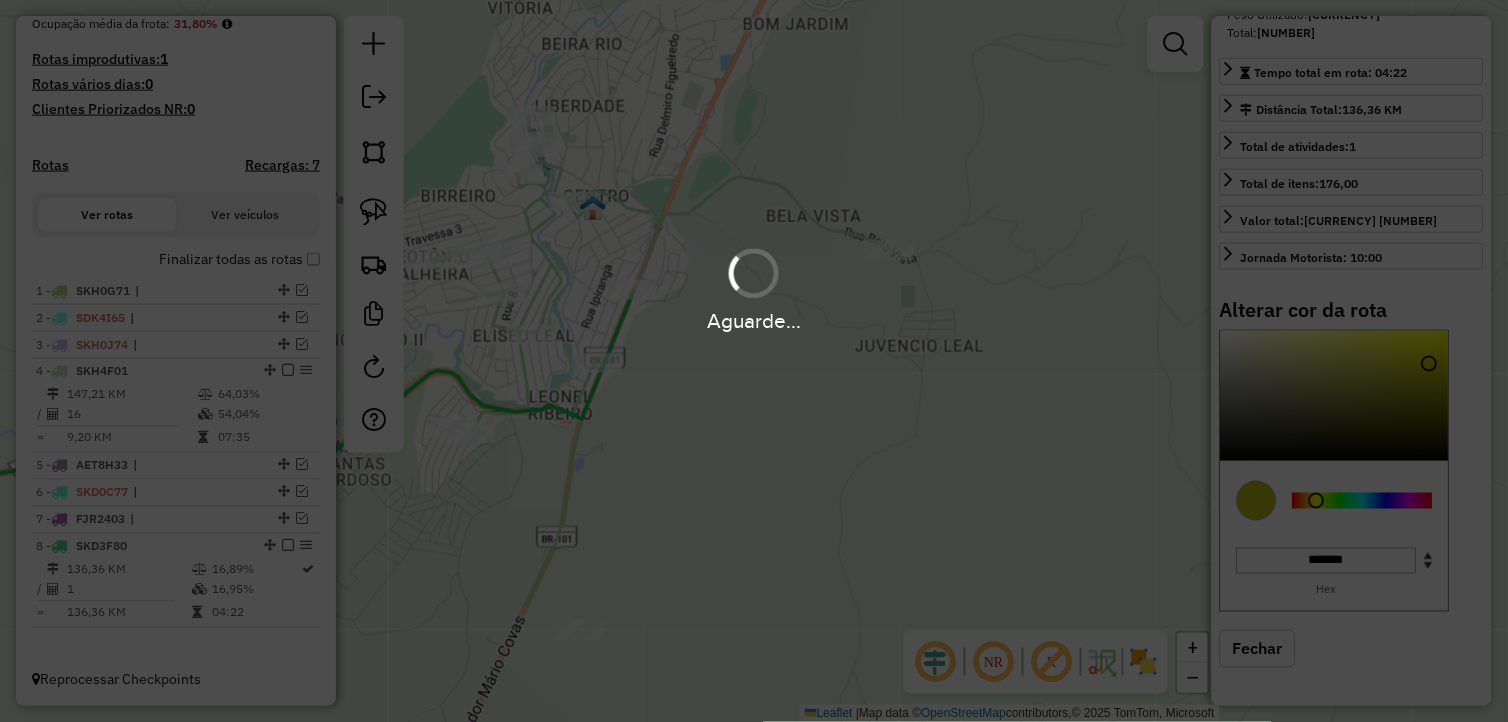 drag, startPoint x: 1423, startPoint y: 367, endPoint x: 1458, endPoint y: 325, distance: 54.67175 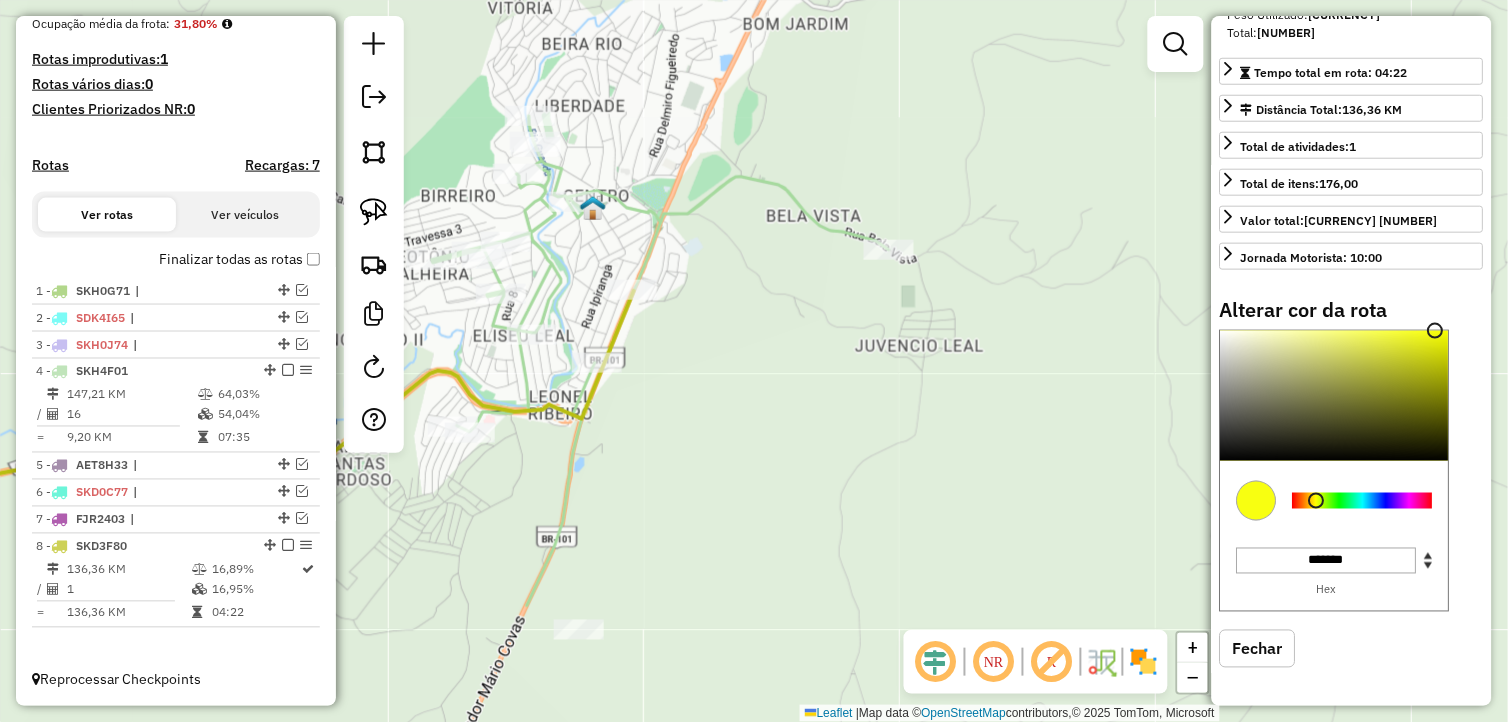 type on "*******" 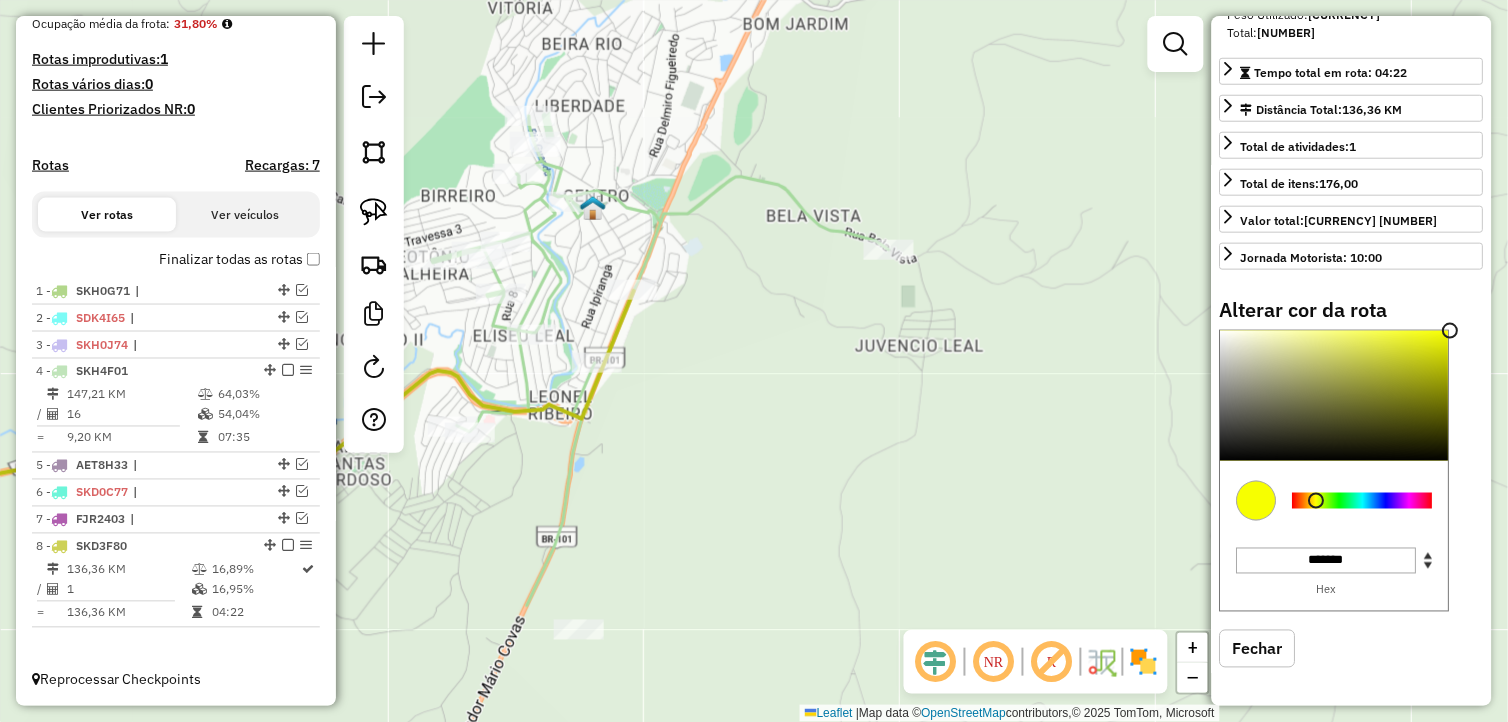drag, startPoint x: 1415, startPoint y: 353, endPoint x: 1458, endPoint y: 313, distance: 58.728188 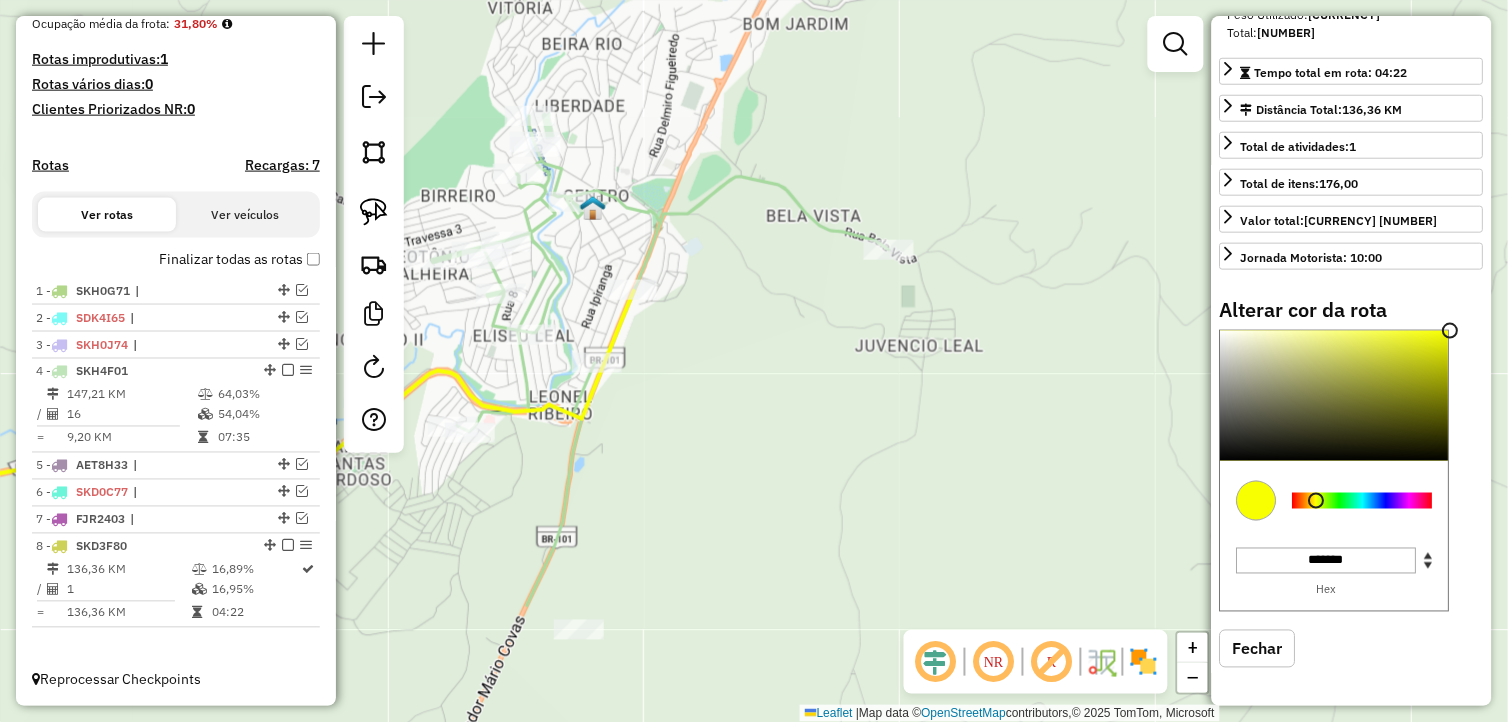 click on "Janela de atendimento Grade de atendimento Capacidade Transportadoras Veículos Cliente Pedidos  Rotas Selecione os dias de semana para filtrar as janelas de atendimento  Seg   Ter   Qua   Qui   Sex   Sáb   Dom  Informe o período da janela de atendimento: De: Até:  Filtrar exatamente a janela do cliente  Considerar janela de atendimento padrão  Selecione os dias de semana para filtrar as grades de atendimento  Seg   Ter   Qua   Qui   Sex   Sáb   Dom   Considerar clientes sem dia de atendimento cadastrado  Clientes fora do dia de atendimento selecionado Filtrar as atividades entre os valores definidos abaixo:  Peso mínimo:   Peso máximo:   Cubagem mínima:   Cubagem máxima:   De:   Até:  Filtrar as atividades entre o tempo de atendimento definido abaixo:  De:   Até:   Considerar capacidade total dos clientes não roteirizados Transportadora: Selecione um ou mais itens Tipo de veículo: Selecione um ou mais itens Veículo: Selecione um ou mais itens Motorista: Selecione um ou mais itens Nome: Rótulo:" 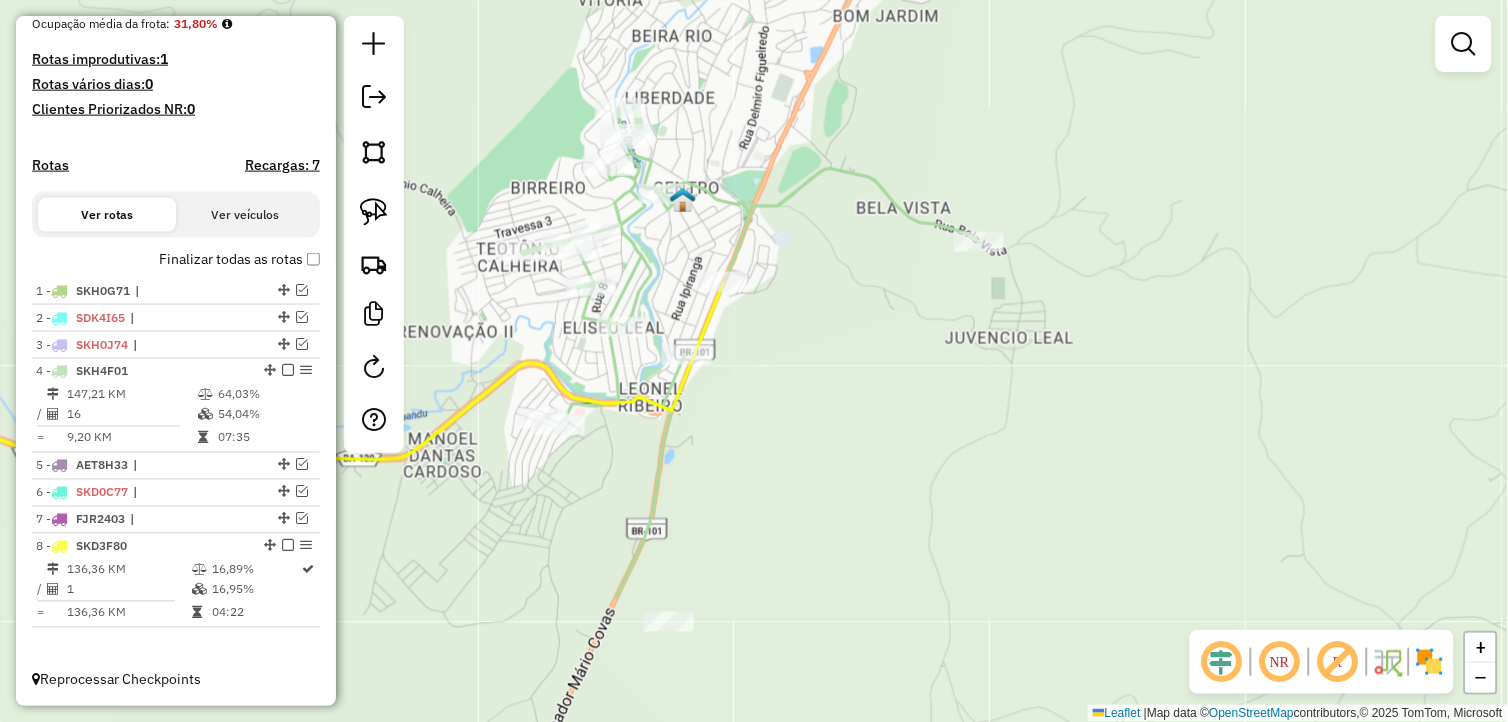 drag, startPoint x: 805, startPoint y: 407, endPoint x: 885, endPoint y: 405, distance: 80.024994 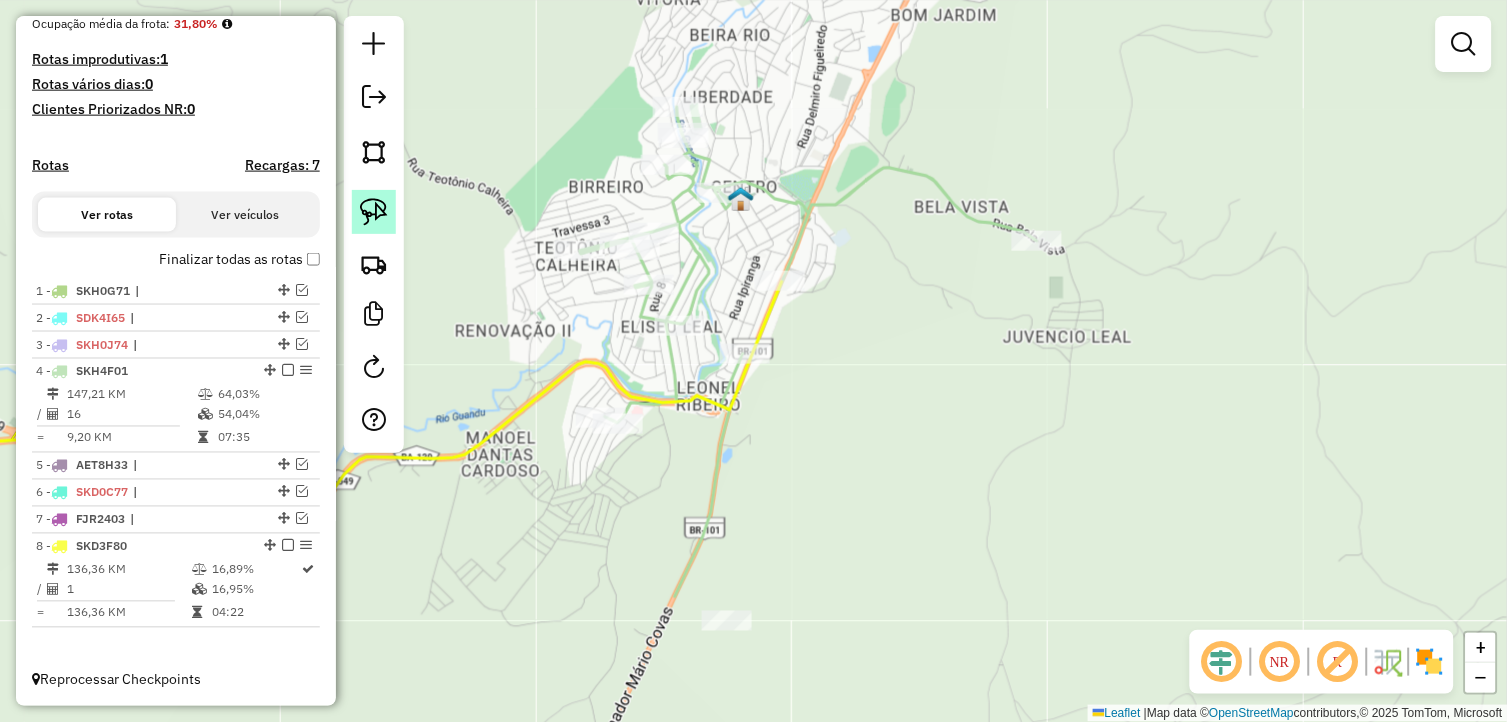 drag, startPoint x: 380, startPoint y: 198, endPoint x: 375, endPoint y: 225, distance: 27.45906 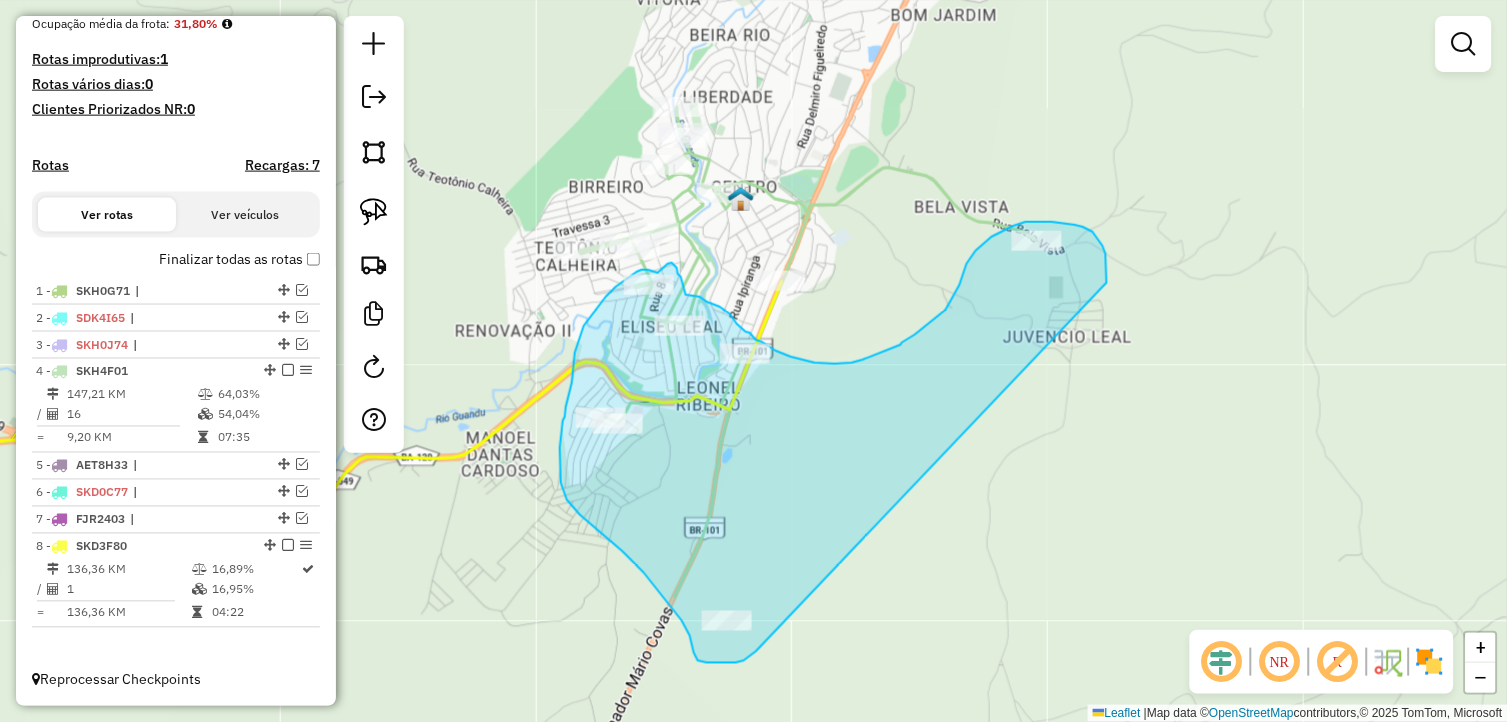 drag, startPoint x: 1107, startPoint y: 280, endPoint x: 756, endPoint y: 652, distance: 511.4538 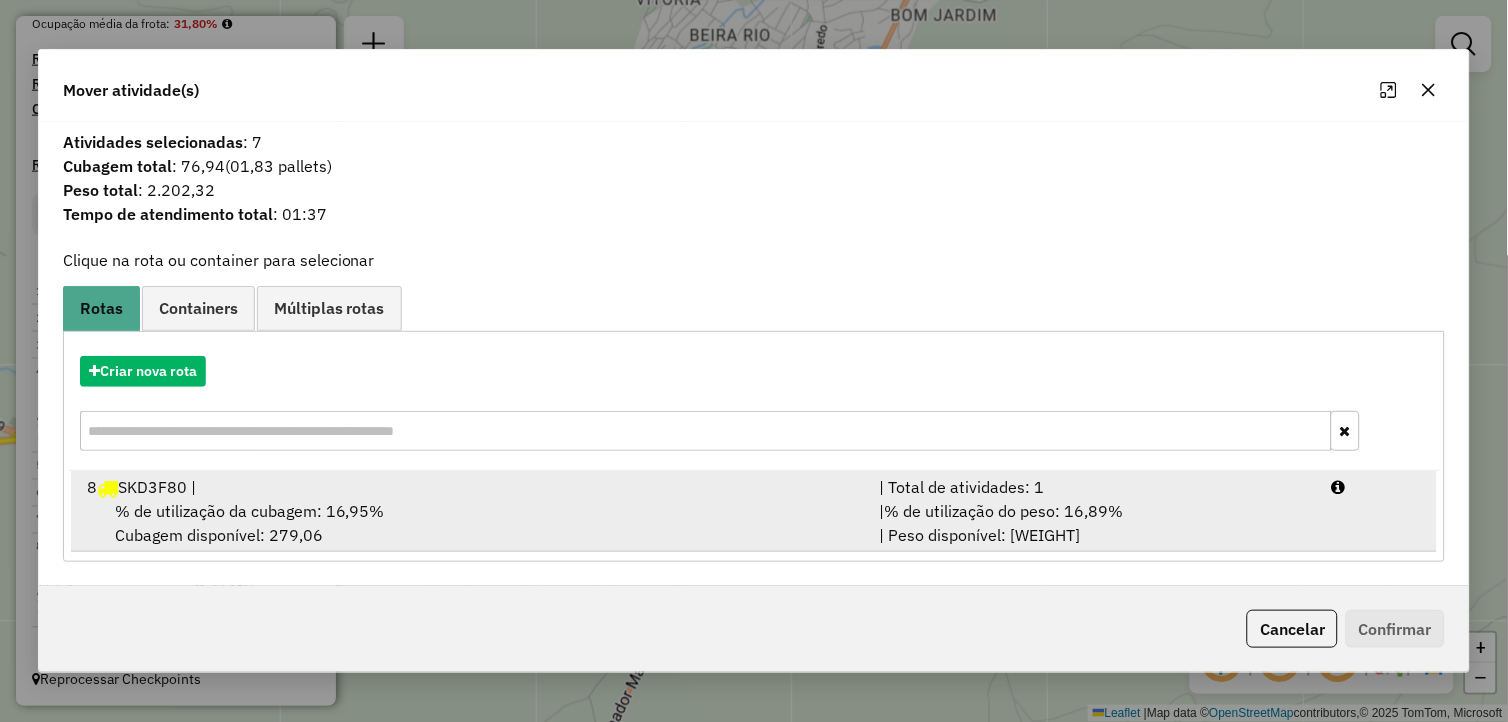 click on "% de utilização da cubagem: 16,95%  Cubagem disponível: 279,06" at bounding box center (471, 523) 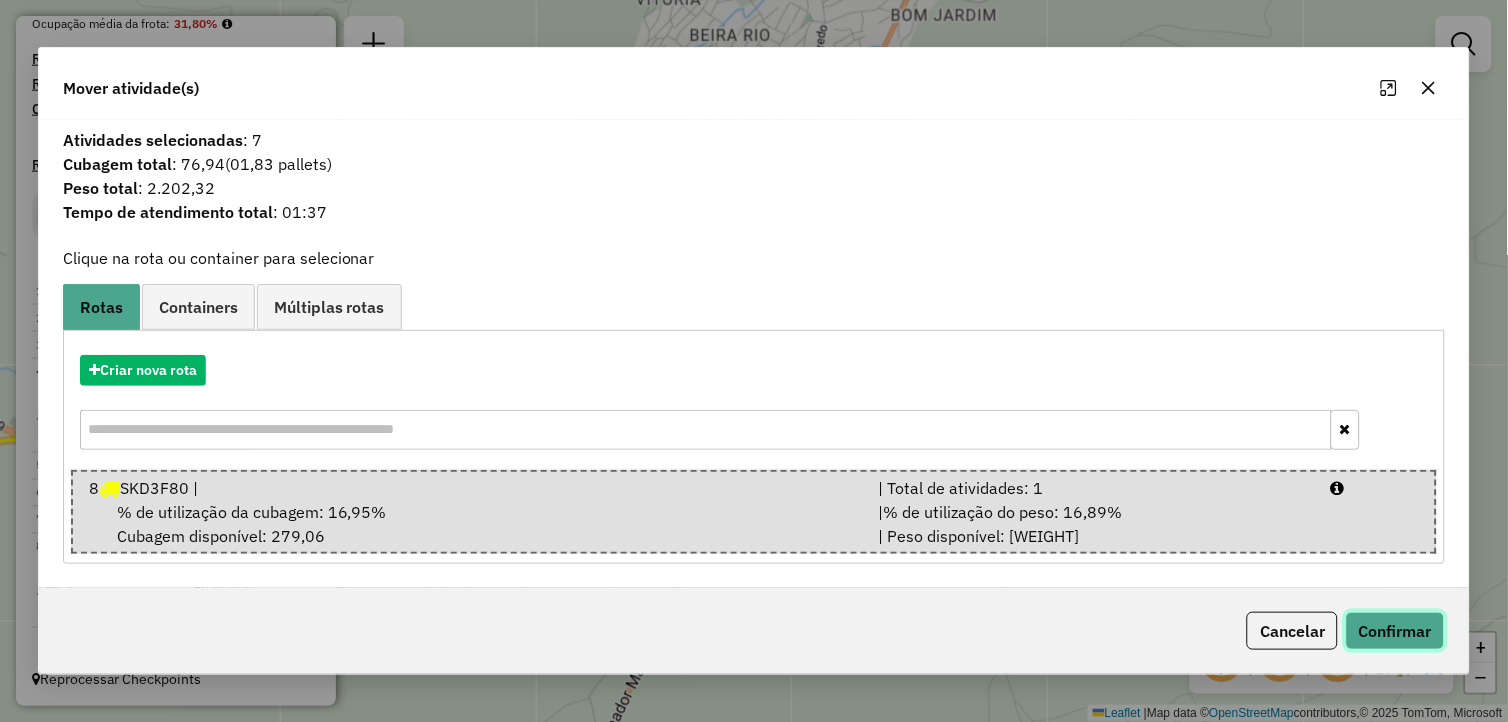 click on "Confirmar" 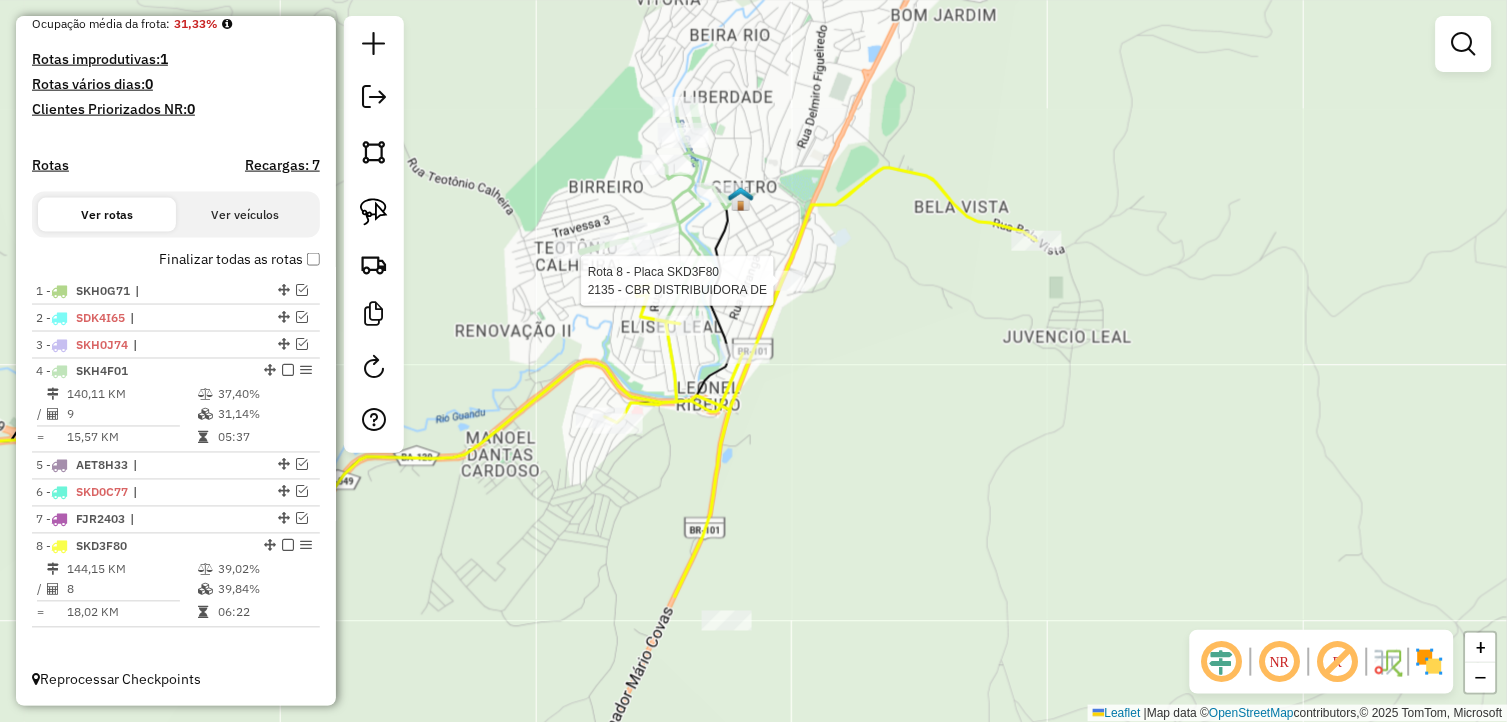 select on "*********" 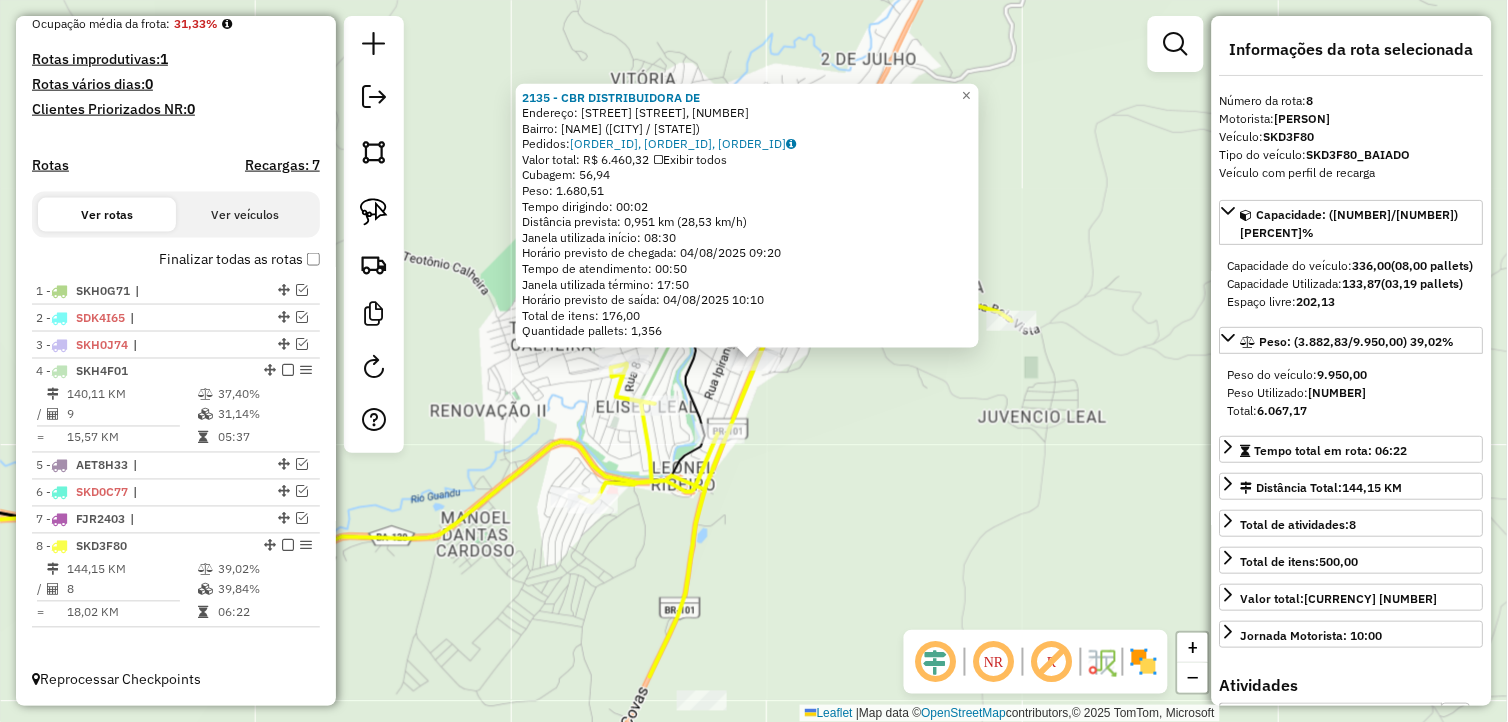 click on "[NUMBER] - [NAME] [NAME] [NAME]  Endereço: [STREET], [NUMBER]   Bairro: [NAME] ([CITY] / [STATE])   Pedidos:  [NUMBER], [NUMBER], [NUMBER]   Valor total: [CURRENCY] [NUMBER]   Exibir todos   Cubagem: [NUMBER]  Peso: [NUMBER]  Tempo dirigindo: [TIME]   Distância prevista: [NUMBER] km ([NUMBER] km/h)   Janela utilizada início: [TIME]   Horário previsto de chegada: [DATE] [TIME]   Tempo de atendimento: [TIME]   Janela utilizada término: [TIME]   Horário previsto de saída: [DATE] [TIME]   Total de itens: [NUMBER]   Quantidade pallets: [NUMBER]  × Janela de atendimento Grade de atendimento Capacidade Transportadoras Veículos Cliente Pedidos  Rotas Selecione os dias de semana para filtrar as janelas de atendimento  Seg   Ter   Qua   Qui   Sex   Sáb   Dom  Informe o período da janela de atendimento: De: Até:  Filtrar exatamente a janela do cliente  Considerar janela de atendimento padrão  Selecione os dias de semana para filtrar as grades de atendimento  Seg   Ter   Qua   Qui   Sex   Sáb   Dom   Peso mínimo:   De:  De:" 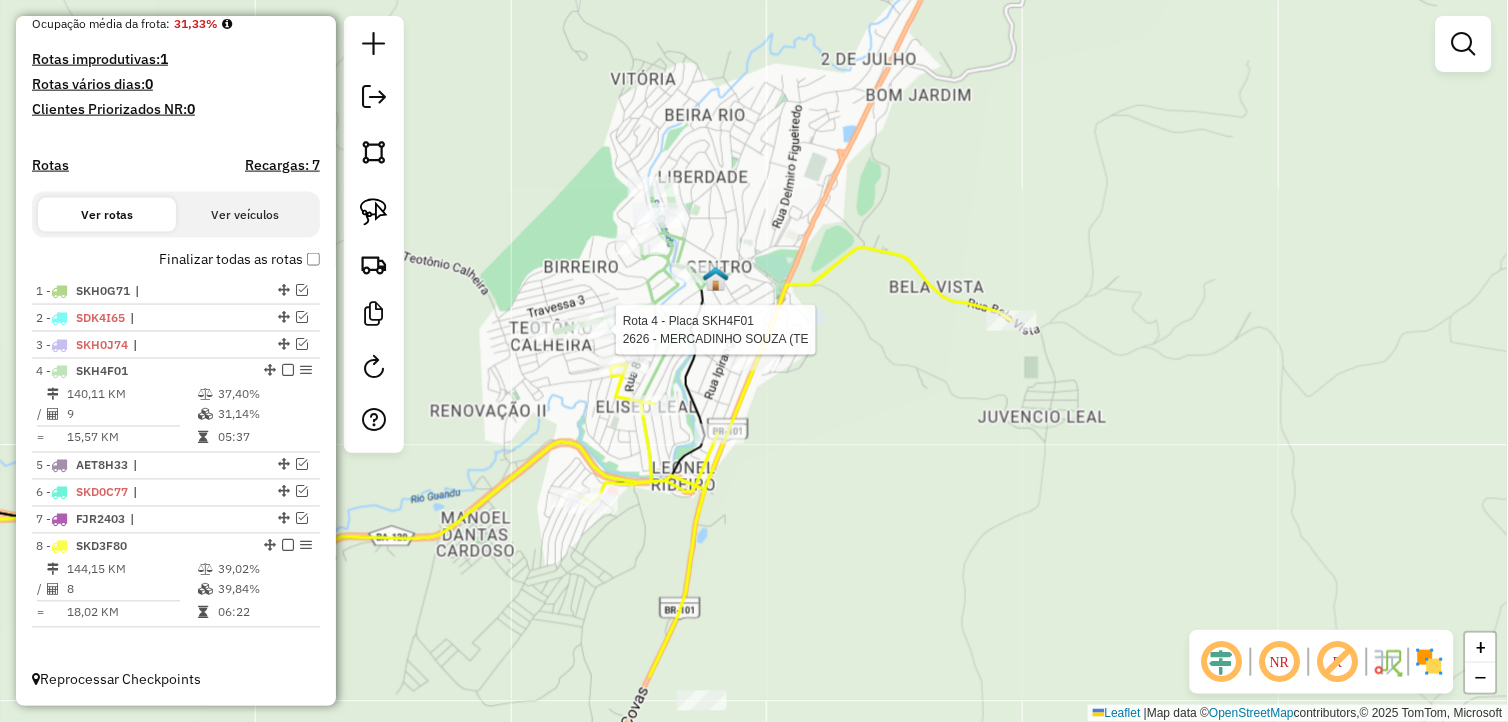 select on "*********" 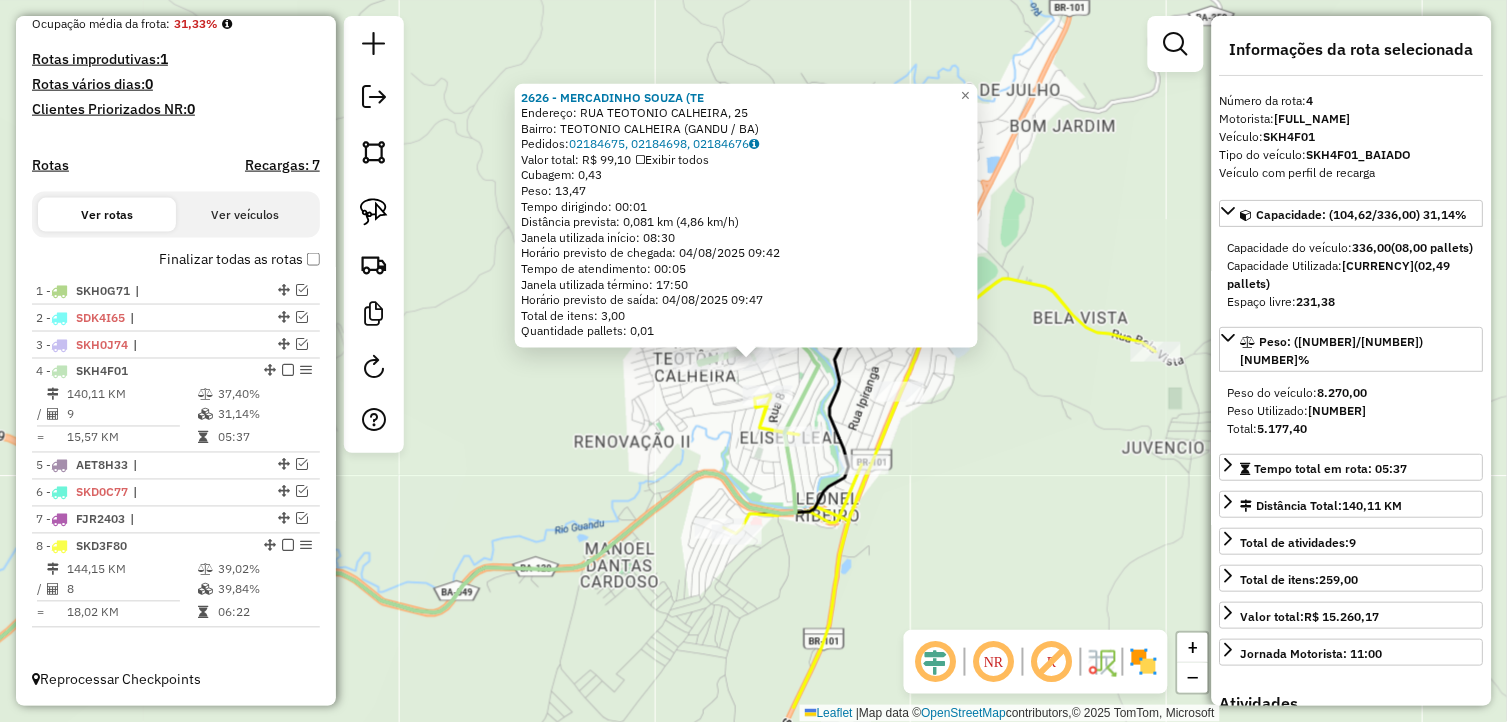click on "[NUMBER] - [BUSINESS_NAME]  Endereço: [STREET] [NUMBER]   Bairro: [NEIGHBORHOOD] ([DISTRICT] / [STATE])   Pedidos:  [ORDER_ID], [ORDER_ID], [ORDER_ID]   Valor total: [CURRENCY] [PRICE]   Exibir todos   Cubagem: [CUBAGE]  Peso: [WEIGHT]  Tempo dirigindo: [TIME]   Distância prevista: [DISTANCE] km ([SPEED] km/h)   Janela utilizada início: [TIME]   Horário previsto de chegada: [DATE] [TIME]   Tempo de atendimento: [TIME]   Janela utilizada término: [TIME]   Horário previsto de saída: [DATE] [TIME]   Total de itens: [ITEMS]   Quantidade pallets: [PALLETS]  × Janela de atendimento Grade de atendimento Capacidade Transportadoras Veículos Cliente Pedidos  Rotas Selecione os dias de semana para filtrar as janelas de atendimento  Seg   Ter   Qua   Qui   Sex   Sáb   Dom  Informe o período da janela de atendimento: De: Até:  Filtrar exatamente a janela do cliente  Considerar janela de atendimento padrão  Selecione os dias de semana para filtrar as grades de atendimento  Seg   Ter   Qua   Qui   Sex   Sáb   Dom   Peso mínimo:   De:   Até:" 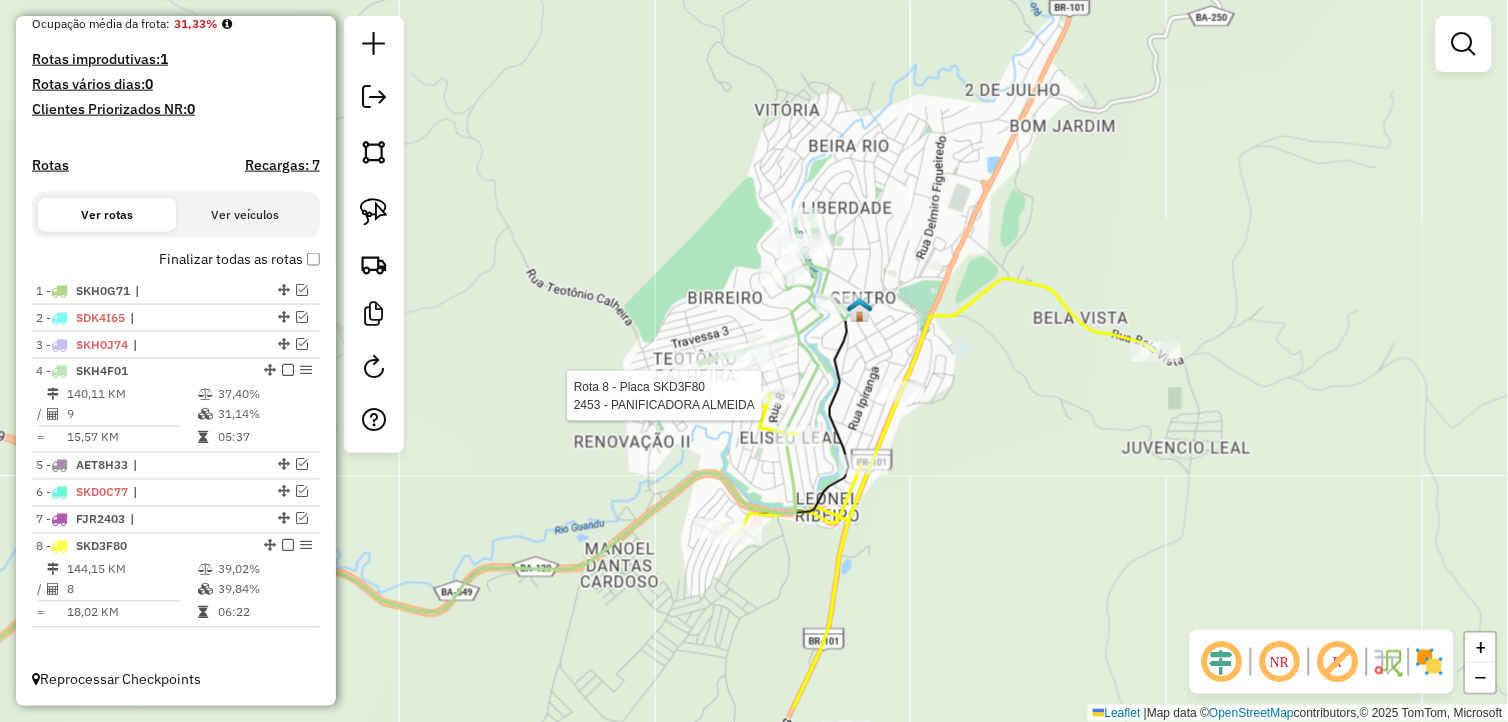 select on "*********" 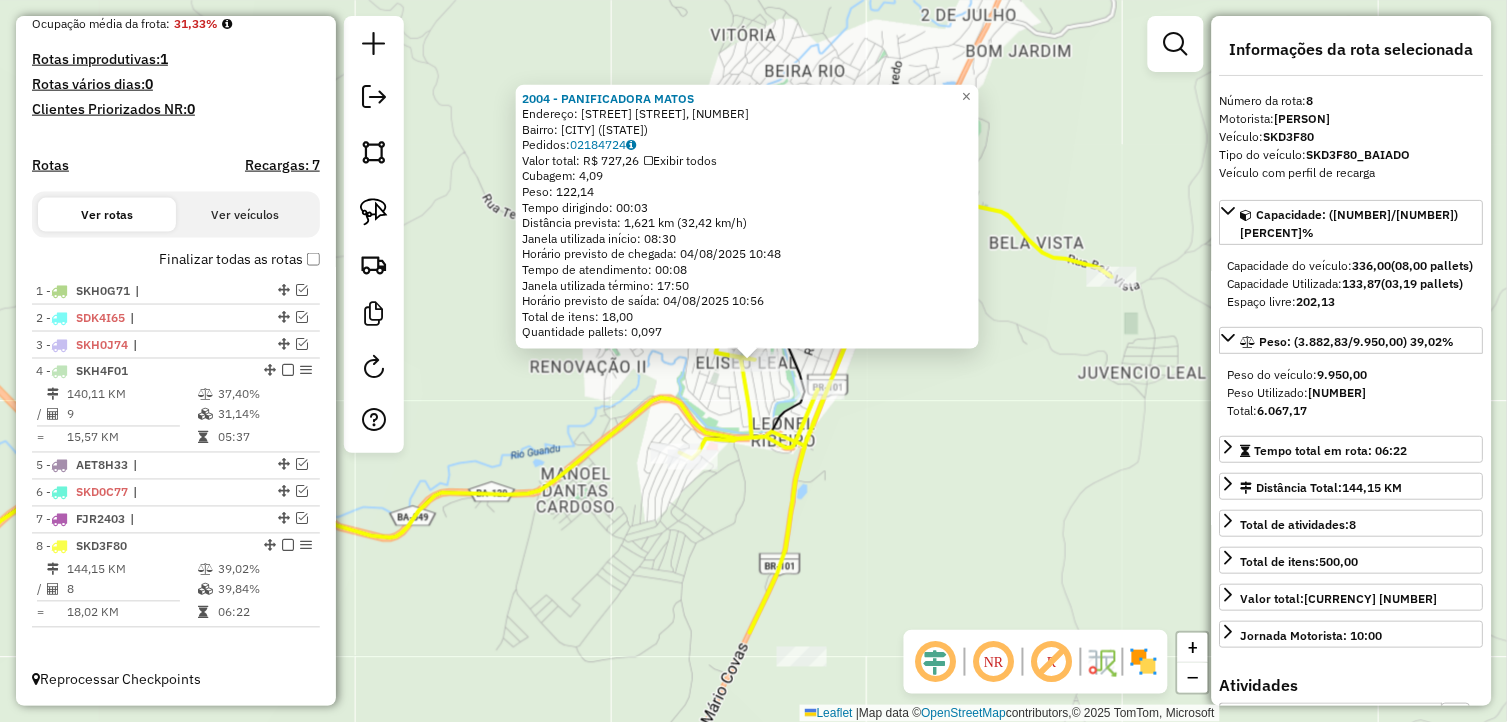 click on "[NUMBER] - PANIFICADORA MATOS  Endereço: RUA RUA  HUMBERTO DE CAMPOS, [NUMBER]   Bairro: ELIZEU LEAL ([CITY] / BA)   Pedidos:  [ORDER_ID]   Valor total: R$ [PRICE]   Exibir todos   Cubagem: [CUBAGE]  Peso: [WEIGHT]  Tempo dirigindo: [TIME]   Distância prevista: [DISTANCE] km ([SPEED] km/h)   Janela utilizada início: [TIME]   Horário previsto de chegada: [DATE] [TIME]   Tempo de atendimento: [TIME]   Janela utilizada término: [TIME]   Horário previsto de saída: [DATE] [TIME]   Total de itens: [ITEMS]   Quantidade pallets: [PALLETS]  × Janela de atendimento Grade de atendimento Capacidade Transportadoras Veículos Cliente Pedidos  Rotas Selecione os dias de semana para filtrar as janelas de atendimento  Seg   Ter   Qua   Qui   Sex   Sáb   Dom  Informe o período da janela de atendimento: De: Até:  Filtrar exatamente a janela do cliente  Considerar janela de atendimento padrão  Selecione os dias de semana para filtrar as grades de atendimento  Seg   Ter   Qua   Qui   Sex   Sáb   Dom   Peso mínimo:   Peso máximo:   De:   Até:" 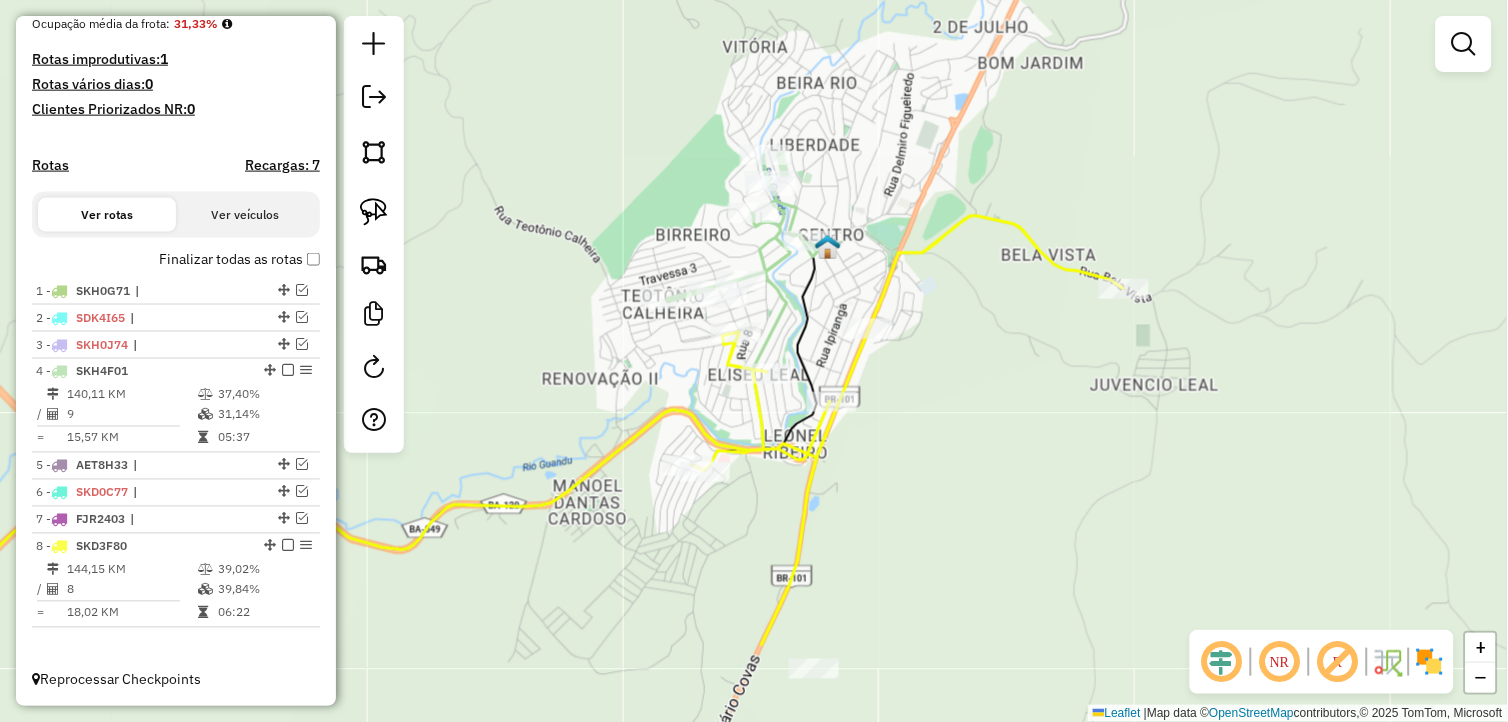 drag, startPoint x: 964, startPoint y: 463, endPoint x: 976, endPoint y: 483, distance: 23.323807 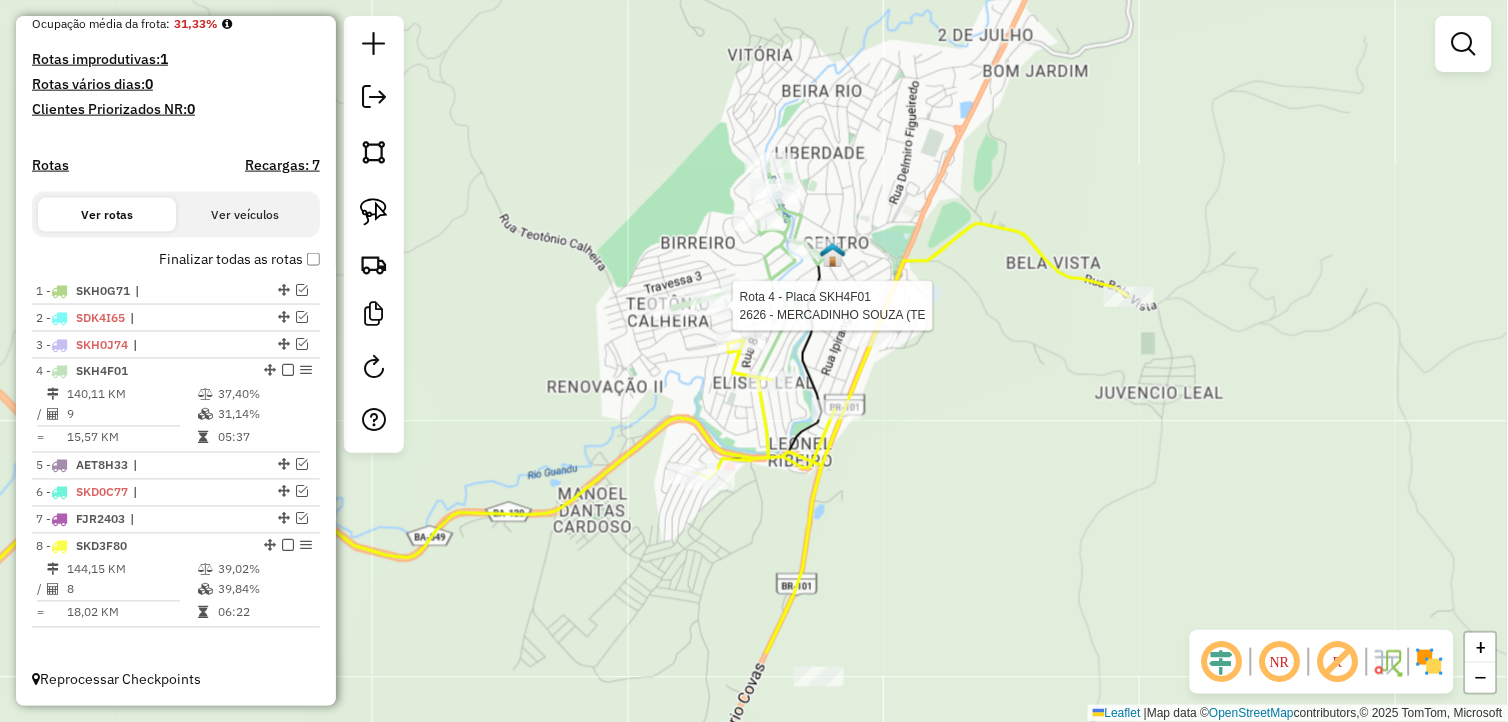 select on "*********" 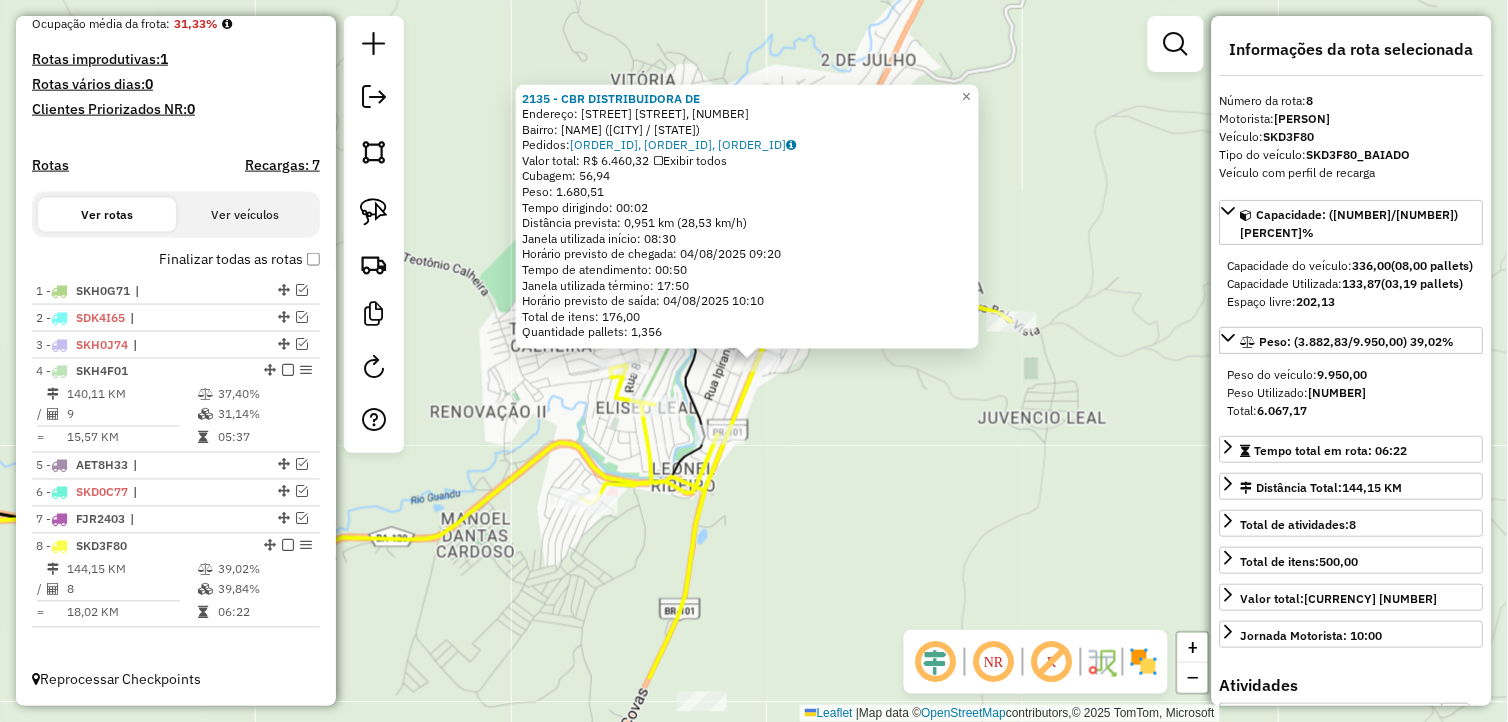 click on "[NUMBER] - [NAME] [NAME] [NAME]  Endereço: [STREET], [NUMBER]   Bairro: [NAME] ([CITY] / [STATE])   Pedidos:  [NUMBER], [NUMBER], [NUMBER]   Valor total: [CURRENCY] [NUMBER]   Exibir todos   Cubagem: [NUMBER]  Peso: [NUMBER]  Tempo dirigindo: [TIME]   Distância prevista: [NUMBER] km ([NUMBER] km/h)   Janela utilizada início: [TIME]   Horário previsto de chegada: [DATE] [TIME]   Tempo de atendimento: [TIME]   Janela utilizada término: [TIME]   Horário previsto de saída: [DATE] [TIME]   Total de itens: [NUMBER]   Quantidade pallets: [NUMBER]  × Janela de atendimento Grade de atendimento Capacidade Transportadoras Veículos Cliente Pedidos  Rotas Selecione os dias de semana para filtrar as janelas de atendimento  Seg   Ter   Qua   Qui   Sex   Sáb   Dom  Informe o período da janela de atendimento: De: Até:  Filtrar exatamente a janela do cliente  Considerar janela de atendimento padrão  Selecione os dias de semana para filtrar as grades de atendimento  Seg   Ter   Qua   Qui   Sex   Sáb   Dom   Peso mínimo:   De:  De:" 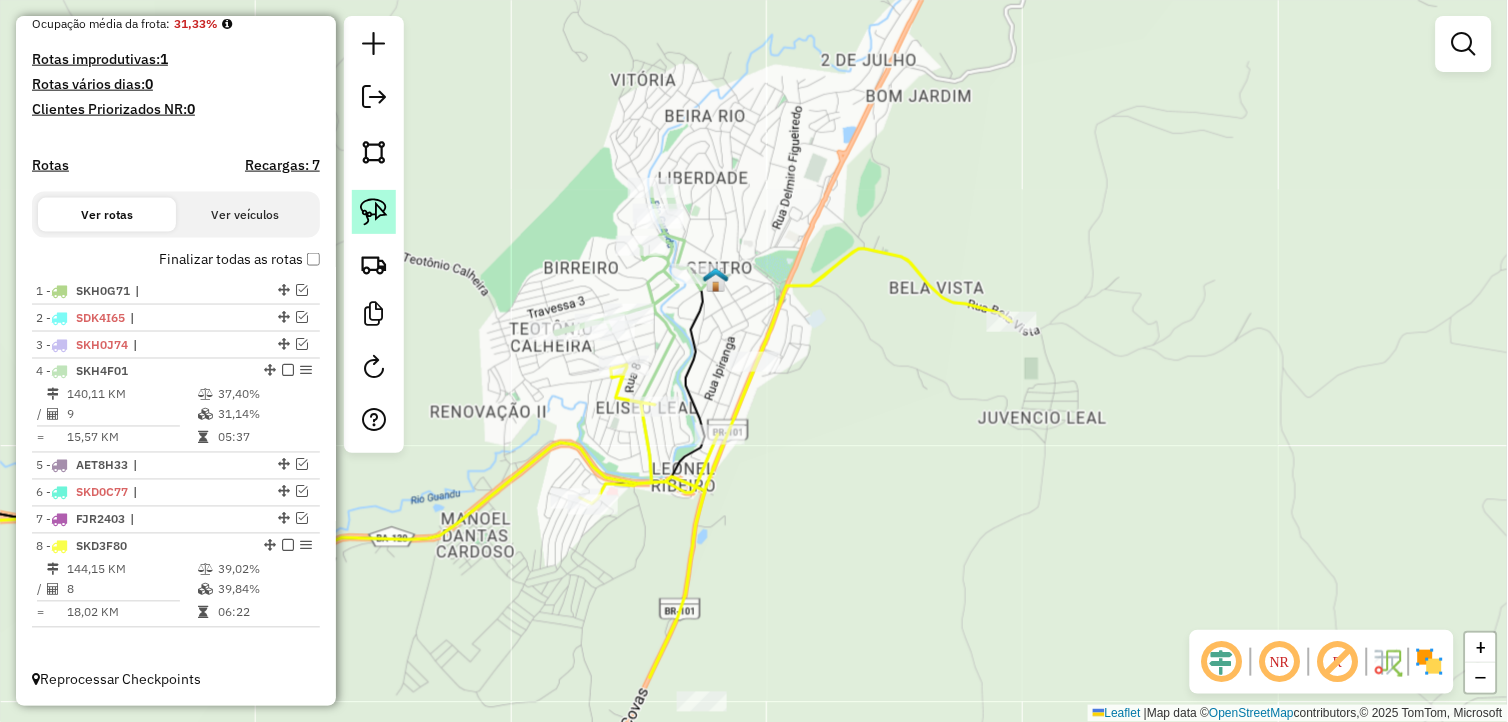 click 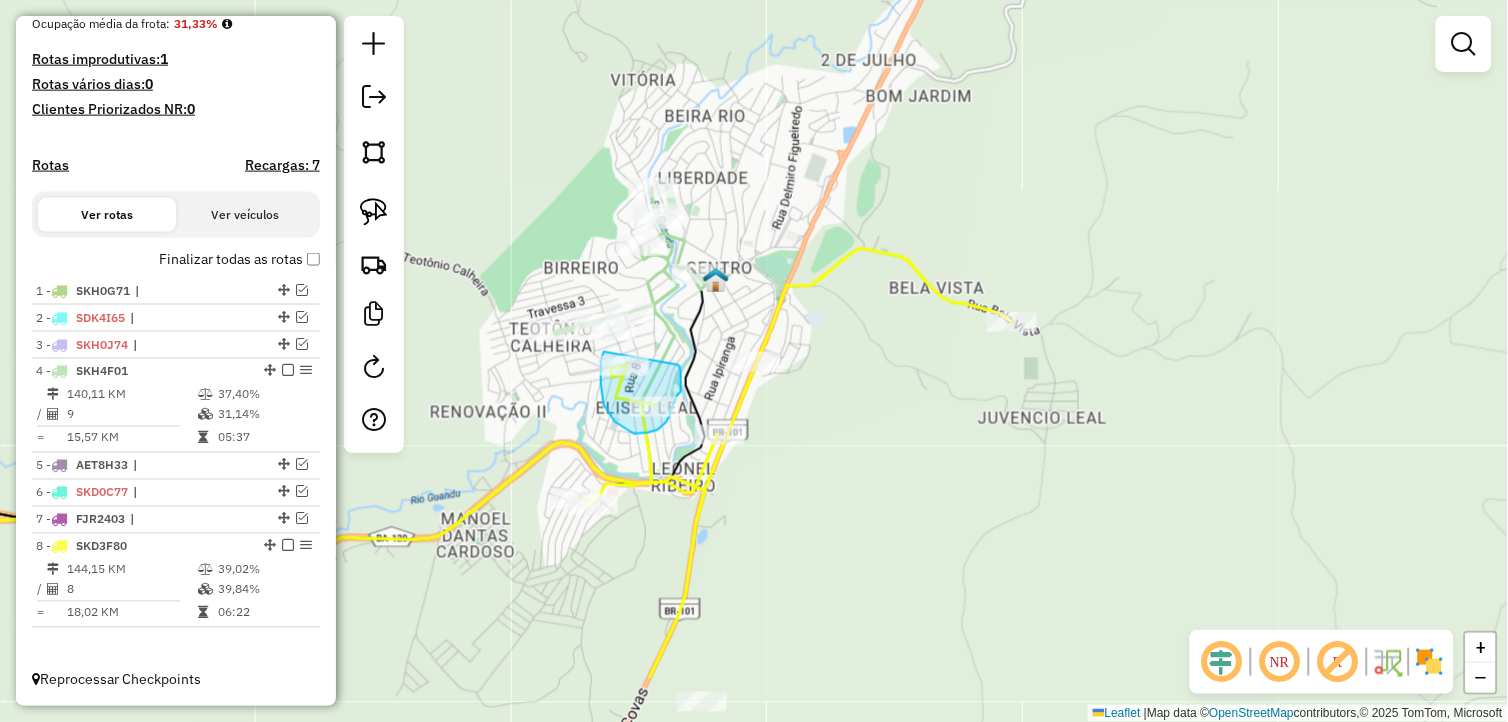 drag, startPoint x: 678, startPoint y: 365, endPoint x: 604, endPoint y: 352, distance: 75.13322 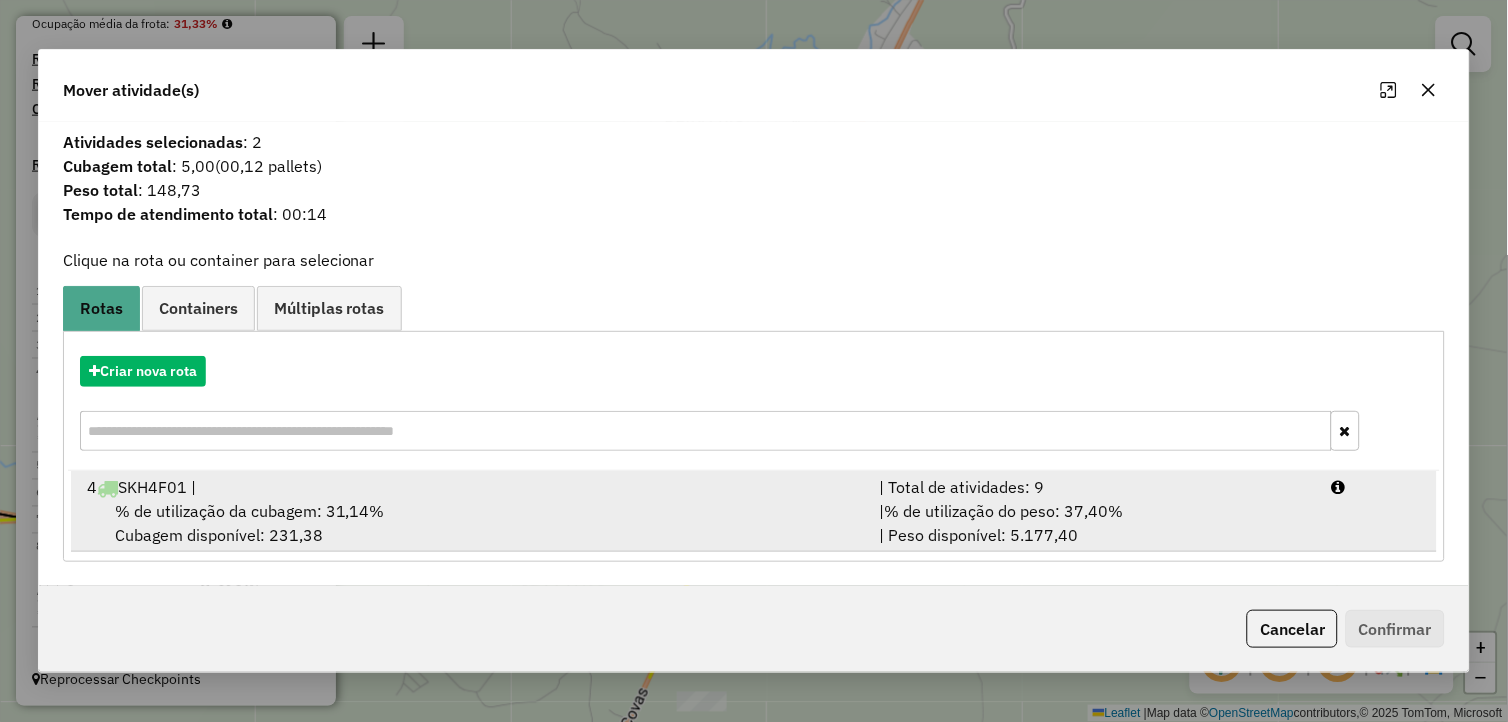 click on "4  SKH4F01 |" at bounding box center [471, 487] 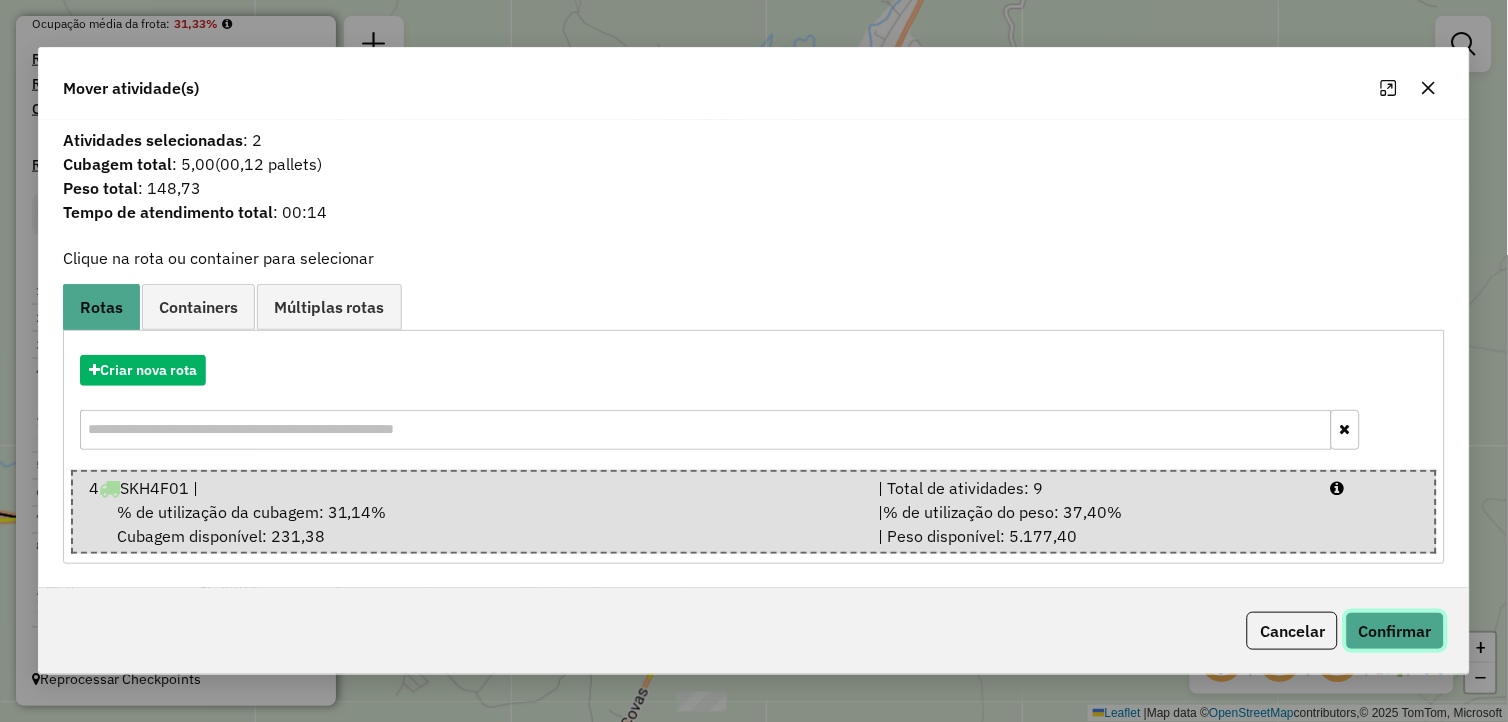 click on "Confirmar" 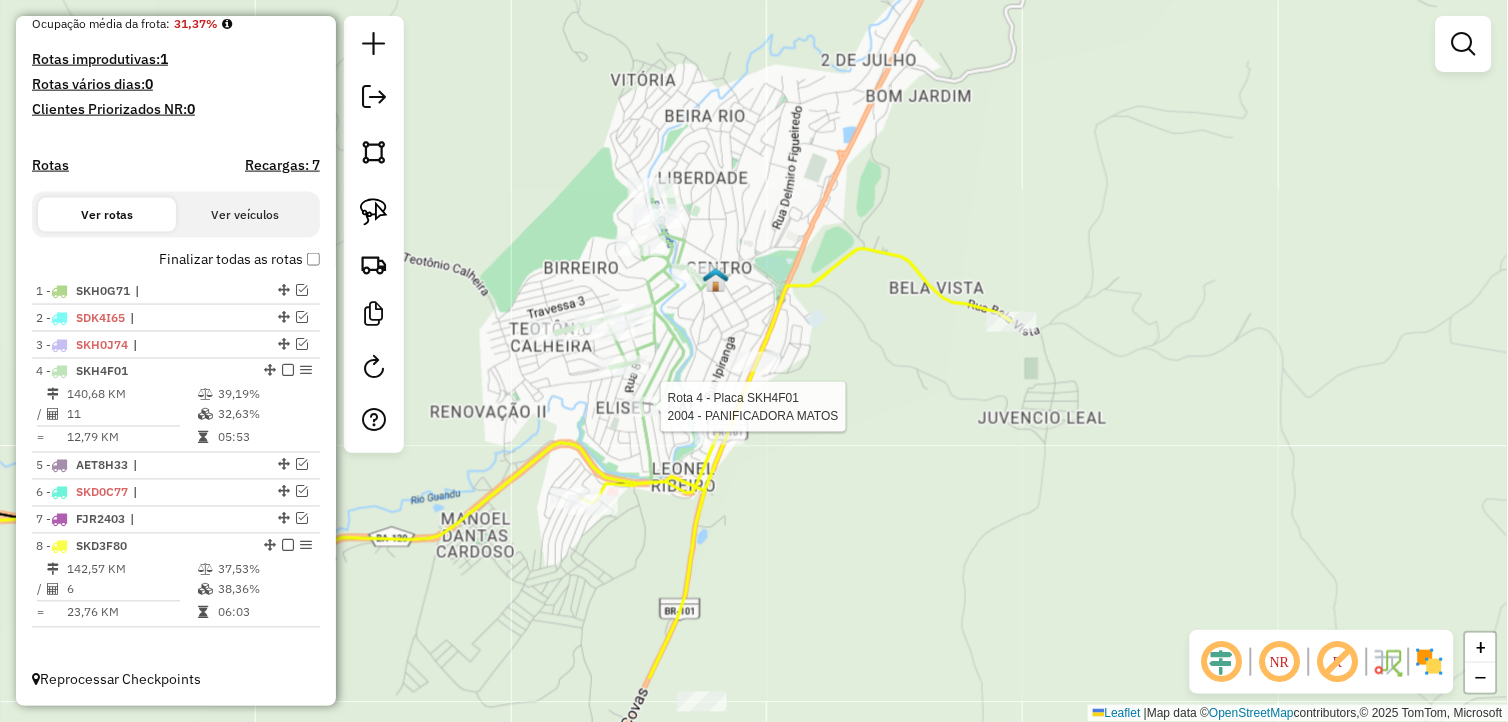 select on "*********" 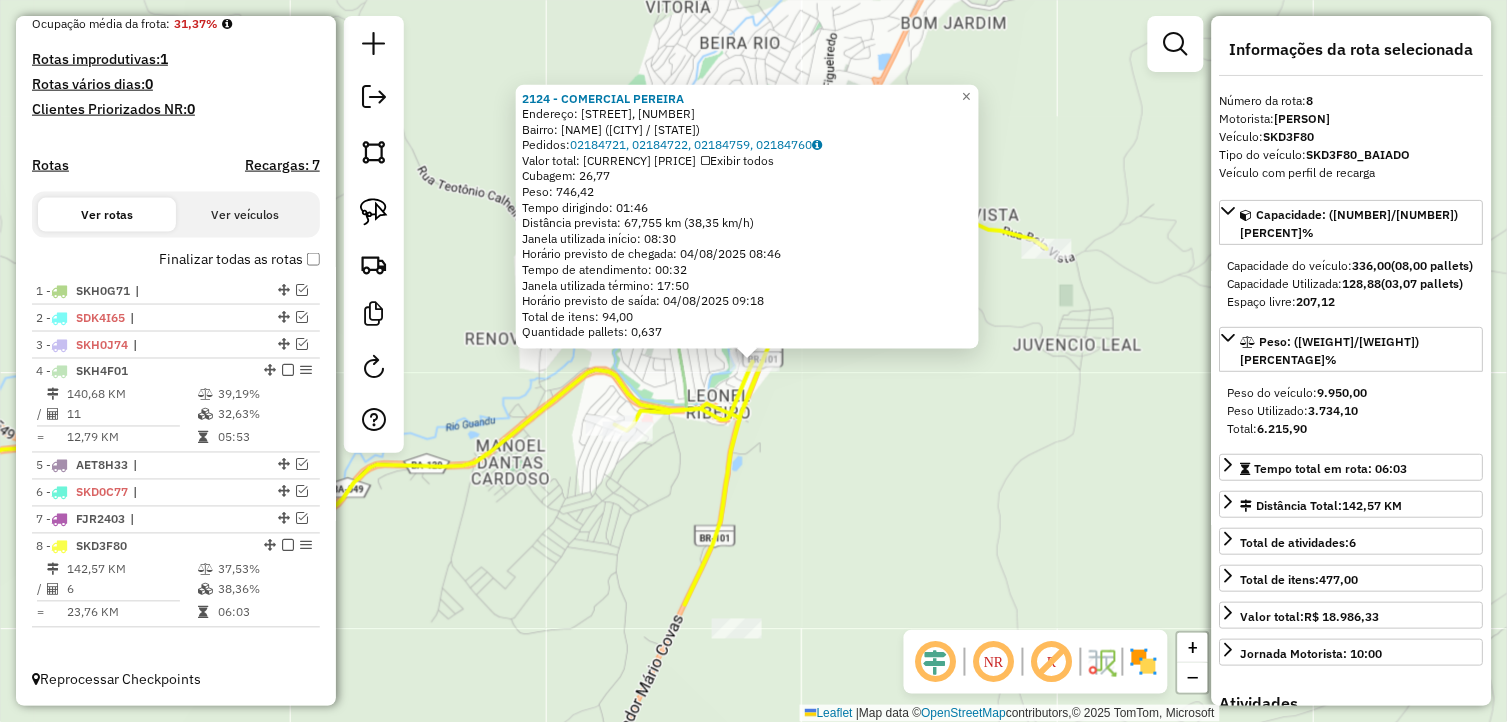 click on "[NUMBER] - [NAME] [NAME]  Endereço: [STREET] [NUMBER]   Bairro: [NAME] ([CITY] / [STATE])   Pedidos:  [NUMBER], [NUMBER], [NUMBER], [NUMBER]   Valor total: [CURRENCY] [NUMBER]   Exibir todos   Cubagem: [NUMBER]  Peso: [NUMBER]  Tempo dirigindo: [TIME]   Distância prevista: [NUMBER] km ([NUMBER] km/h)   Janela utilizada início: [TIME]   Horário previsto de chegada: [DATE] [TIME]   Tempo de atendimento: [TIME]   Janela utilizada término: [TIME]   Horário previsto de saída: [DATE] [TIME]   Total de itens: [NUMBER]   Quantidade pallets: [NUMBER]  × Janela de atendimento Grade de atendimento Capacidade Transportadoras Veículos Cliente Pedidos  Rotas Selecione os dias de semana para filtrar as janelas de atendimento  Seg   Ter   Qua   Qui   Sex   Sáb   Dom  Informe o período da janela de atendimento: De: Até:  Filtrar exatamente a janela do cliente  Considerar janela de atendimento padrão  Selecione os dias de semana para filtrar as grades de atendimento  Seg   Ter   Qua   Qui   Sex   Sáb   Dom   Peso mínimo:   De:  De:" 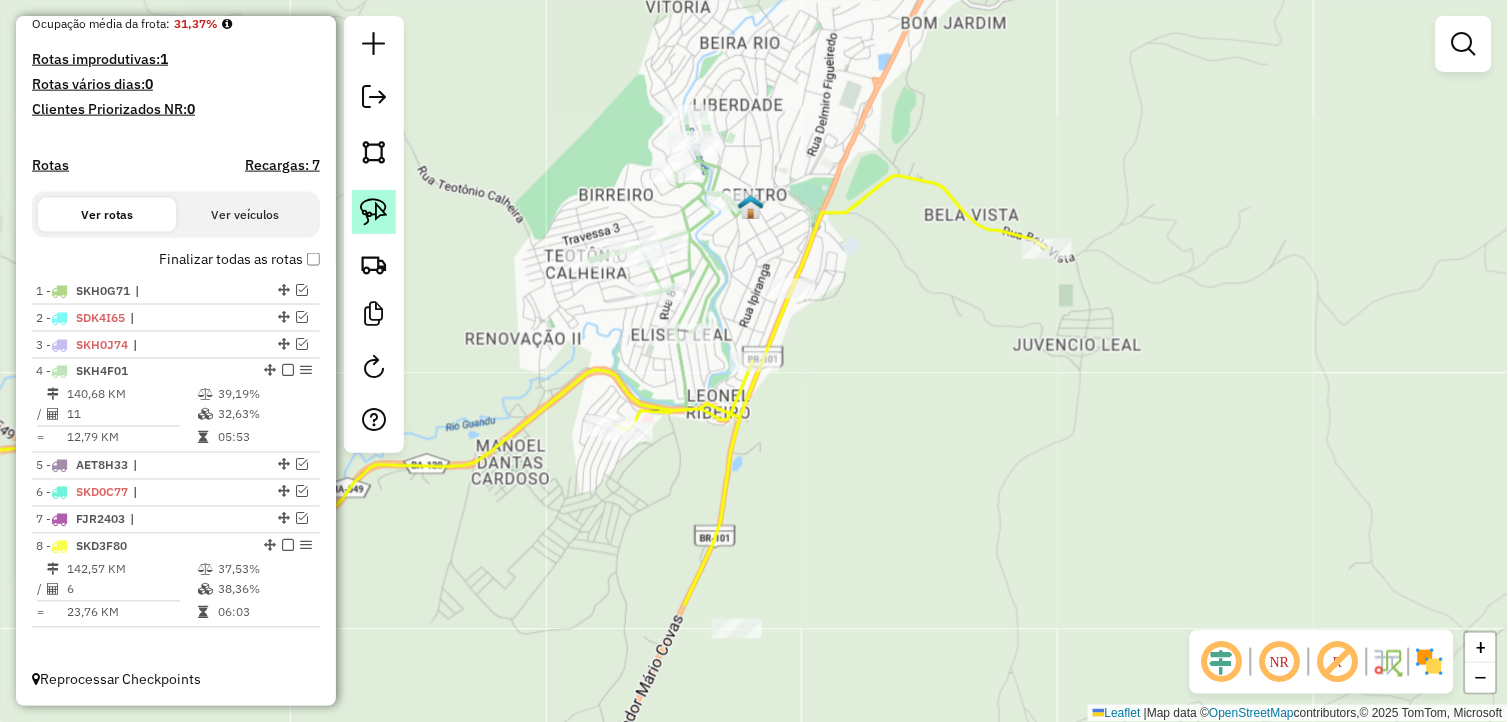 click 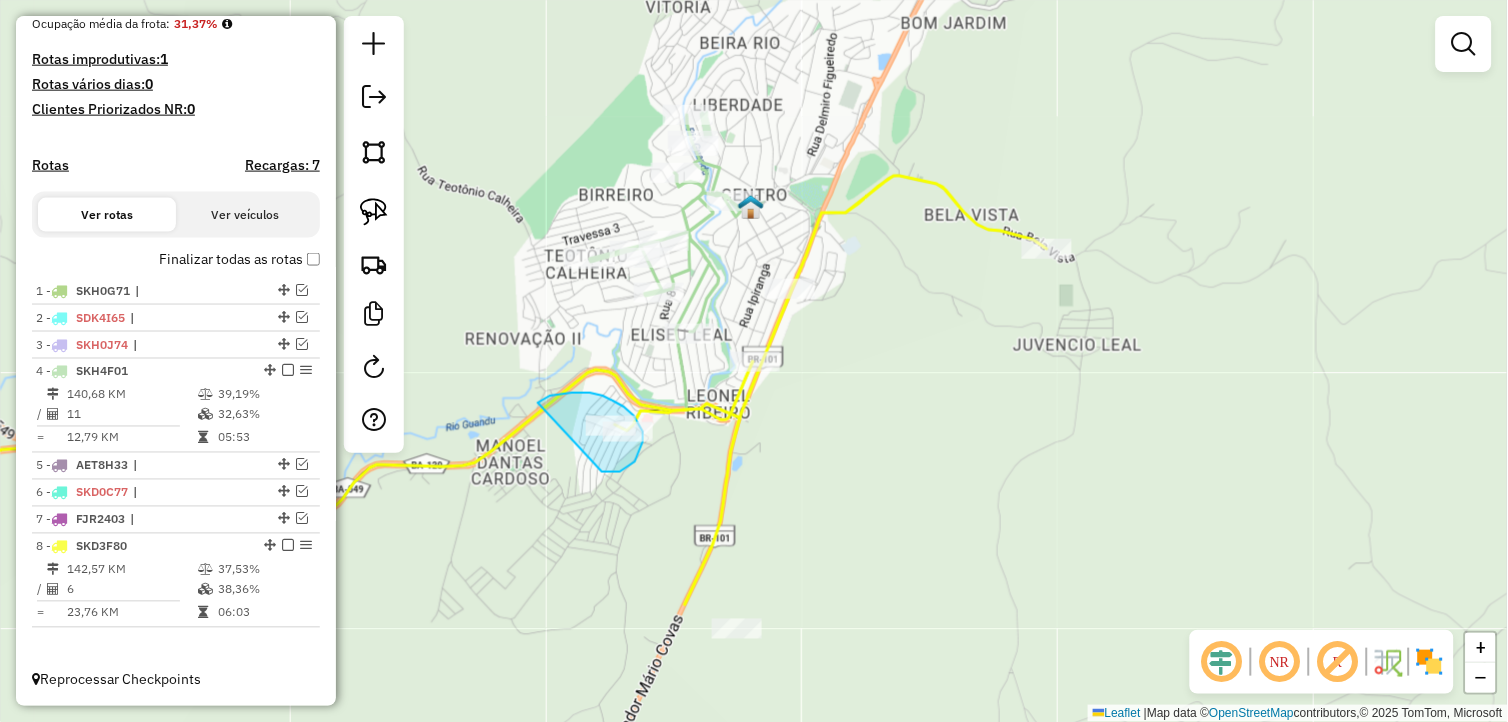 drag, startPoint x: 606, startPoint y: 473, endPoint x: 533, endPoint y: 407, distance: 98.4124 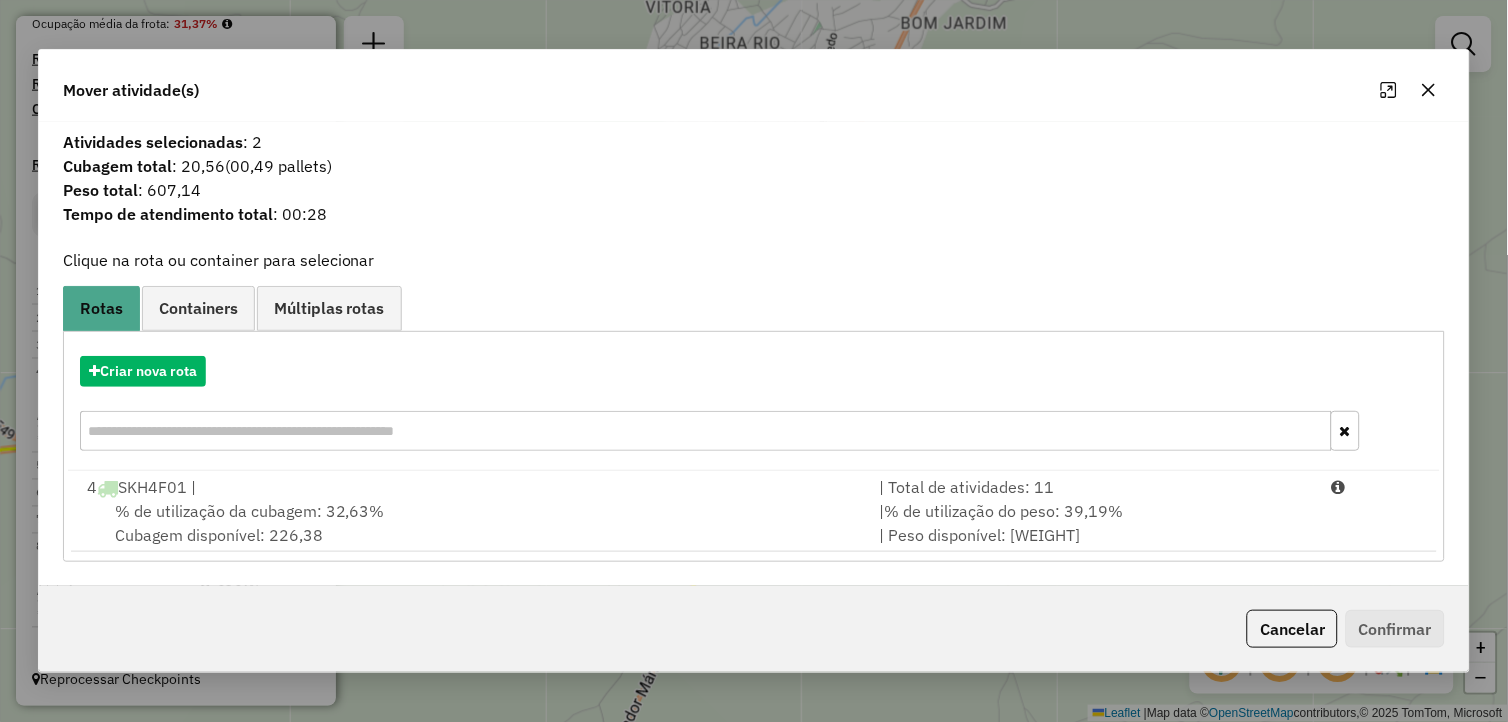 click 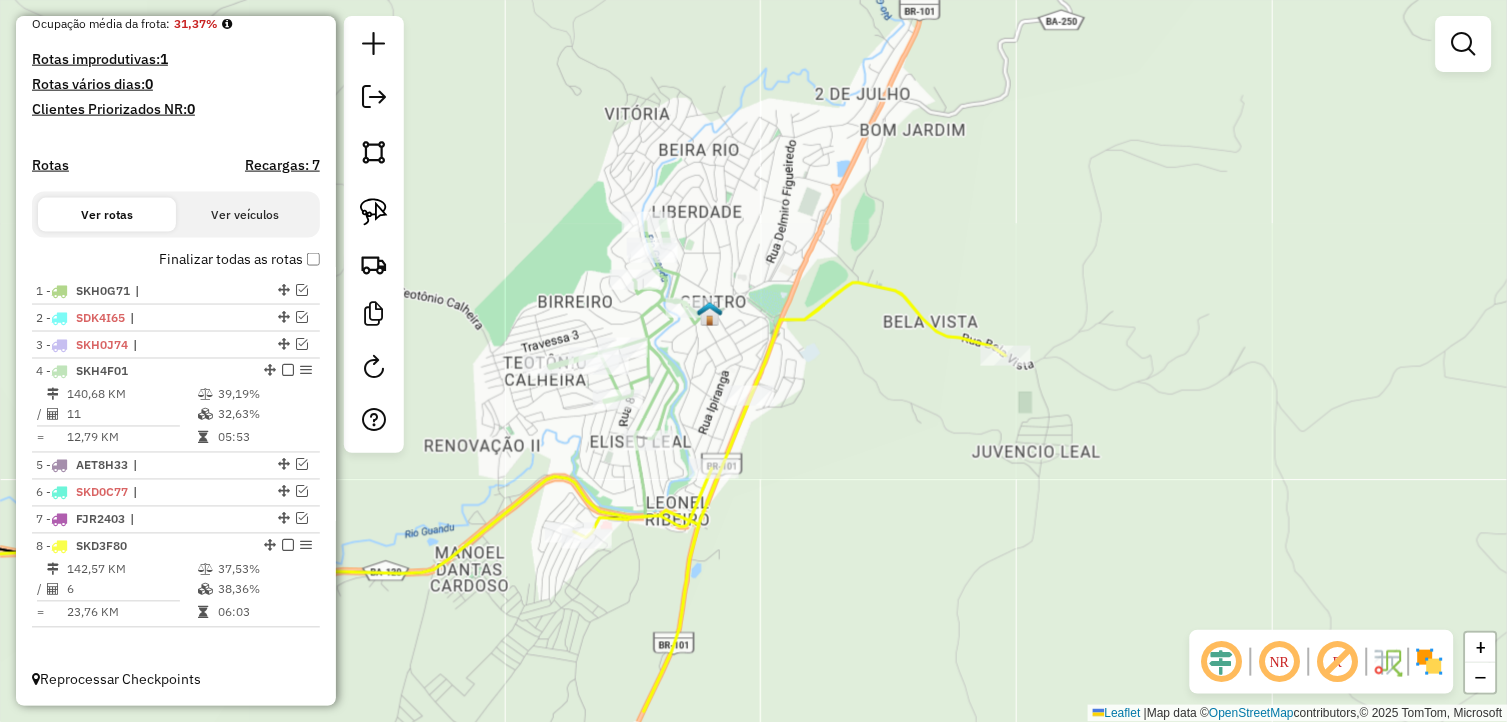 drag, startPoint x: 964, startPoint y: 424, endPoint x: 924, endPoint y: 531, distance: 114.232216 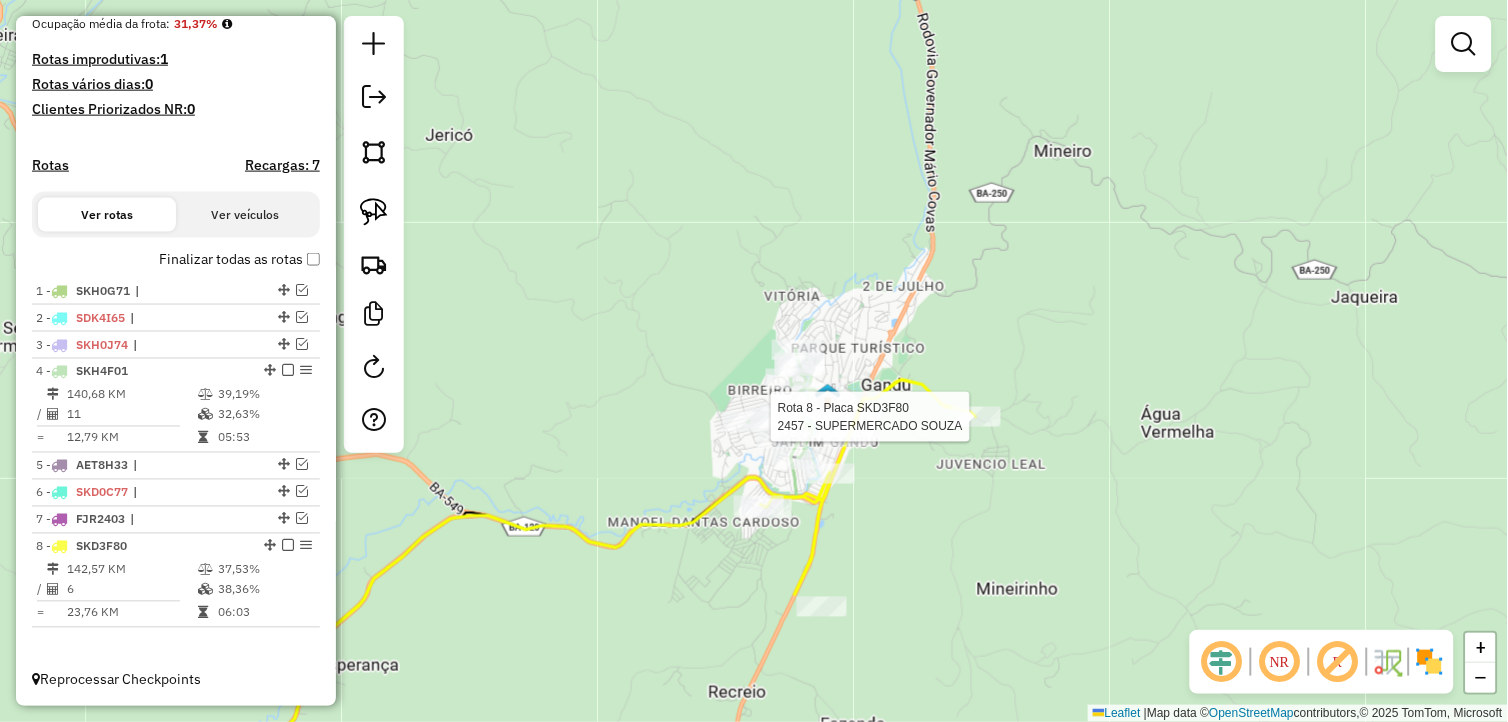 select on "*********" 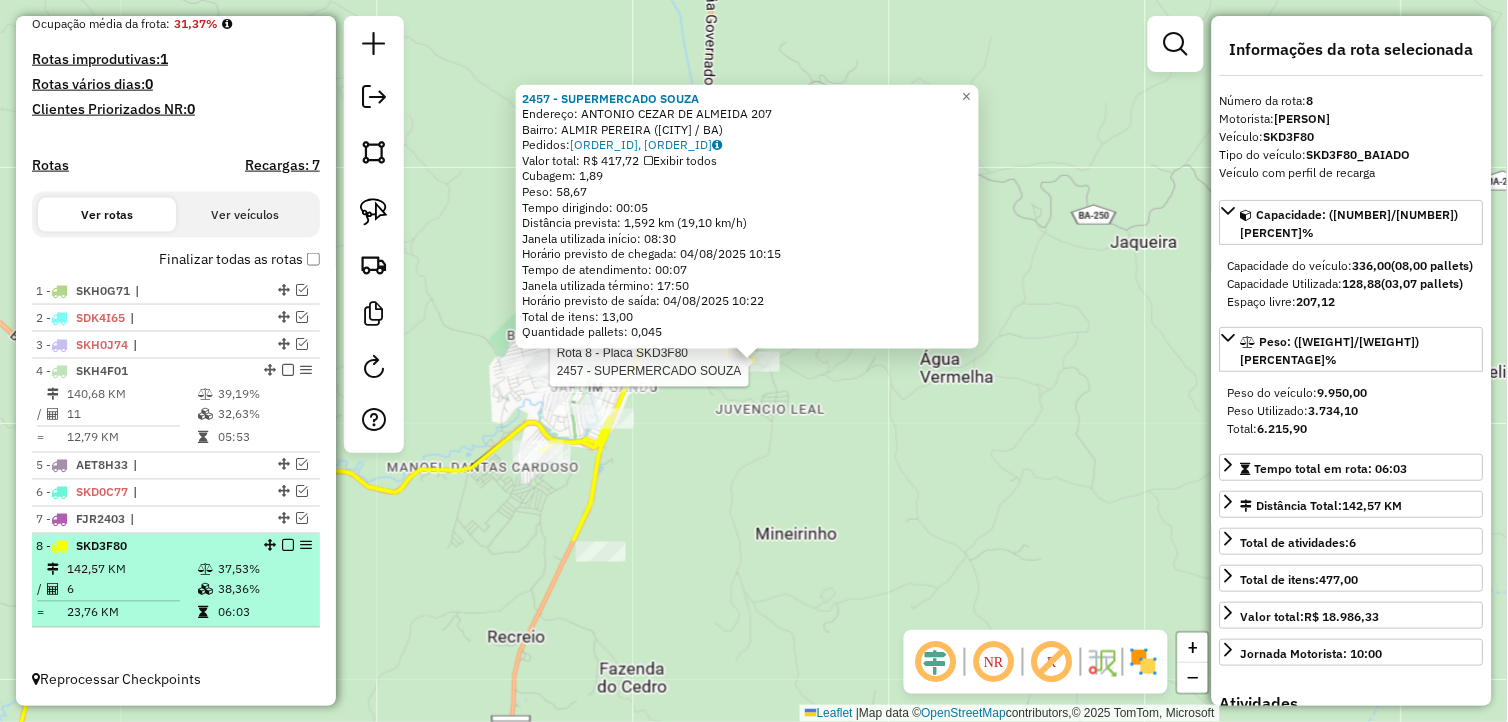 click at bounding box center [288, 546] 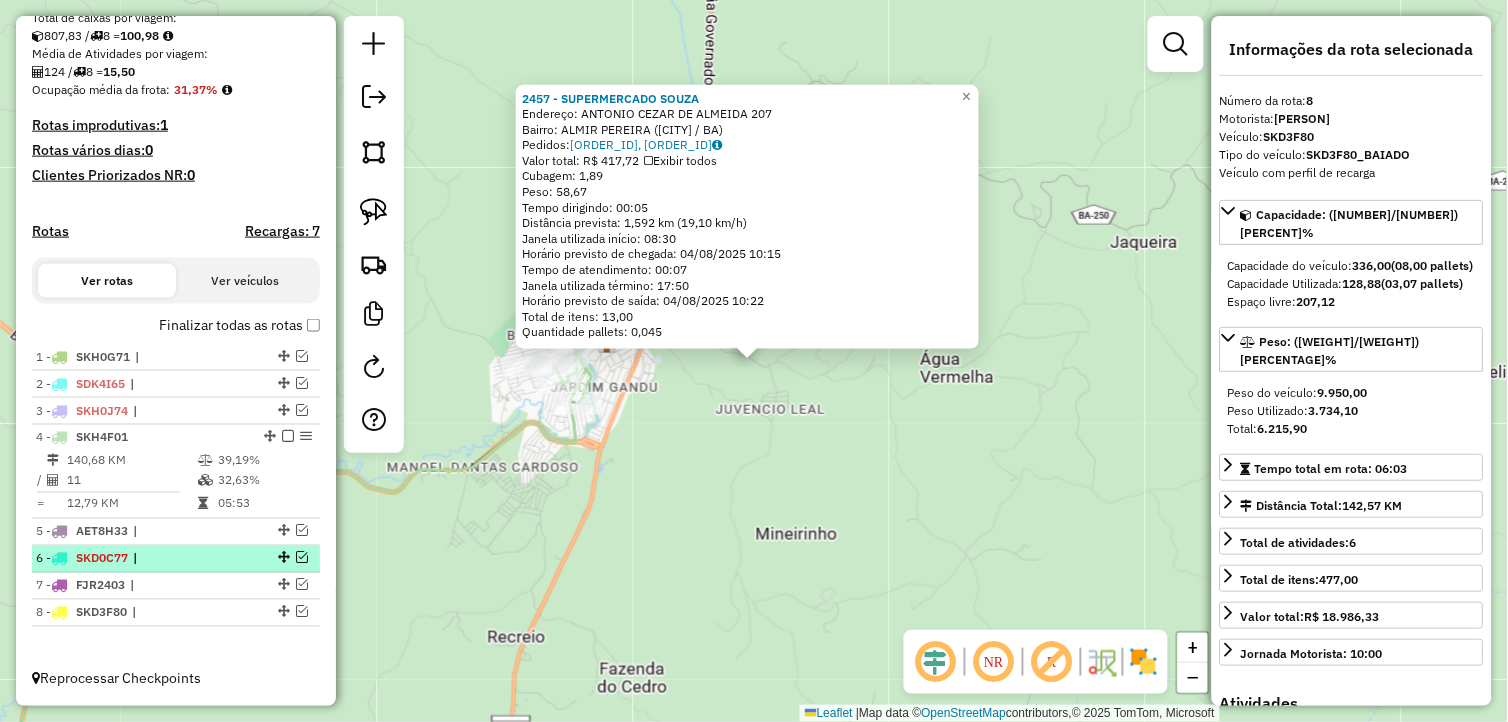 scroll, scrollTop: 445, scrollLeft: 0, axis: vertical 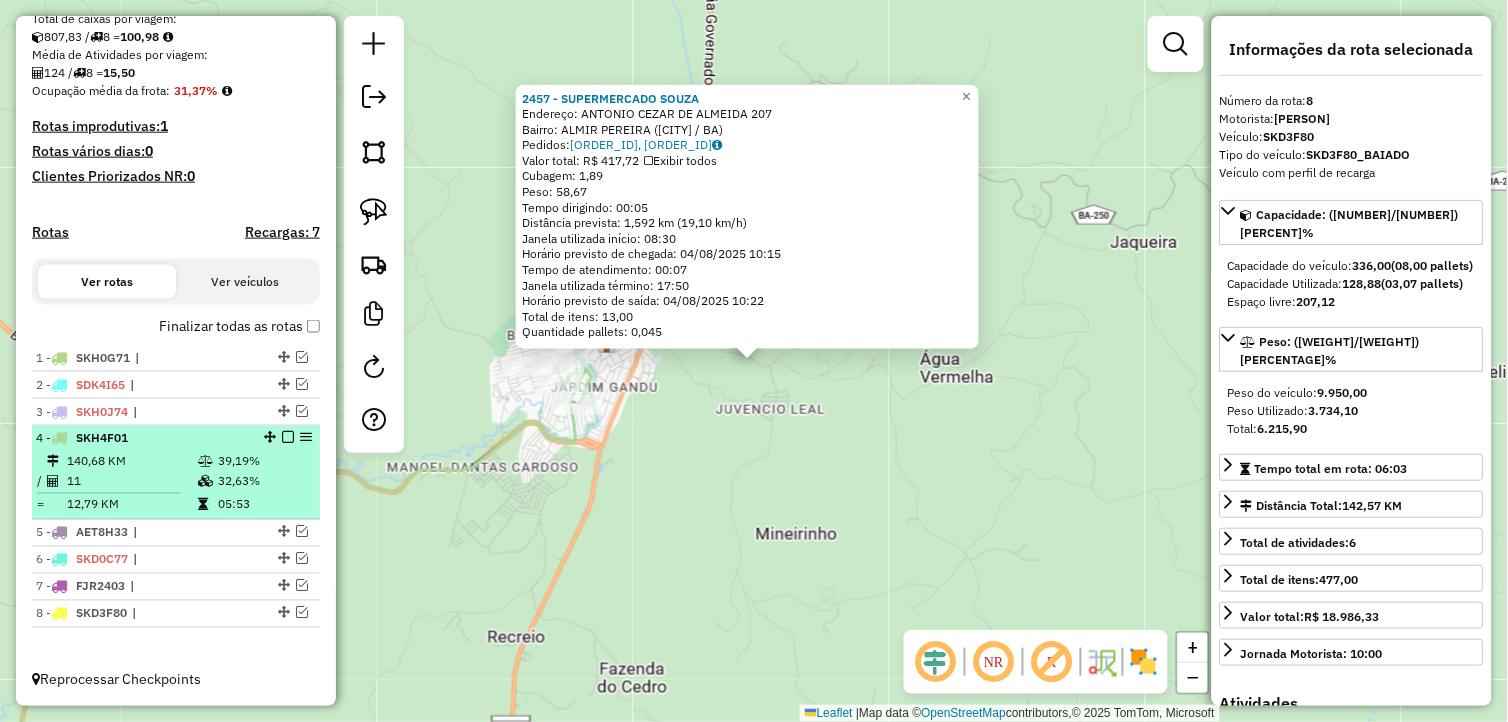 click on "32,63%" at bounding box center [264, 482] 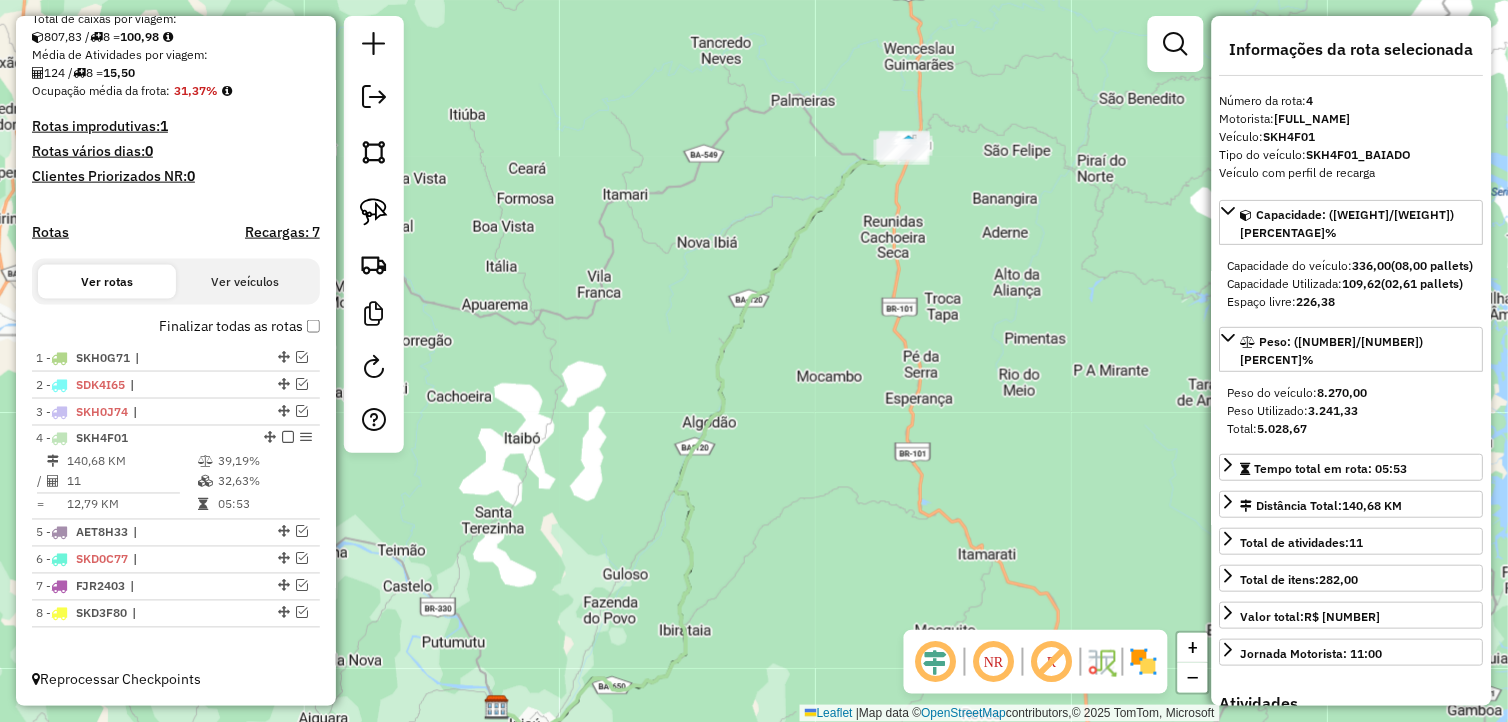 drag, startPoint x: 1046, startPoint y: 296, endPoint x: 895, endPoint y: 543, distance: 289.49957 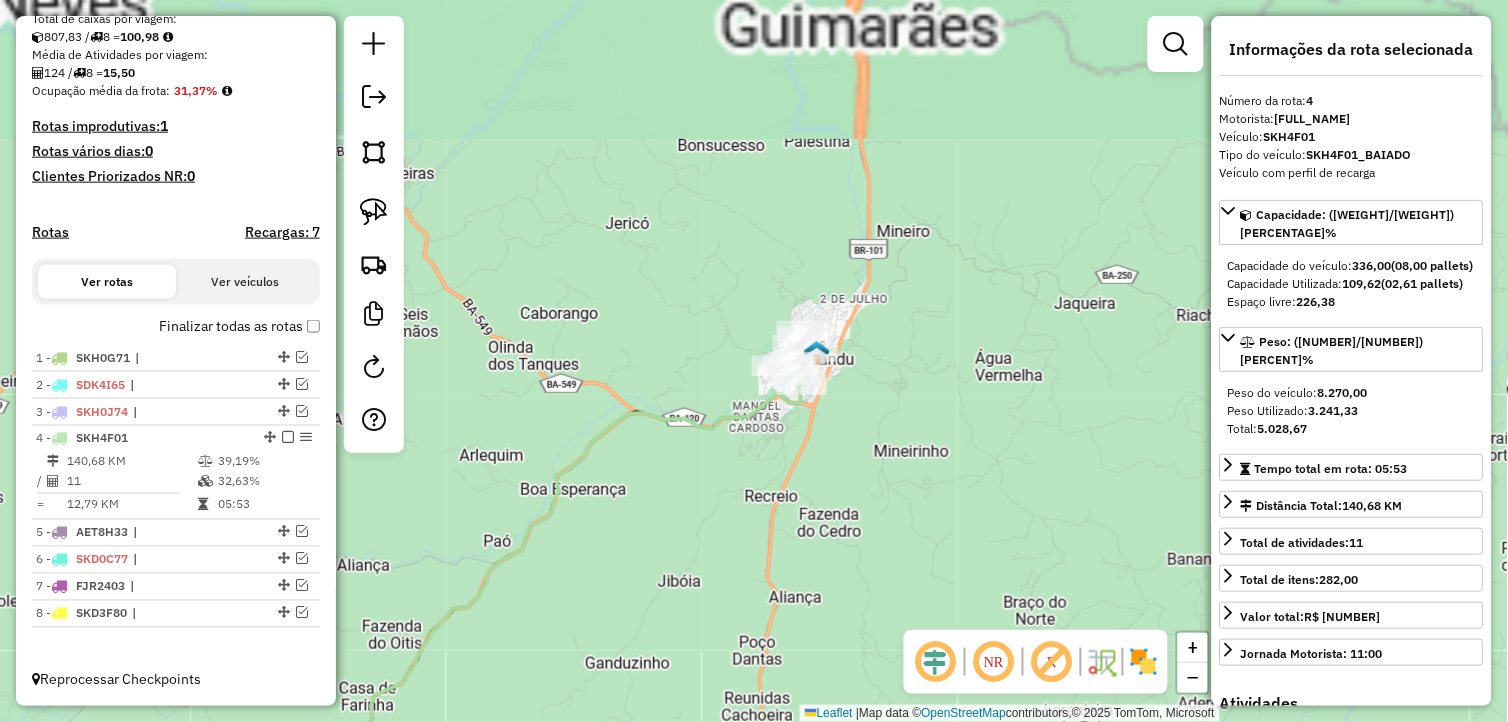 drag, startPoint x: 718, startPoint y: 335, endPoint x: 866, endPoint y: 580, distance: 286.23242 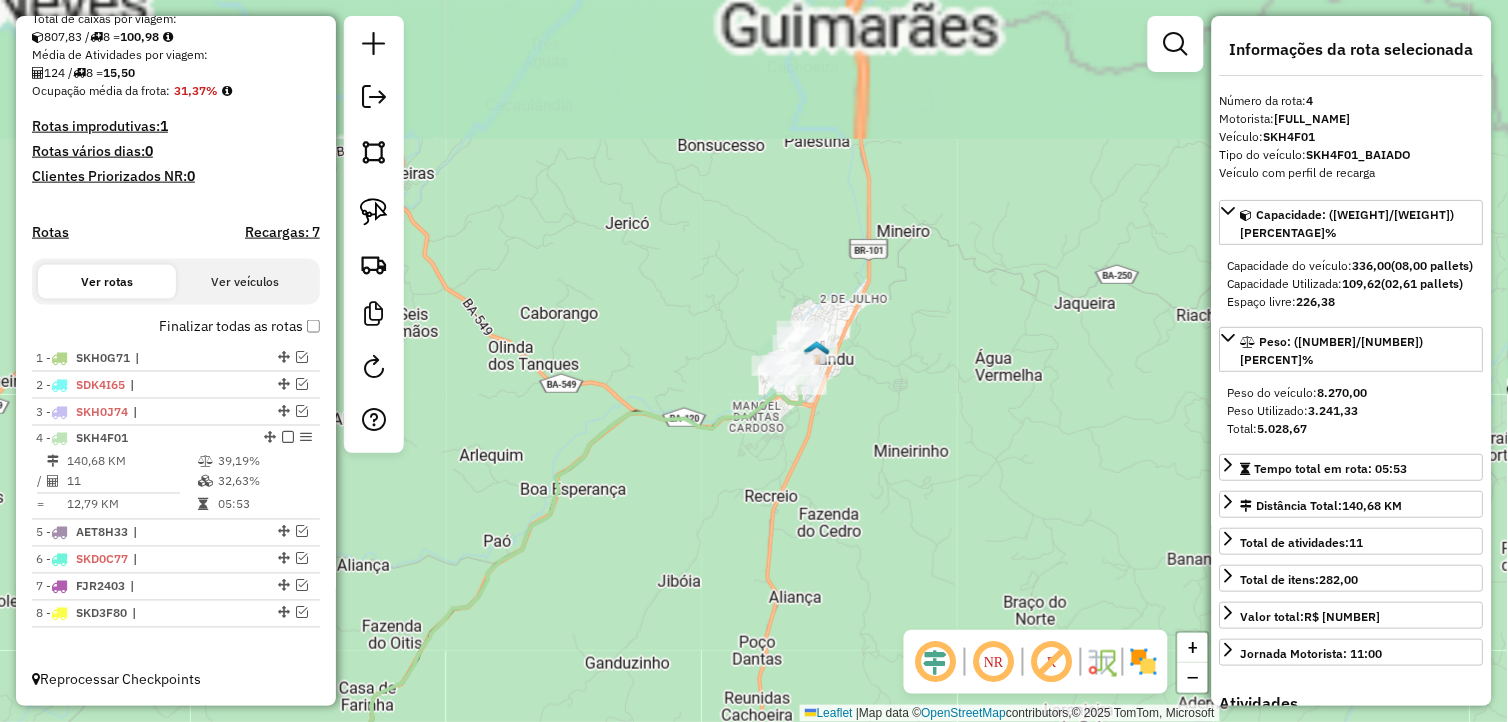 click on "Janela de atendimento Grade de atendimento Capacidade Transportadoras Veículos Cliente Pedidos  Rotas Selecione os dias de semana para filtrar as janelas de atendimento  Seg   Ter   Qua   Qui   Sex   Sáb   Dom  Informe o período da janela de atendimento: De: Até:  Filtrar exatamente a janela do cliente  Considerar janela de atendimento padrão  Selecione os dias de semana para filtrar as grades de atendimento  Seg   Ter   Qua   Qui   Sex   Sáb   Dom   Considerar clientes sem dia de atendimento cadastrado  Clientes fora do dia de atendimento selecionado Filtrar as atividades entre os valores definidos abaixo:  Peso mínimo:   Peso máximo:   Cubagem mínima:   Cubagem máxima:   De:   Até:  Filtrar as atividades entre o tempo de atendimento definido abaixo:  De:   Até:   Considerar capacidade total dos clientes não roteirizados Transportadora: Selecione um ou mais itens Tipo de veículo: Selecione um ou mais itens Veículo: Selecione um ou mais itens Motorista: Selecione um ou mais itens Nome: Rótulo:" 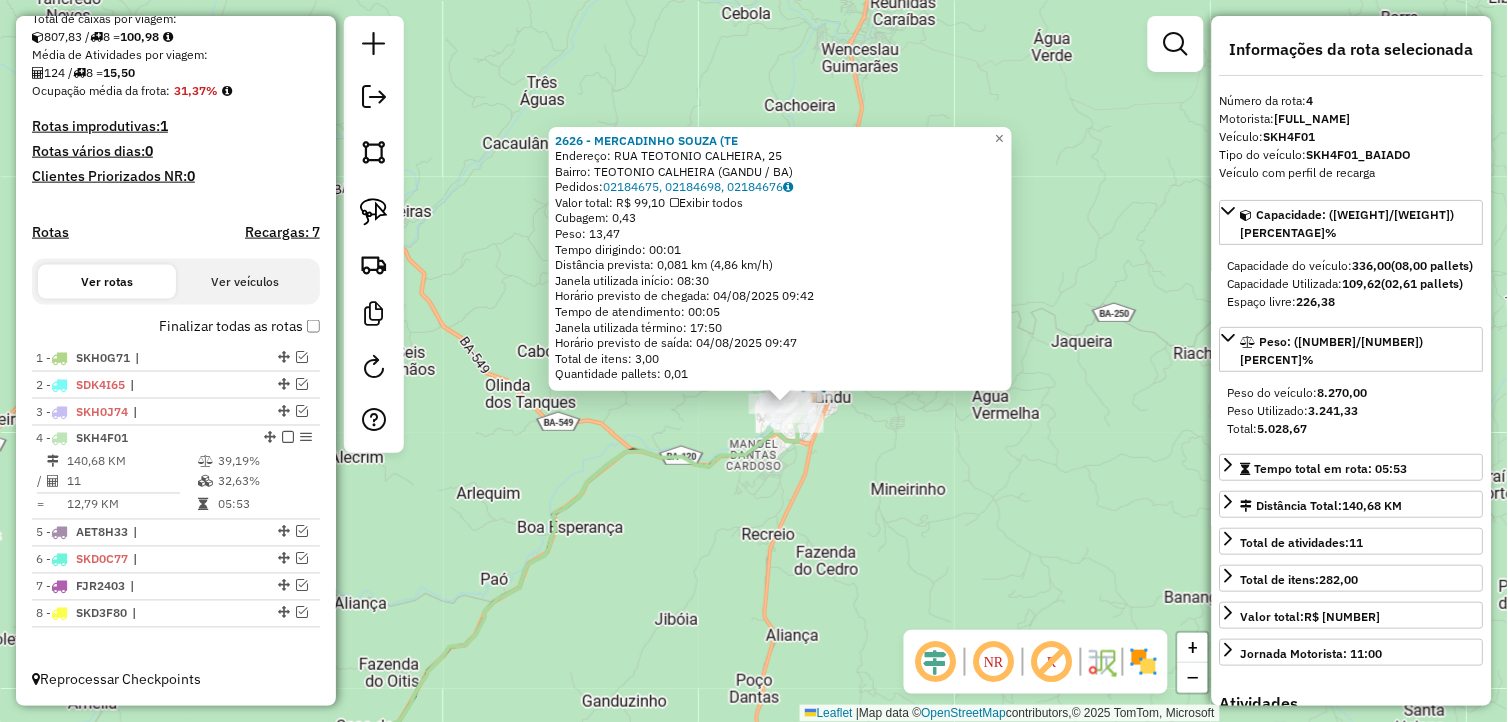 drag, startPoint x: 865, startPoint y: 504, endPoint x: 898, endPoint y: 547, distance: 54.20332 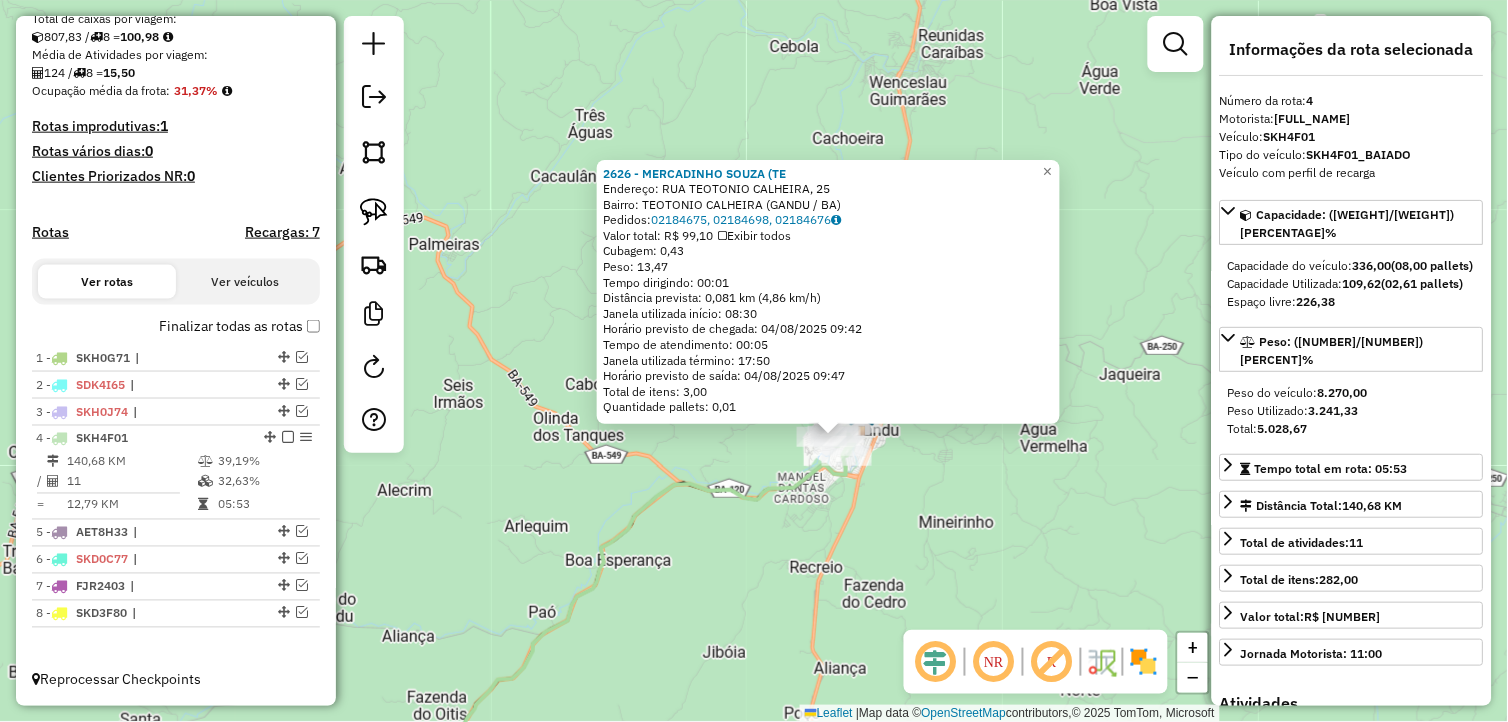 drag, startPoint x: 846, startPoint y: 490, endPoint x: 895, endPoint y: 526, distance: 60.80296 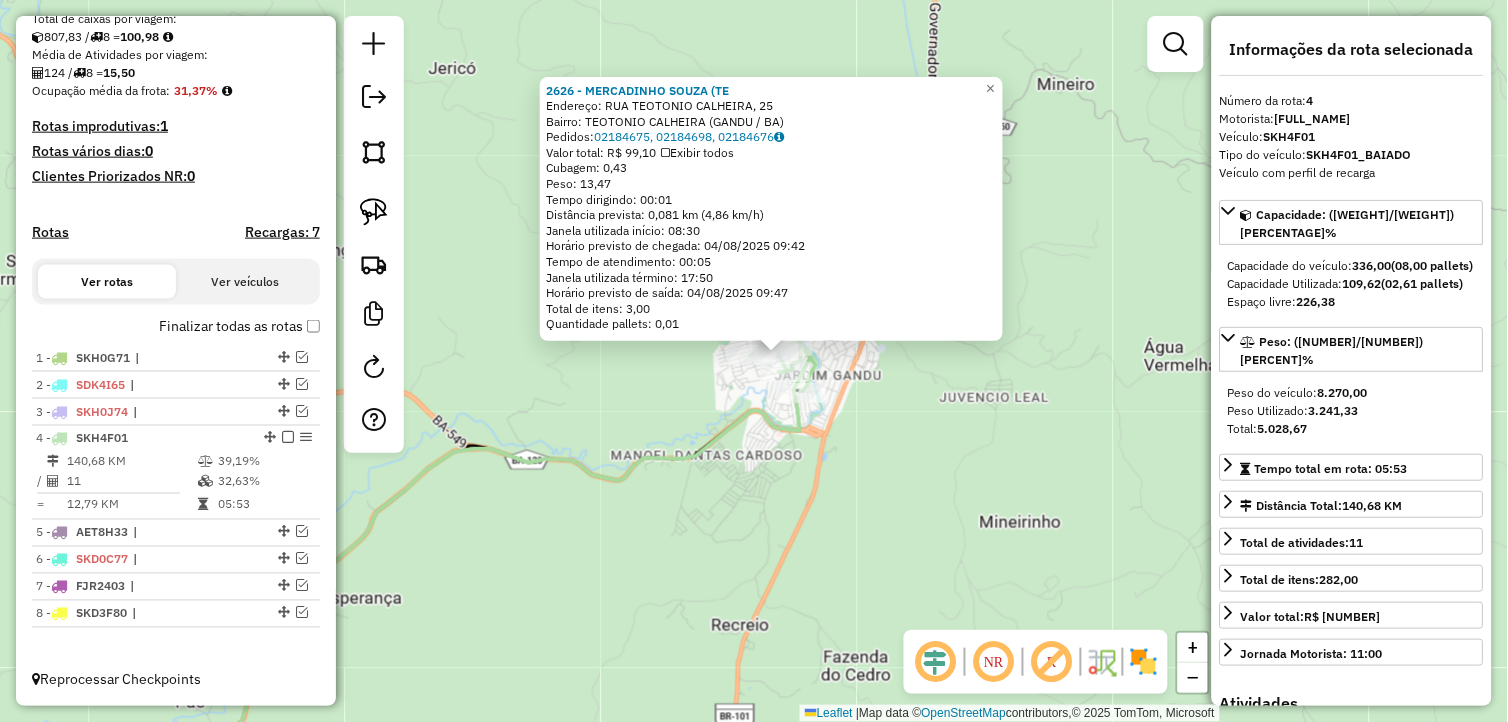 drag, startPoint x: 894, startPoint y: 466, endPoint x: 990, endPoint y: 501, distance: 102.18121 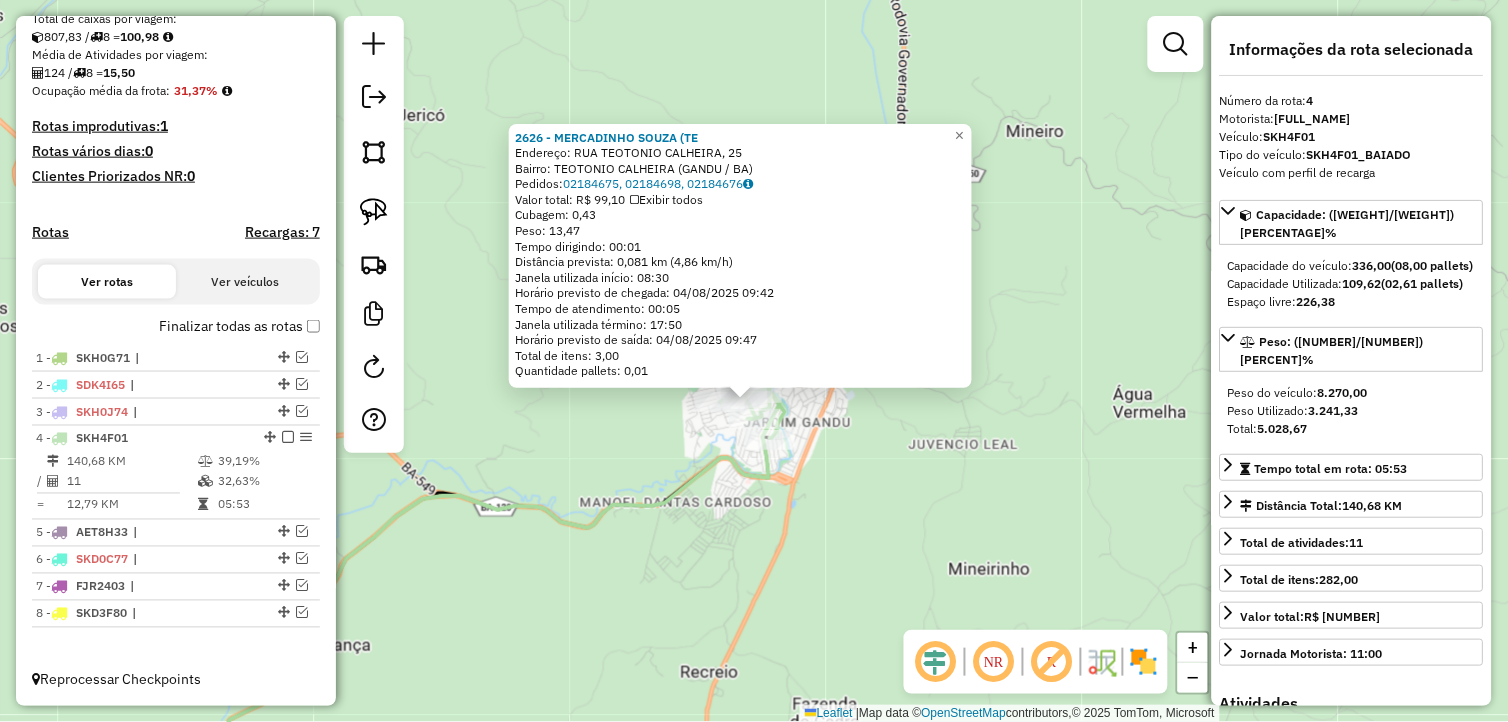 drag, startPoint x: 1017, startPoint y: 506, endPoint x: 926, endPoint y: 496, distance: 91.5478 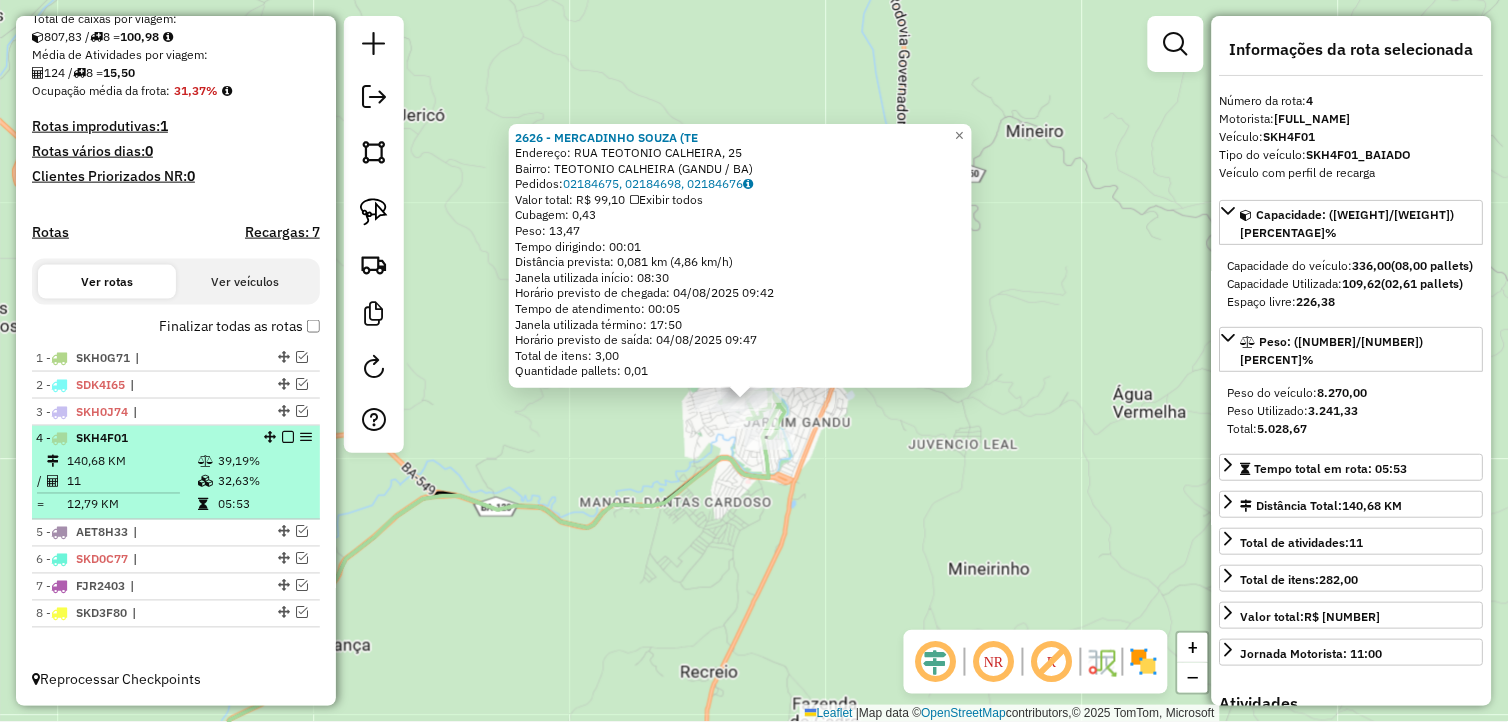 click at bounding box center [288, 438] 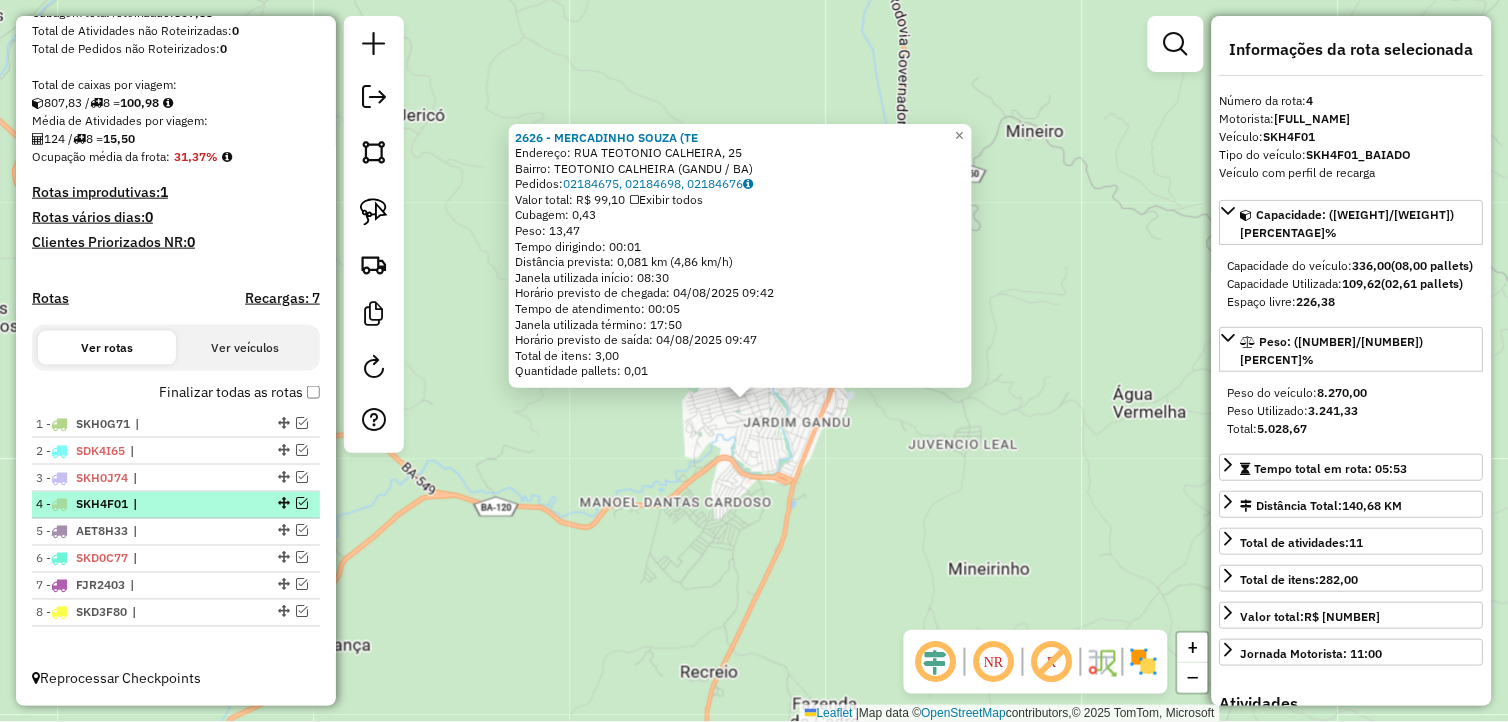 scroll, scrollTop: 378, scrollLeft: 0, axis: vertical 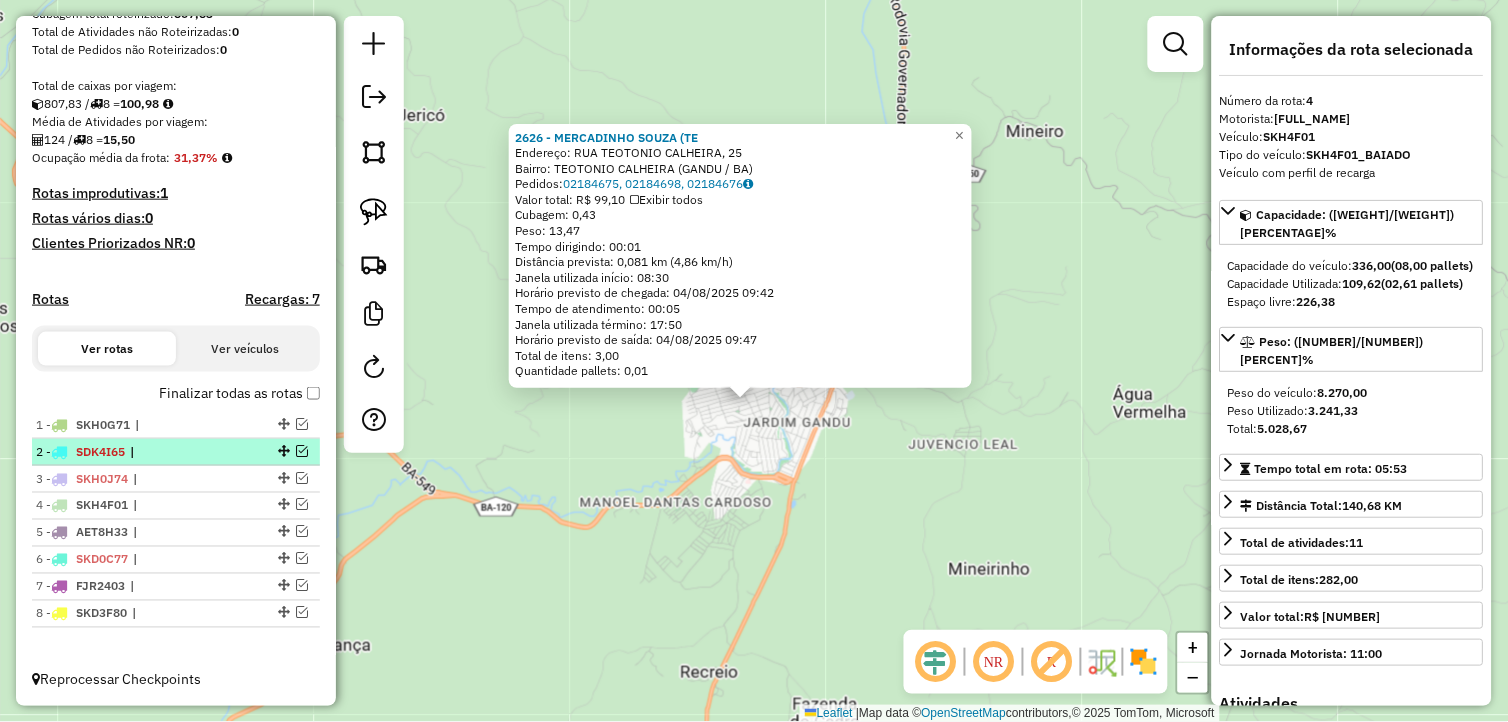 click at bounding box center [302, 451] 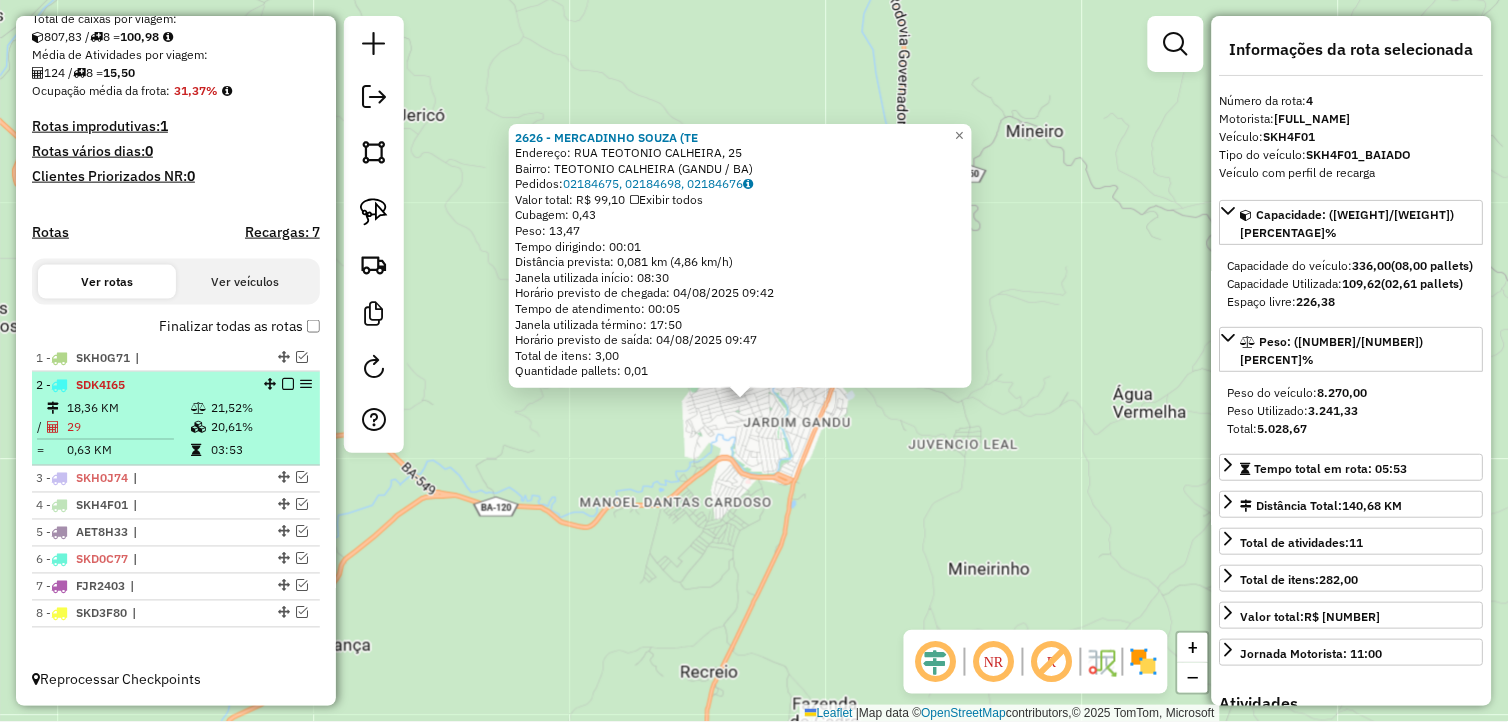 click on "20,61%" at bounding box center [260, 428] 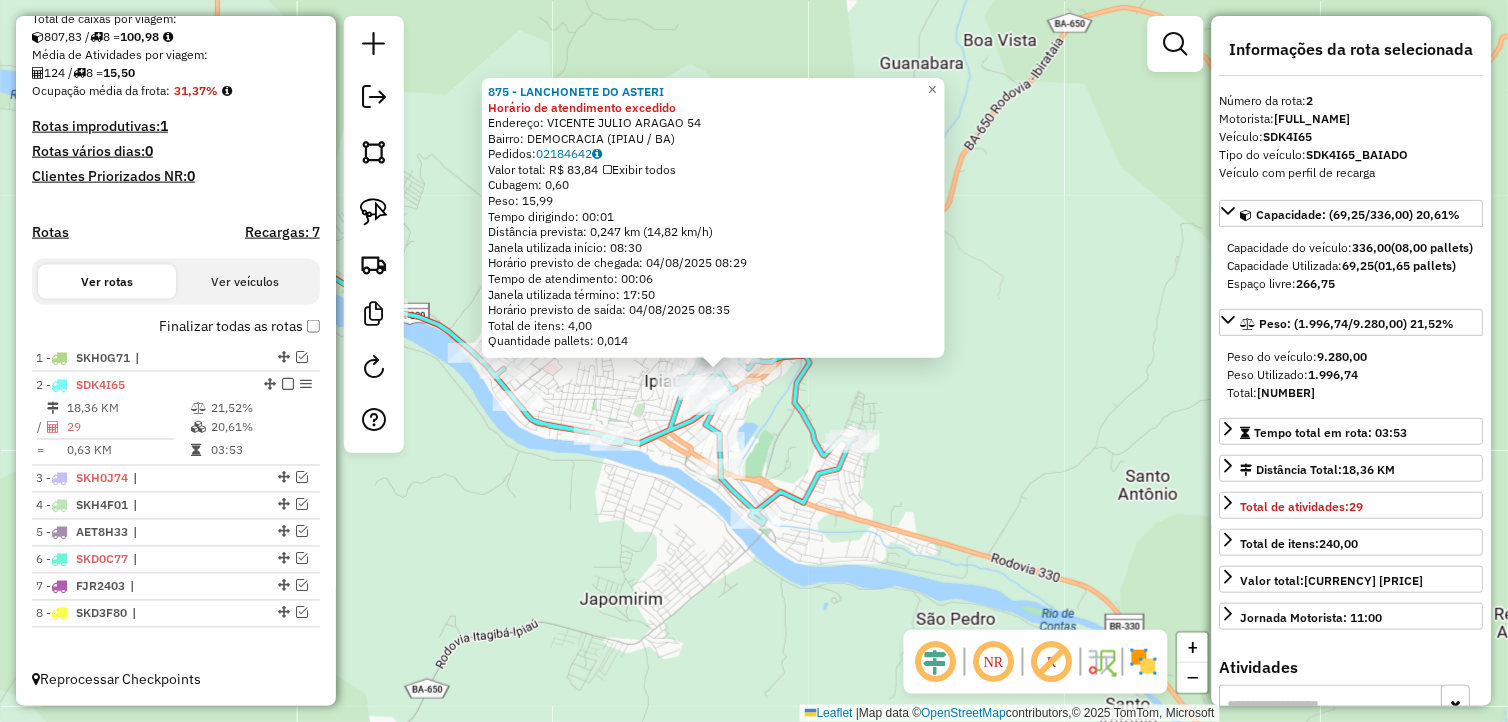 drag, startPoint x: 731, startPoint y: 520, endPoint x: 697, endPoint y: 530, distance: 35.44009 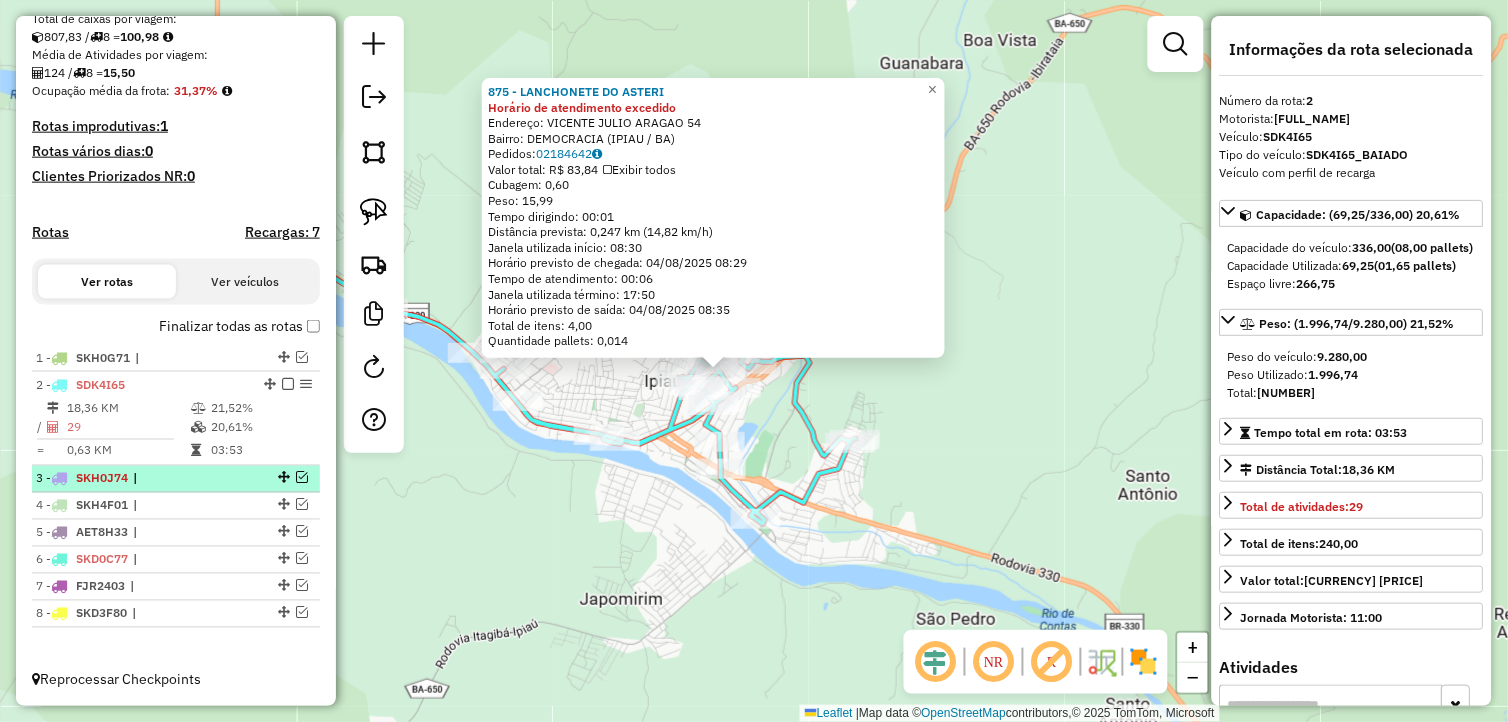 click at bounding box center [302, 478] 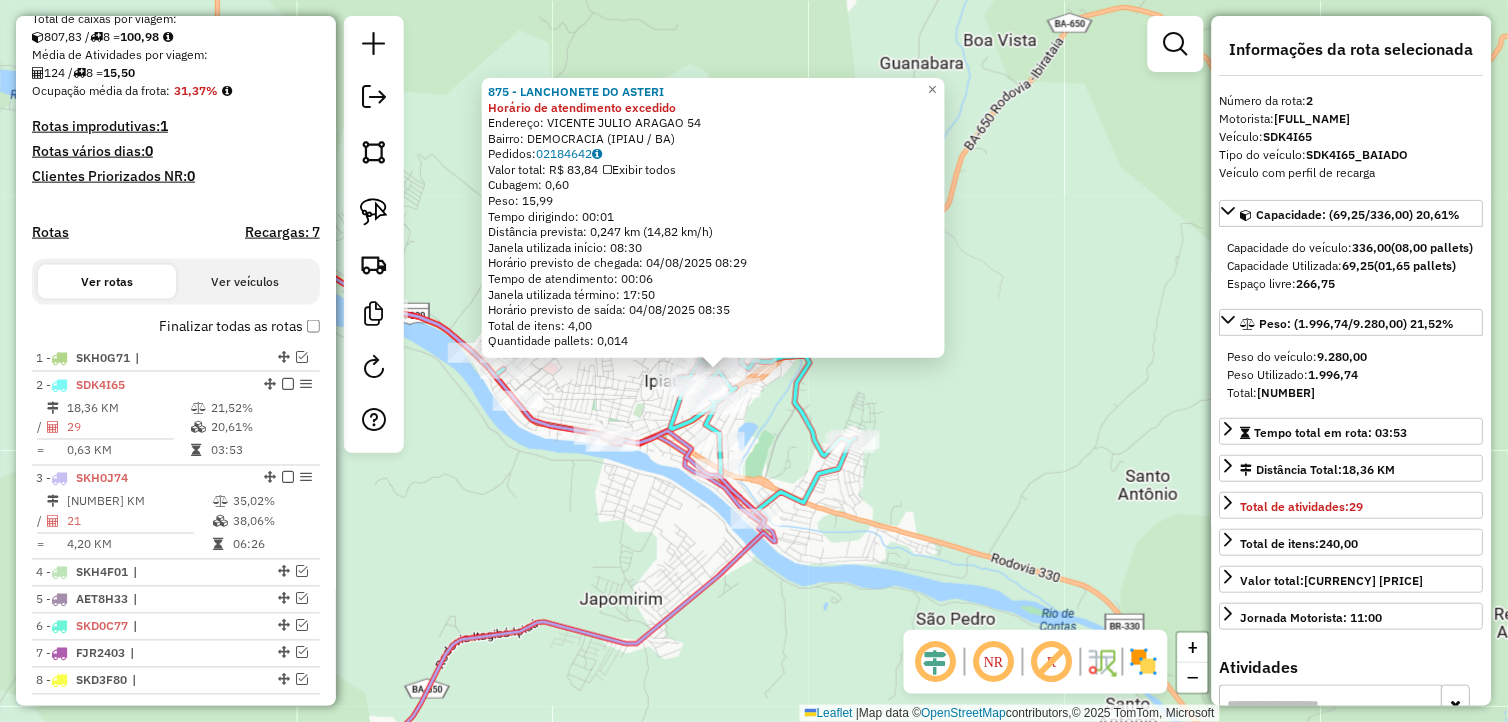 scroll, scrollTop: 512, scrollLeft: 0, axis: vertical 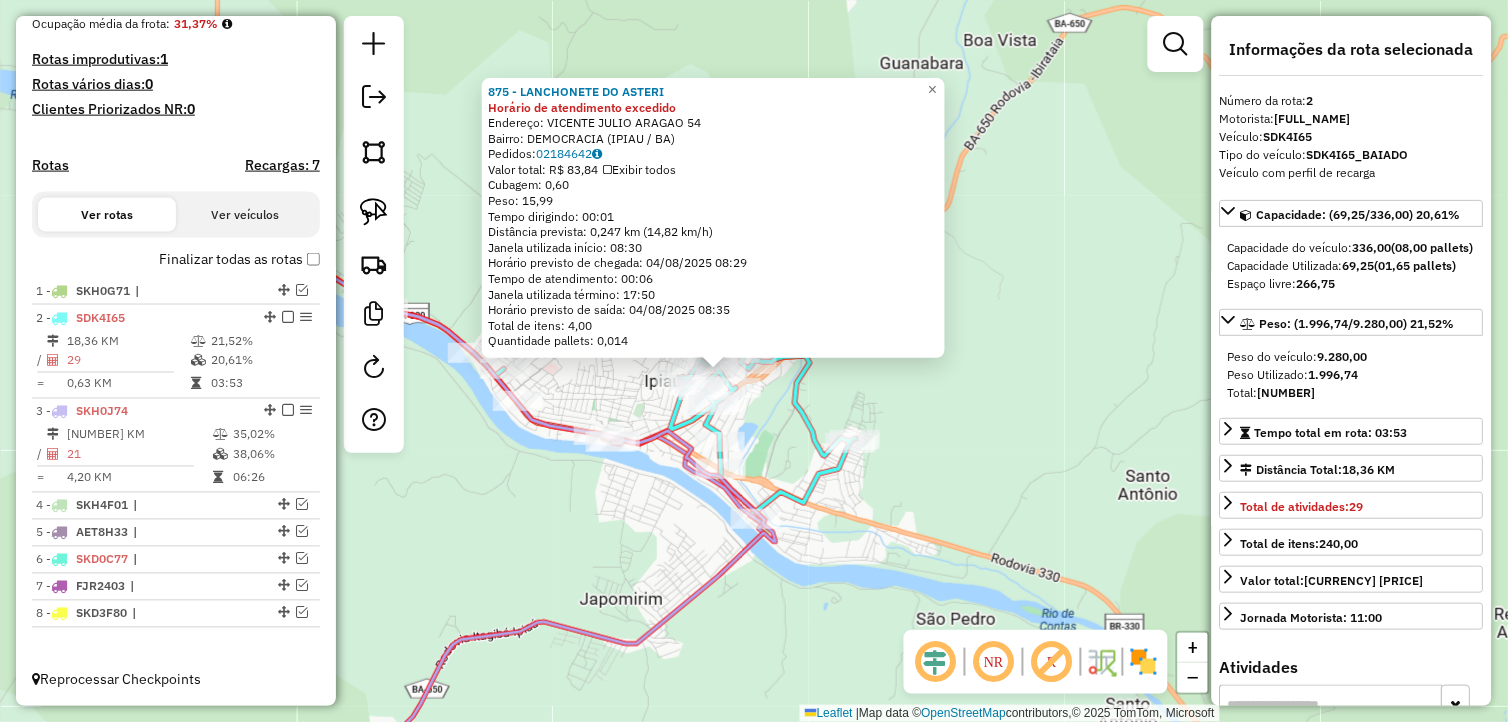 drag, startPoint x: 612, startPoint y: 553, endPoint x: 591, endPoint y: 616, distance: 66.40783 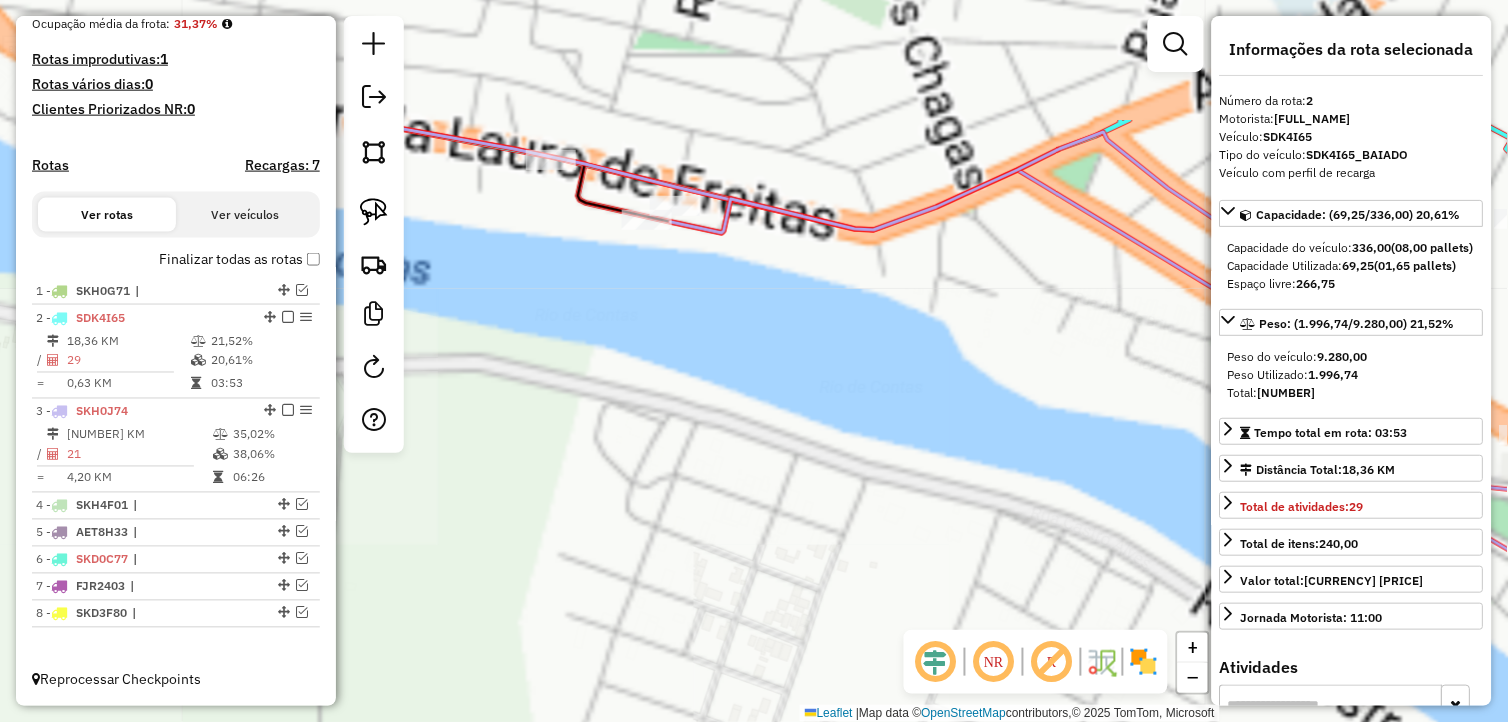 drag, startPoint x: 607, startPoint y: 367, endPoint x: 713, endPoint y: 665, distance: 316.29102 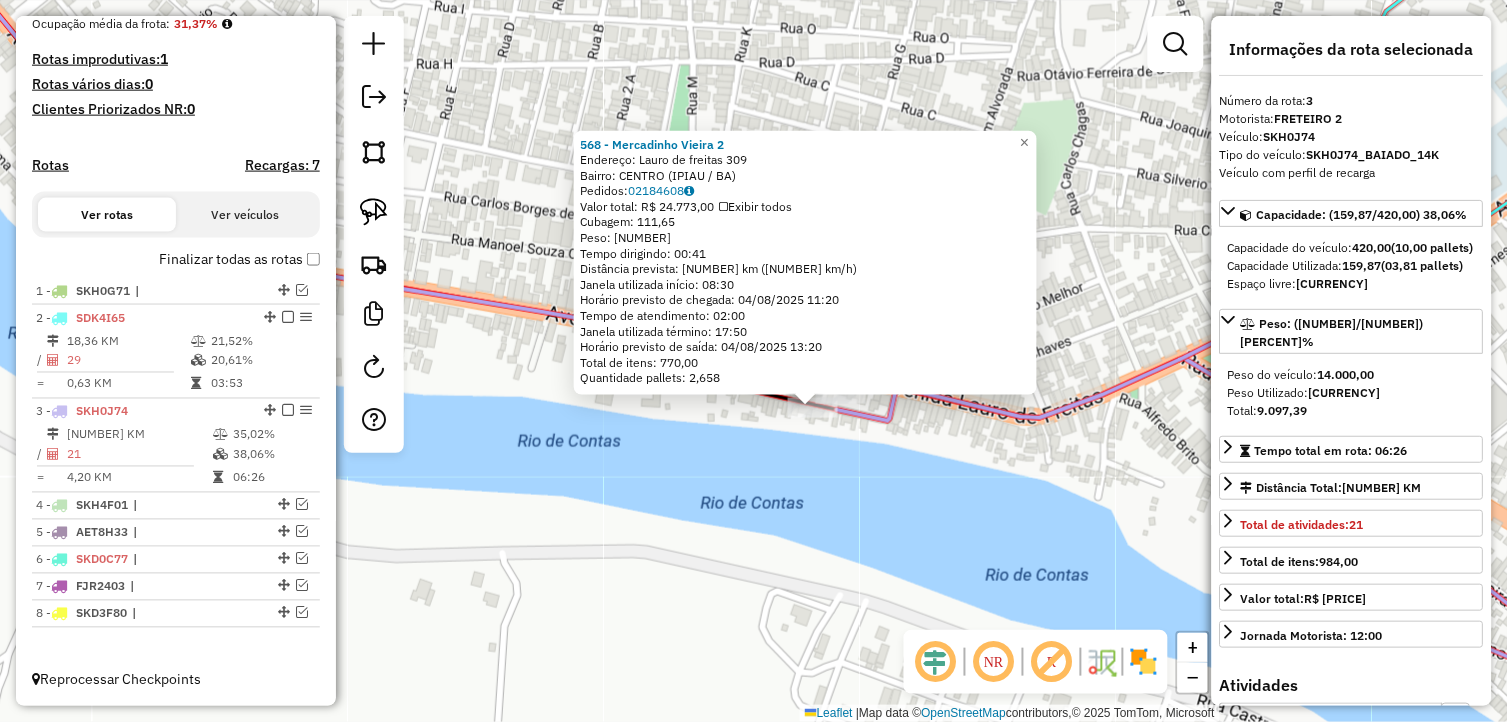 drag, startPoint x: 714, startPoint y: 512, endPoint x: 773, endPoint y: 558, distance: 74.8131 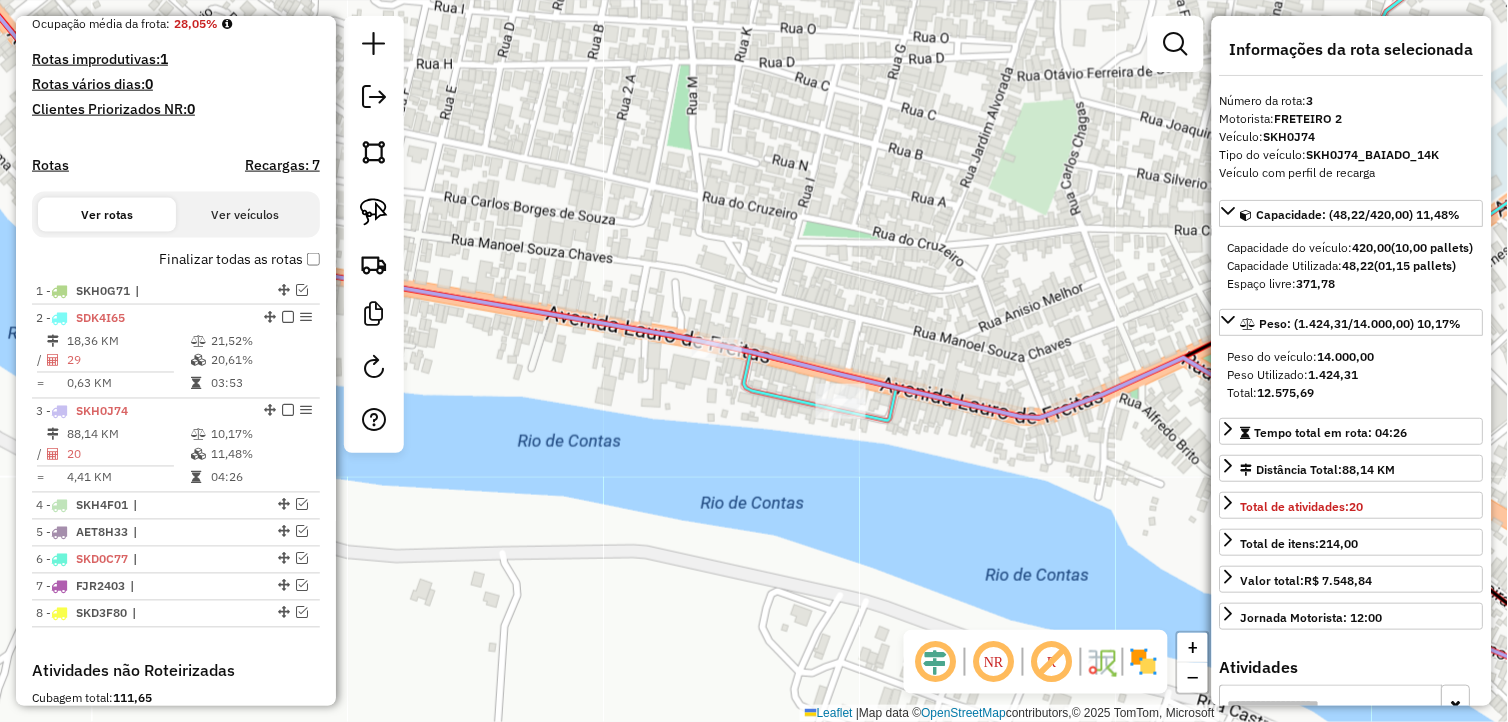 scroll, scrollTop: 827, scrollLeft: 0, axis: vertical 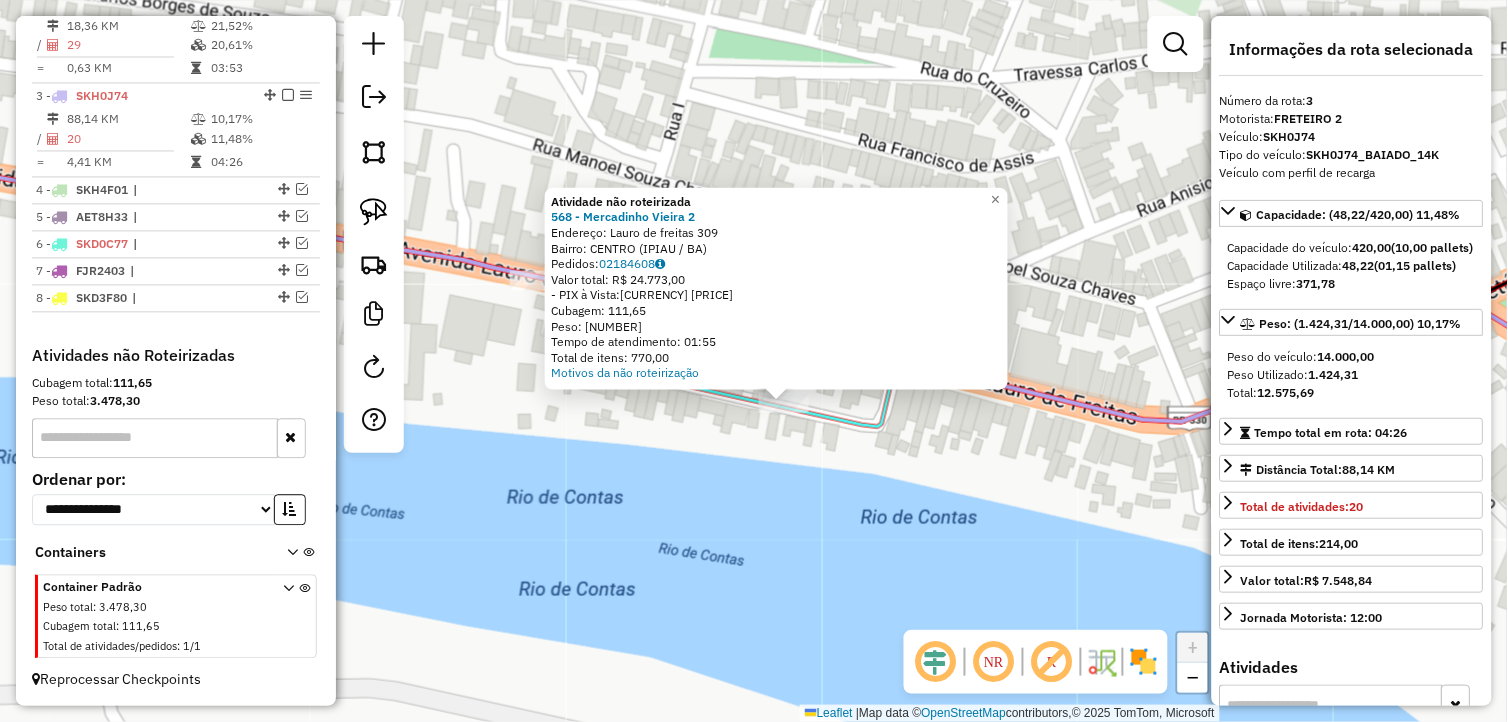 drag, startPoint x: 715, startPoint y: 453, endPoint x: 744, endPoint y: 494, distance: 50.219517 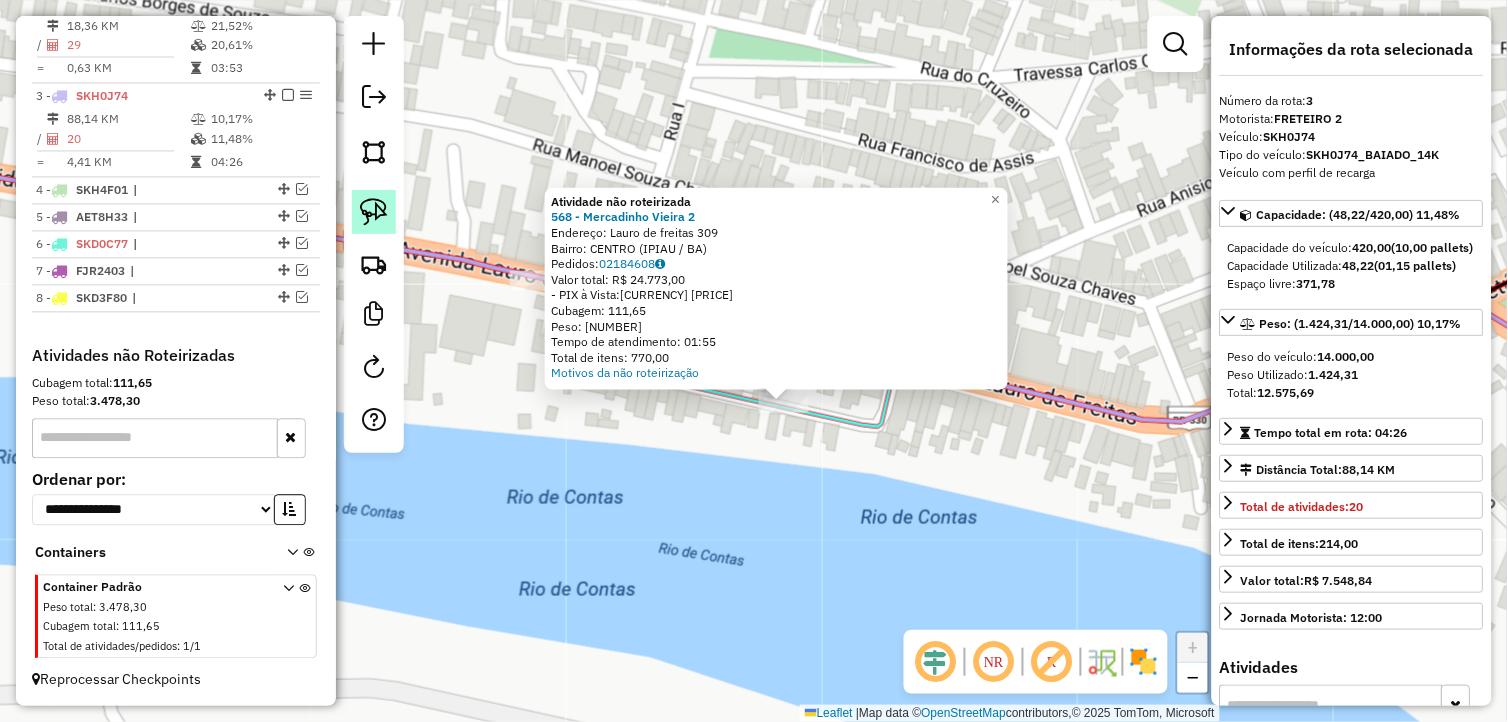 click 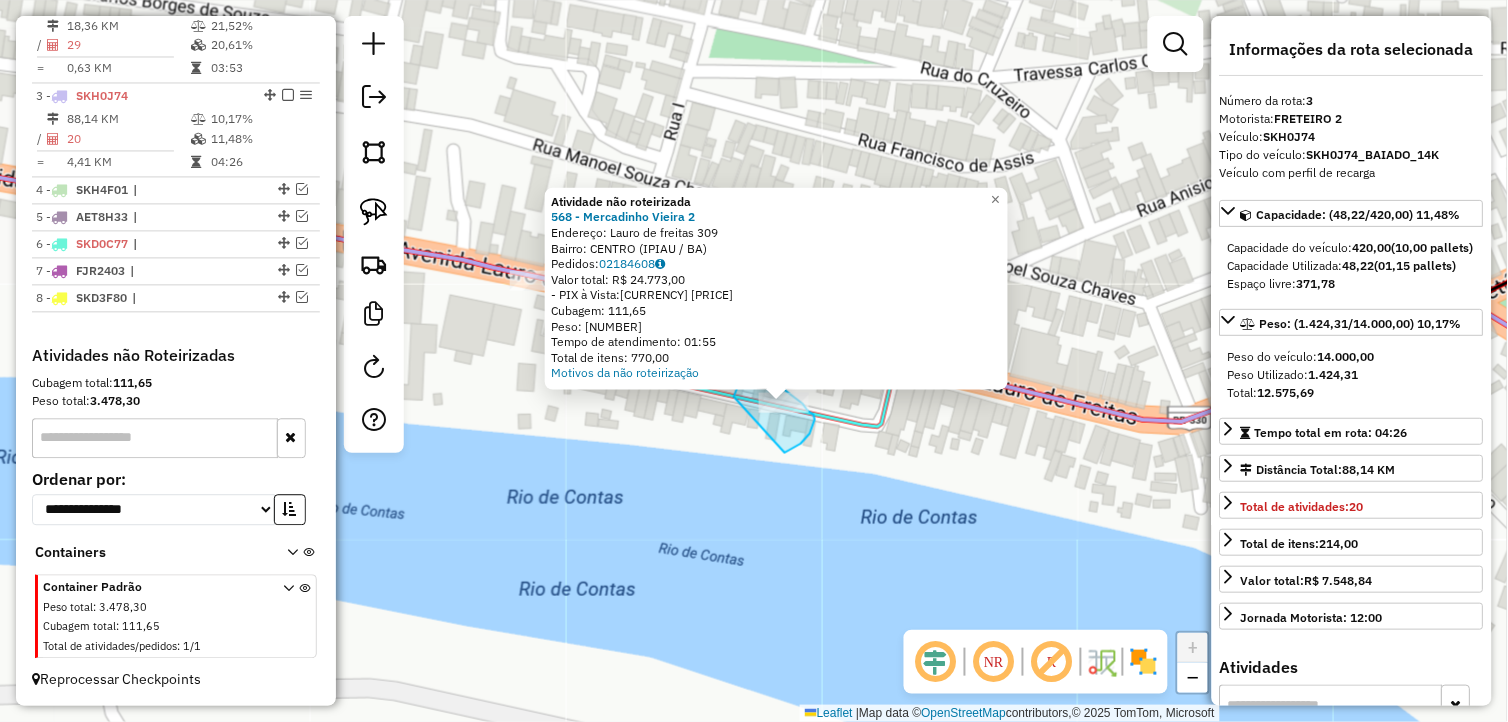 drag, startPoint x: 785, startPoint y: 453, endPoint x: 733, endPoint y: 401, distance: 73.53911 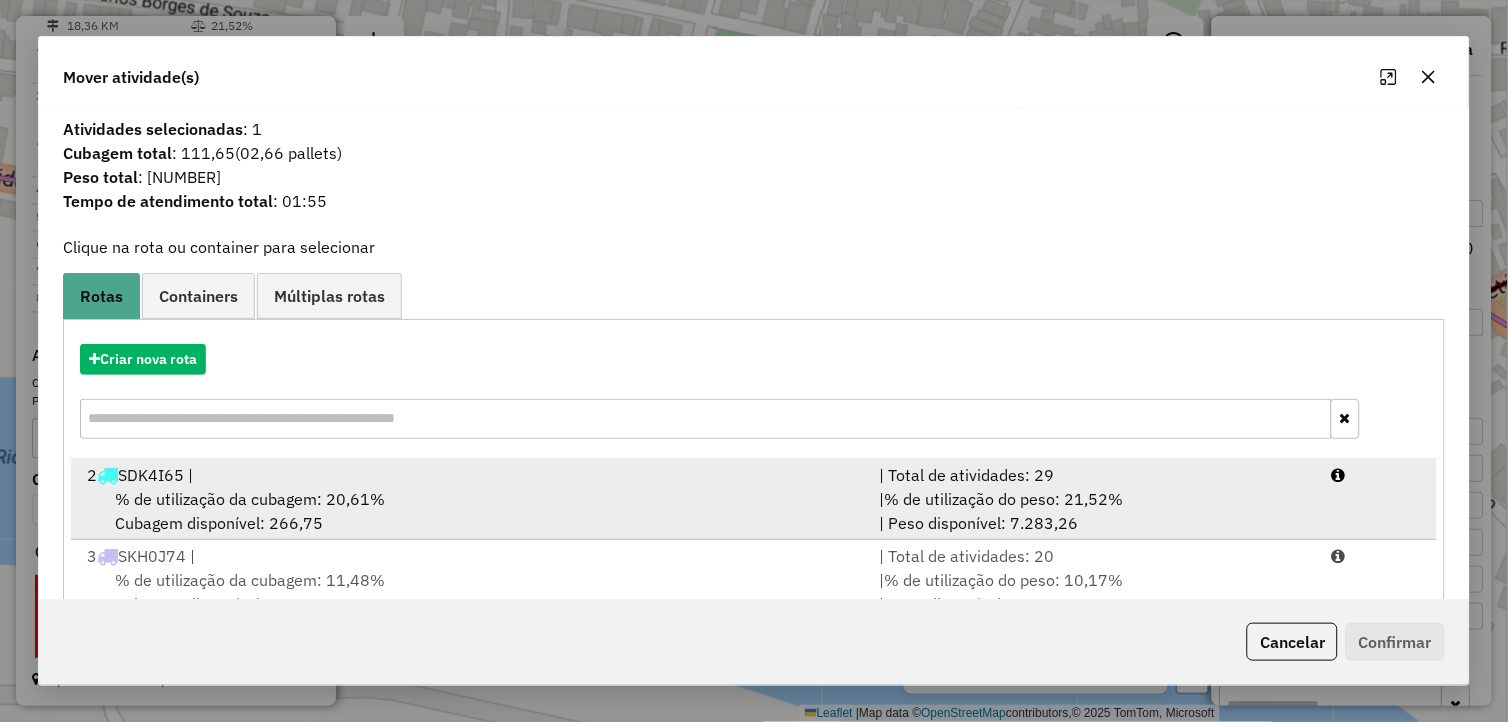 click on "% de utilização da cubagem: 20,61%  Cubagem disponível: 266,75" at bounding box center (471, 511) 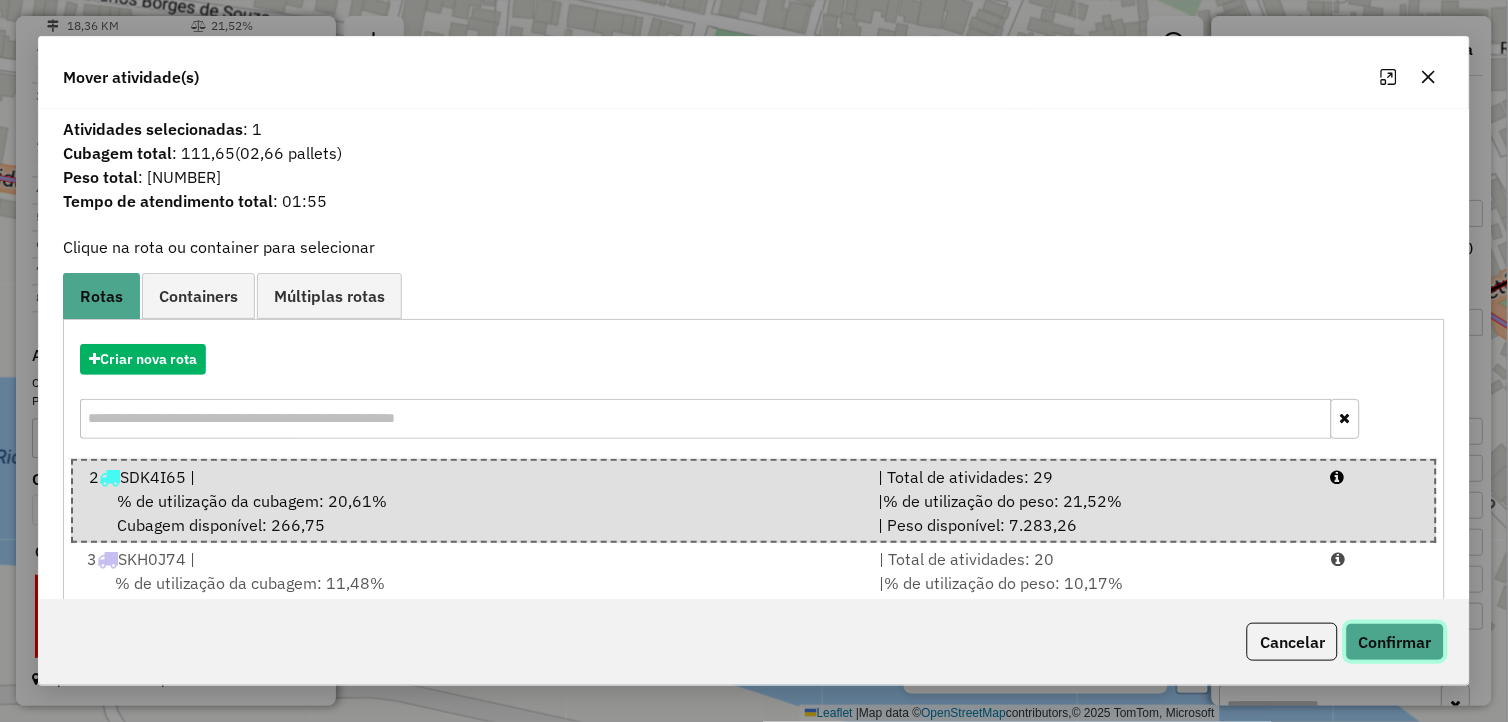 click on "Confirmar" 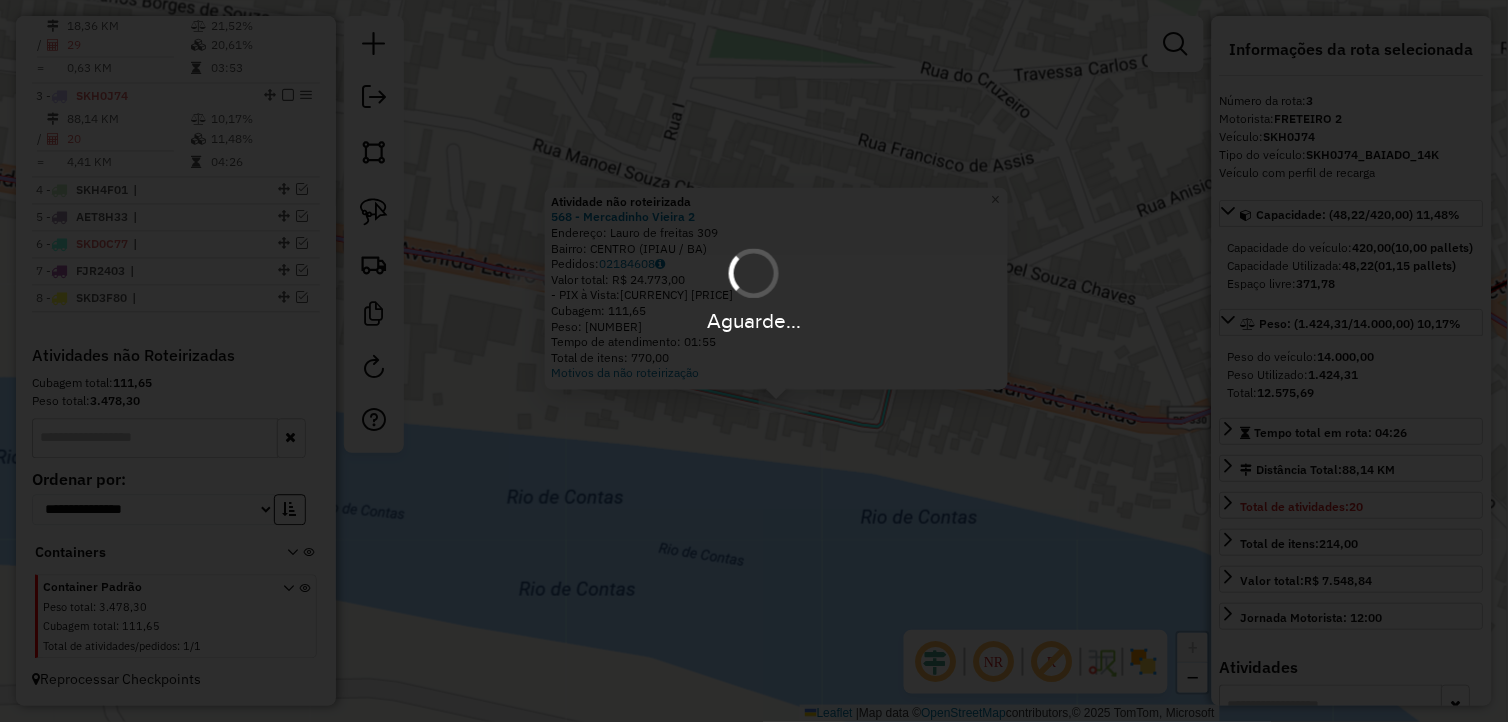 scroll, scrollTop: 487, scrollLeft: 0, axis: vertical 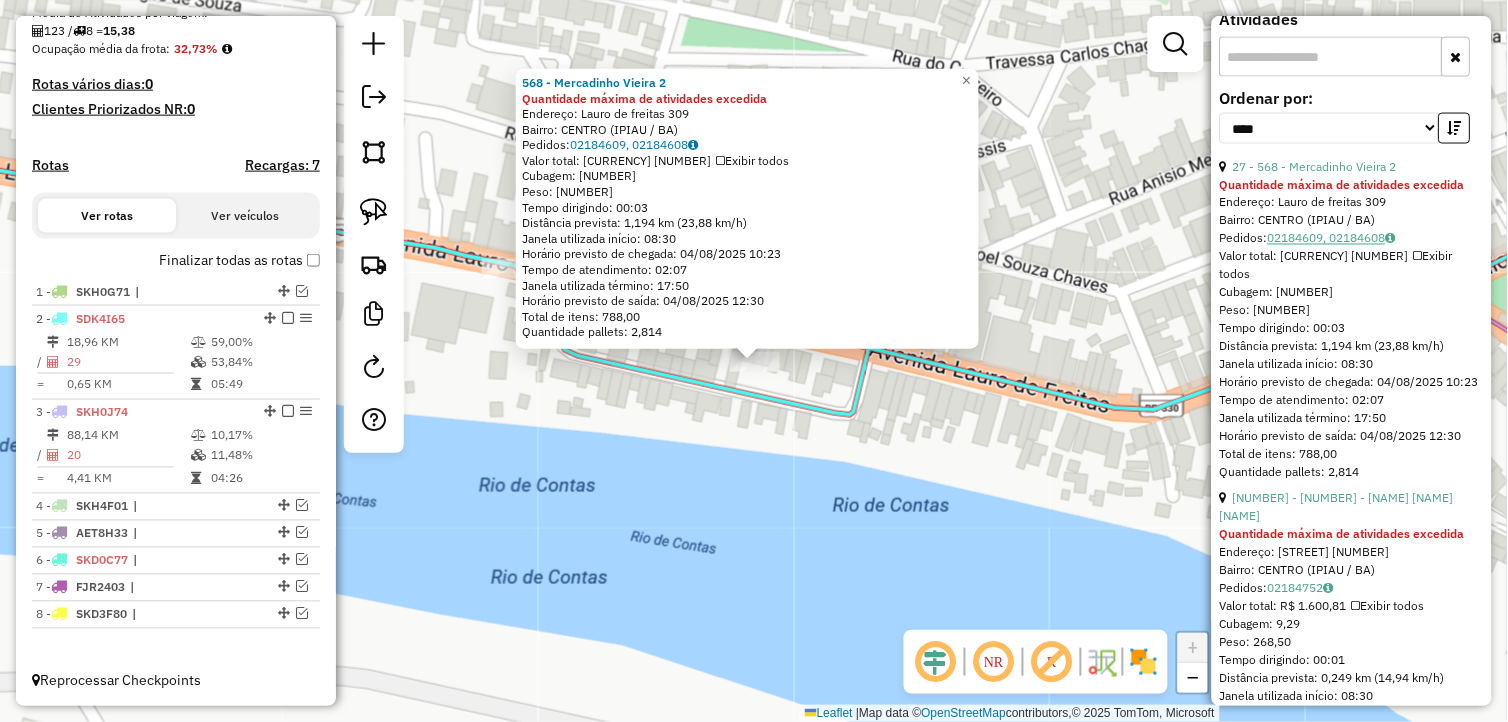 click on "02184609, 02184608" at bounding box center (1332, 238) 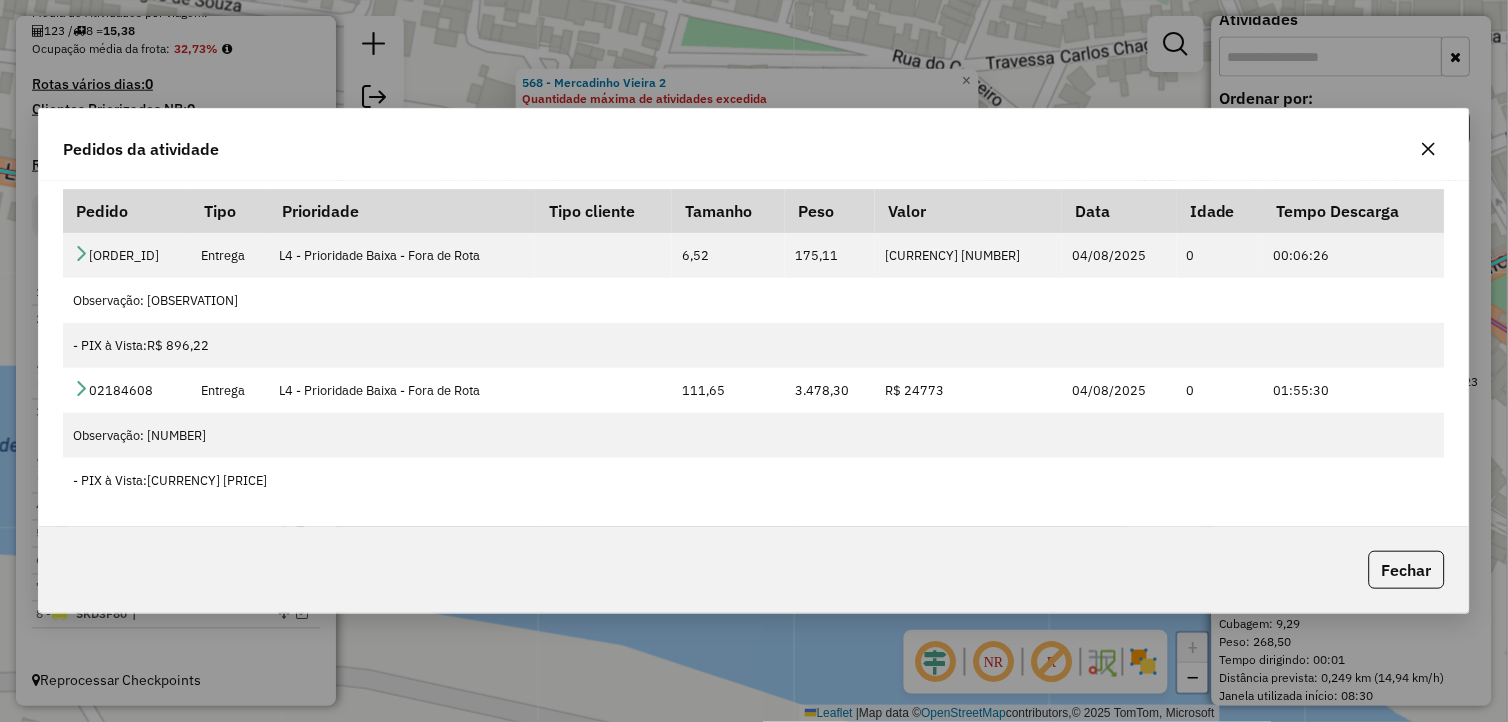 click 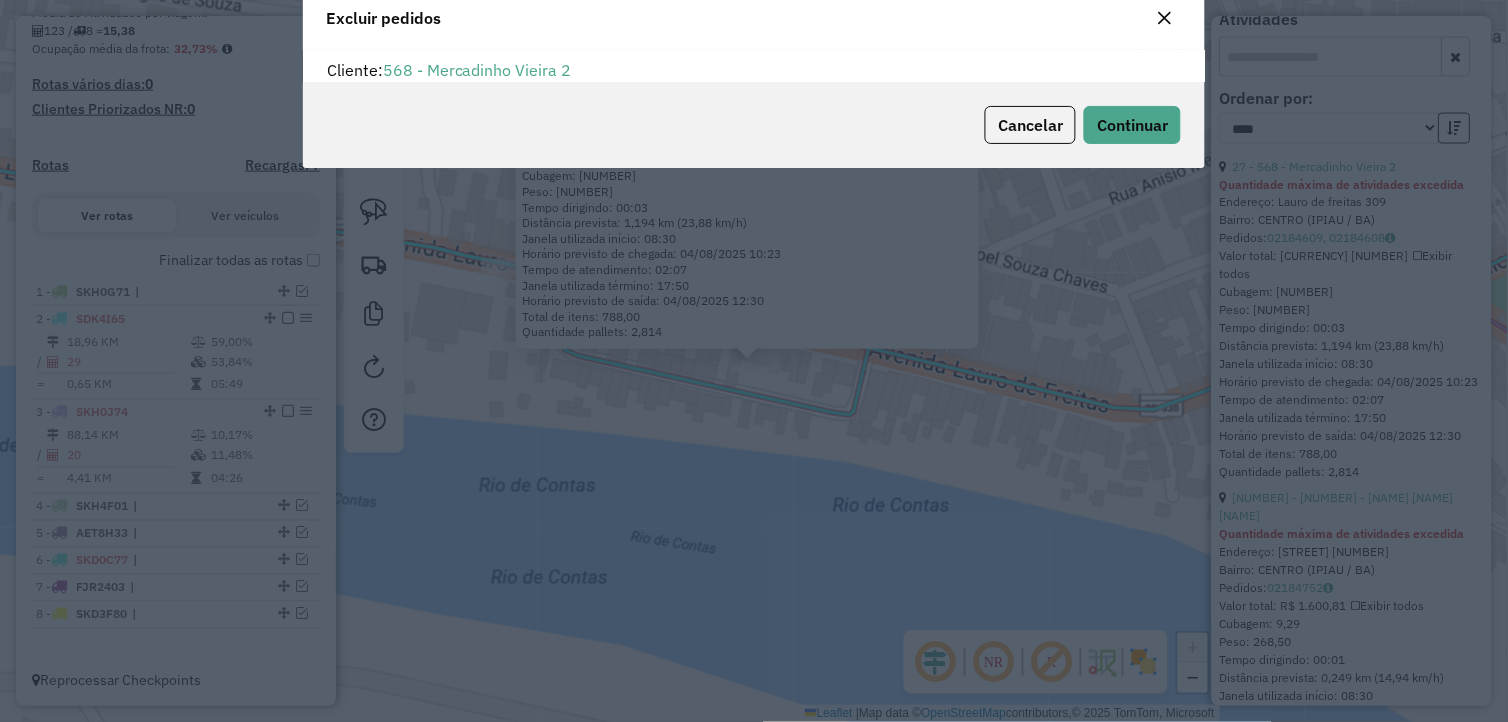 scroll, scrollTop: 68, scrollLeft: 0, axis: vertical 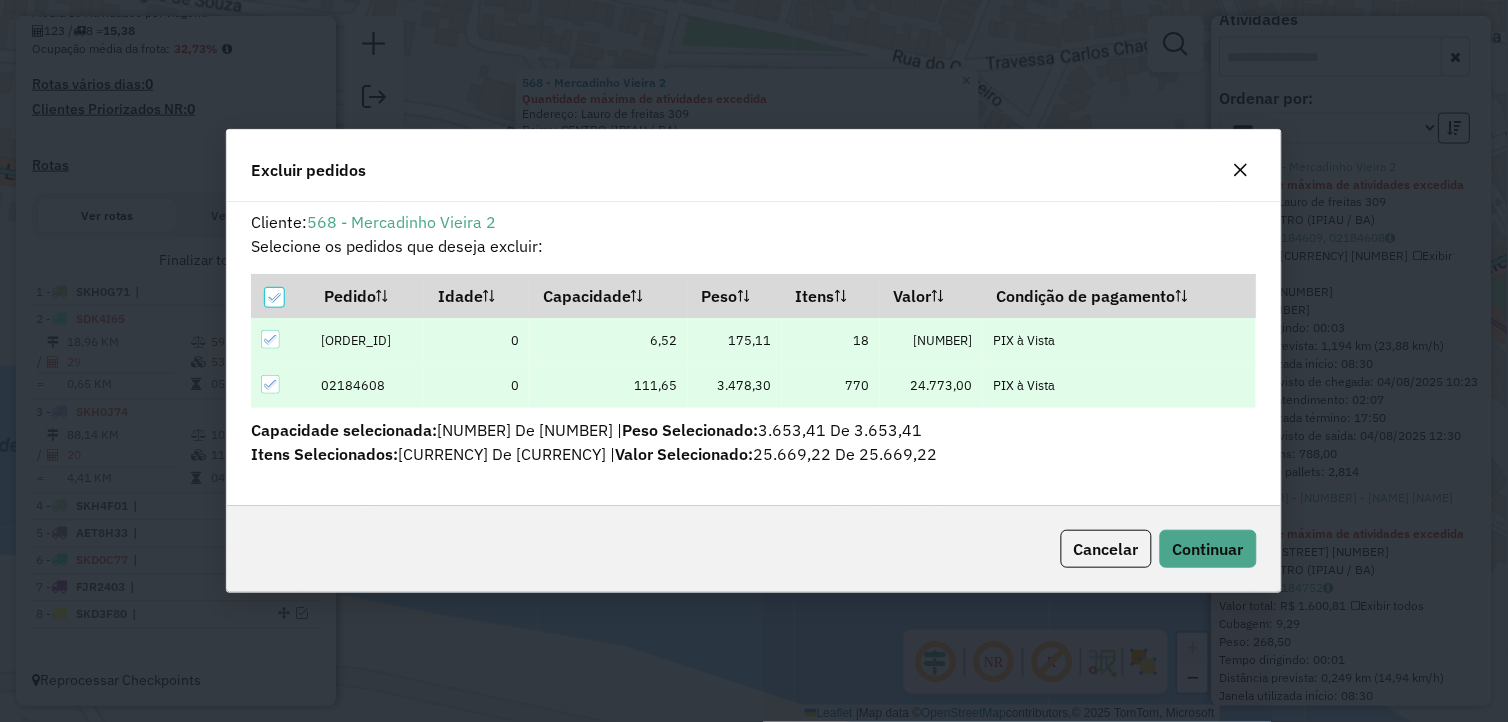 click 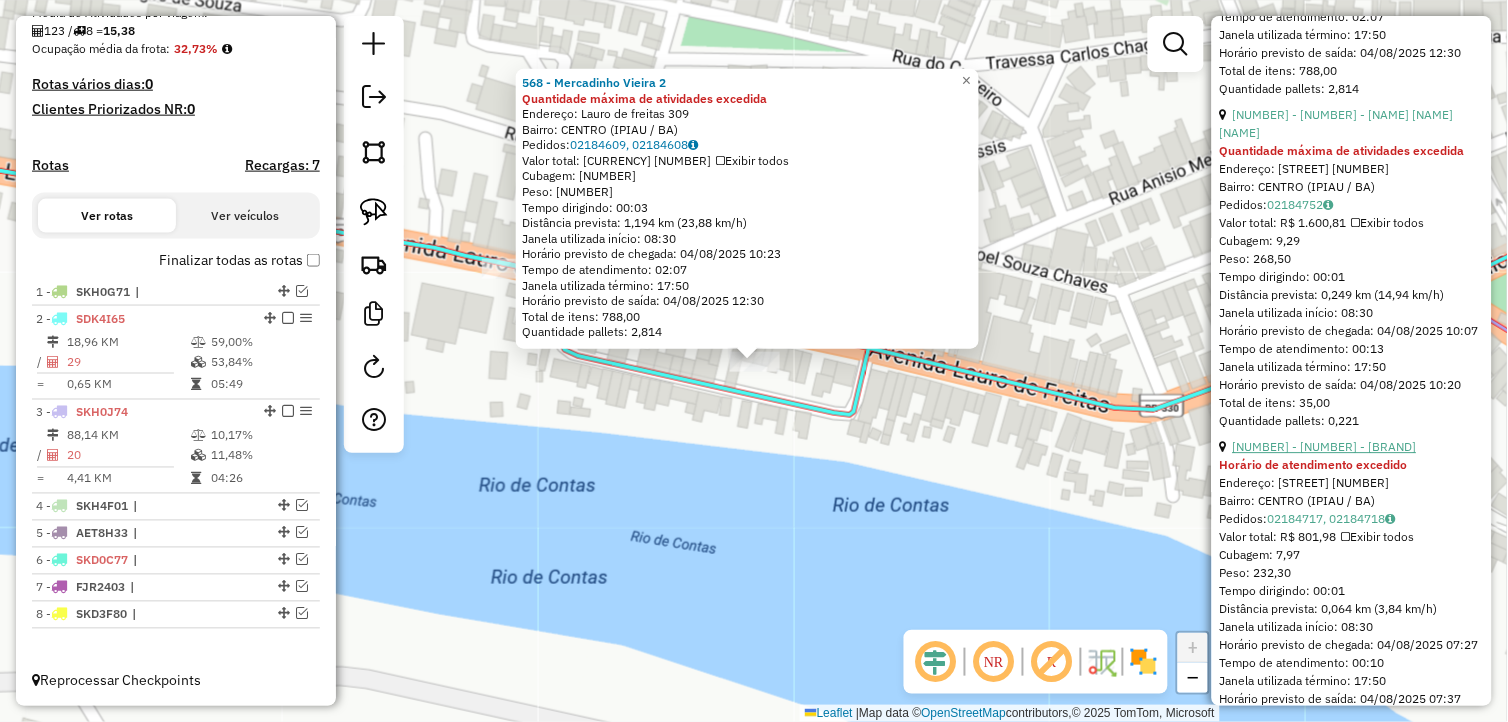 scroll, scrollTop: 1000, scrollLeft: 0, axis: vertical 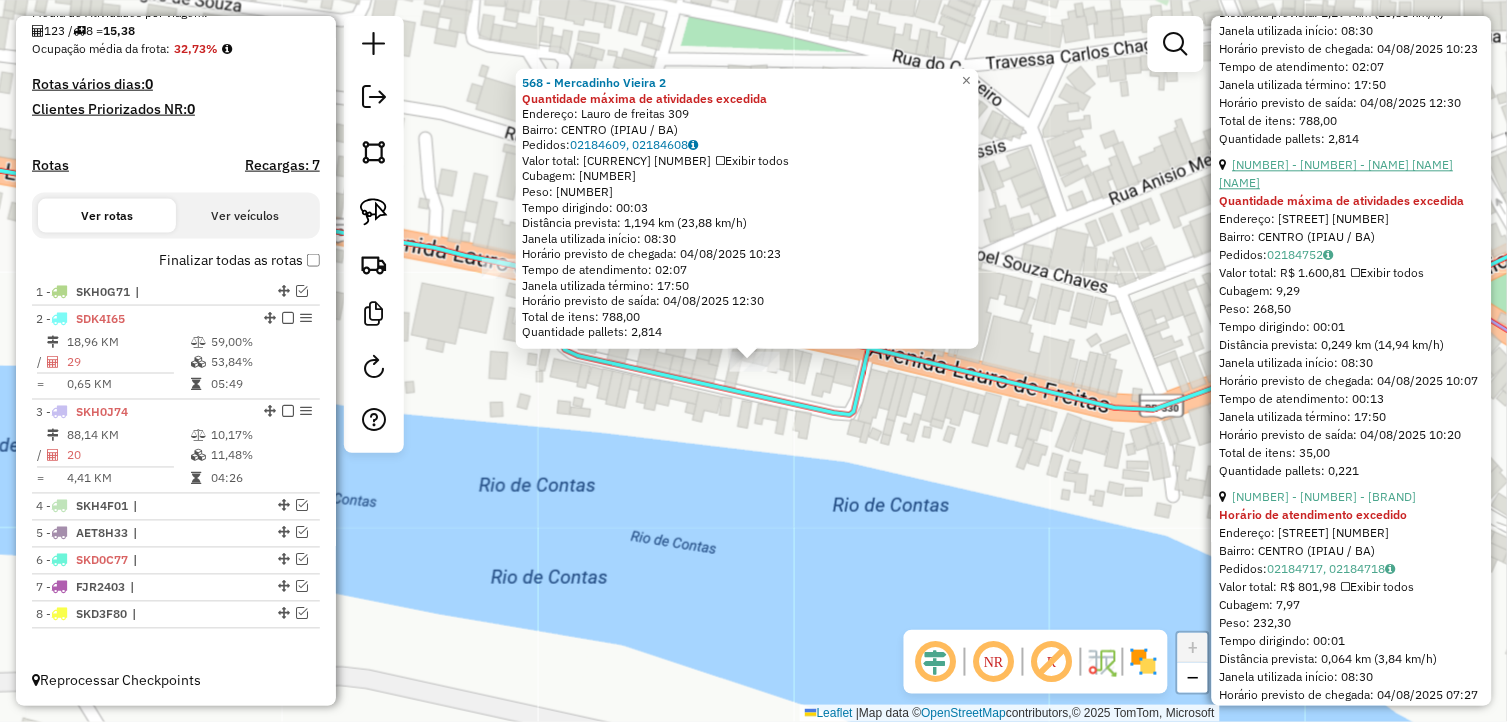 click on "[NUMBER] - [NUMBER] - [NAME] [NAME] [NAME]" at bounding box center [1337, 173] 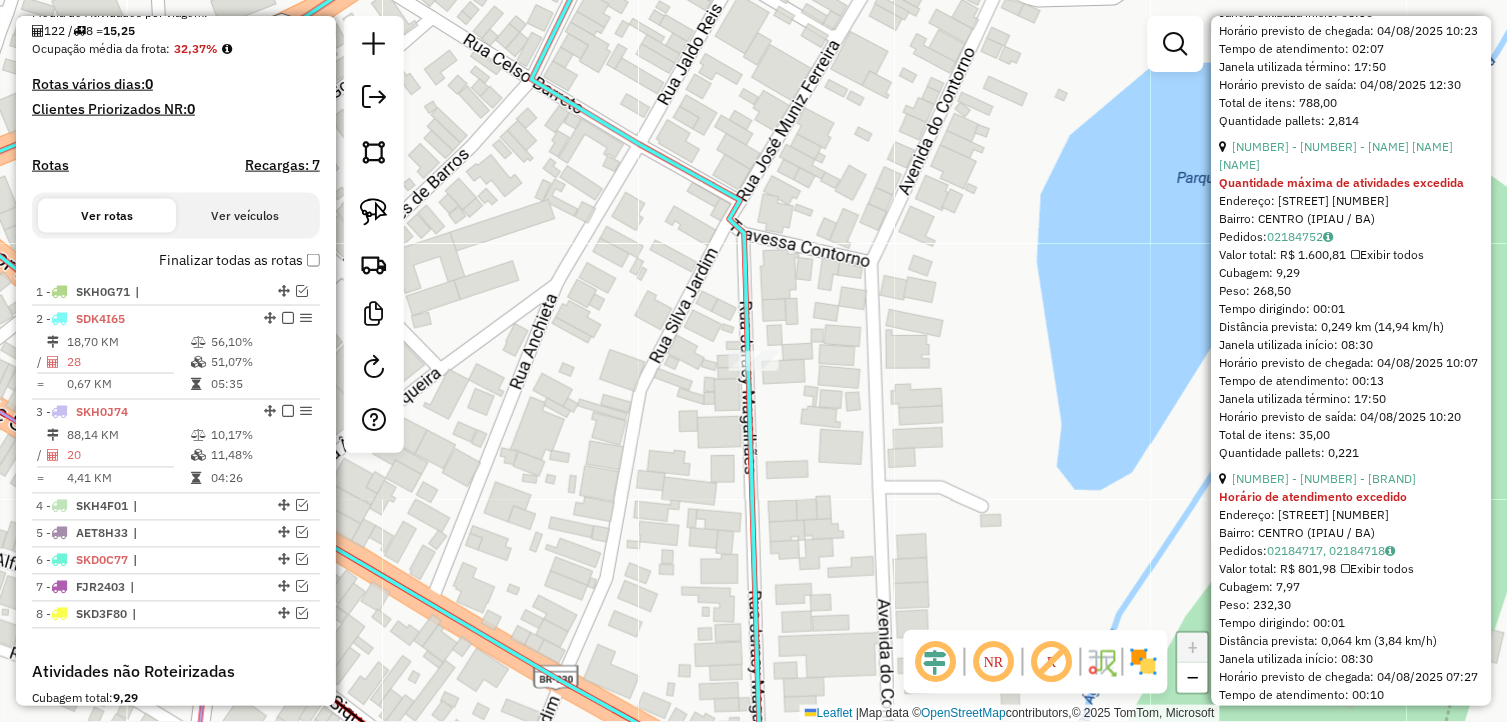 scroll, scrollTop: 668, scrollLeft: 0, axis: vertical 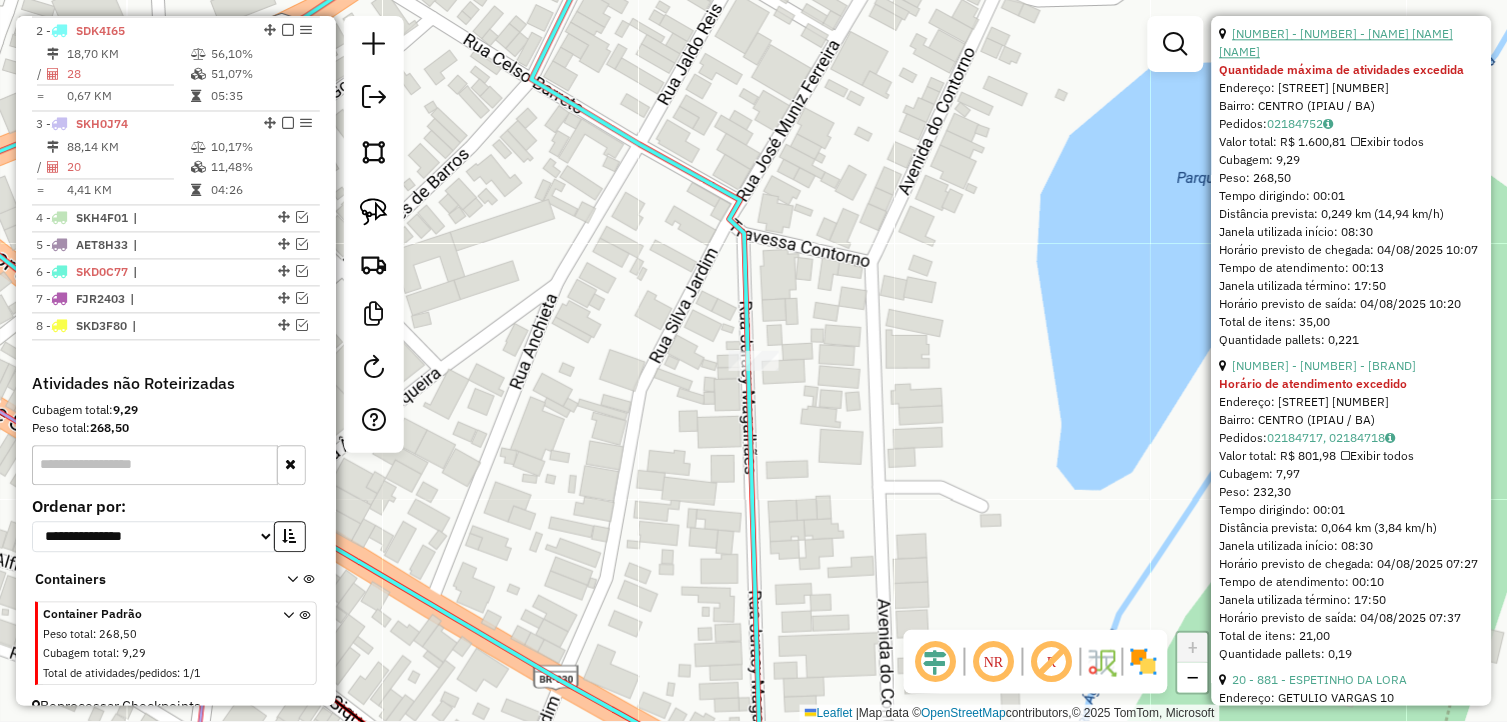 click on "[NUMBER] - [NUMBER] - [NAME] [NAME] [NAME]" at bounding box center (1337, 42) 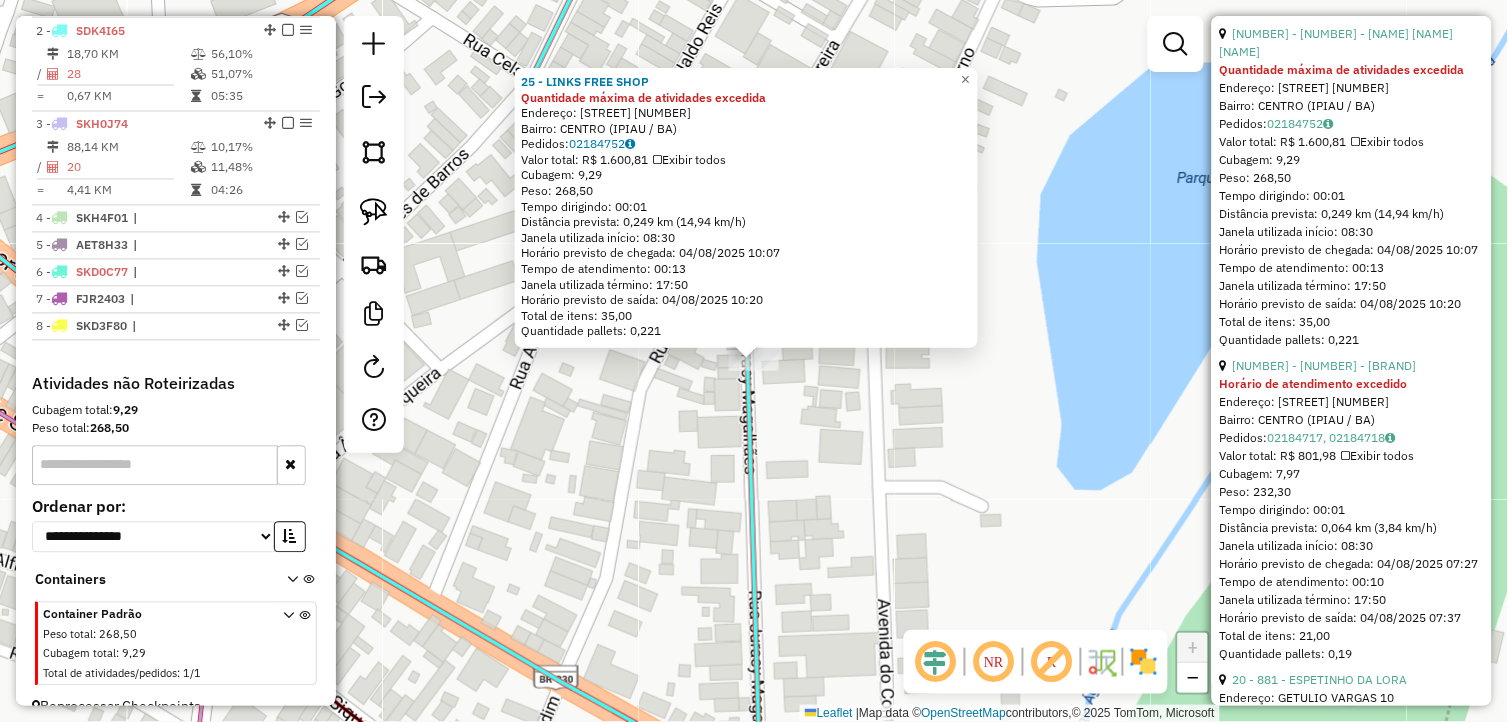 scroll, scrollTop: 1224, scrollLeft: 0, axis: vertical 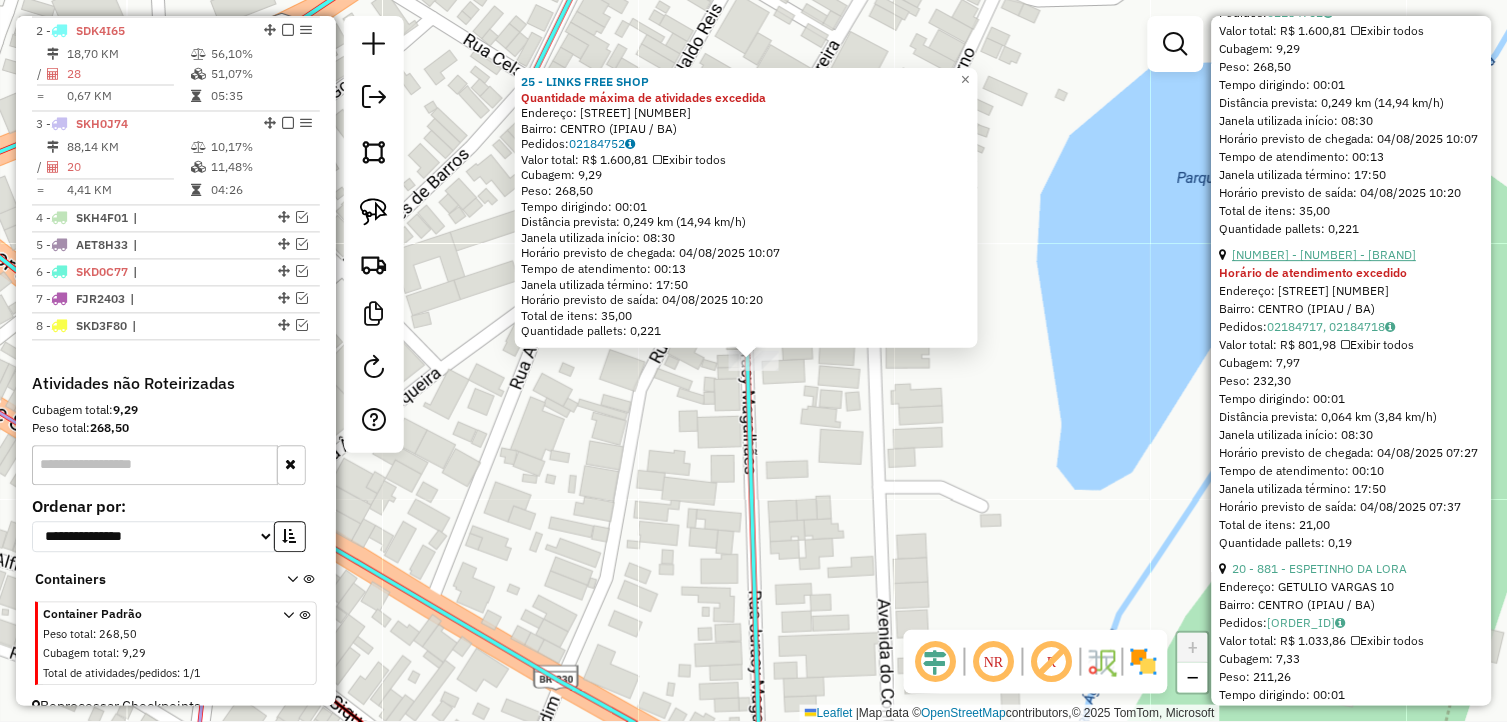 click on "[NUMBER] - [NUMBER] - [BRAND]" at bounding box center (1325, 254) 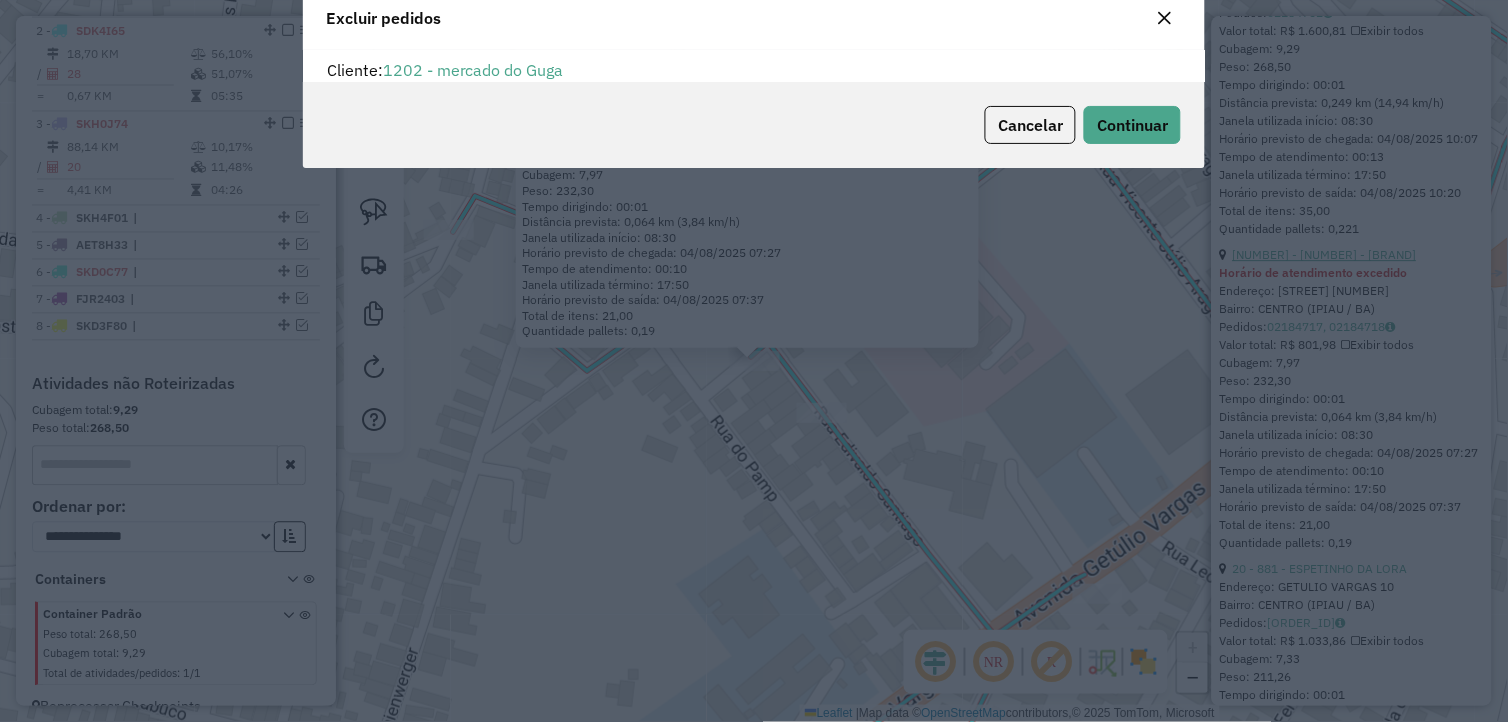 scroll, scrollTop: 68, scrollLeft: 0, axis: vertical 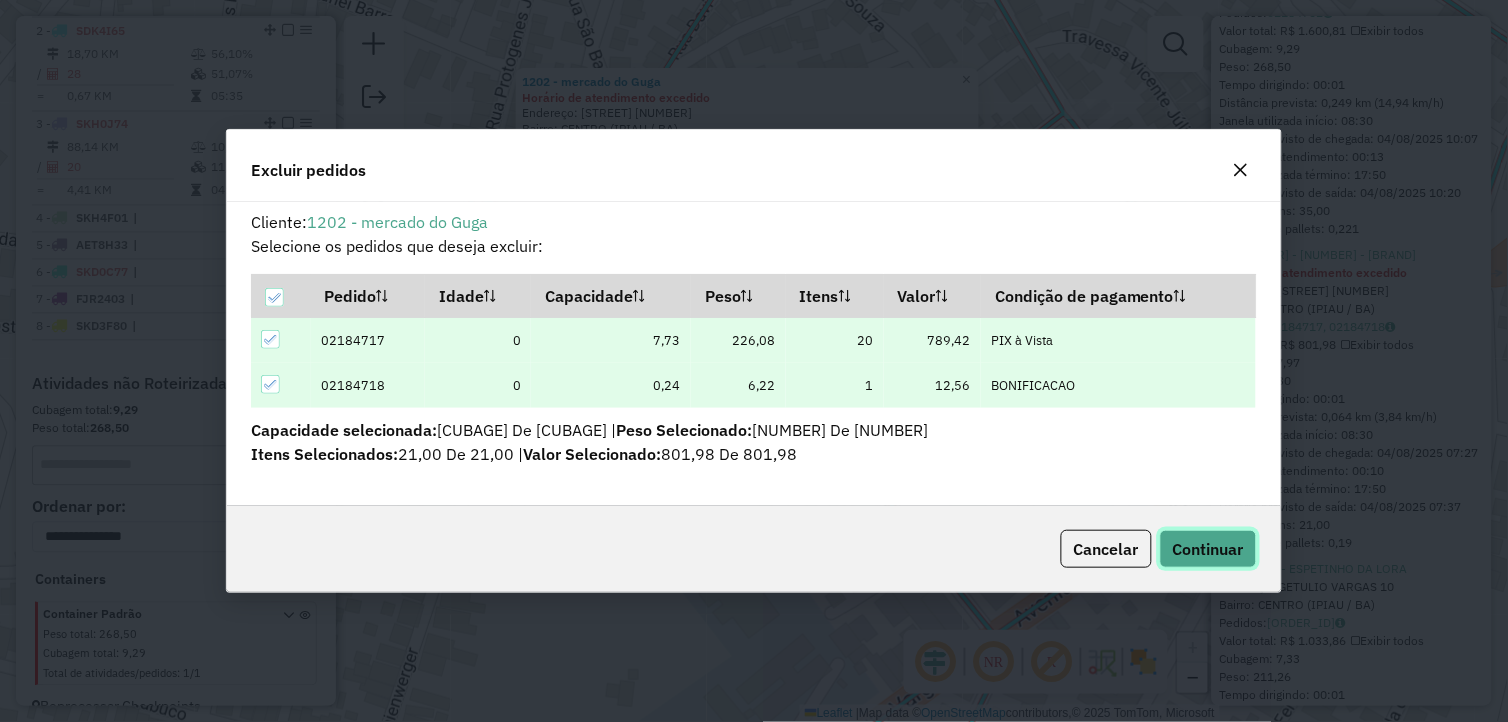 click on "Continuar" 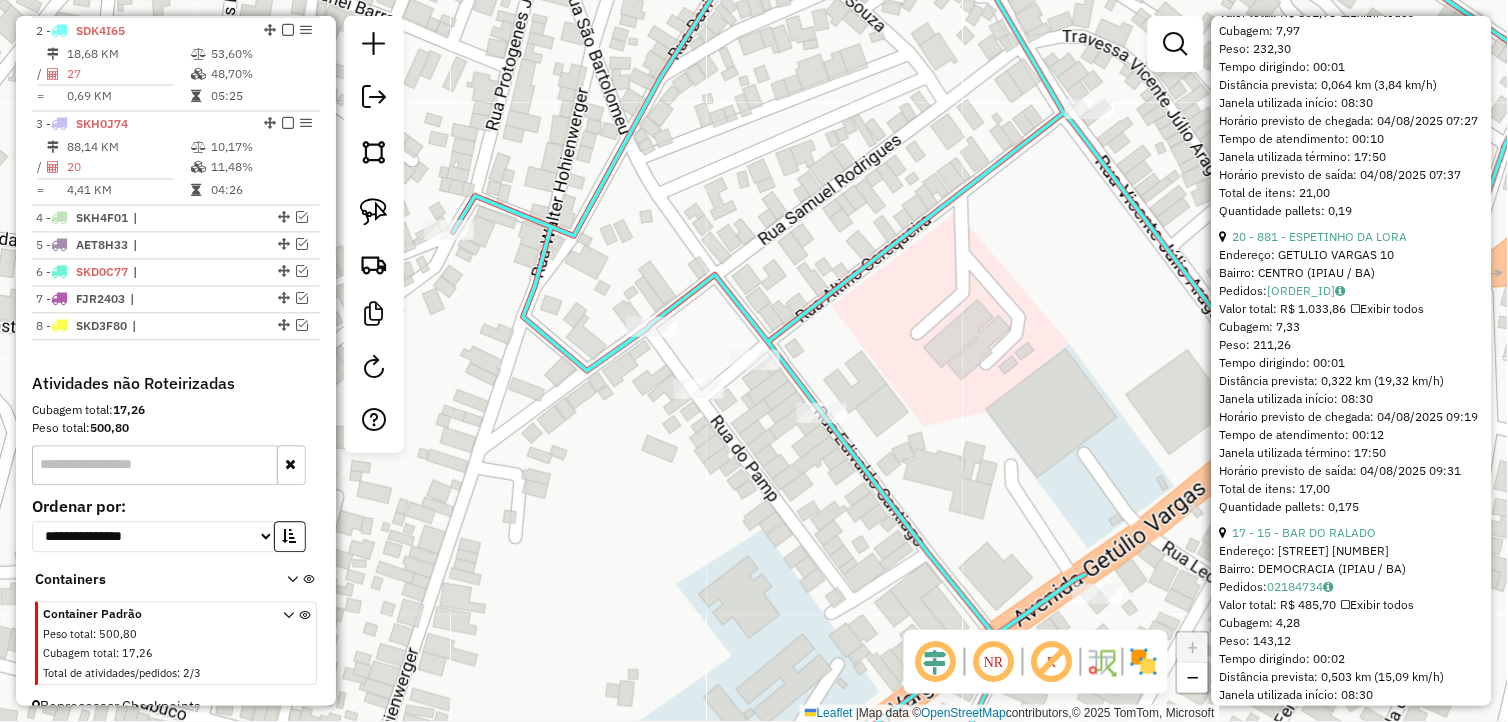scroll, scrollTop: 561, scrollLeft: 0, axis: vertical 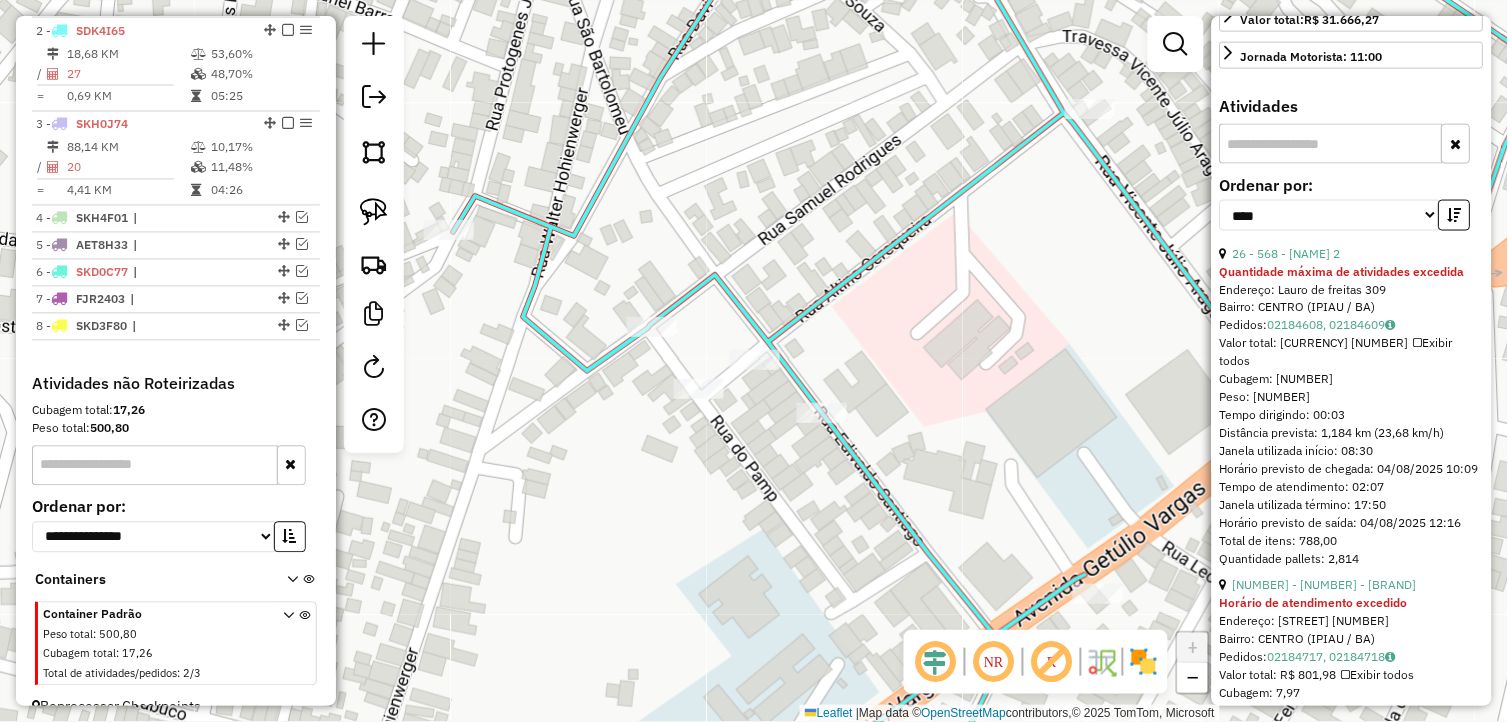 click on "Janela de atendimento Grade de atendimento Capacidade Transportadoras Veículos Cliente Pedidos  Rotas Selecione os dias de semana para filtrar as janelas de atendimento  Seg   Ter   Qua   Qui   Sex   Sáb   Dom  Informe o período da janela de atendimento: De: Até:  Filtrar exatamente a janela do cliente  Considerar janela de atendimento padrão  Selecione os dias de semana para filtrar as grades de atendimento  Seg   Ter   Qua   Qui   Sex   Sáb   Dom   Considerar clientes sem dia de atendimento cadastrado  Clientes fora do dia de atendimento selecionado Filtrar as atividades entre os valores definidos abaixo:  Peso mínimo:   Peso máximo:   Cubagem mínima:   Cubagem máxima:   De:   Até:  Filtrar as atividades entre o tempo de atendimento definido abaixo:  De:   Até:   Considerar capacidade total dos clientes não roteirizados Transportadora: Selecione um ou mais itens Tipo de veículo: Selecione um ou mais itens Veículo: Selecione um ou mais itens Motorista: Selecione um ou mais itens Nome: Rótulo:" 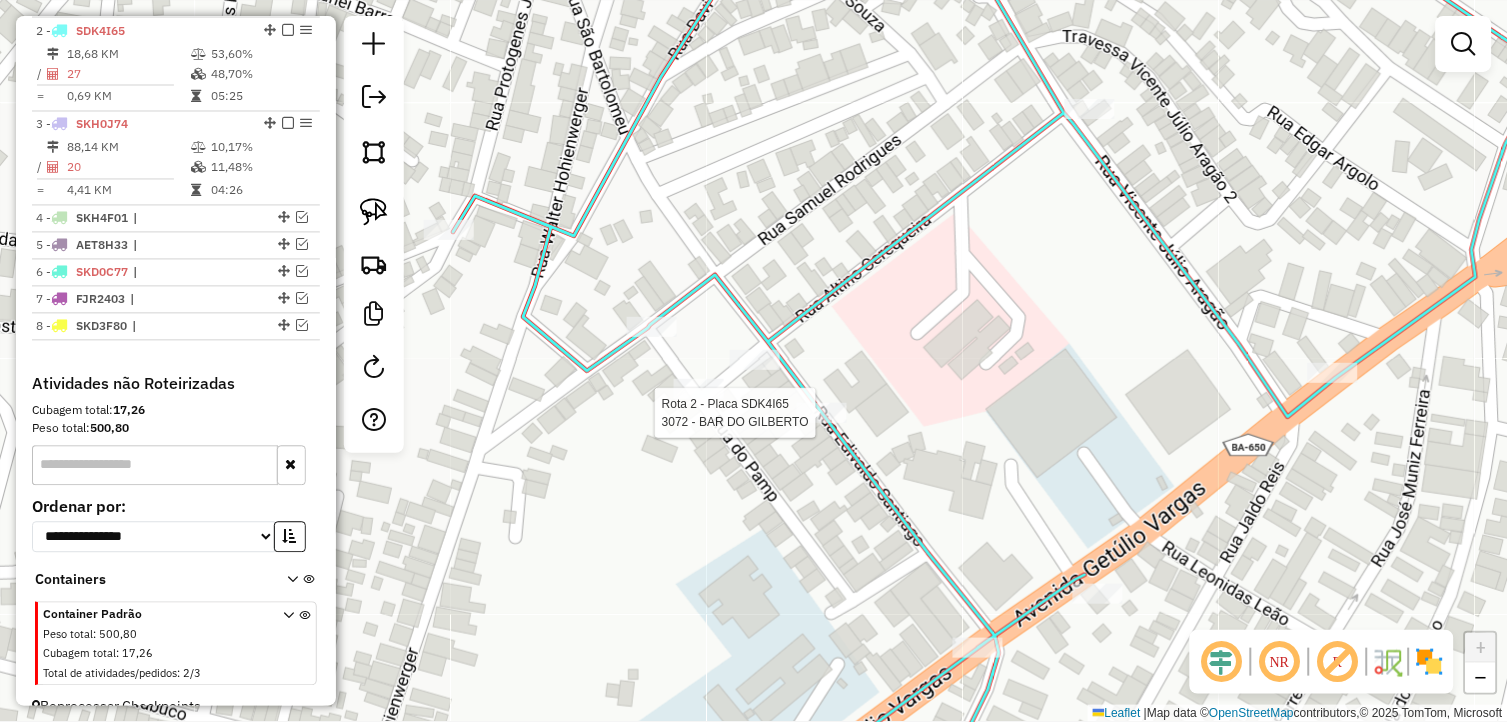 select on "*********" 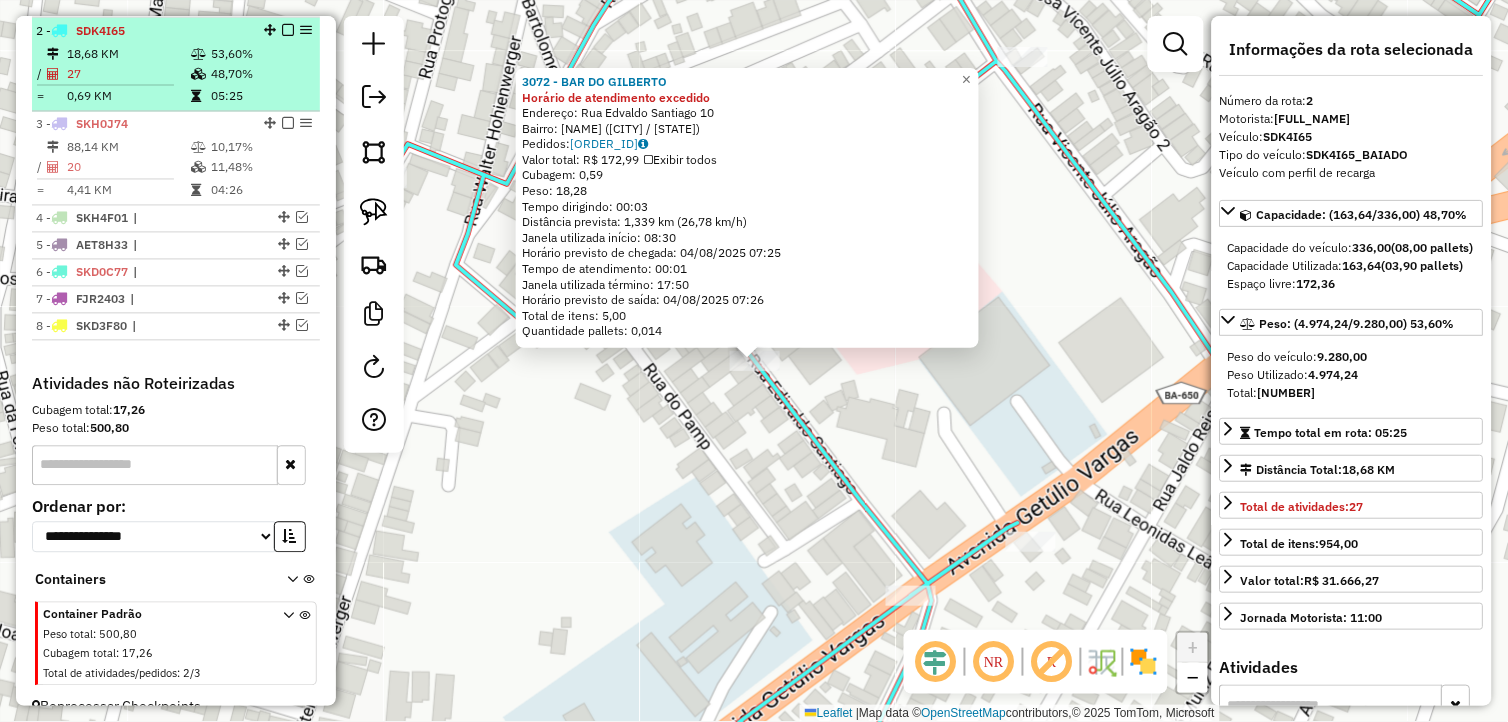click at bounding box center (288, 30) 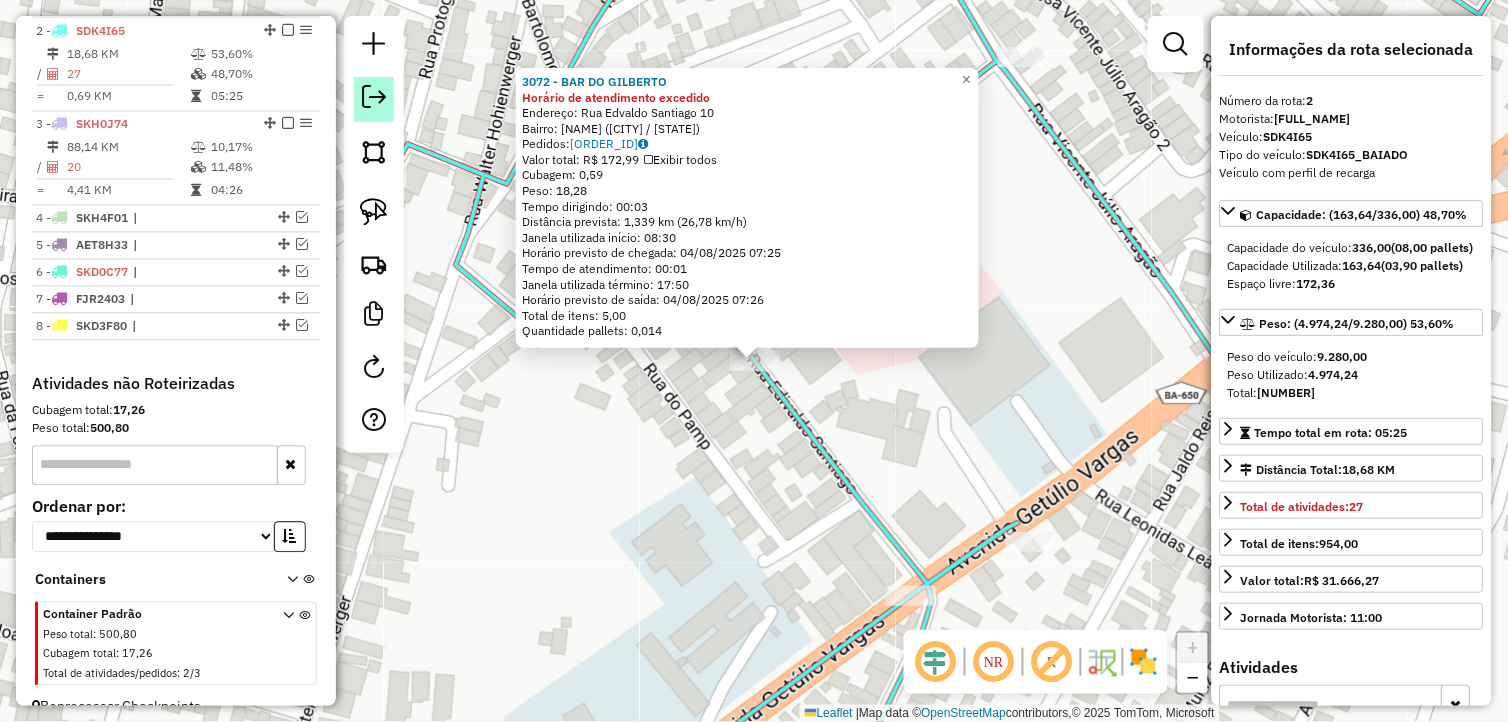 scroll, scrollTop: 735, scrollLeft: 0, axis: vertical 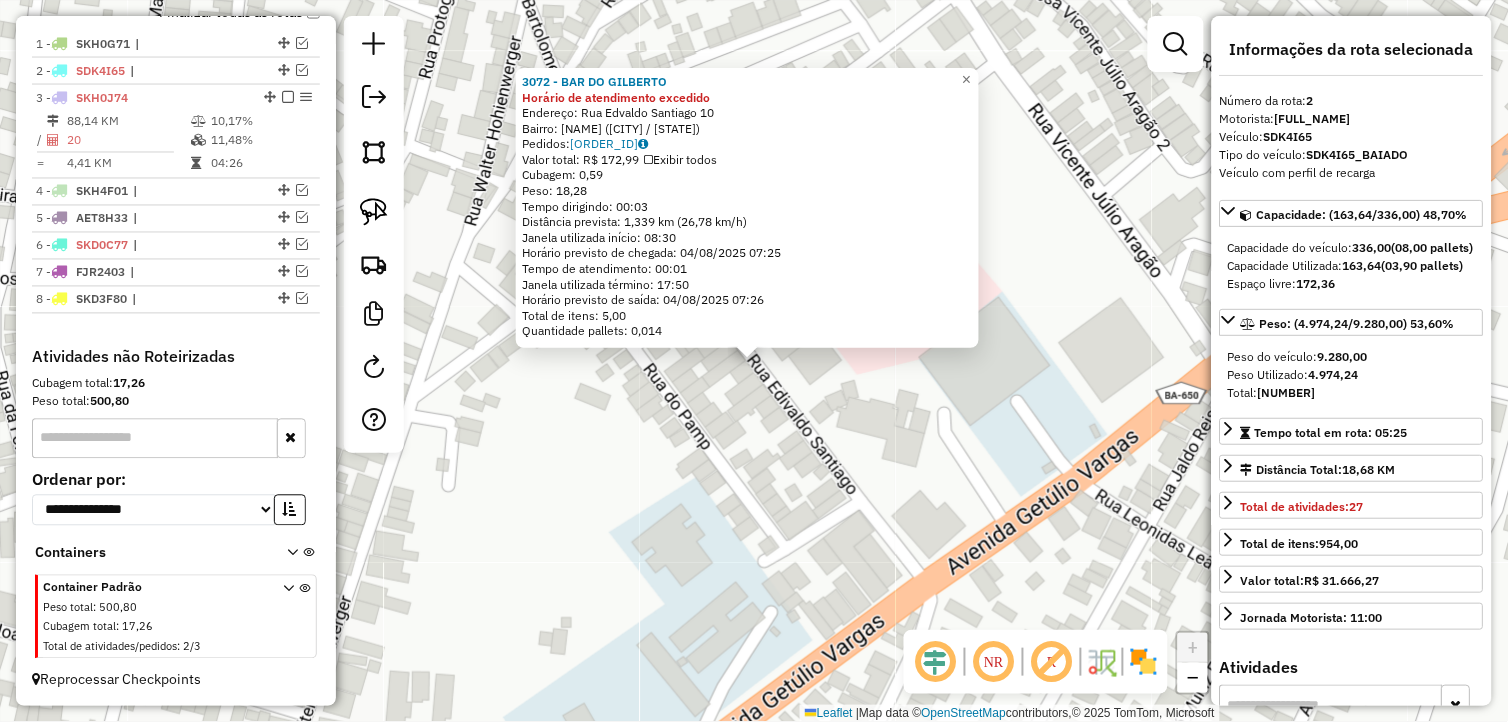 click on "3072 - BAR DO GILBERTO Horário de atendimento excedido  Endereço:  Rua Edvaldo Santiago [NUMBER]   Bairro: [CITY] ([STATE])   Pedidos:  [ORDER_ID]   Valor total: R$ 172,99   Exibir todos   Cubagem: 0,59  Peso: 18,28  Tempo dirigindo: 00:03   Distância prevista: 1,339 km (26,78 km/h)   Janela utilizada início: 08:30   Horário previsto de chegada: 04/08/2025 07:25   Tempo de atendimento: 00:01   Janela utilizada término: 17:50   Horário previsto de saída: 04/08/2025 07:26   Total de itens: 5,00   Quantidade pallets: 0,014  × Janela de atendimento Grade de atendimento Capacidade Transportadoras Veículos Cliente Pedidos  Rotas Selecione os dias de semana para filtrar as janelas de atendimento  Seg   Ter   Qua   Qui   Sex   Sáb   Dom  Informe o período da janela de atendimento: De: Até:  Filtrar exatamente a janela do cliente  Considerar janela de atendimento padrão  Selecione os dias de semana para filtrar as grades de atendimento  Seg   Ter   Qua   Qui   Sex   Sáb   Dom   Peso mínimo:  De:" 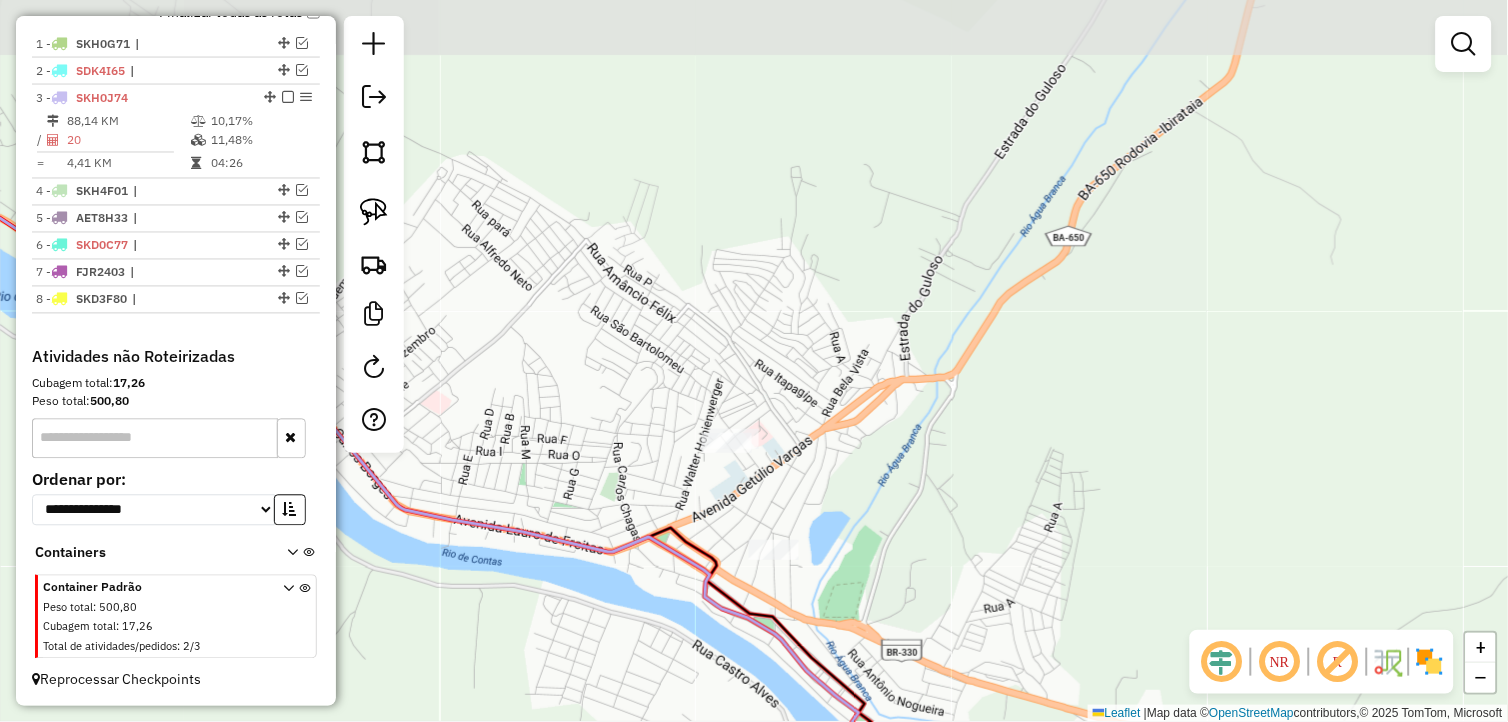 drag, startPoint x: 793, startPoint y: 533, endPoint x: 737, endPoint y: 424, distance: 122.54387 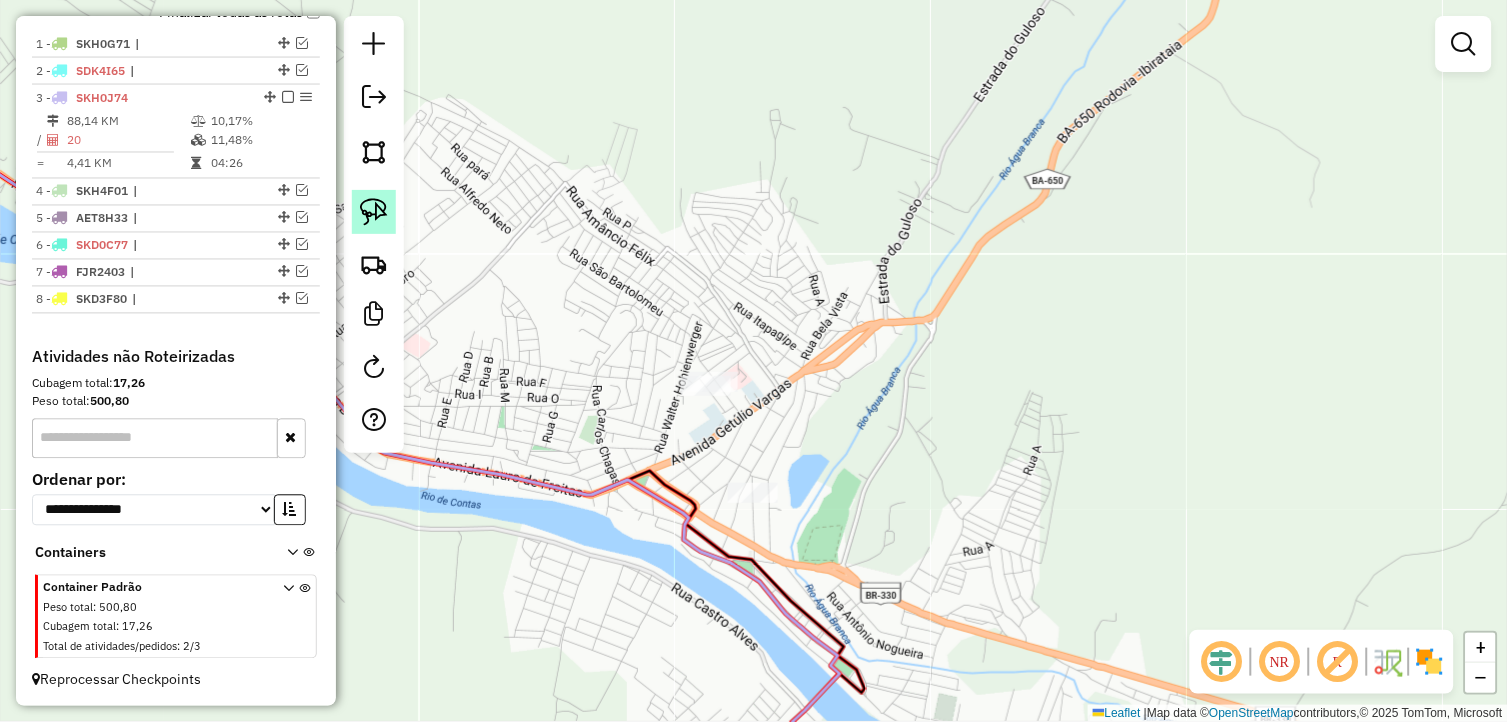 click 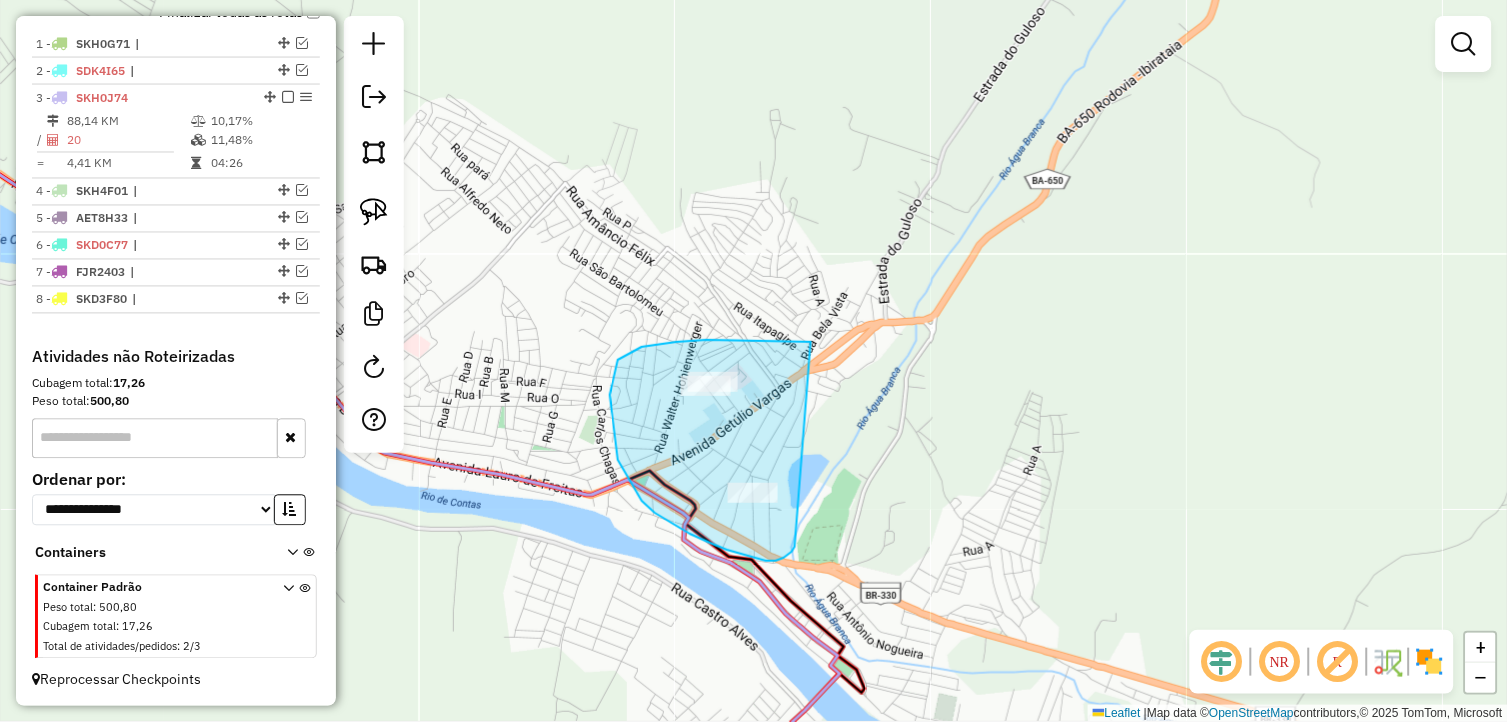 drag, startPoint x: 811, startPoint y: 342, endPoint x: 803, endPoint y: 530, distance: 188.17014 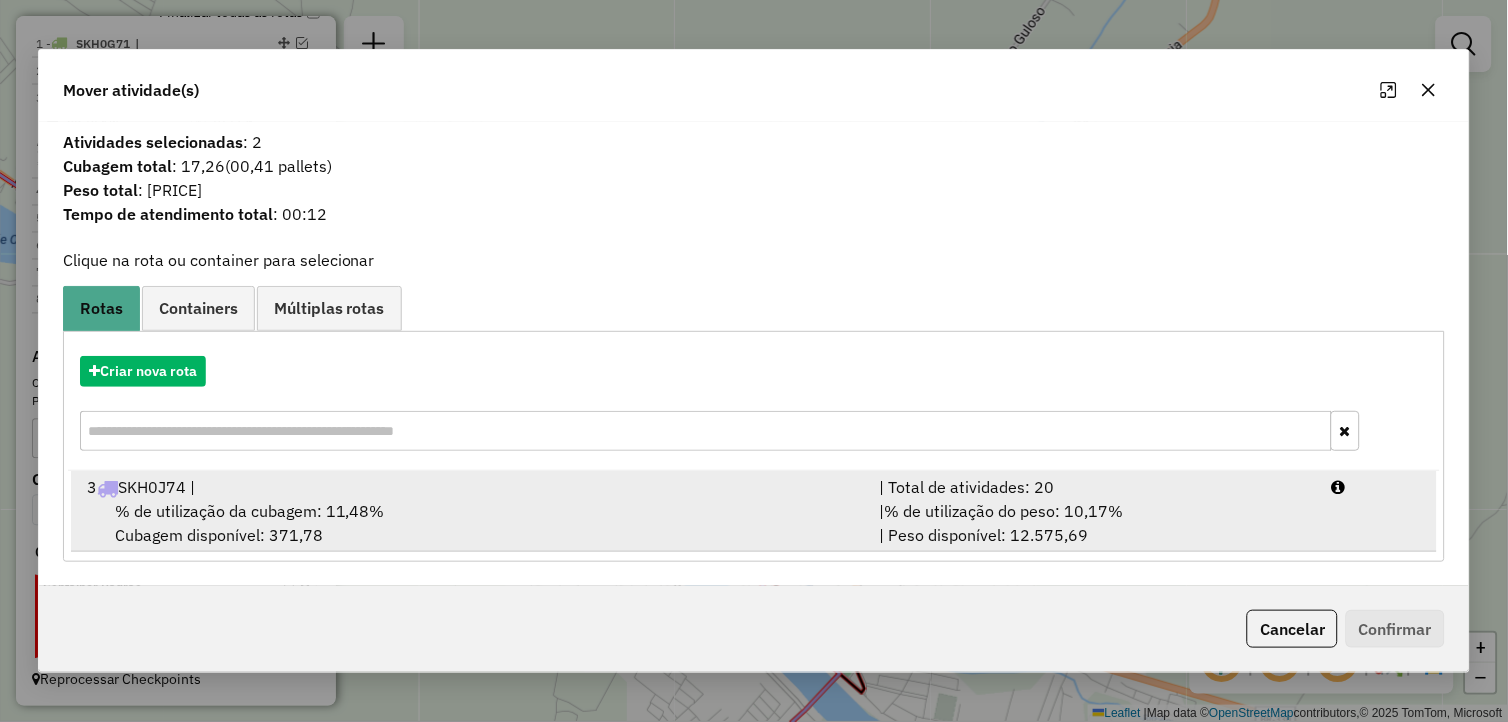 drag, startPoint x: 267, startPoint y: 485, endPoint x: 501, endPoint y: 480, distance: 234.0534 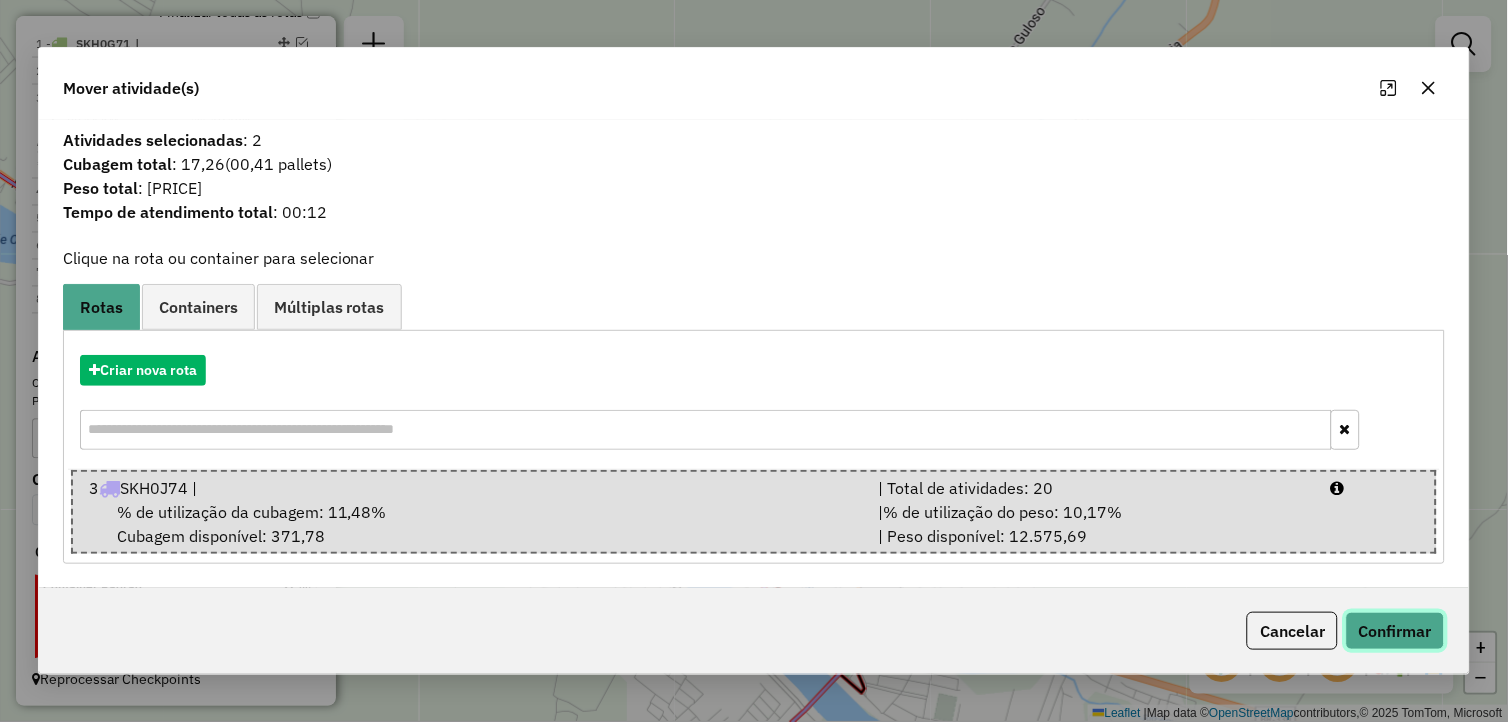 click on "Confirmar" 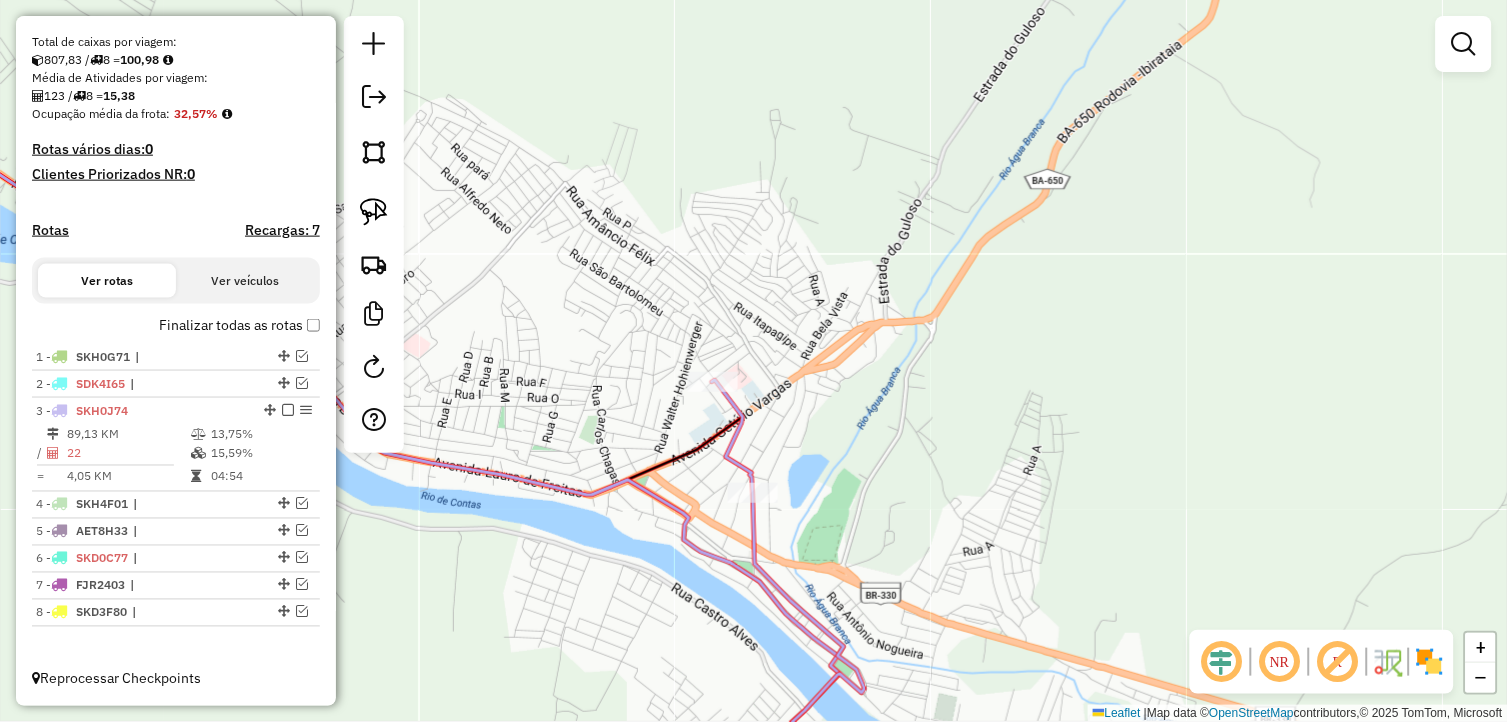 scroll, scrollTop: 421, scrollLeft: 0, axis: vertical 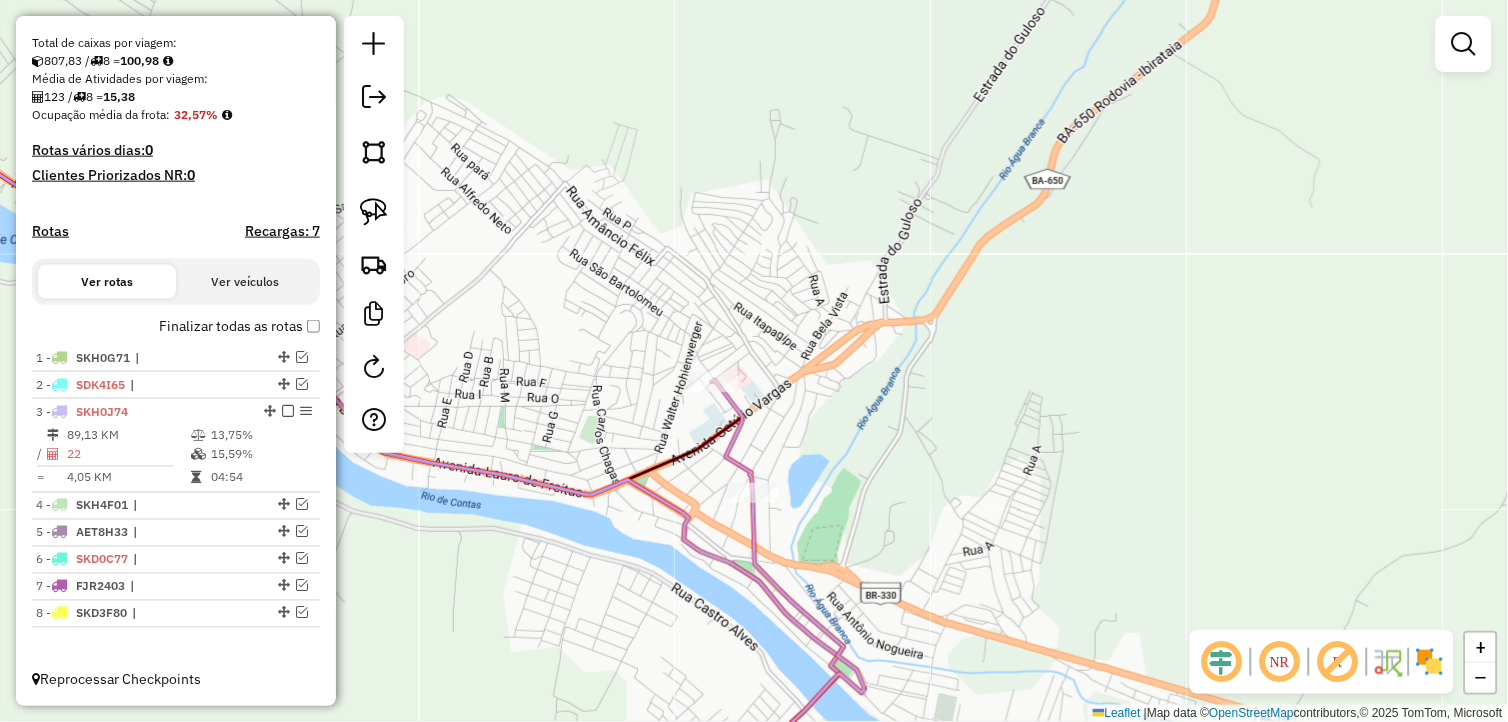 click on "Rota 3 - Placa [PLATE]  [NUMBER] - [NAME] [NAME] Janela de atendimento Grade de atendimento Capacidade Transportadoras Veículos Cliente Pedidos  Rotas Selecione os dias de semana para filtrar as janelas de atendimento  Seg   Ter   Qua   Qui   Sex   Sáb   Dom  Informe o período da janela de atendimento: De: Até:  Filtrar exatamente a janela do cliente  Considerar janela de atendimento padrão  Selecione os dias de semana para filtrar as grades de atendimento  Seg   Ter   Qua   Qui   Sex   Sáb   Dom   Considerar clientes sem dia de atendimento cadastrado  Clientes fora do dia de atendimento selecionado Filtrar as atividades entre os valores definidos abaixo:  Peso mínimo:   Peso máximo:   Cubagem mínima:   Cubagem máxima:   De:   Até:  Filtrar as atividades entre o tempo de atendimento definido abaixo:  De:   Até:   Considerar capacidade total dos clientes não roteirizados Transportadora: Selecione um ou mais itens Tipo de veículo: Selecione um ou mais itens Veículo: Selecione um ou mais itens Nome:" 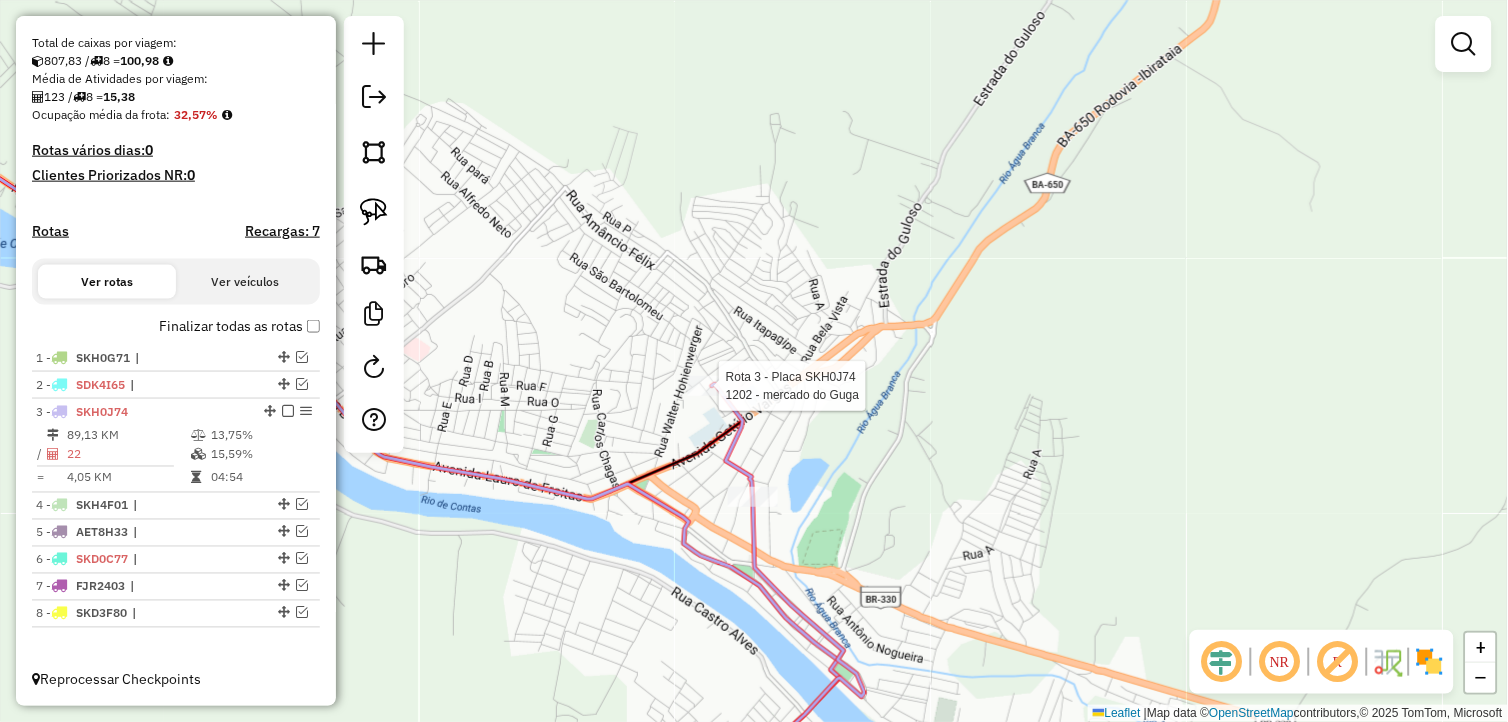 select on "*********" 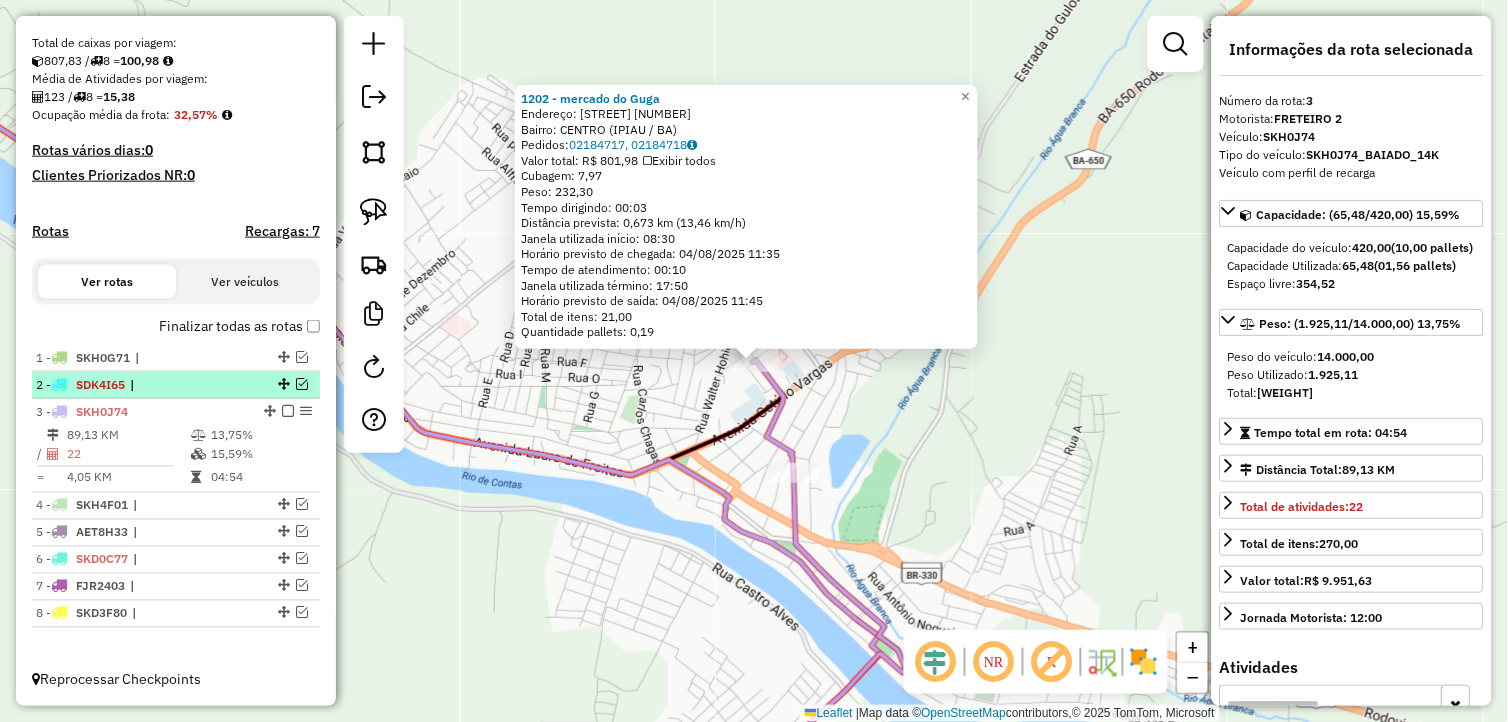 drag, startPoint x: 294, startPoint y: 383, endPoint x: 351, endPoint y: 393, distance: 57.870544 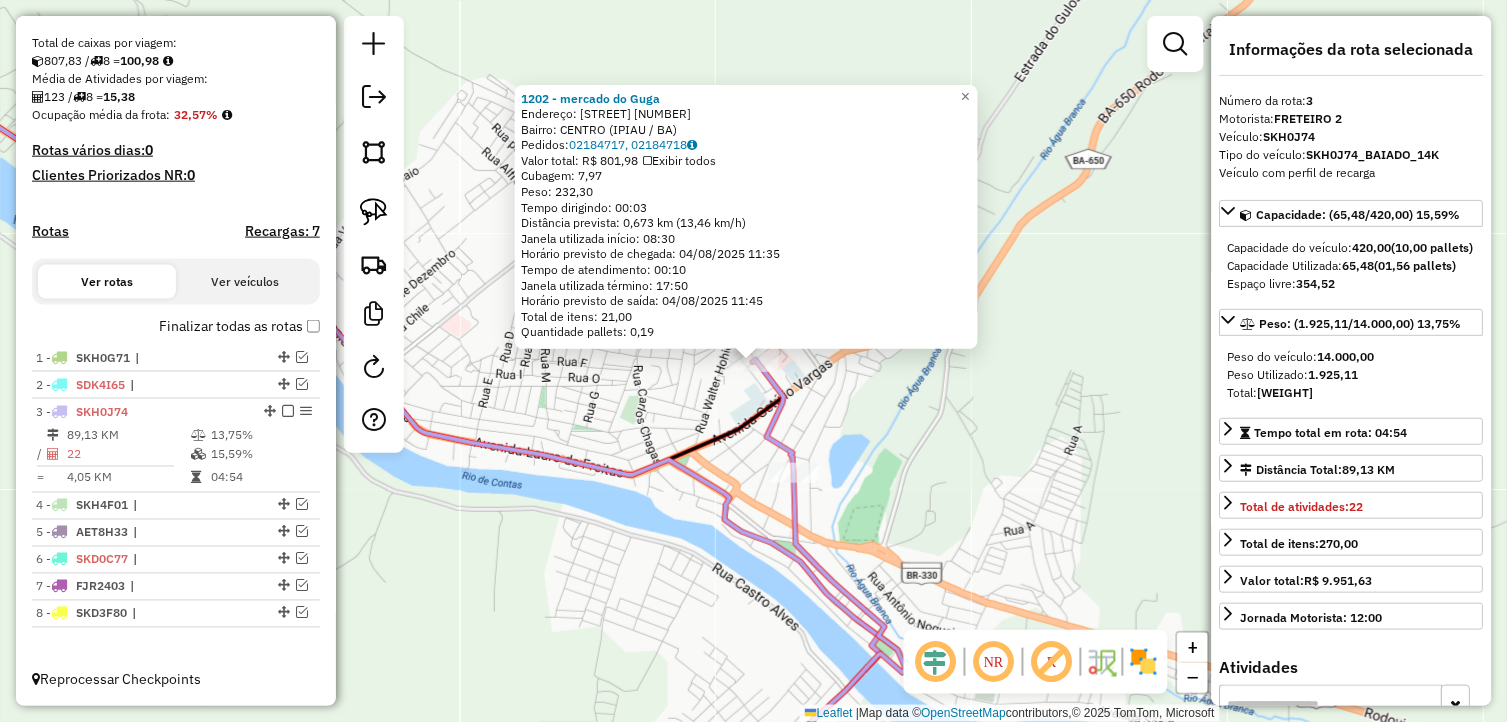 scroll, scrollTop: 487, scrollLeft: 0, axis: vertical 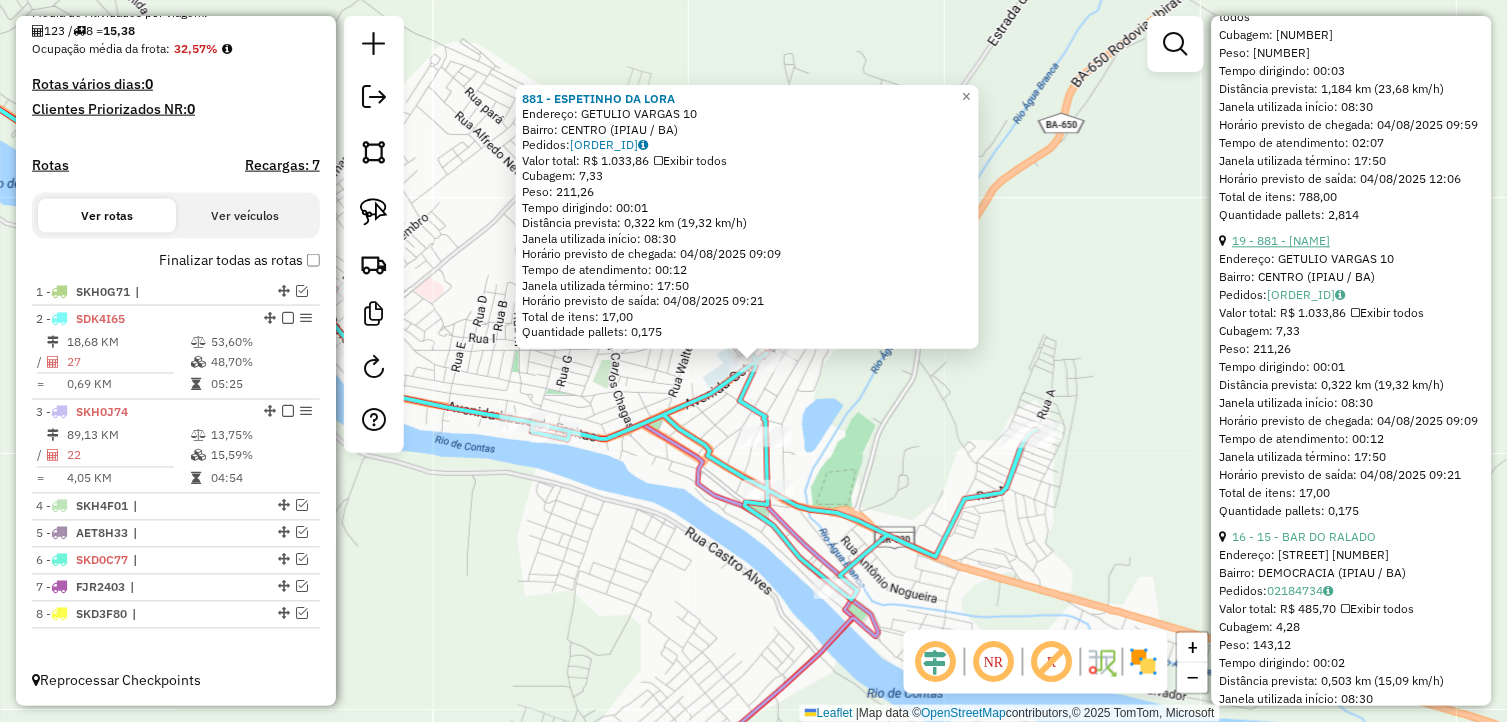 click on "19 - 881 - [NAME]" at bounding box center [1282, 240] 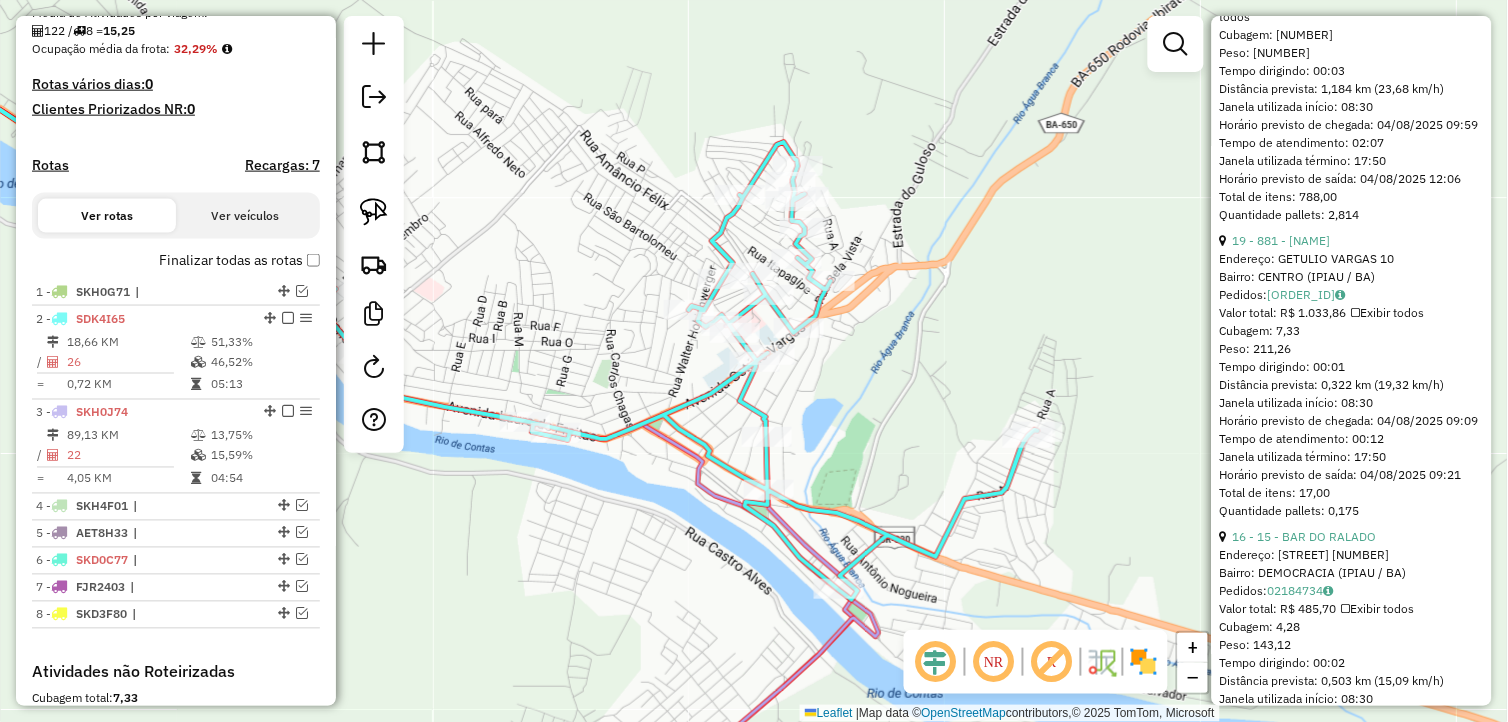 scroll, scrollTop: 788, scrollLeft: 0, axis: vertical 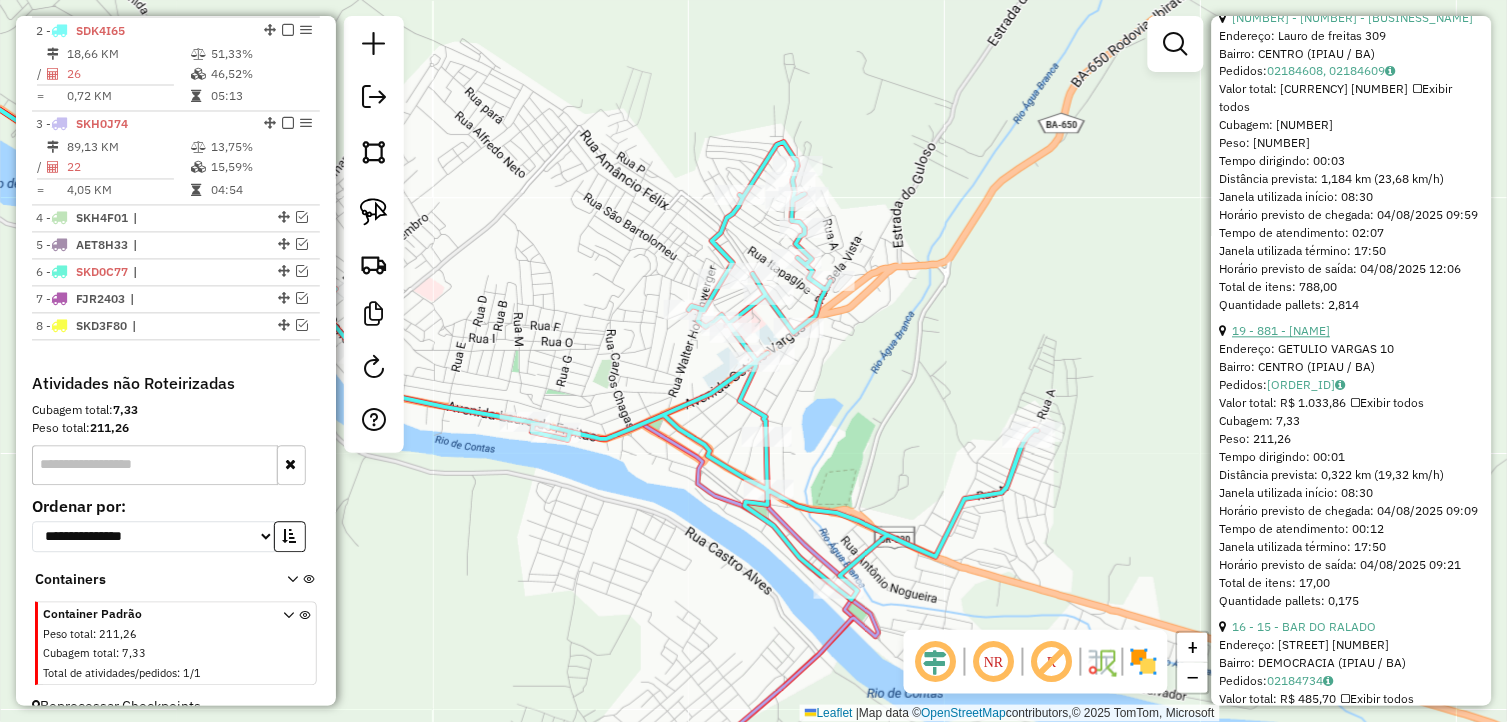 click on "19 - 881 - [NAME]" at bounding box center (1282, 331) 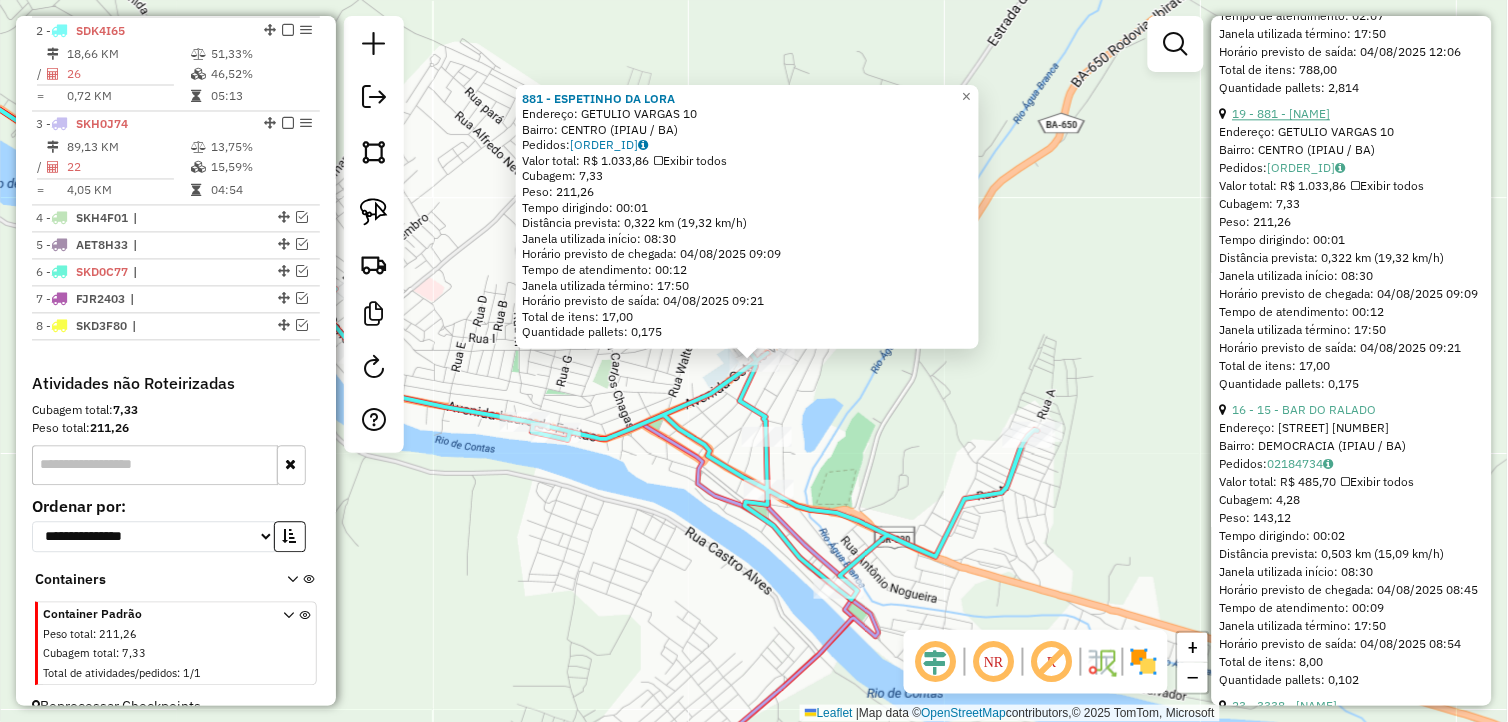scroll, scrollTop: 1131, scrollLeft: 0, axis: vertical 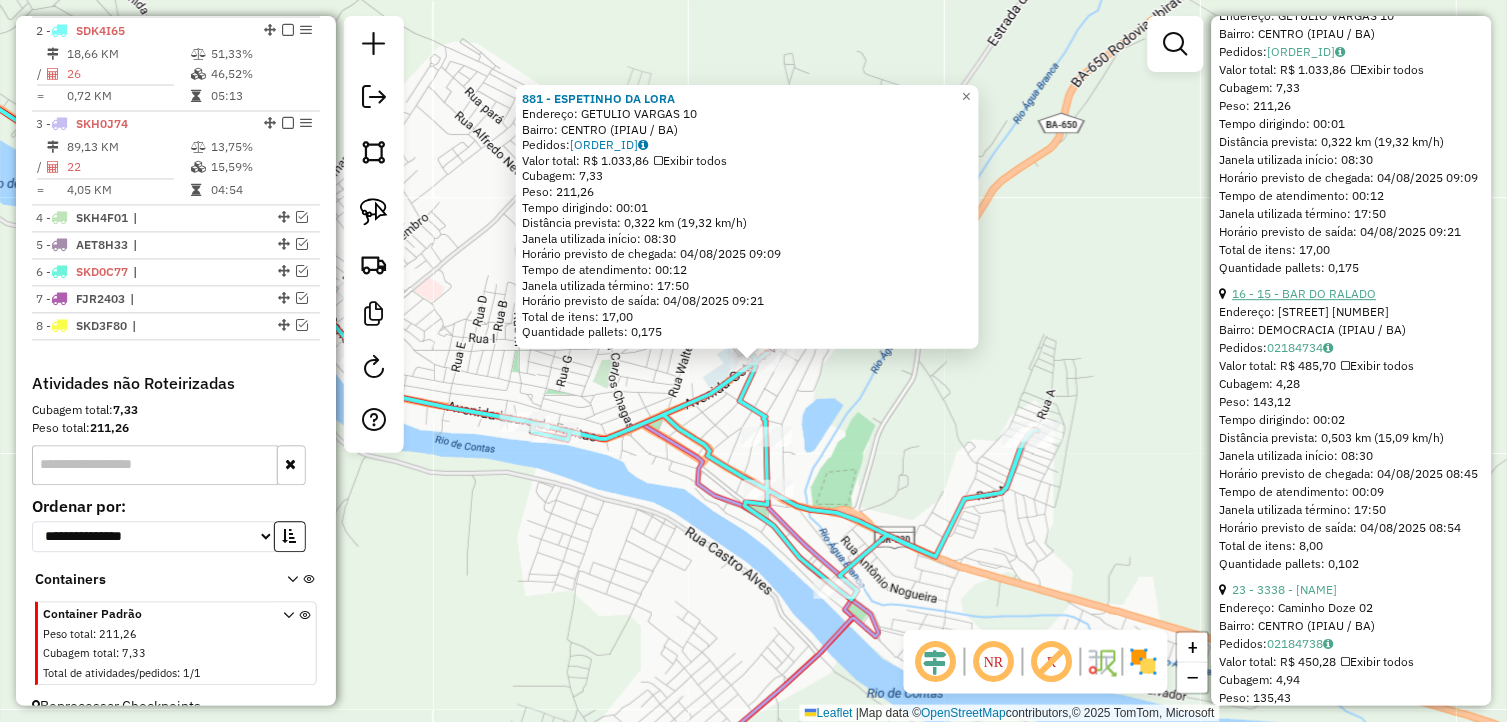click on "16 - 15 - BAR DO RALADO" at bounding box center (1305, 293) 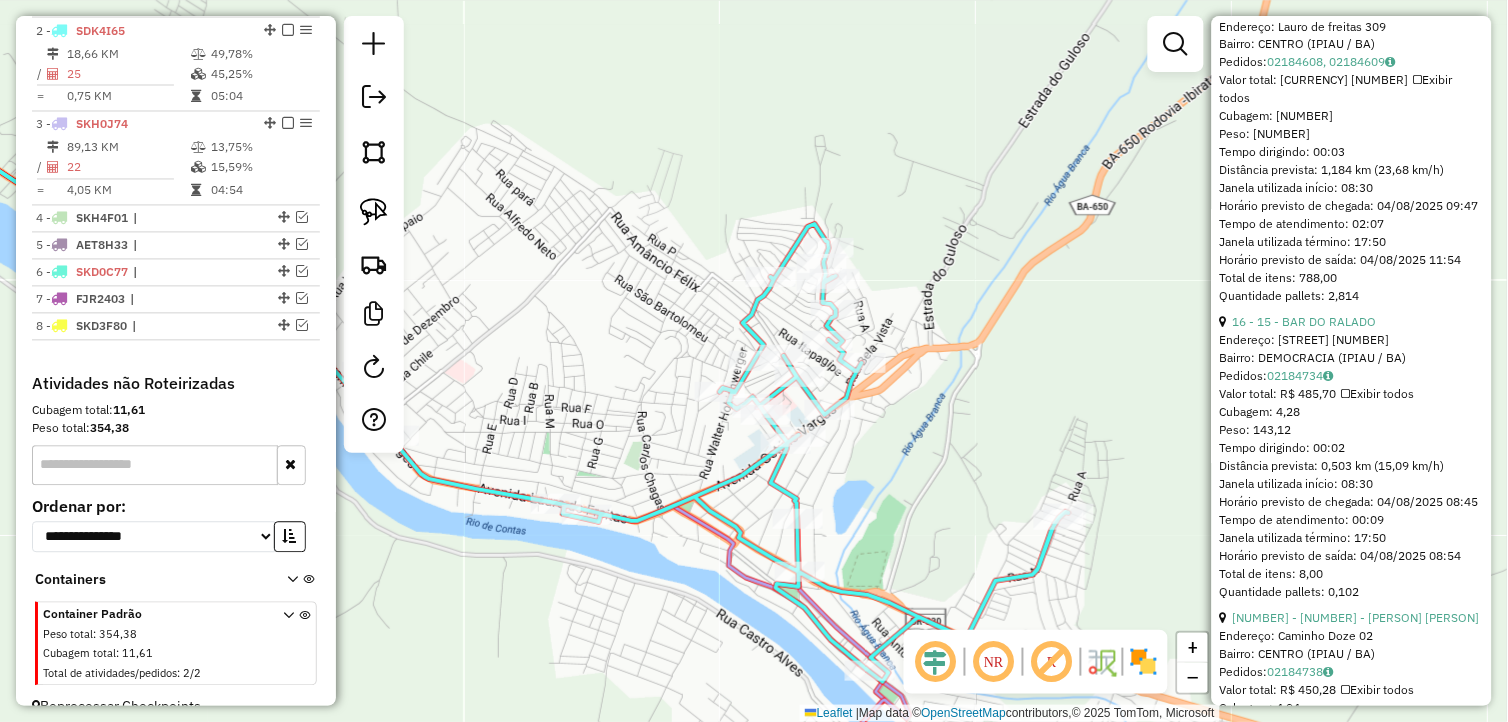 scroll, scrollTop: 615, scrollLeft: 0, axis: vertical 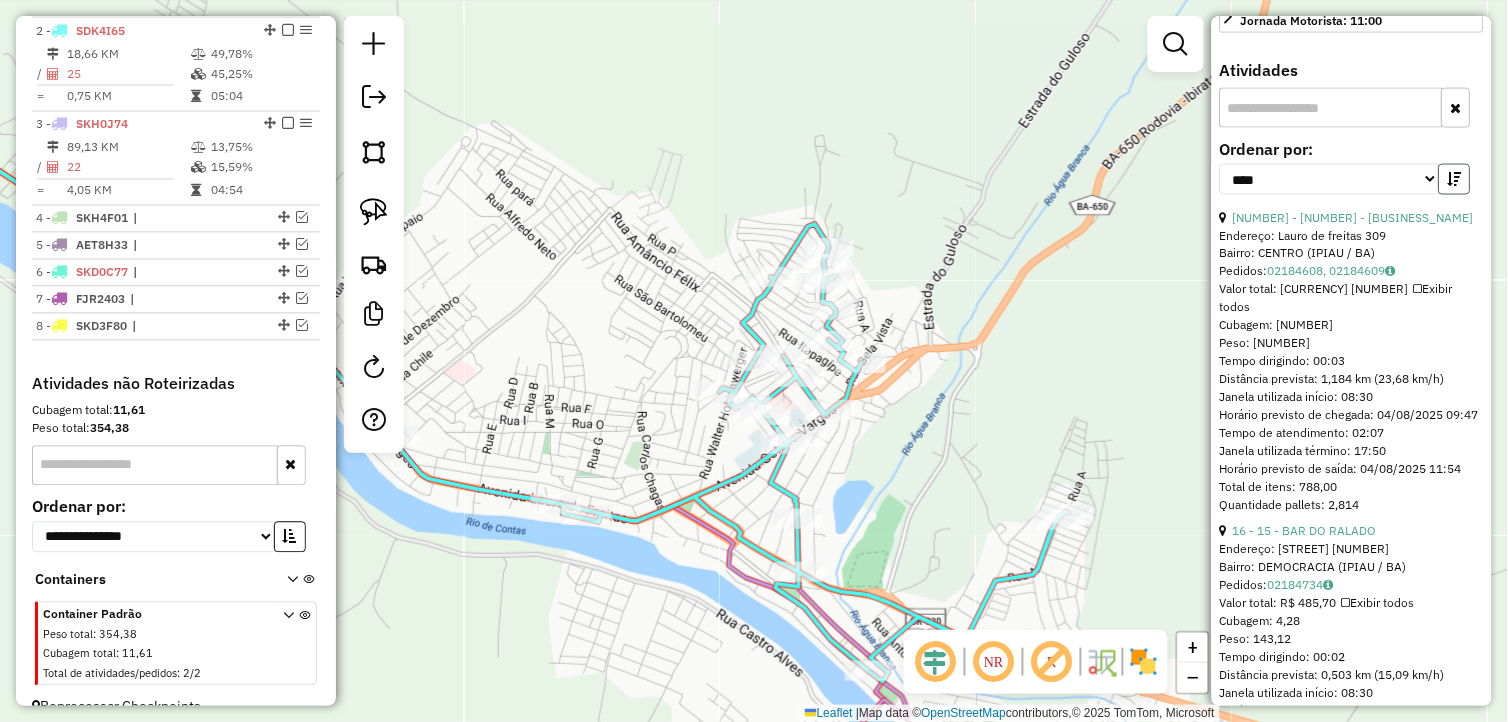 click at bounding box center [1455, 179] 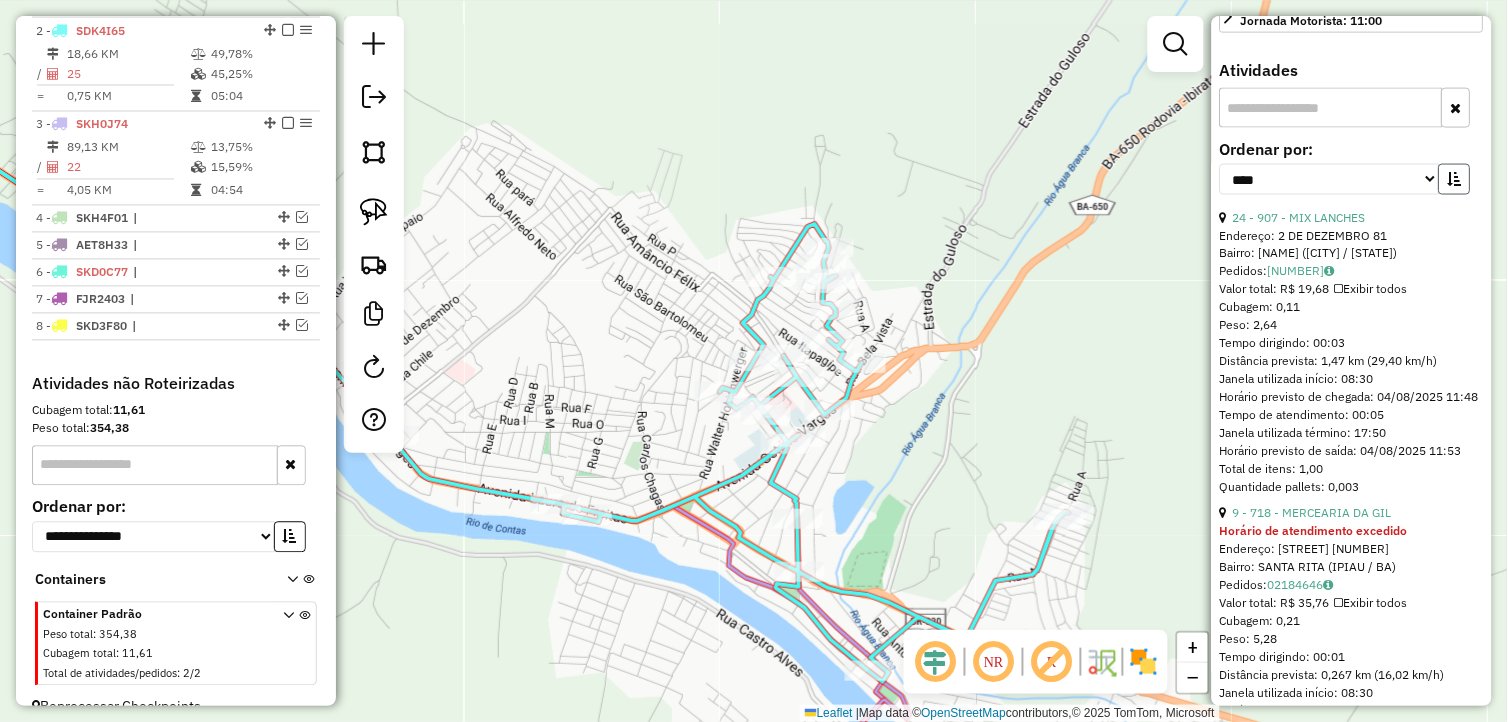 click at bounding box center [1455, 179] 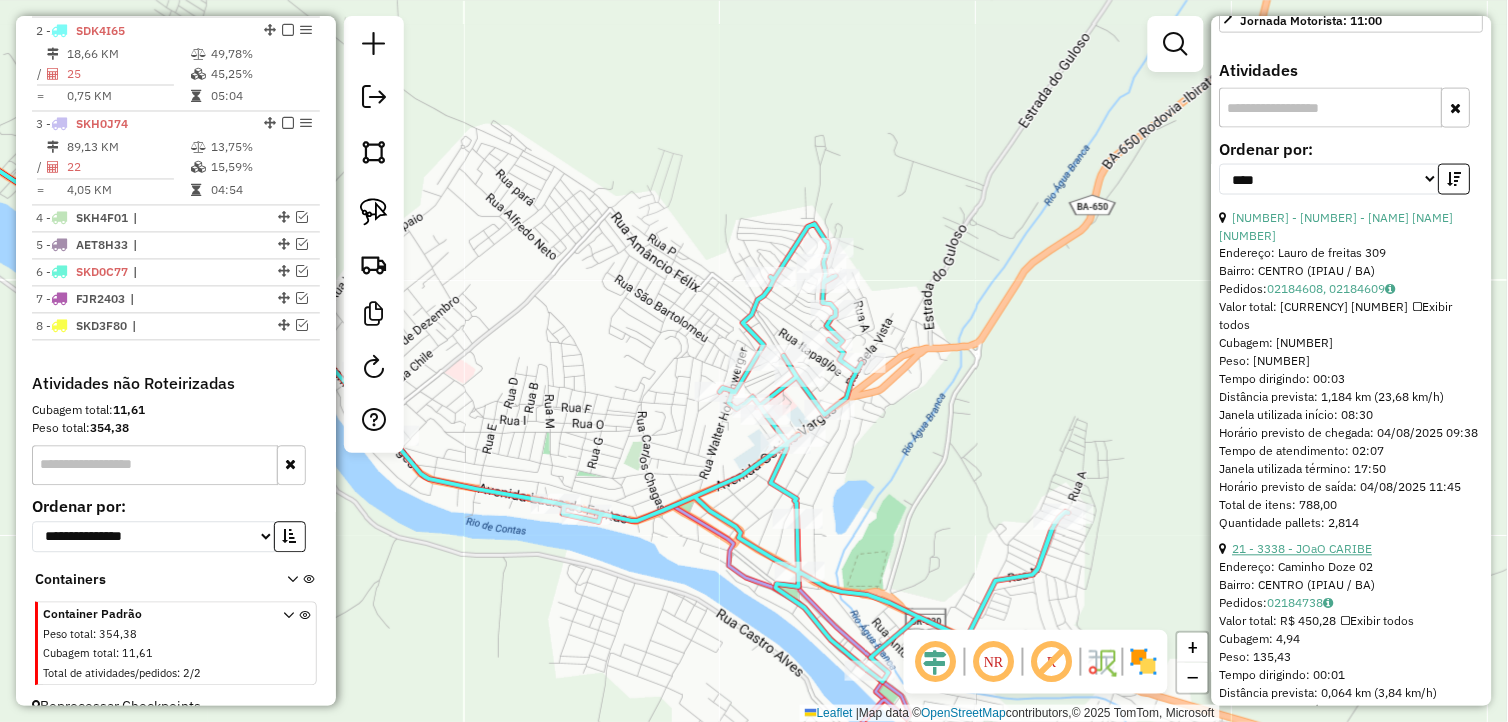 click on "21 - 3338 - JOaO CARIBE" at bounding box center (1303, 549) 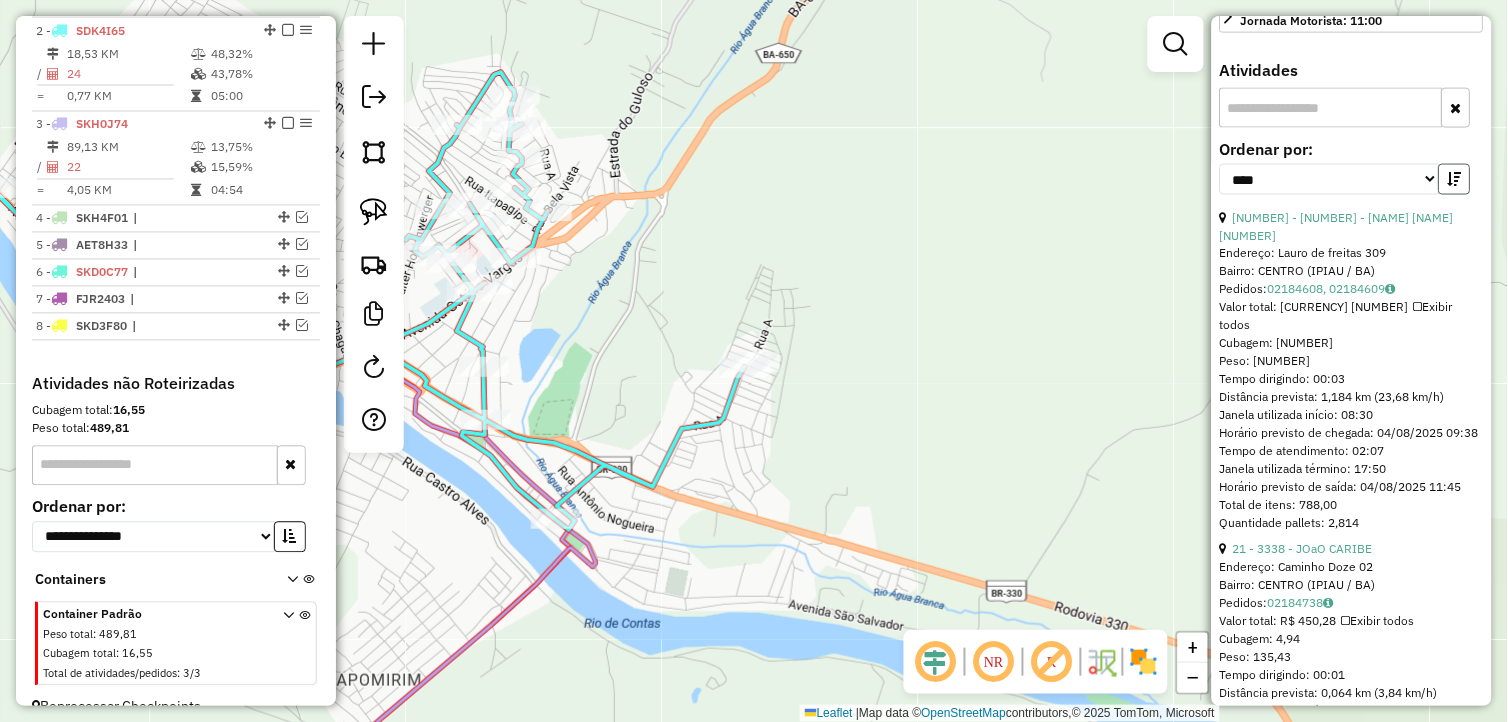 click at bounding box center (1455, 179) 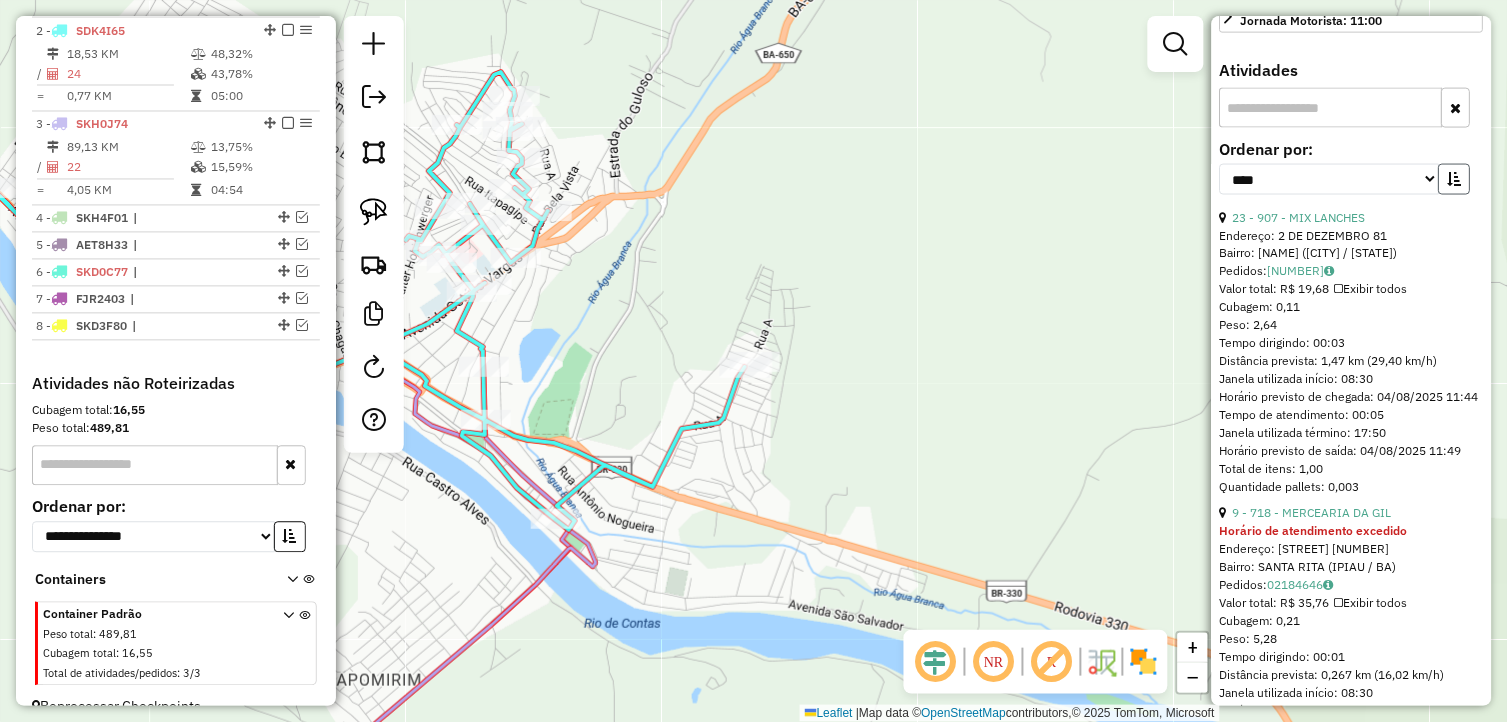 click at bounding box center (1455, 179) 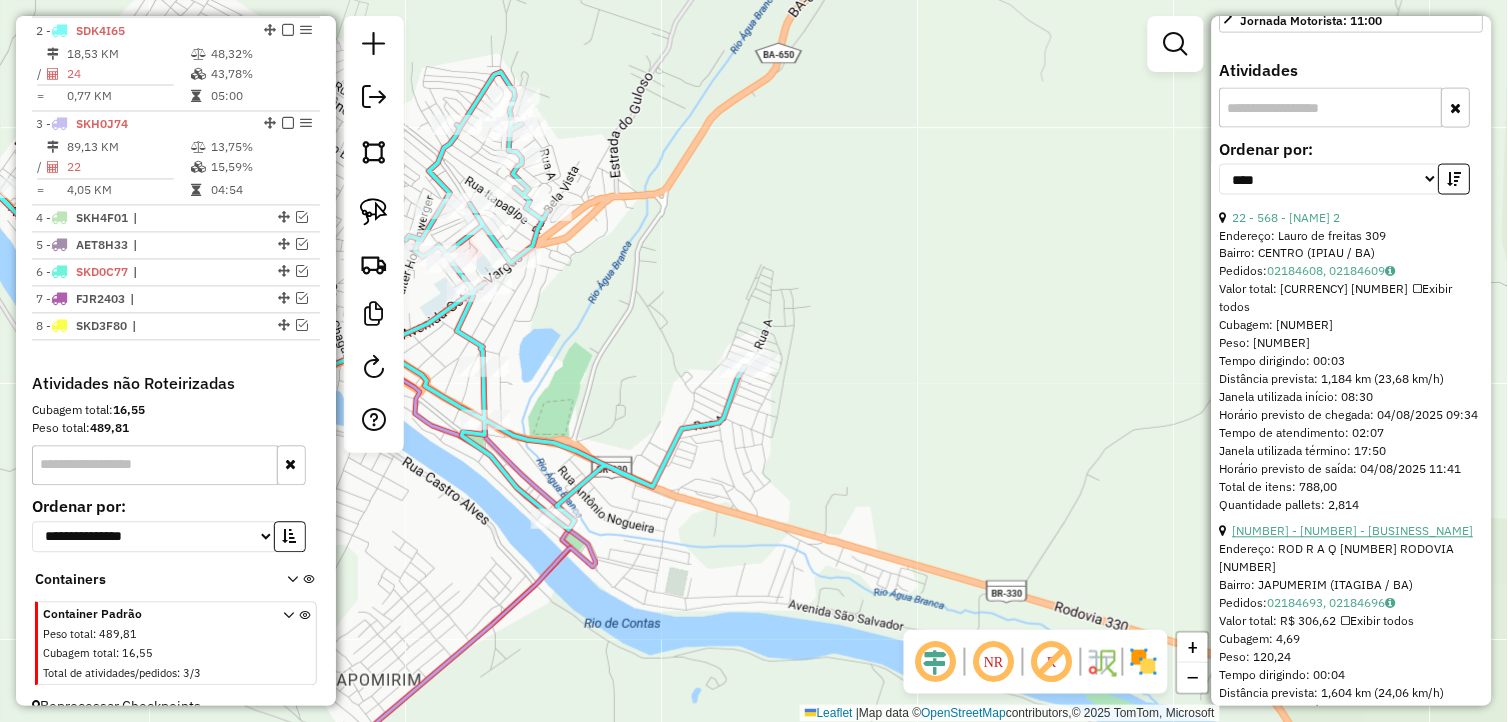 click on "[NUMBER] - [NUMBER] - [BUSINESS_NAME]" at bounding box center [1353, 531] 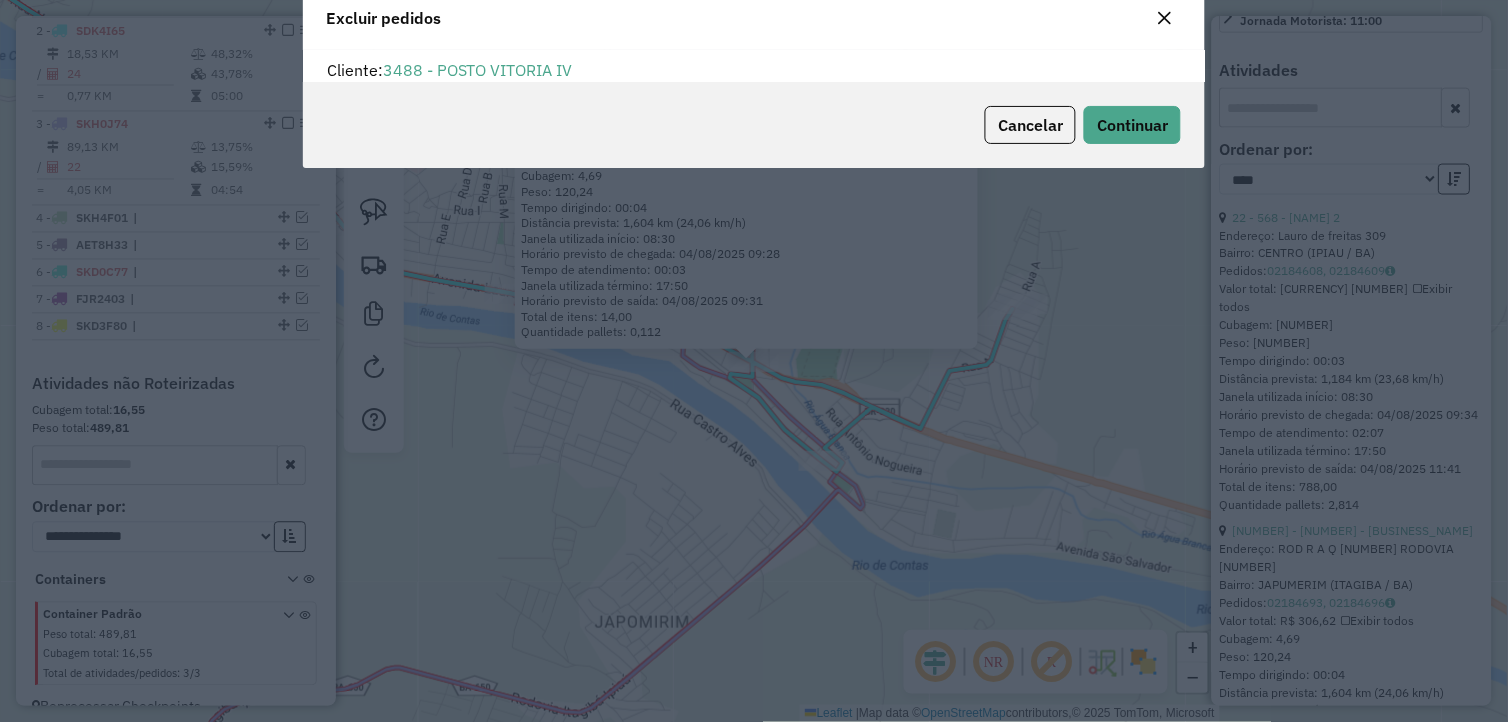 scroll, scrollTop: 68, scrollLeft: 0, axis: vertical 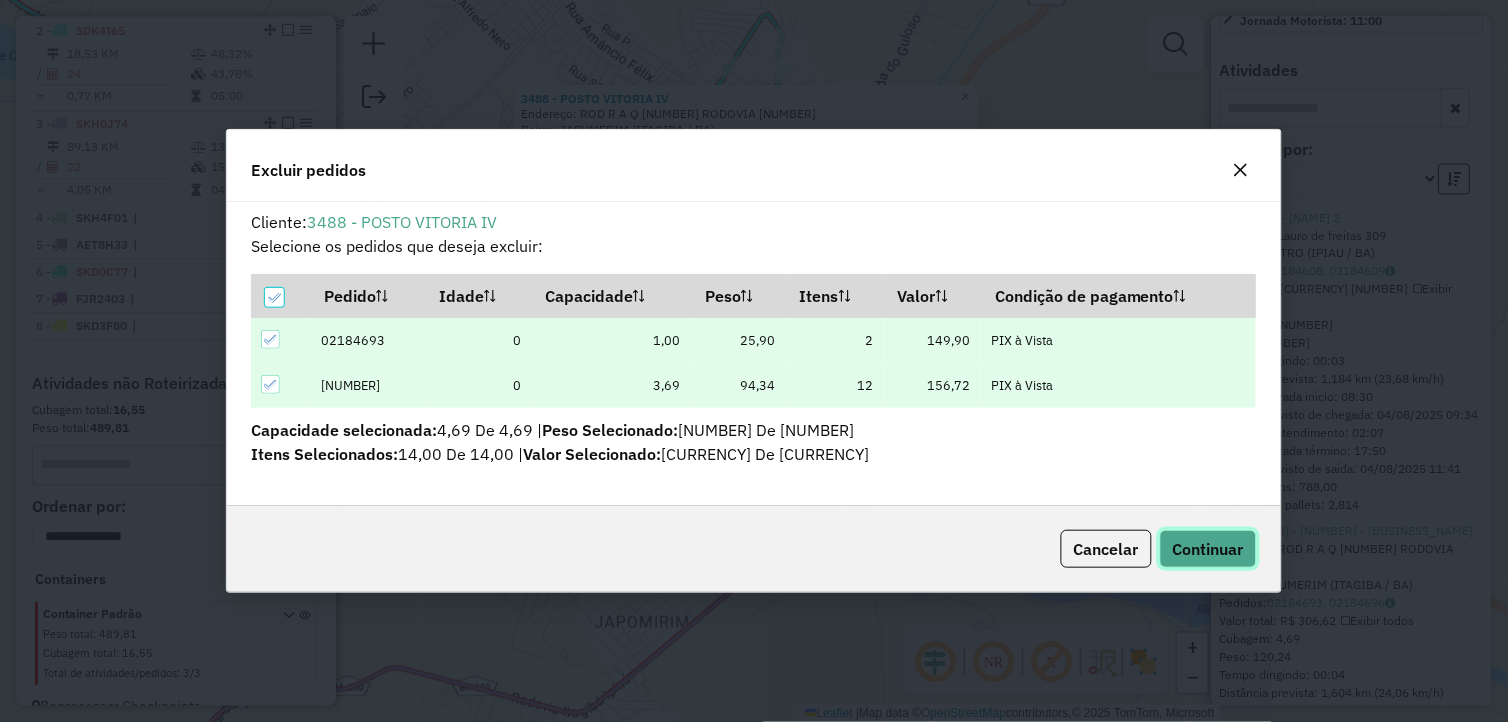 click on "Continuar" 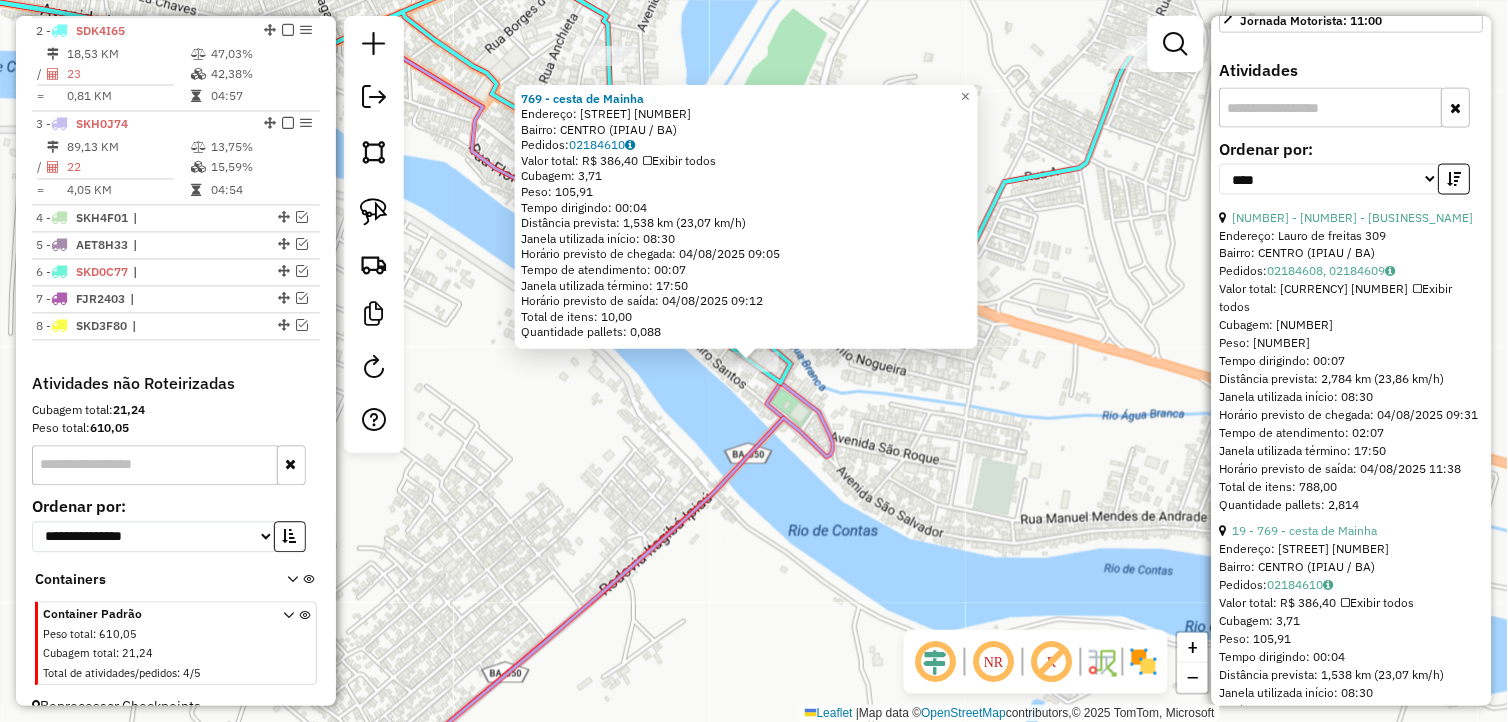 click on "[NAME]  Endereço:  Olavo bilac [NUMBER]   Bairro: [CITY] ([STATE])   Pedidos:  [ORDER_ID]   Valor total: R$ 386,40   Exibir todos   Cubagem: 3,71  Peso: 105,91  Tempo dirigindo: 00:04   Distância prevista: 1,538 km (23,07 km/h)   Janela utilizada início: 08:30   Horário previsto de chegada: 04/08/2025 09:05   Tempo de atendimento: 00:07   Janela utilizada término: 17:50   Horário previsto de saída: 04/08/2025 09:12   Total de itens: 10,00   Quantidade pallets: 0,088  × Janela de atendimento Grade de atendimento Capacidade Transportadoras Veículos Cliente Pedidos  Rotas Selecione os dias de semana para filtrar as janelas de atendimento  Seg   Ter   Qua   Qui   Sex   Sáb   Dom  Informe o período da janela de atendimento: De: Até:  Filtrar exatamente a janela do cliente  Considerar janela de atendimento padrão  Selecione os dias de semana para filtrar as grades de atendimento  Seg   Ter   Qua   Qui   Sex   Sáb   Dom   Considerar clientes sem dia de atendimento cadastrado  Peso mínimo:  +" 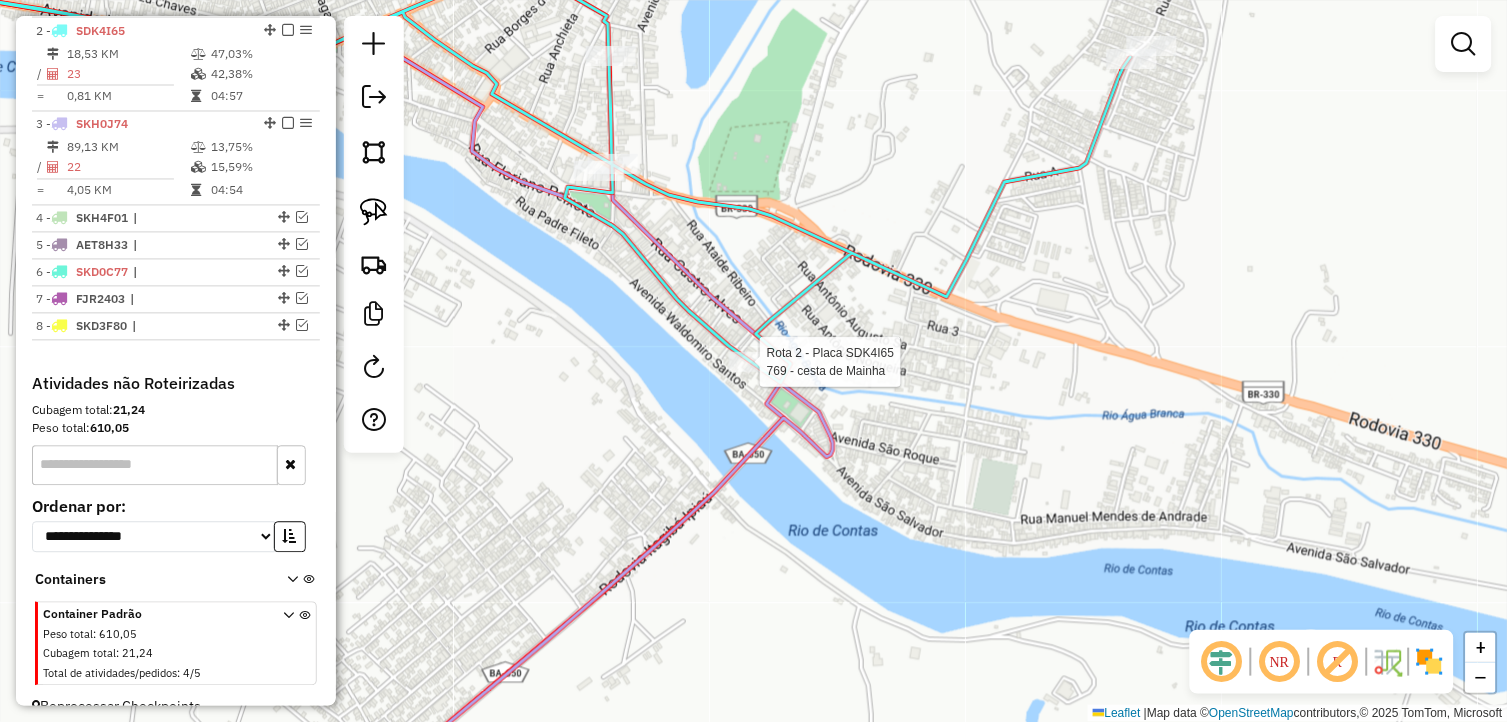 select on "*********" 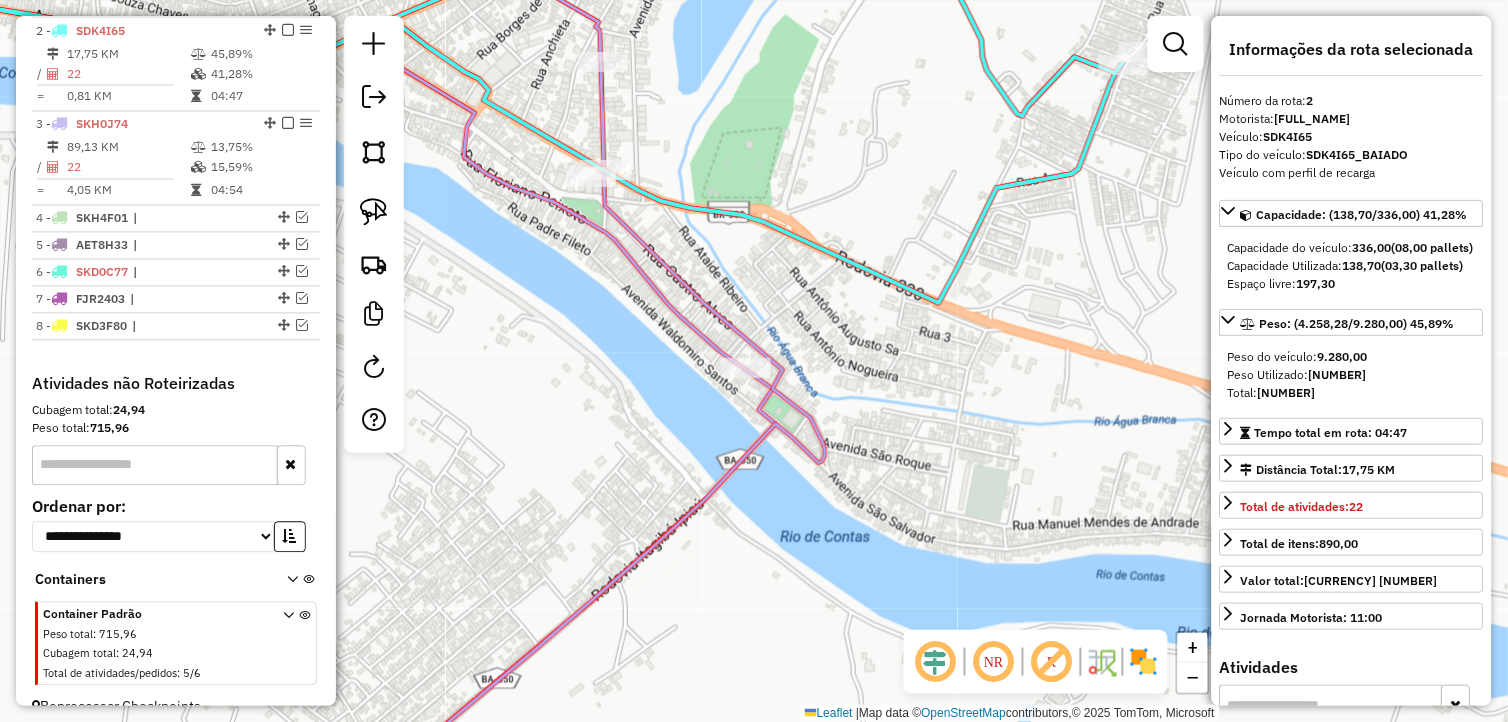 drag, startPoint x: 1054, startPoint y: 274, endPoint x: 775, endPoint y: 533, distance: 380.68622 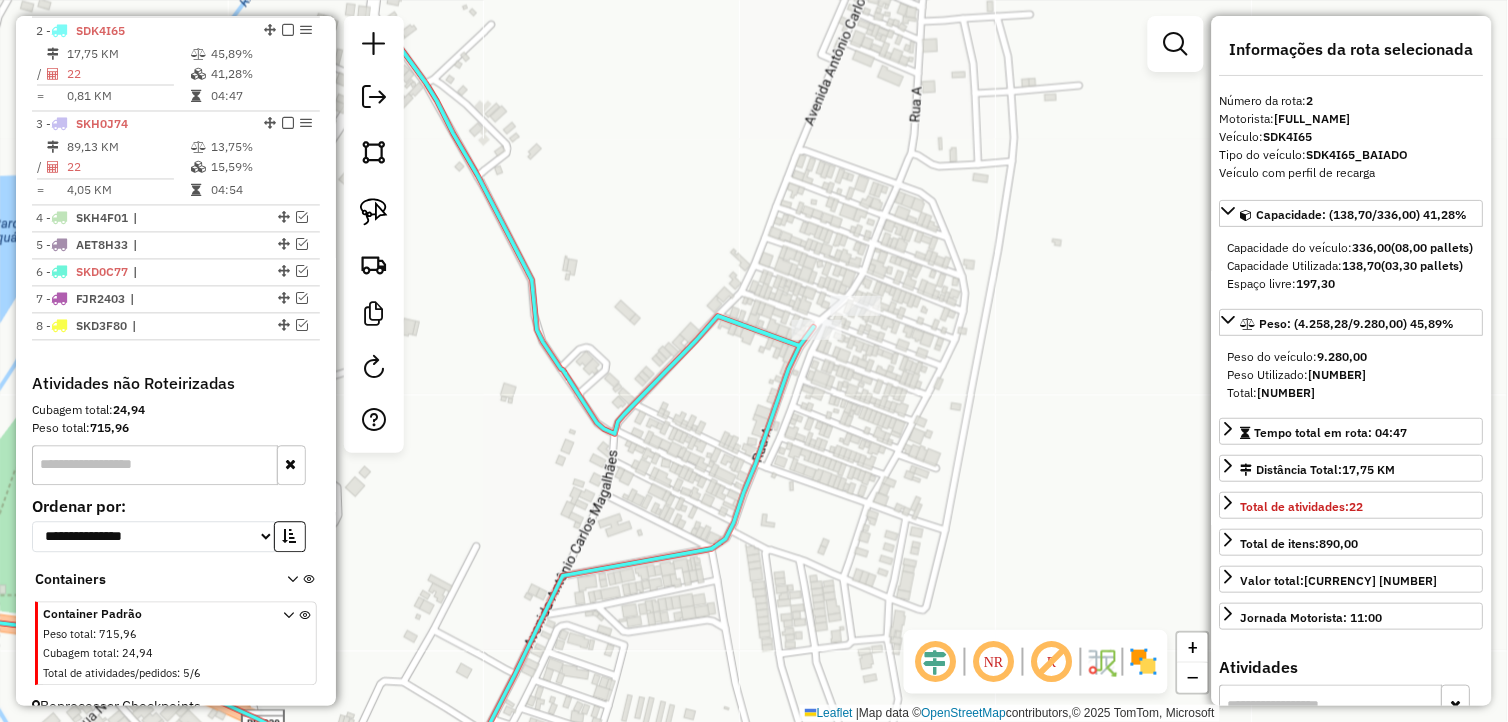 drag, startPoint x: 871, startPoint y: 392, endPoint x: 830, endPoint y: 492, distance: 108.078674 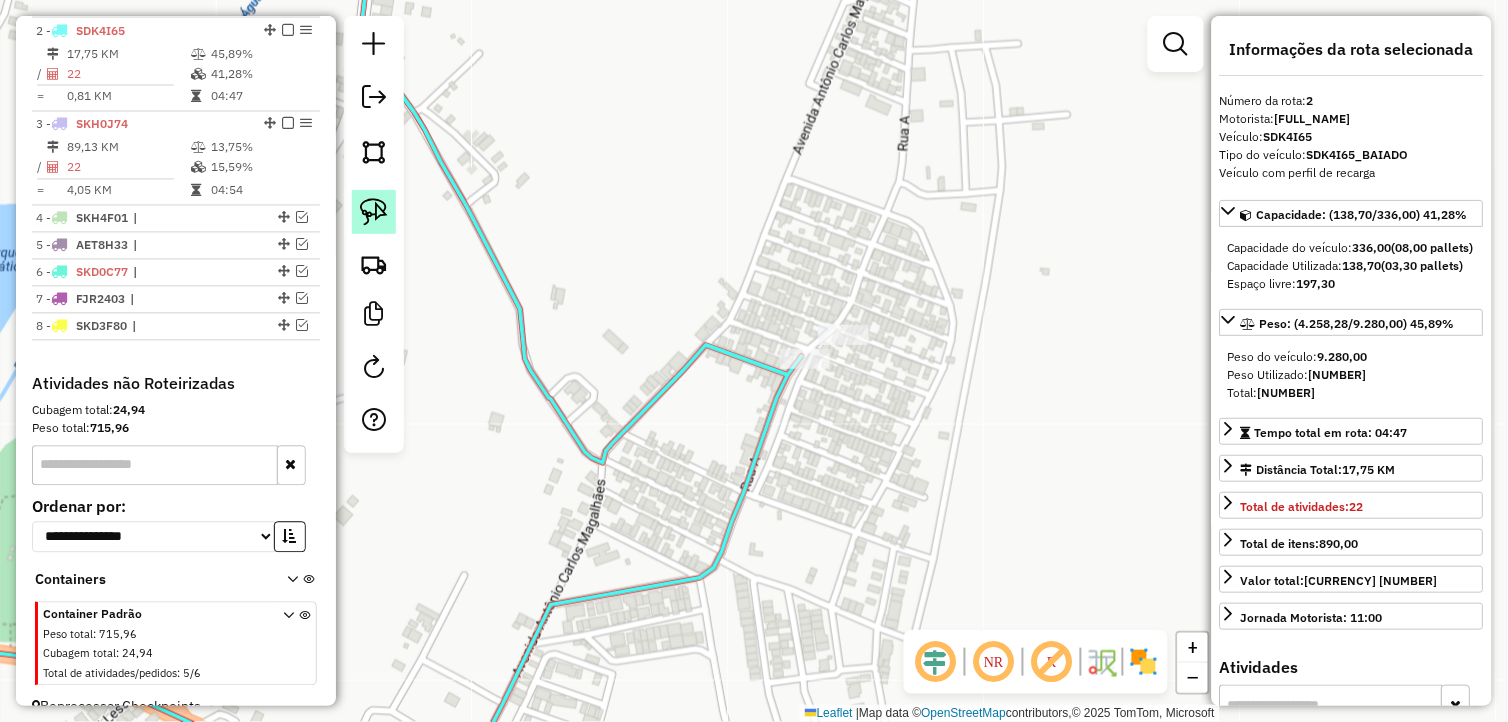 click 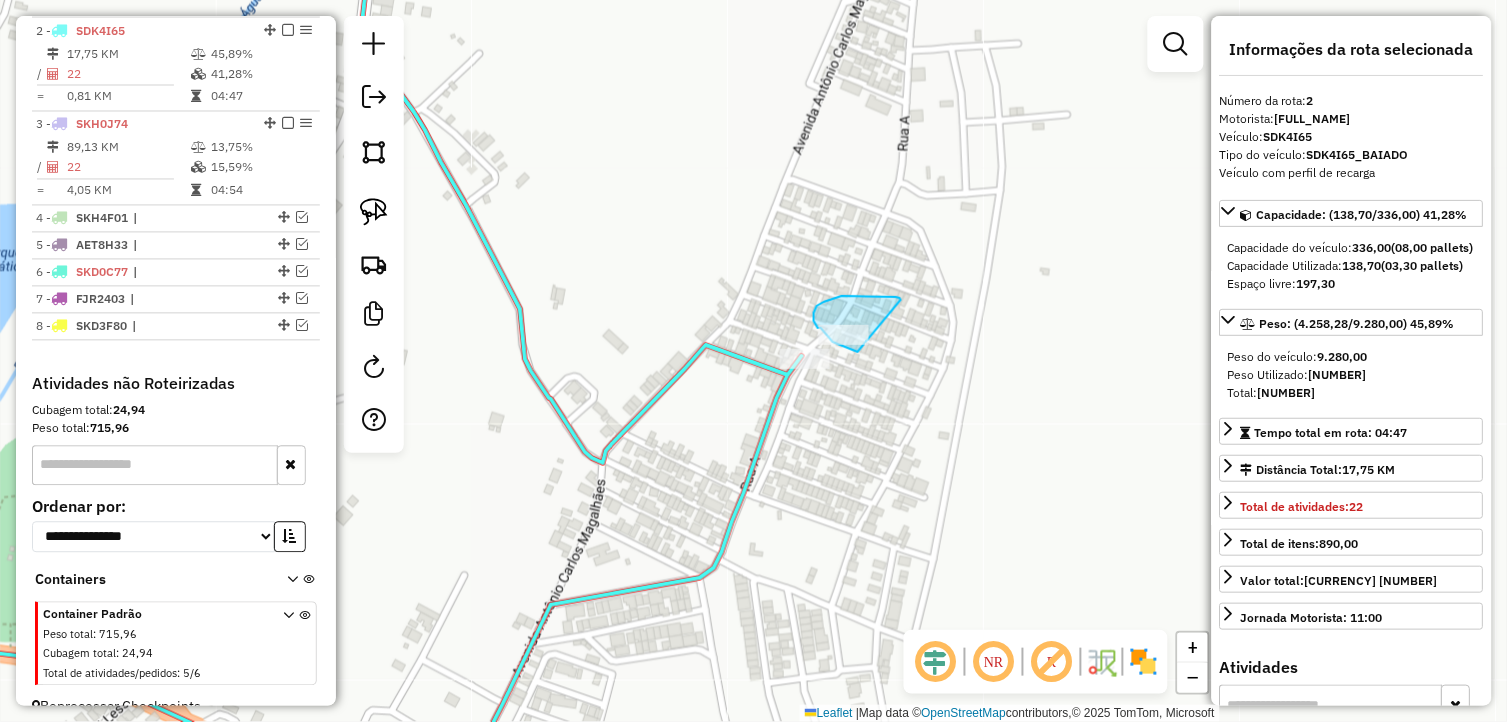 drag, startPoint x: 896, startPoint y: 297, endPoint x: 861, endPoint y: 352, distance: 65.192024 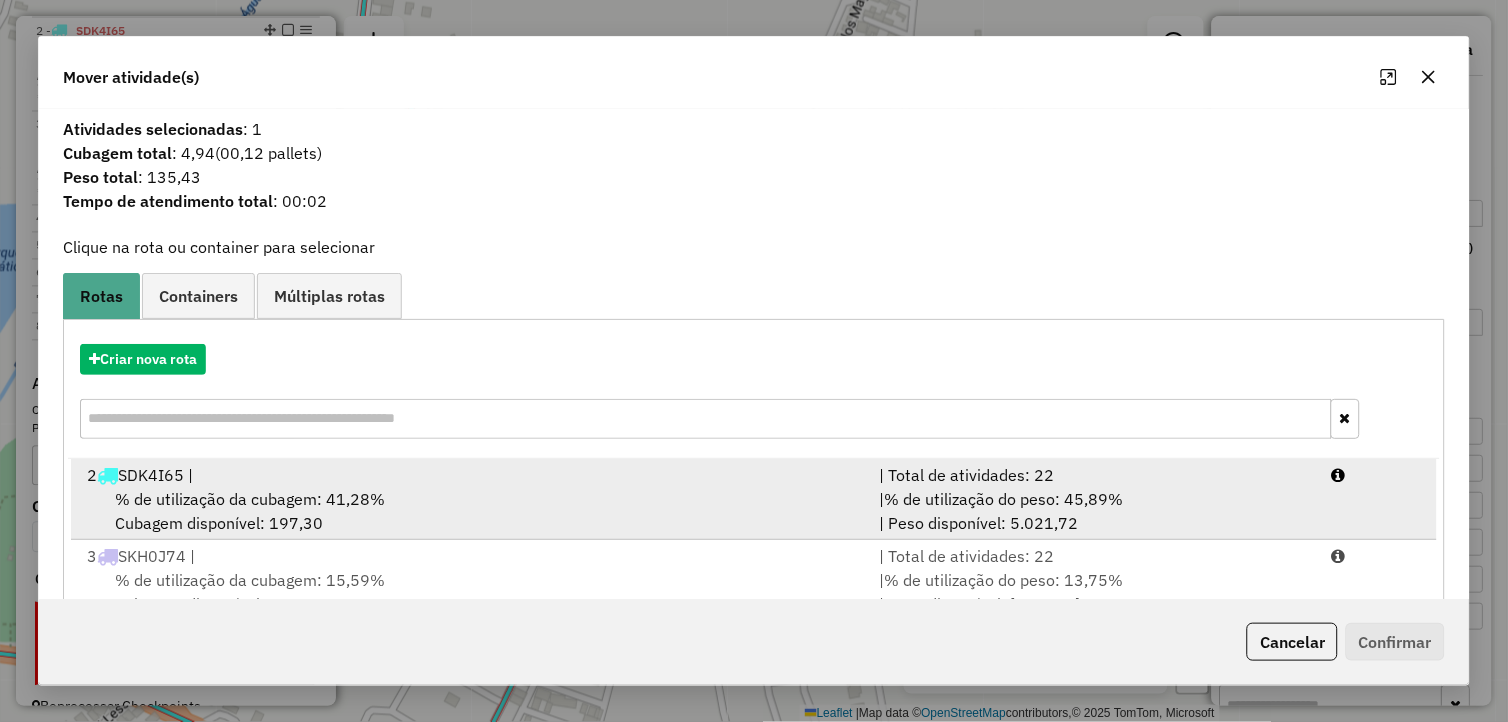 click on "2  SDK4I65 |" at bounding box center (471, 475) 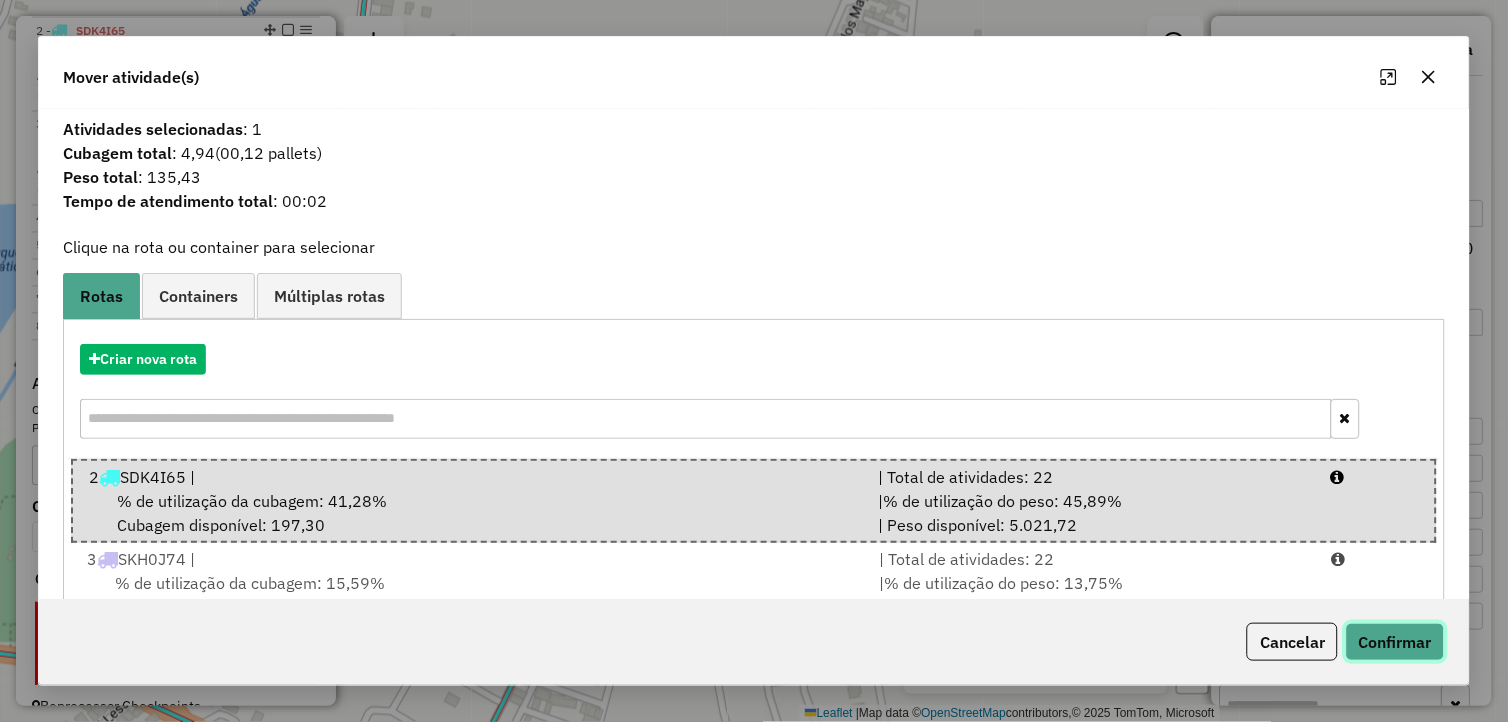 click on "Confirmar" 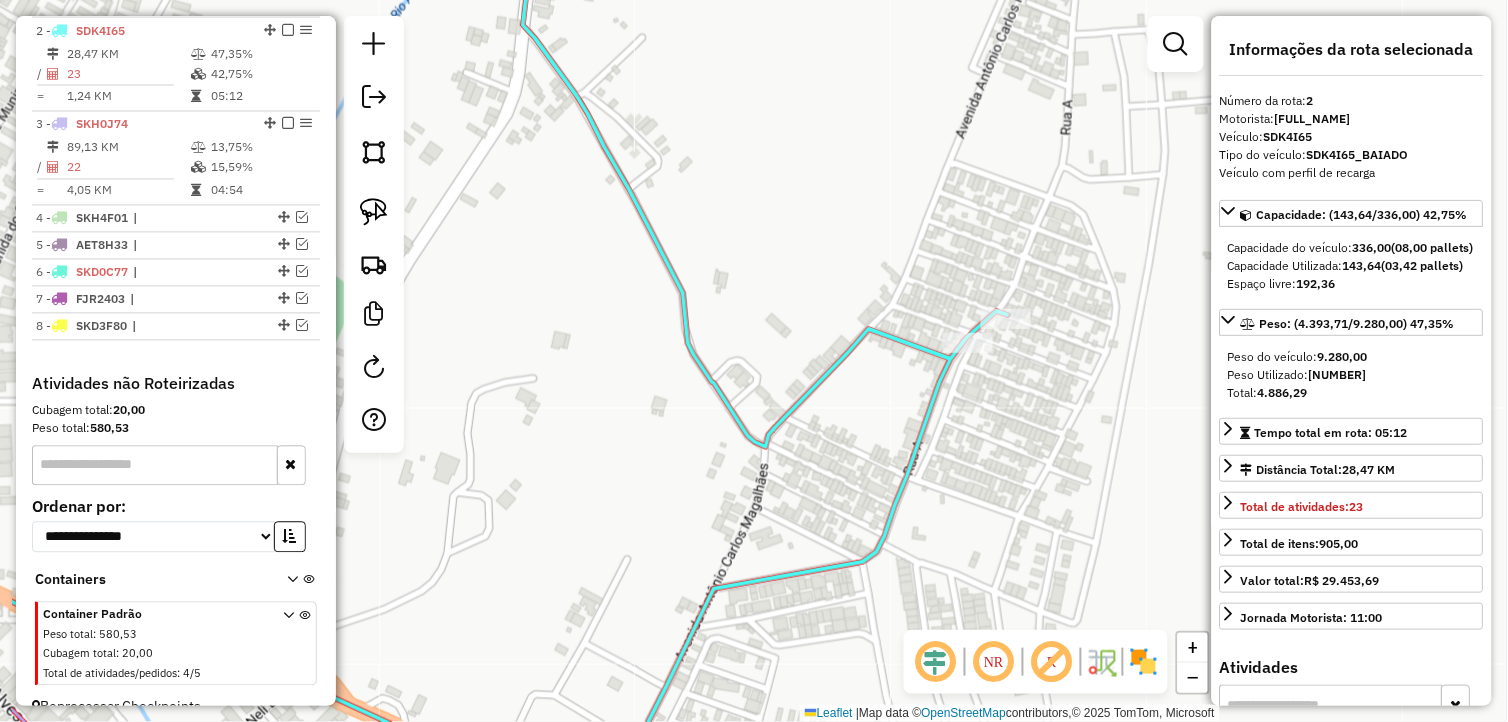 drag, startPoint x: 655, startPoint y: 578, endPoint x: 841, endPoint y: 551, distance: 187.94946 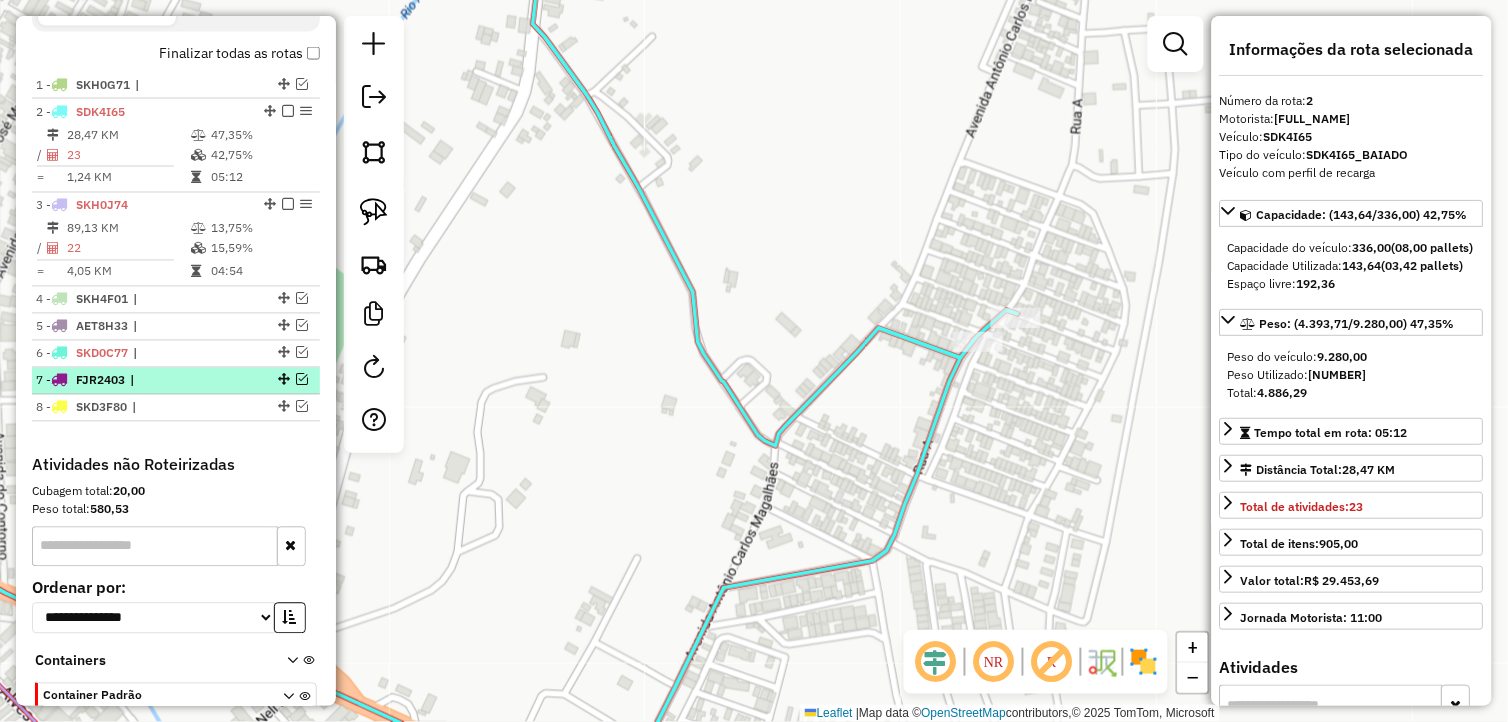 scroll, scrollTop: 664, scrollLeft: 0, axis: vertical 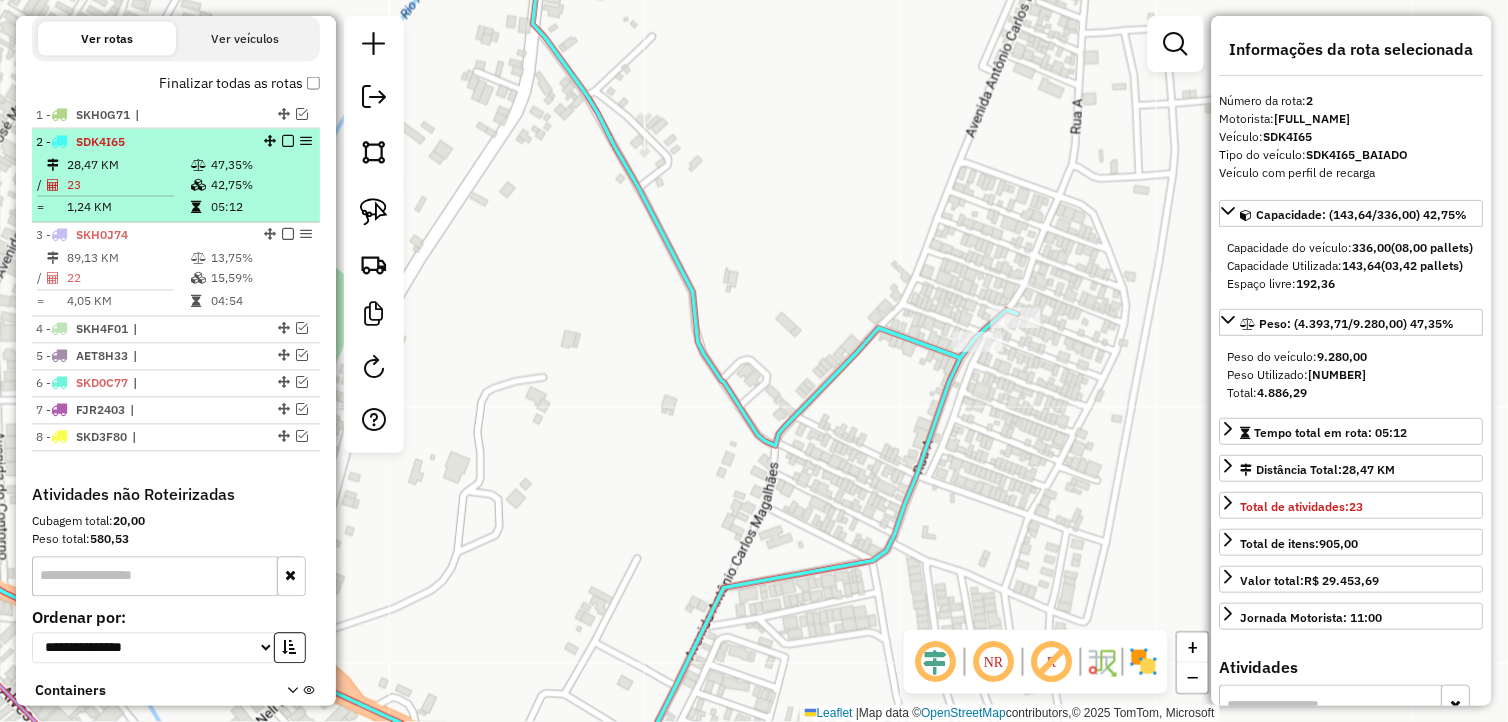 click at bounding box center [288, 141] 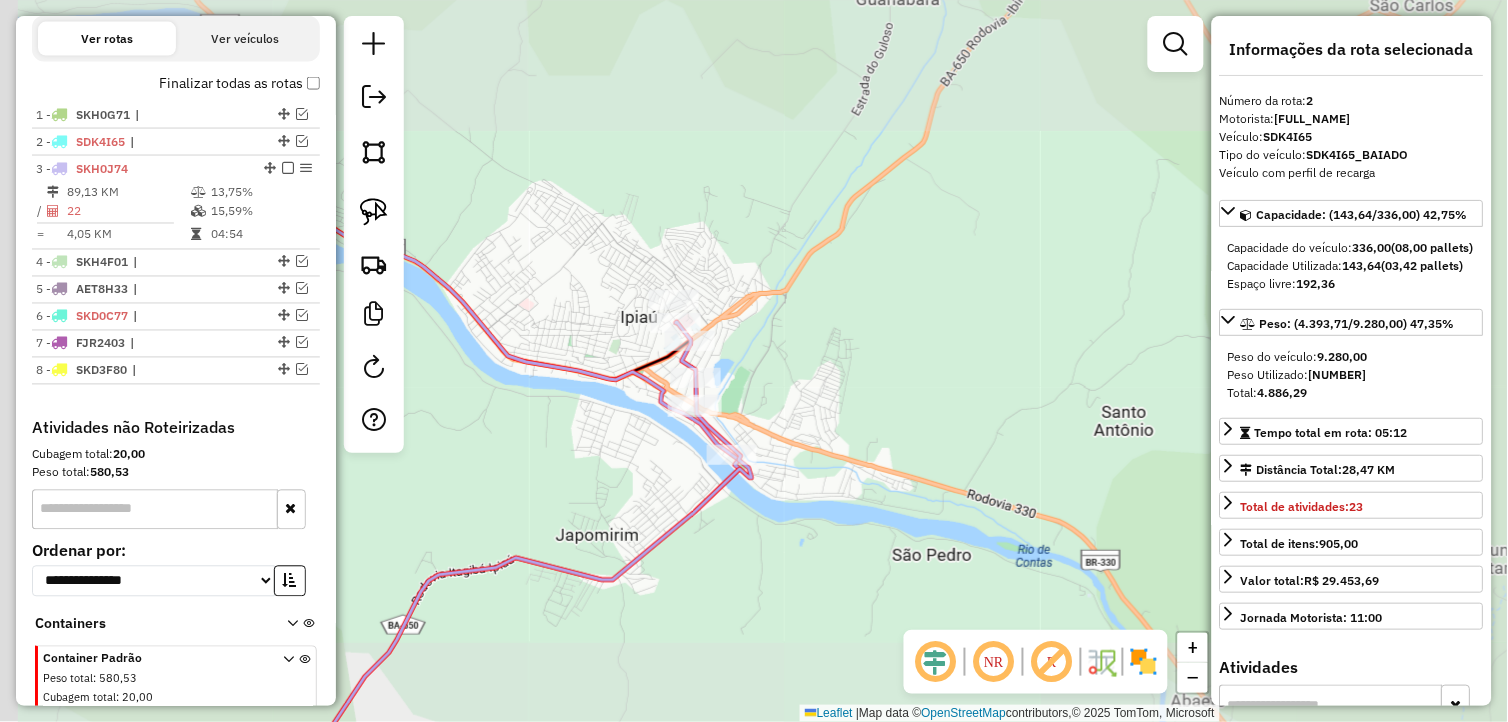 drag, startPoint x: 784, startPoint y: 416, endPoint x: 837, endPoint y: 428, distance: 54.34151 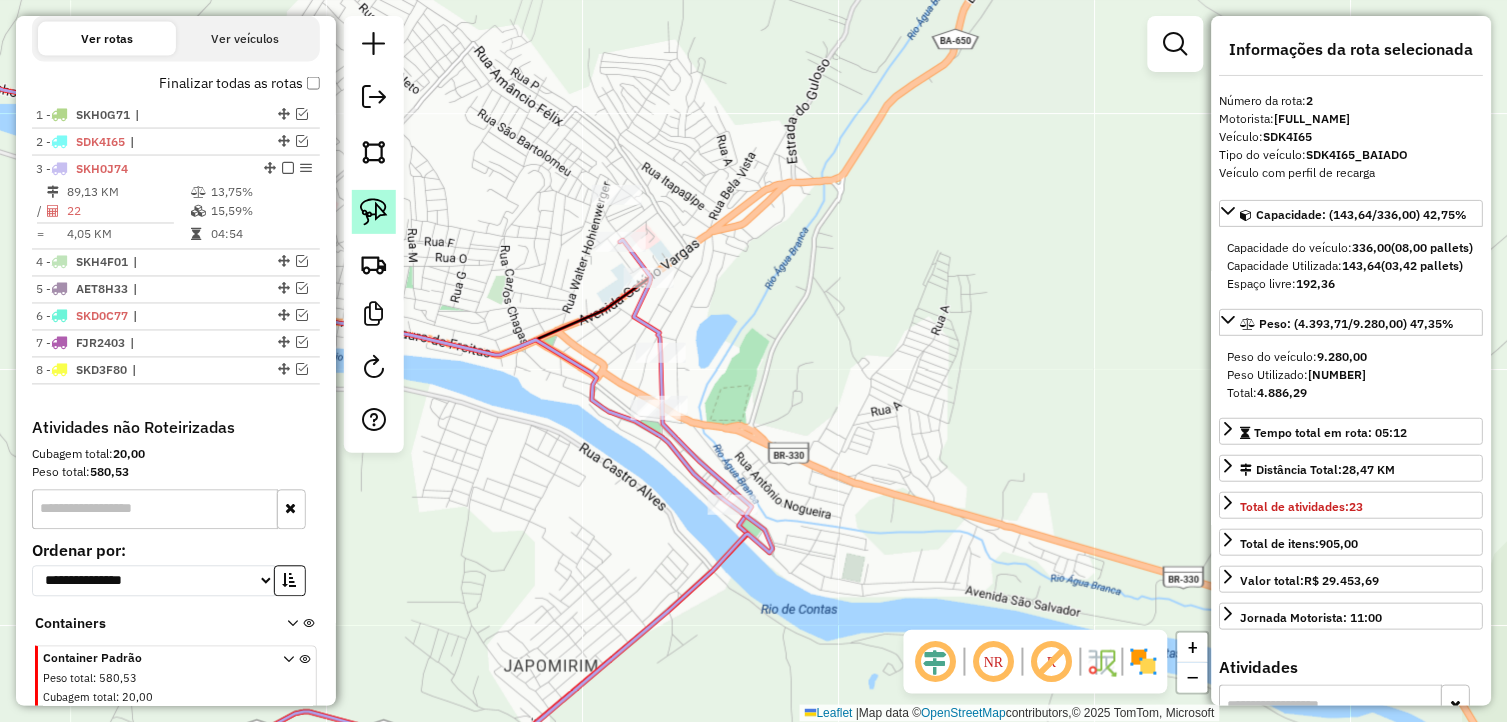 click 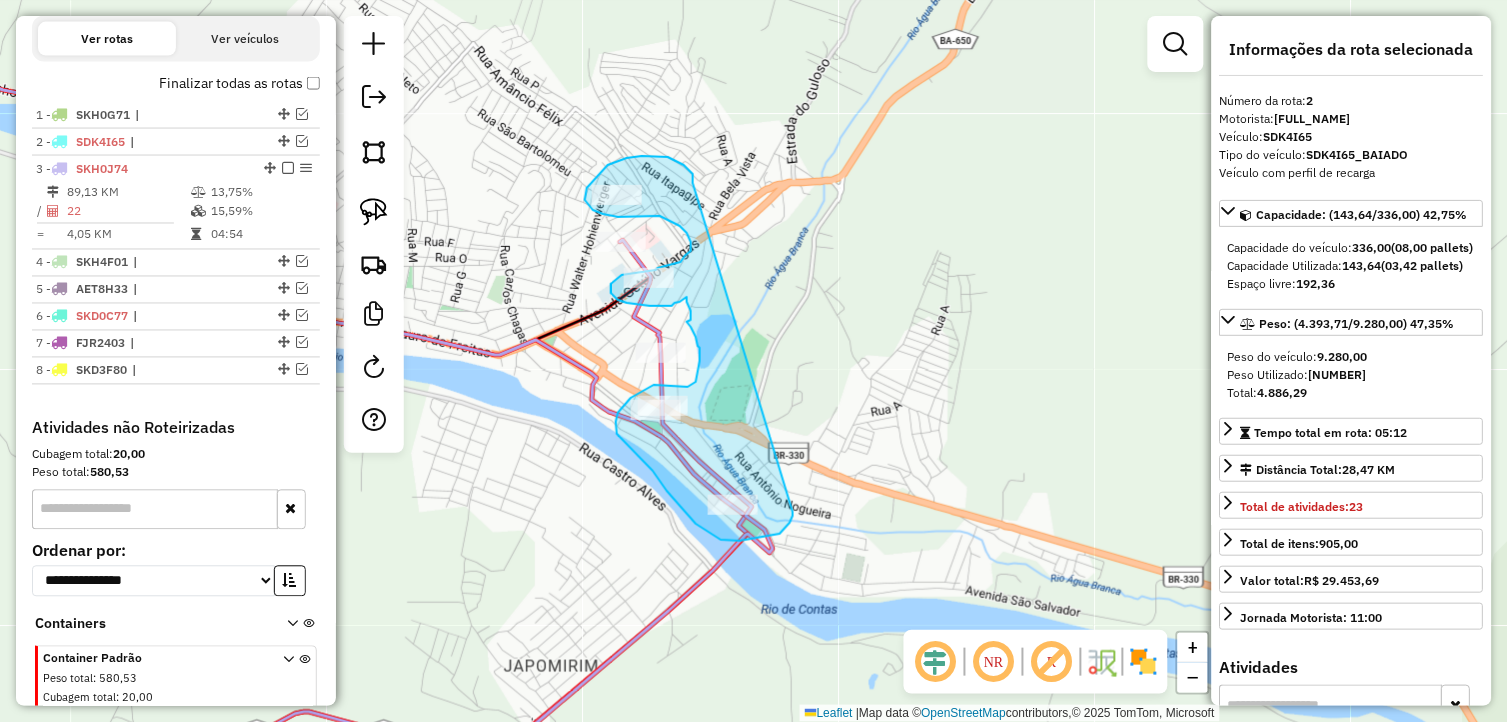 drag, startPoint x: 693, startPoint y: 177, endPoint x: 793, endPoint y: 512, distance: 349.60693 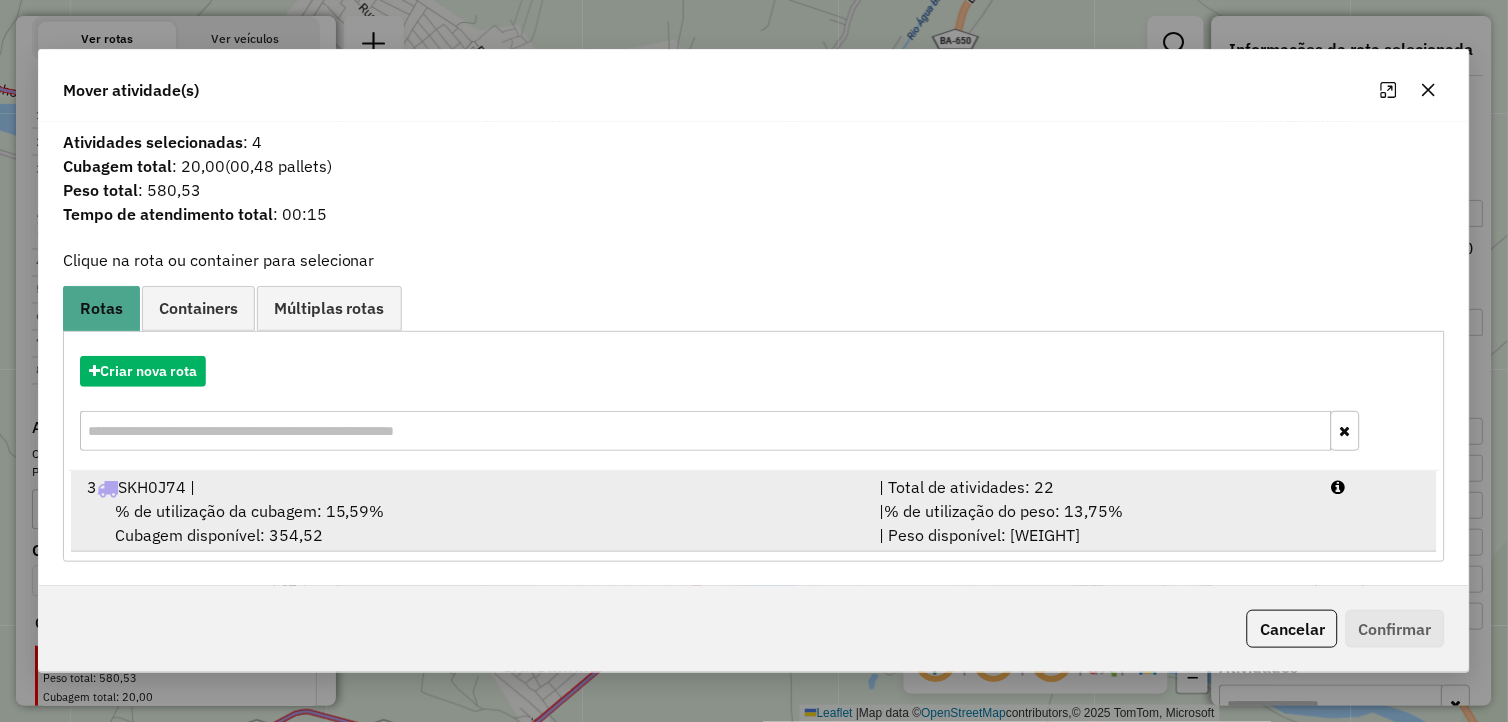 click on "% de utilização da cubagem: 15,59%" at bounding box center (250, 511) 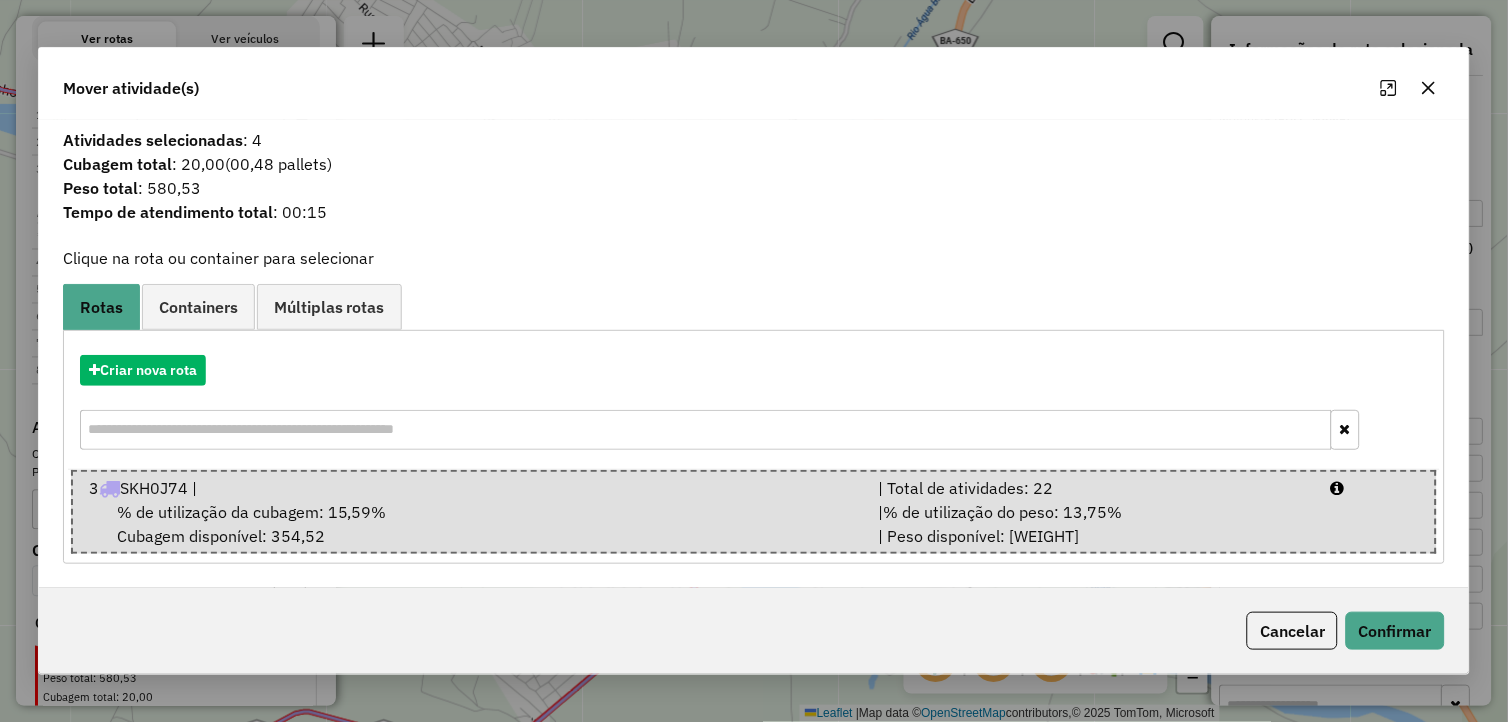 click on "Cancelar   Confirmar" 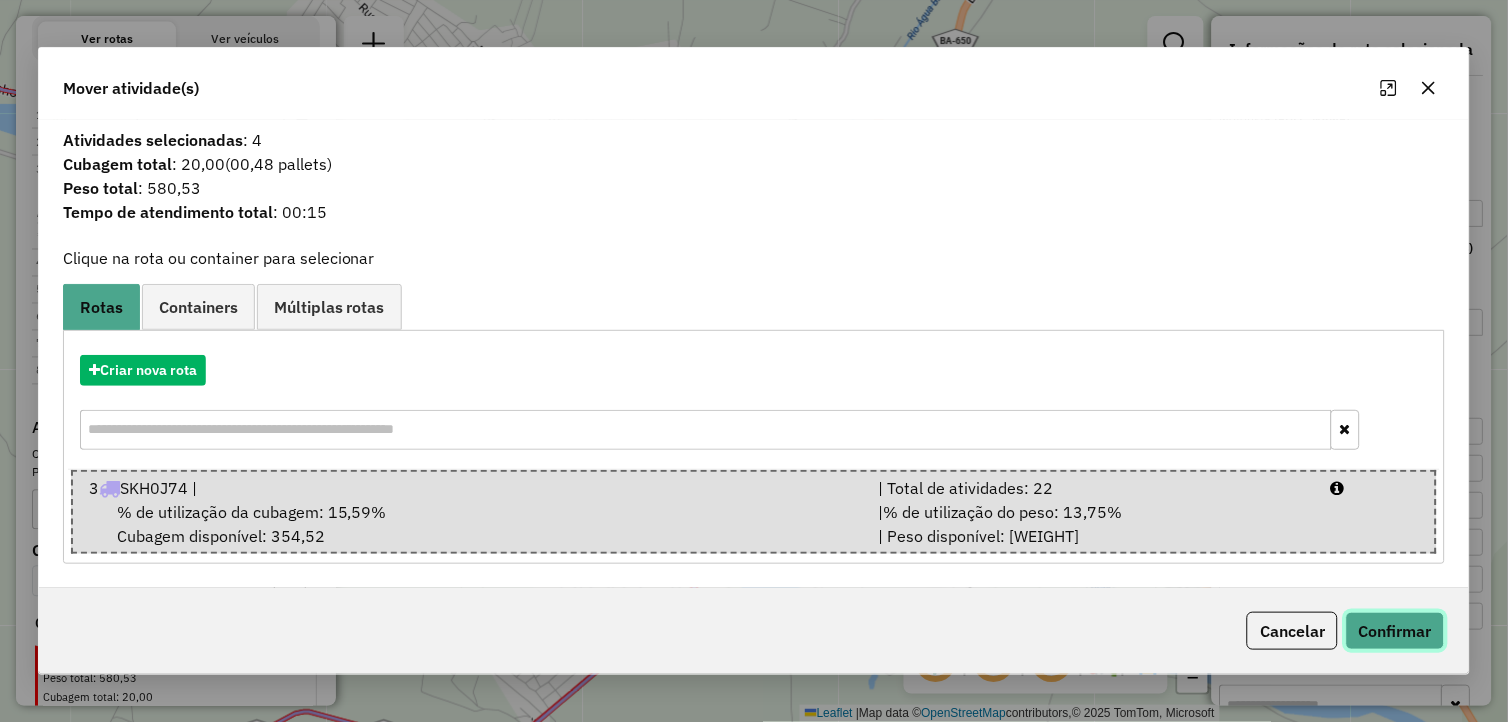 click on "Confirmar" 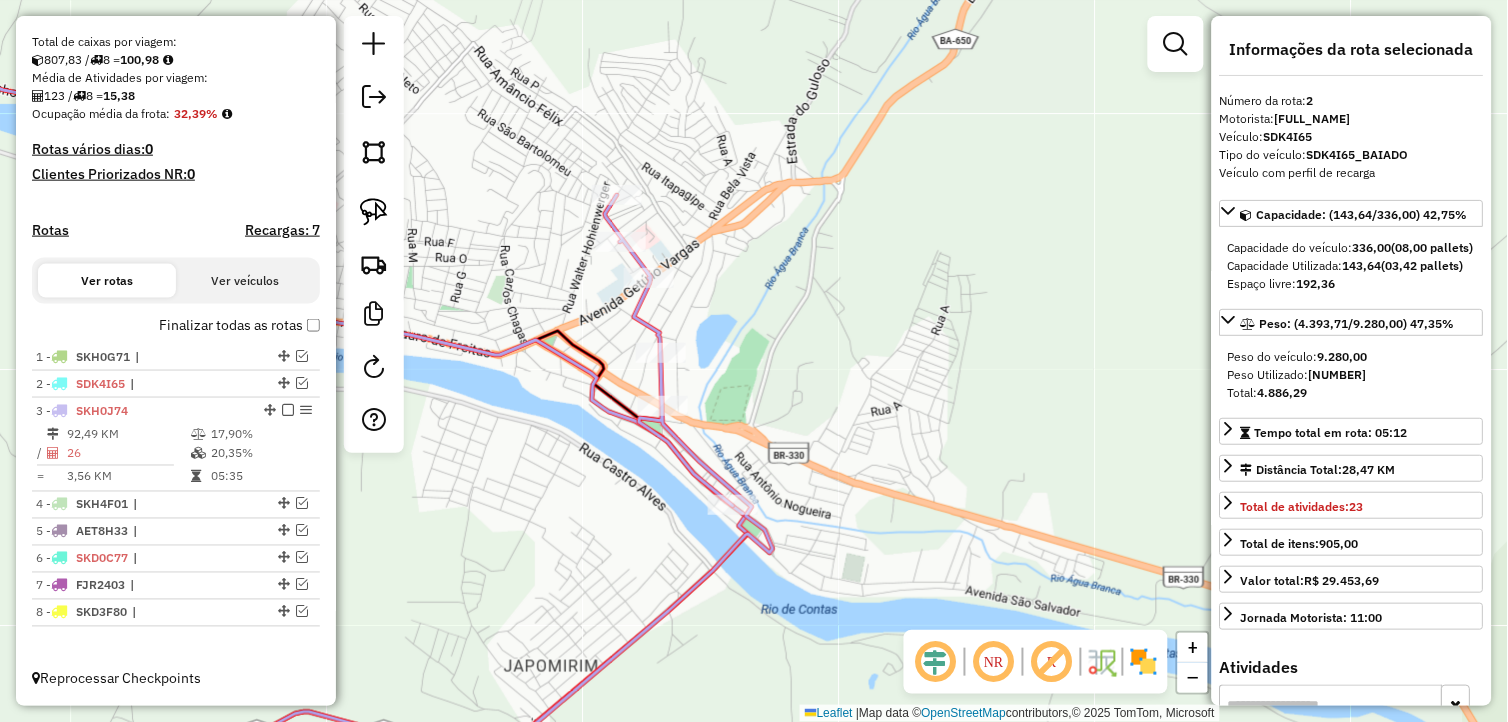 scroll, scrollTop: 421, scrollLeft: 0, axis: vertical 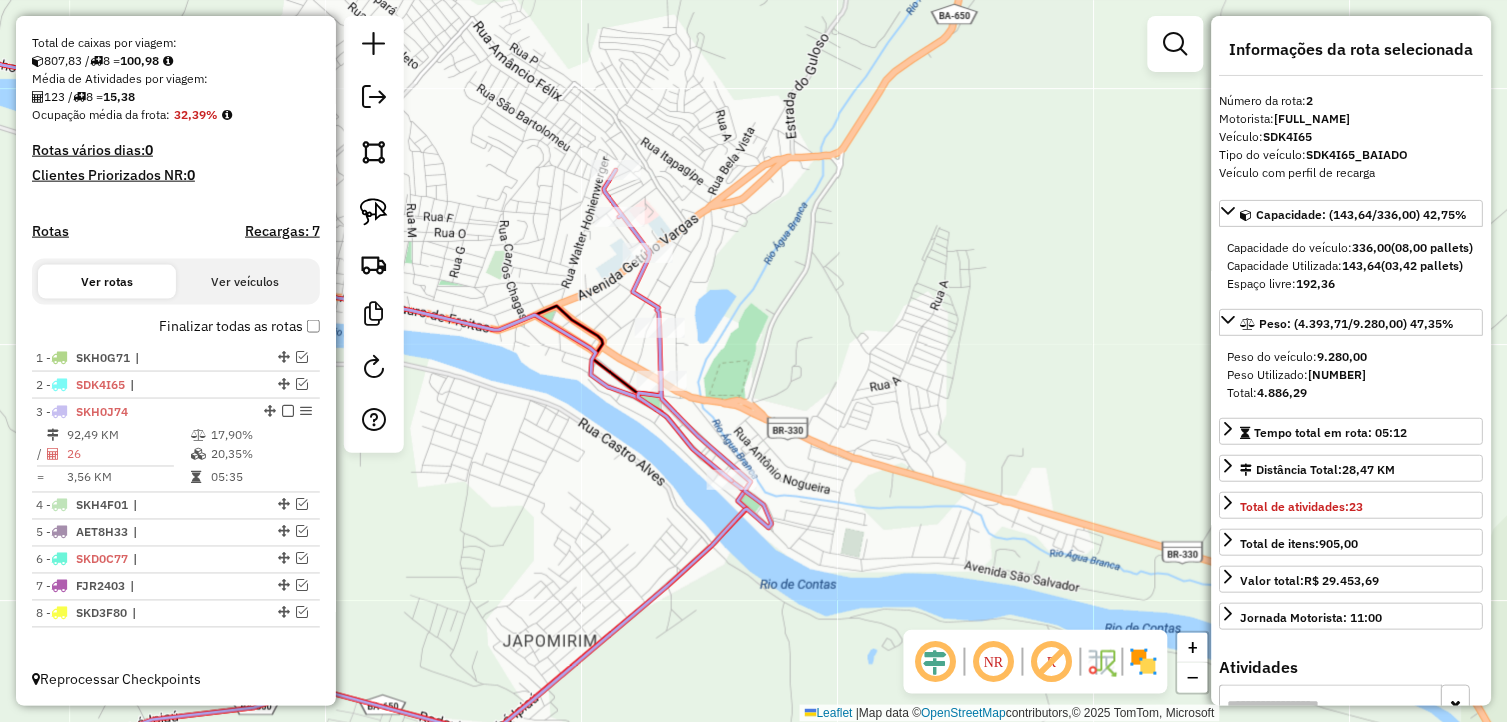 drag, startPoint x: 843, startPoint y: 378, endPoint x: 830, endPoint y: 324, distance: 55.542778 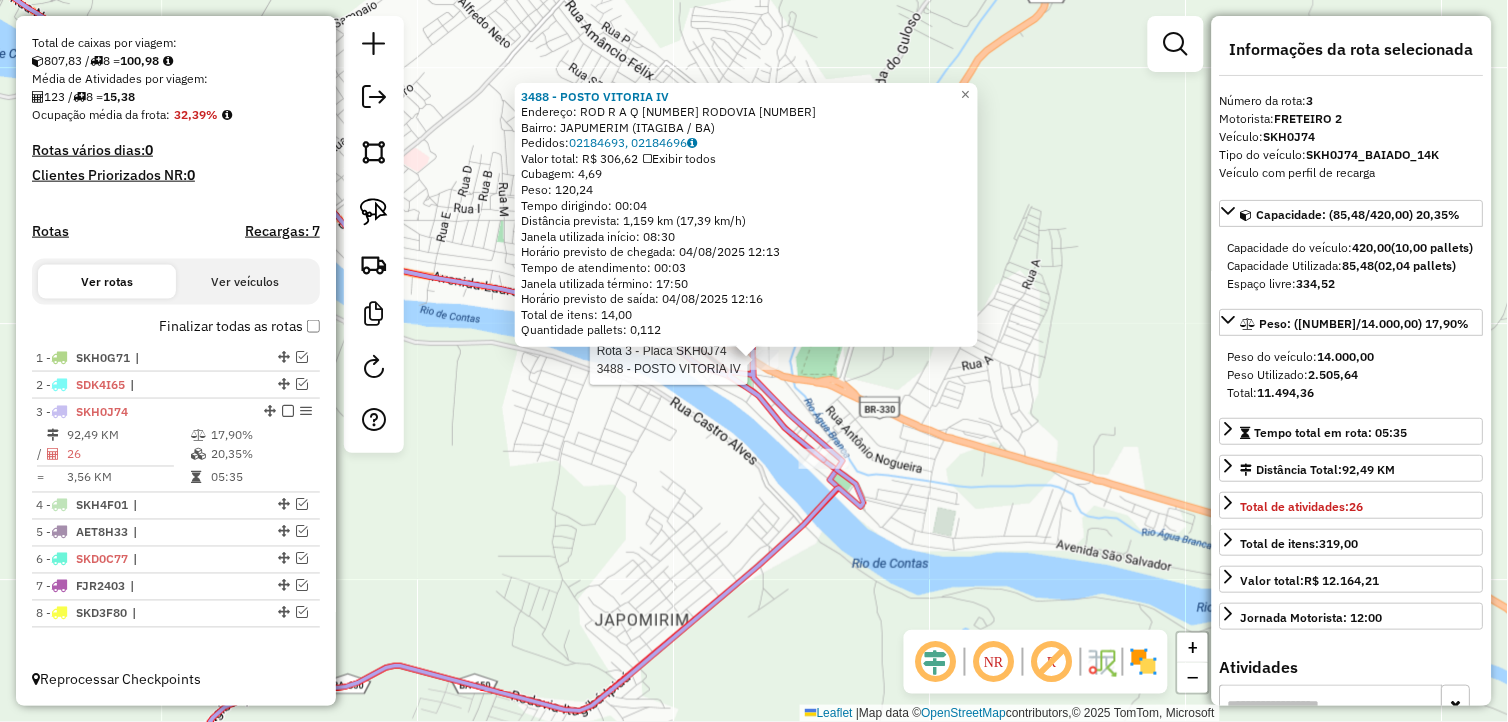 click at bounding box center [288, 411] 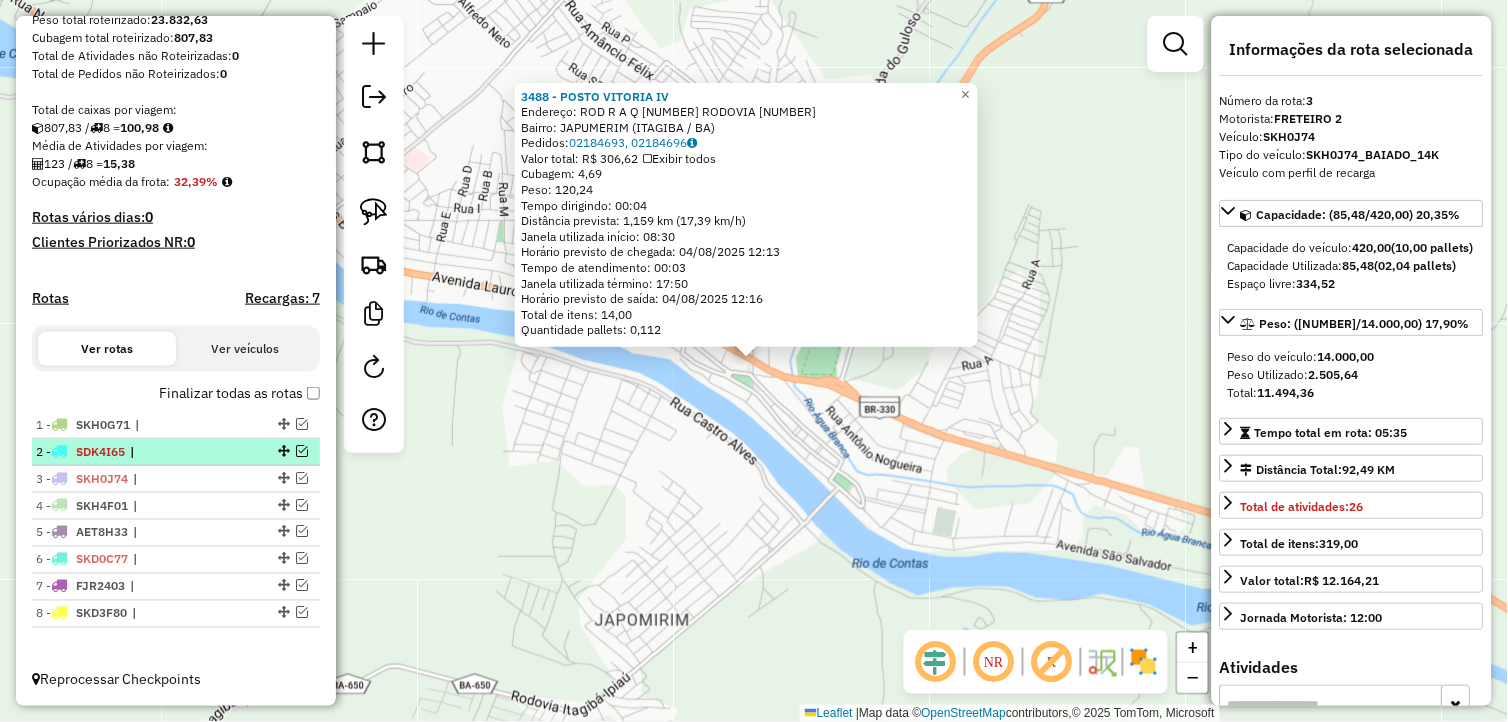 click at bounding box center [302, 451] 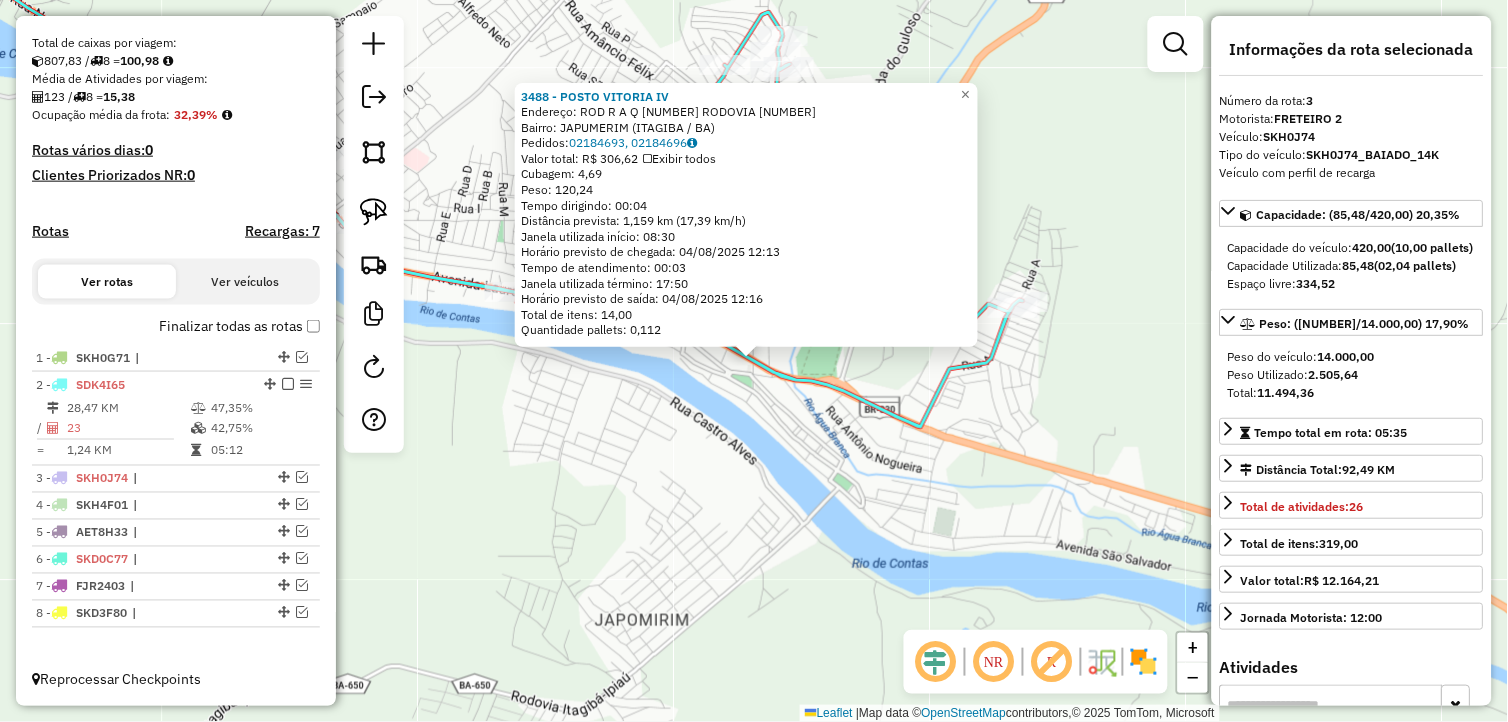 click on "[NUMBER] - [BRAND] Endereço: [STREET] [STREET] [NUMBER] Bairro: [NAME] ([CITY] / [STATE]) Pedidos: [NUMBER], [NUMBER] Valor total: R$ [NUMBER] Exibir todos Cubagem: [NUMBER] Peso: [NUMBER] Tempo dirigindo: [TIME] Distância prevista: [NUMBER] km ([NUMBER] km/h) Janela utilizada início: [TIME] Horário previsto de chegada: [DATE] [TIME] Tempo de atendimento: [TIME] Janela utilizada término: [TIME] Horário previsto de saída: [DATE] [TIME] Total de itens: [NUMBER] Quantidade pallets: [NUMBER] × Janela de atendimento Grade de atendimento Capacidade Transportadoras Veículos Cliente Pedidos Rotas Selecione os dias de semana para filtrar as janelas de atendimento Seg Ter Qua Qui Sex Sáb Dom Informe o período da janela de atendimento: De: Até: Filtrar exatamente a janela do cliente Considerar janela de atendimento padrão Selecione os dias de semana para filtrar as grades de atendimento Seg Ter Qua Qui Sex Sáb Dom Peso mínimo: Peso máximo: De: Até: +" 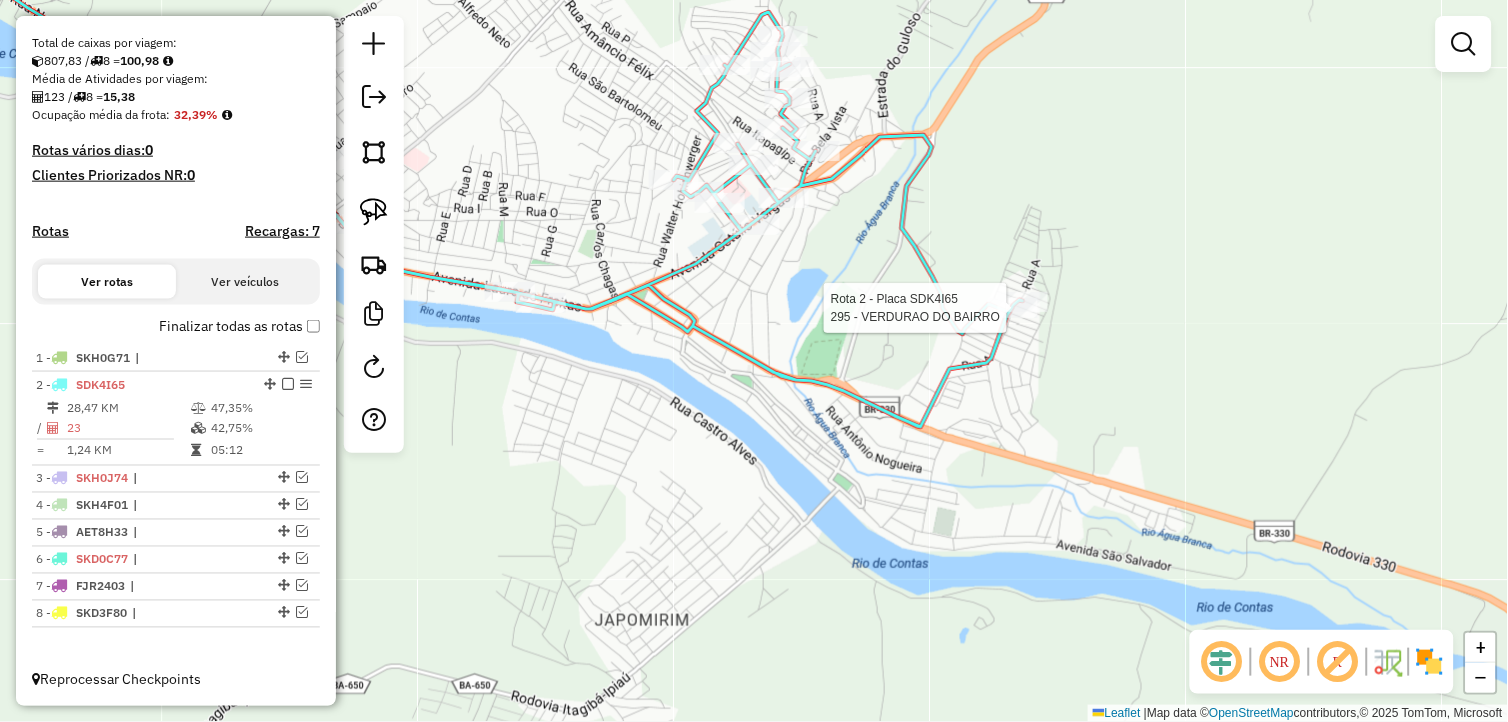 select on "*********" 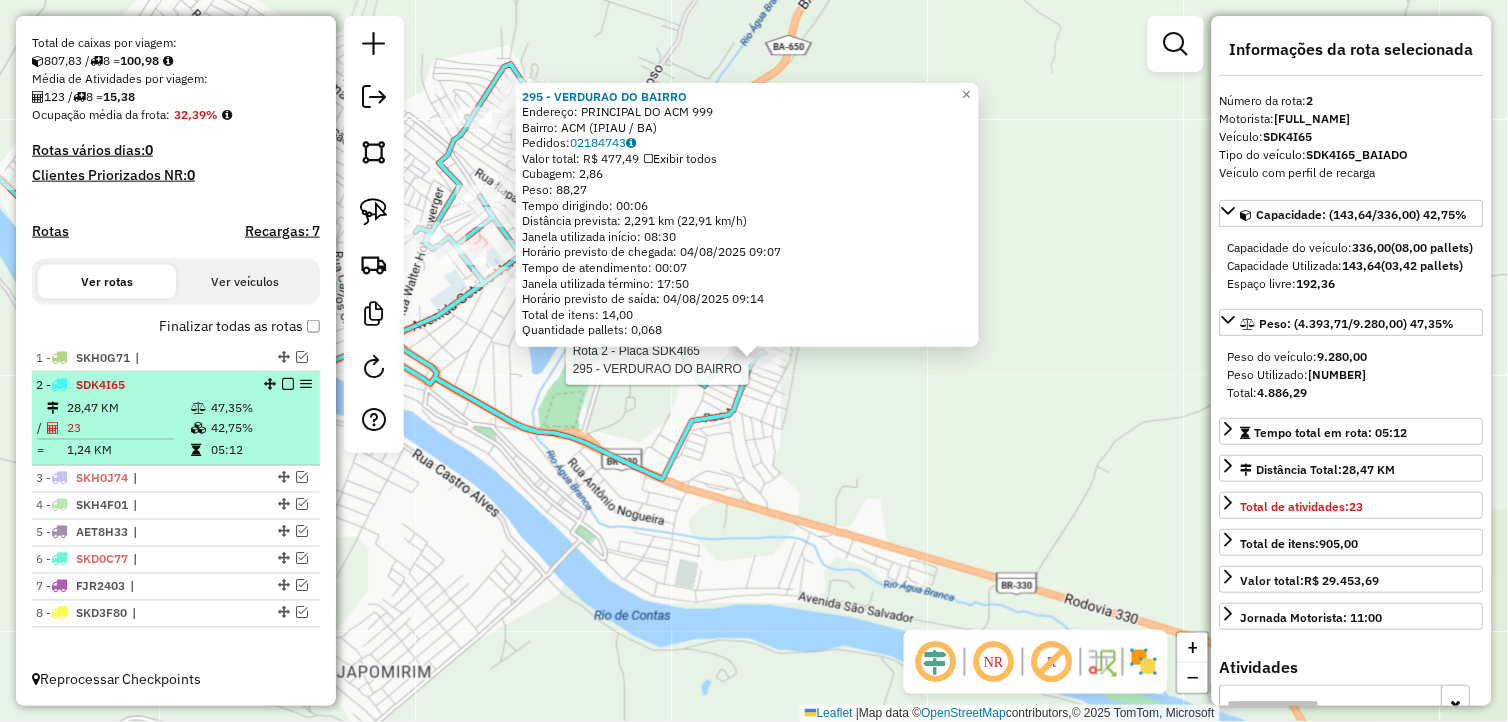 click at bounding box center [288, 384] 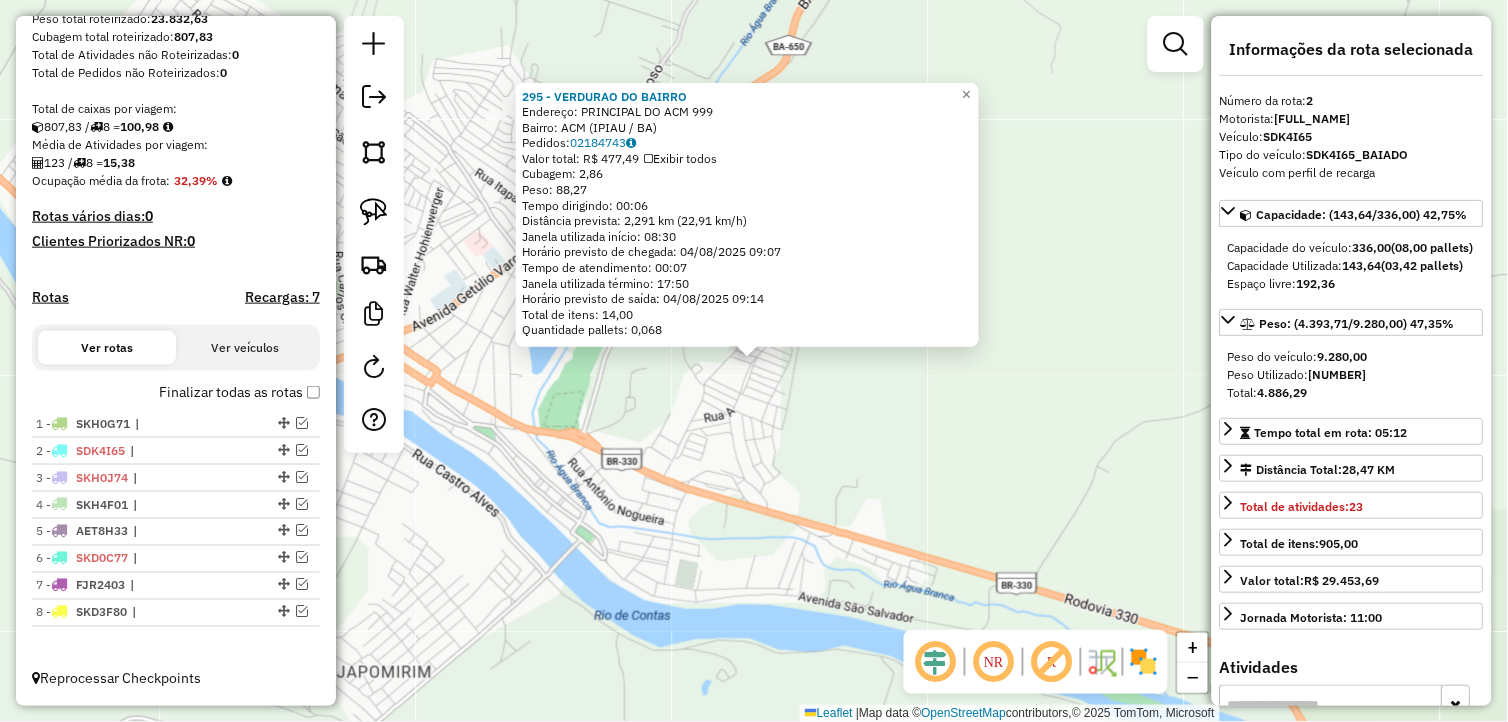 scroll, scrollTop: 354, scrollLeft: 0, axis: vertical 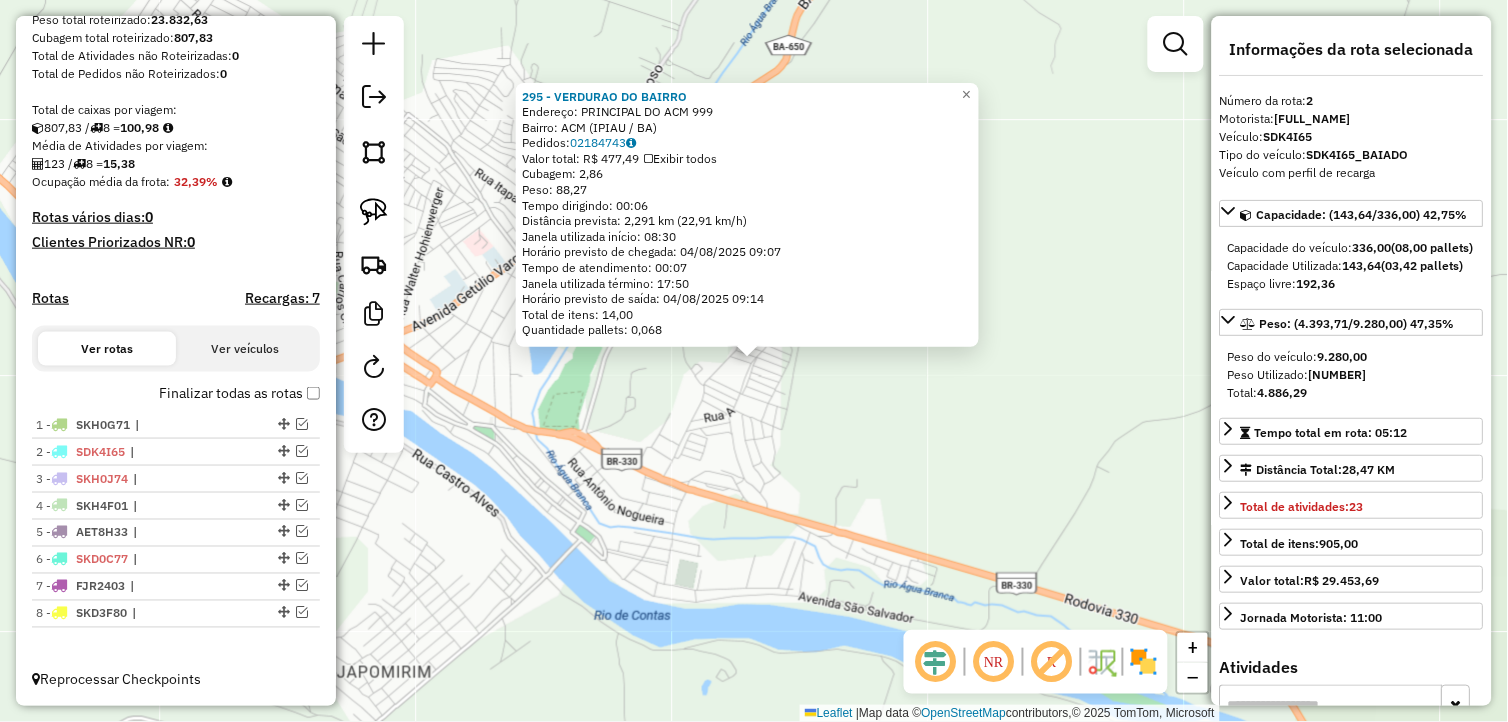 click on "[NUMBER] - VERDURAO DO BAIRRO  Endereço:  PRINCIPAL DO ACM [NUMBER]   Bairro: ACM ([CITY] / BA)   Pedidos:  [ORDER_ID]   Valor total: R$ [PRICE]   Exibir todos   Cubagem: [CUBAGE]  Peso: [WEIGHT]  Tempo dirigindo: [TIME]   Distância prevista: [DISTANCE] km ([SPEED] km/h)   Janela utilizada início: [TIME]   Horário previsto de chegada: [DATE] [TIME]   Tempo de atendimento: [TIME]   Janela utilizada término: [TIME]   Horário previsto de saída: [DATE] [TIME]   Total de itens: [ITEMS]   Quantidade pallets: [PALLETS]  × Janela de atendimento Grade de atendimento Capacidade Transportadoras Veículos Cliente Pedidos  Rotas Selecione os dias de semana para filtrar as janelas de atendimento  Seg   Ter   Qua   Qui   Sex   Sáb   Dom  Informe o período da janela de atendimento: De: Até:  Filtrar exatamente a janela do cliente  Considerar janela de atendimento padrão  Selecione os dias de semana para filtrar as grades de atendimento  Seg   Ter   Qua   Qui   Sex   Sáb   Dom   Considerar clientes sem dia de atendimento cadastrado  De:   De:" 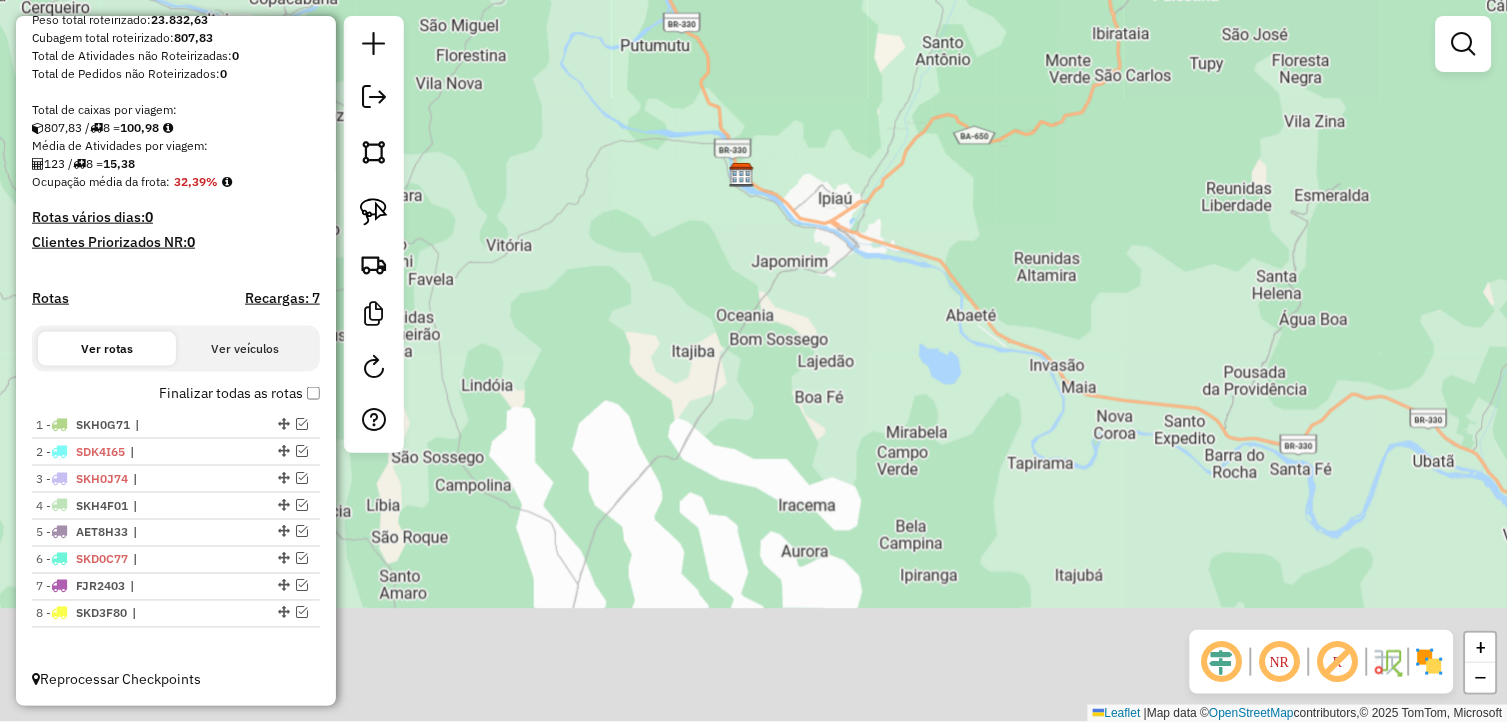 drag, startPoint x: 842, startPoint y: 326, endPoint x: 888, endPoint y: 153, distance: 179.01117 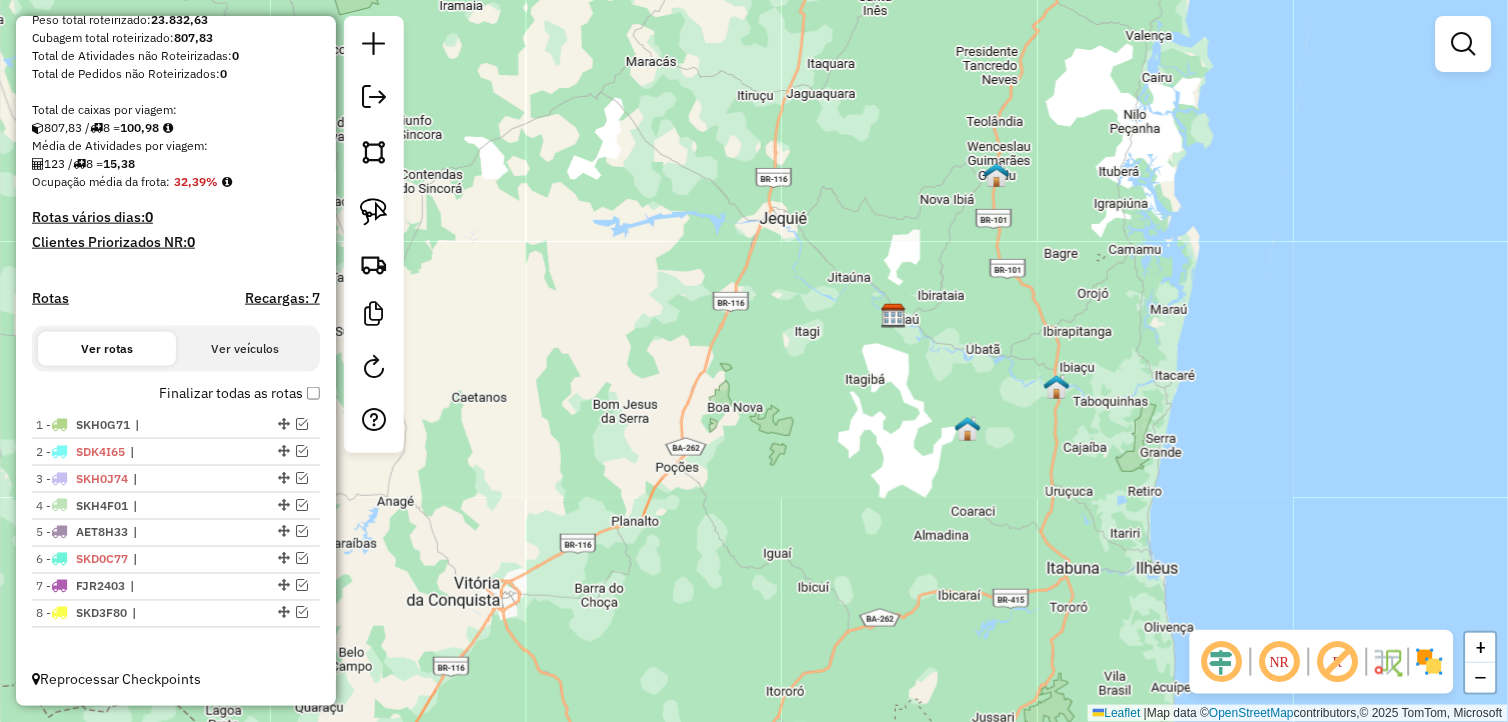 drag, startPoint x: 1020, startPoint y: 435, endPoint x: 971, endPoint y: 554, distance: 128.69344 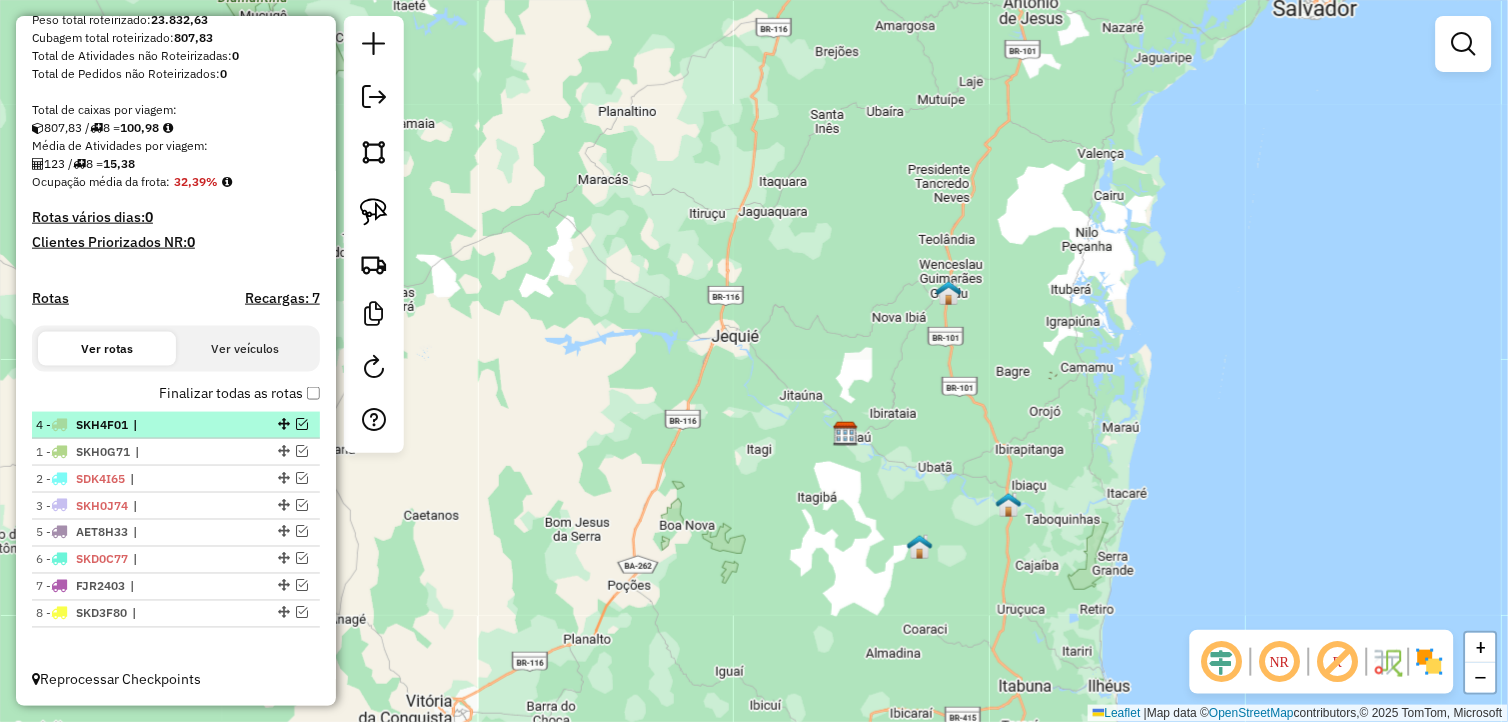 drag, startPoint x: 277, startPoint y: 502, endPoint x: 234, endPoint y: 411, distance: 100.6479 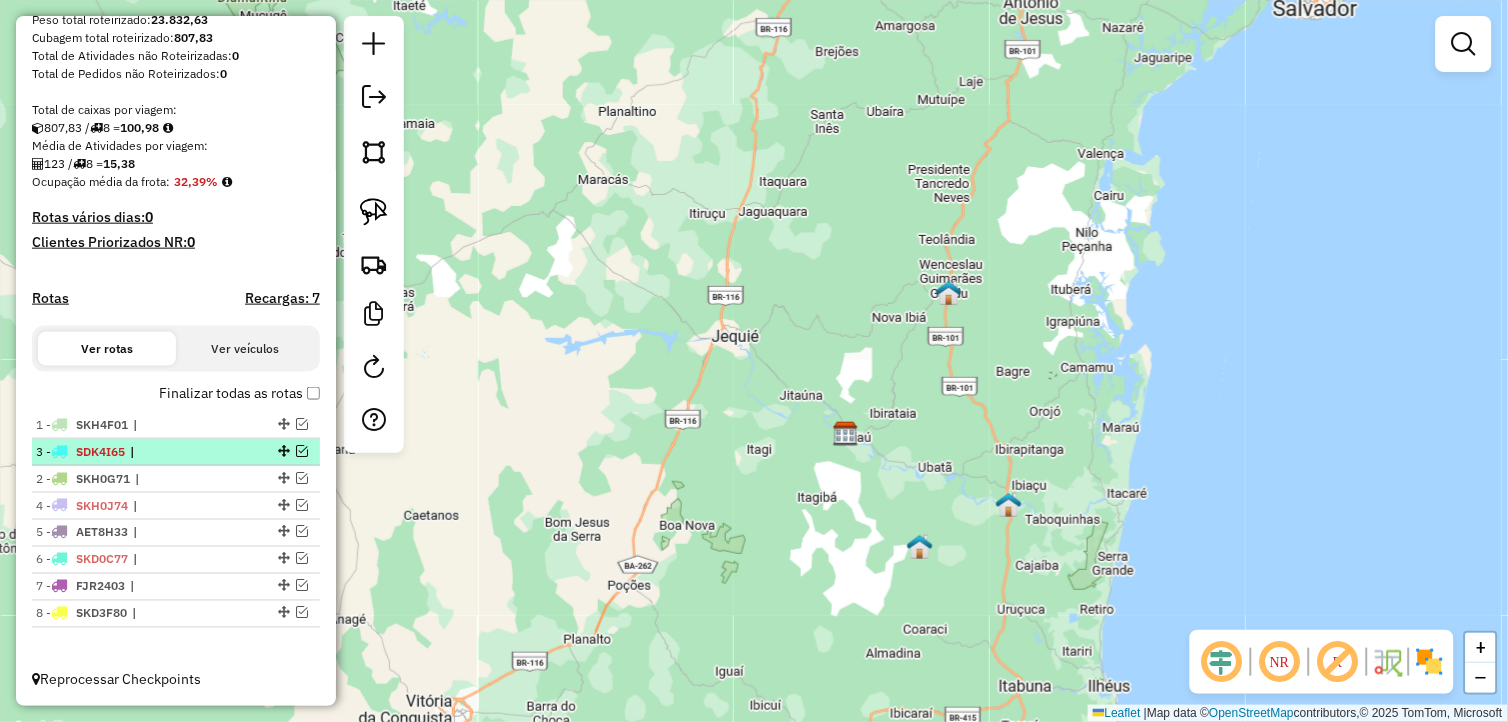 drag, startPoint x: 277, startPoint y: 471, endPoint x: 265, endPoint y: 447, distance: 26.832815 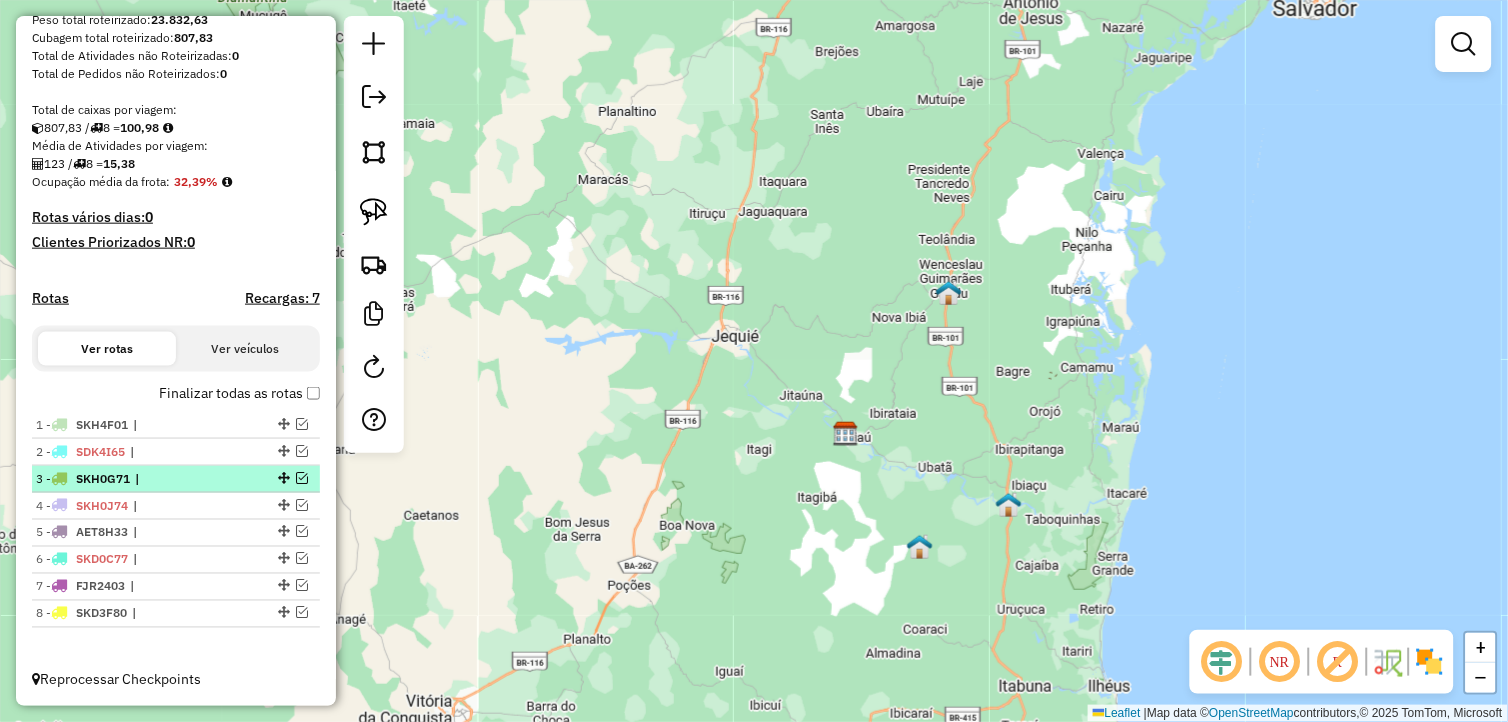 scroll, scrollTop: 353, scrollLeft: 0, axis: vertical 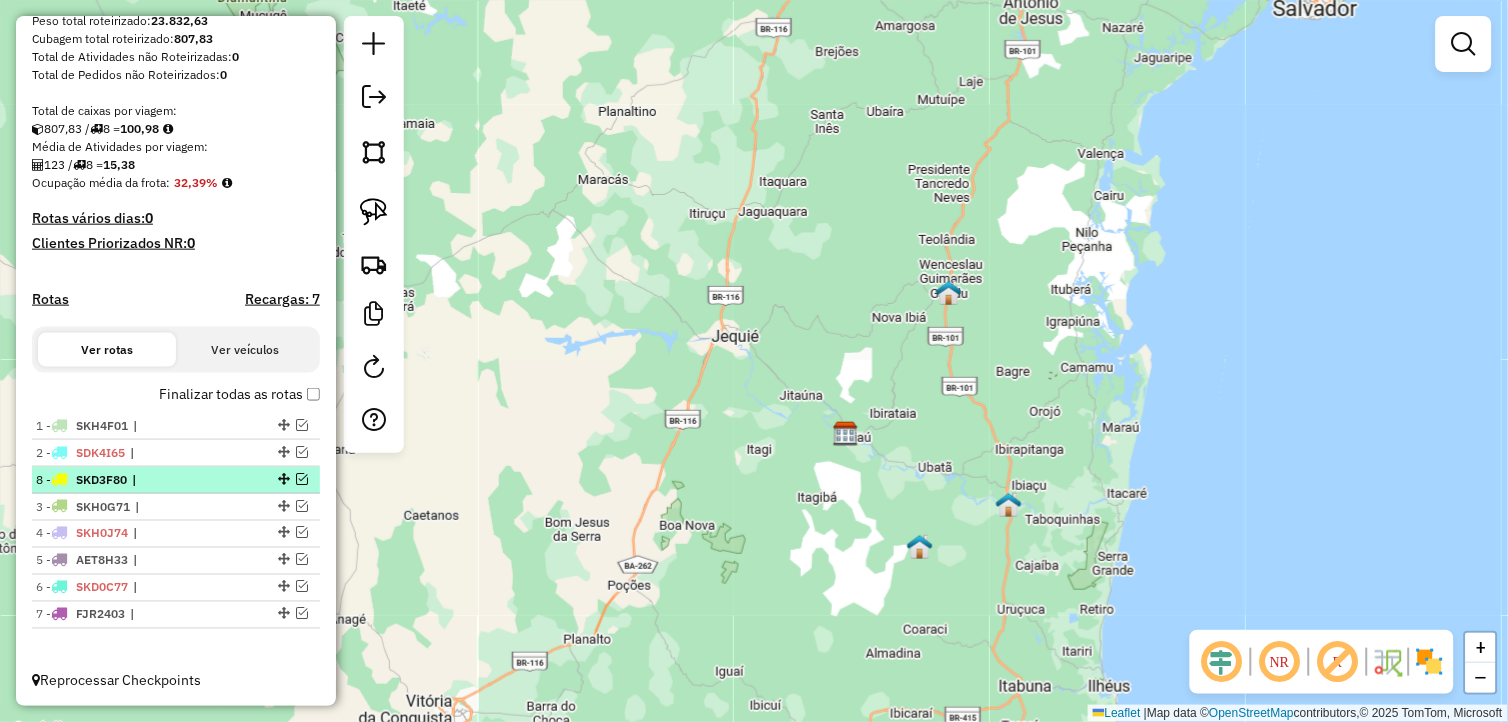 drag, startPoint x: 275, startPoint y: 608, endPoint x: 254, endPoint y: 468, distance: 141.56624 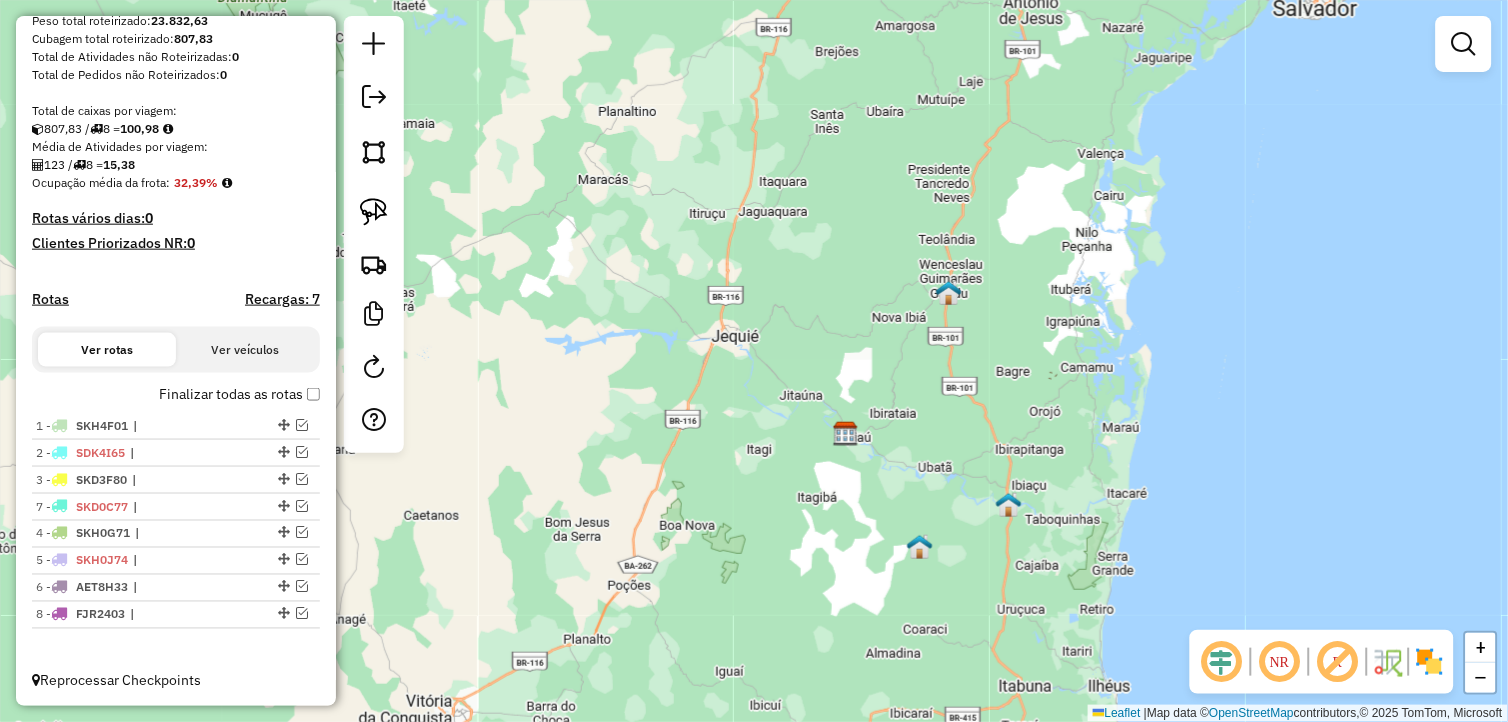 drag, startPoint x: 282, startPoint y: 584, endPoint x: 290, endPoint y: 502, distance: 82.38932 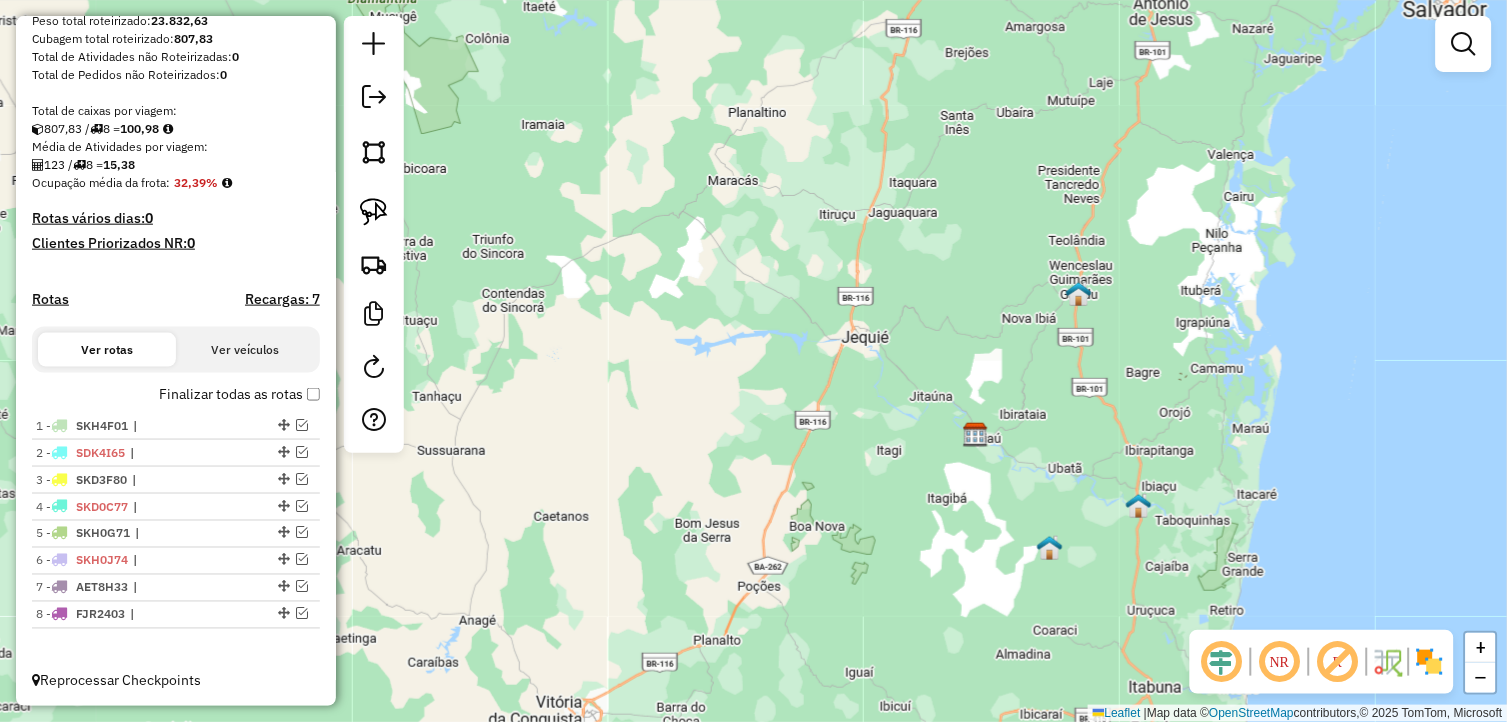 drag, startPoint x: 698, startPoint y: 481, endPoint x: 812, endPoint y: 482, distance: 114.00439 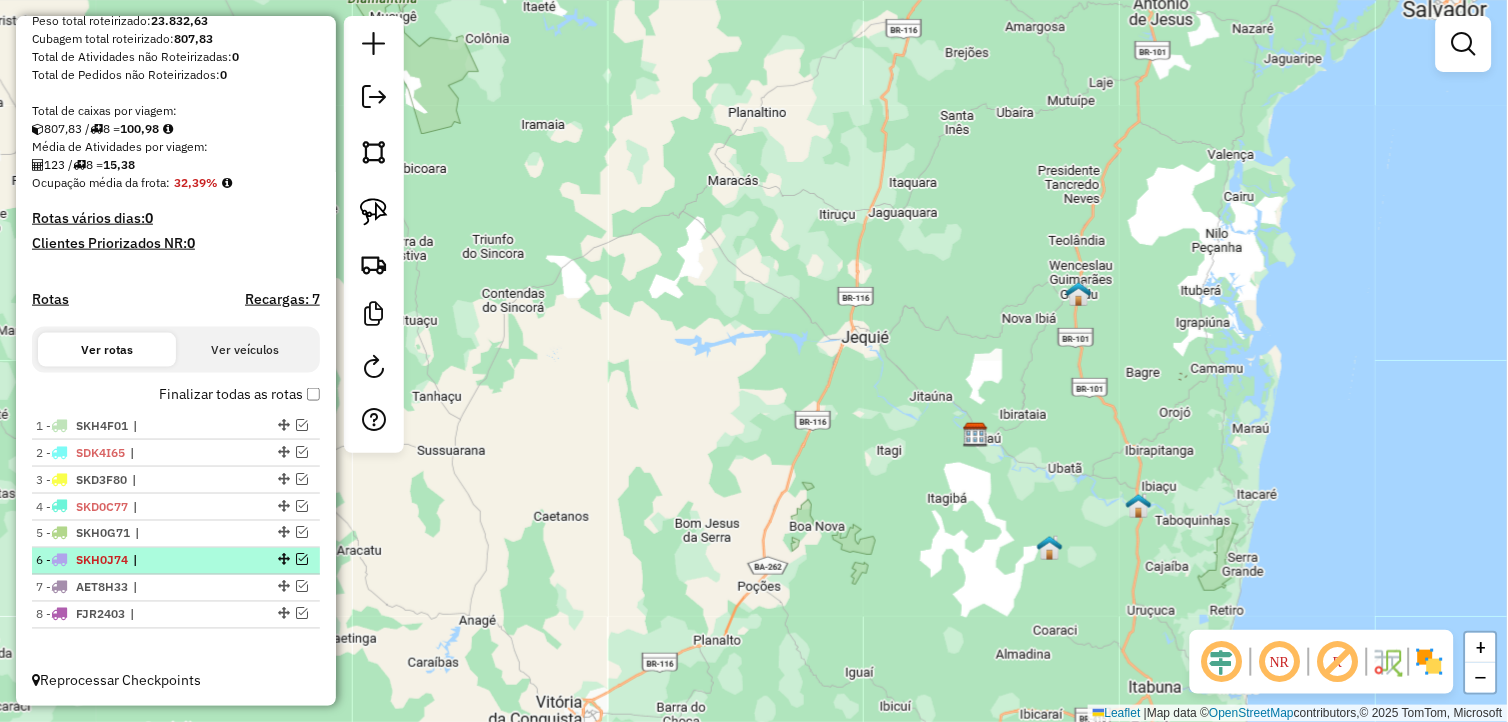 click at bounding box center [282, 560] 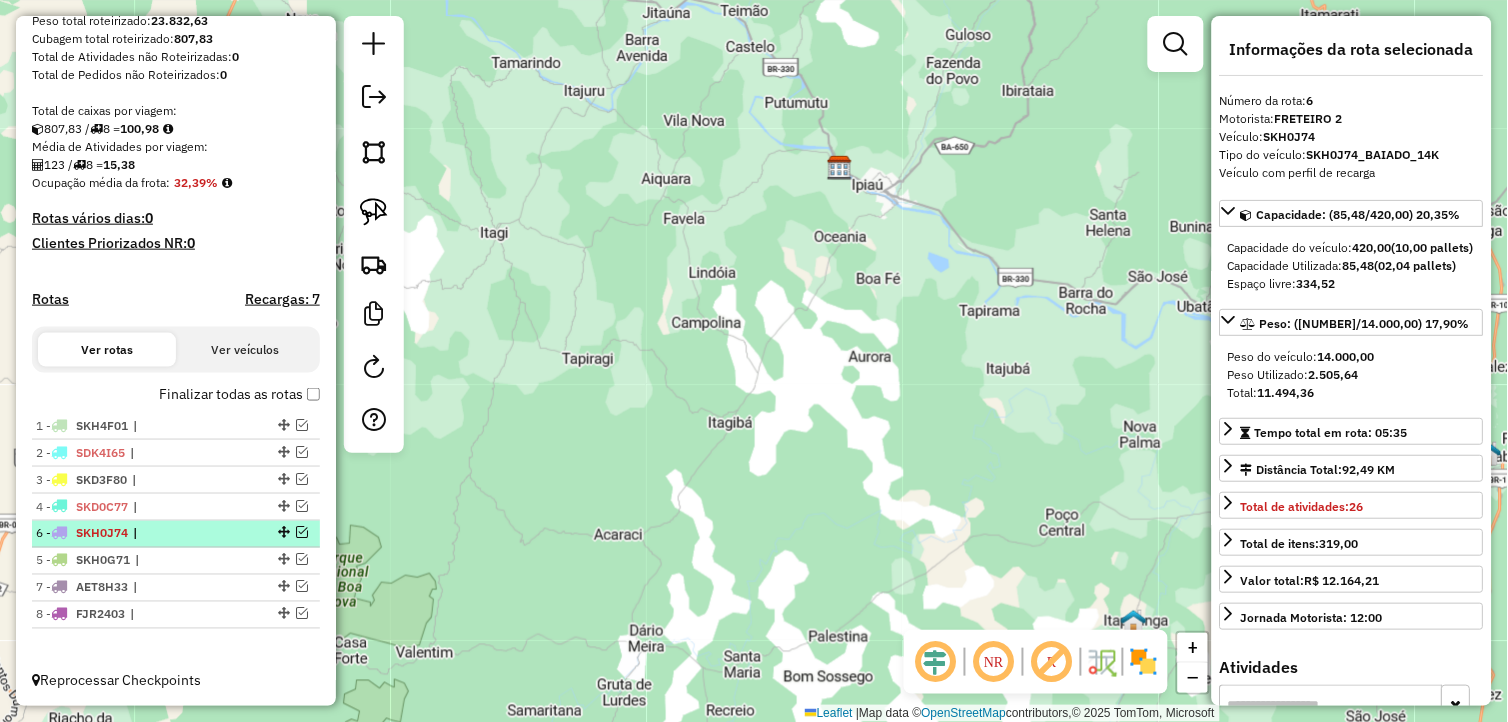 drag, startPoint x: 274, startPoint y: 556, endPoint x: 290, endPoint y: 528, distance: 32.24903 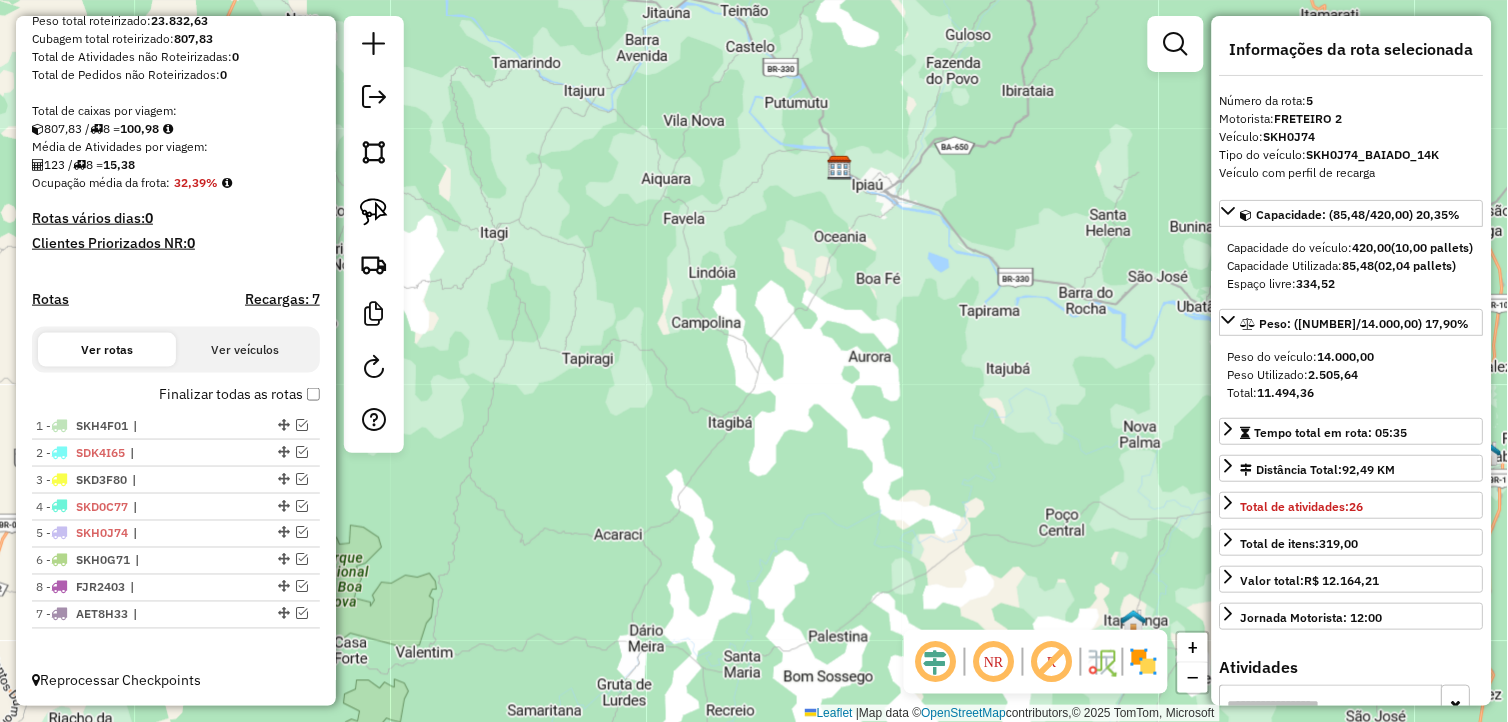 drag, startPoint x: 276, startPoint y: 585, endPoint x: 280, endPoint y: 634, distance: 49.162994 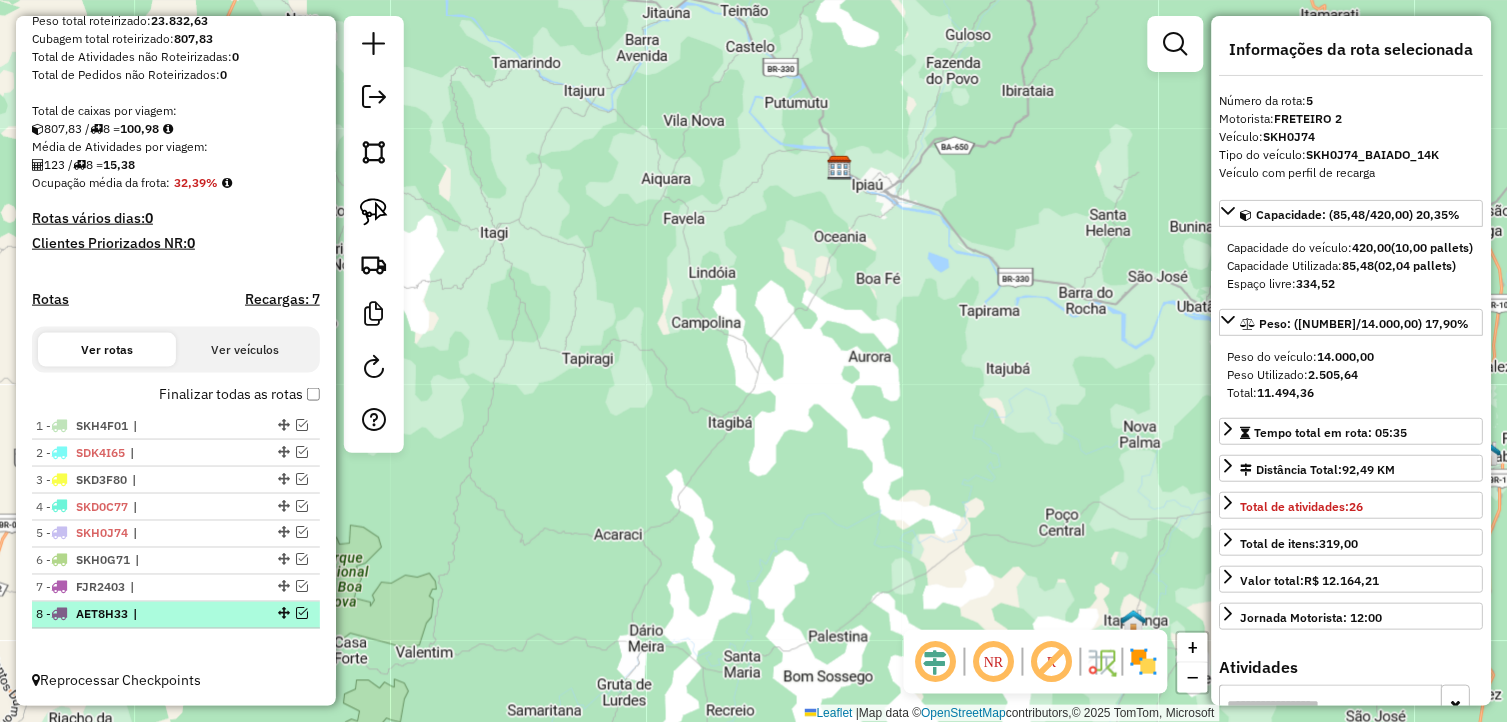 click at bounding box center (302, 614) 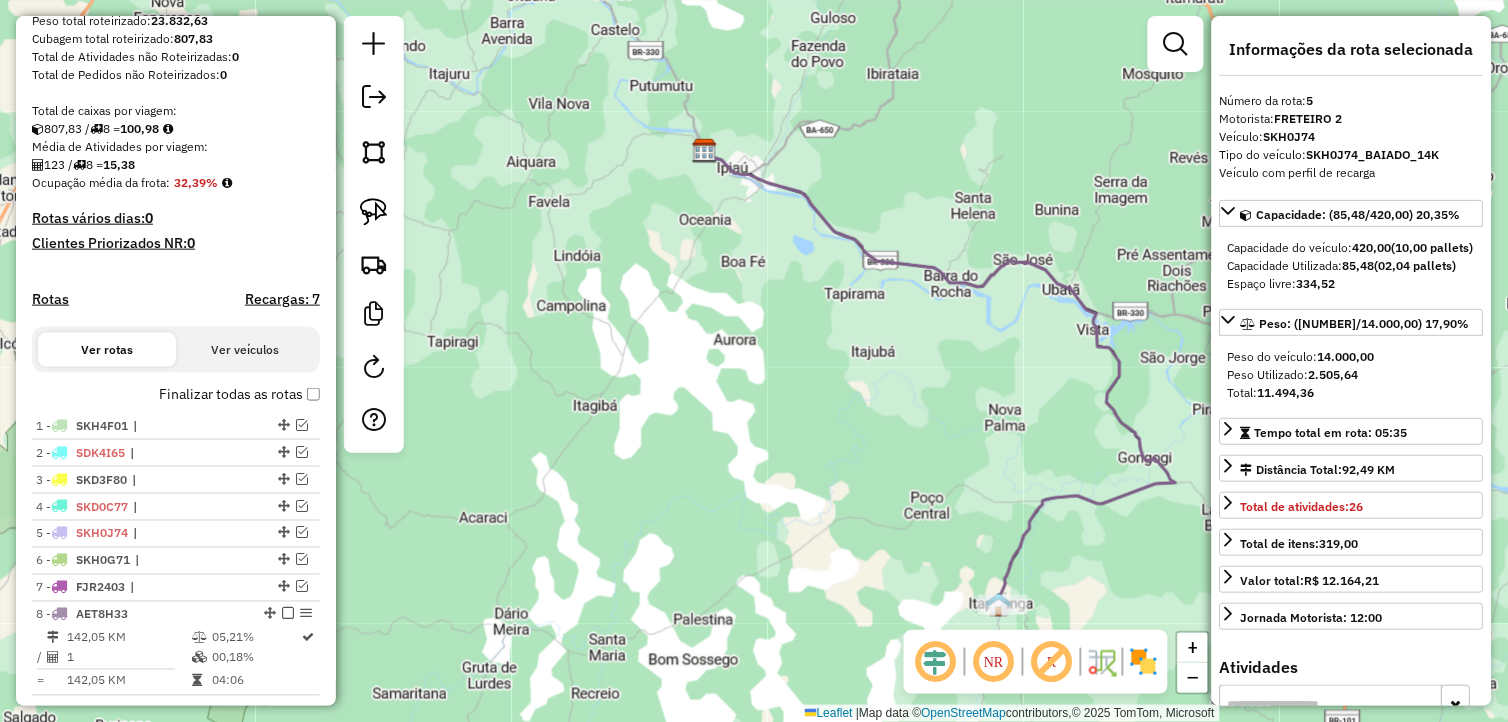 drag, startPoint x: 804, startPoint y: 364, endPoint x: 632, endPoint y: 325, distance: 176.3661 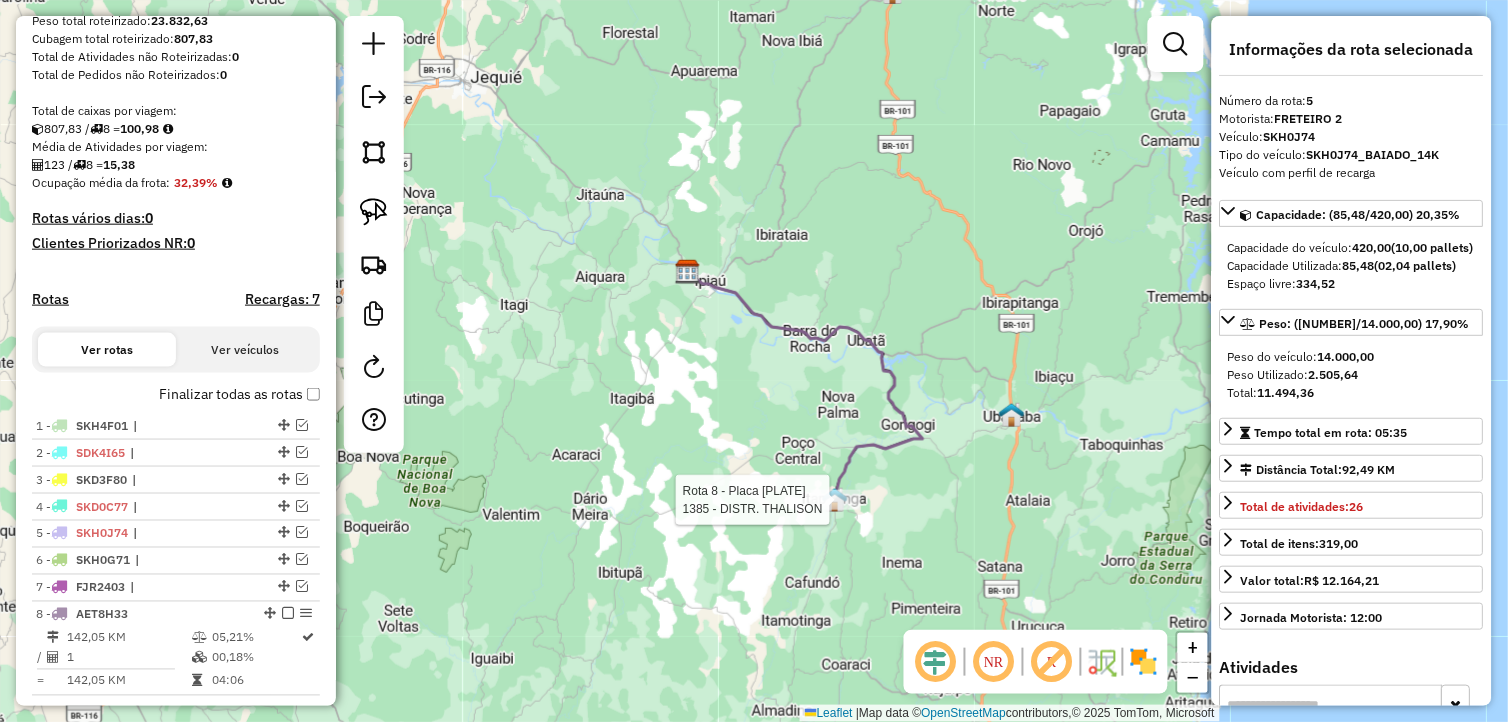 scroll, scrollTop: 421, scrollLeft: 0, axis: vertical 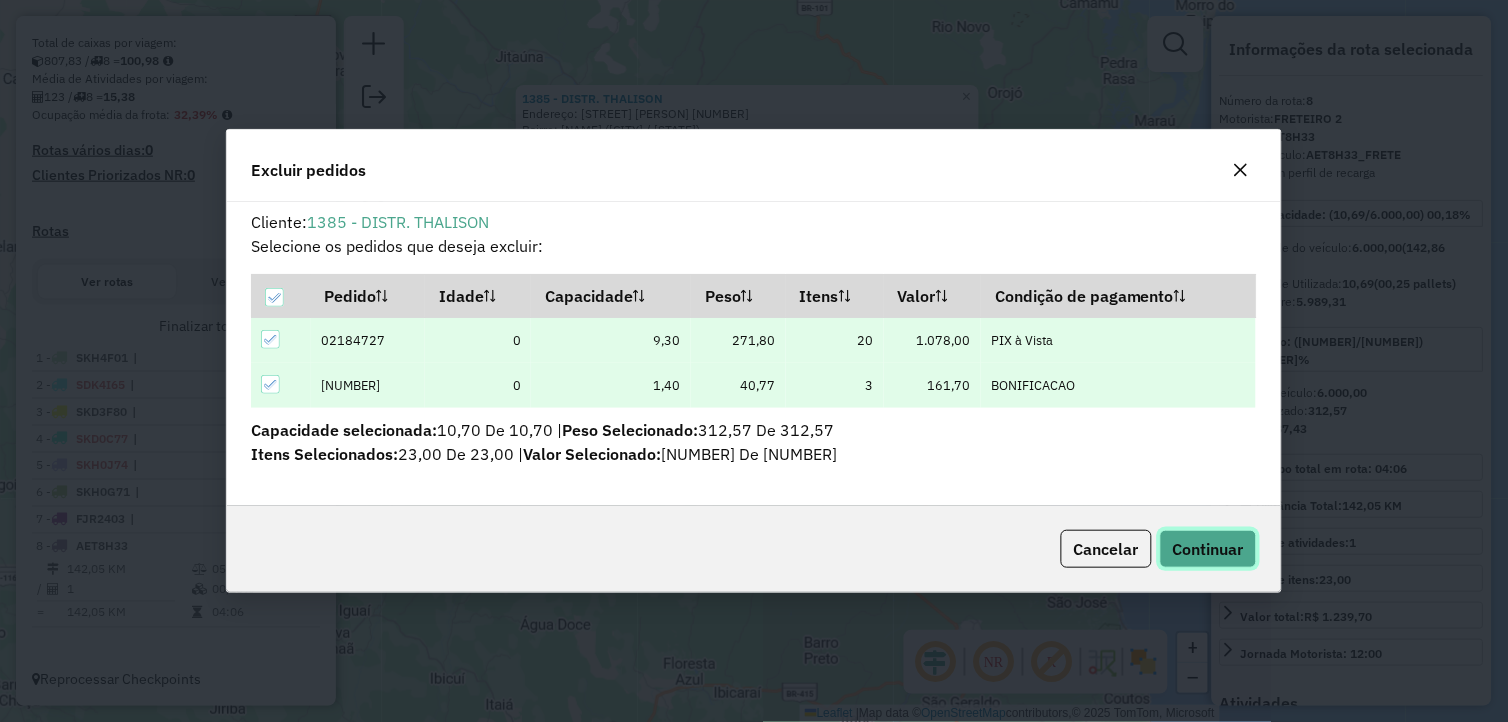 click on "Continuar" 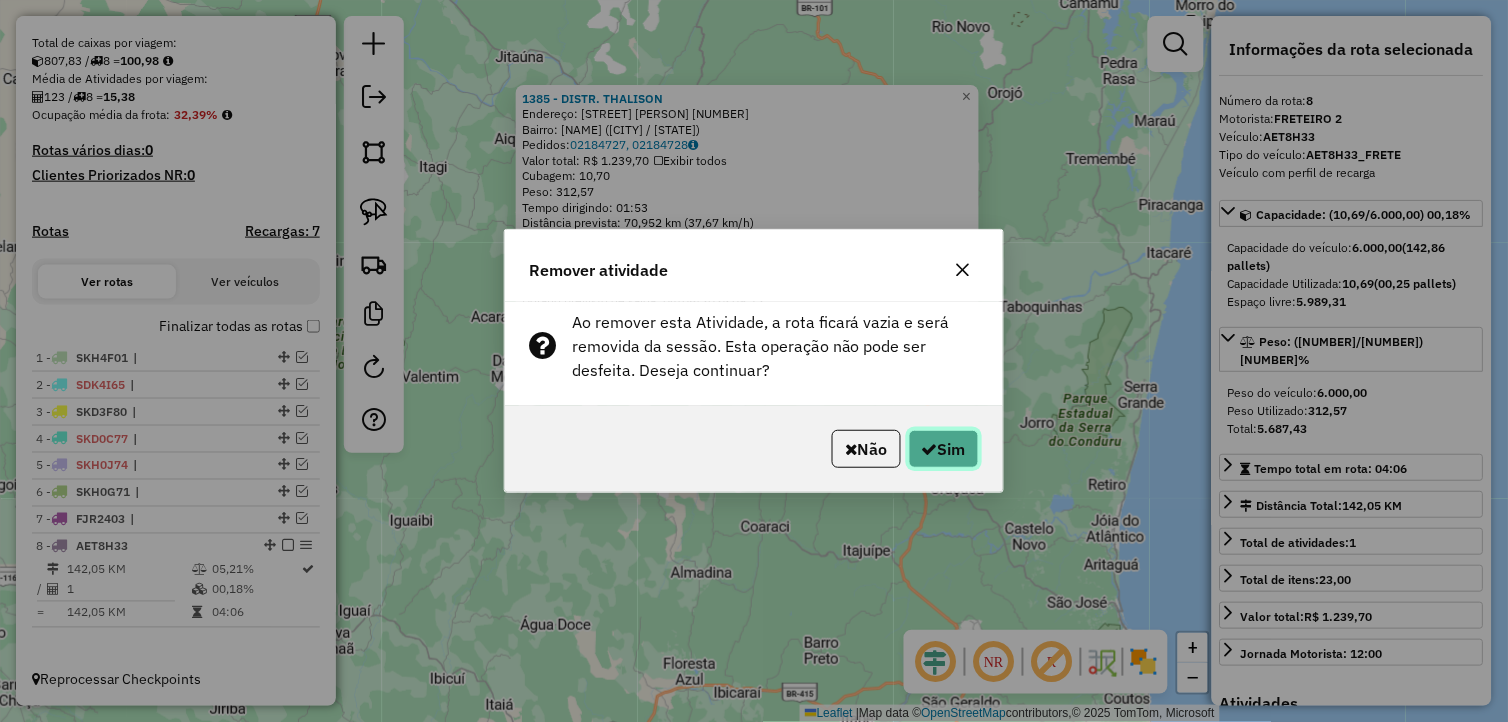 click on "Sim" 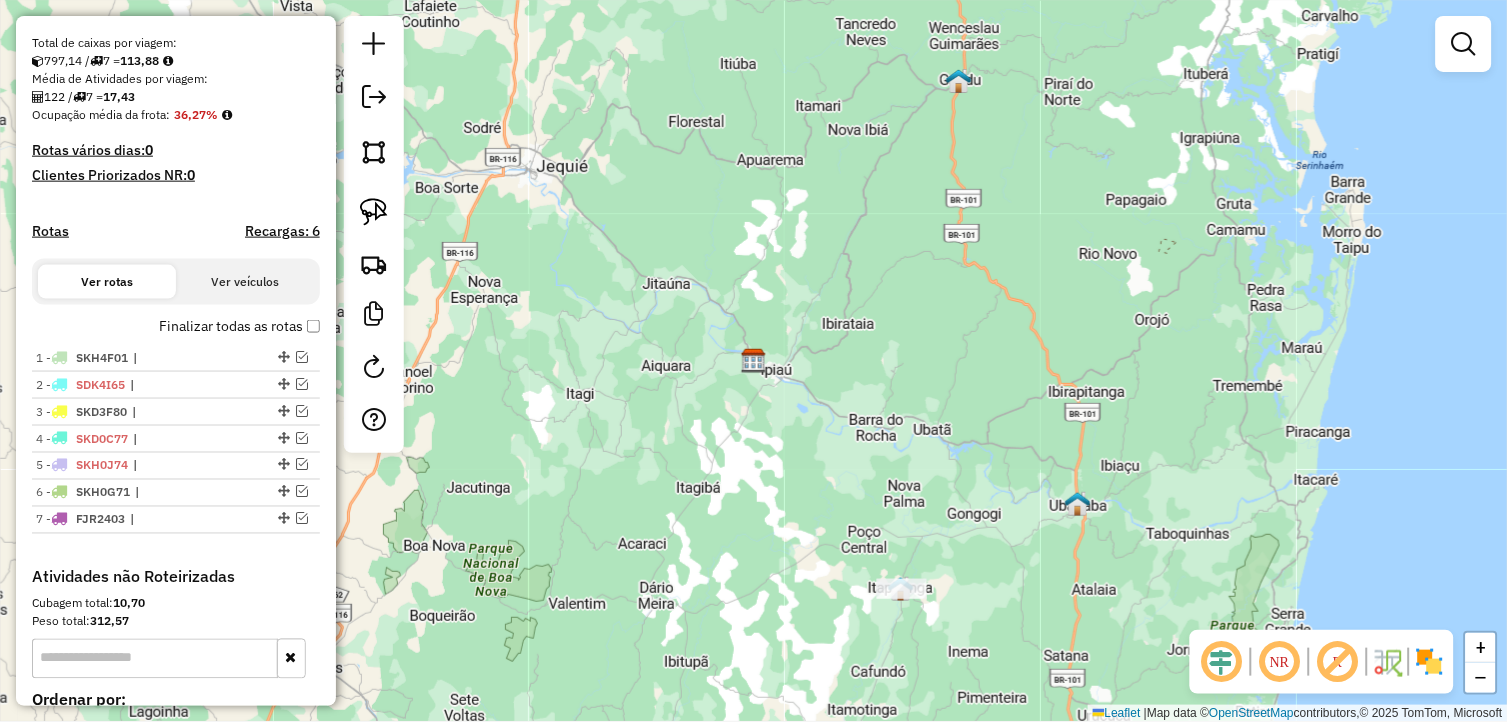 click 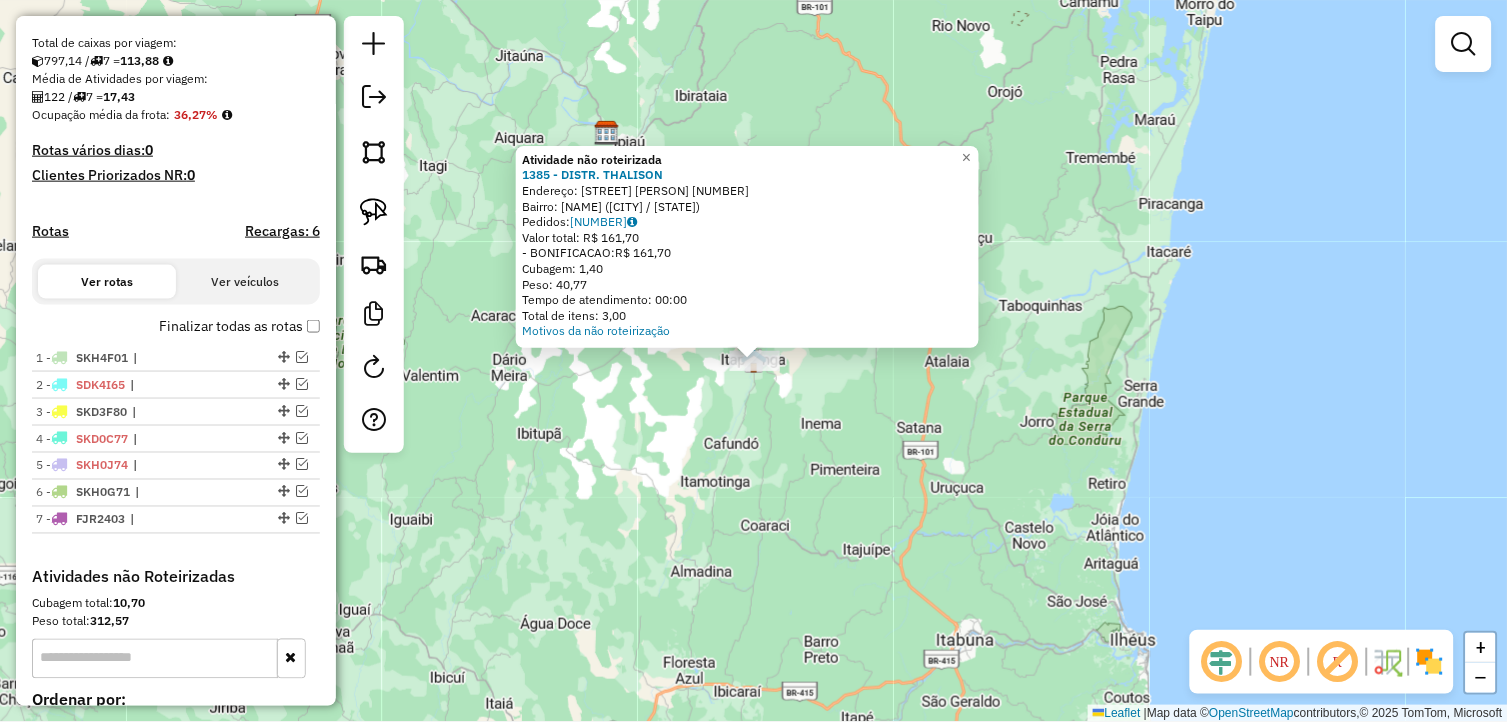 click on "Atividade não roteirizada 1385 - [NAME]  Endereço:  RUA JJ SEABRA [NUMBER]   Bairro: [CITY] ([STATE])   Pedidos:  [ORDER_ID]   Valor total: R$ 161,70   - BONIFICACAO:  R$ 161,70   Cubagem: 1,40   Peso: 40,77   Tempo de atendimento: 00:00   Total de itens: 3,00  Motivos da não roteirização × Janela de atendimento Grade de atendimento Capacidade Transportadoras Veículos Cliente Pedidos  Rotas Selecione os dias de semana para filtrar as janelas de atendimento  Seg   Ter   Qua   Qui   Sex   Sáb   Dom  Informe o período da janela de atendimento: De: Até:  Filtrar exatamente a janela do cliente  Considerar janela de atendimento padrão  Selecione os dias de semana para filtrar as grades de atendimento  Seg   Ter   Qua   Qui   Sex   Sáb   Dom   Considerar clientes sem dia de atendimento cadastrado  Clientes fora do dia de atendimento selecionado Filtrar as atividades entre os valores definidos abaixo:  Peso mínimo:   Peso máximo:   Cubagem mínima:   Cubagem máxima:   De:   Até:   De:  Nome:" 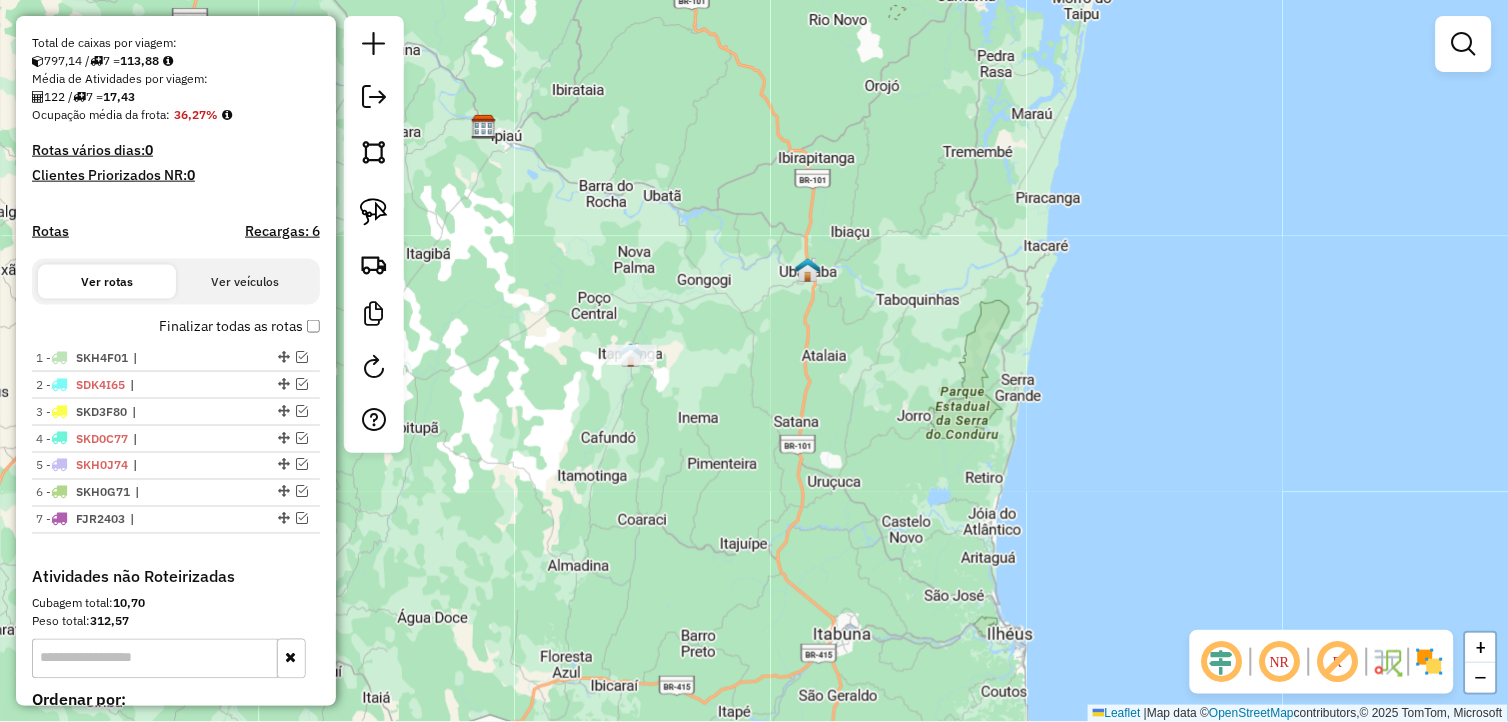 drag, startPoint x: 925, startPoint y: 470, endPoint x: 802, endPoint y: 464, distance: 123.146255 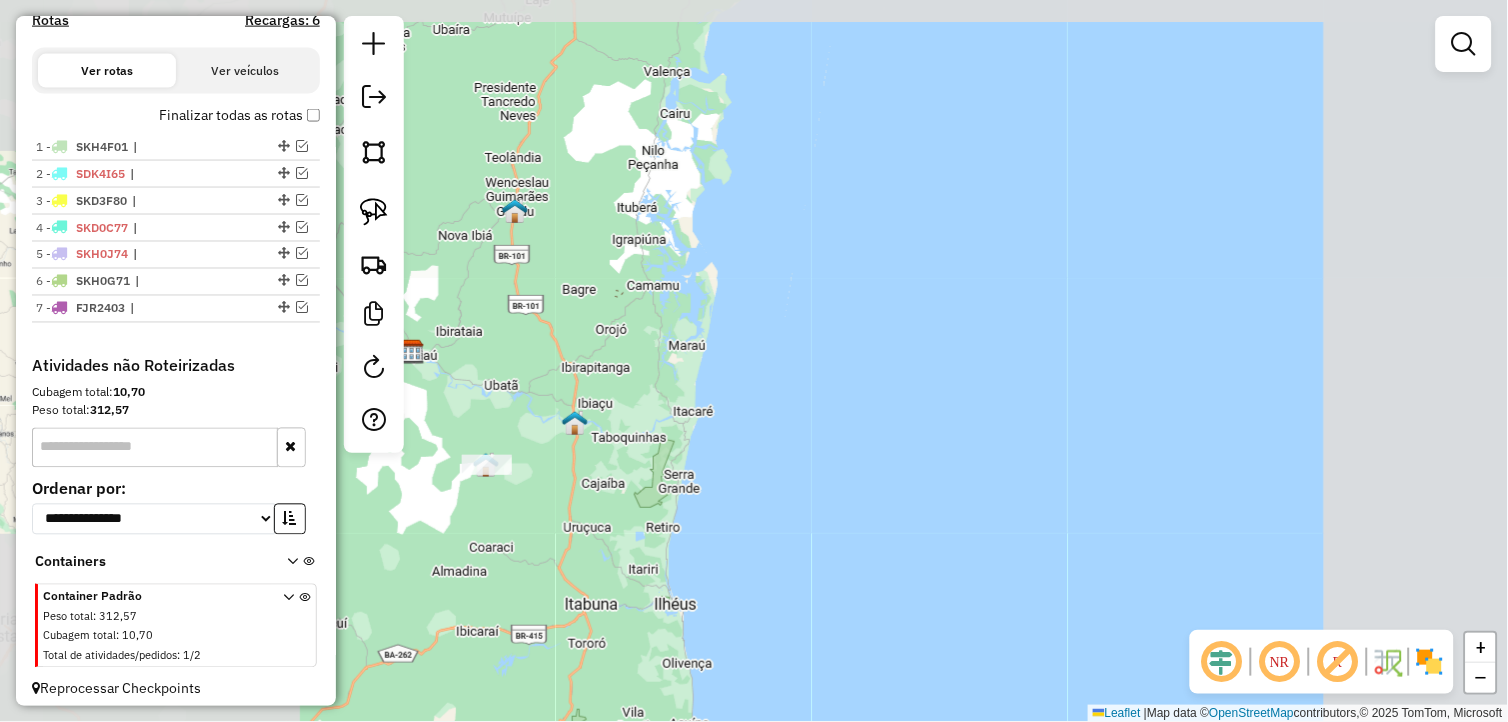scroll, scrollTop: 641, scrollLeft: 0, axis: vertical 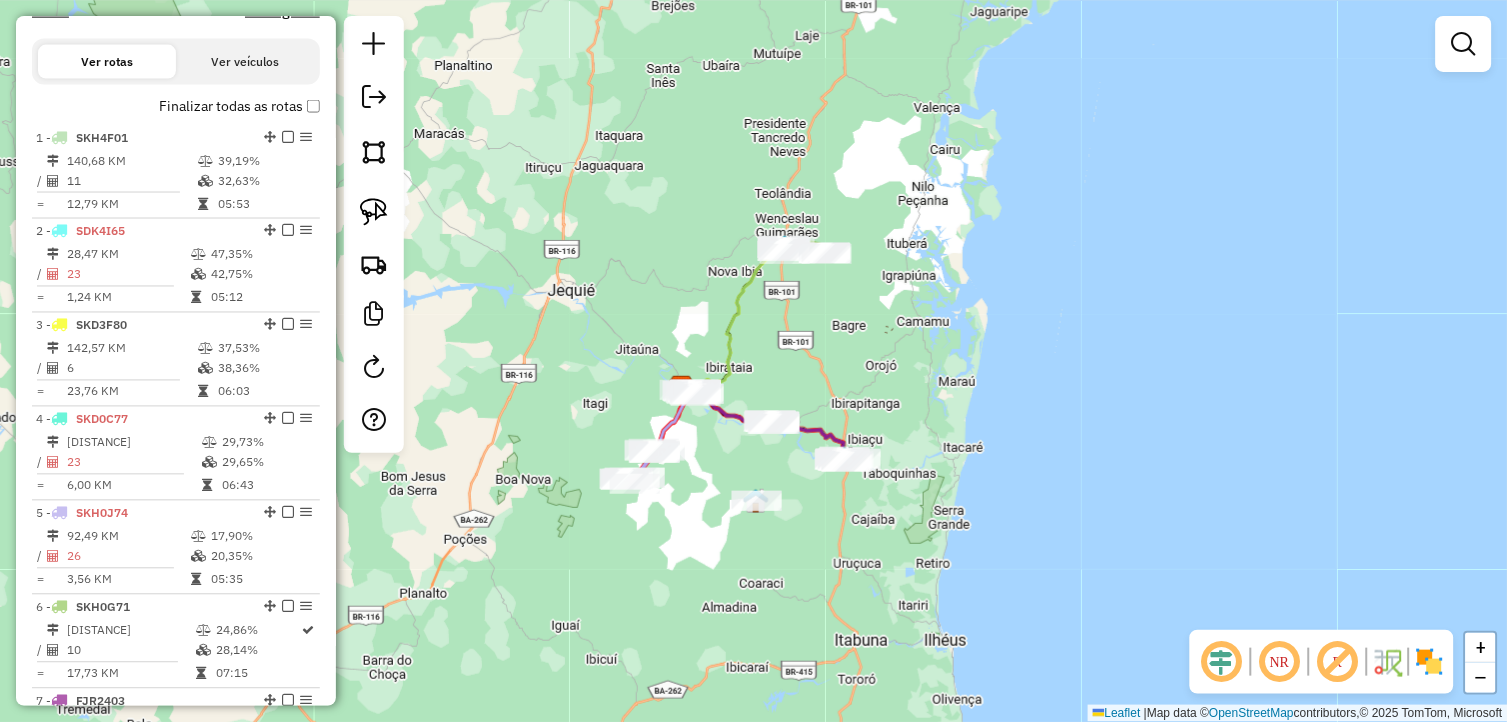 drag, startPoint x: 737, startPoint y: 307, endPoint x: 885, endPoint y: 335, distance: 150.62537 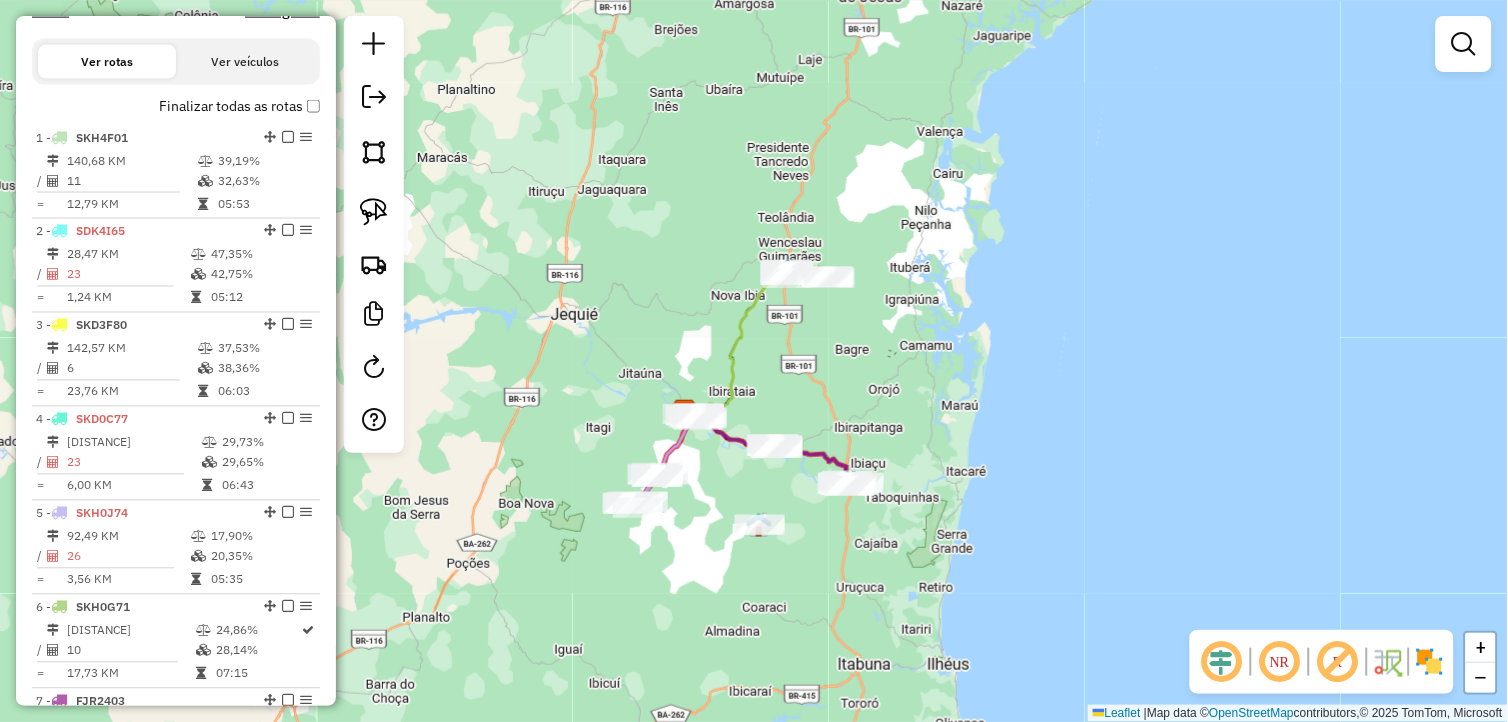 drag, startPoint x: 596, startPoint y: 314, endPoint x: 602, endPoint y: 358, distance: 44.407207 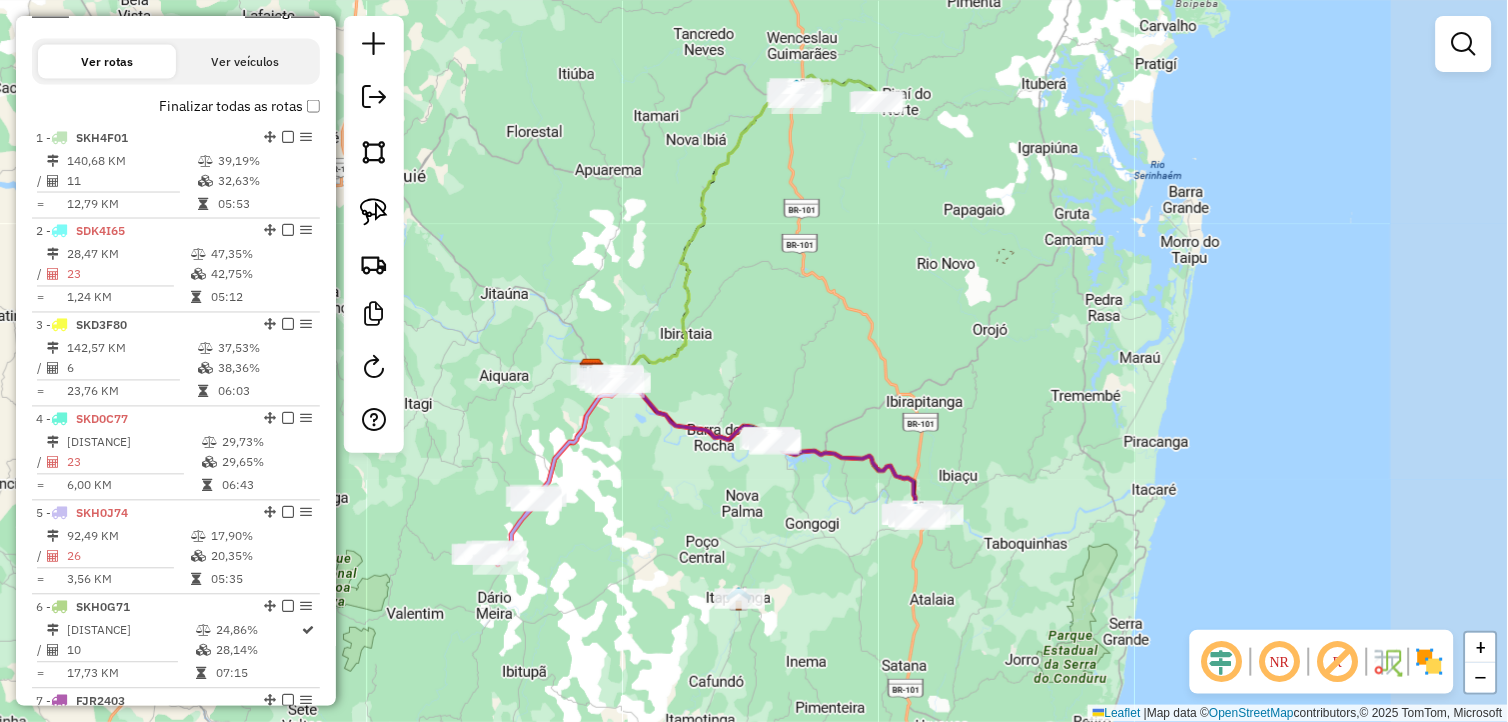 drag, startPoint x: 828, startPoint y: 486, endPoint x: 728, endPoint y: 510, distance: 102.83968 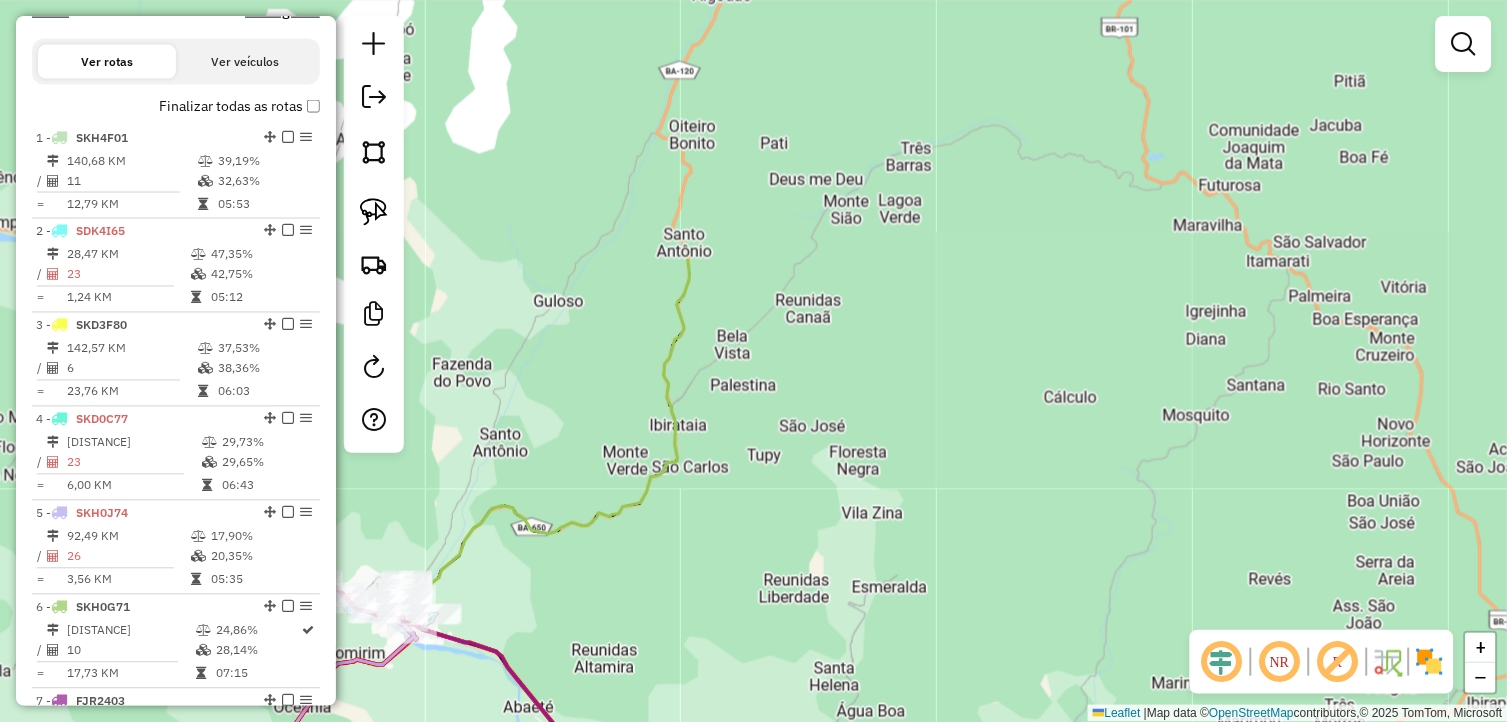 drag, startPoint x: 726, startPoint y: 354, endPoint x: 782, endPoint y: 484, distance: 141.54858 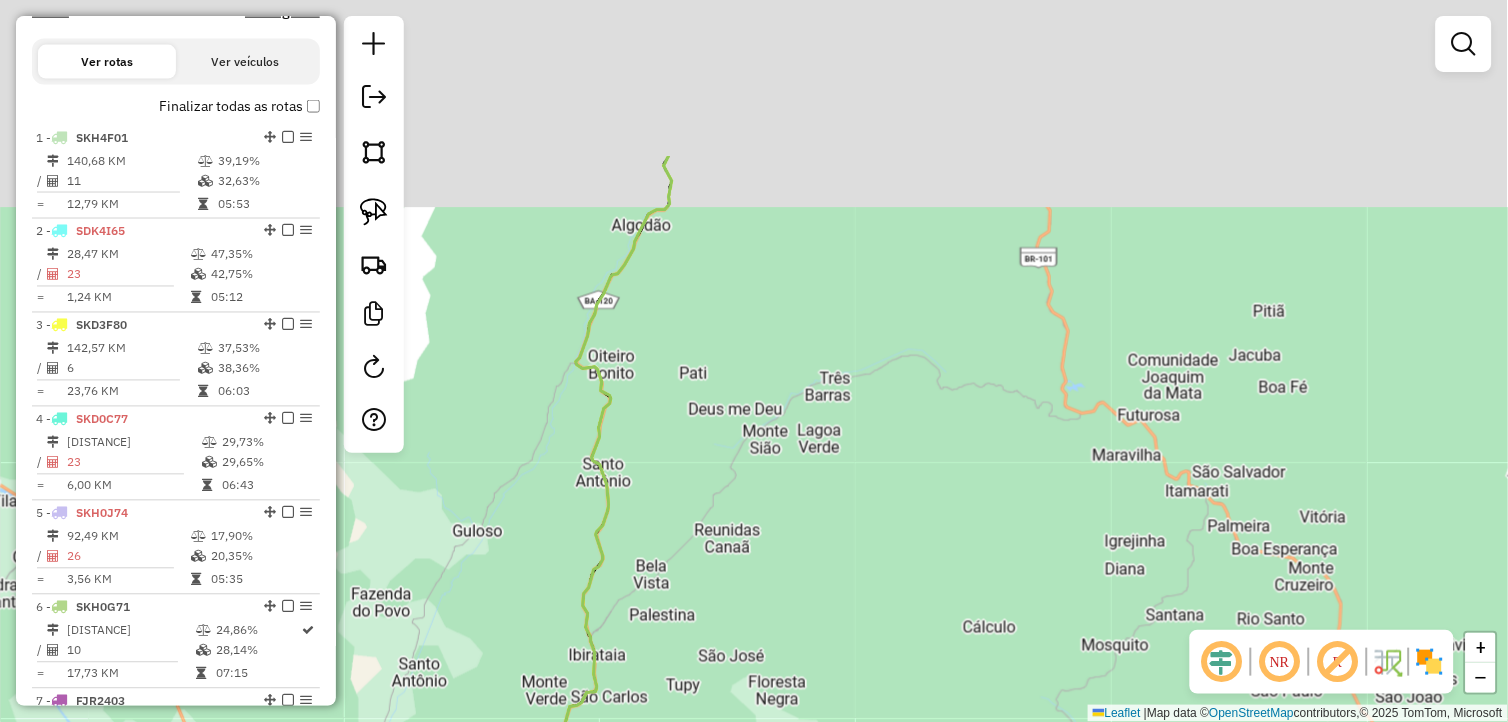 drag, startPoint x: 836, startPoint y: 352, endPoint x: 736, endPoint y: 610, distance: 276.702 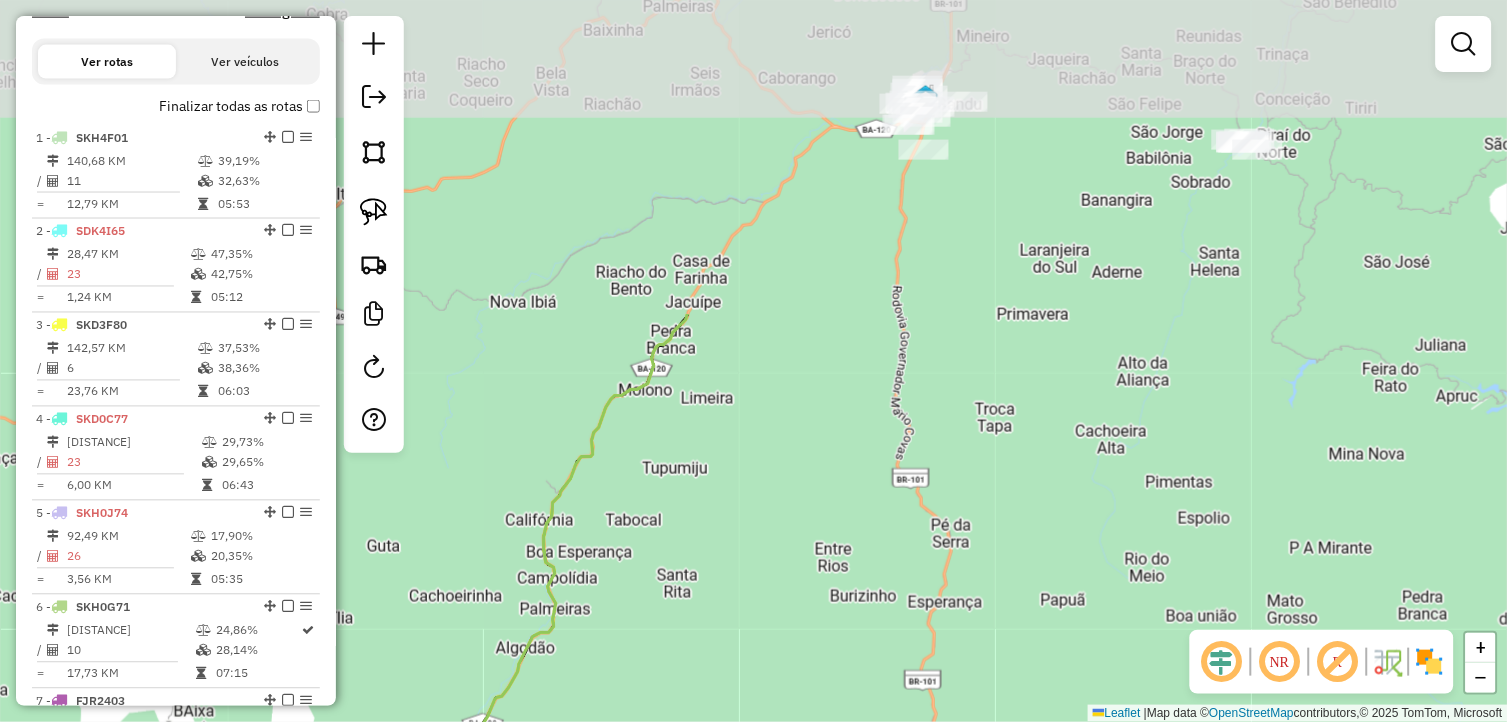 drag, startPoint x: 772, startPoint y: 290, endPoint x: 675, endPoint y: 667, distance: 389.2788 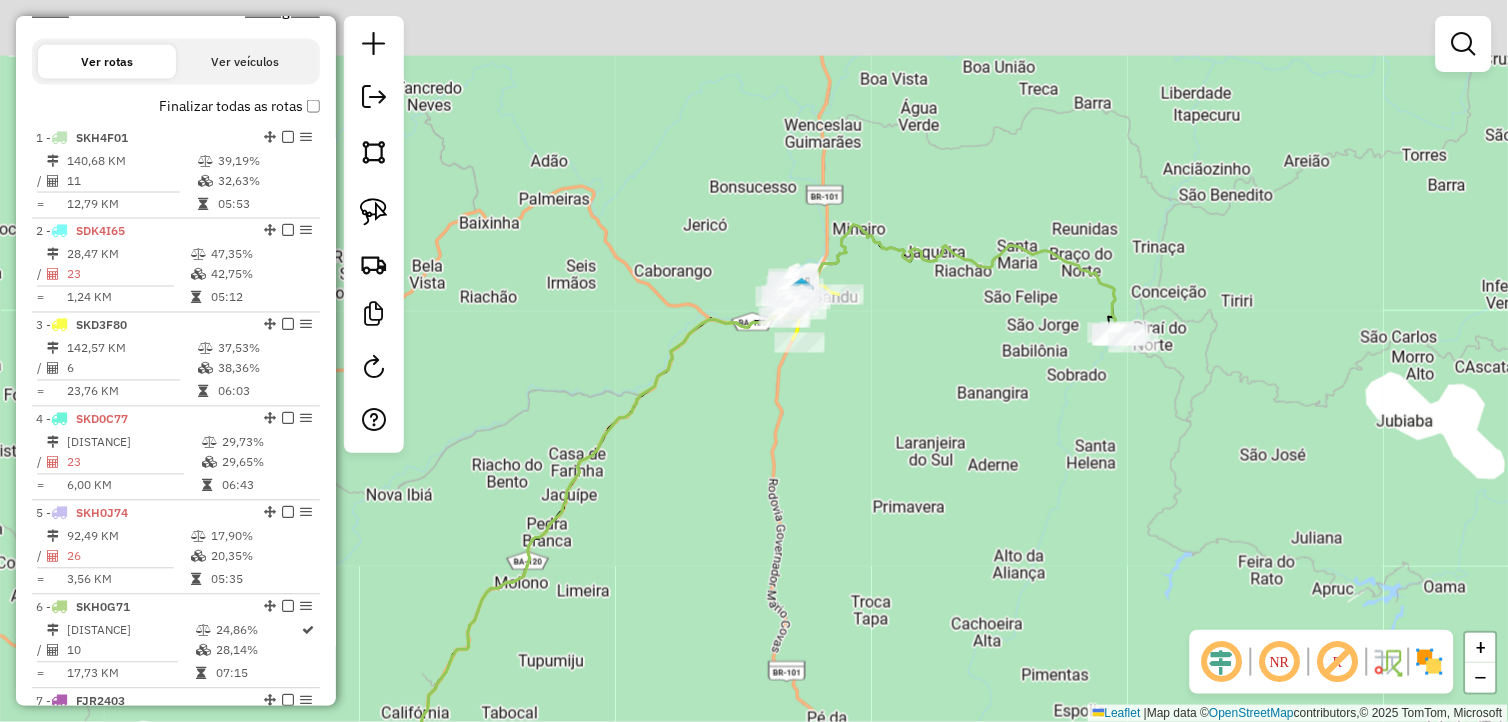 drag, startPoint x: 928, startPoint y: 211, endPoint x: 715, endPoint y: 575, distance: 421.74045 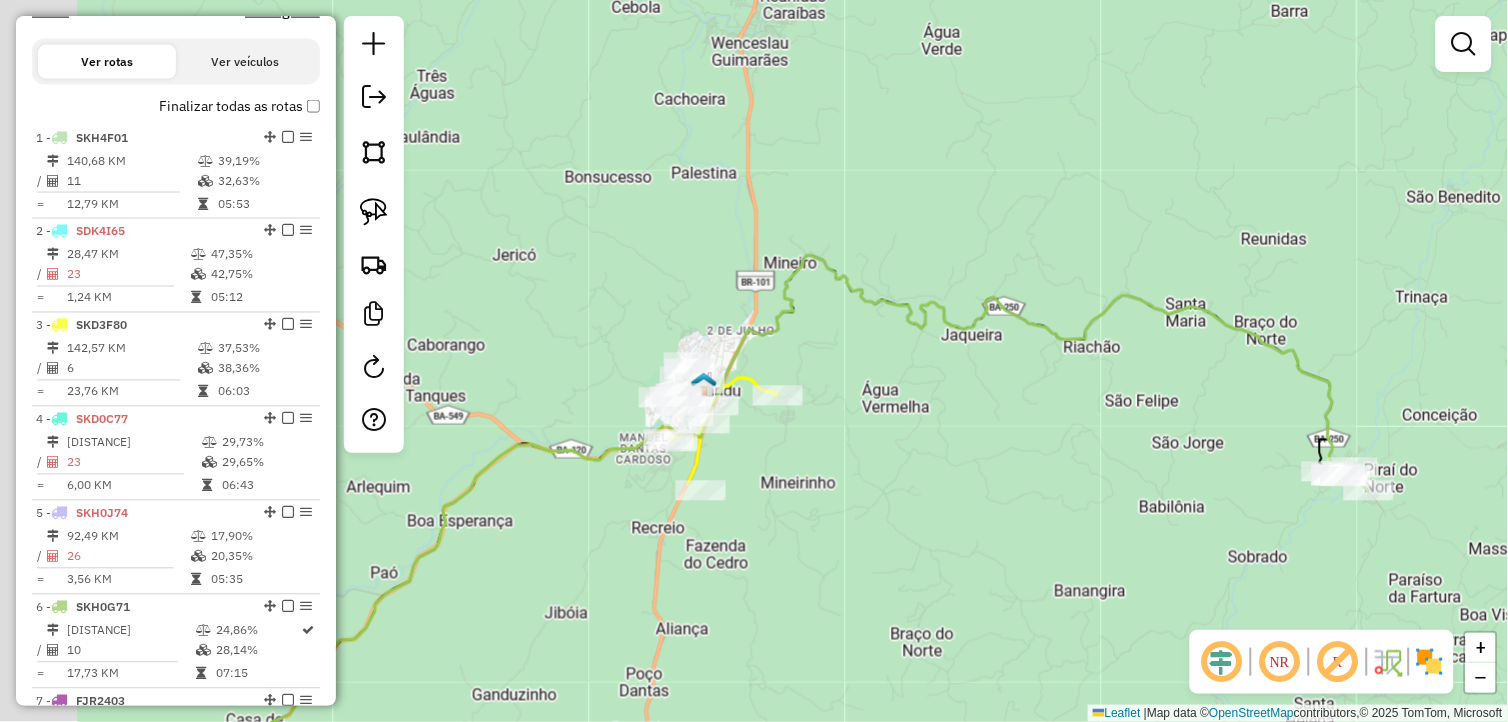 drag, startPoint x: 715, startPoint y: 485, endPoint x: 933, endPoint y: 517, distance: 220.3361 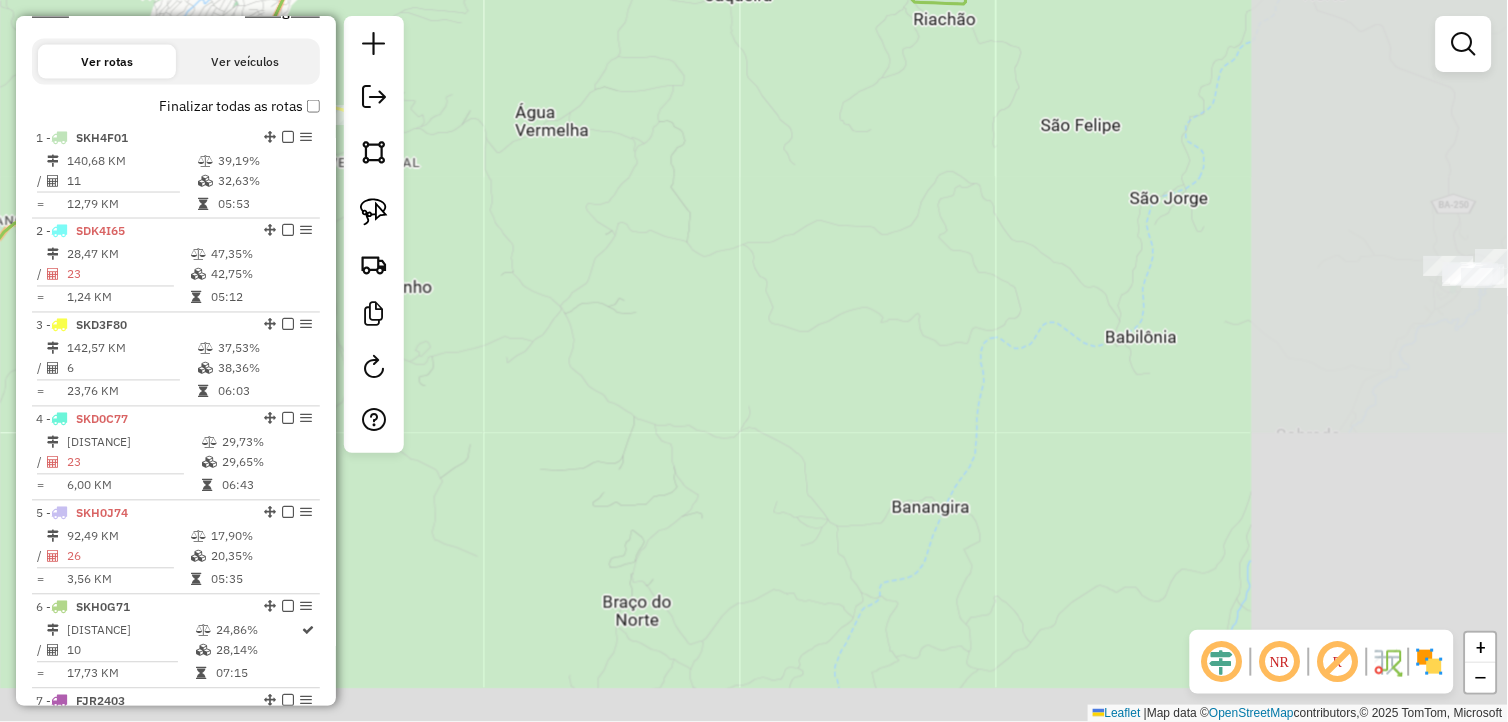 drag, startPoint x: 1048, startPoint y: 497, endPoint x: 588, endPoint y: 278, distance: 509.47128 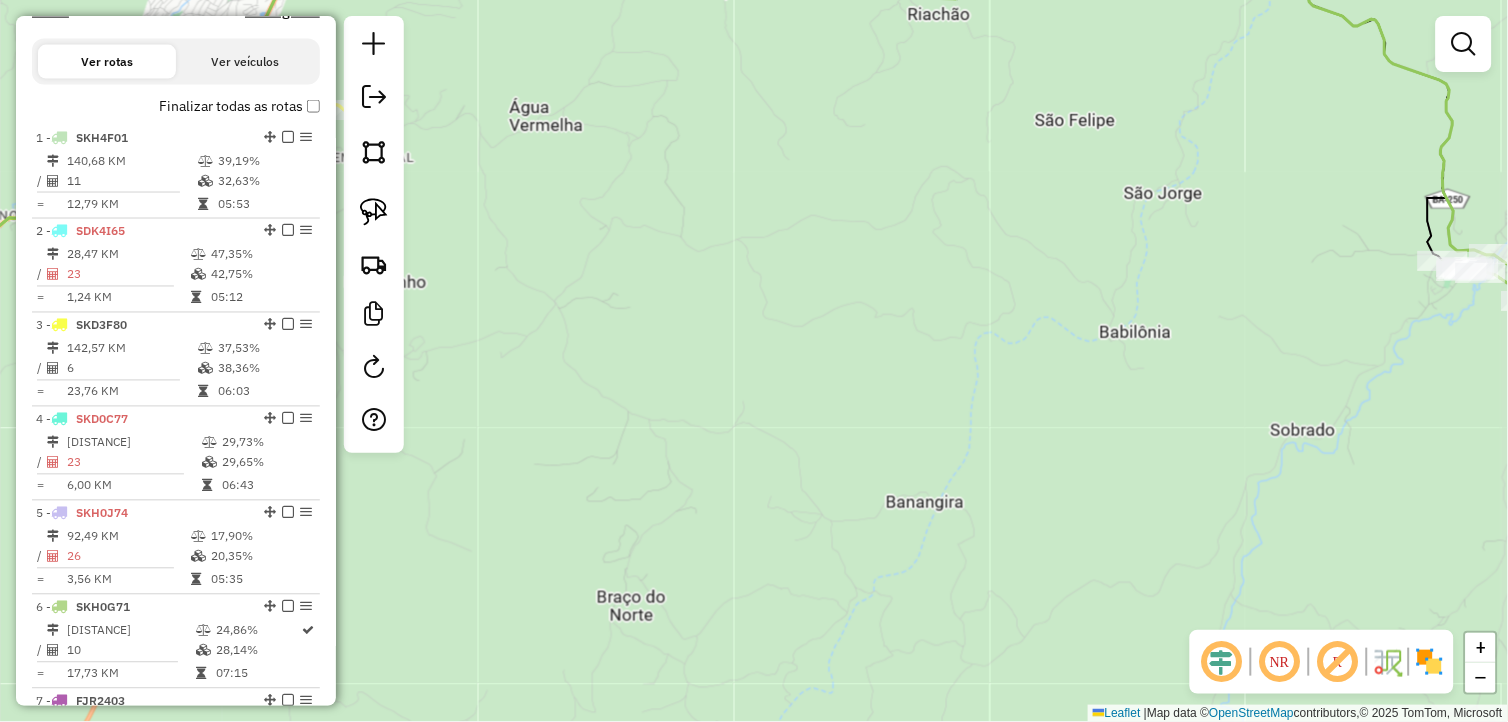 drag, startPoint x: 933, startPoint y: 246, endPoint x: 621, endPoint y: 184, distance: 318.10062 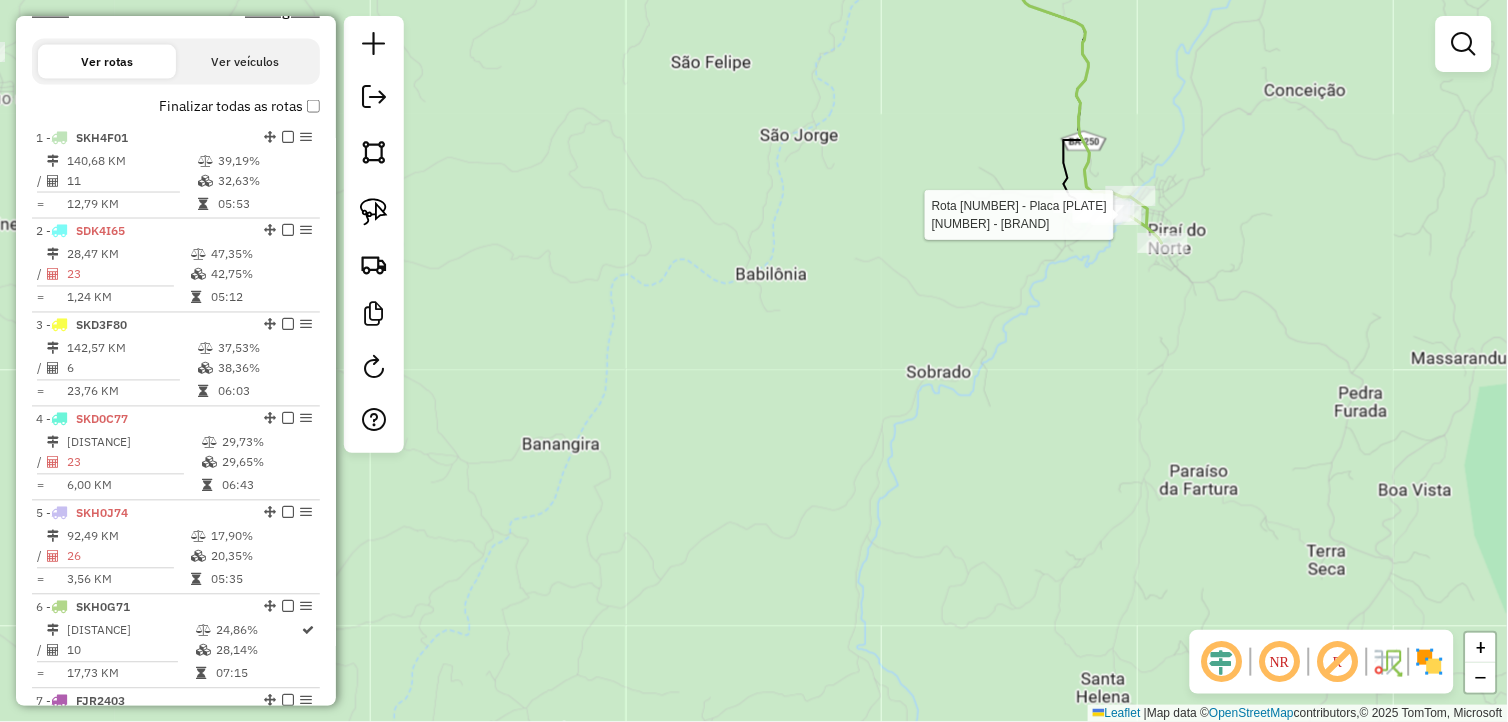 select on "*********" 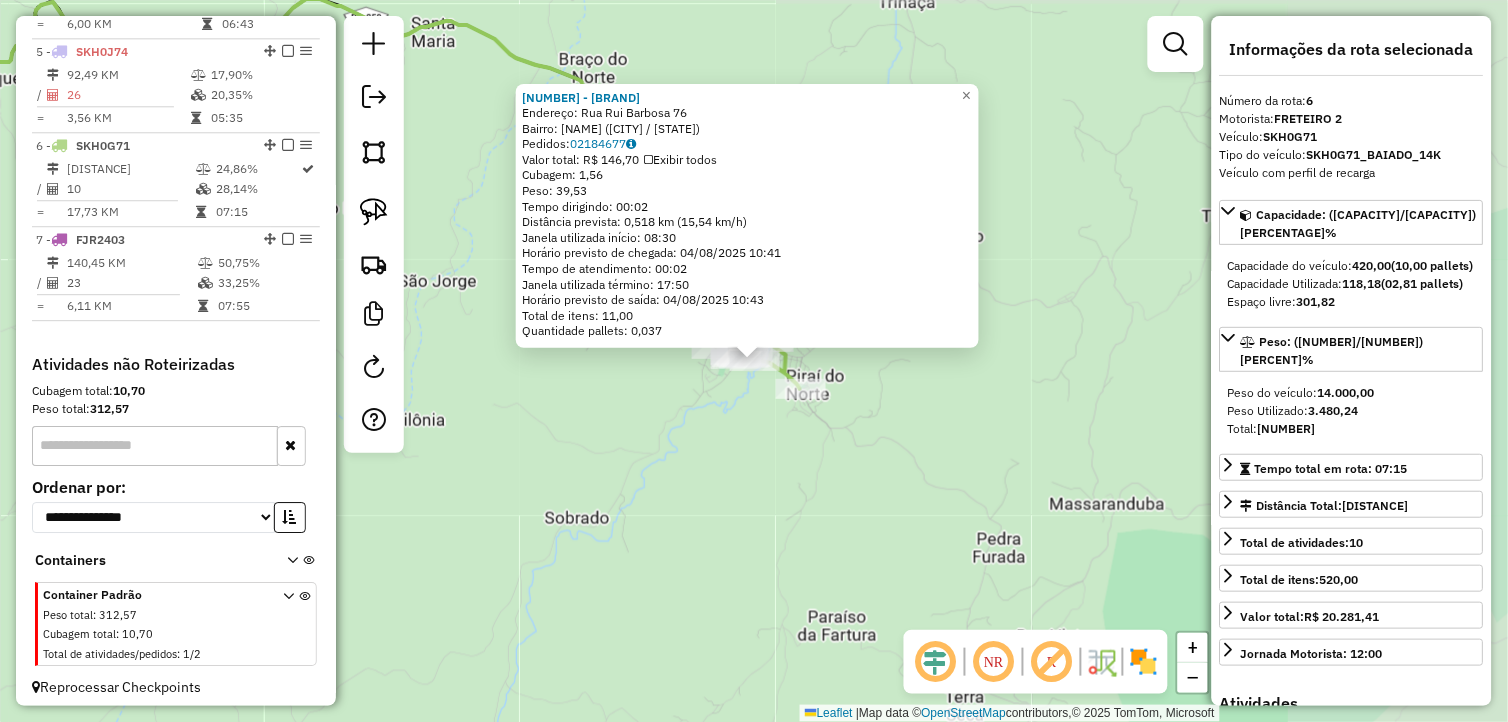 scroll, scrollTop: 1110, scrollLeft: 0, axis: vertical 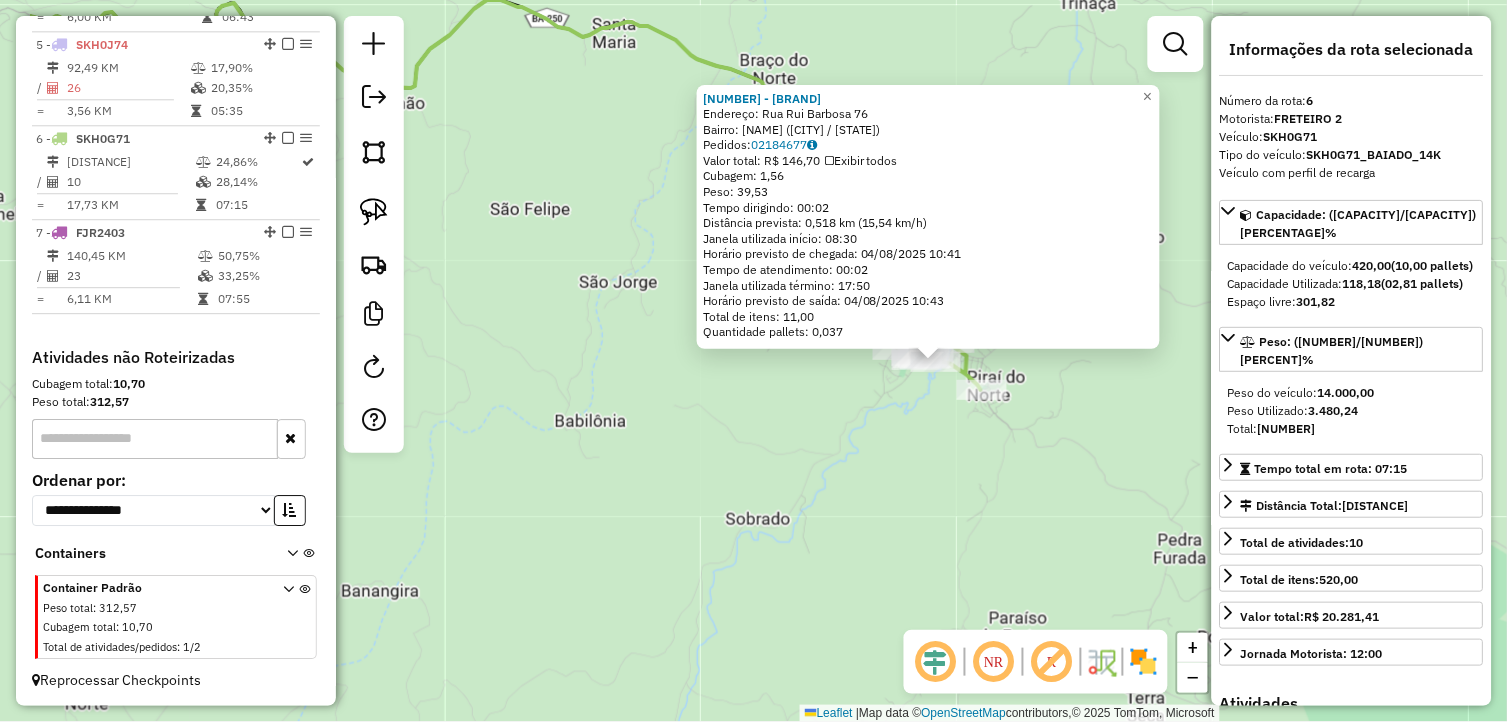 drag, startPoint x: 938, startPoint y: 446, endPoint x: 980, endPoint y: 446, distance: 42 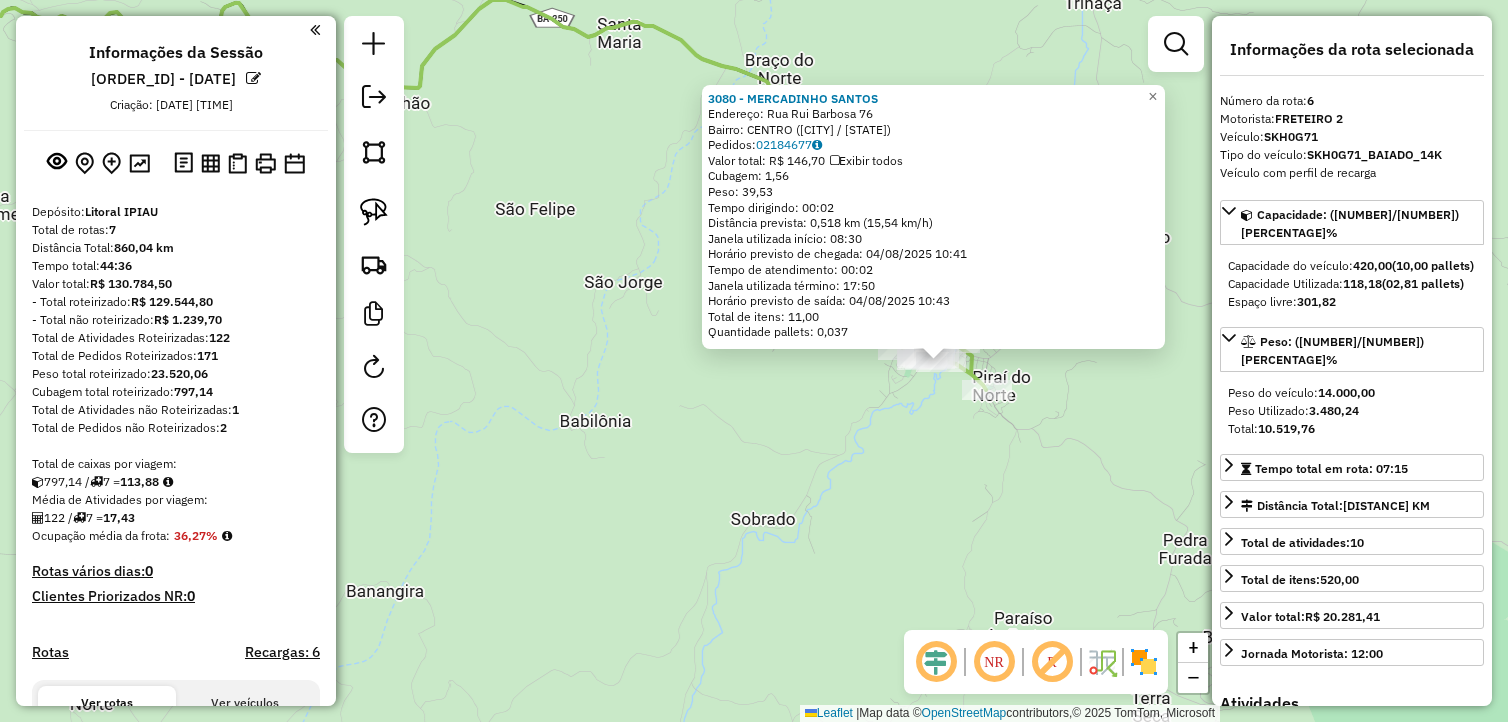 select on "*********" 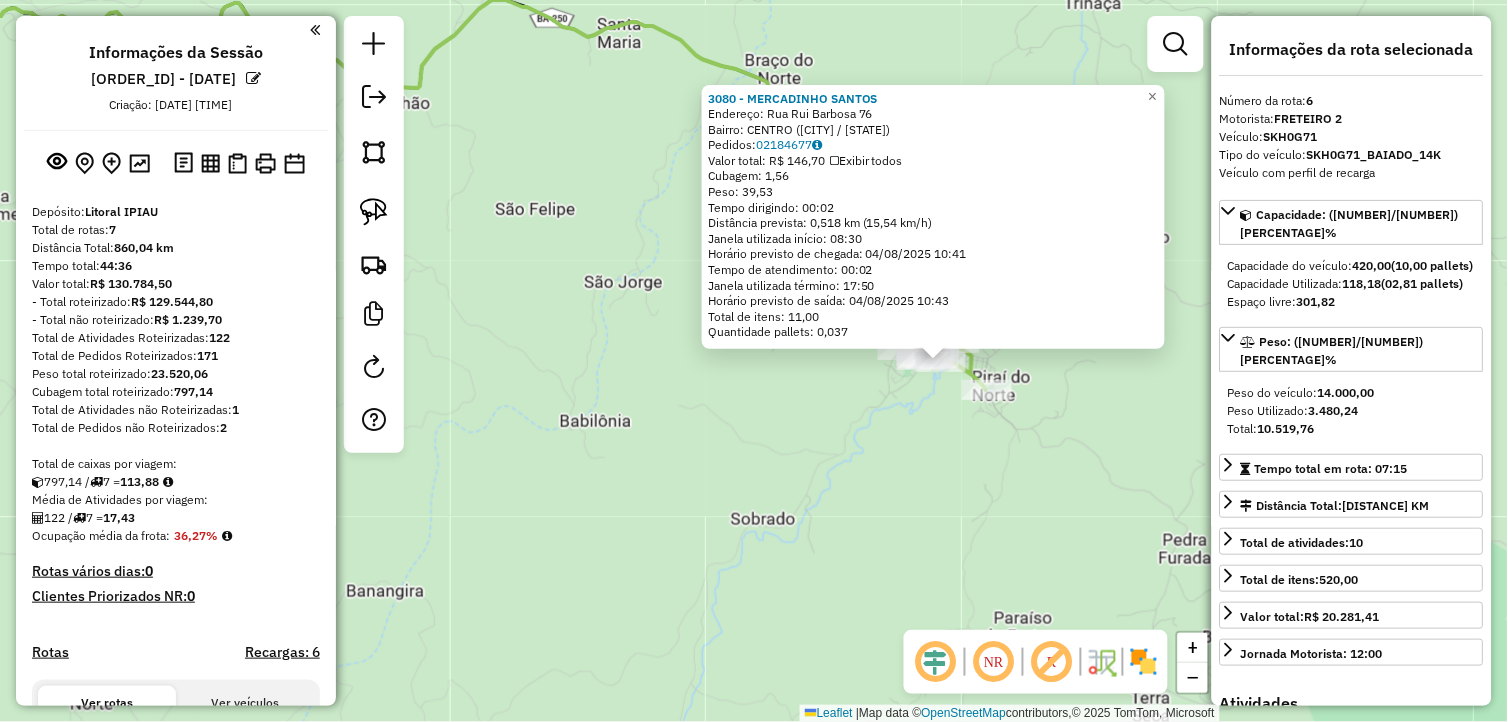 scroll, scrollTop: 1110, scrollLeft: 0, axis: vertical 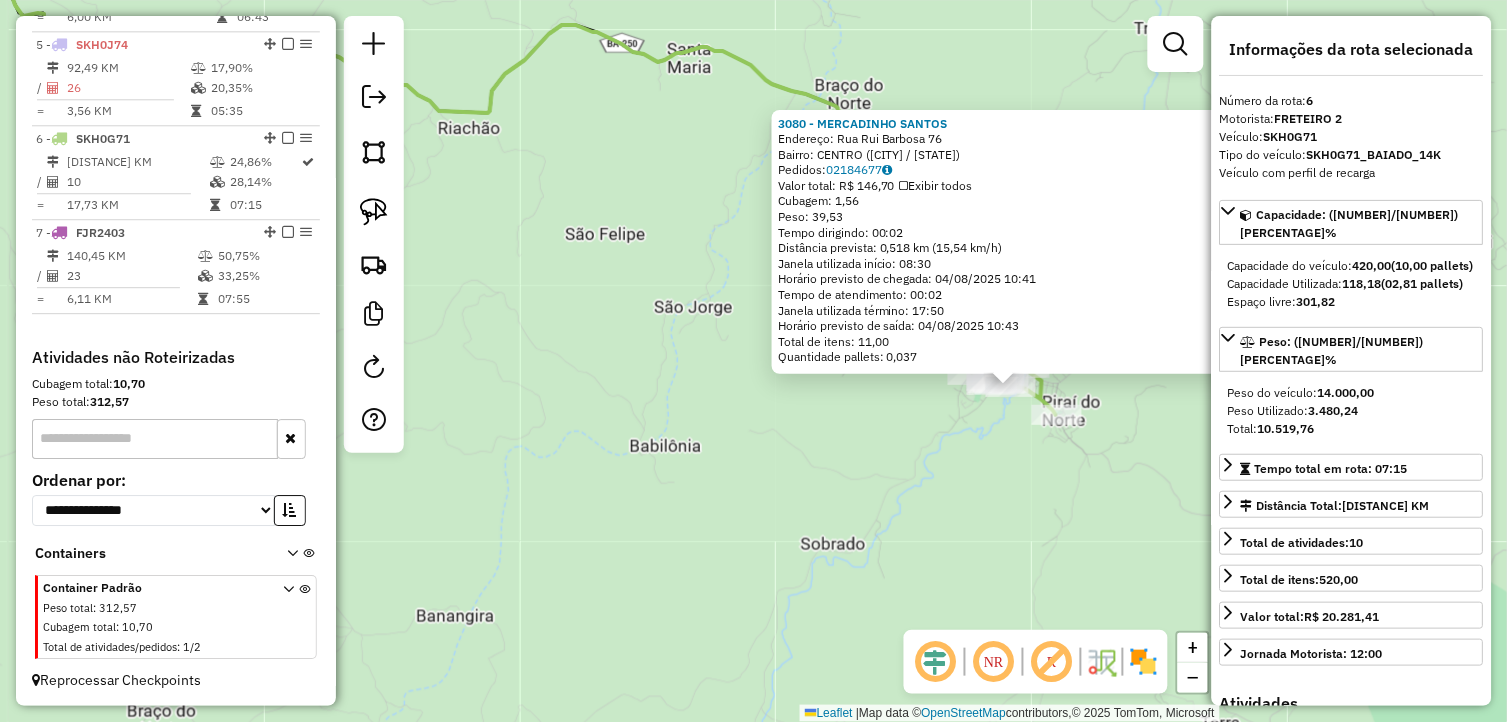 drag, startPoint x: 712, startPoint y: 378, endPoint x: 793, endPoint y: 418, distance: 90.33826 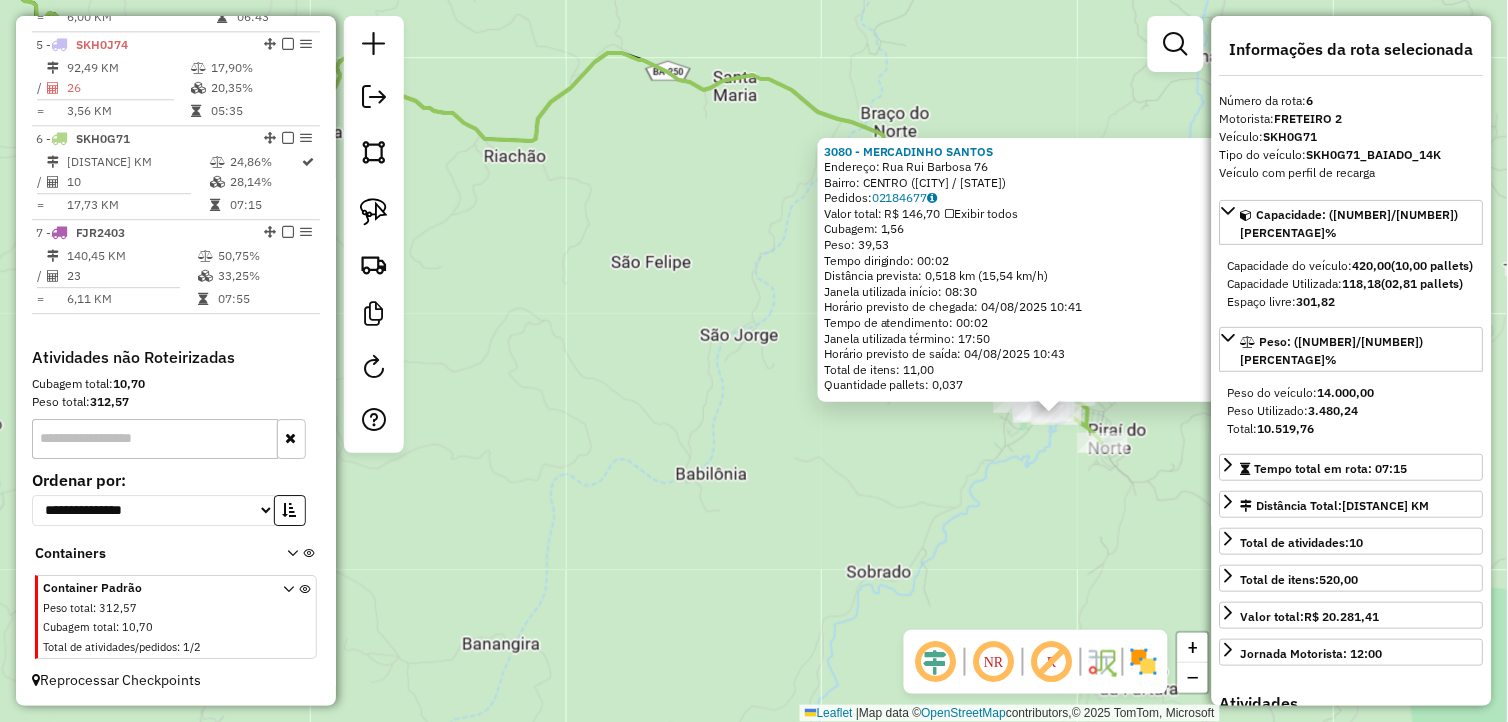 drag, startPoint x: 563, startPoint y: 286, endPoint x: 942, endPoint y: 465, distance: 419.14438 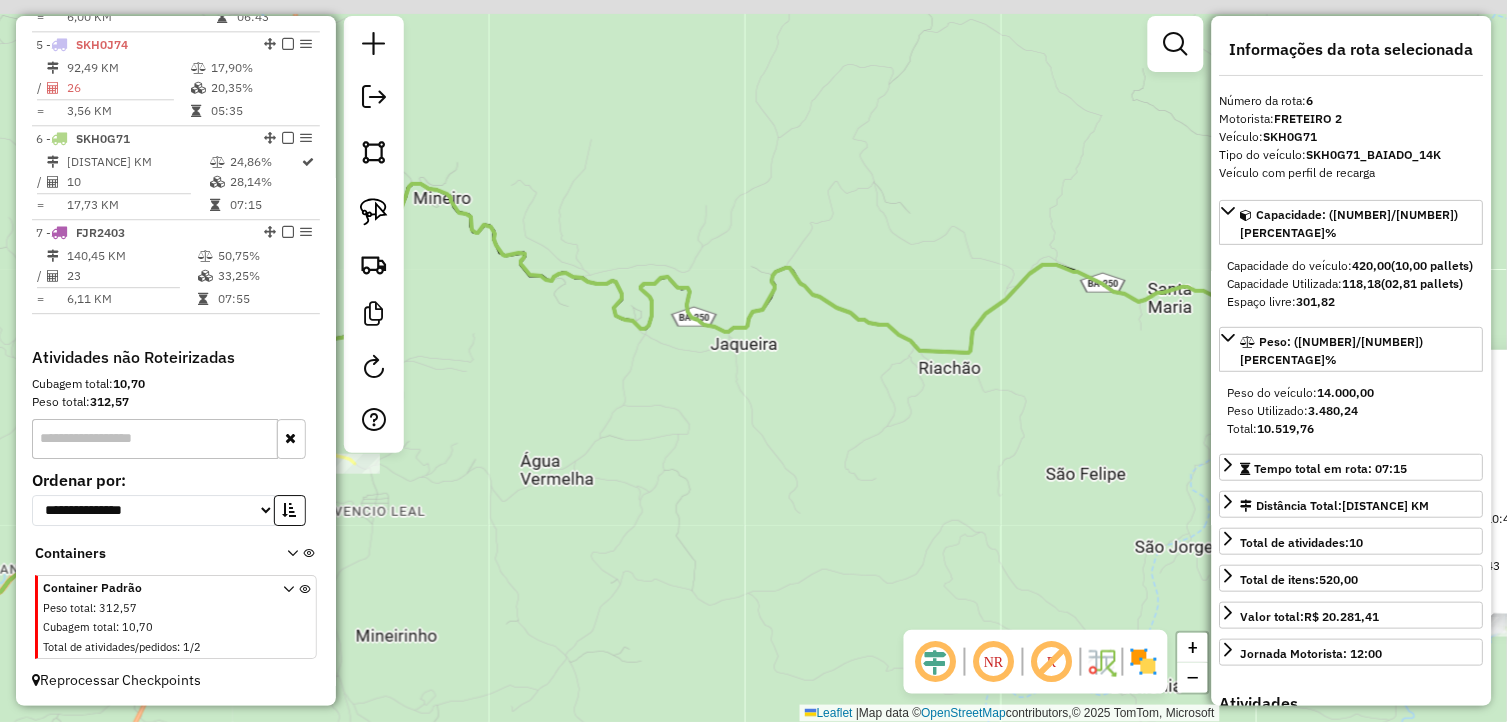 drag, startPoint x: 627, startPoint y: 338, endPoint x: 660, endPoint y: 385, distance: 57.428215 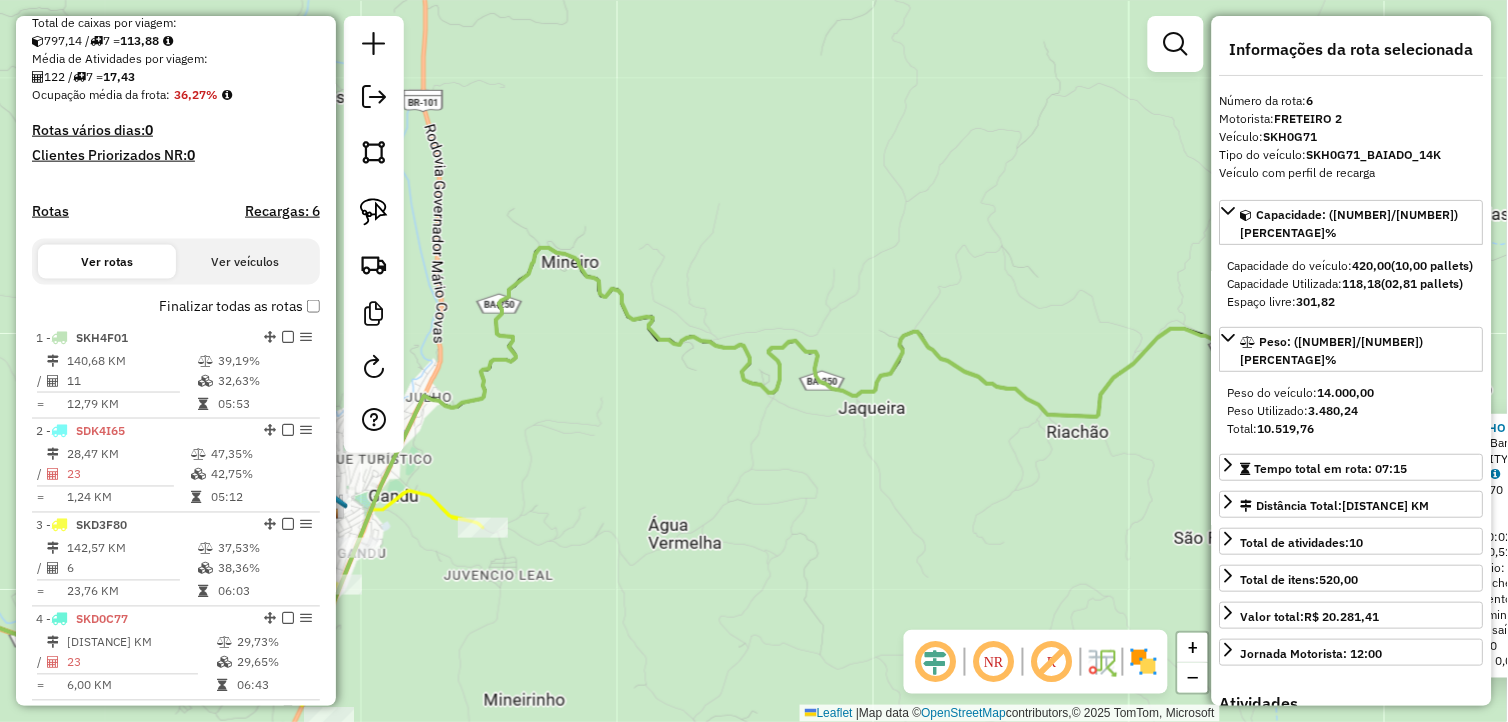 scroll, scrollTop: 444, scrollLeft: 0, axis: vertical 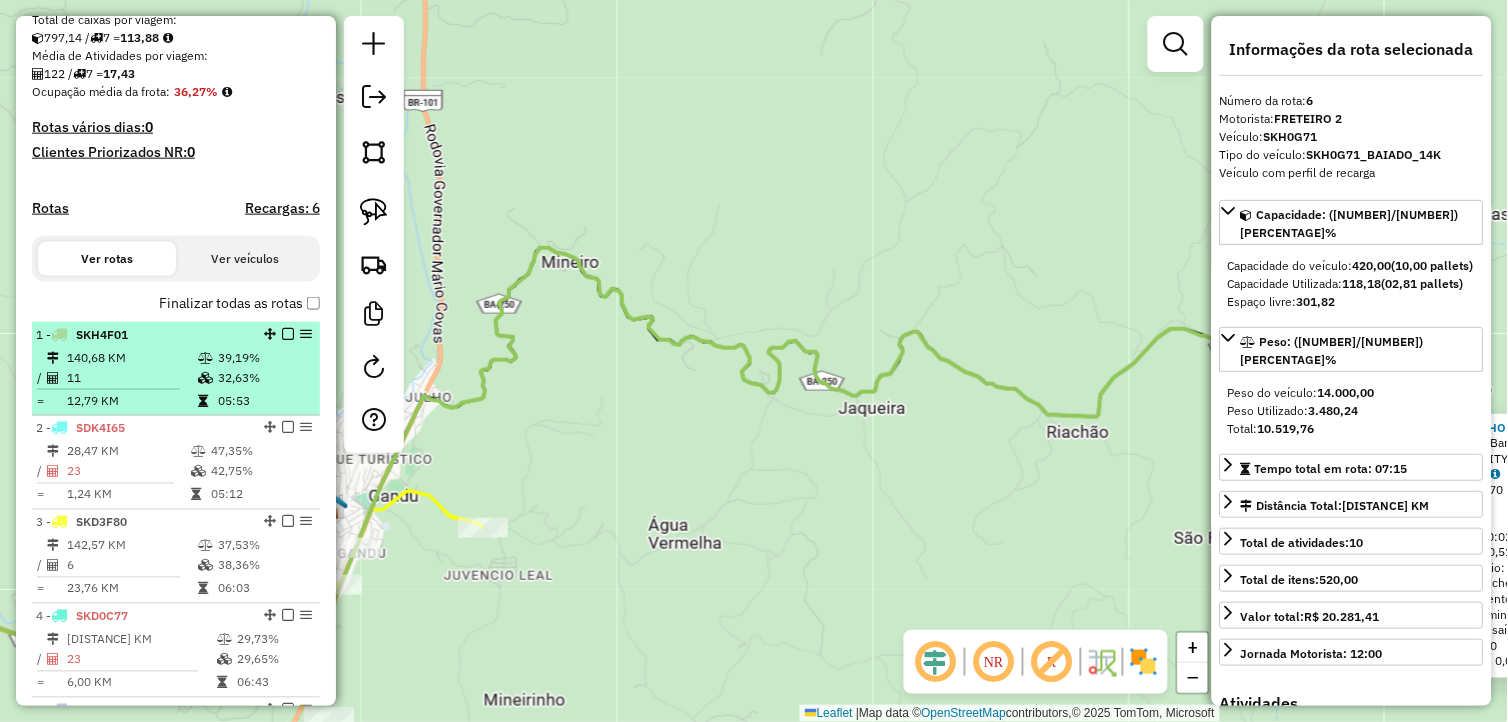 click at bounding box center [205, 358] 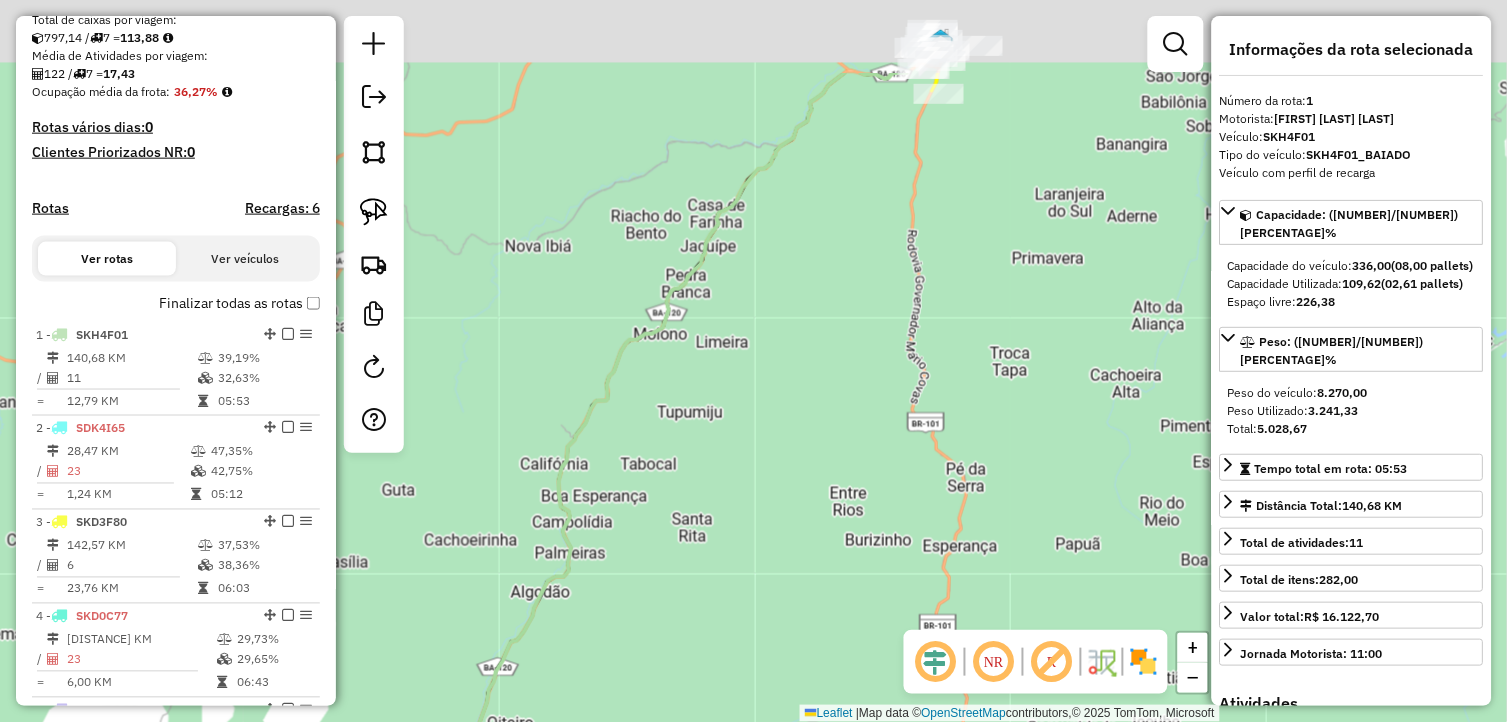 drag, startPoint x: 943, startPoint y: 156, endPoint x: 634, endPoint y: 558, distance: 507.0355 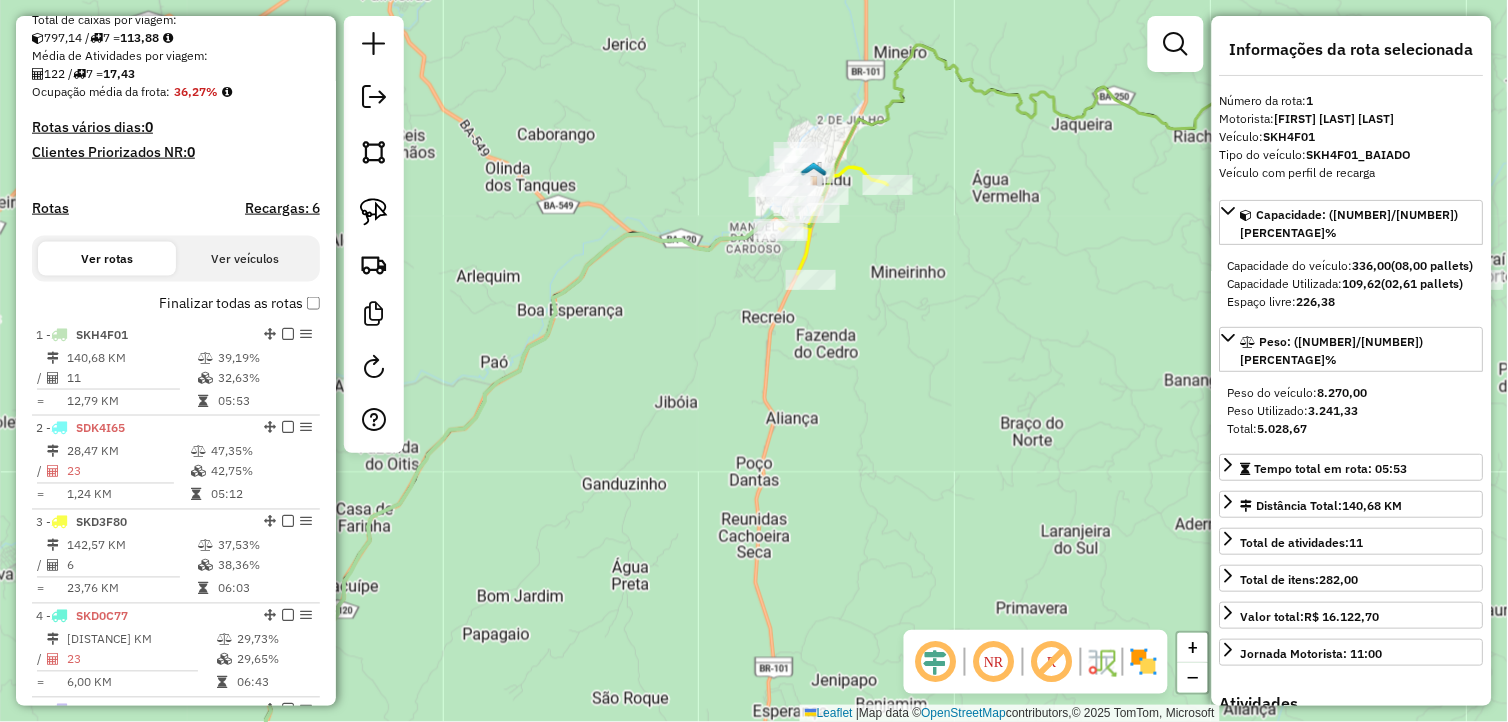 click on "Janela de atendimento Grade de atendimento Capacidade Transportadoras Veículos Cliente Pedidos  Rotas Selecione os dias de semana para filtrar as janelas de atendimento  Seg   Ter   Qua   Qui   Sex   Sáb   Dom  Informe o período da janela de atendimento: De: Até:  Filtrar exatamente a janela do cliente  Considerar janela de atendimento padrão  Selecione os dias de semana para filtrar as grades de atendimento  Seg   Ter   Qua   Qui   Sex   Sáb   Dom   Considerar clientes sem dia de atendimento cadastrado  Clientes fora do dia de atendimento selecionado Filtrar as atividades entre os valores definidos abaixo:  Peso mínimo:   Peso máximo:   Cubagem mínima:   Cubagem máxima:   De:   Até:  Filtrar as atividades entre o tempo de atendimento definido abaixo:  De:   Até:   Considerar capacidade total dos clientes não roteirizados Transportadora: Selecione um ou mais itens Tipo de veículo: Selecione um ou mais itens Veículo: Selecione um ou mais itens Motorista: Selecione um ou mais itens Nome: Rótulo:" 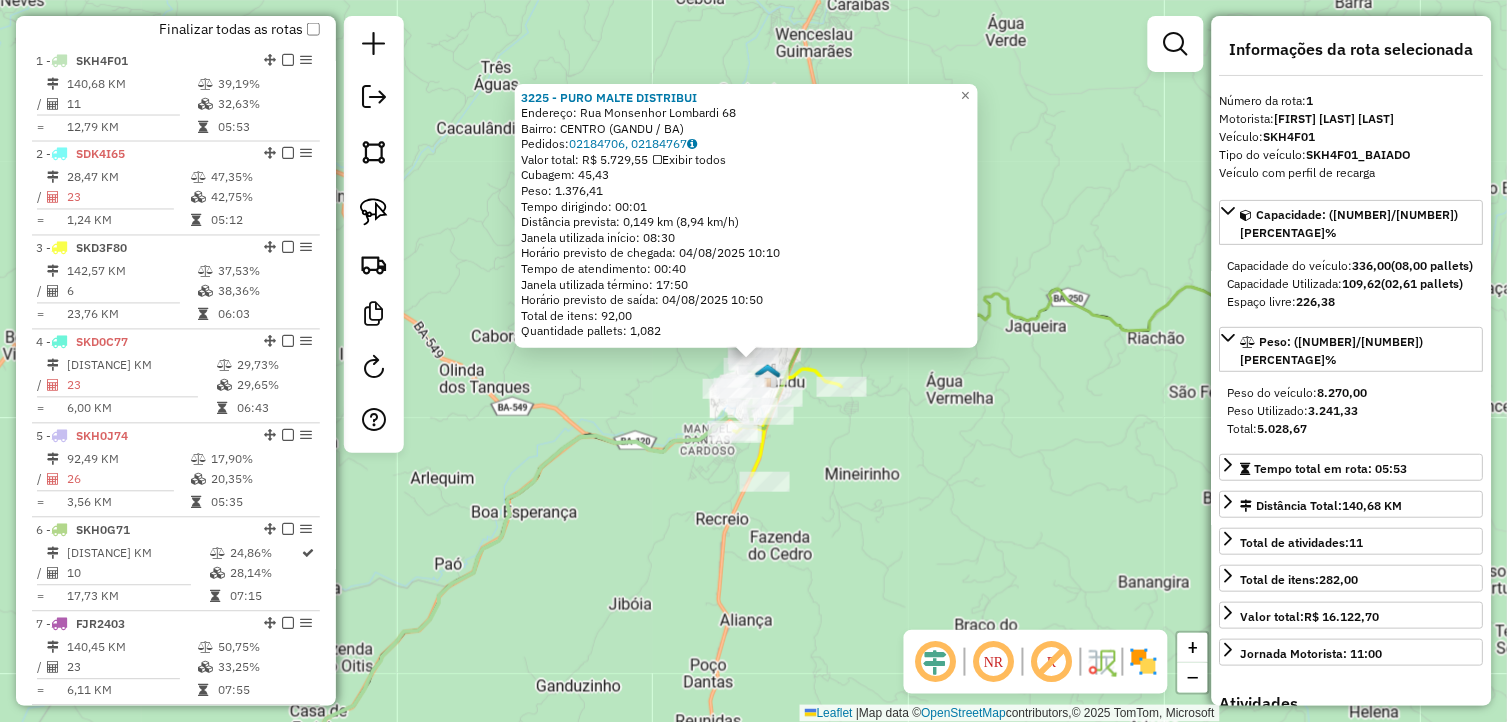 scroll, scrollTop: 748, scrollLeft: 0, axis: vertical 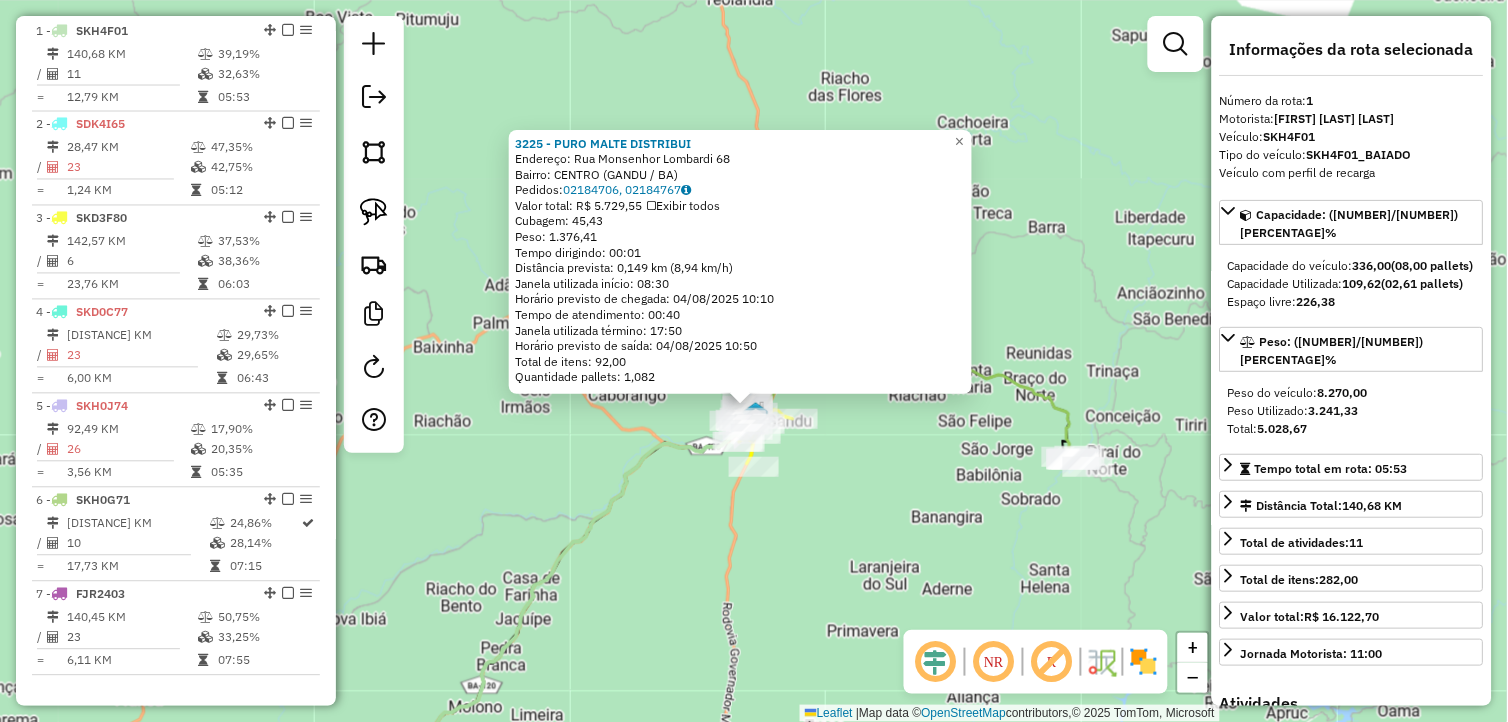 click on "3225 - PURO MALTE DISTRIBUI  Endereço:  Rua Monsenhor Lombardi 68   Bairro: CENTRO (GANDU / BA)   Pedidos:  02184706, 02184767   Valor total: R$ 5.729,55   Exibir todos   Cubagem: 45,43  Peso: 1.376,41  Tempo dirigindo: 00:01   Distância prevista: 0,149 km (8,94 km/h)   Janela utilizada início: 08:30   Horário previsto de chegada: 04/08/2025 10:10   Tempo de atendimento: 00:40   Janela utilizada término: 17:50   Horário previsto de saída: 04/08/2025 10:50   Total de itens: 92,00   Quantidade pallets: 1,082  × Janela de atendimento Grade de atendimento Capacidade Transportadoras Veículos Cliente Pedidos  Rotas Selecione os dias de semana para filtrar as janelas de atendimento  Seg   Ter   Qua   Qui   Sex   Sáb   Dom  Informe o período da janela de atendimento: De: Até:  Filtrar exatamente a janela do cliente  Considerar janela de atendimento padrão  Selecione os dias de semana para filtrar as grades de atendimento  Seg   Ter   Qua   Qui   Sex   Sáb   Dom   Peso mínimo:   Peso máximo:   De:  De:" 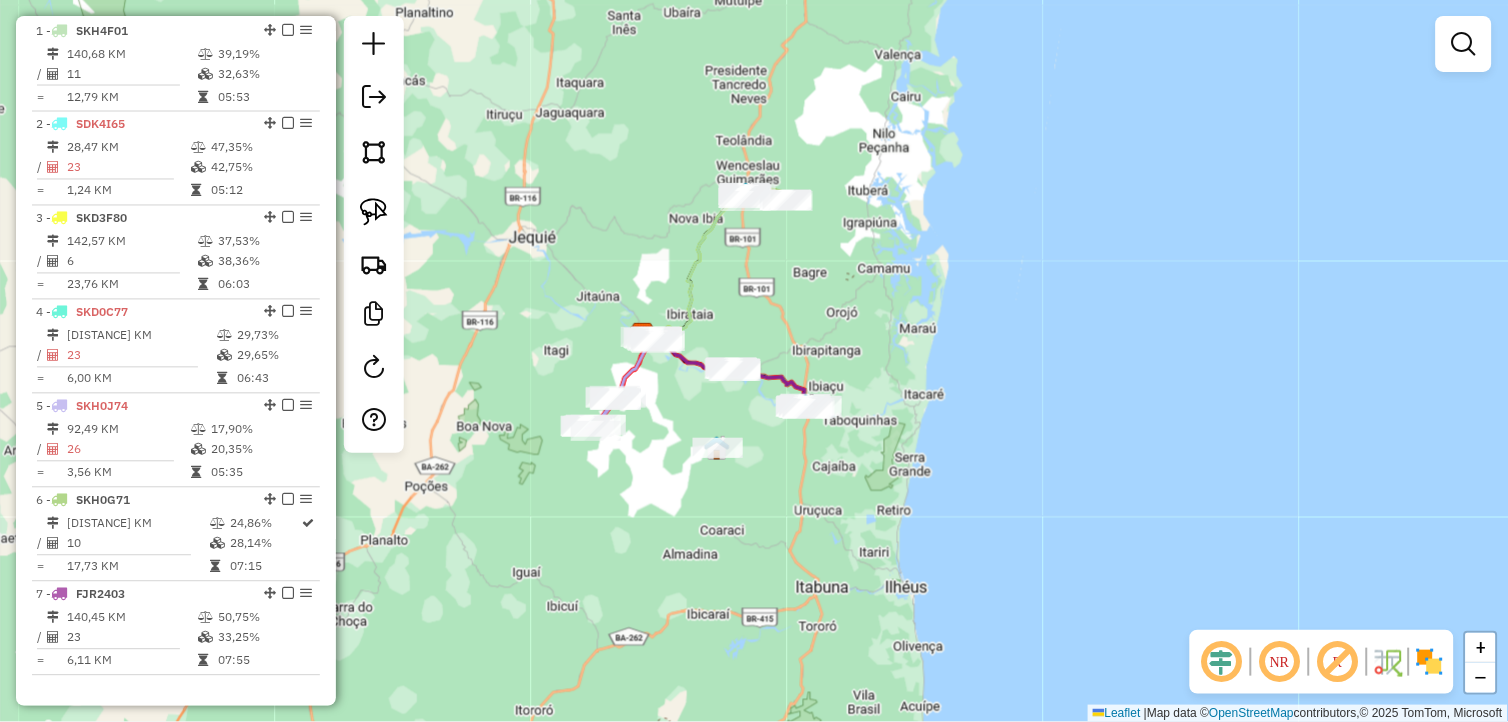 drag, startPoint x: 773, startPoint y: 423, endPoint x: 810, endPoint y: 278, distance: 149.64626 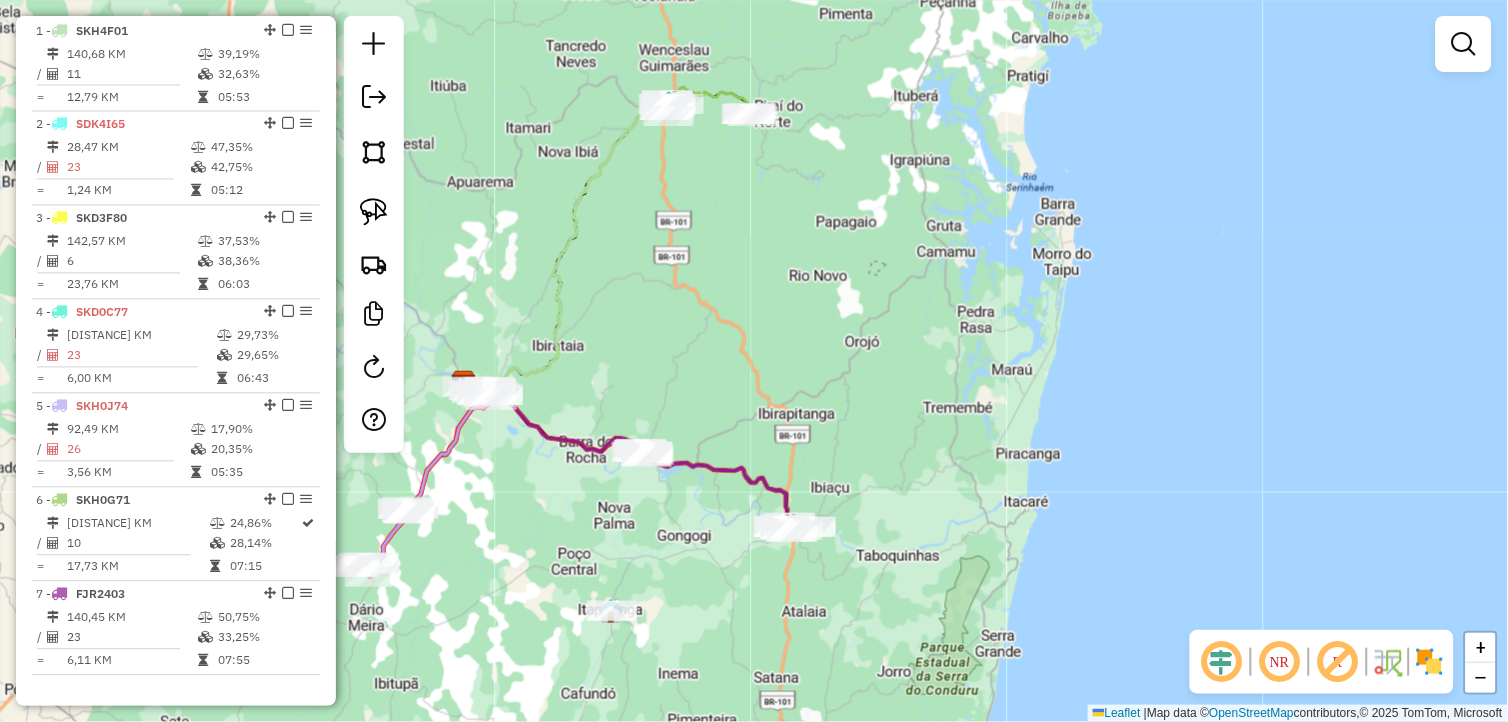 drag, startPoint x: 838, startPoint y: 375, endPoint x: 883, endPoint y: 410, distance: 57.00877 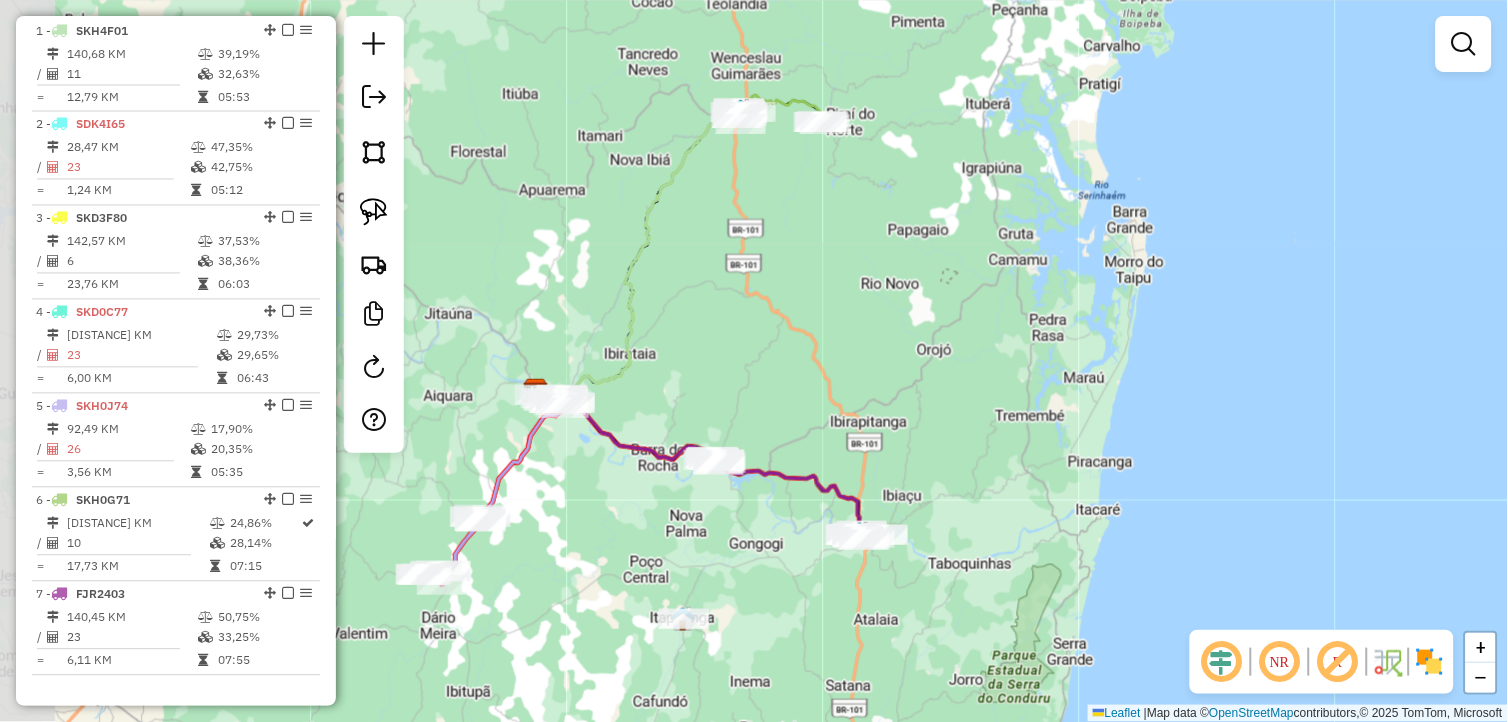 drag, startPoint x: 724, startPoint y: 382, endPoint x: 800, endPoint y: 390, distance: 76.41989 